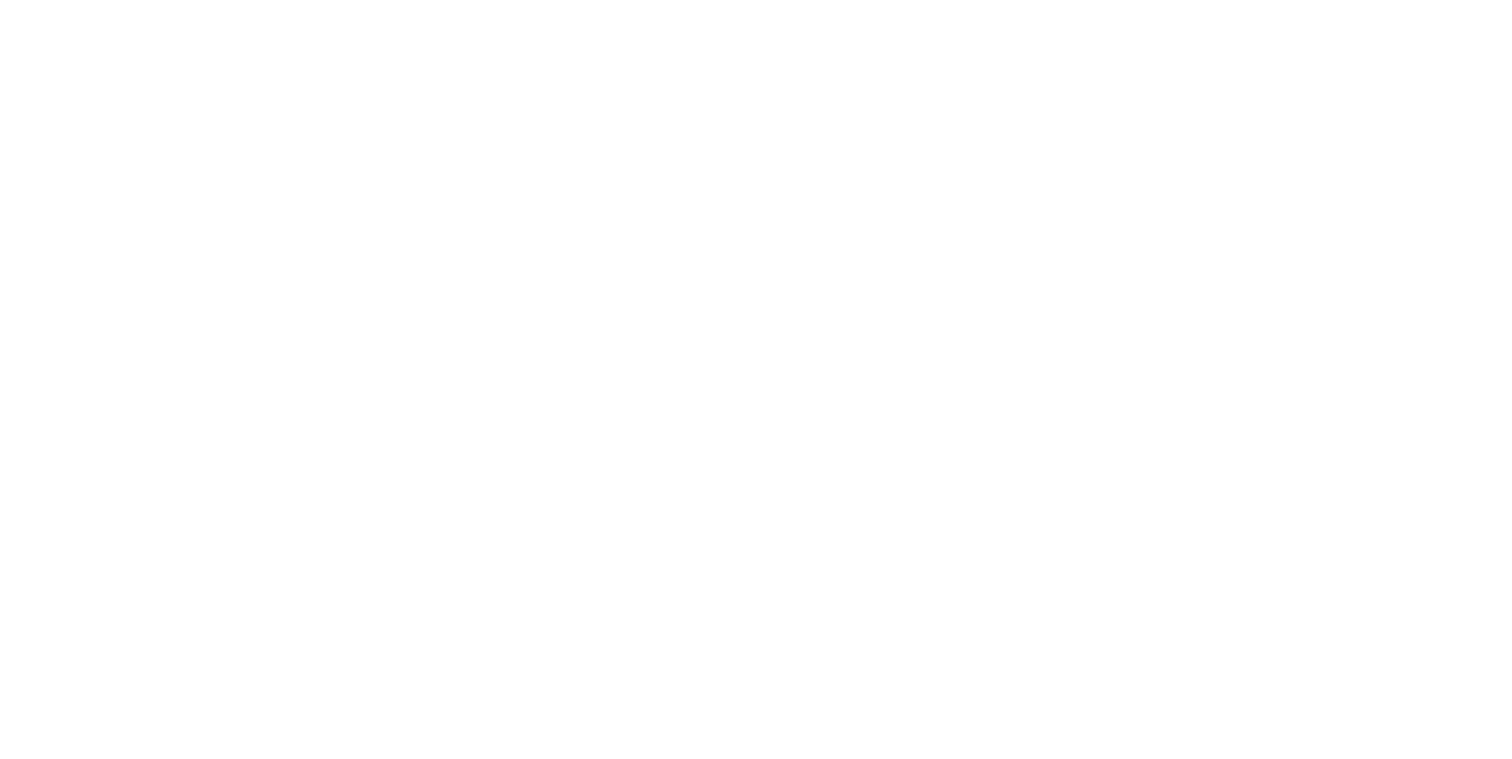 scroll, scrollTop: 0, scrollLeft: 0, axis: both 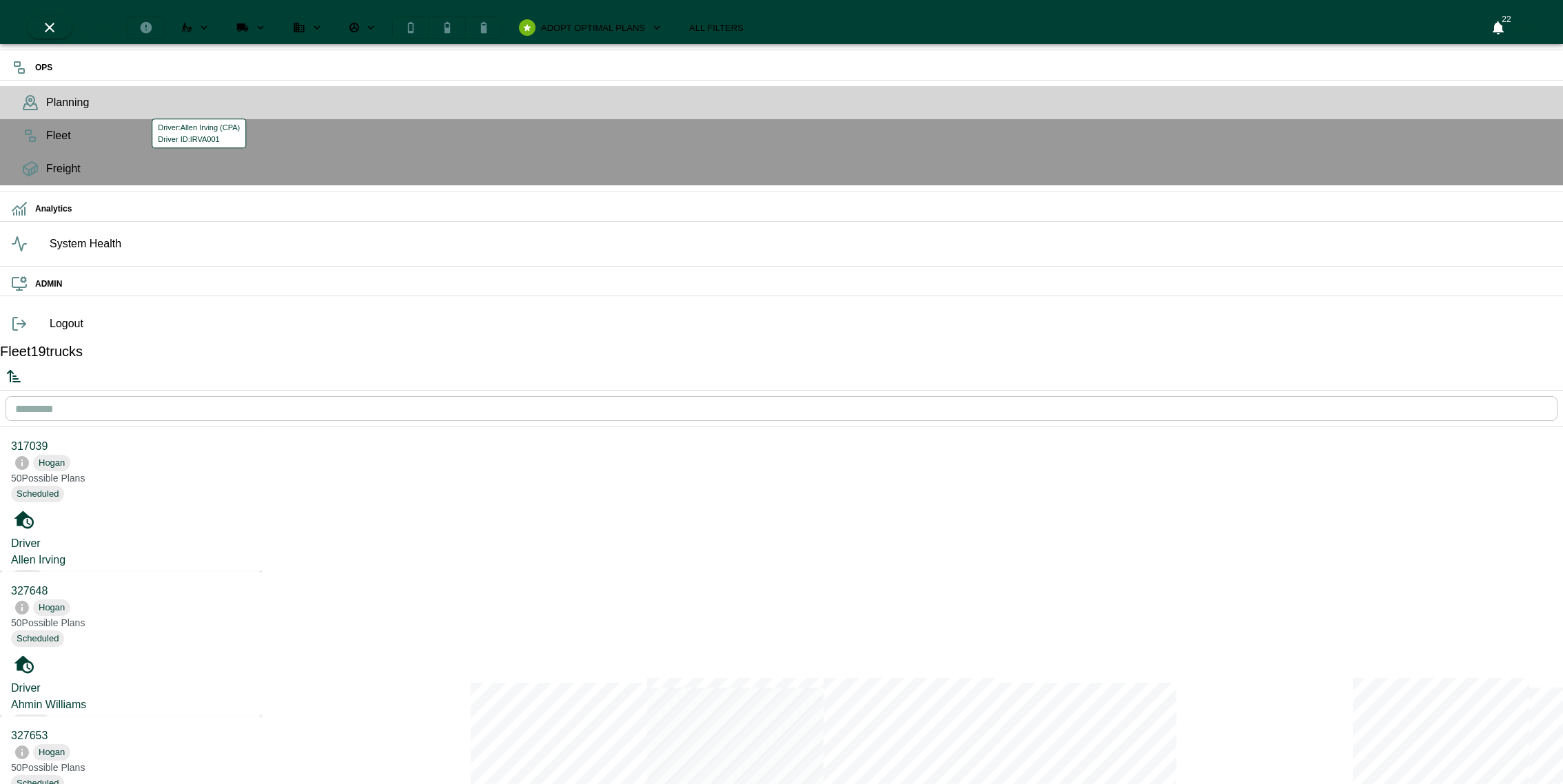 click on "Driver:  Allen Irving (CPA)" at bounding box center (198, 127) 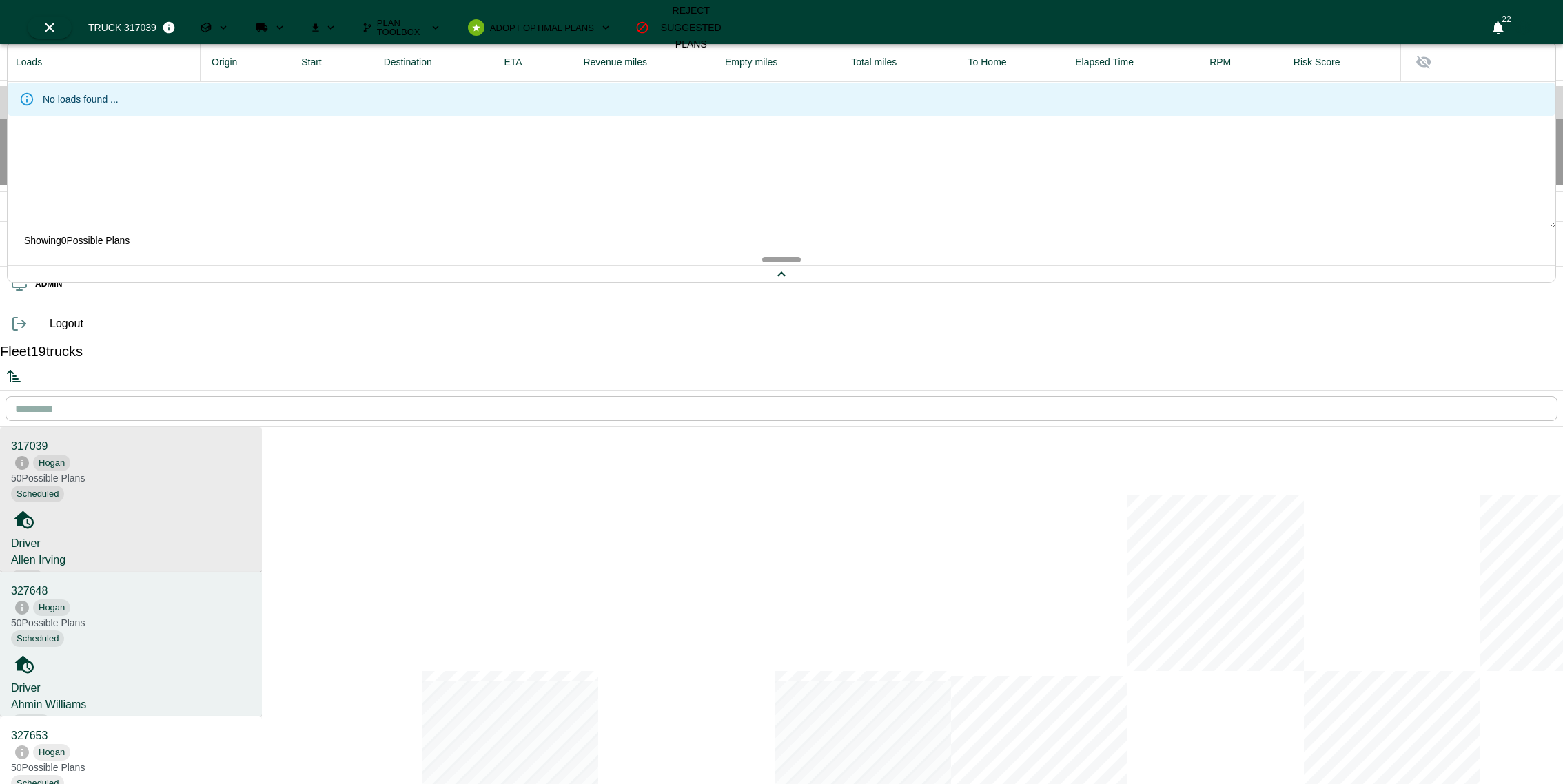 click on "Driver" at bounding box center [25, 688] 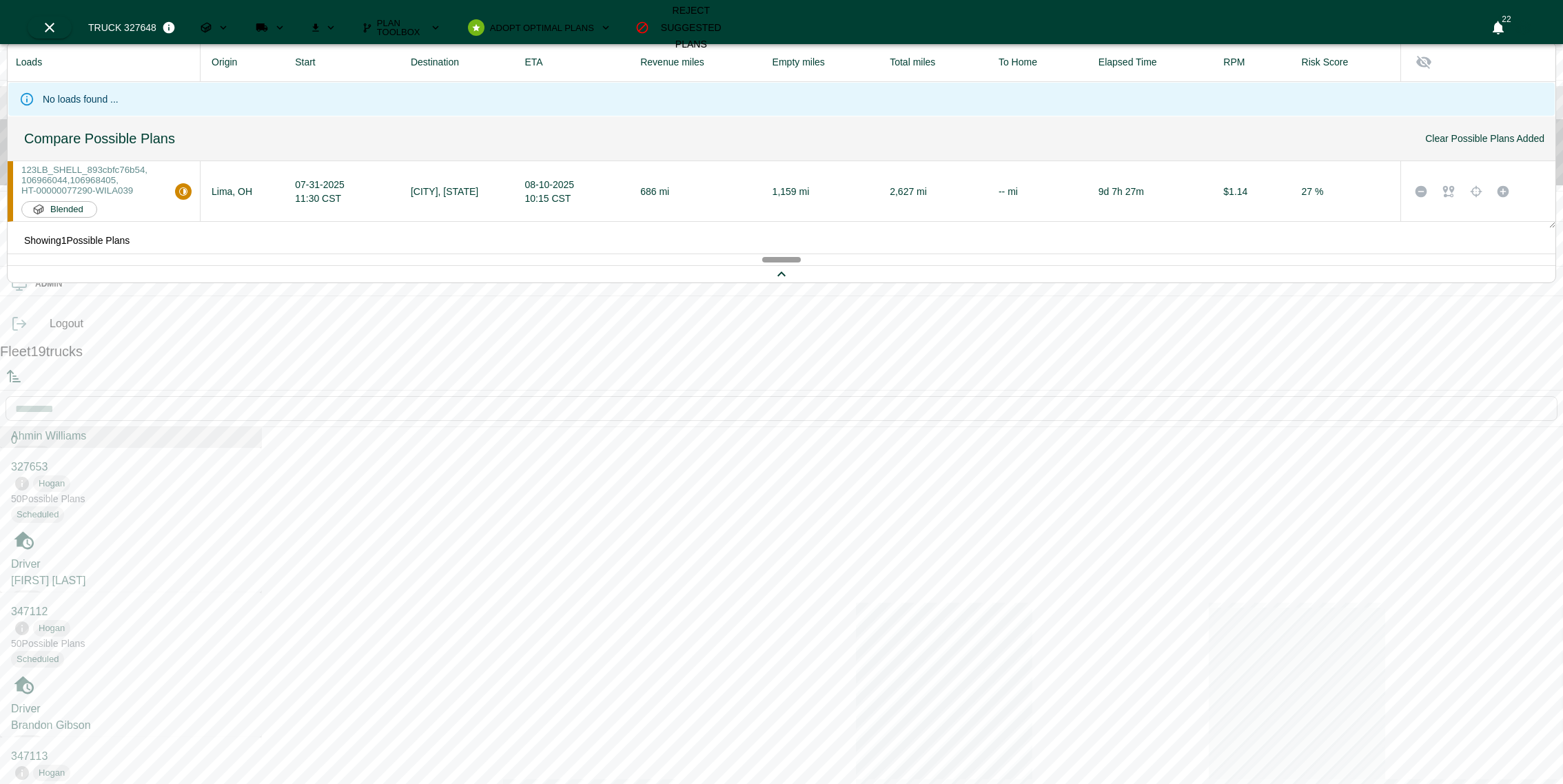 scroll, scrollTop: 277, scrollLeft: 0, axis: vertical 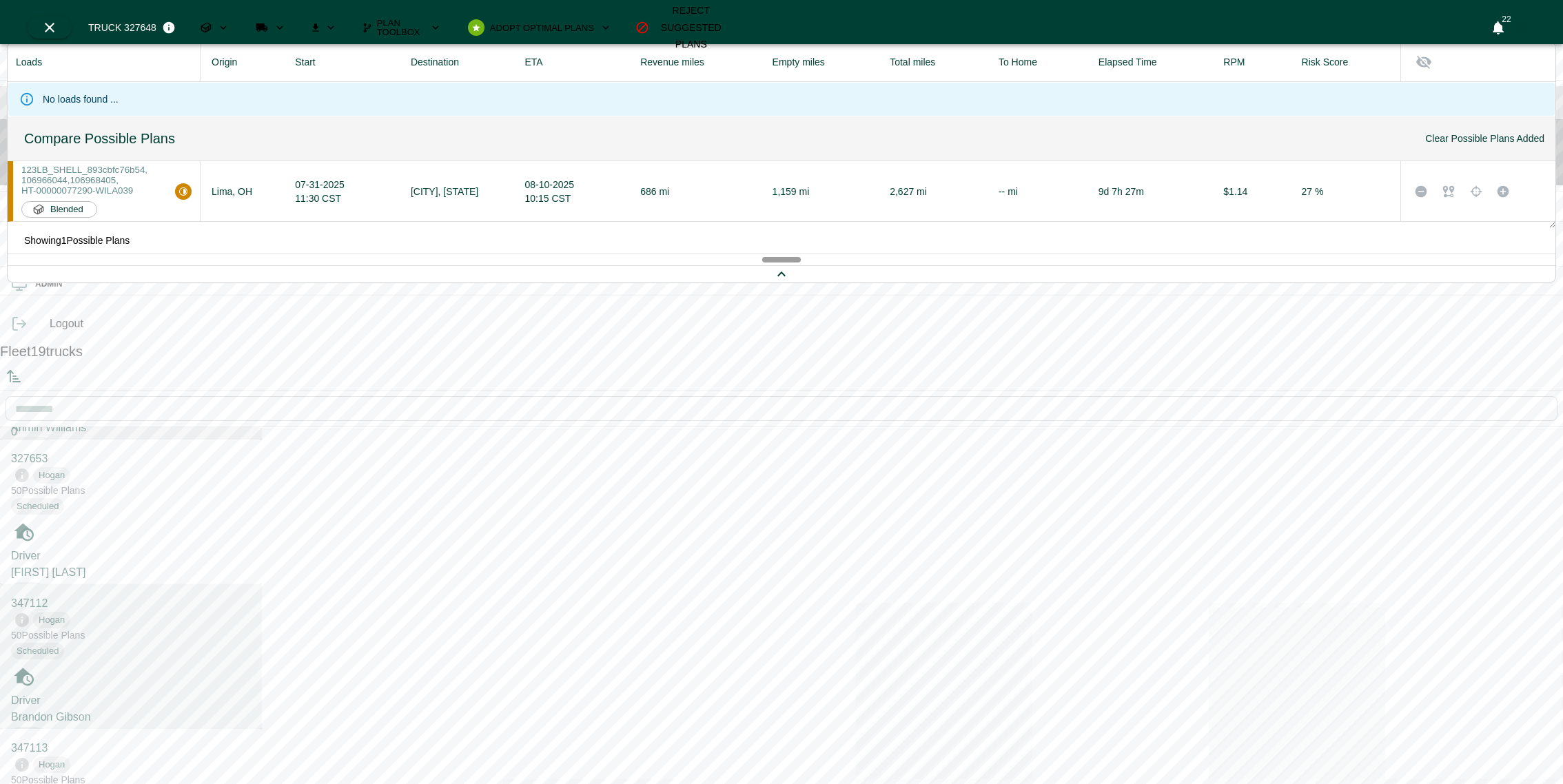 click on "Scheduled" at bounding box center [131, 651] 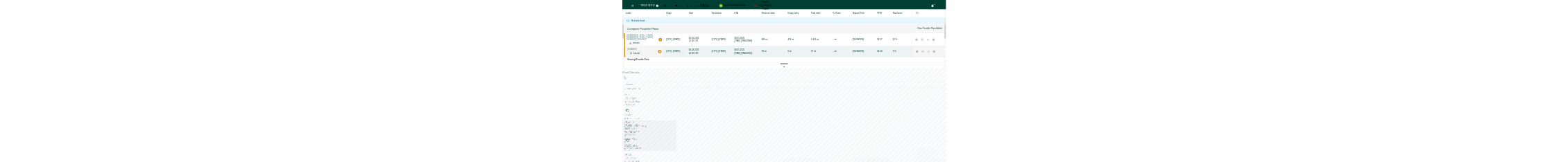 scroll, scrollTop: 0, scrollLeft: 0, axis: both 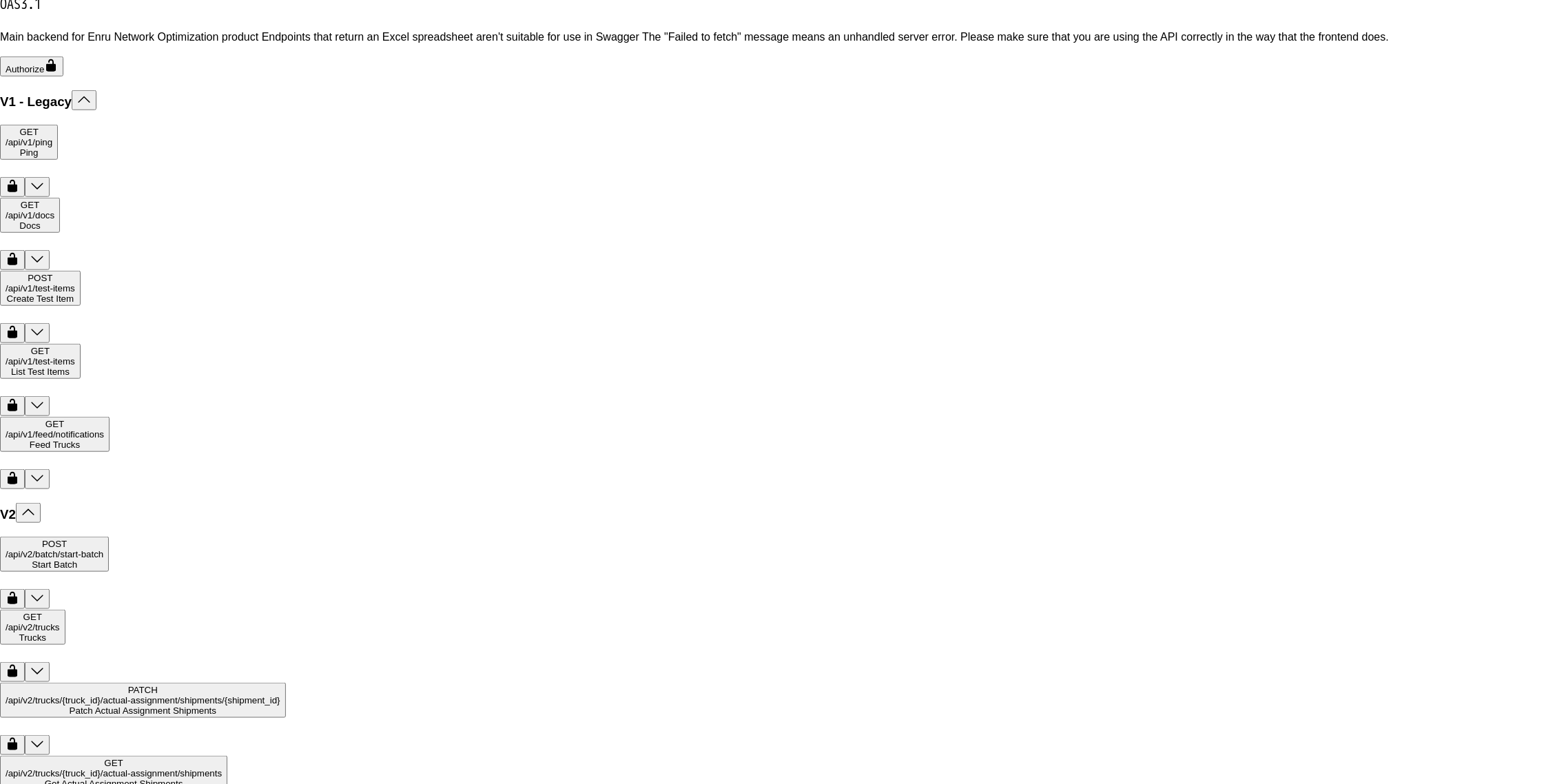 click on "/api /v2 /trucks /{truck_id} /run-optimization Run Optimization" at bounding box center (87, 1436) 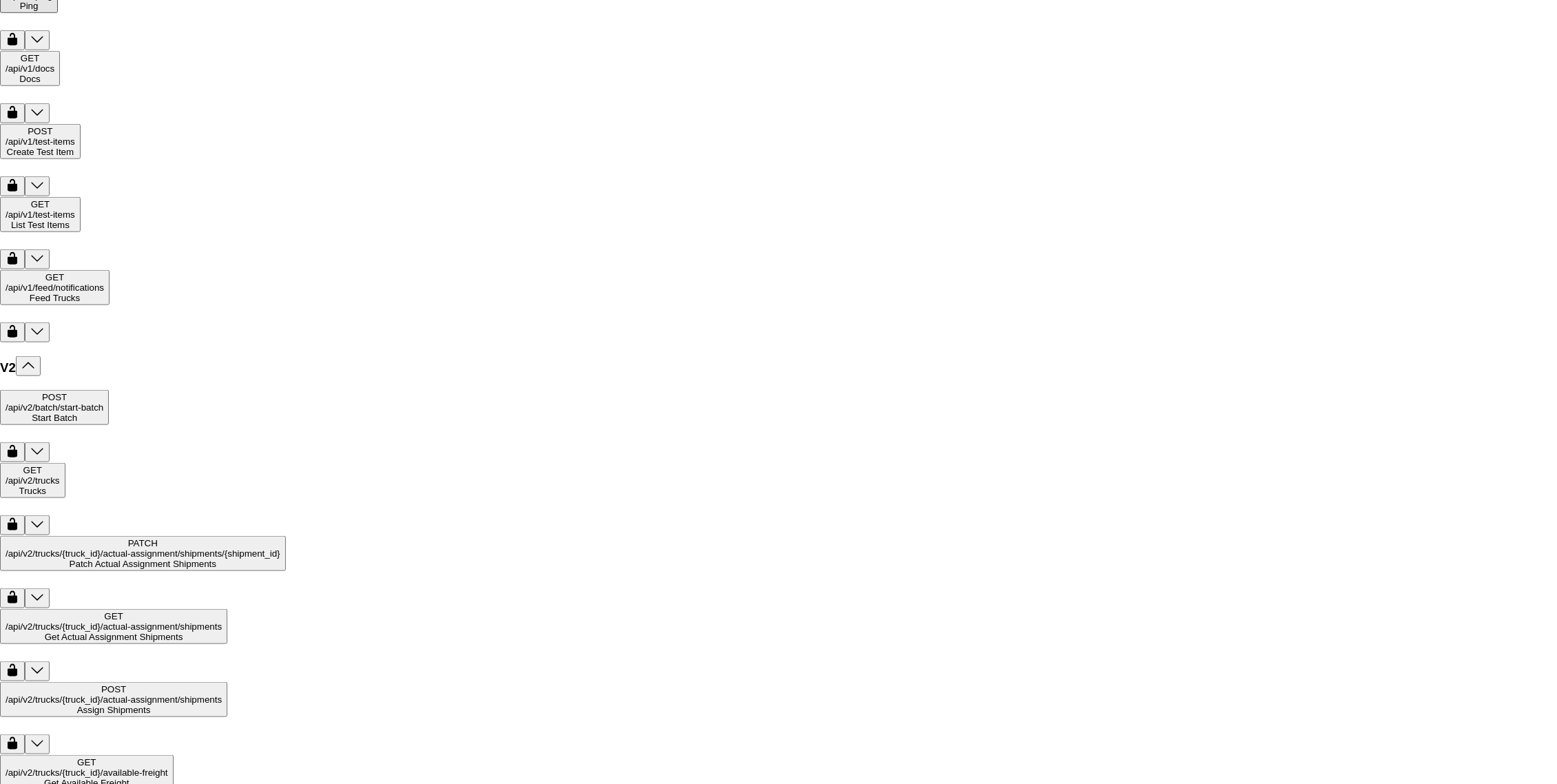 scroll, scrollTop: 775, scrollLeft: 0, axis: vertical 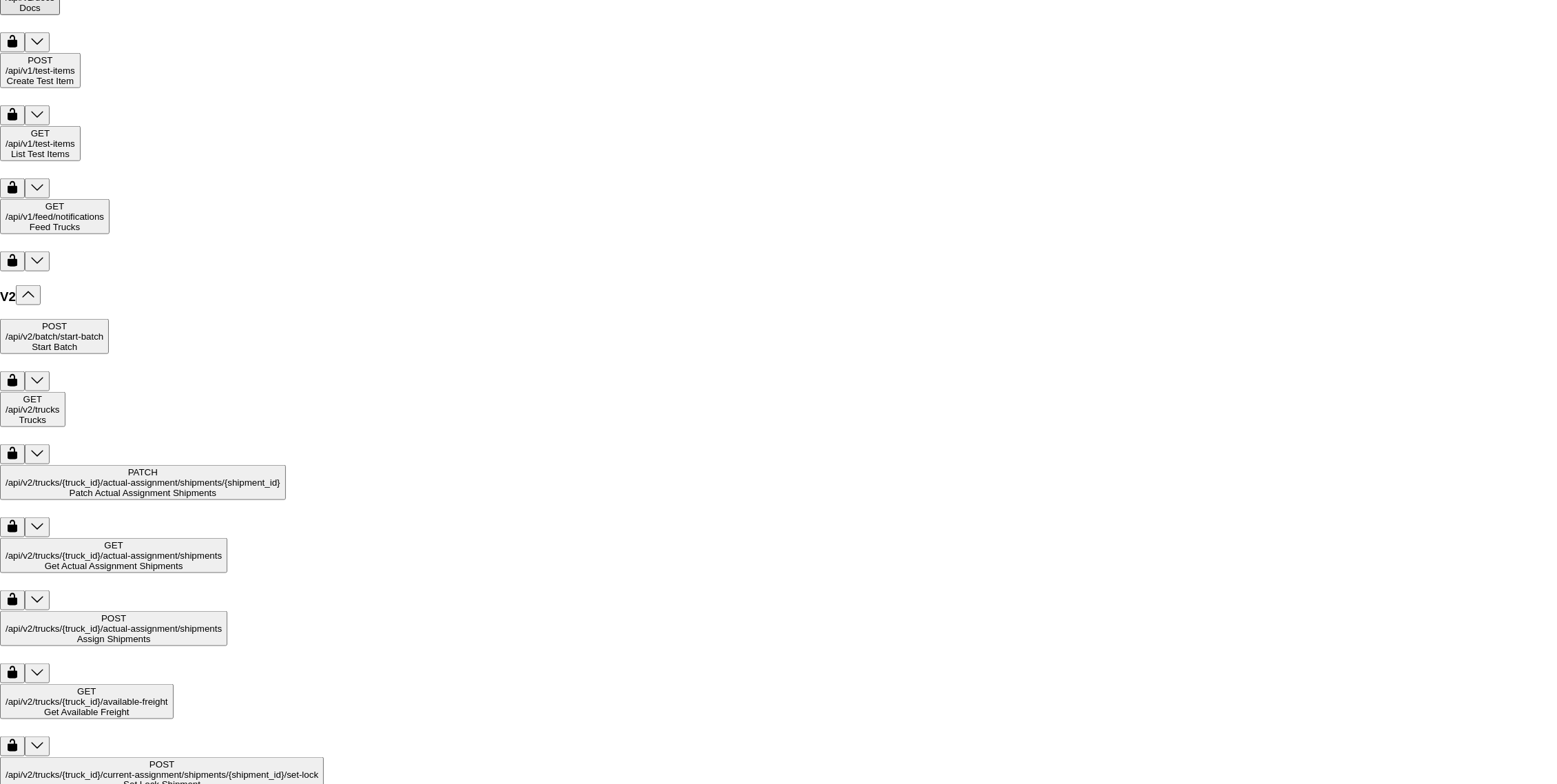 click on "Try it out" at bounding box center (23, 1323) 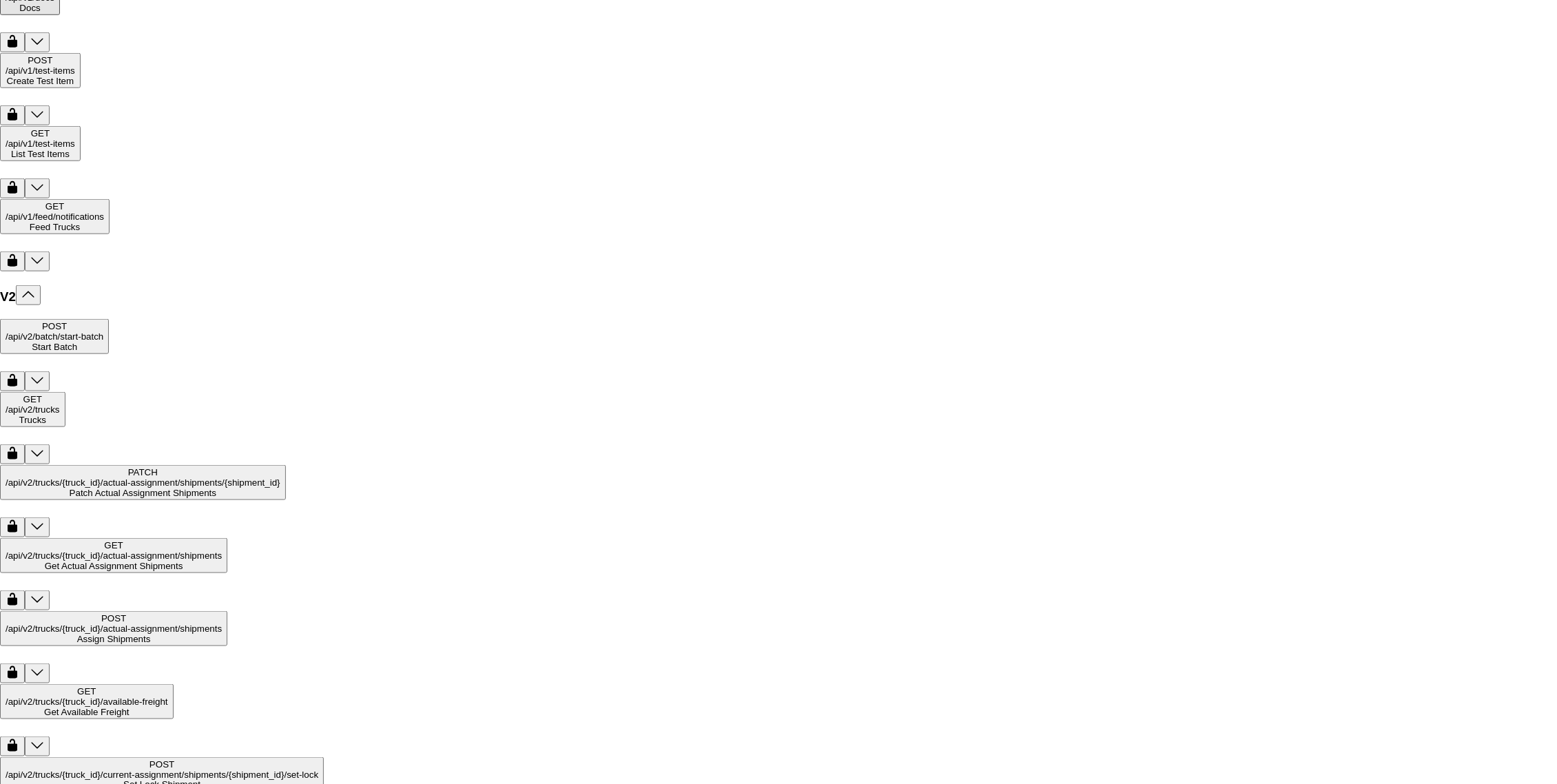 click at bounding box center (96, 1377) 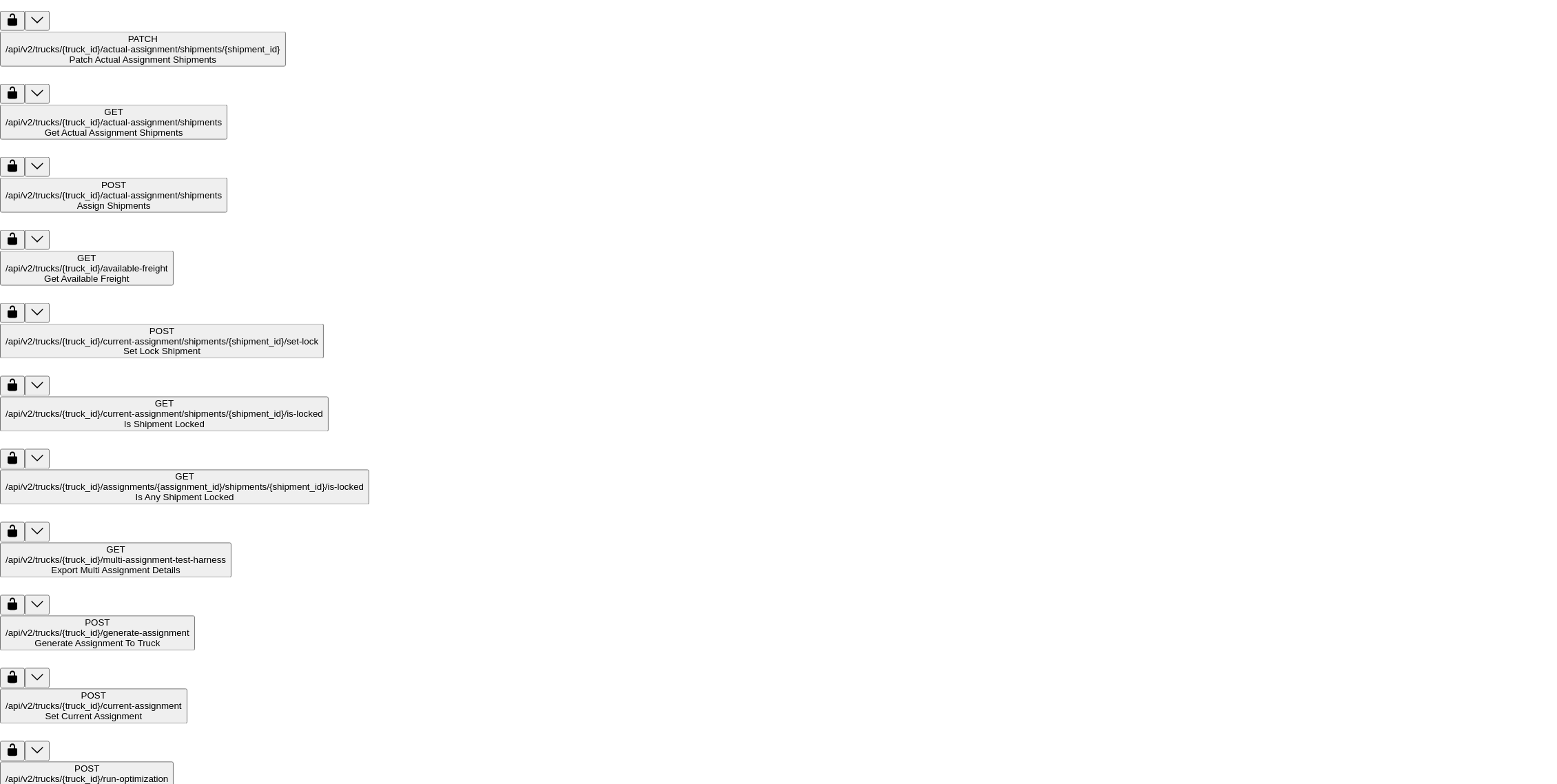 scroll, scrollTop: 1211, scrollLeft: 0, axis: vertical 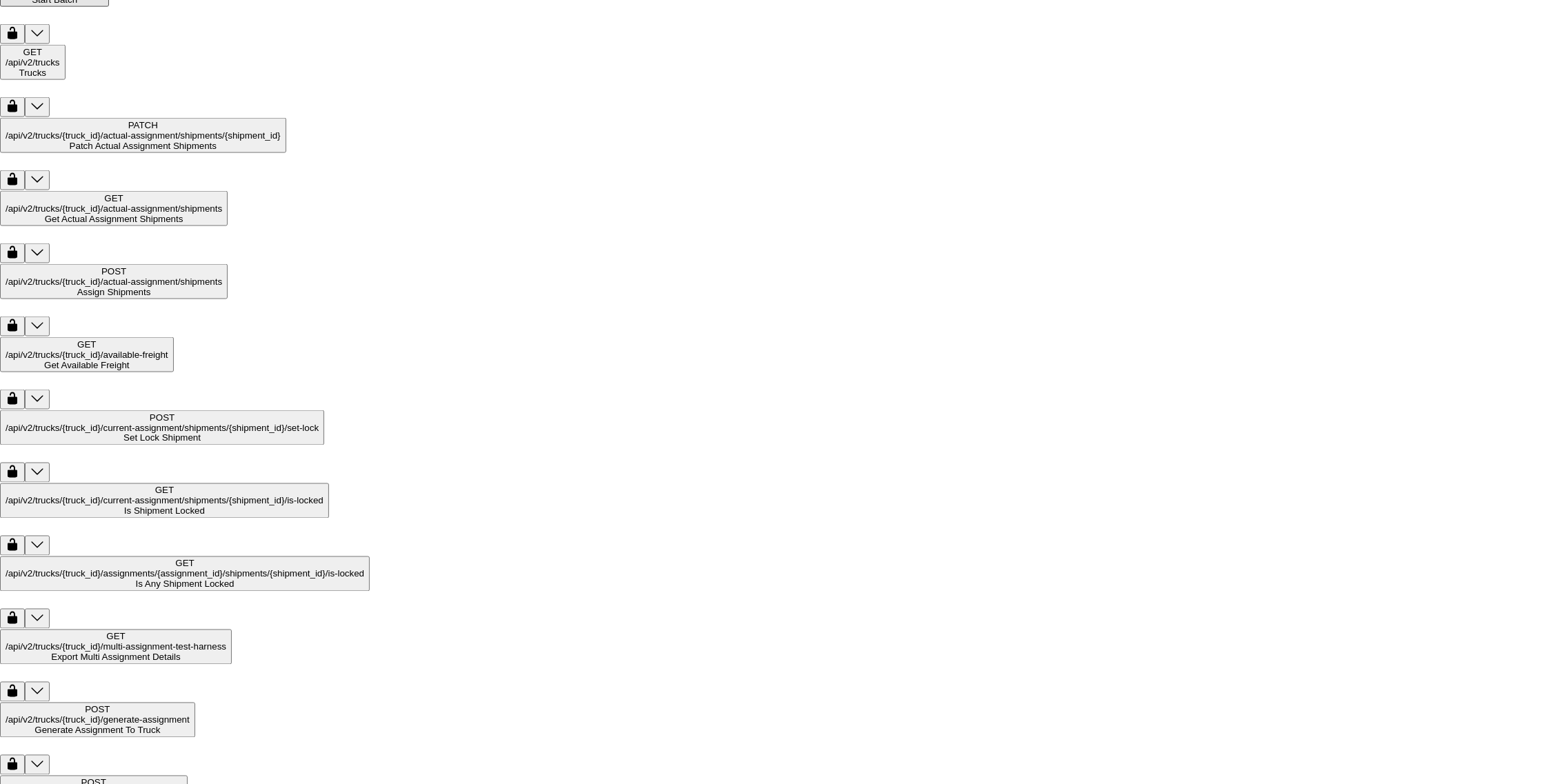 click on "curl -X  'POST'  \
'https://eno-dev-nginx-proxy-01-ca.gentlecliff-e064c78e.centralus.azurecontainerapps.io/api/v2/trucks/GTA_HOGAN_b11CF/run-optimization'  \
-H  'accept: application/json'  \
-H  'Content-Type: application/json'  \
-H   \
-d  '{
"builder_params": {
"include_ddoh": false,
"time_to_filter_enru_freight": 72,
"assignments_time_horizon": 6
},
"solver_params": {
"time_limit": 100,
"num_threads": 1,
"check_solution": true,
"mean_time_to_reassignment": 96,
"dwell_time_penalty": -1,
"loh_threshold": 300,
"driver_rmph_value": 1,
"min_chain_length": 1,
"max_chain_length": 3,
"upper_cap_base_follow_on": 1000,
"alpha": 10,
"max_number_of_per_truck_assignments_taken_into_account": 250
}
}'" at bounding box center [780, 1453] 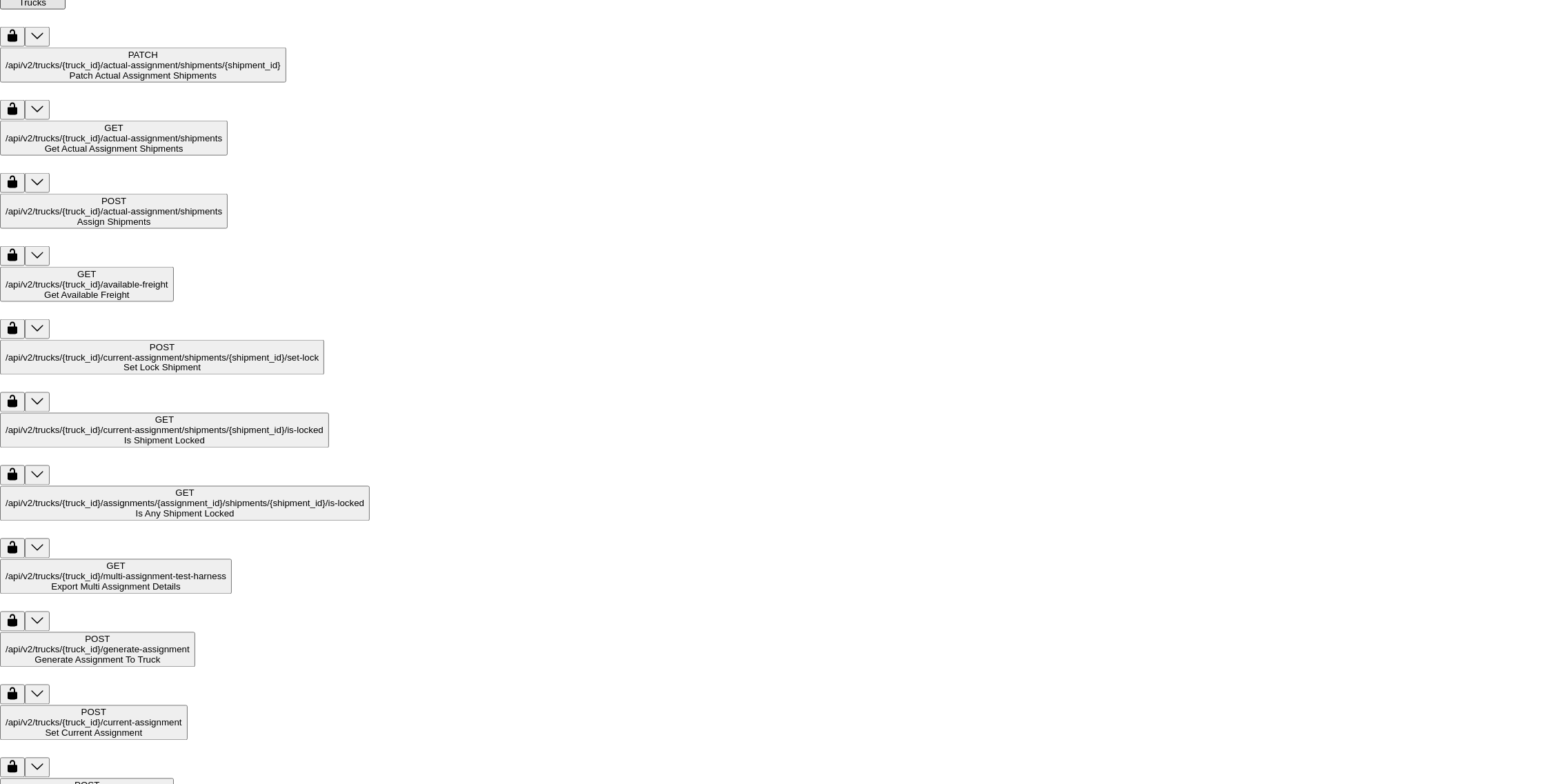 scroll, scrollTop: 74, scrollLeft: 0, axis: vertical 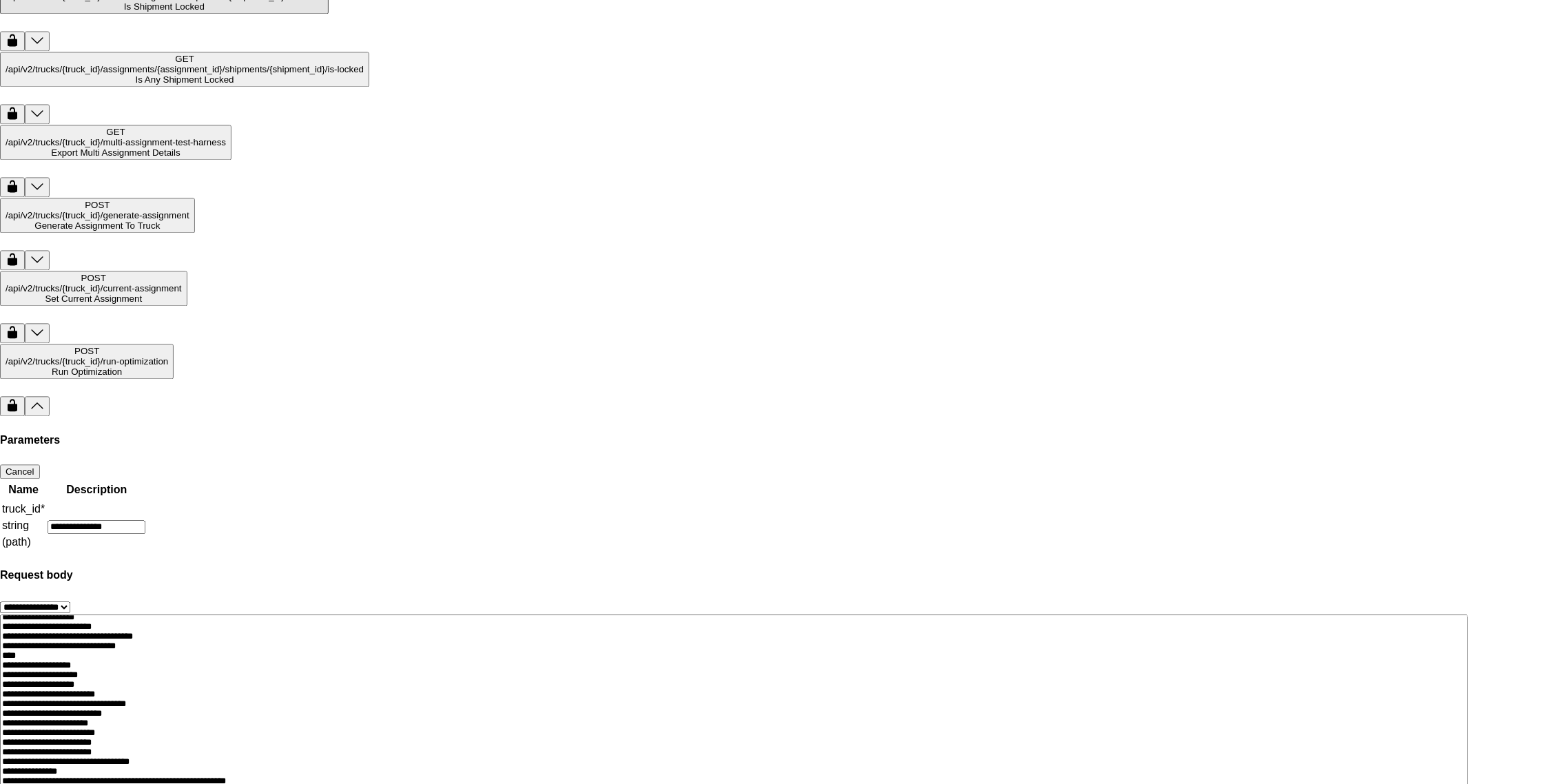 click on "Details" at bounding box center (557, 1080) 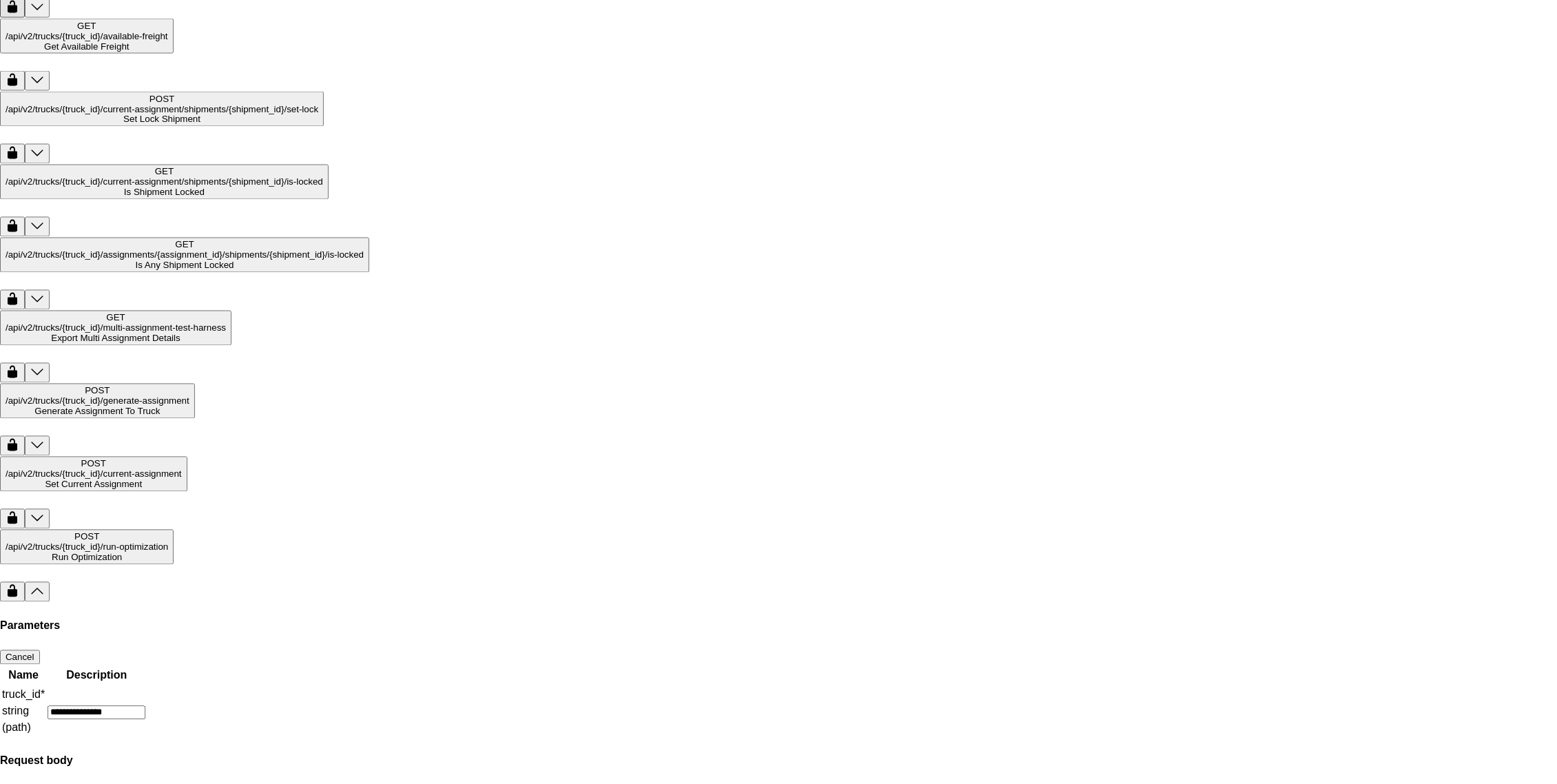 scroll, scrollTop: 0, scrollLeft: 0, axis: both 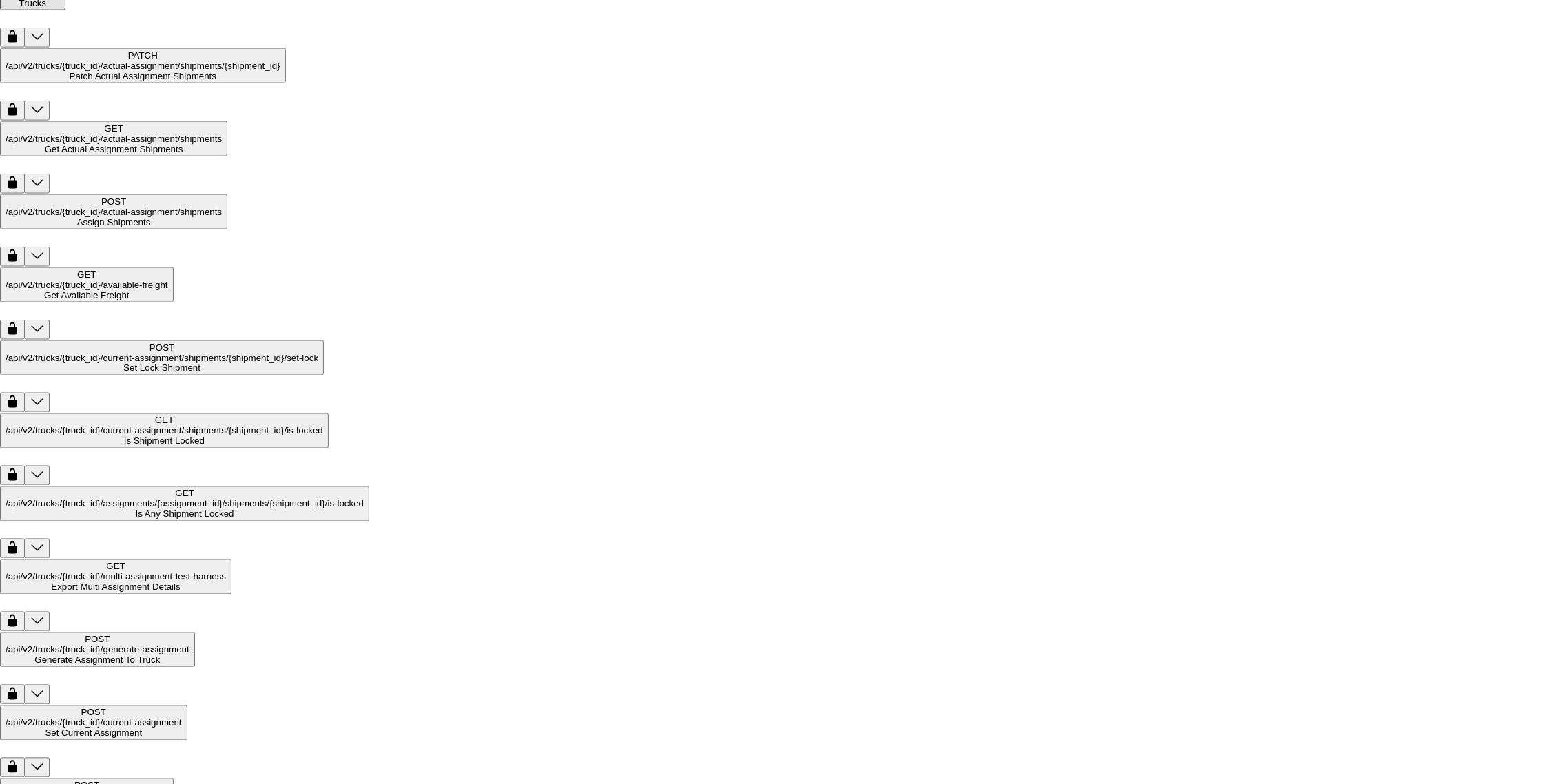 click on "Execute" at bounding box center (22, 1255) 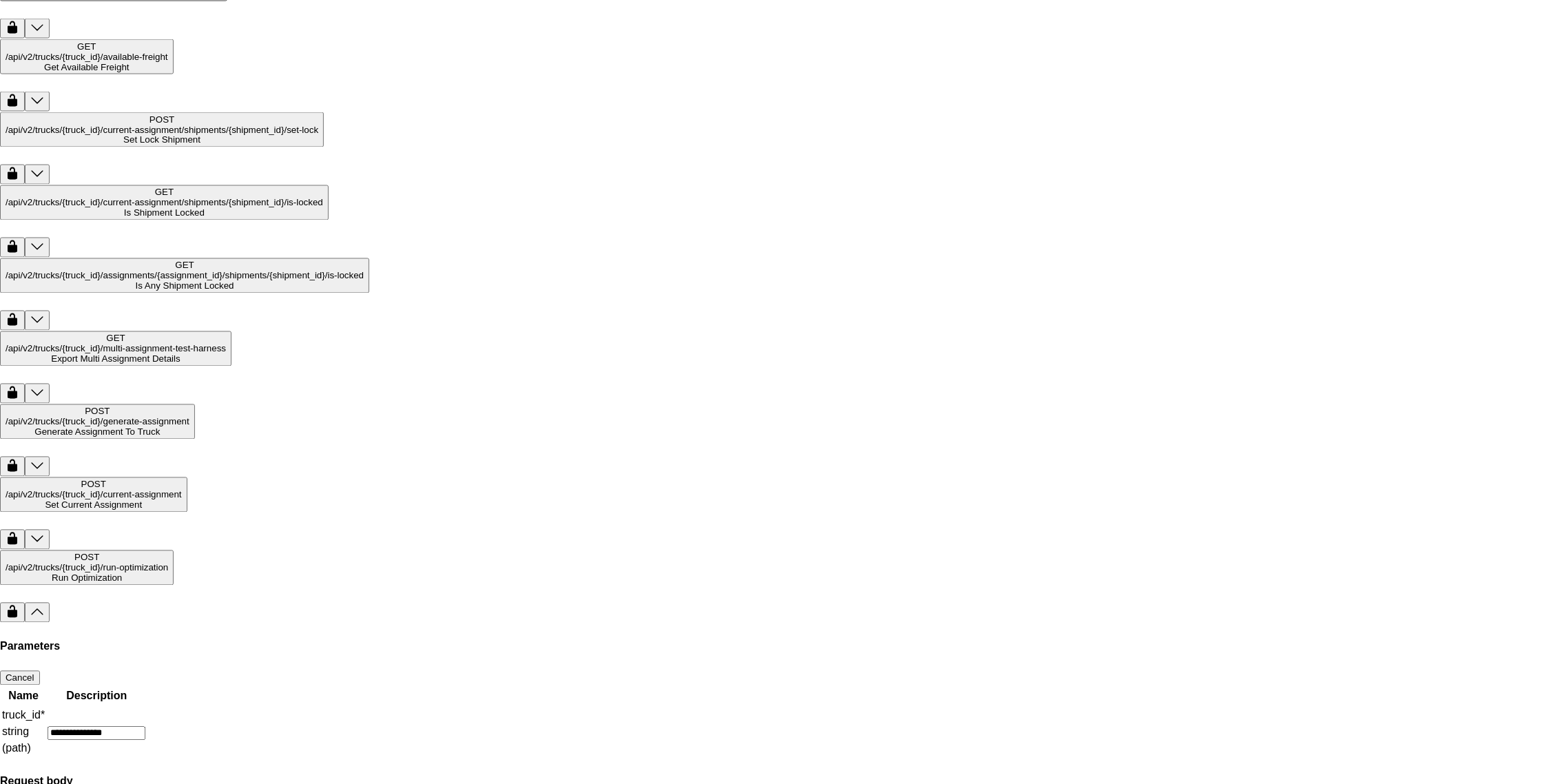 scroll, scrollTop: 1432, scrollLeft: 0, axis: vertical 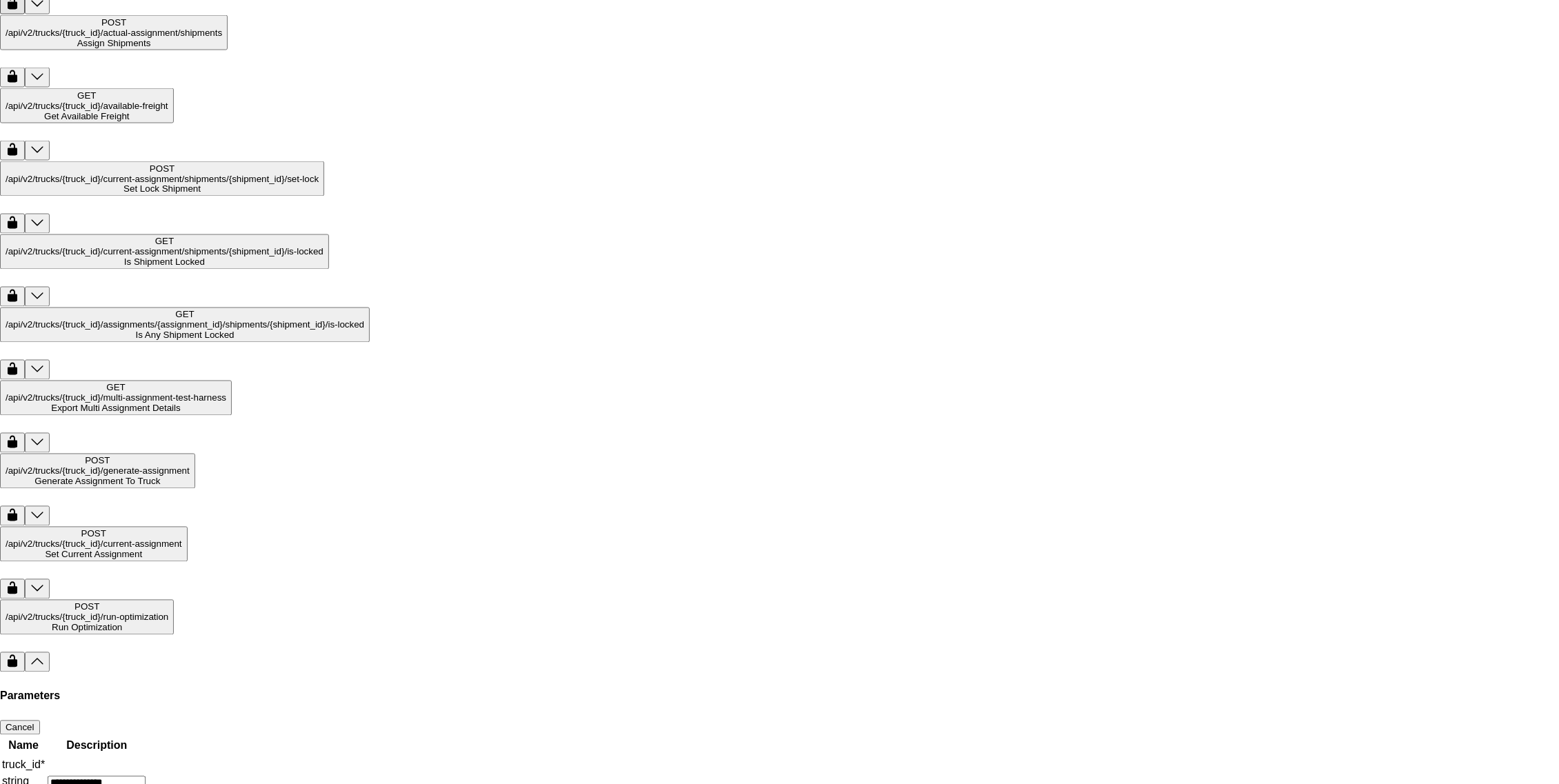 click on "Execute" at bounding box center (22, 1077) 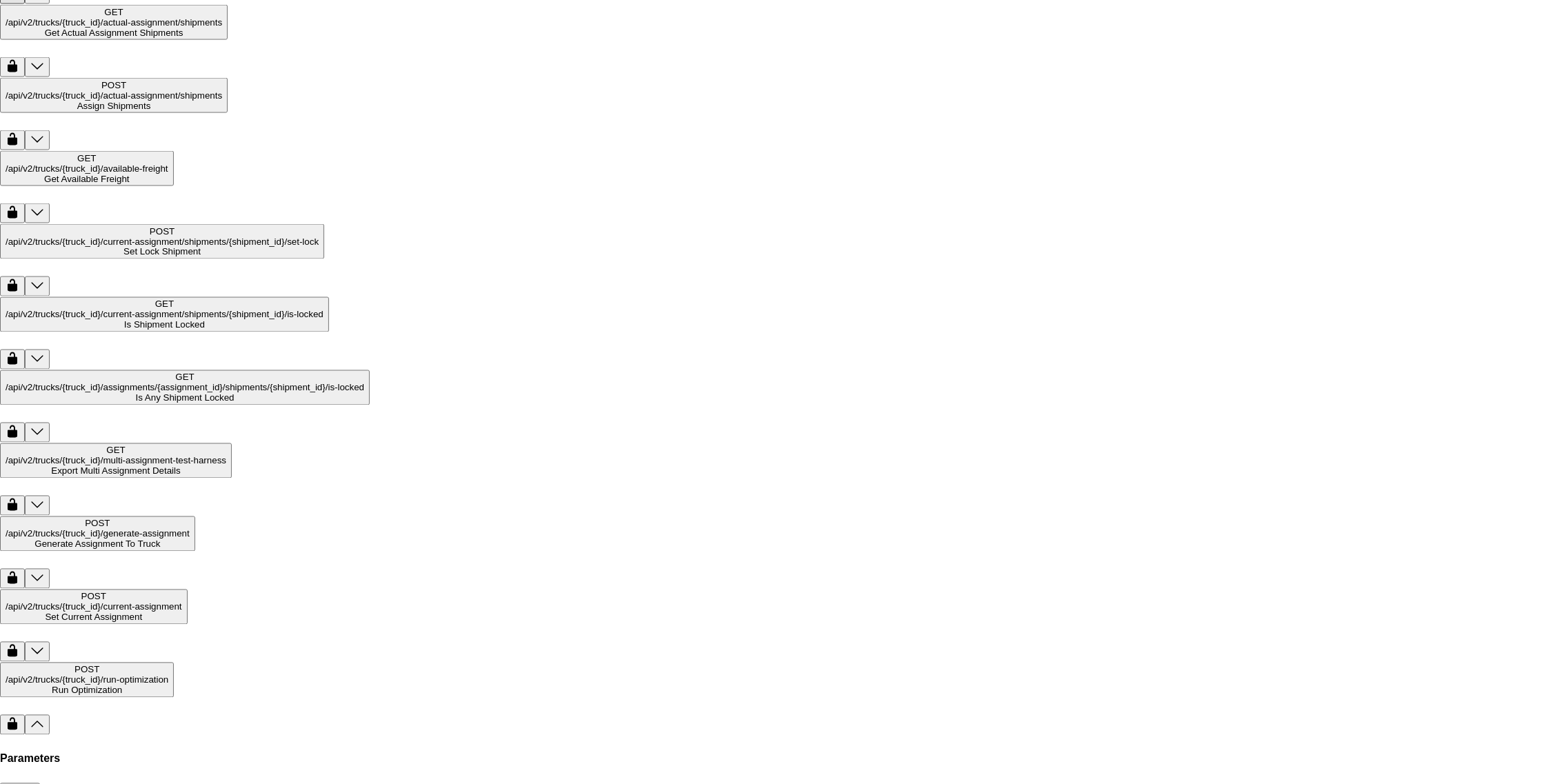 scroll, scrollTop: 1340, scrollLeft: 0, axis: vertical 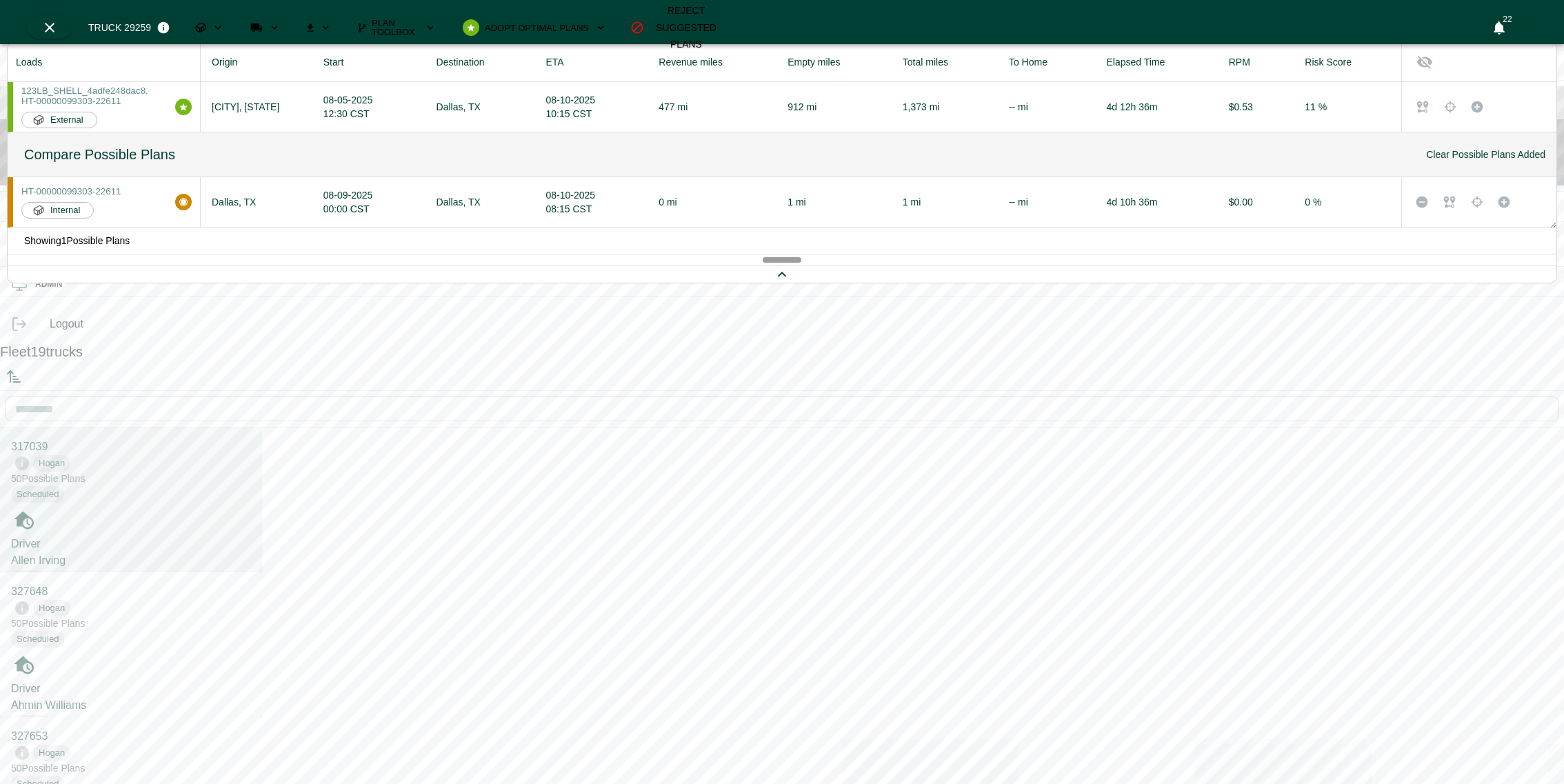 click on "Revenue MPH" at bounding box center [47, 593] 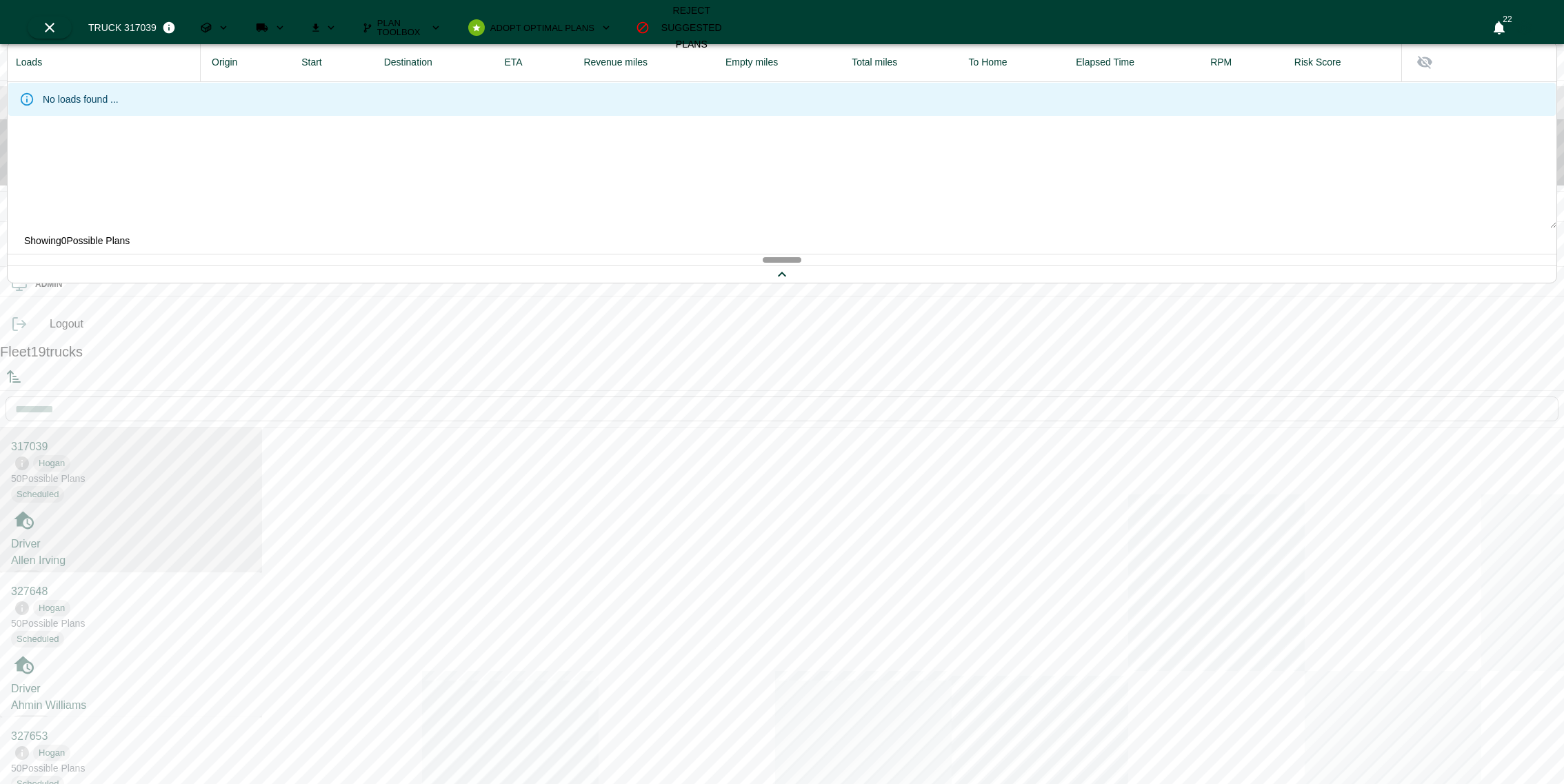 scroll, scrollTop: 6, scrollLeft: 6, axis: both 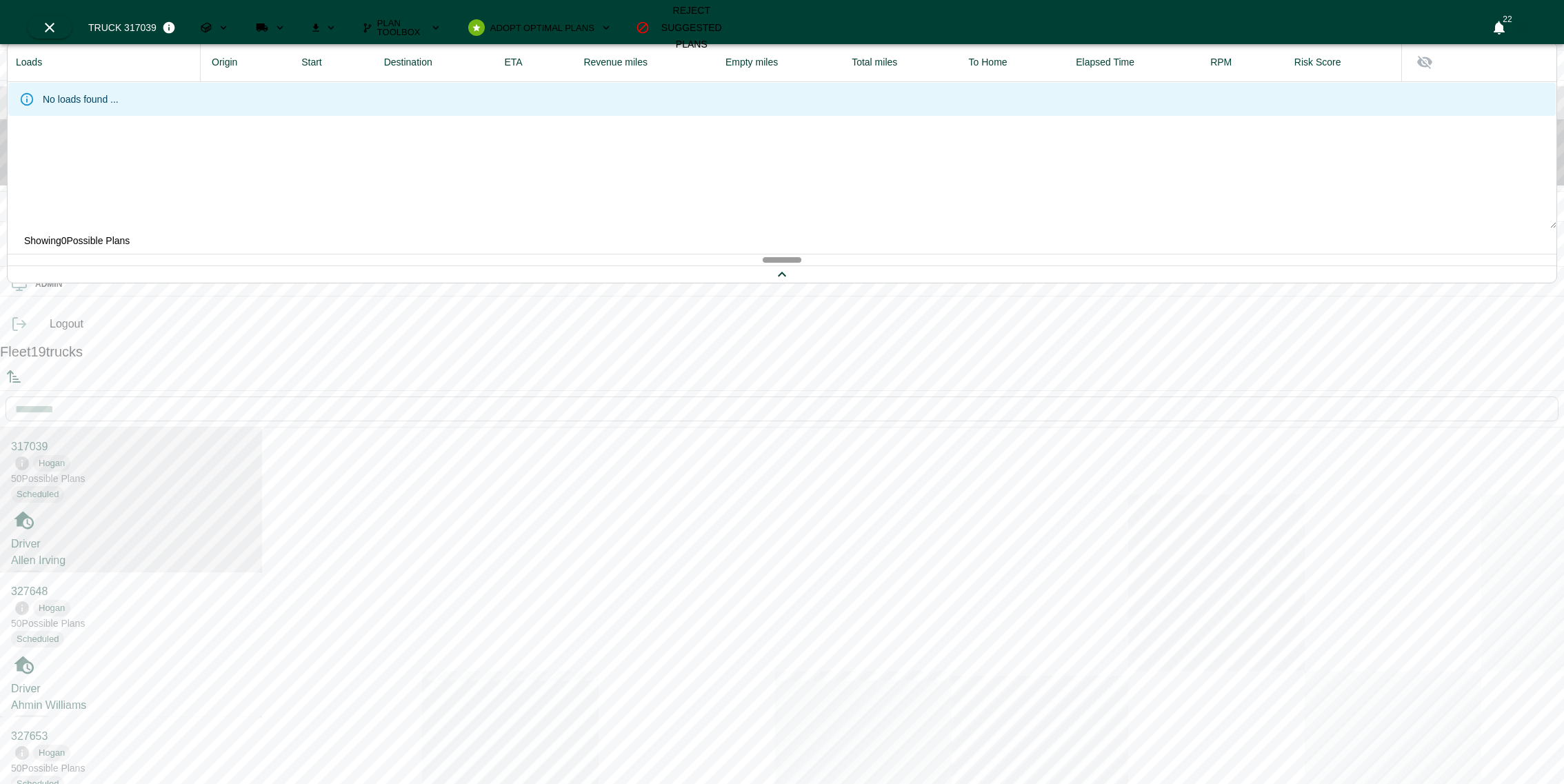 click on "0" at bounding box center [131, 676] 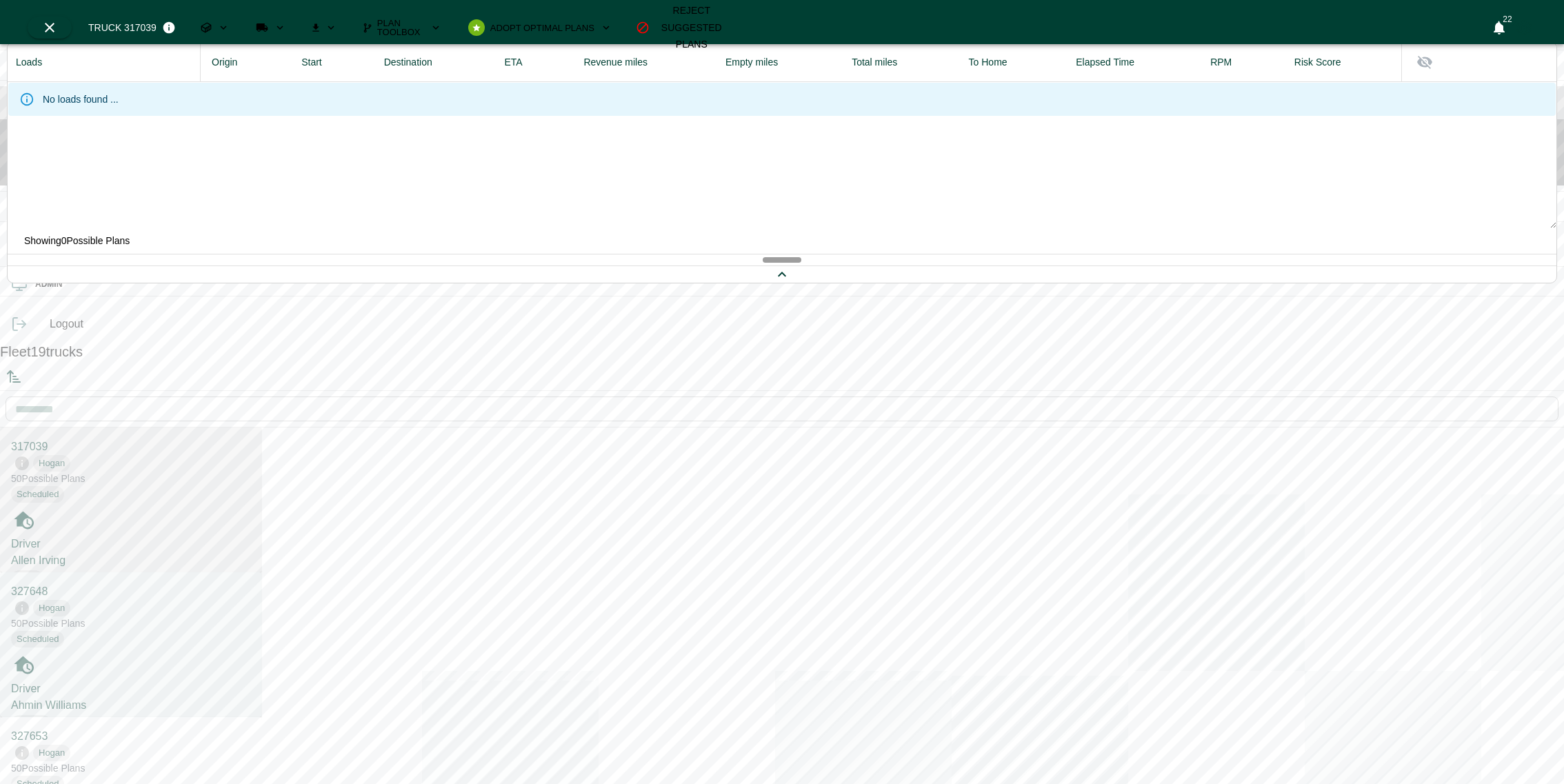 click on "$0.00" at bounding box center [131, 755] 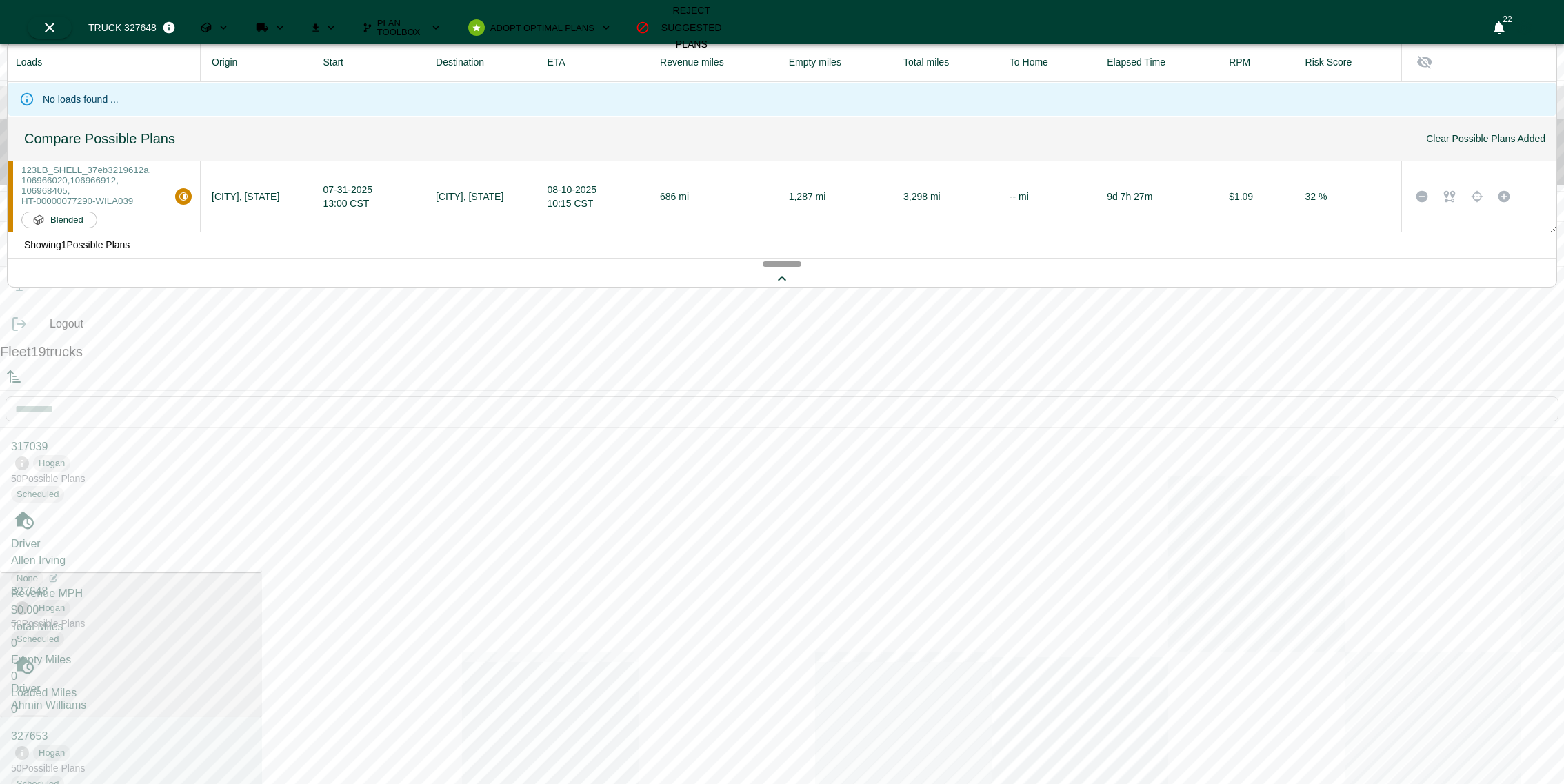 click on "$0.00" at bounding box center [131, 900] 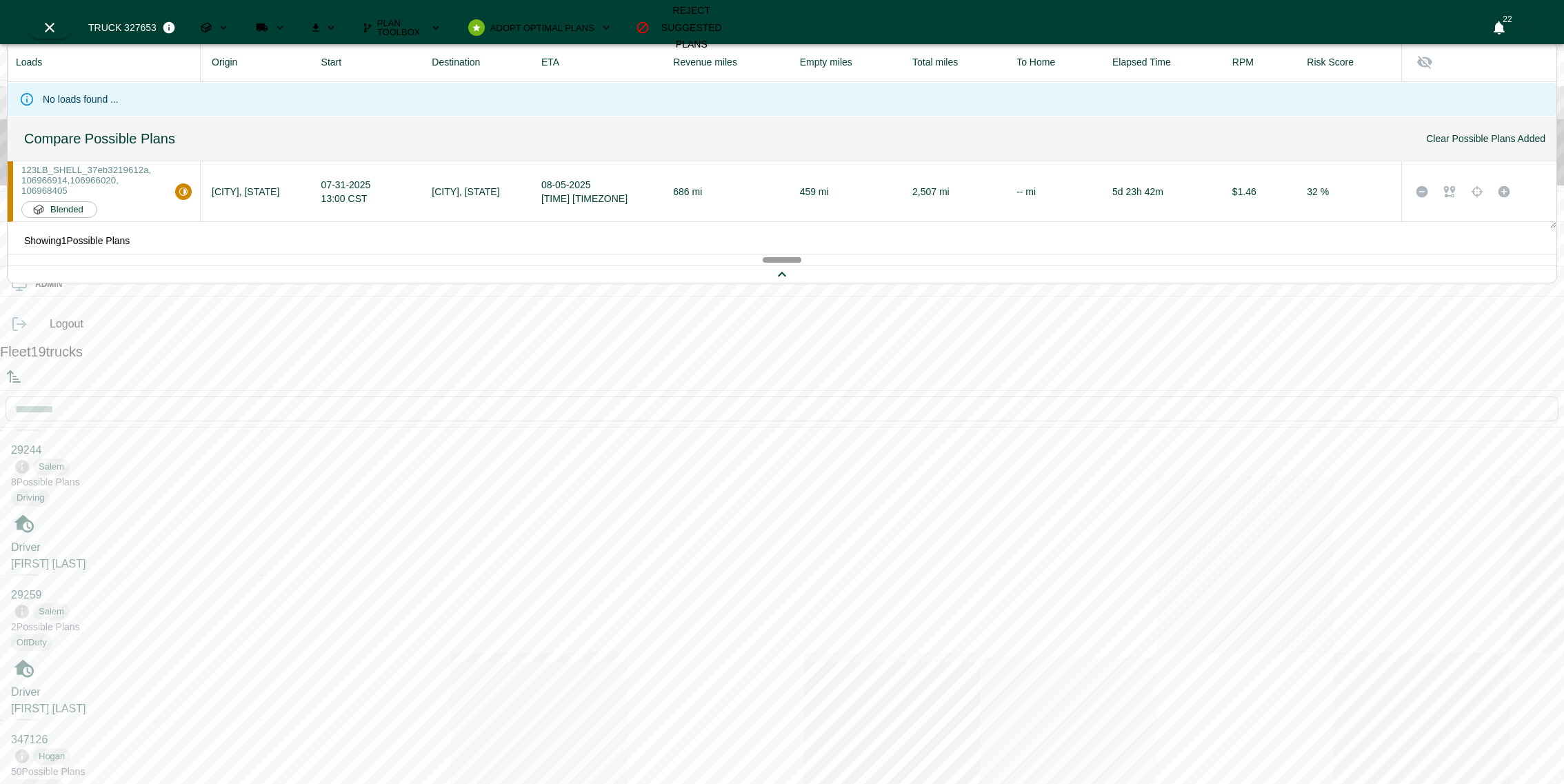 scroll, scrollTop: 2054, scrollLeft: 0, axis: vertical 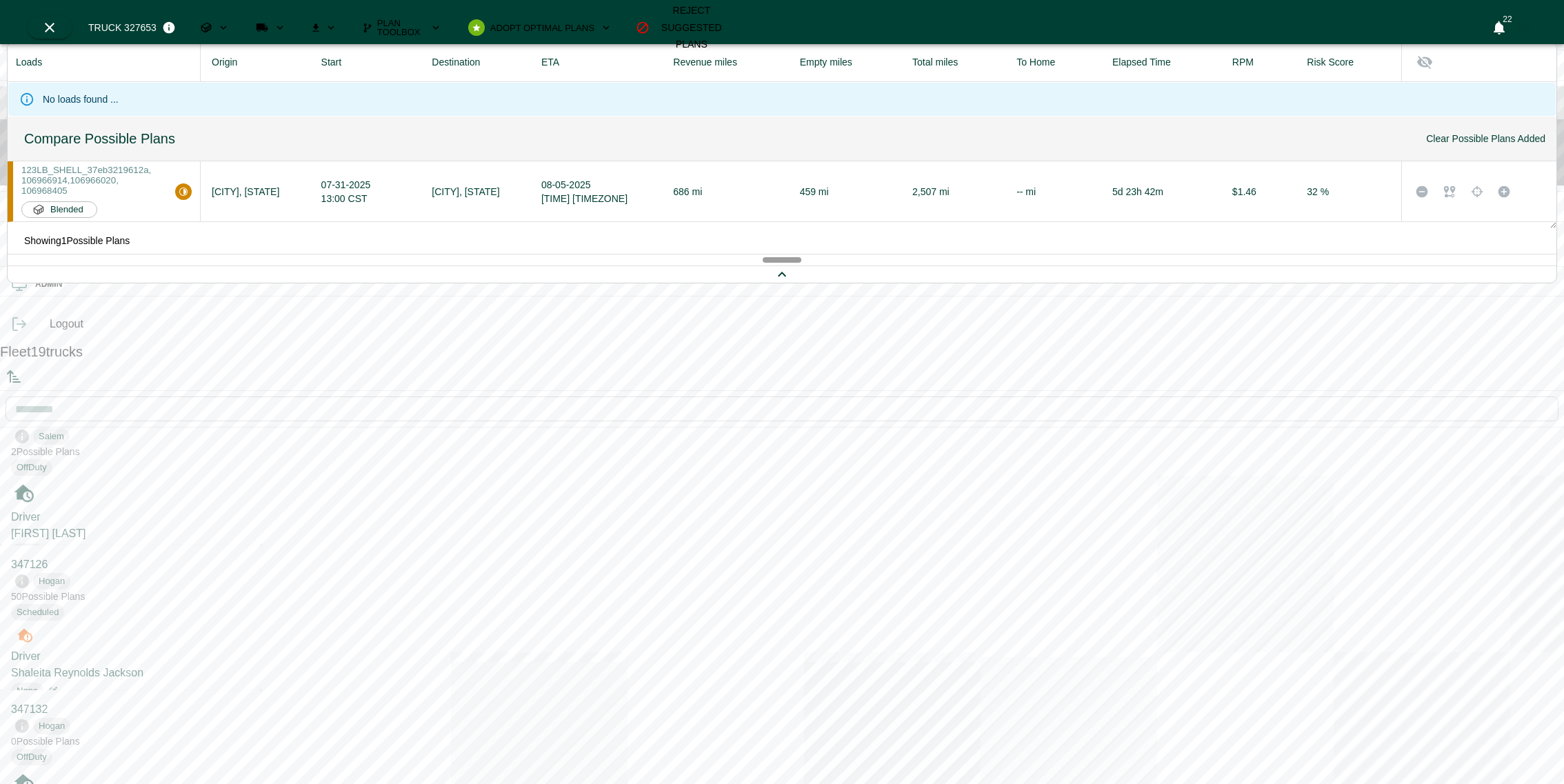 click on "Scheduled" at bounding box center [131, 1047] 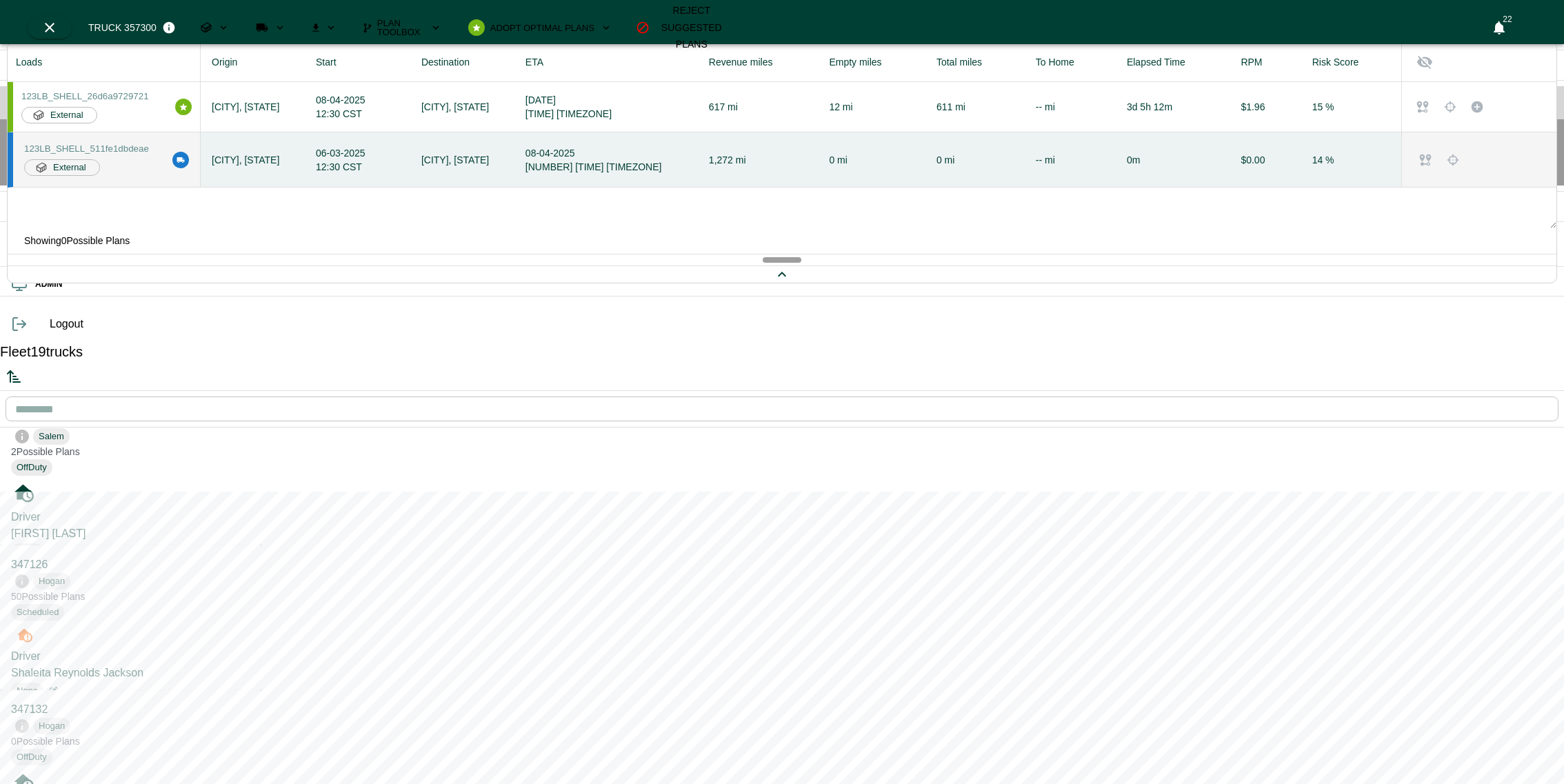 click on "Total Miles" at bounding box center (37, 1034) 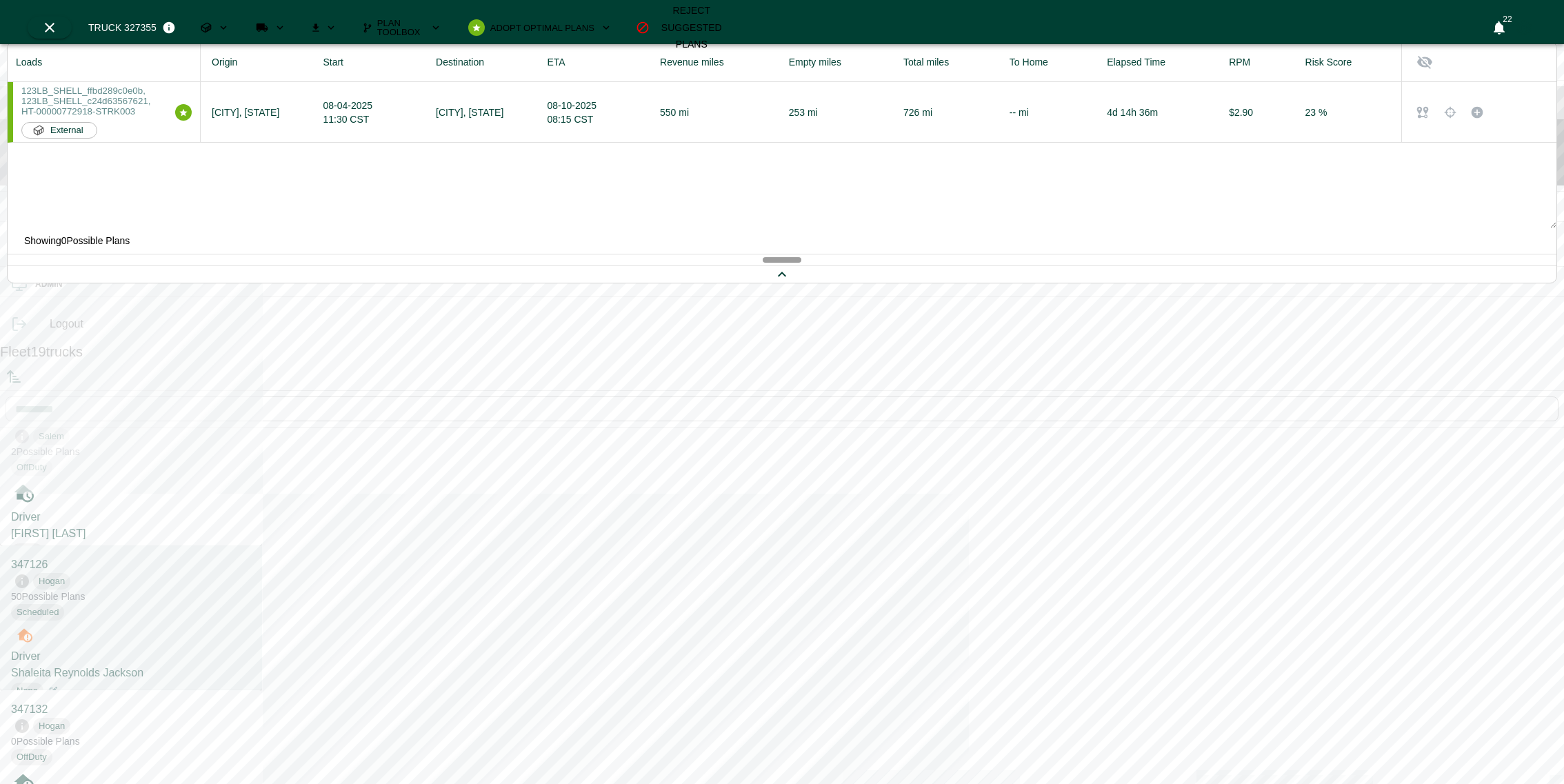 click on "Revenue MPH $0.00" at bounding box center [131, 714] 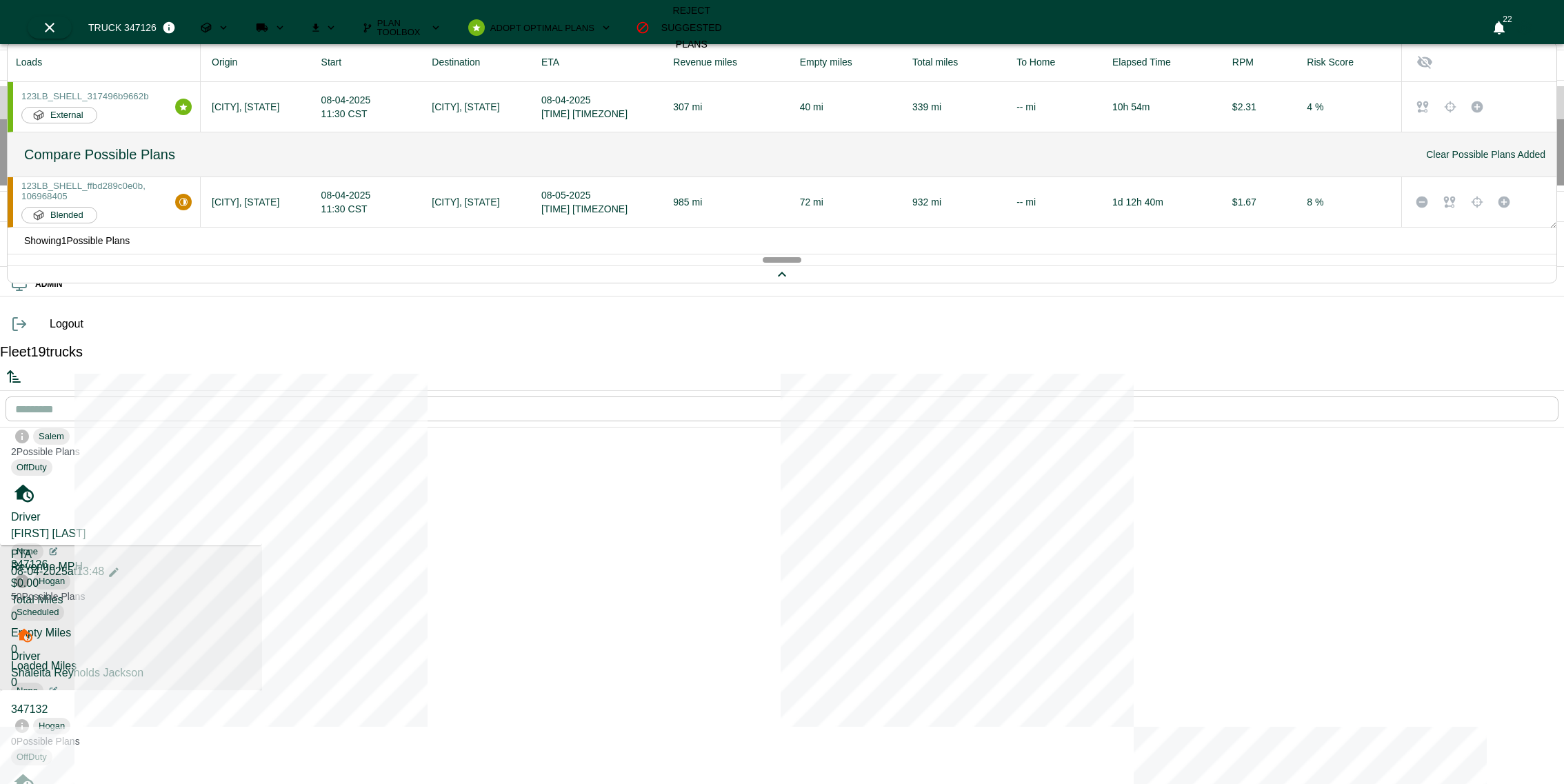 scroll, scrollTop: 2005, scrollLeft: 0, axis: vertical 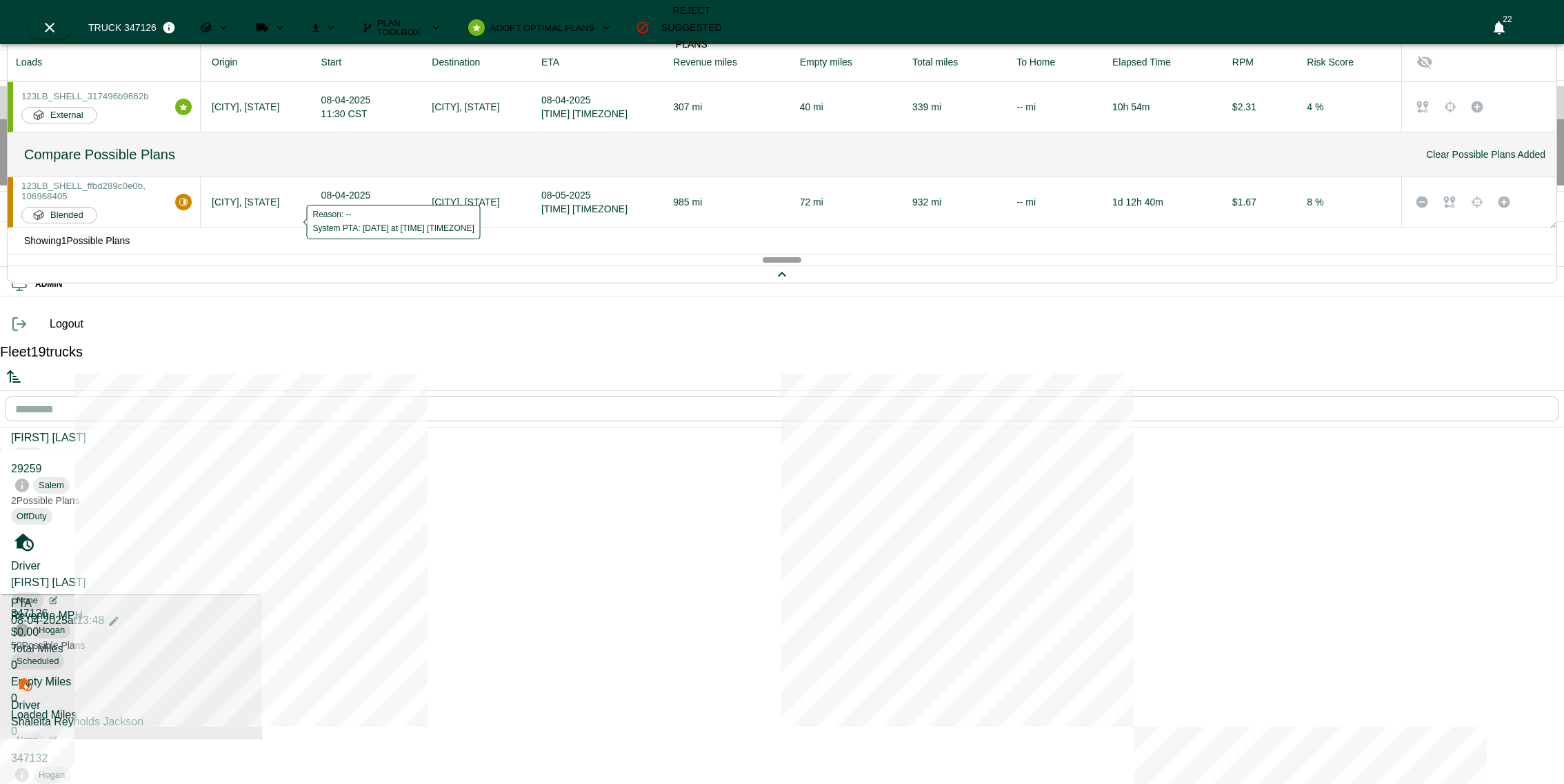 click on "Keith Stroud" at bounding box center [131, 1017] 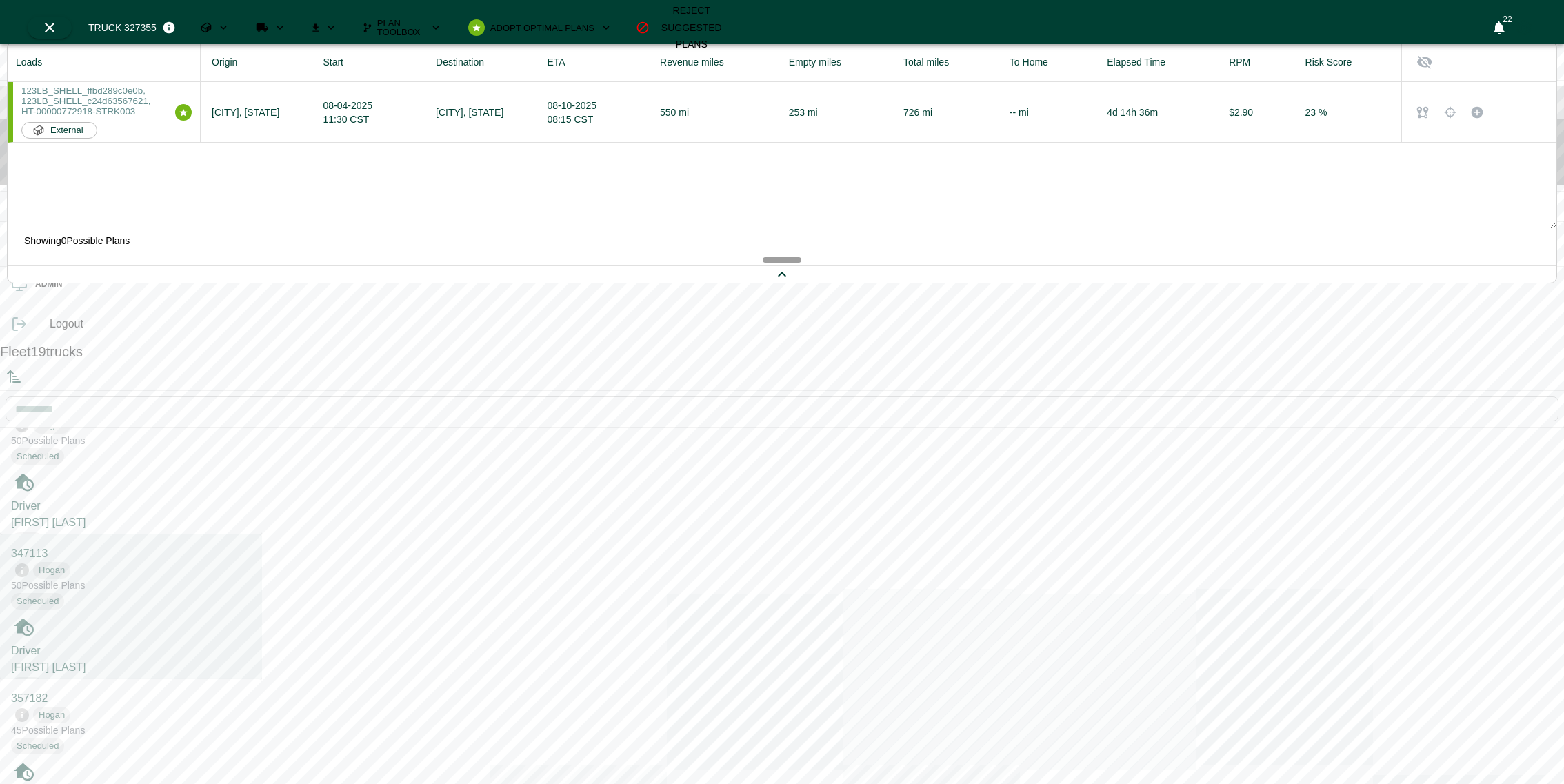 scroll, scrollTop: 0, scrollLeft: 0, axis: both 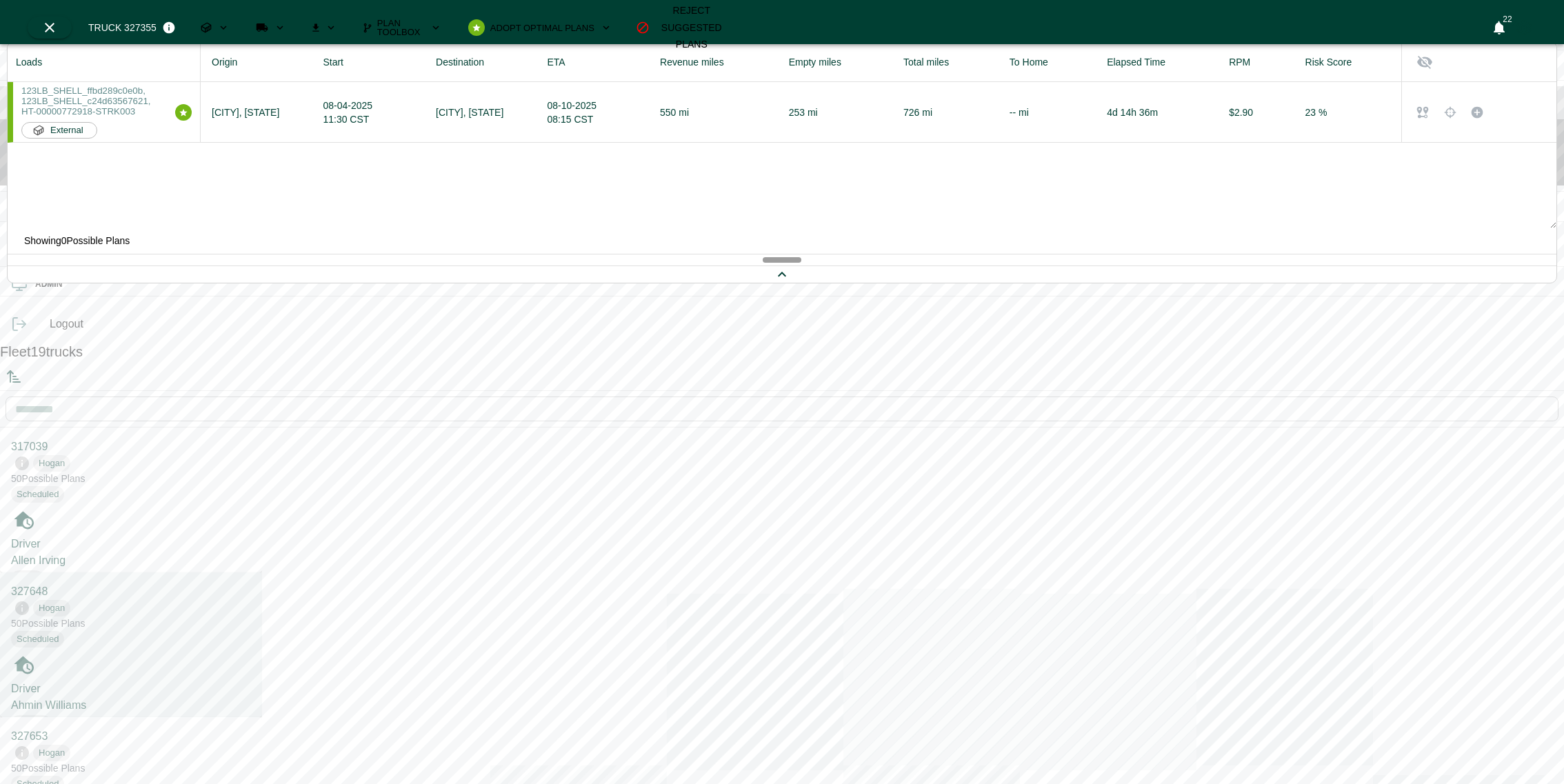 click on "327648 Hogan 50  Possible Plan s" at bounding box center [131, 607] 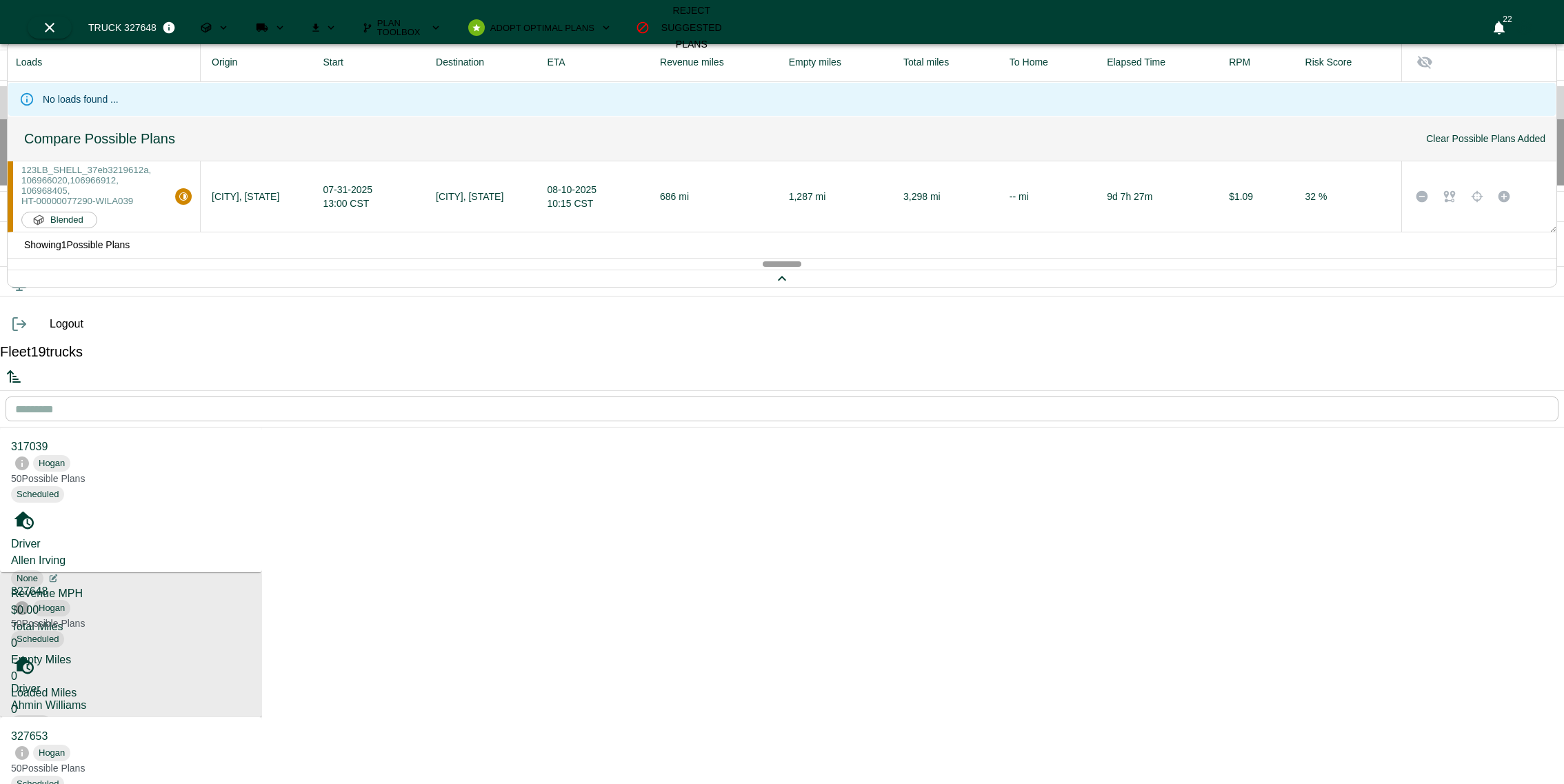 click on "Truck 327648 Plan Toolbox Adopt Optimal Plans Reject Suggested Plans 22 Loads Origin Start Destination ETA Revenue miles Empty miles Total miles To Home Elapsed Time RPM Risk Score No loads found ... Compare Possible Plans Clear Possible Plans Added 123LB_SHELL_37eb3219612a , 106966020 , 106966912 , 106968405 , HT-00000077290-WILA039 Blended York, PA 07-31-2025 13:00 CST York, PA 08-10-2025 10:15 CST 686 mi 1,287 mi 3,298 mi -- mi 9d 7h 27m $1.09 32 % Showing  1  Possible Plans
50
327648
+ −" at bounding box center (782, 819) 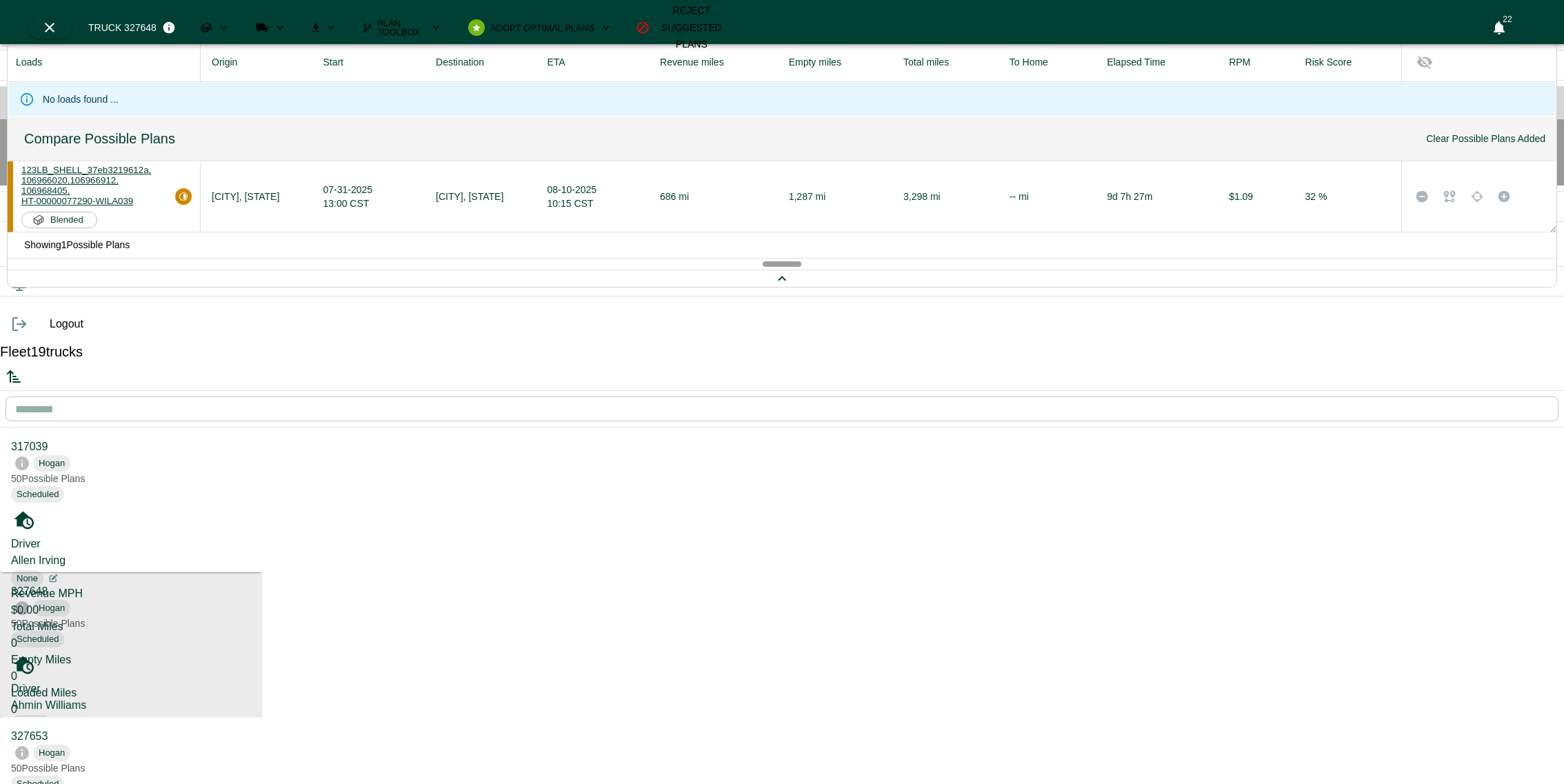 click on "123LB_SHELL_37eb3219612a , 106966020 , 106966912 , 106968405 , HT-00000077290-WILA039" at bounding box center [92, 185] 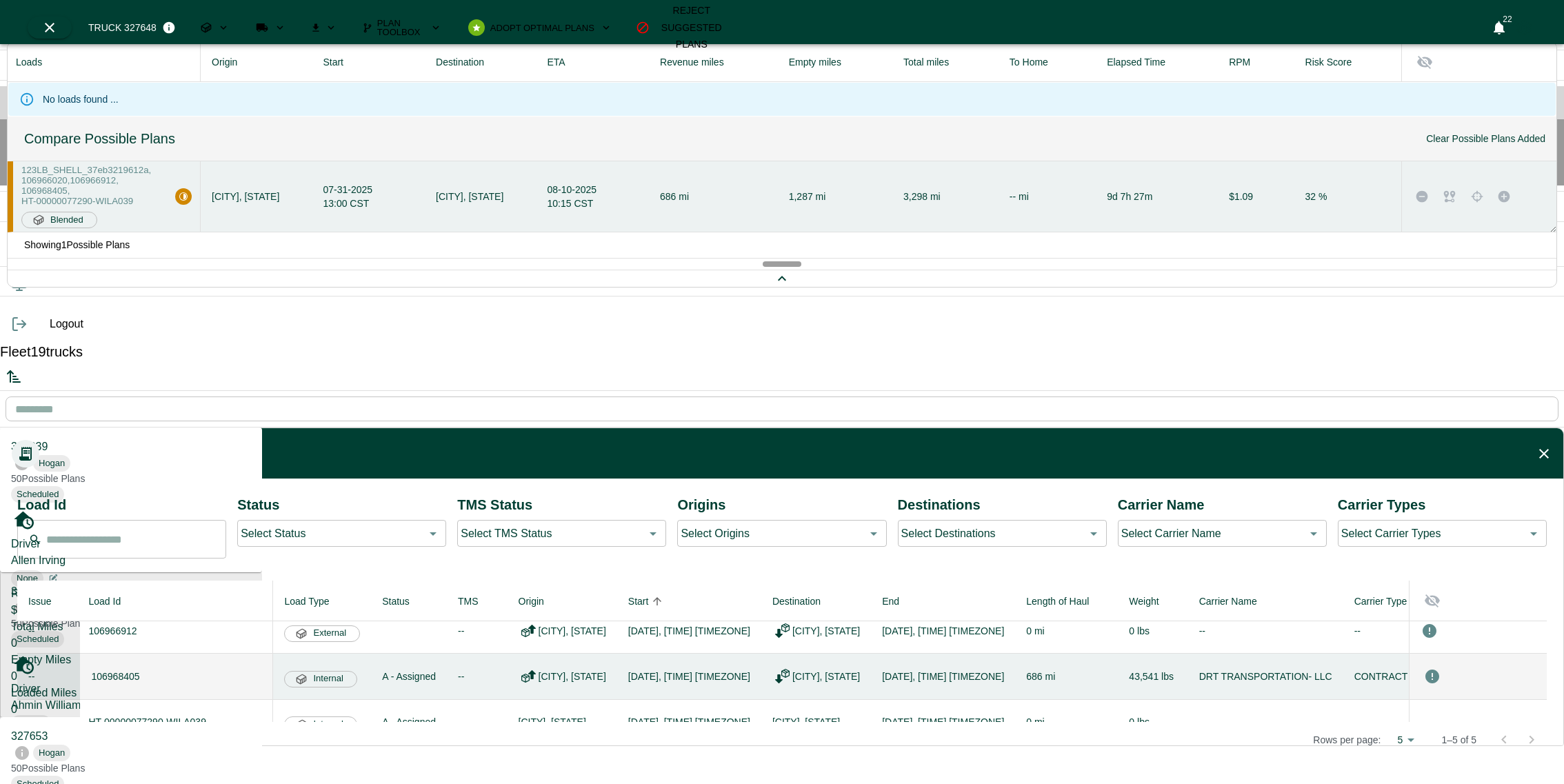 scroll, scrollTop: 123, scrollLeft: 0, axis: vertical 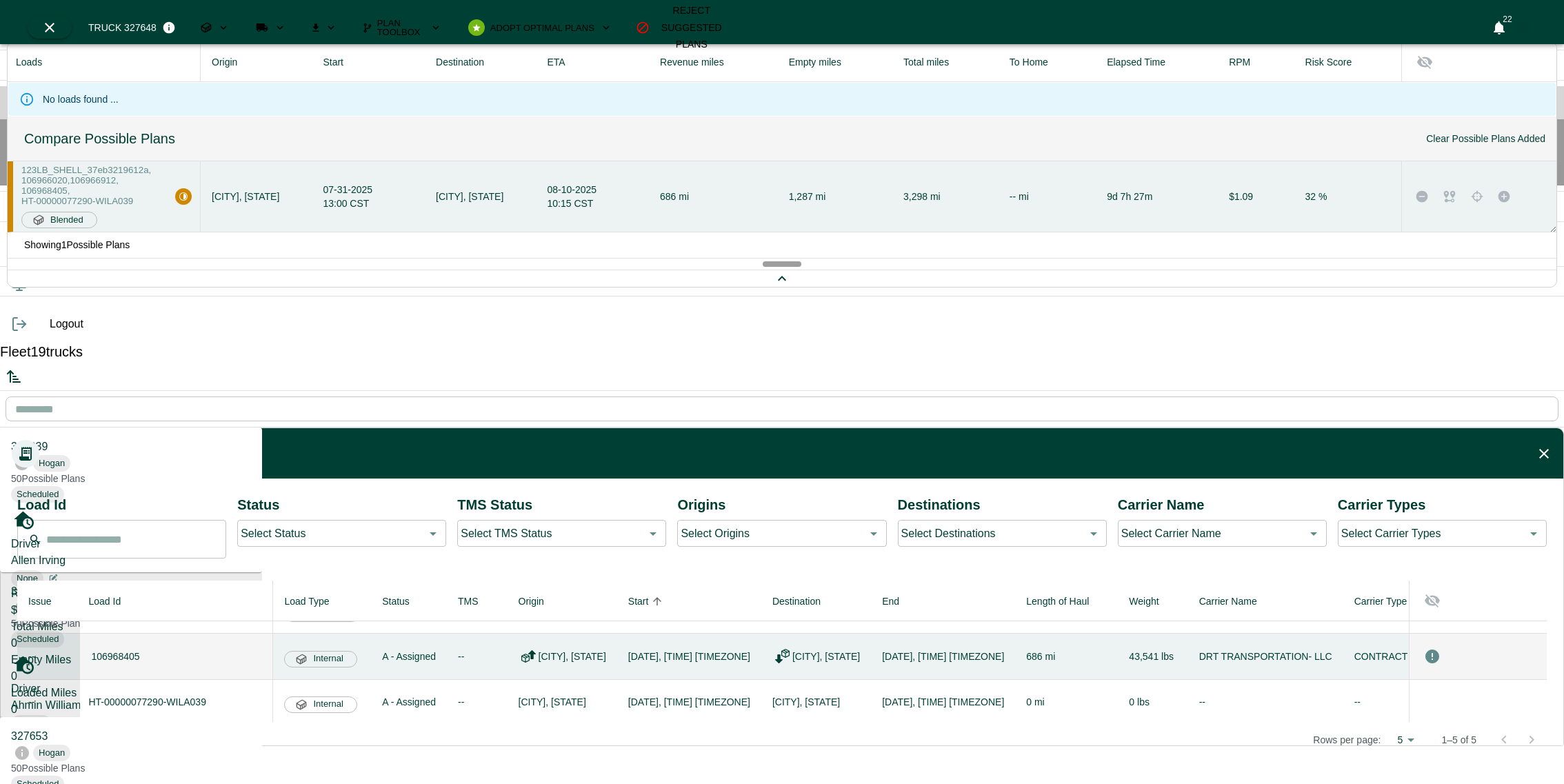 drag, startPoint x: 365, startPoint y: 501, endPoint x: 541, endPoint y: 503, distance: 176.01136 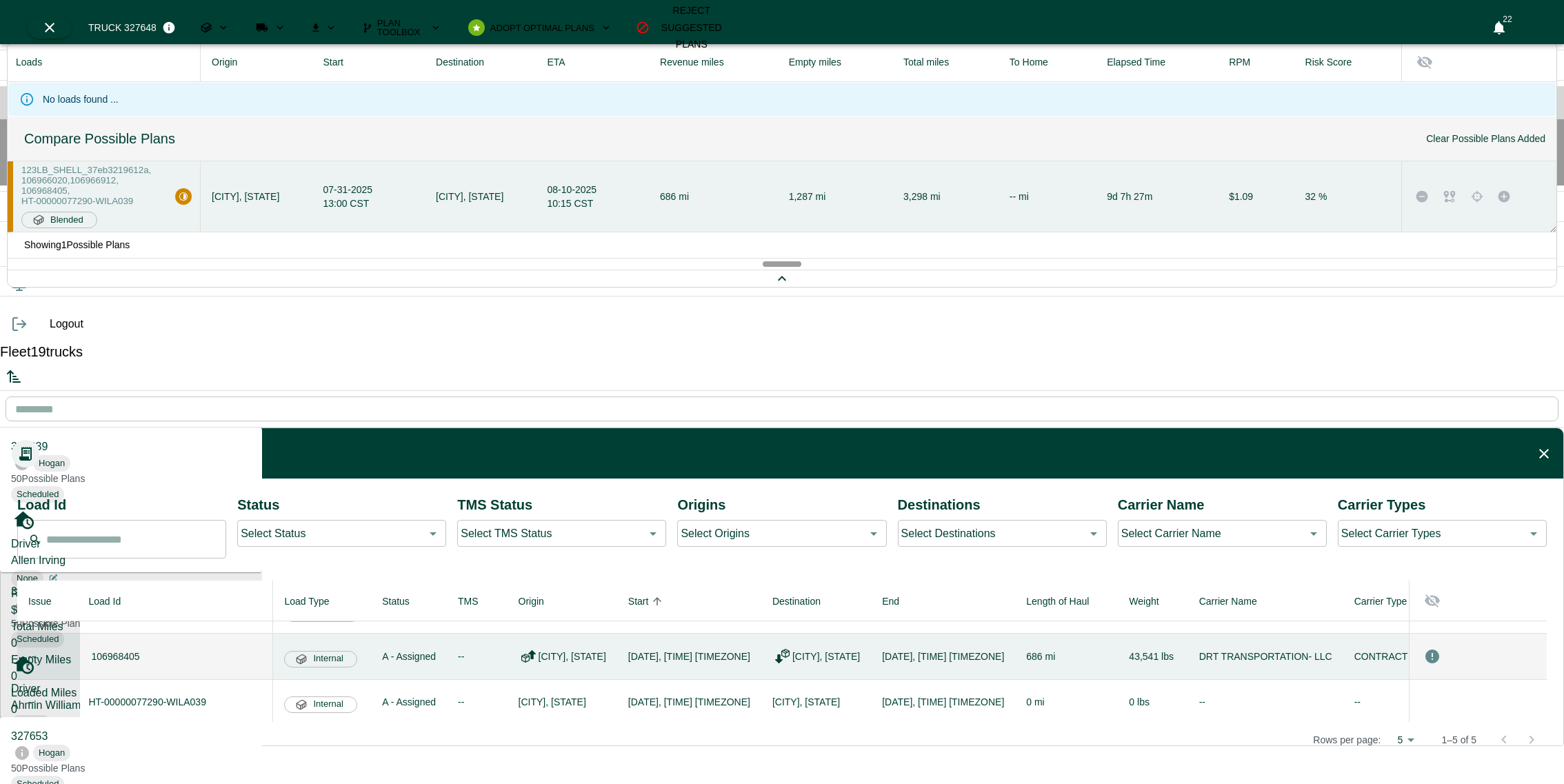 copy on "10c50346-1d09-4cea-9eab-ca68d4dbbdc7" 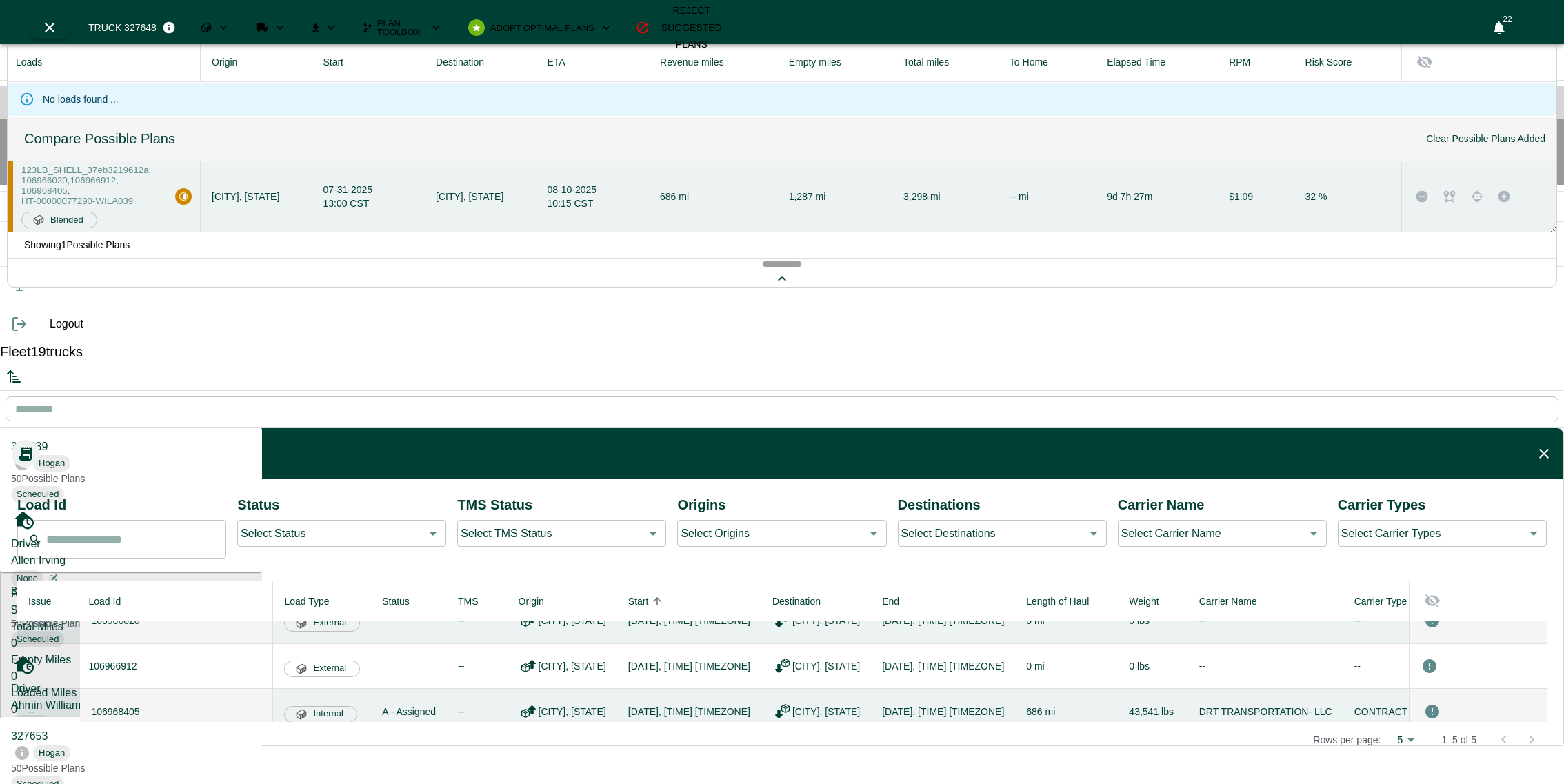 scroll, scrollTop: 123, scrollLeft: 0, axis: vertical 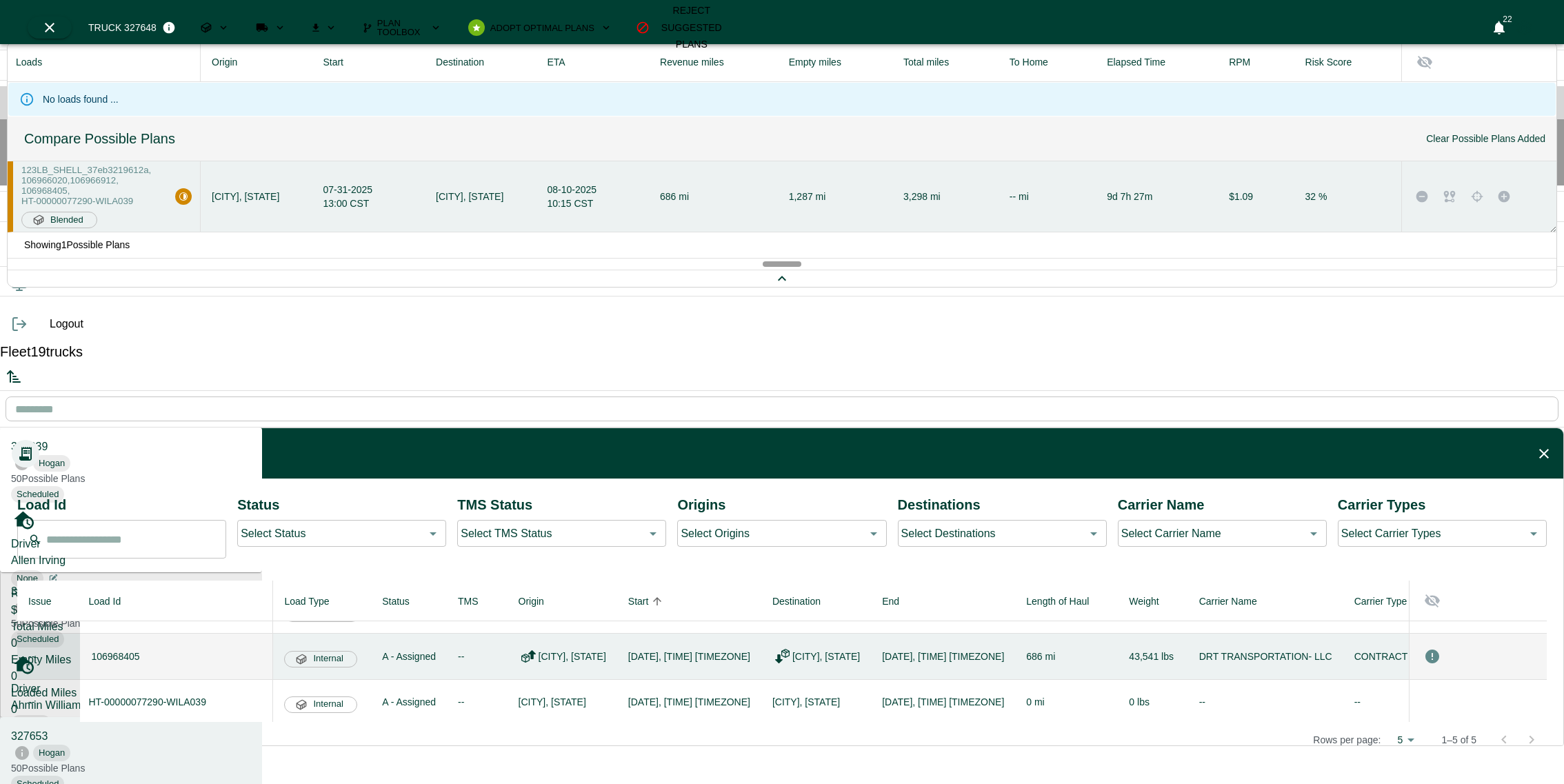 click on "$0.00" at bounding box center [131, 900] 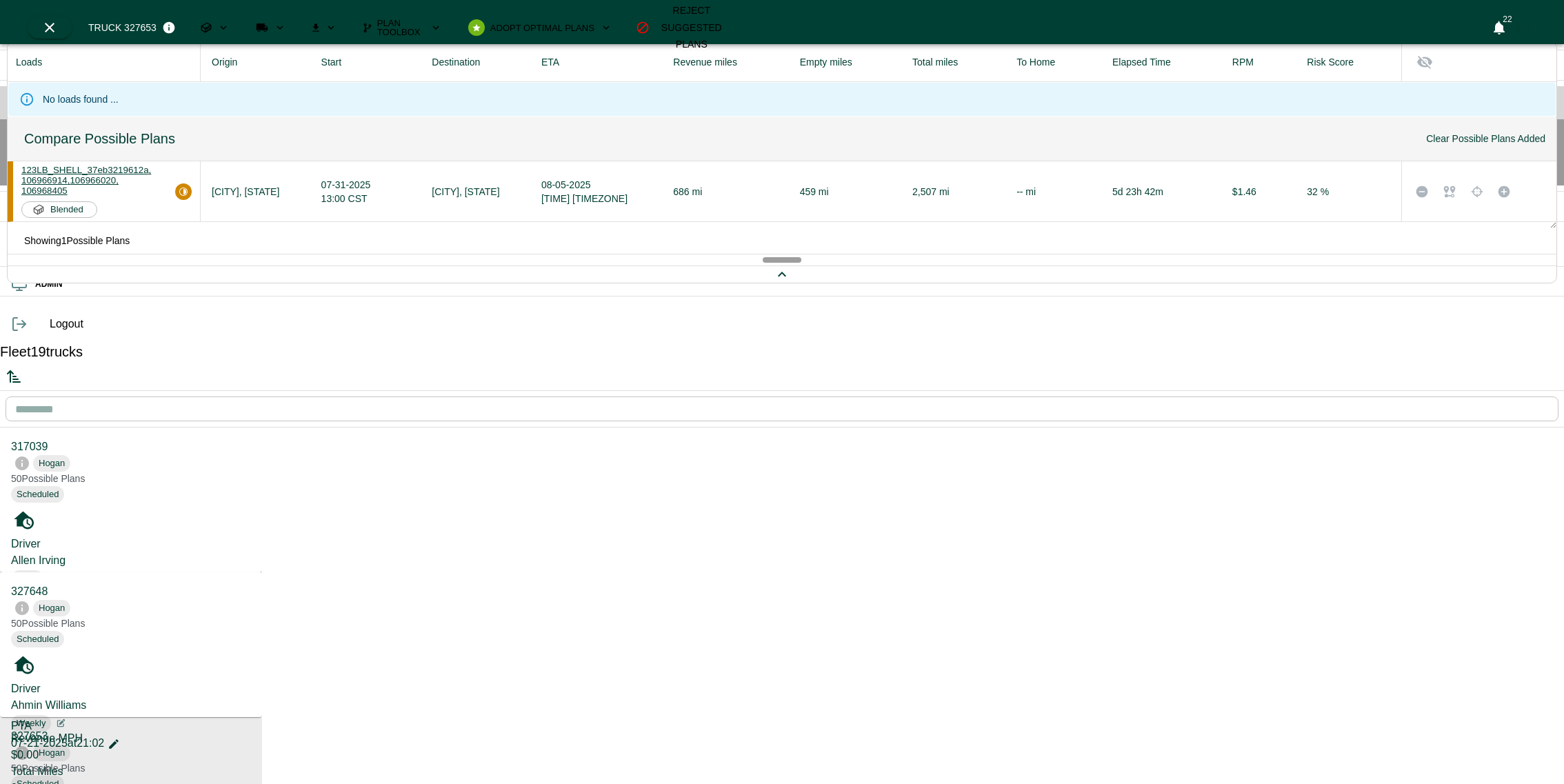 scroll, scrollTop: 127, scrollLeft: 0, axis: vertical 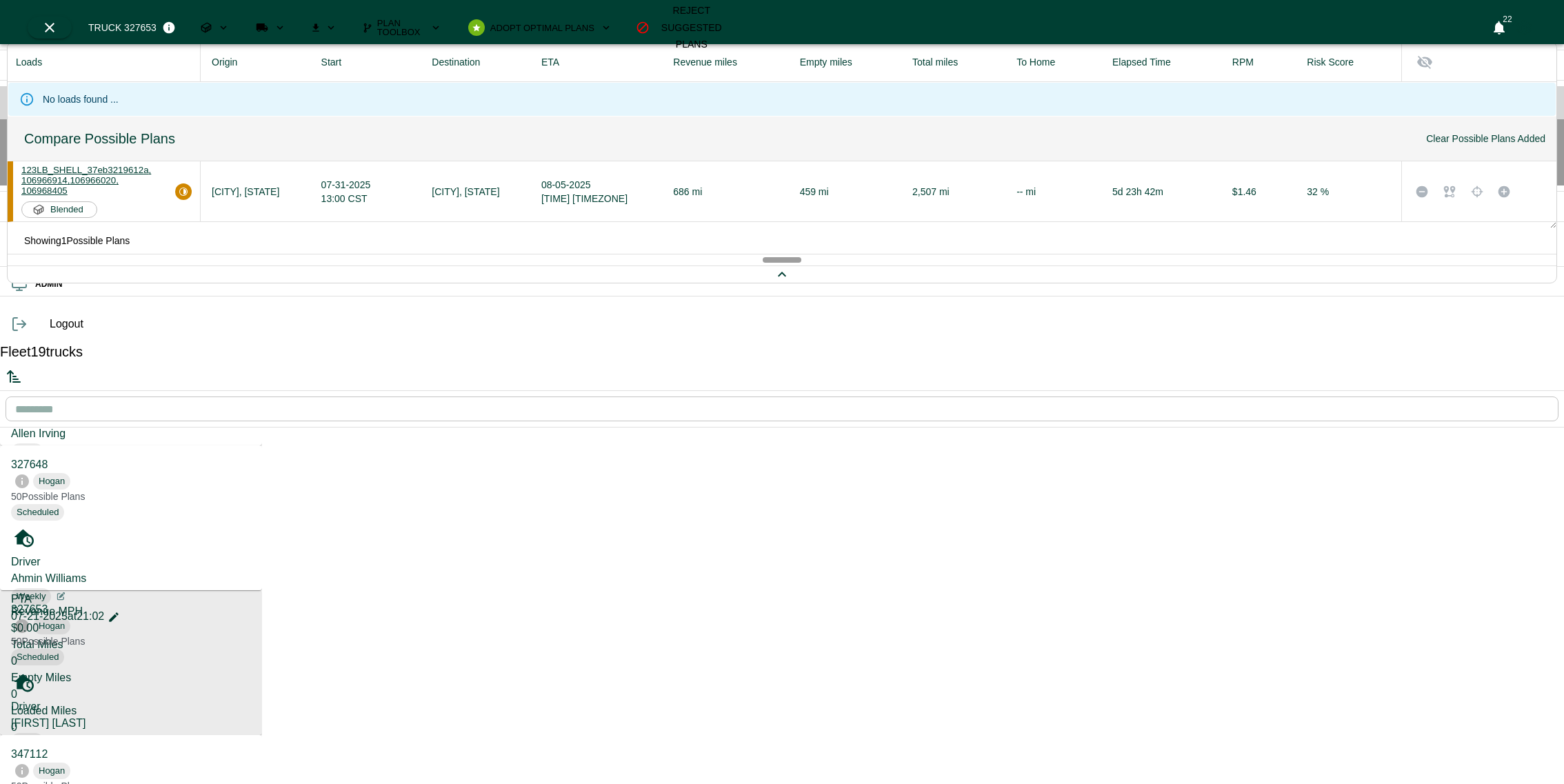 click on "106966020 ," at bounding box center [94, 180] 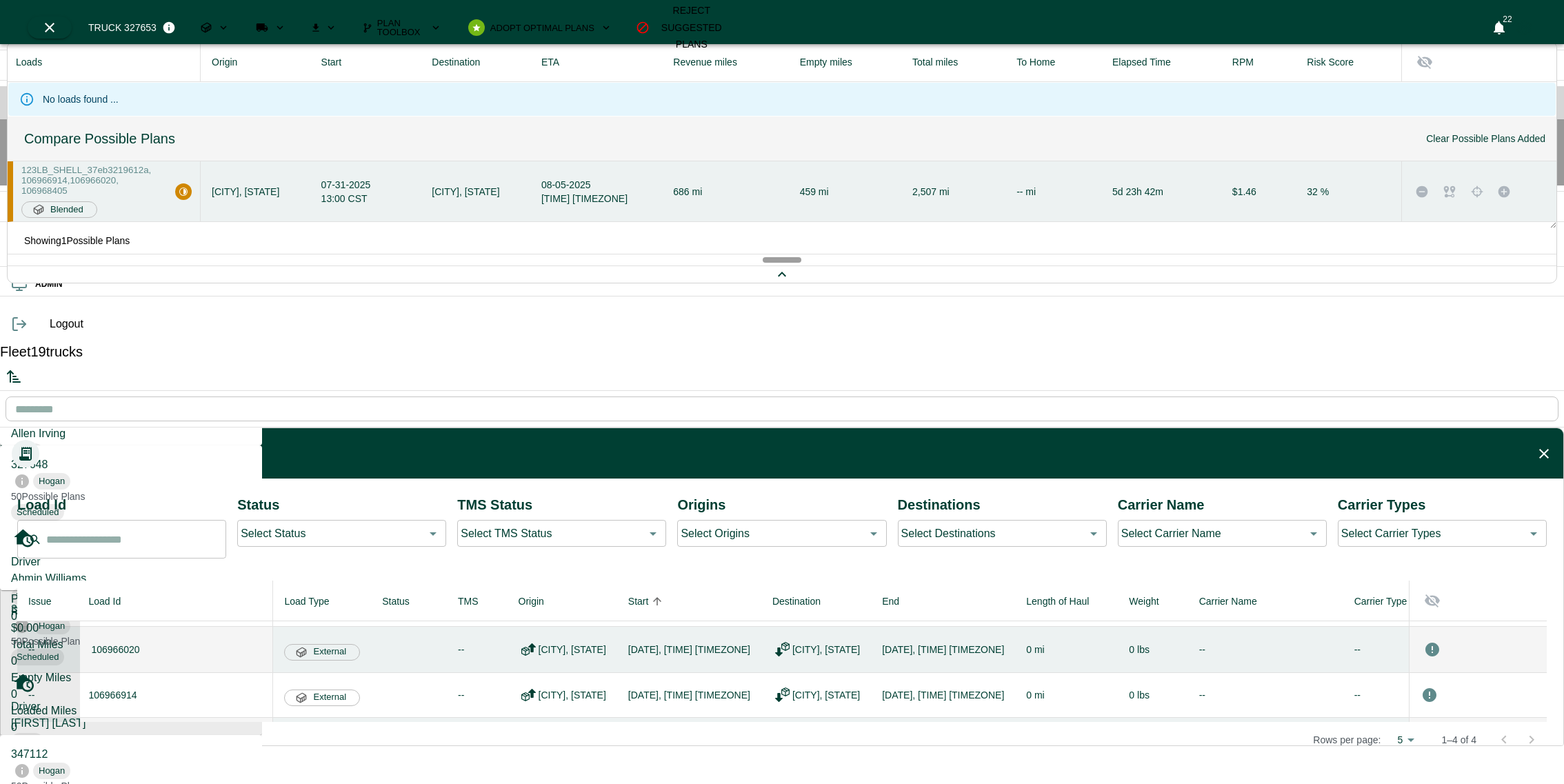 scroll, scrollTop: 0, scrollLeft: 0, axis: both 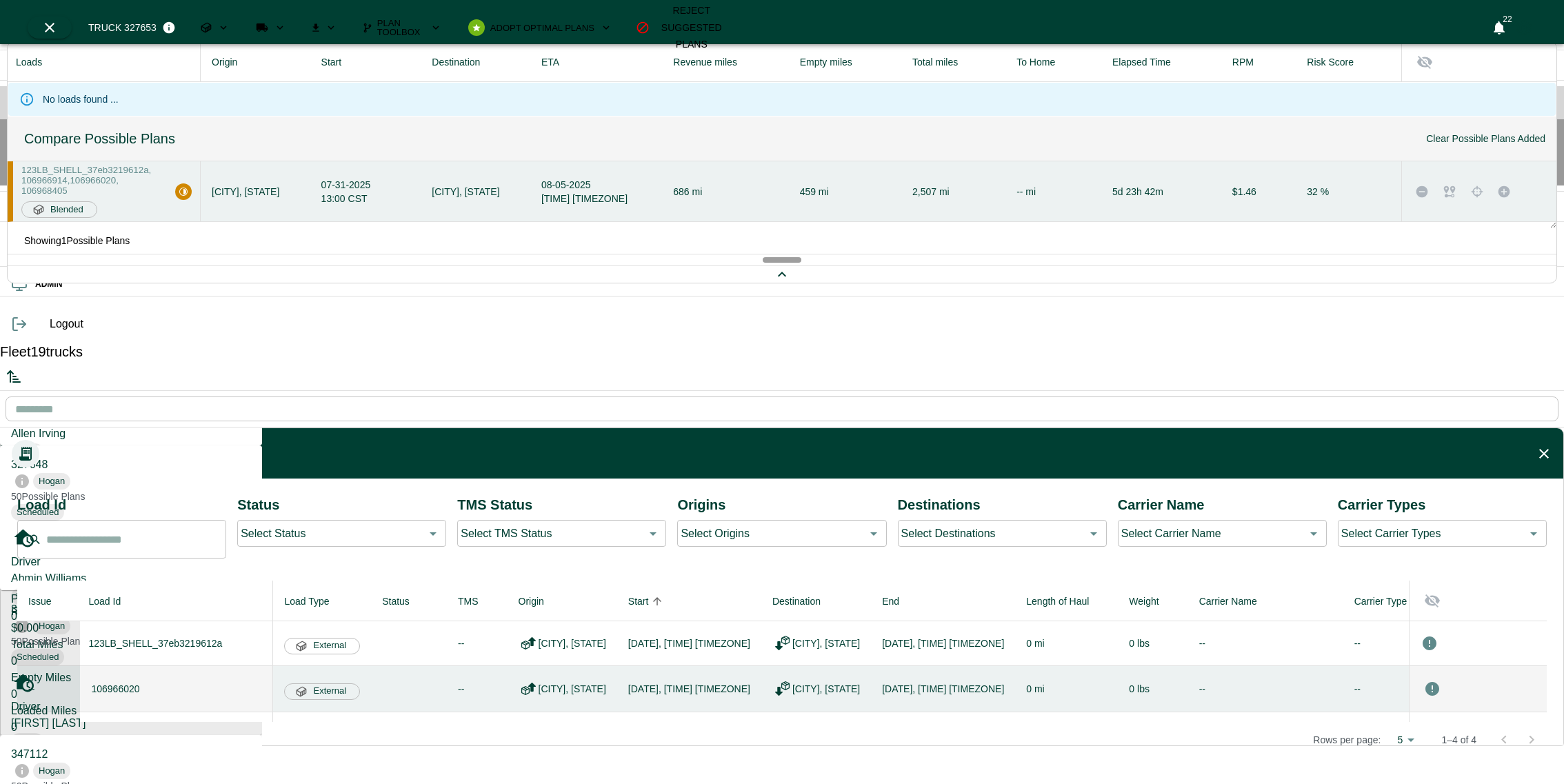 click 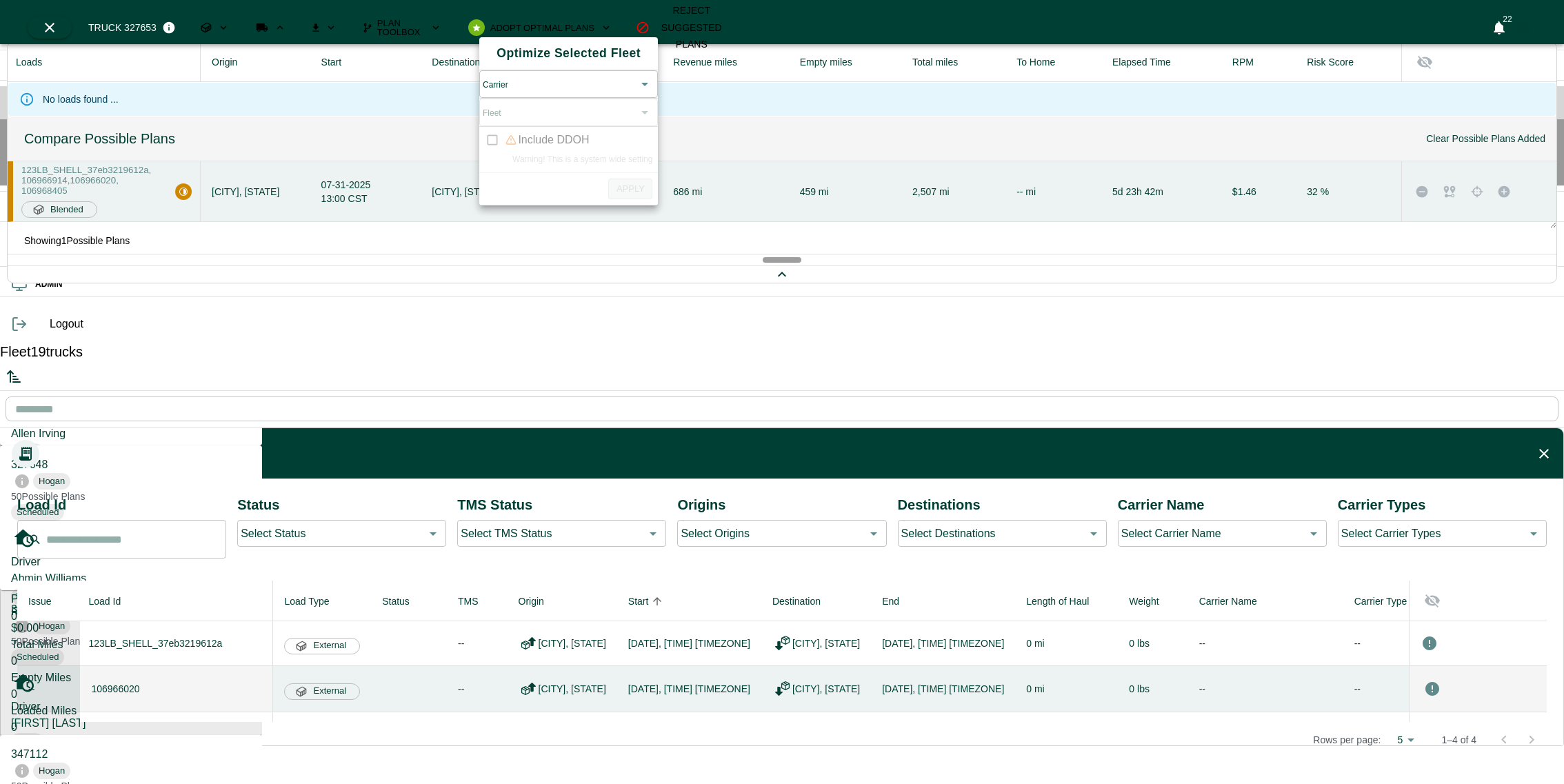 click on "OPS Planning Fleet Freight Analytics System Health ADMIN Logout Fleet 19  trucks ​ 317039 Hogan 50  Possible Plan s Scheduled Driver Allen Irving None Revenue MPH $0.00 Total Miles 0 Empty Miles 0 Loaded Miles 0 PTA 07-21-2025  at  21:02 327648 Hogan 50  Possible Plan s Scheduled Driver Ahmin Williams Weekly Revenue MPH $0.00 Total Miles 0 Empty Miles 0 Loaded Miles 0 PTA 07-30-2025  at  18:48 327653 Hogan 50  Possible Plan s Scheduled Driver Cheikh Diebate None Revenue MPH $0.00 Total Miles 0 Empty Miles 0 Loaded Miles 0 PTA 07-30-2025  at  18:48 347112 Hogan 50  Possible Plan s Scheduled Driver Brandon Gibson None Revenue MPH $0.00 Total Miles 0 Empty Miles 0 Loaded Miles 0 PTA 07-30-2025  at  18:48 327423 Hogan 50  Possible Plan s Scheduled Driver Garvens Badette None Revenue MPH $0.00 Total Miles 0 Empty Miles 0 Loaded Miles 0 PTA 07-30-2025  at  20:23 347113 Hogan 50  Possible Plan s Scheduled Driver Elian Espinal Rodriguez None Revenue MPH $0.00 Total Miles 0 Empty Miles 0 Loaded Miles 0 s" at bounding box center (782, 765) 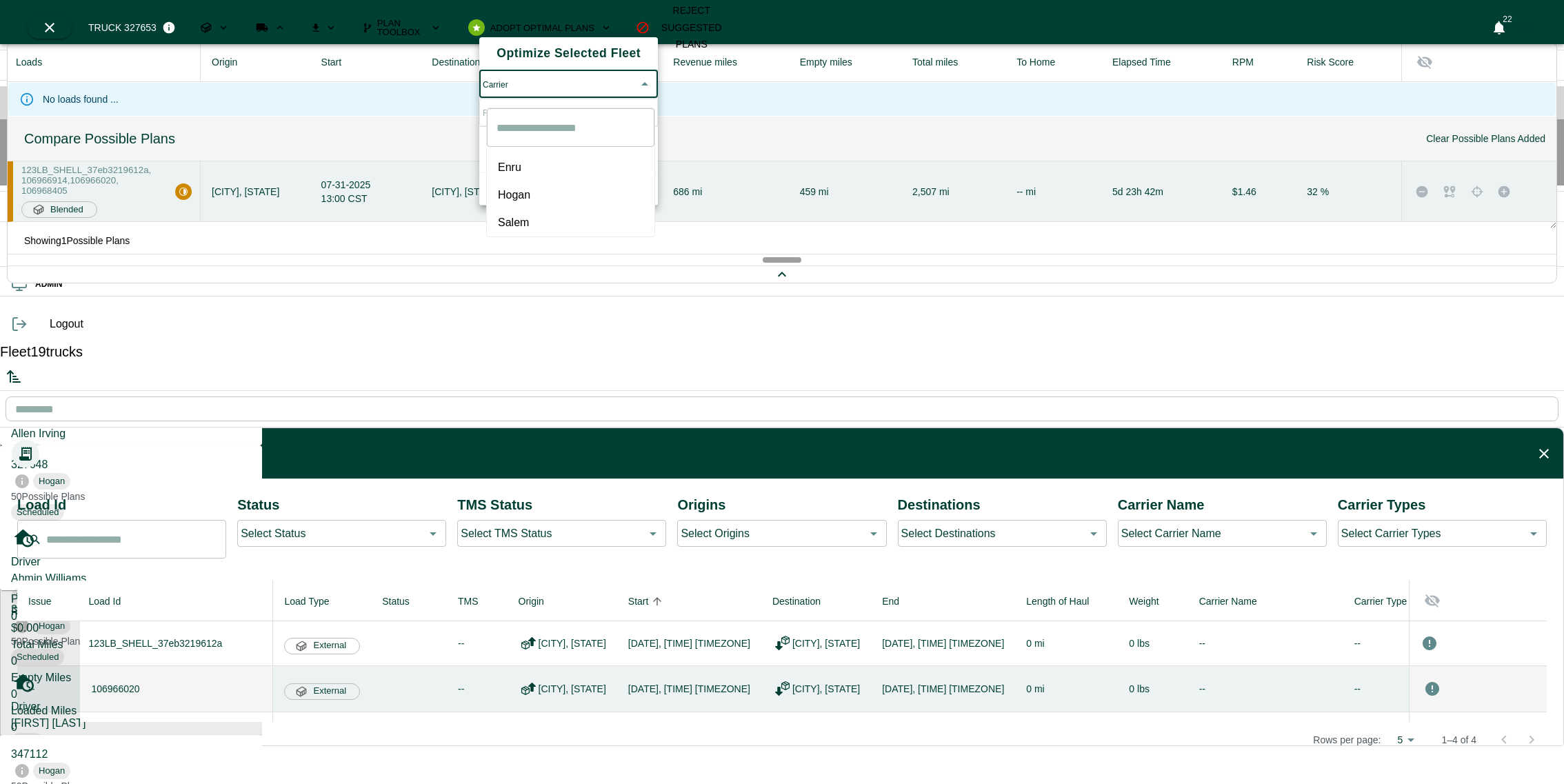 click on "Hogan" at bounding box center (570, 195) 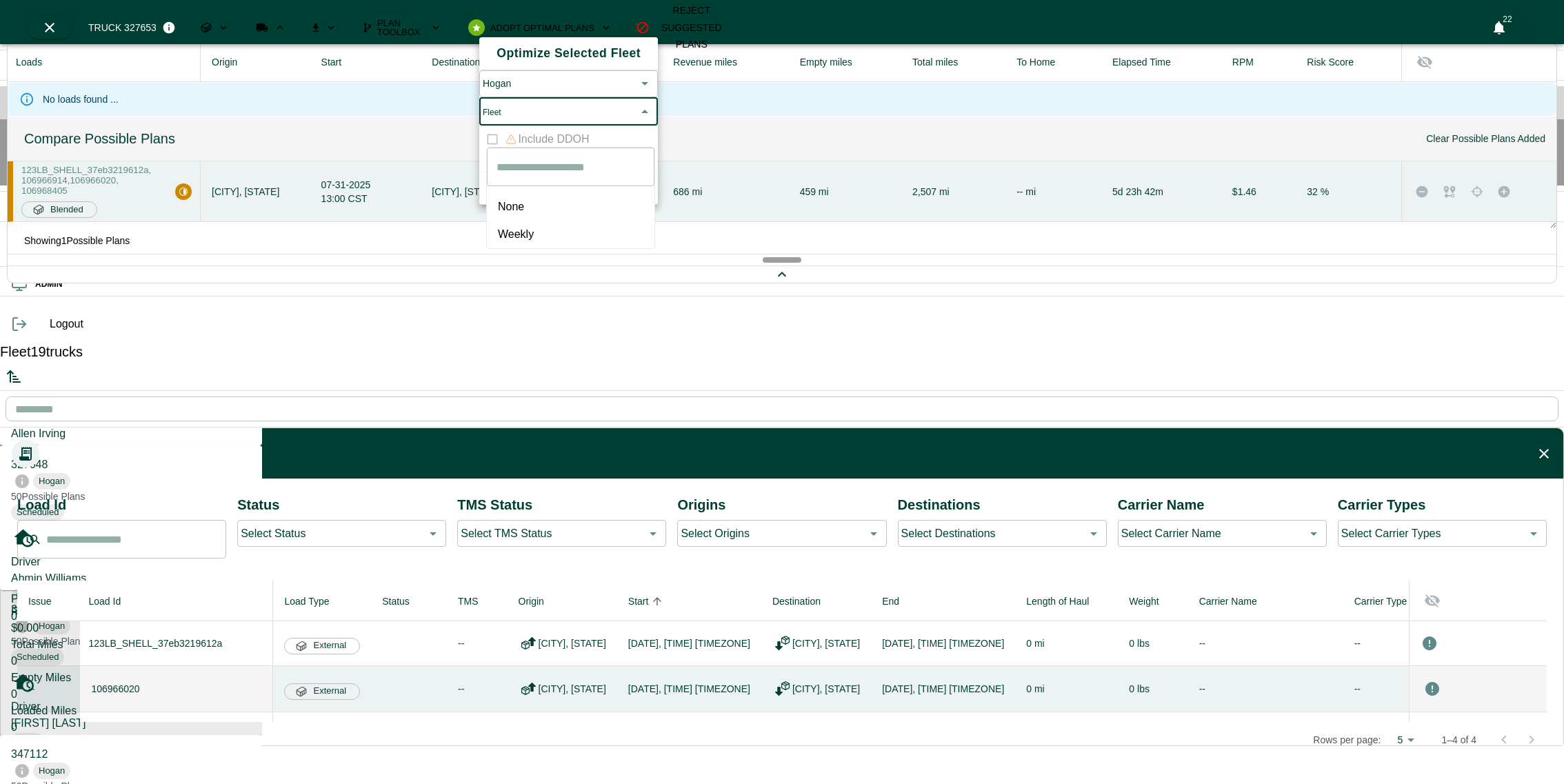 click on "OPS Planning Fleet Freight Analytics System Health ADMIN Logout Fleet 19  trucks ​ 317039 Hogan 50  Possible Plan s Scheduled Driver Allen Irving None Revenue MPH $0.00 Total Miles 0 Empty Miles 0 Loaded Miles 0 PTA 07-21-2025  at  21:02 327648 Hogan 50  Possible Plan s Scheduled Driver Ahmin Williams Weekly Revenue MPH $0.00 Total Miles 0 Empty Miles 0 Loaded Miles 0 PTA 07-30-2025  at  18:48 327653 Hogan 50  Possible Plan s Scheduled Driver Cheikh Diebate None Revenue MPH $0.00 Total Miles 0 Empty Miles 0 Loaded Miles 0 PTA 07-30-2025  at  18:48 347112 Hogan 50  Possible Plan s Scheduled Driver Brandon Gibson None Revenue MPH $0.00 Total Miles 0 Empty Miles 0 Loaded Miles 0 PTA 07-30-2025  at  18:48 327423 Hogan 50  Possible Plan s Scheduled Driver Garvens Badette None Revenue MPH $0.00 Total Miles 0 Empty Miles 0 Loaded Miles 0 PTA 07-30-2025  at  20:23 347113 Hogan 50  Possible Plan s Scheduled Driver Elian Espinal Rodriguez None Revenue MPH $0.00 Total Miles 0 Empty Miles 0 Loaded Miles 0 s" at bounding box center [782, 765] 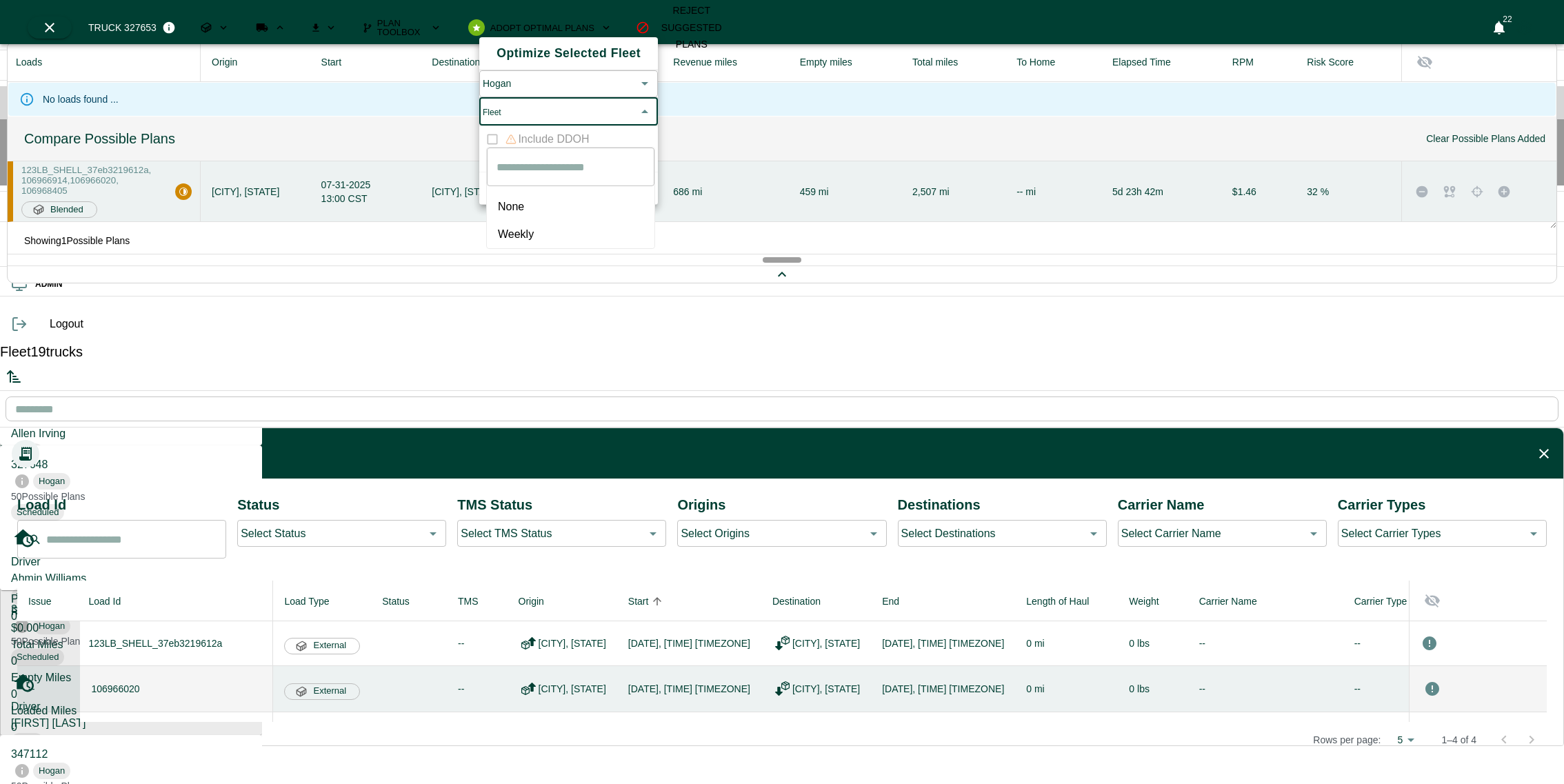 click on "None" at bounding box center [570, 207] 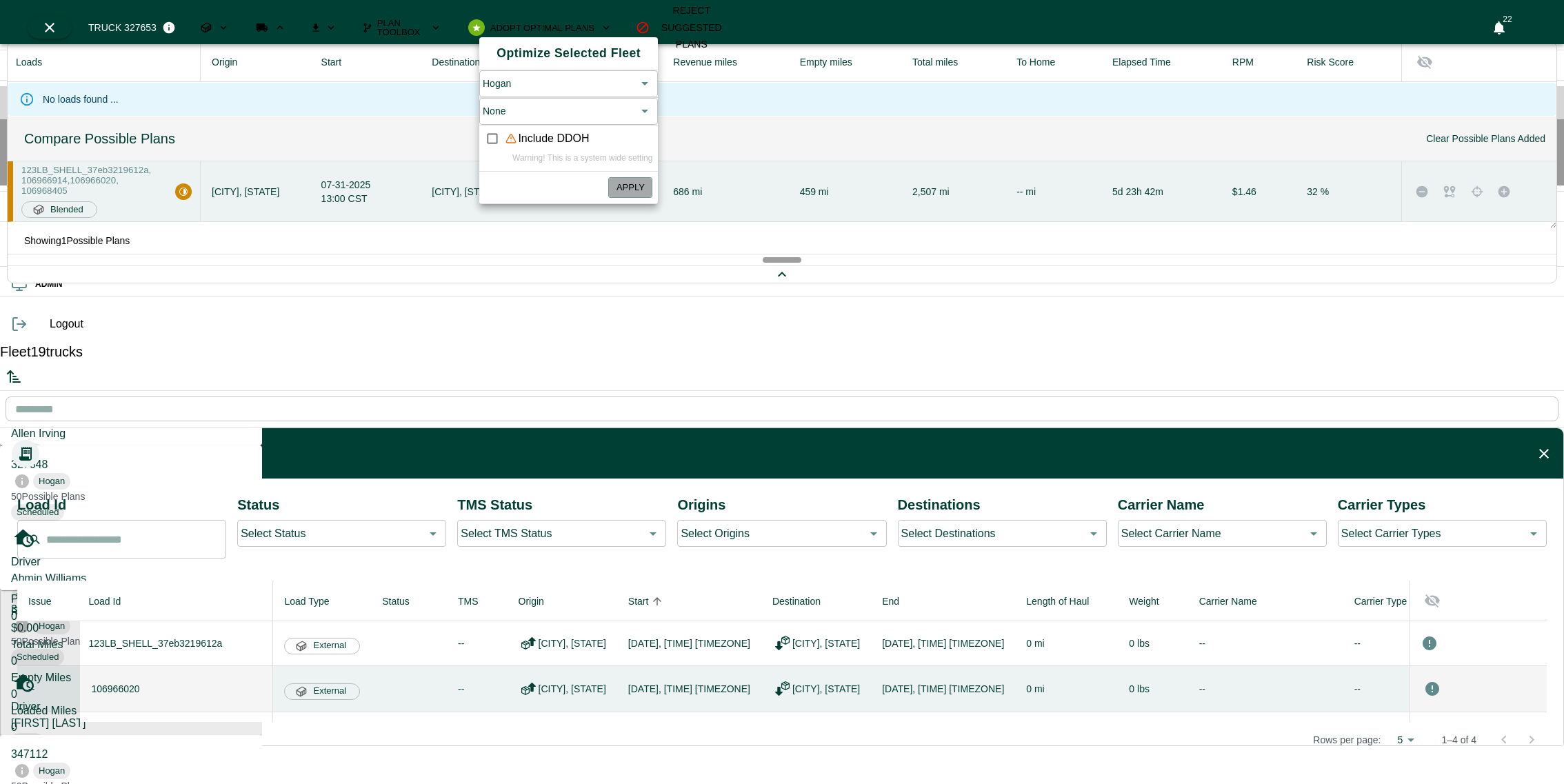 click on "Apply" at bounding box center [630, 188] 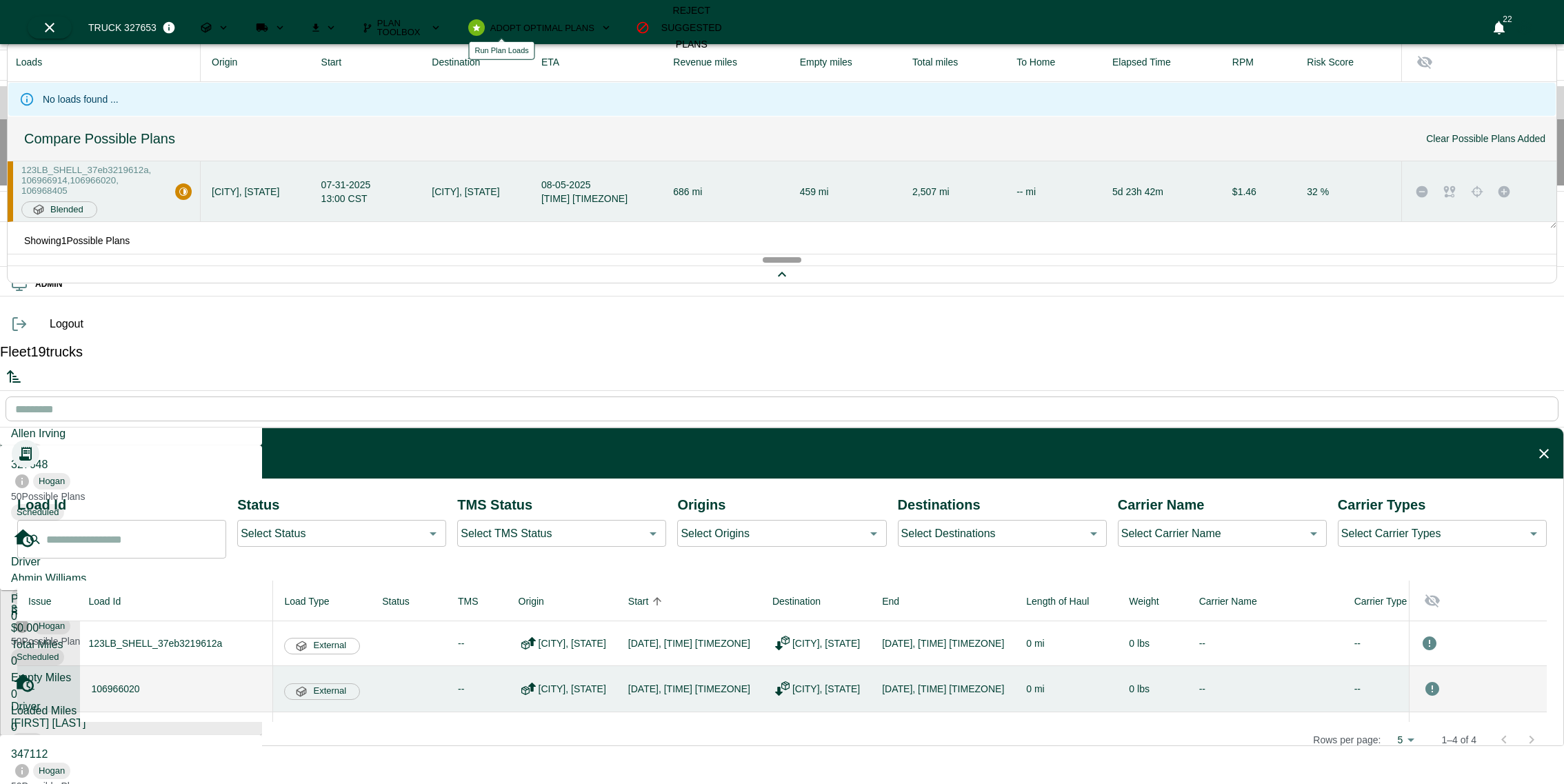 click at bounding box center (270, 28) 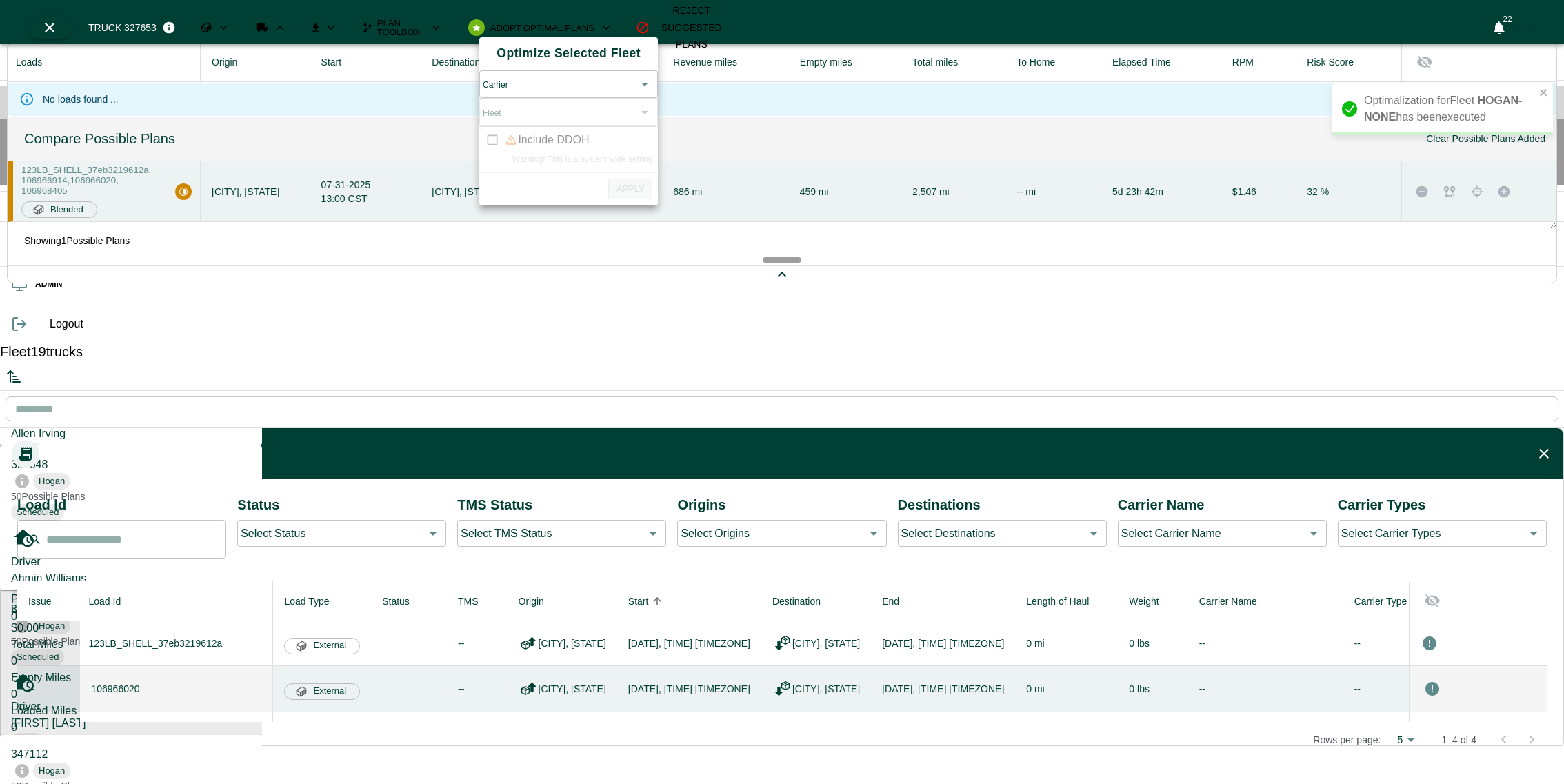 click on "Carrier ​" at bounding box center (568, 84) 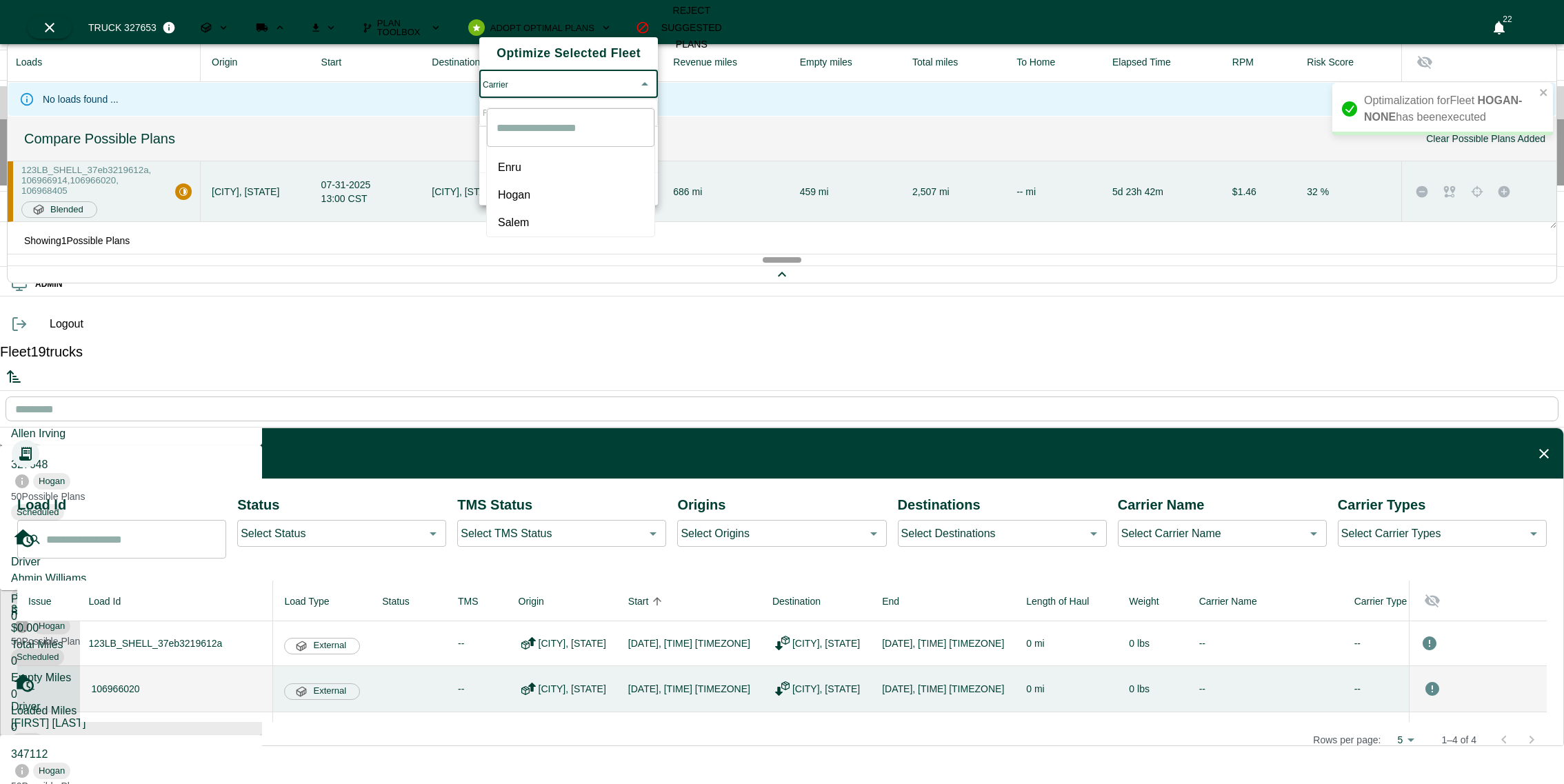 click on "Optimalization for  Fleet   HOGAN-NONE  has been  executed OPS Planning Fleet Freight Analytics System Health ADMIN Logout Fleet 19  trucks ​ 317039 Hogan 50  Possible Plan s Scheduled Driver Allen Irving None Revenue MPH $0.00 Total Miles 0 Empty Miles 0 Loaded Miles 0 PTA 07-21-2025  at  21:02 327648 Hogan 50  Possible Plan s Scheduled Driver Ahmin Williams Weekly Revenue MPH $0.00 Total Miles 0 Empty Miles 0 Loaded Miles 0 PTA 07-30-2025  at  18:48 327653 Hogan 50  Possible Plan s Scheduled Driver Cheikh Diebate None Revenue MPH $0.00 Total Miles 0 Empty Miles 0 Loaded Miles 0 PTA 07-30-2025  at  18:48 347112 Hogan 50  Possible Plan s Scheduled Driver Brandon Gibson None Revenue MPH $0.00 Total Miles 0 Empty Miles 0 Loaded Miles 0 PTA 07-30-2025  at  18:48 327423 Hogan 50  Possible Plan s Scheduled Driver Garvens Badette None Revenue MPH $0.00 Total Miles 0 Empty Miles 0 Loaded Miles 0 PTA 07-30-2025  at  20:23 347113 Hogan 50  Possible Plan s Scheduled Driver Elian Espinal Rodriguez None 0 0" at bounding box center [782, 765] 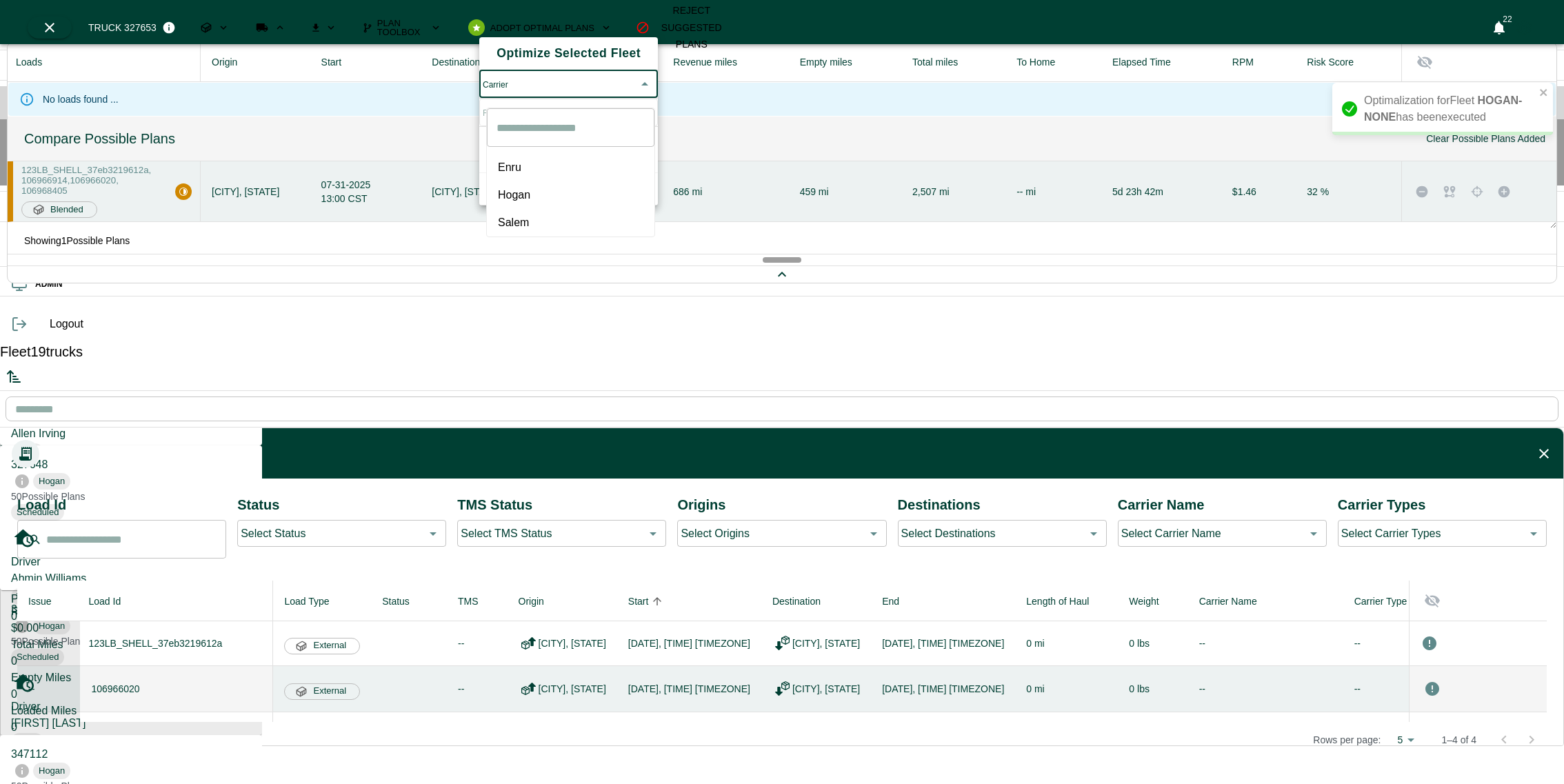 click on "Hogan" at bounding box center (570, 195) 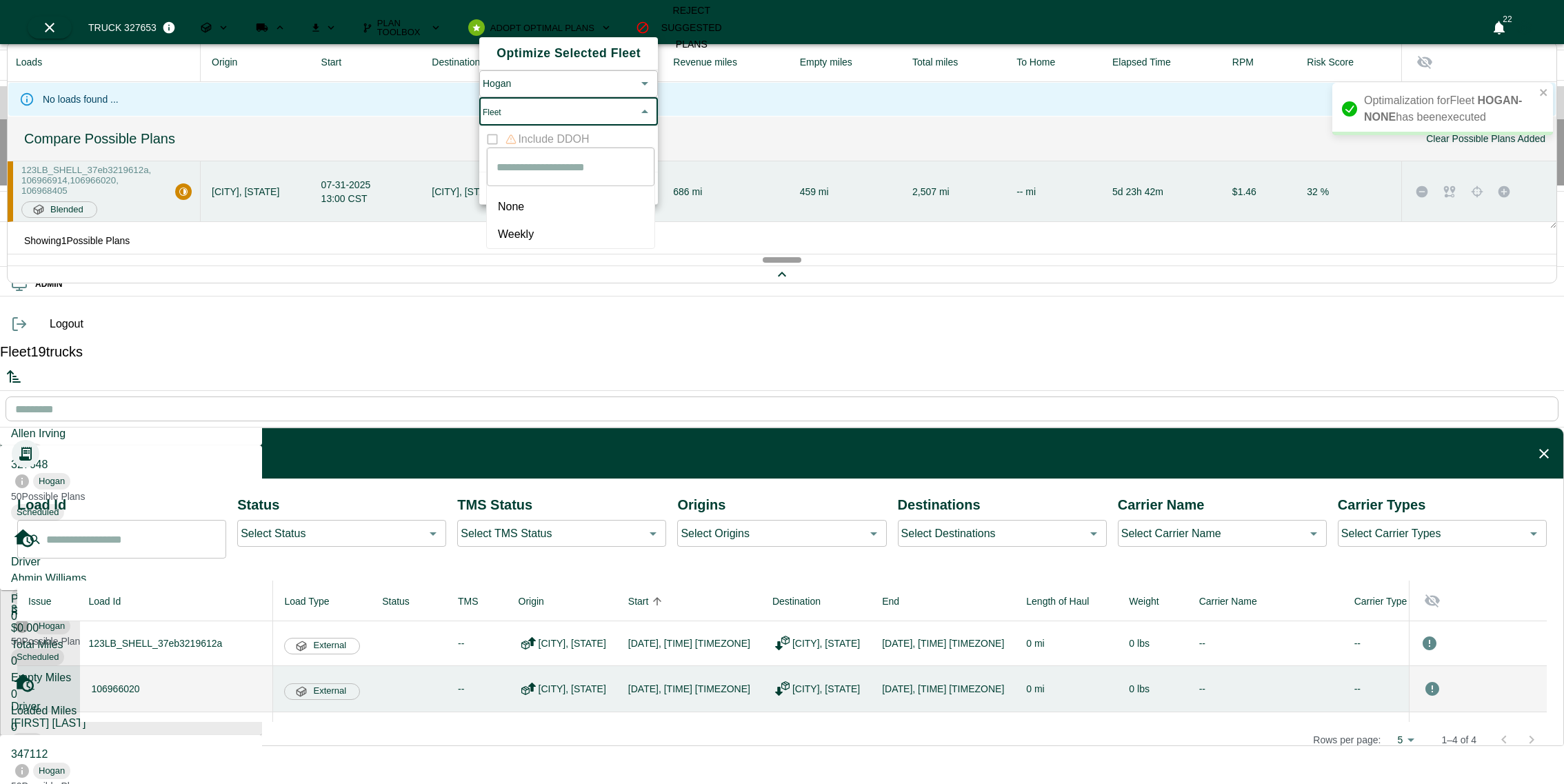 click on "Optimalization for  Fleet   HOGAN-NONE  has been  executed OPS Planning Fleet Freight Analytics System Health ADMIN Logout Fleet 19  trucks ​ 317039 Hogan 50  Possible Plan s Scheduled Driver Allen Irving None Revenue MPH $0.00 Total Miles 0 Empty Miles 0 Loaded Miles 0 PTA 07-21-2025  at  21:02 327648 Hogan 50  Possible Plan s Scheduled Driver Ahmin Williams Weekly Revenue MPH $0.00 Total Miles 0 Empty Miles 0 Loaded Miles 0 PTA 07-30-2025  at  18:48 327653 Hogan 50  Possible Plan s Scheduled Driver Cheikh Diebate None Revenue MPH $0.00 Total Miles 0 Empty Miles 0 Loaded Miles 0 PTA 07-30-2025  at  18:48 347112 Hogan 50  Possible Plan s Scheduled Driver Brandon Gibson None Revenue MPH $0.00 Total Miles 0 Empty Miles 0 Loaded Miles 0 PTA 07-30-2025  at  18:48 327423 Hogan 50  Possible Plan s Scheduled Driver Garvens Badette None Revenue MPH $0.00 Total Miles 0 Empty Miles 0 Loaded Miles 0 PTA 07-30-2025  at  20:23 347113 Hogan 50  Possible Plan s Scheduled Driver Elian Espinal Rodriguez None 0 0" at bounding box center (782, 765) 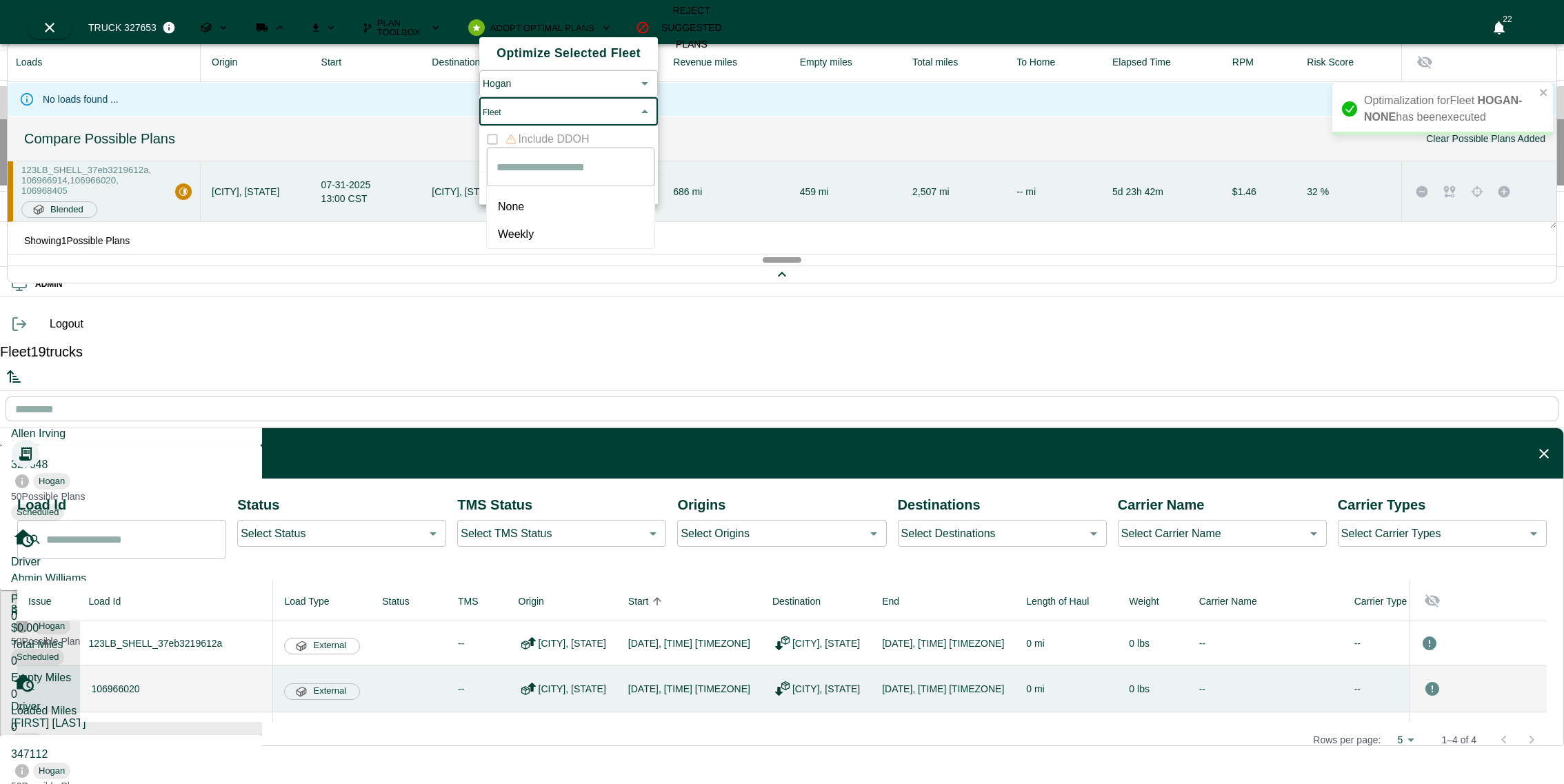 click on "Weekly" at bounding box center (570, 234) 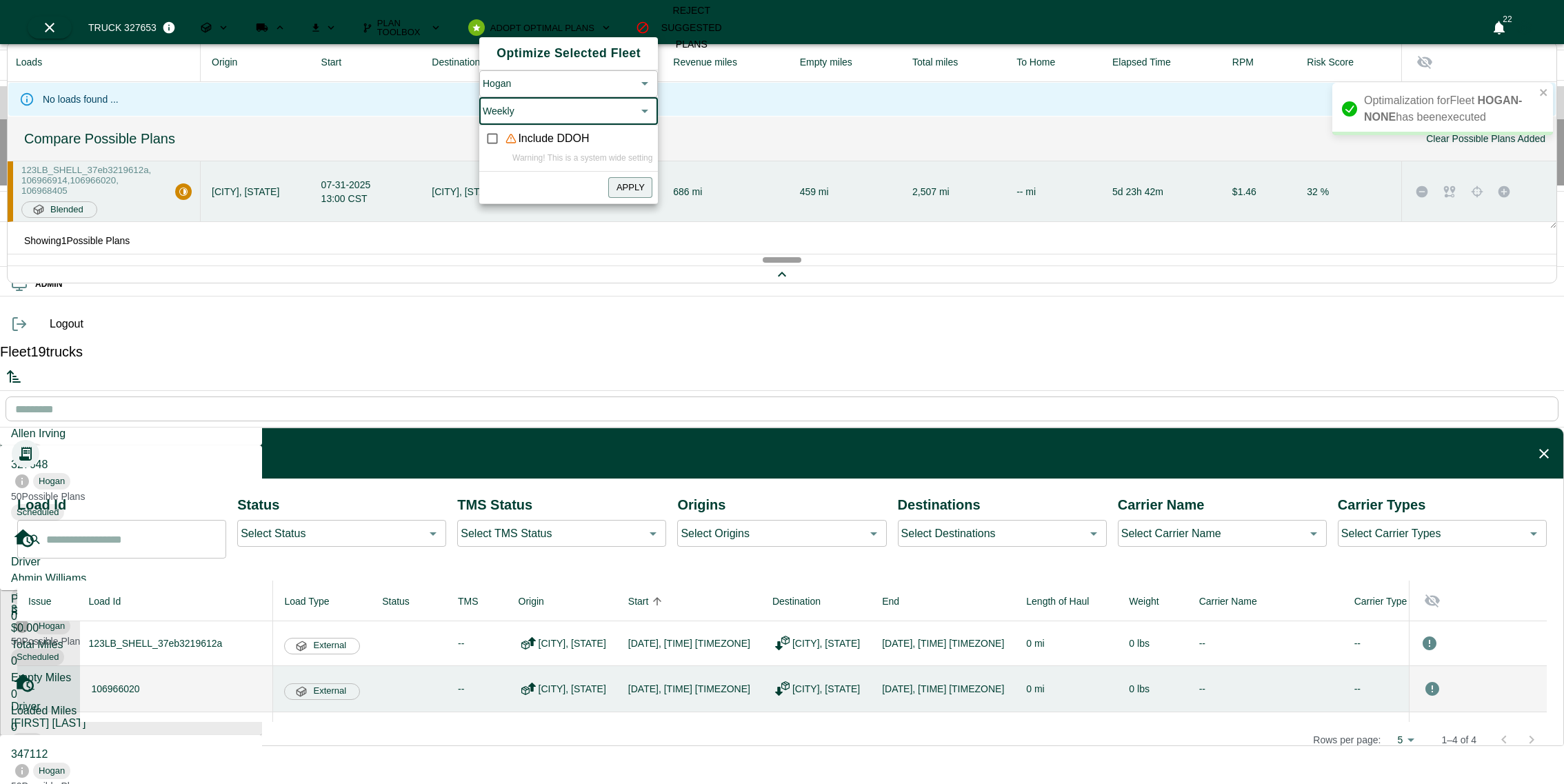 click on "Apply" at bounding box center (630, 188) 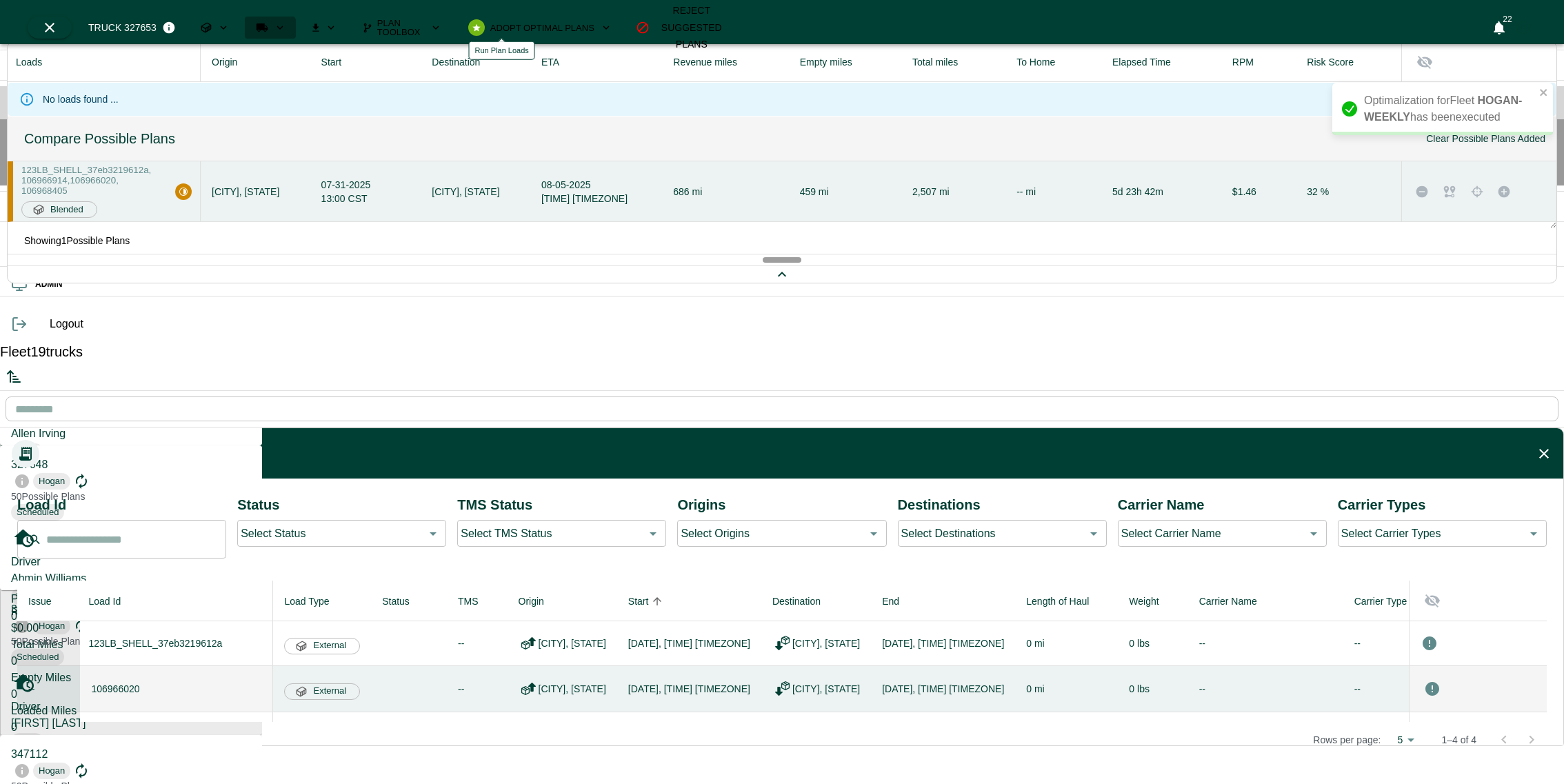 click at bounding box center [270, 28] 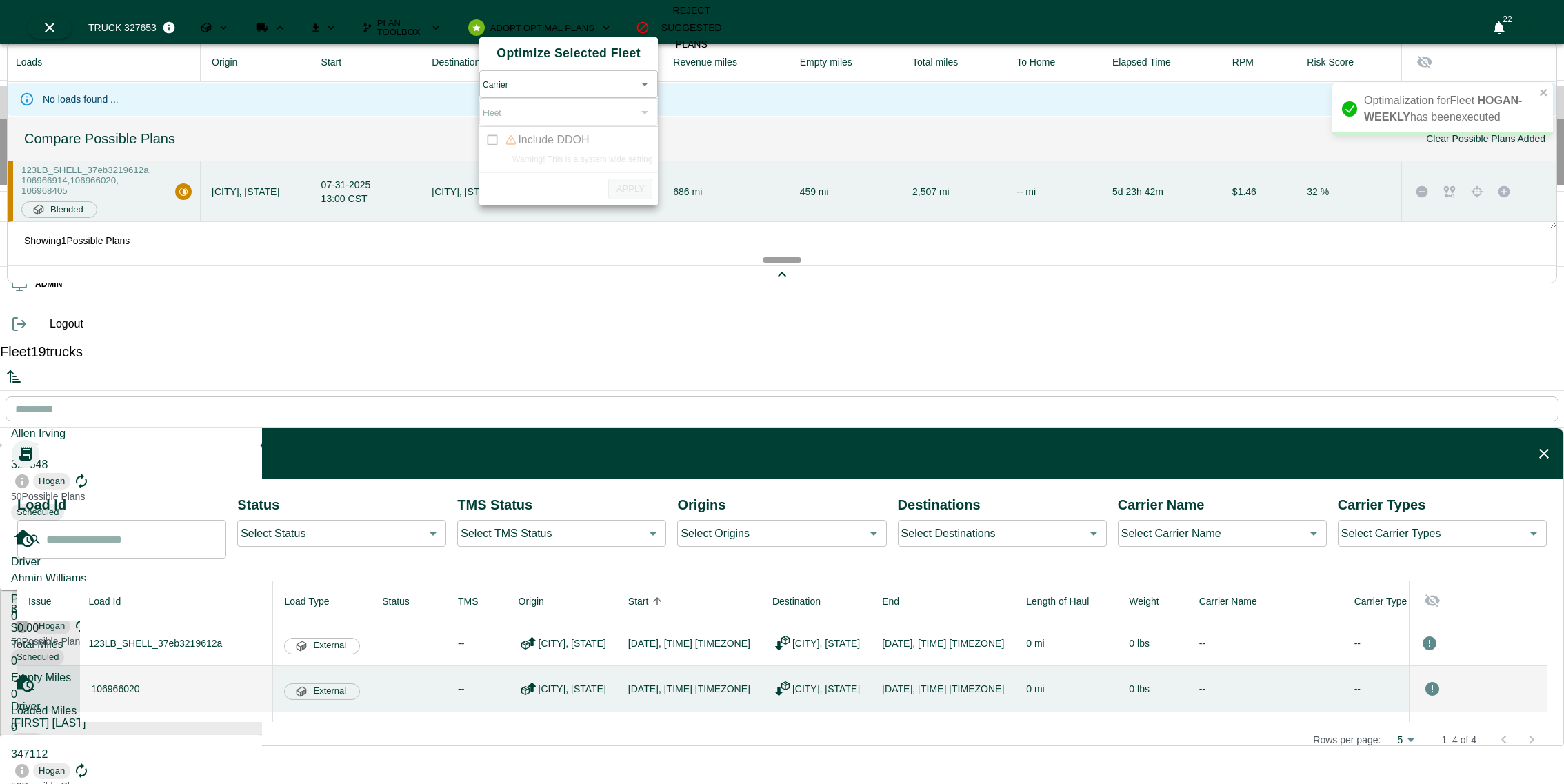 click on "Optimalization for  Fleet   HOGAN-WEEKLY  has been  executed OPS Planning Fleet Freight Analytics System Health ADMIN Logout Fleet 19  trucks ​ 317039 Hogan 50  Possible Plan s Scheduled Driver Allen Irving None Revenue MPH $0.00 Total Miles 0 Empty Miles 0 Loaded Miles 0 PTA 07-21-2025  at  21:02 327648 Hogan 50  Possible Plan s Scheduled Driver Ahmin Williams Weekly Revenue MPH $0.00 Total Miles 0 Empty Miles 0 Loaded Miles 0 PTA 07-30-2025  at  18:48 327653 Hogan 50  Possible Plan s Scheduled Driver Cheikh Diebate None Revenue MPH $0.00 Total Miles 0 Empty Miles 0 Loaded Miles 0 PTA 07-30-2025  at  18:48 347112 Hogan 50  Possible Plan s Scheduled Driver Brandon Gibson None Revenue MPH $0.00 Total Miles 0 Empty Miles 0 Loaded Miles 0 PTA 07-30-2025  at  18:48 327423 Hogan 50  Possible Plan s Scheduled Driver Garvens Badette None Revenue MPH $0.00 Total Miles 0 Empty Miles 0 Loaded Miles 0 PTA 07-30-2025  at  20:23 347113 Hogan 50  Possible Plan s Scheduled Driver Elian Espinal Rodriguez None 0" at bounding box center (782, 765) 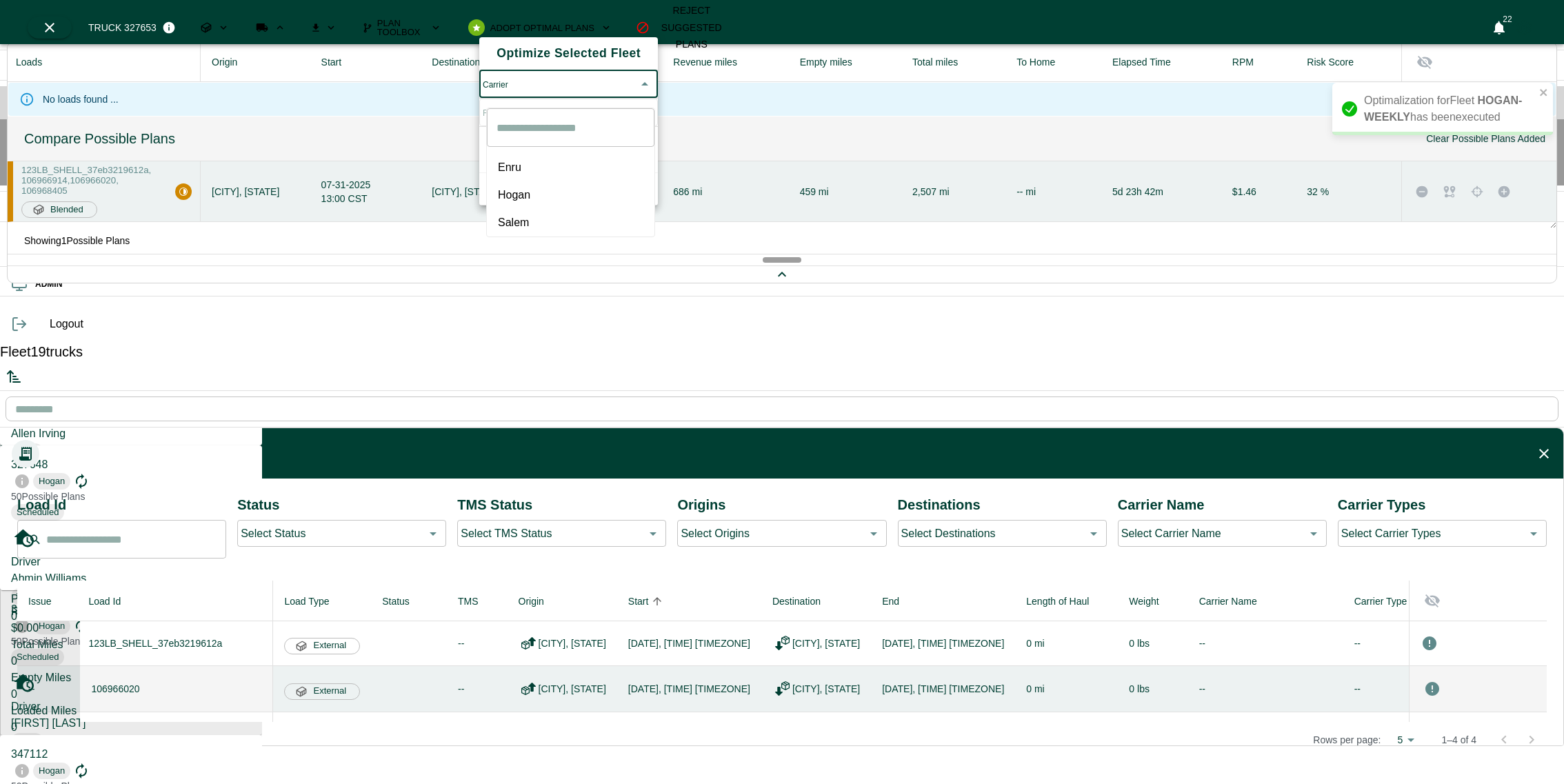 click on "Salem" at bounding box center [570, 223] 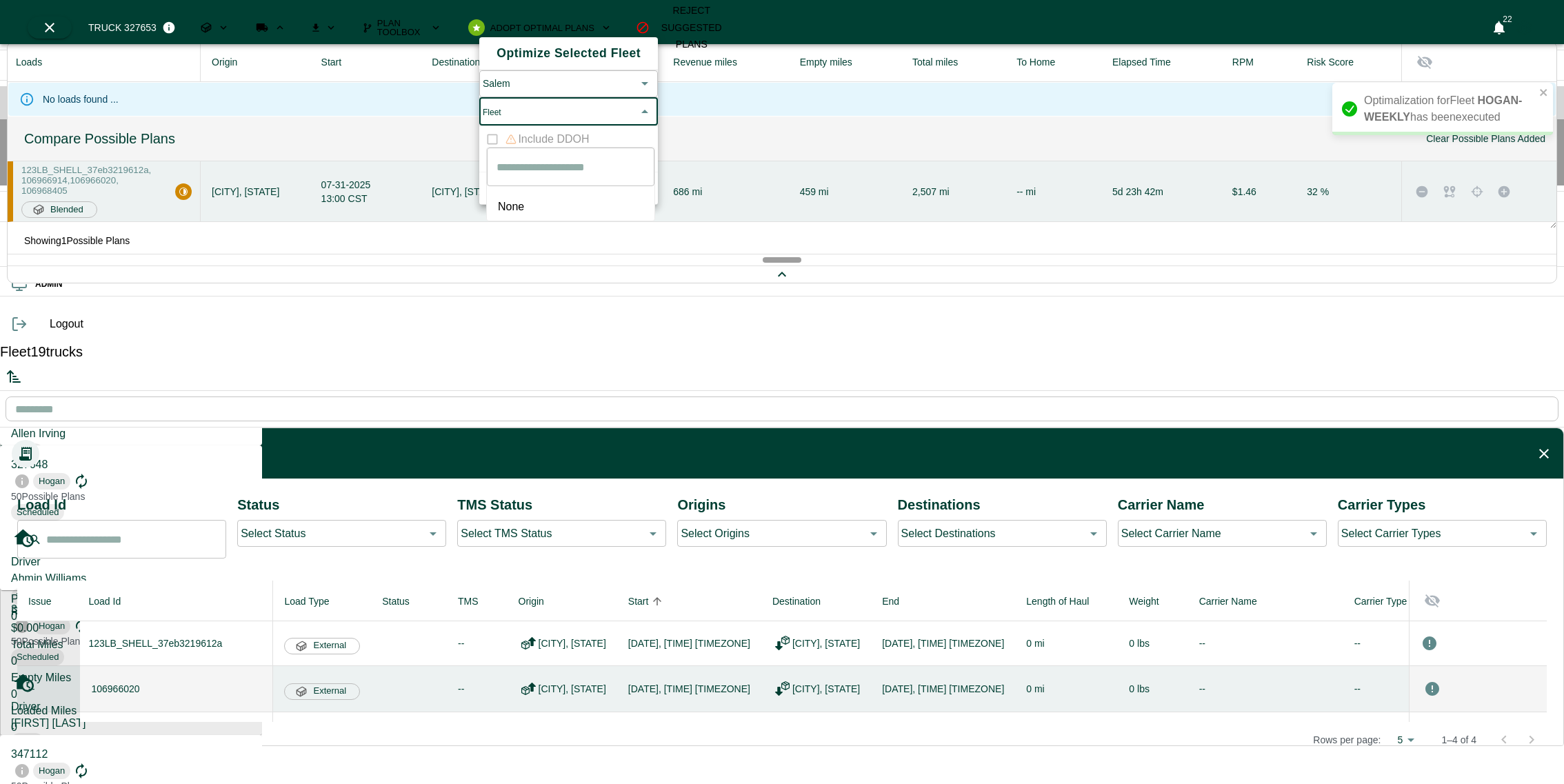 click on "Optimalization for  Fleet   HOGAN-WEEKLY  has been  executed OPS Planning Fleet Freight Analytics System Health ADMIN Logout Fleet 19  trucks ​ 317039 Hogan 50  Possible Plan s Scheduled Driver Allen Irving None Revenue MPH $0.00 Total Miles 0 Empty Miles 0 Loaded Miles 0 PTA 07-21-2025  at  21:02 327648 Hogan 50  Possible Plan s Scheduled Driver Ahmin Williams Weekly Revenue MPH $0.00 Total Miles 0 Empty Miles 0 Loaded Miles 0 PTA 07-30-2025  at  18:48 327653 Hogan 50  Possible Plan s Scheduled Driver Cheikh Diebate None Revenue MPH $0.00 Total Miles 0 Empty Miles 0 Loaded Miles 0 PTA 07-30-2025  at  18:48 347112 Hogan 50  Possible Plan s Scheduled Driver Brandon Gibson None Revenue MPH $0.00 Total Miles 0 Empty Miles 0 Loaded Miles 0 PTA 07-30-2025  at  18:48 327423 Hogan 50  Possible Plan s Scheduled Driver Garvens Badette None Revenue MPH $0.00 Total Miles 0 Empty Miles 0 Loaded Miles 0 PTA 07-30-2025  at  20:23 347113 Hogan 50  Possible Plan s Scheduled Driver Elian Espinal Rodriguez None 0" at bounding box center (782, 765) 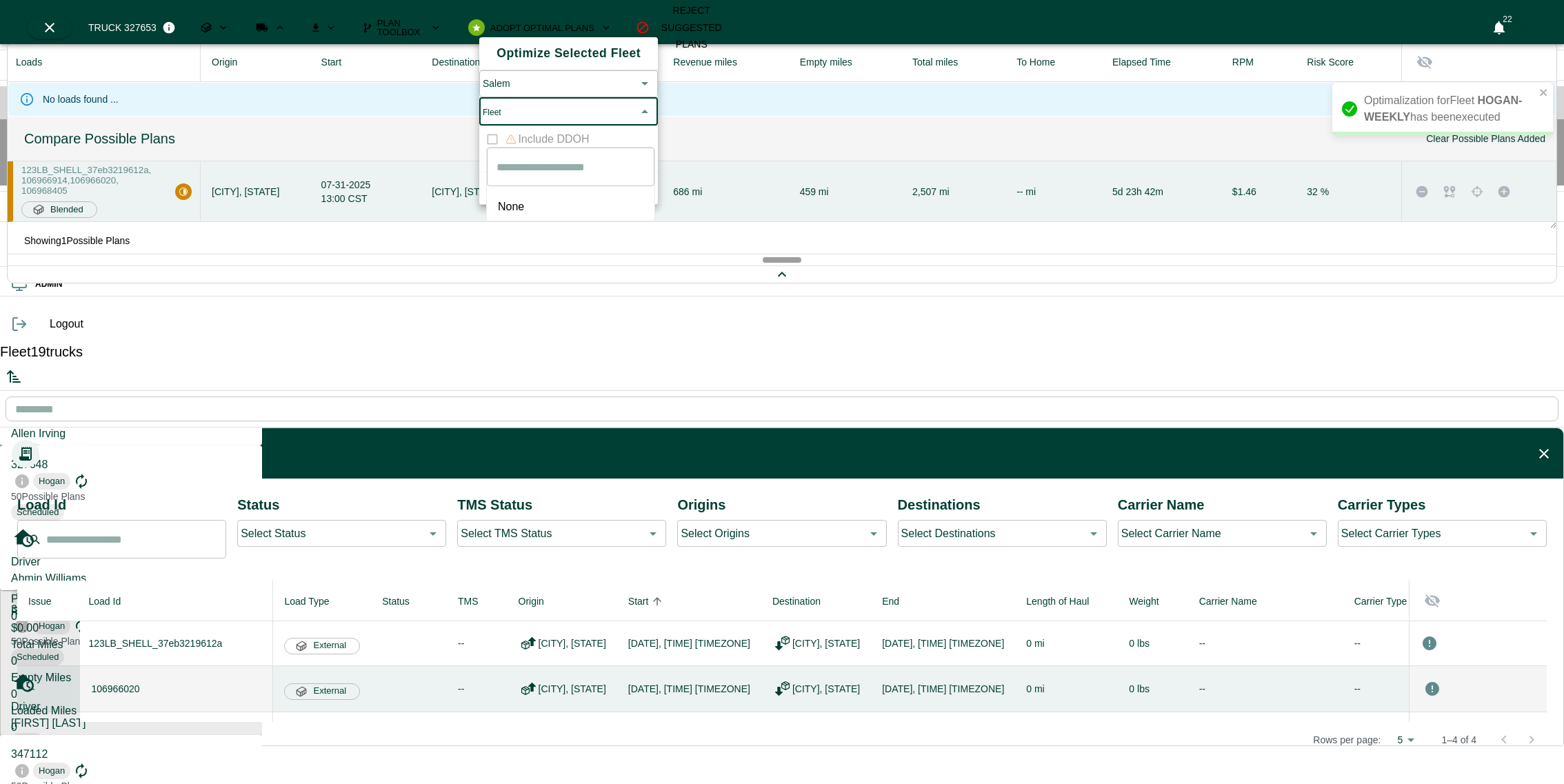 click on "None" at bounding box center (570, 207) 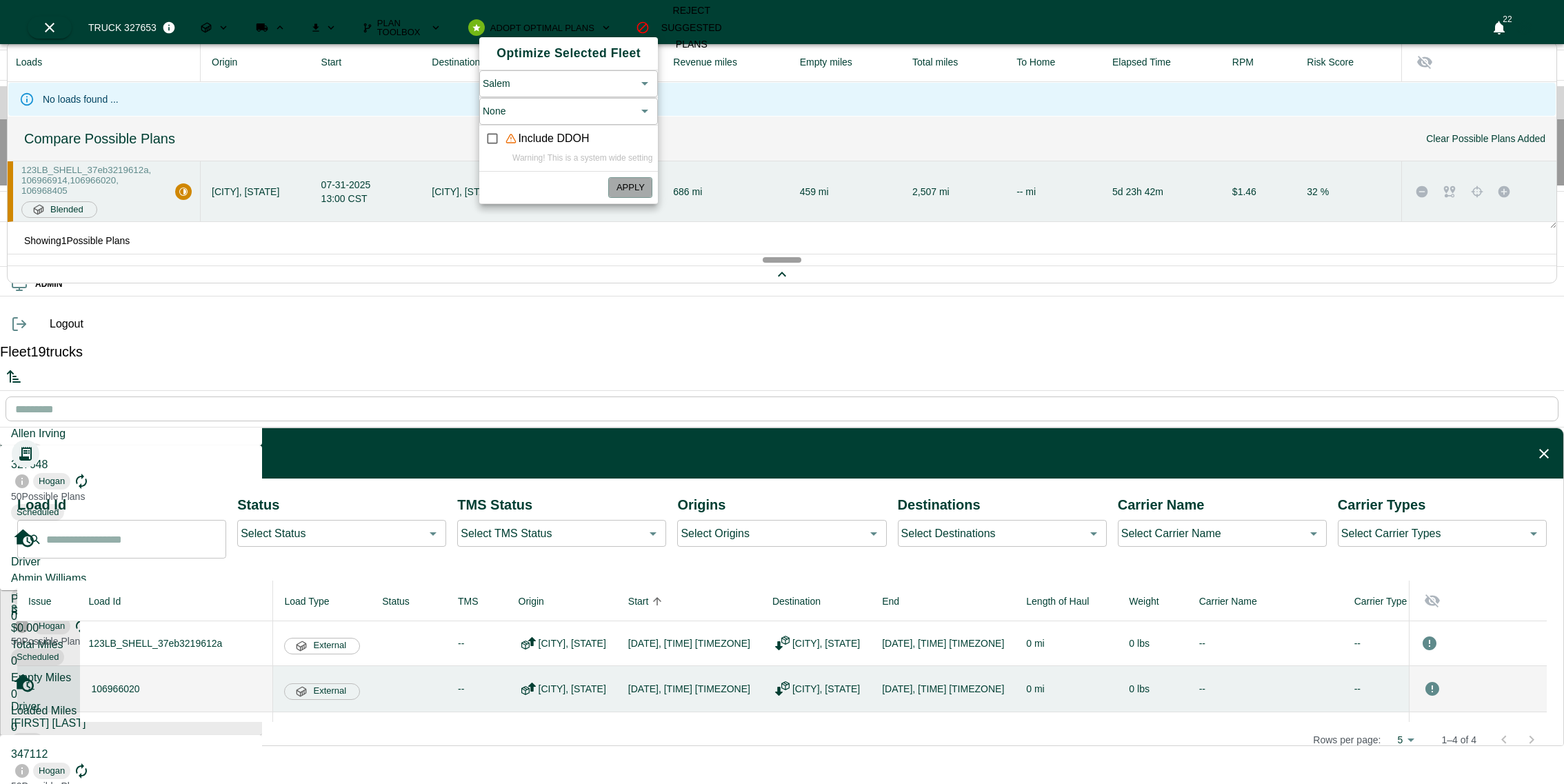 click on "Apply" at bounding box center (630, 188) 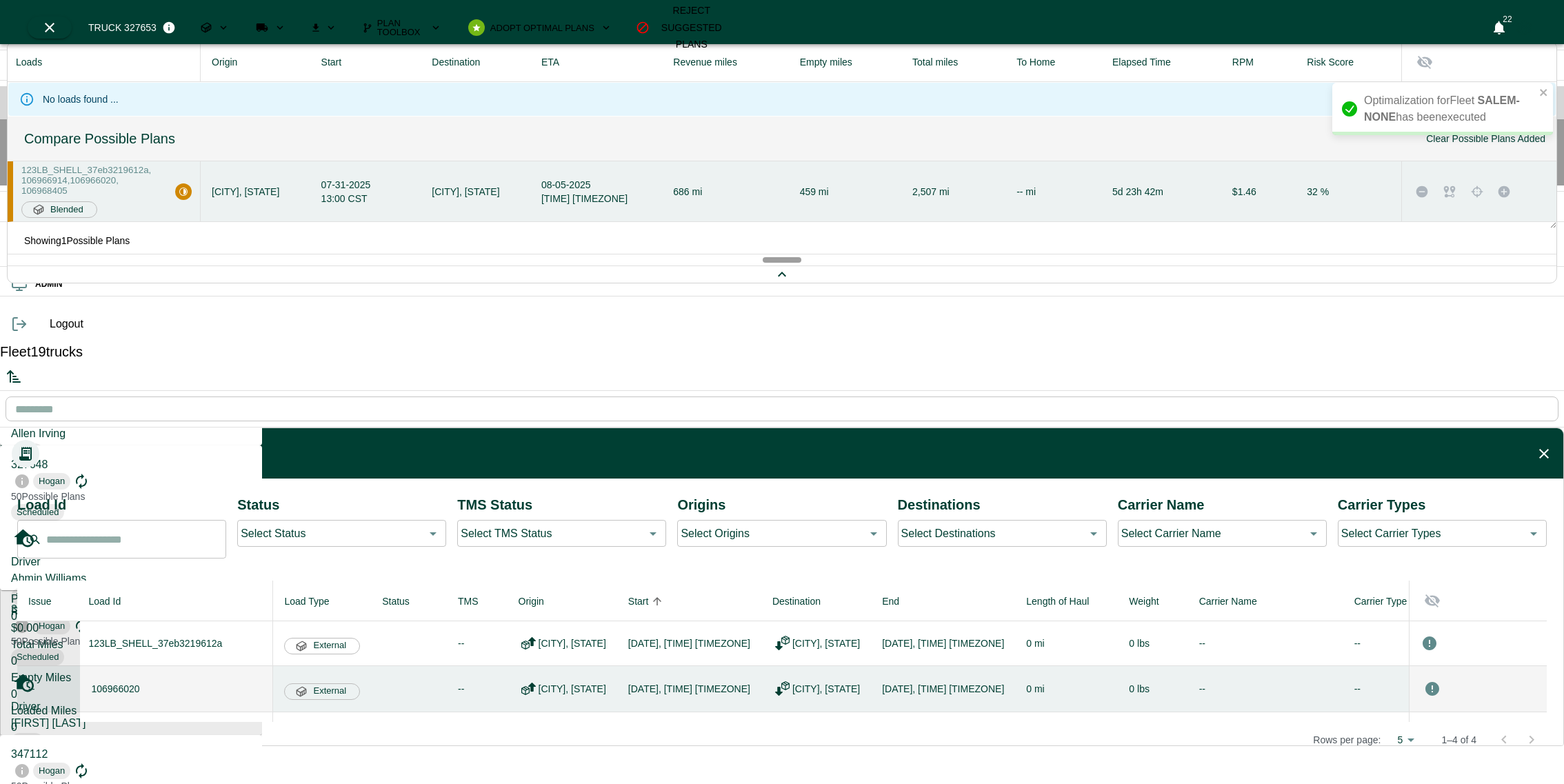 type 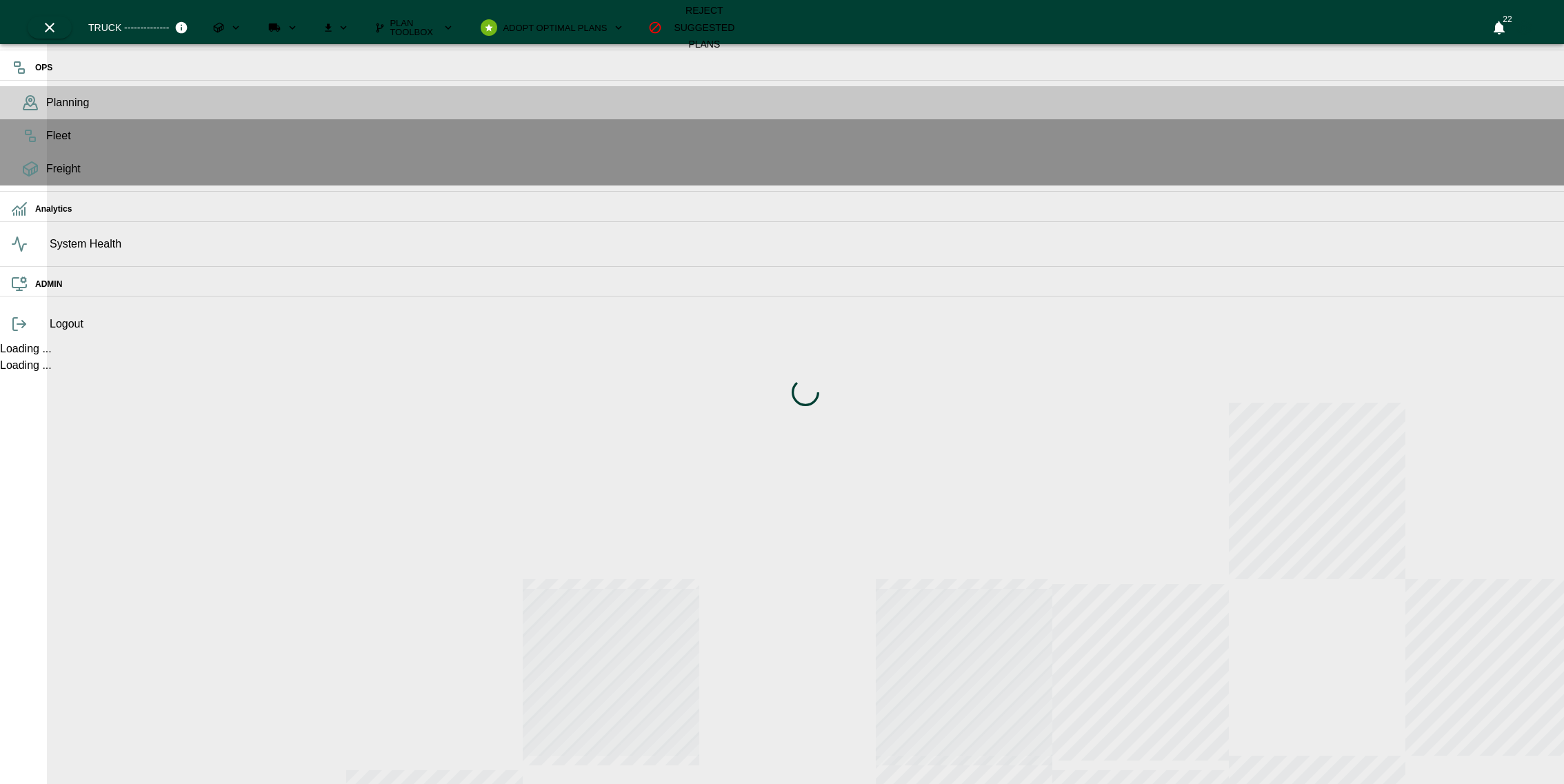 scroll, scrollTop: 0, scrollLeft: 0, axis: both 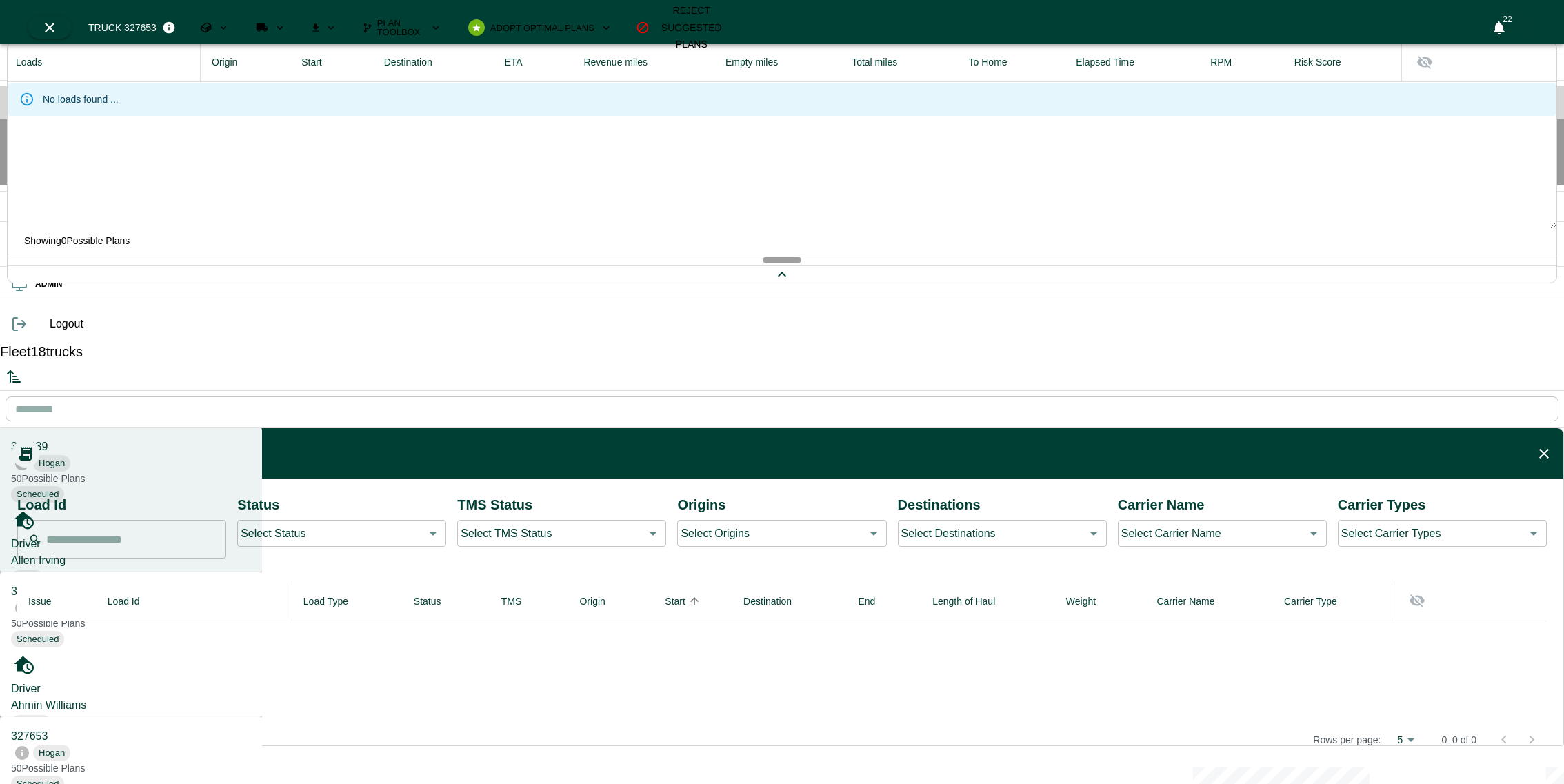 click on "Empty Miles" at bounding box center (41, 659) 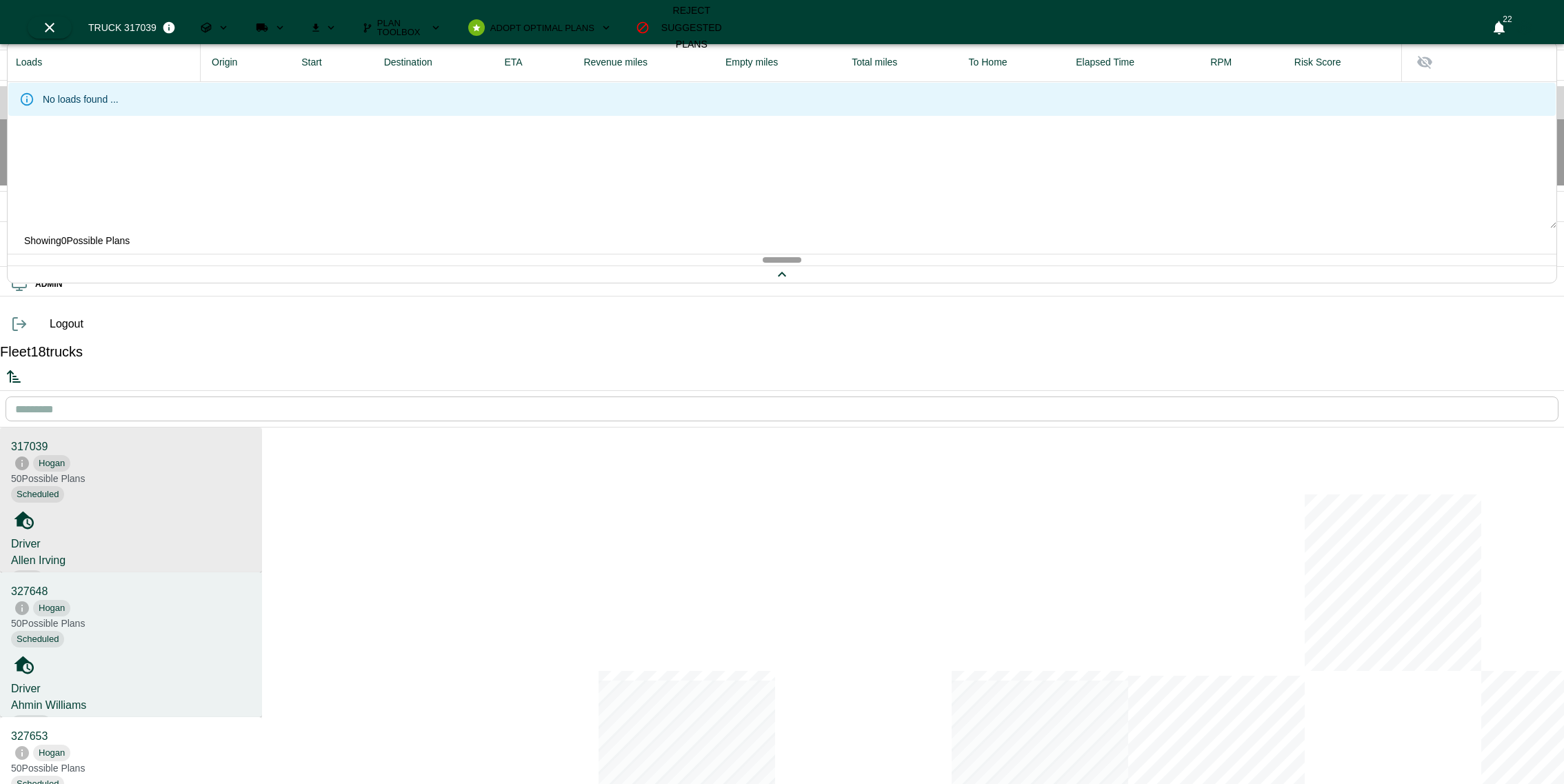 click on "Driver Ahmin Williams Weekly" at bounding box center (131, 705) 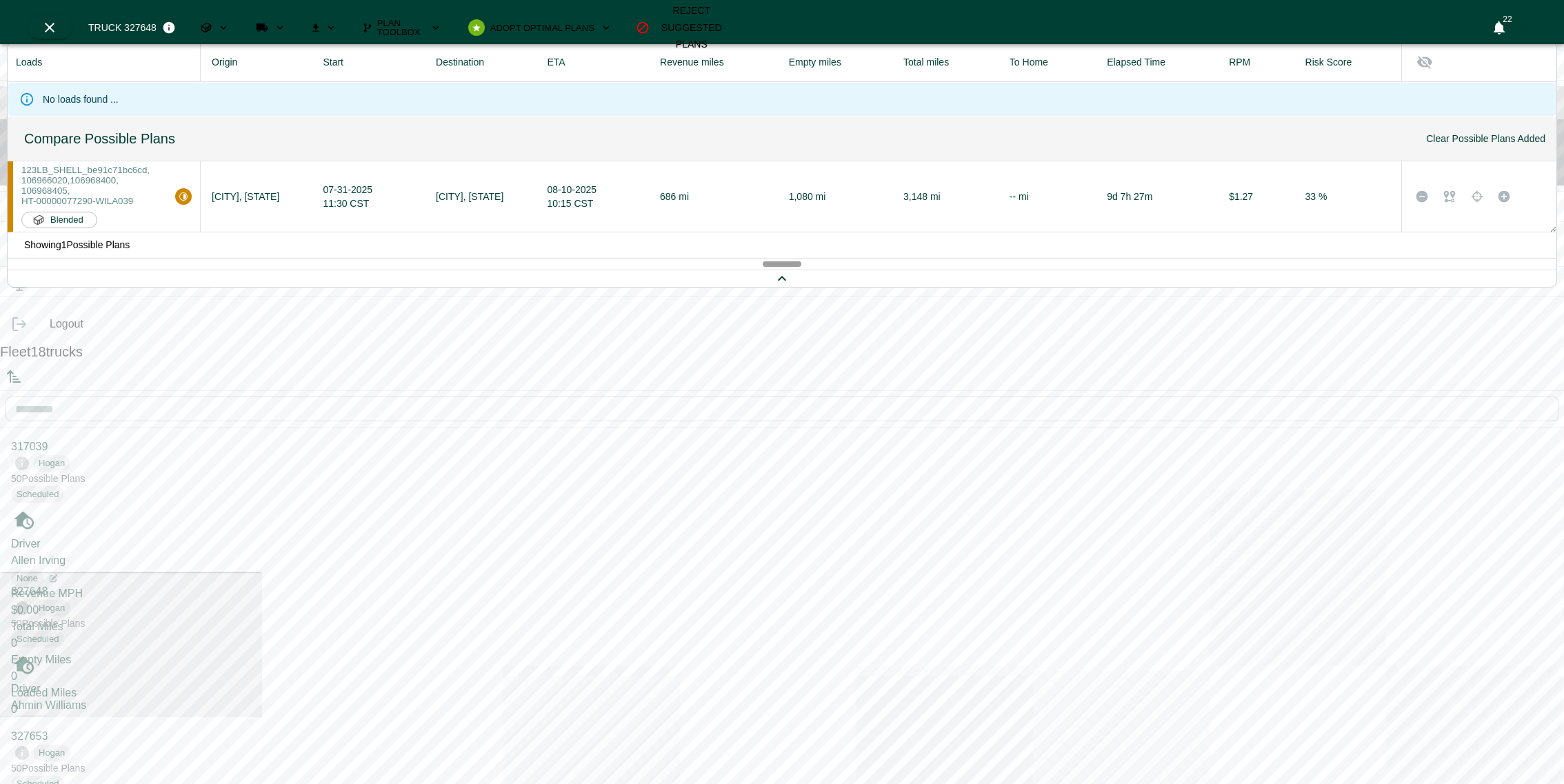 click on "[FIRST] [LAST]" at bounding box center [131, 850] 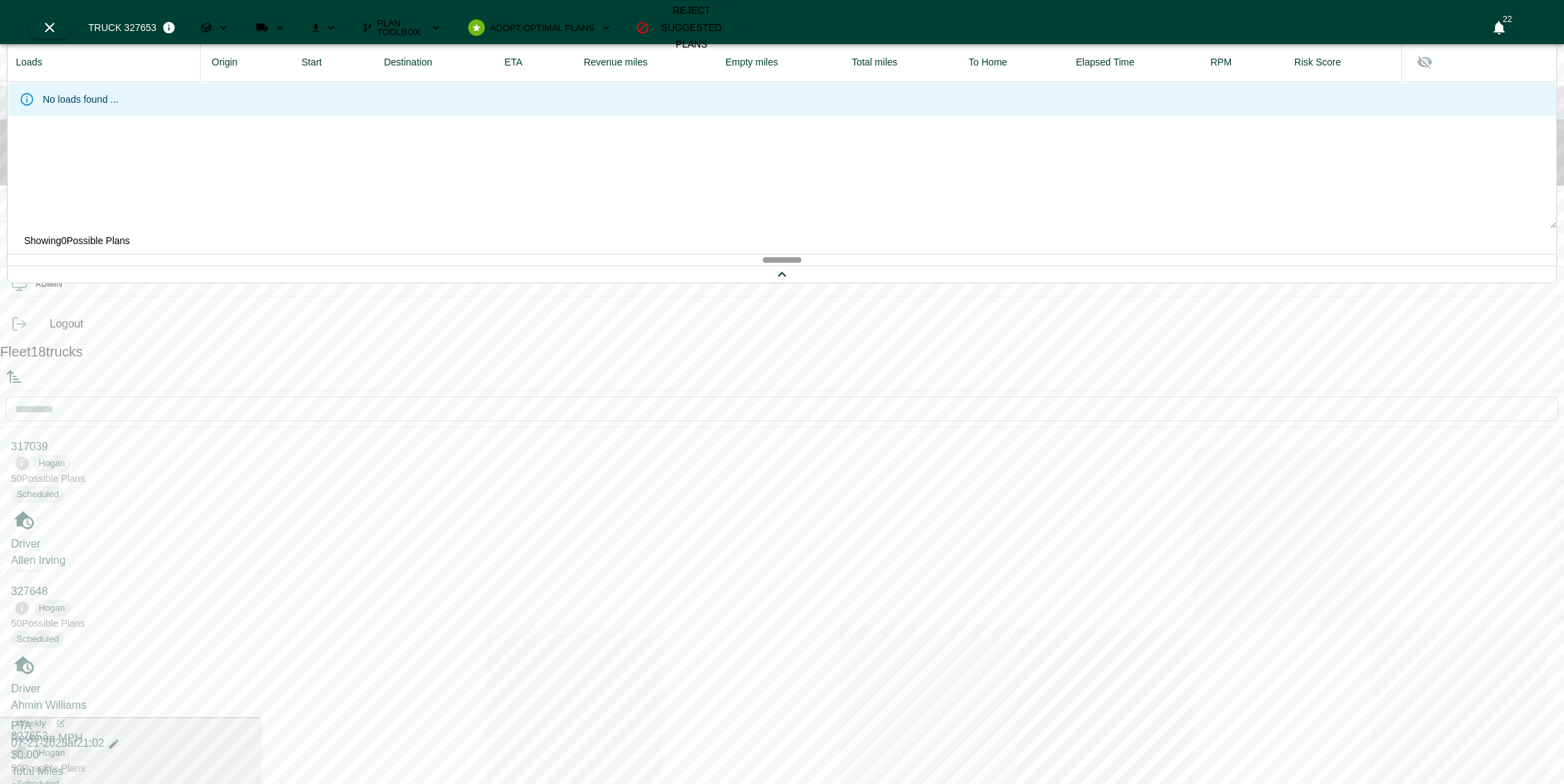 scroll, scrollTop: 92, scrollLeft: 0, axis: vertical 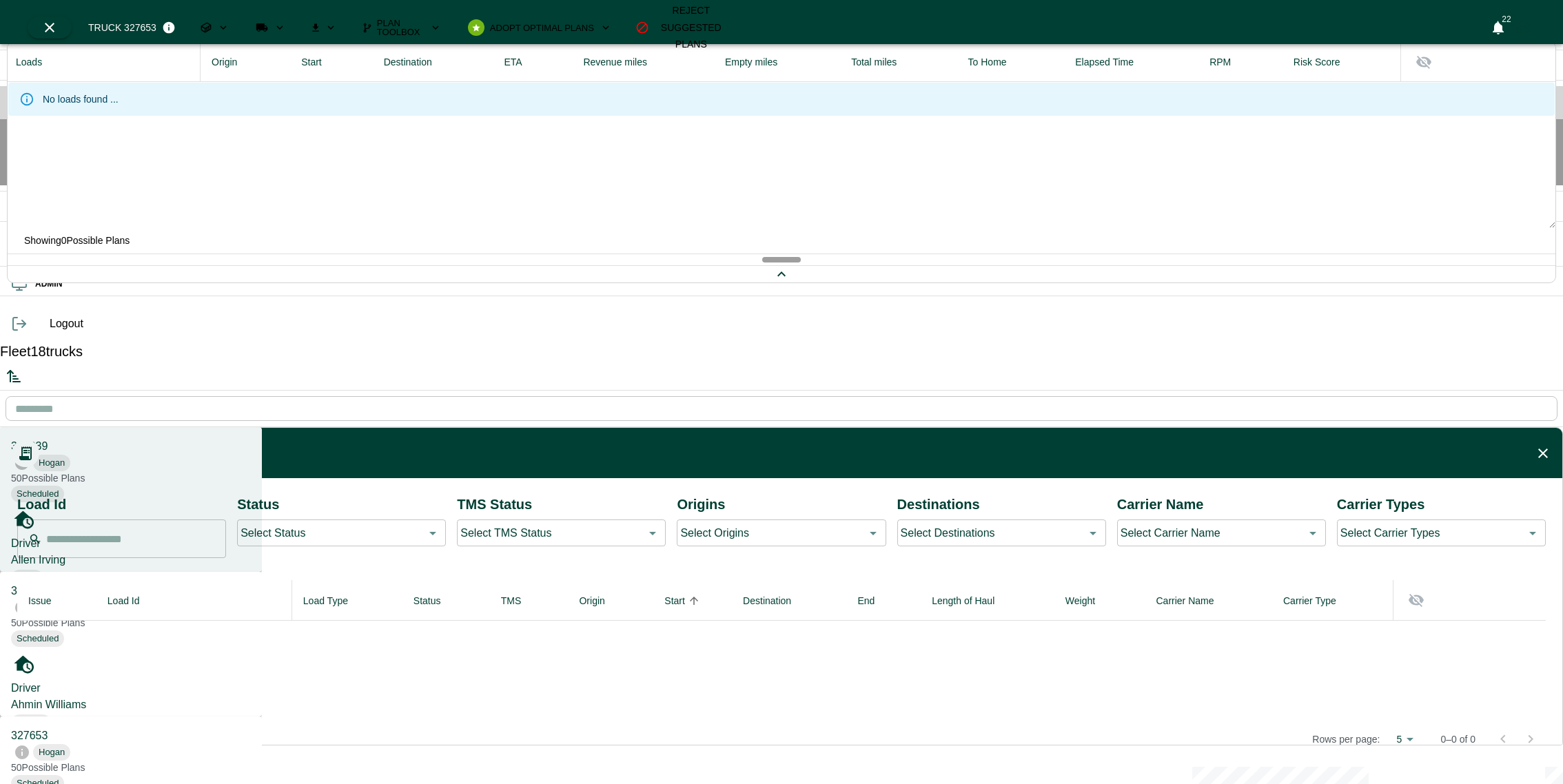 click on "Driver Allen Irving None" at bounding box center [131, 560] 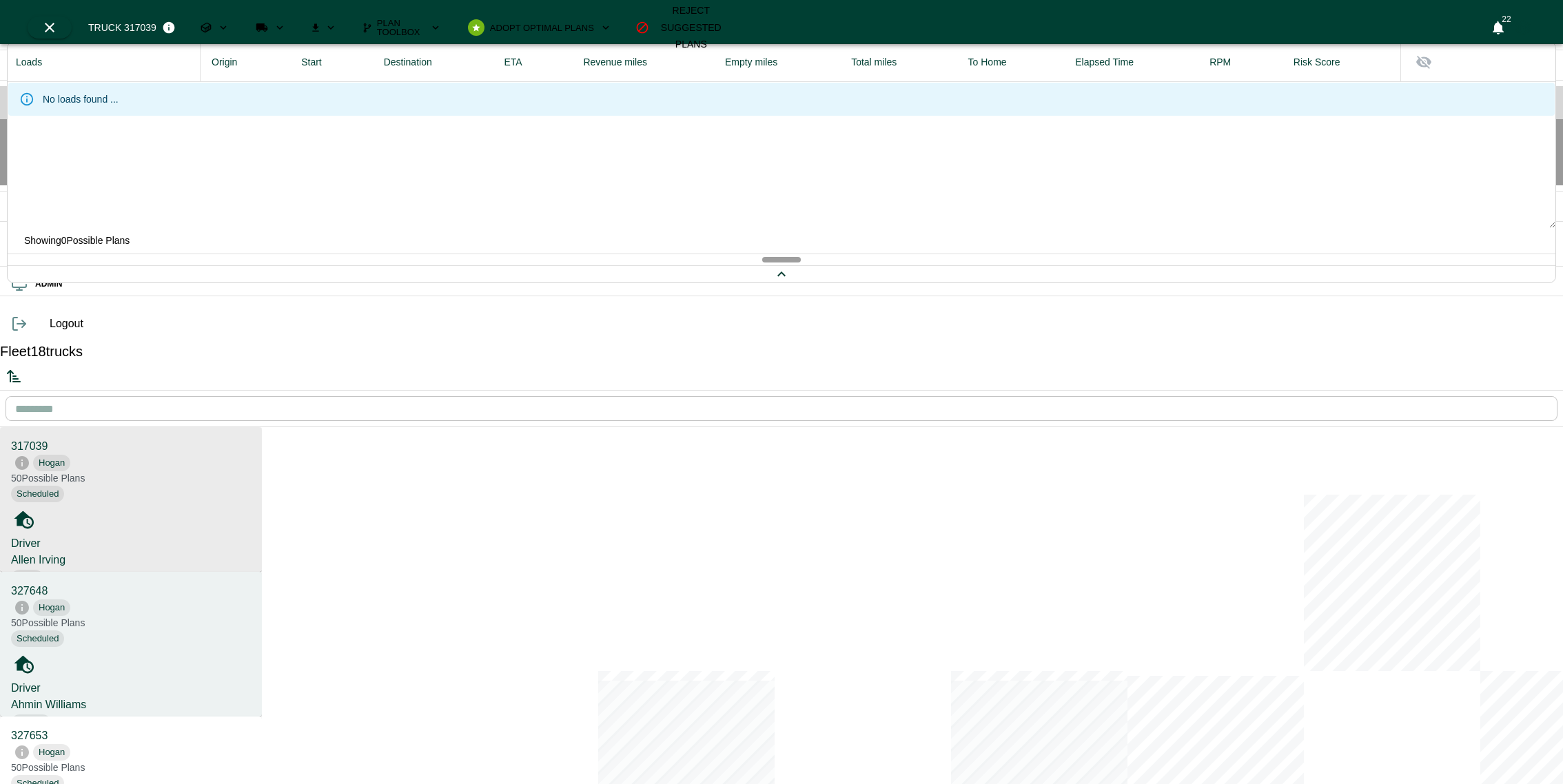 click on "Revenue MPH $0.00" at bounding box center [131, 746] 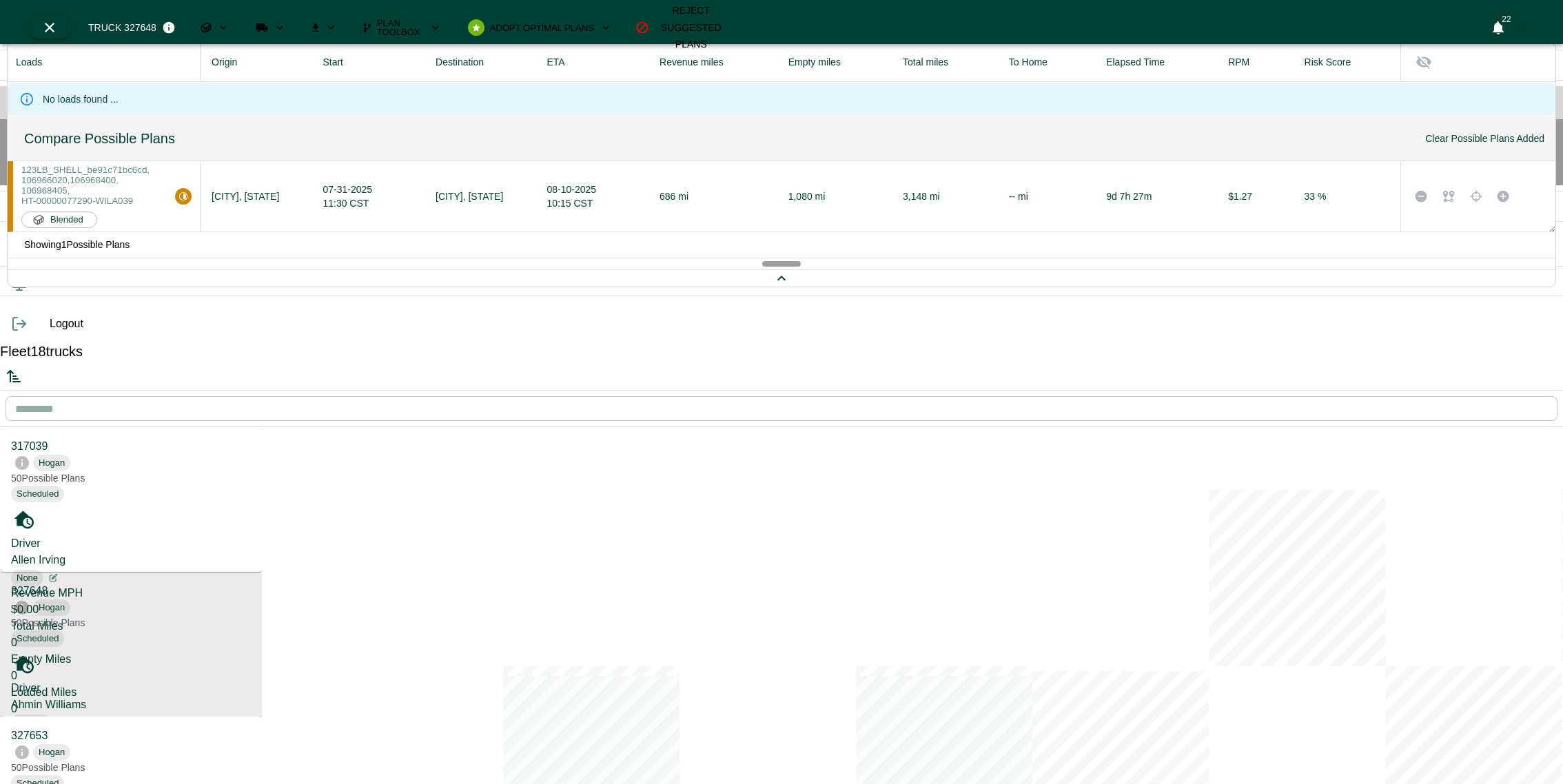 click on "22" at bounding box center (1498, 28) 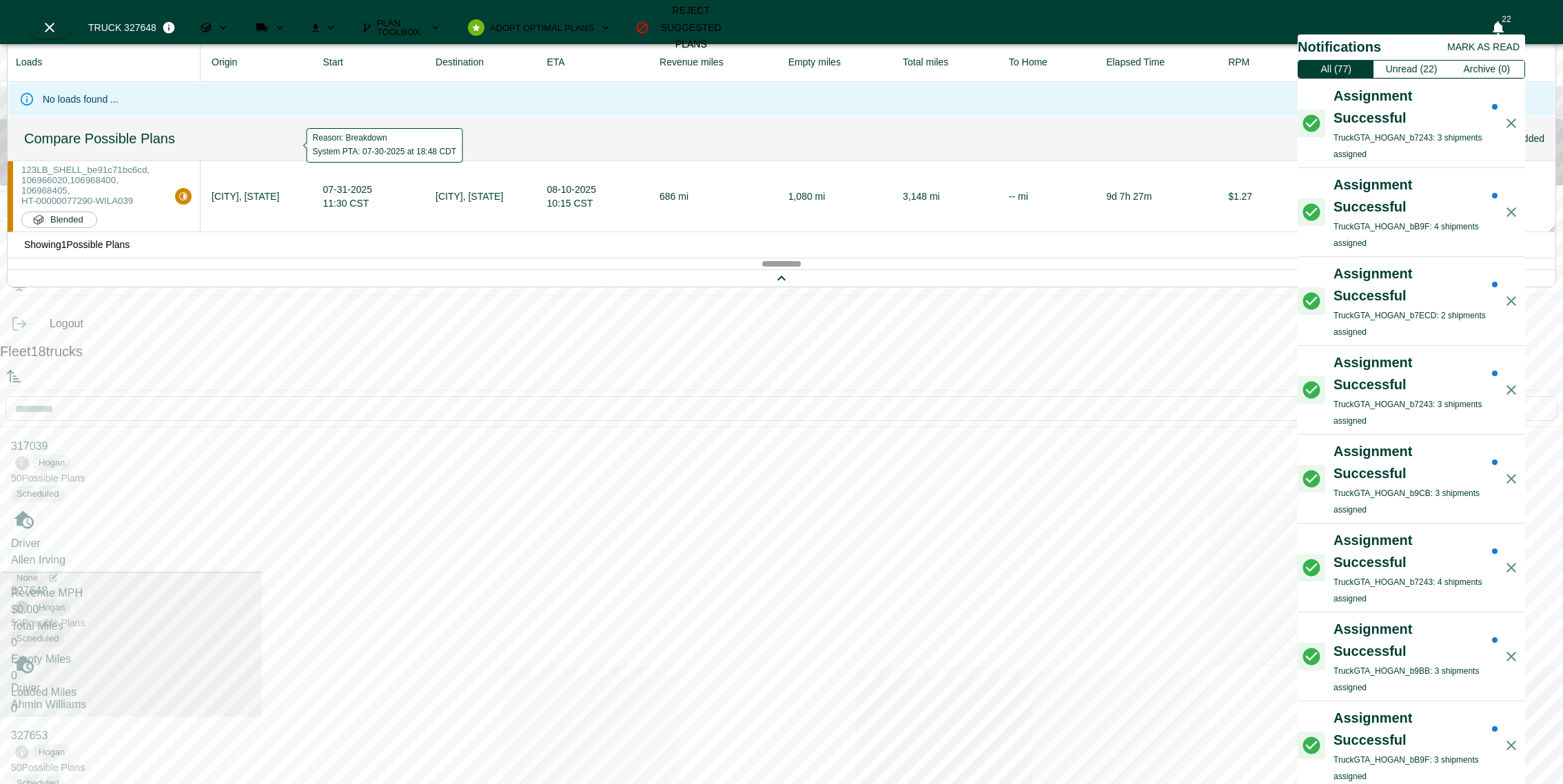 scroll, scrollTop: 199, scrollLeft: 0, axis: vertical 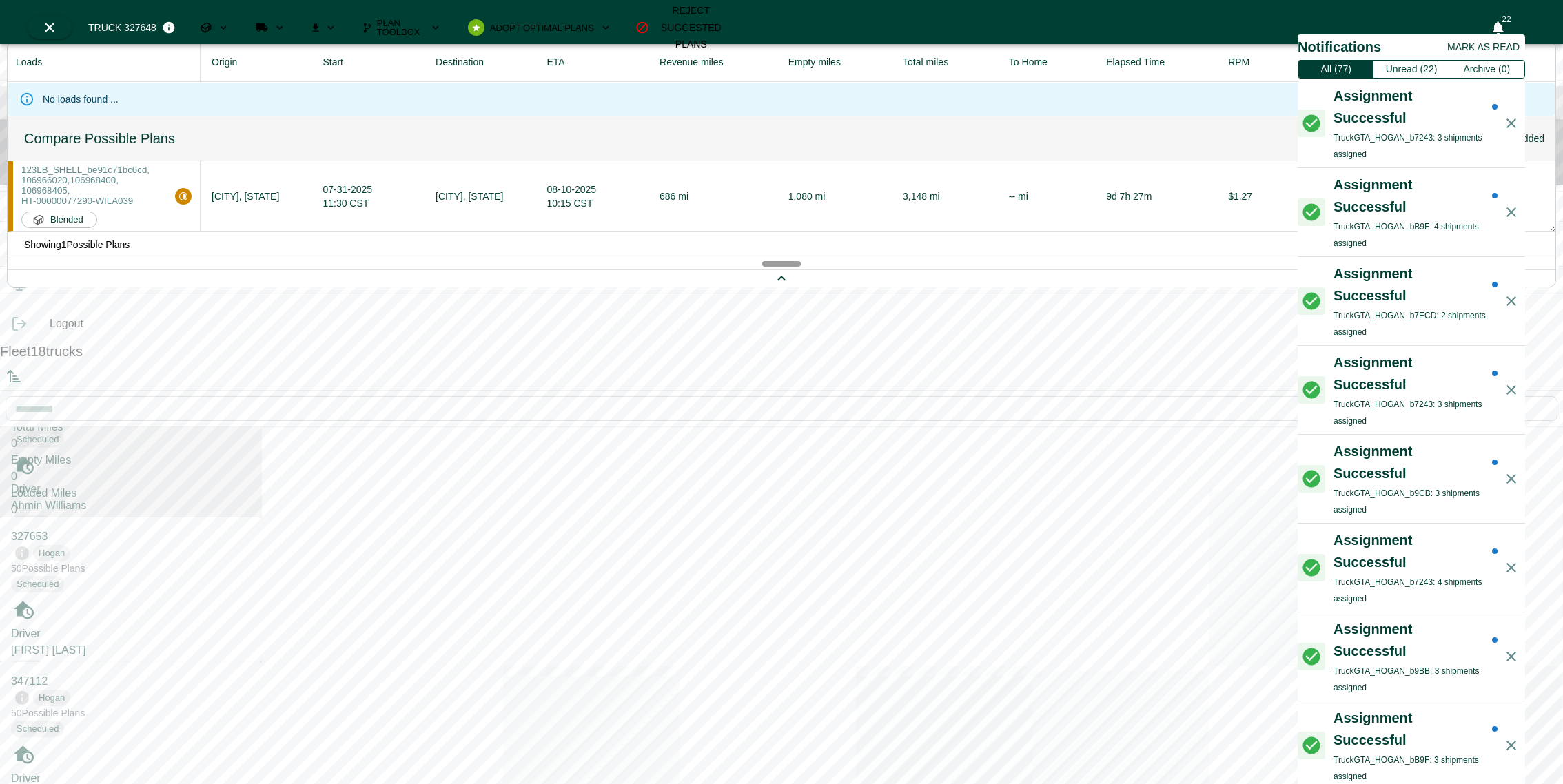 click at bounding box center [782, 392] 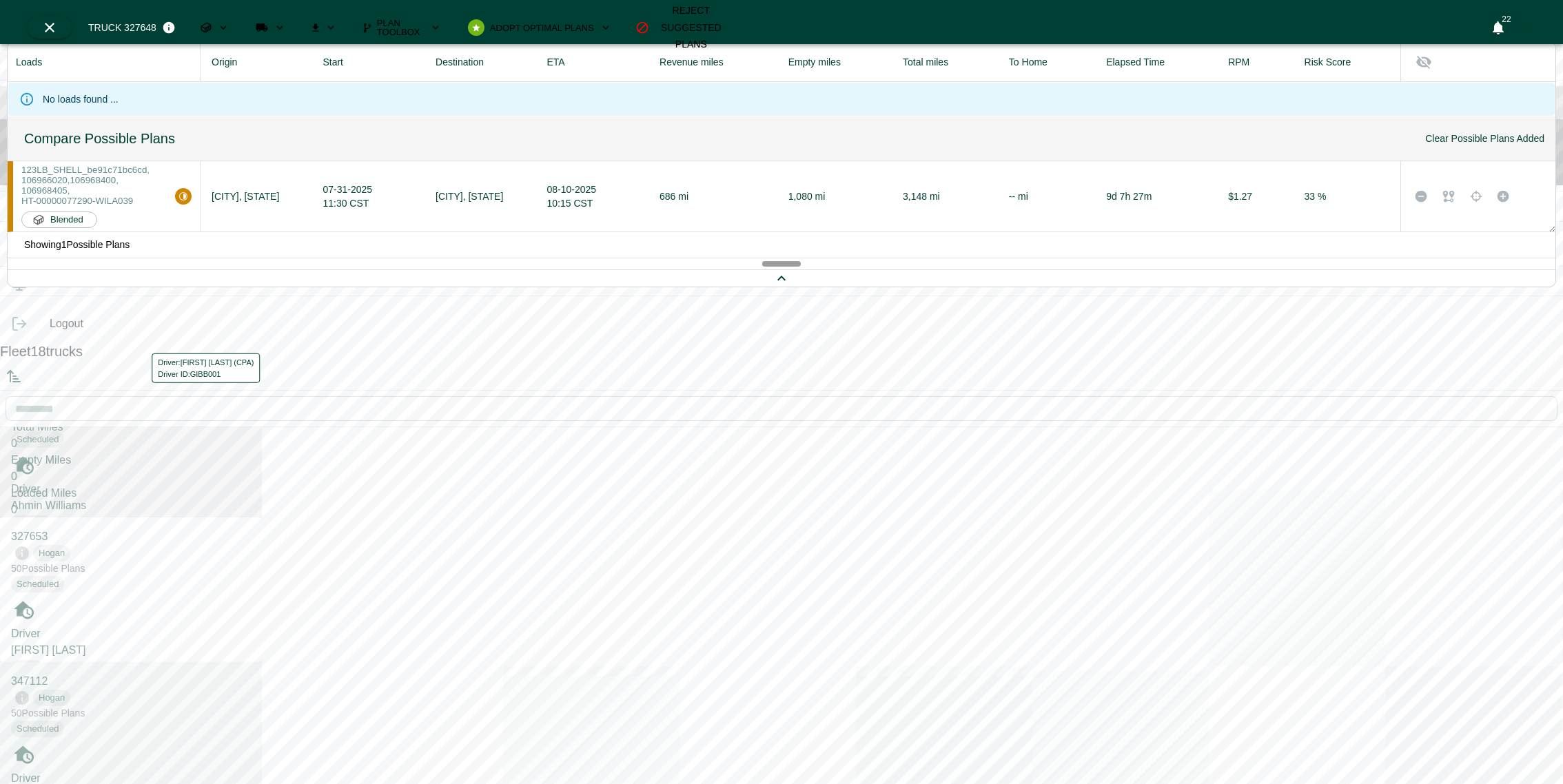 click on "Driver ID:  GIBB001" at bounding box center (205, 373) 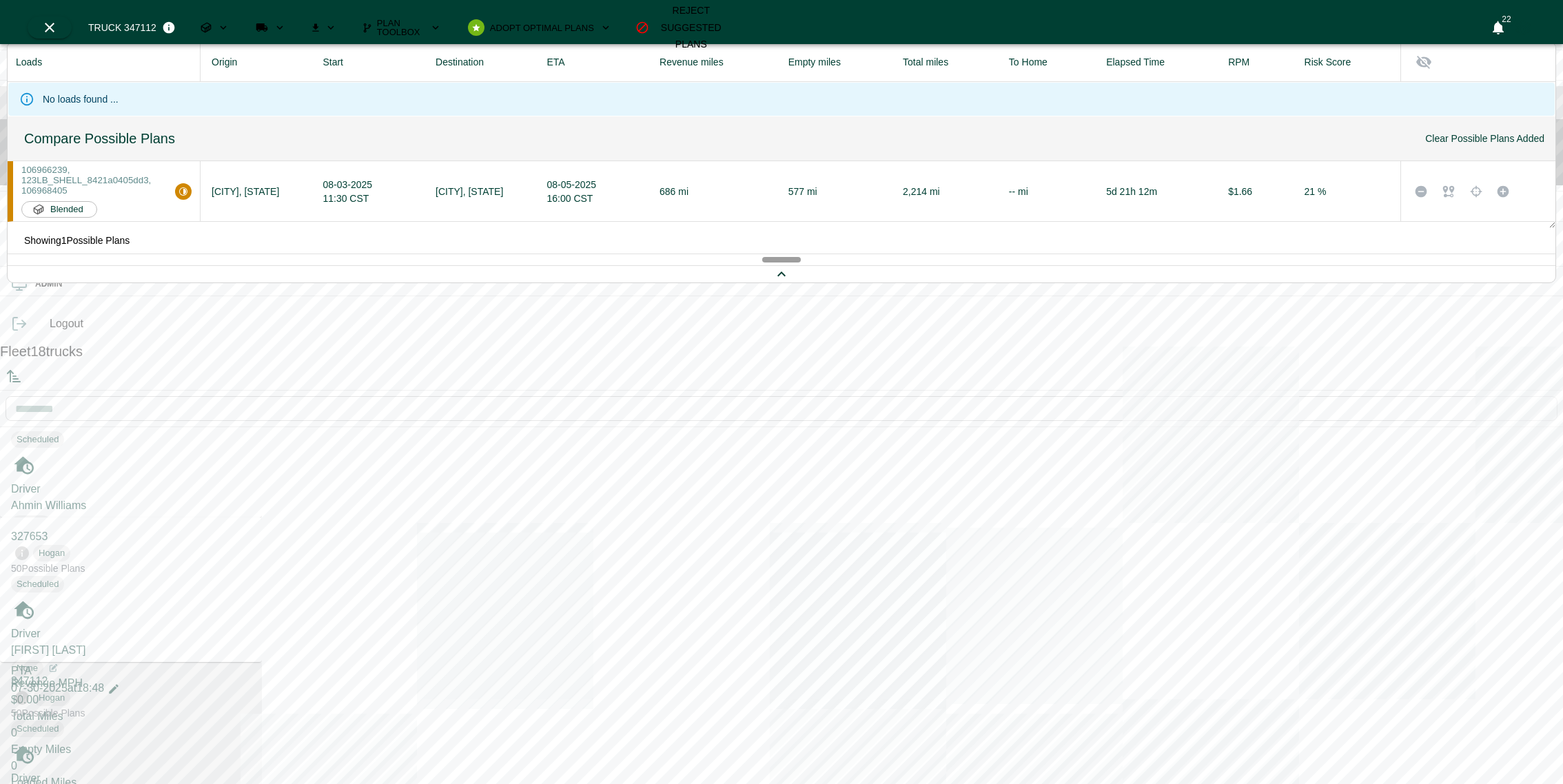 click on "Driver Brandon Gibson None" at bounding box center (131, 795) 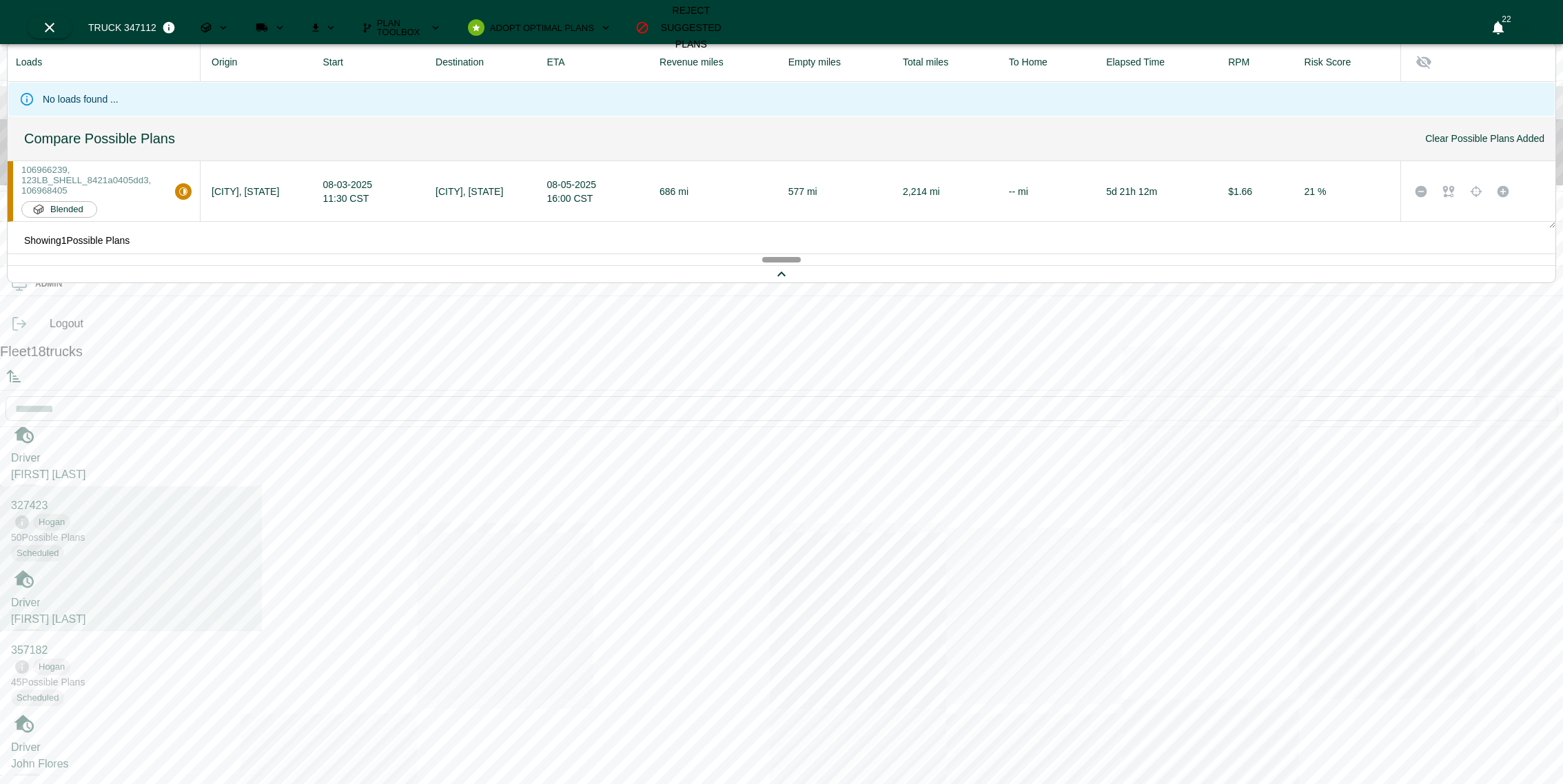 scroll, scrollTop: 687, scrollLeft: 0, axis: vertical 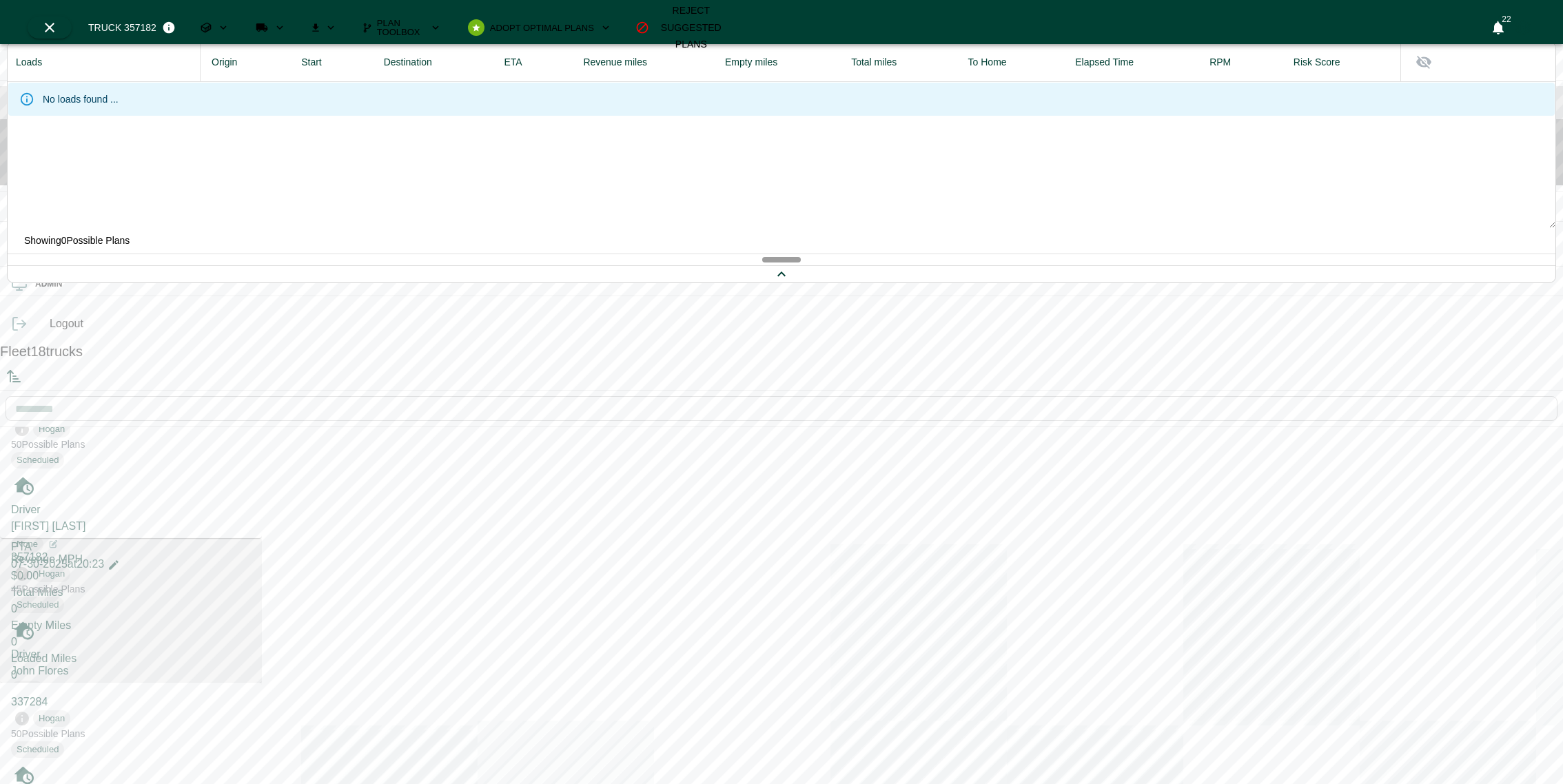click at bounding box center (782, 409) 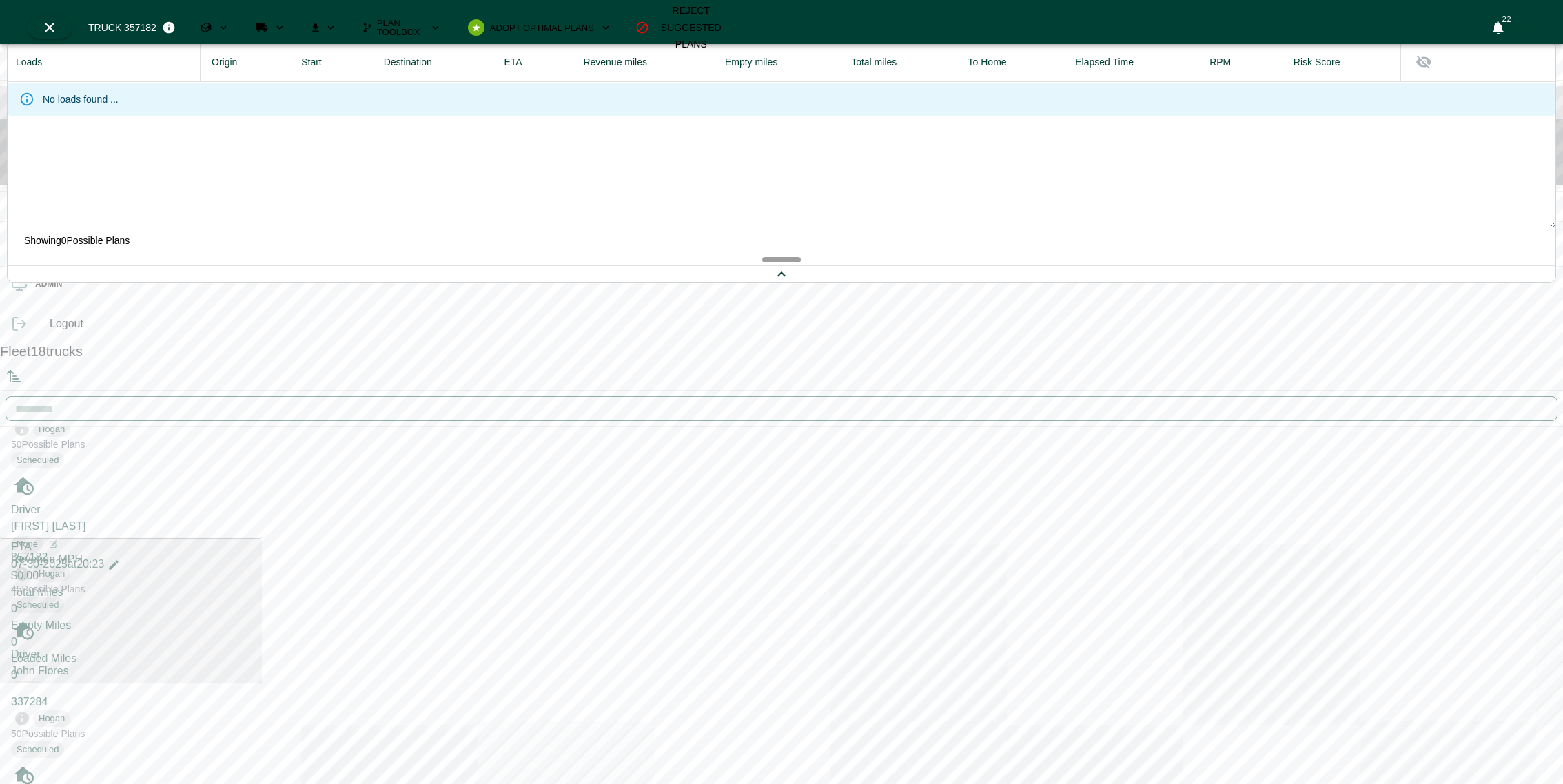 type on "*****" 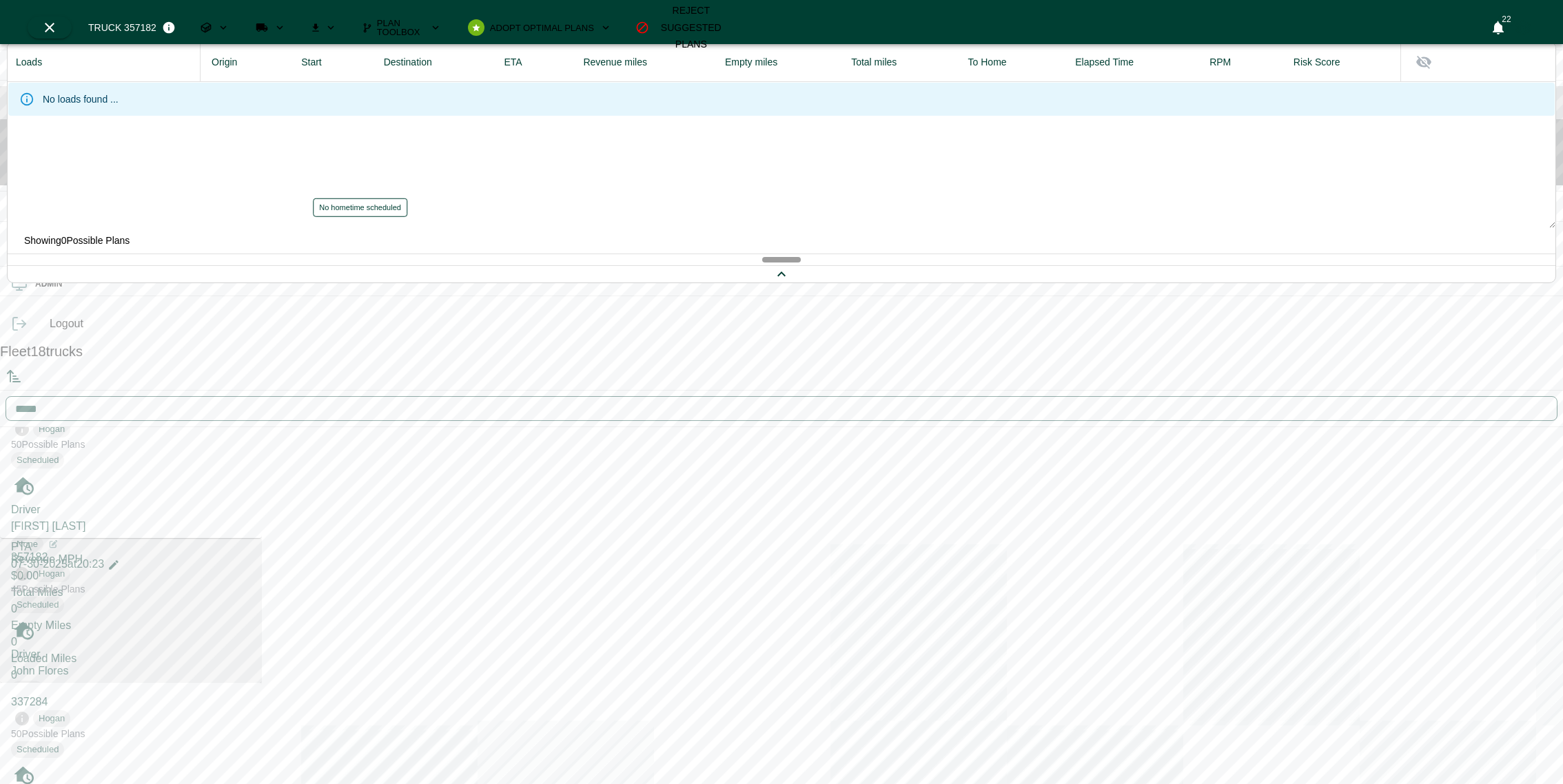 type 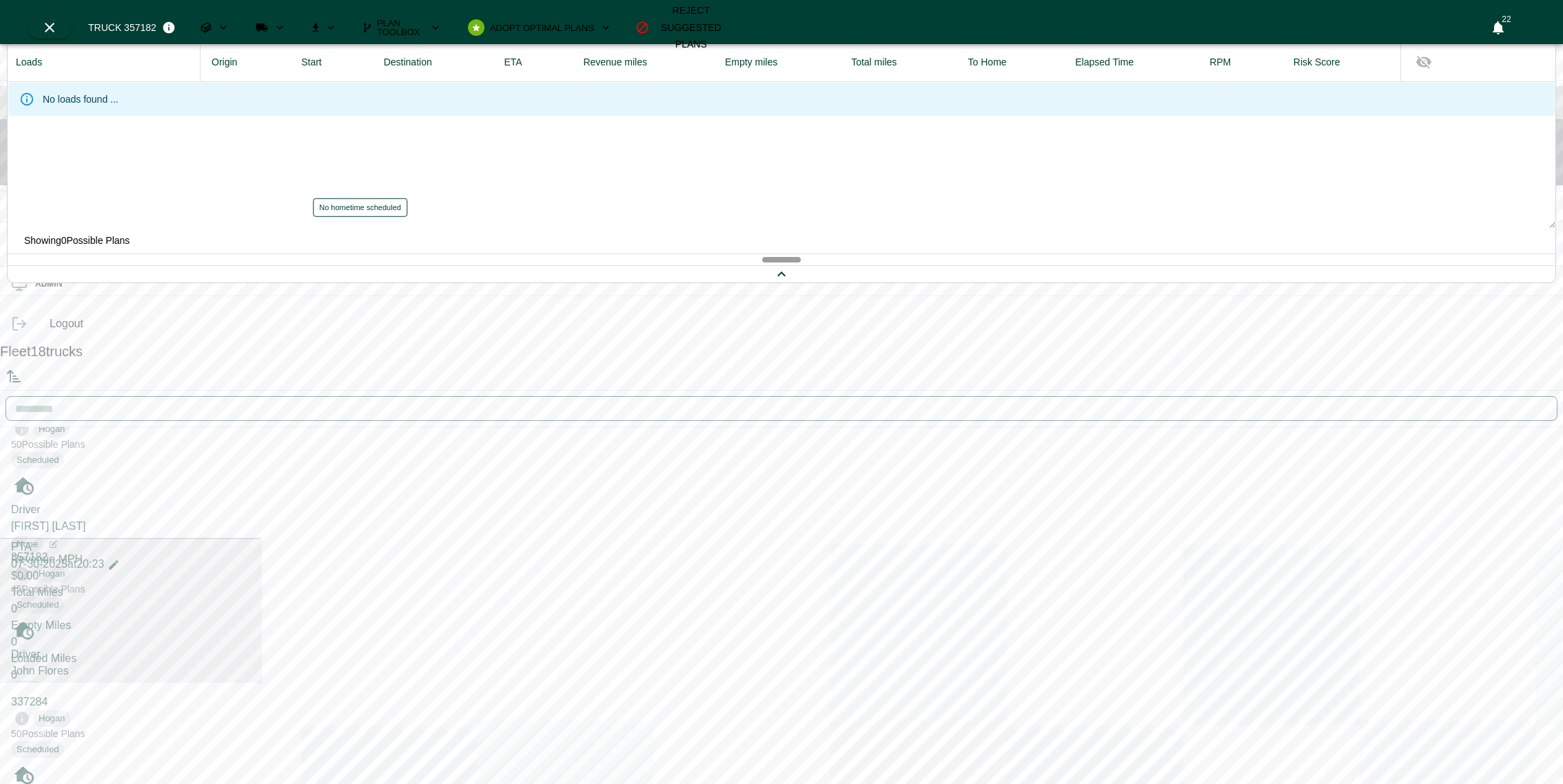 scroll, scrollTop: 0, scrollLeft: 0, axis: both 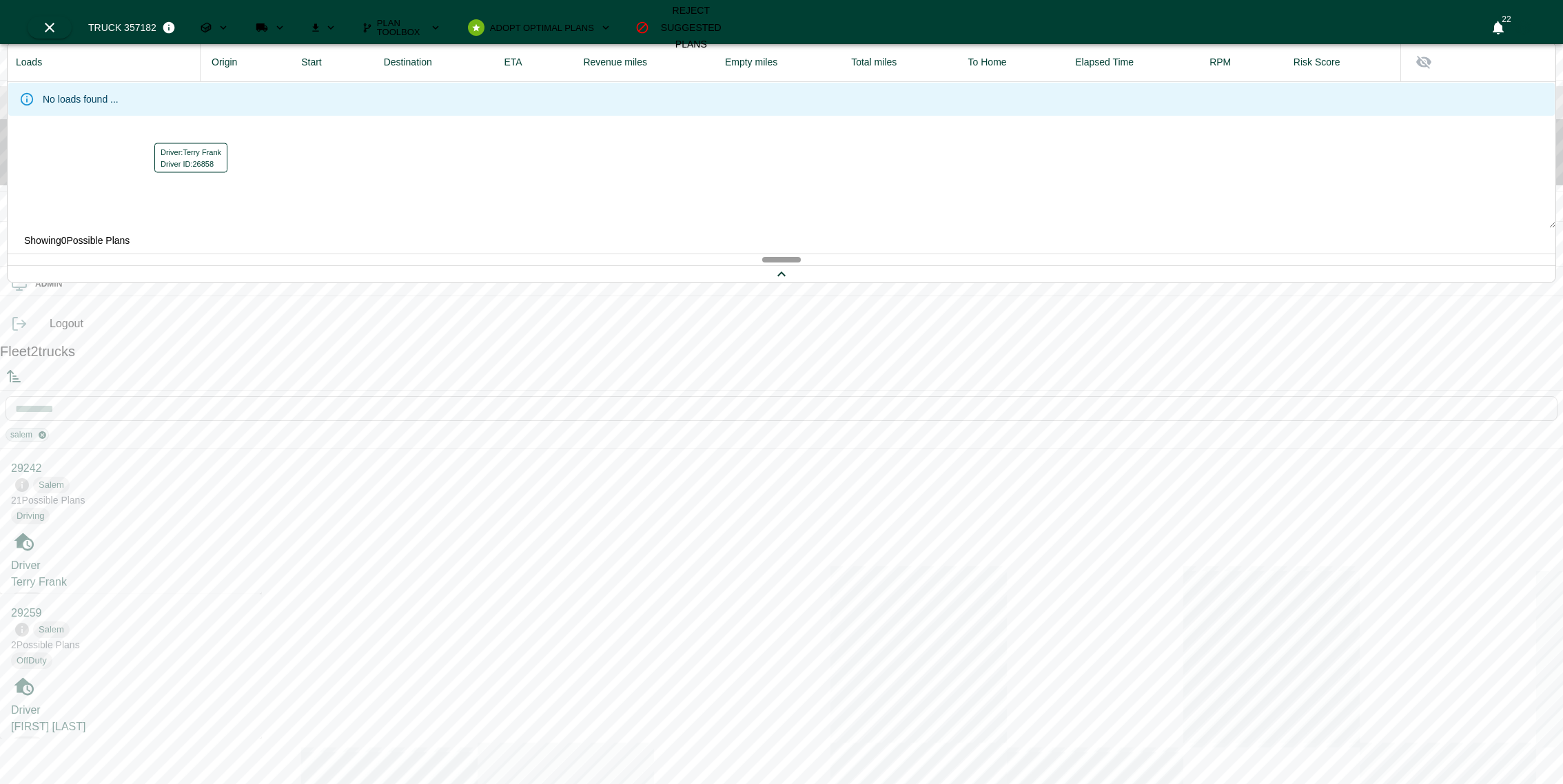 click on "Driver:  Terry Frank Driver ID:  26858" at bounding box center (187, 158) 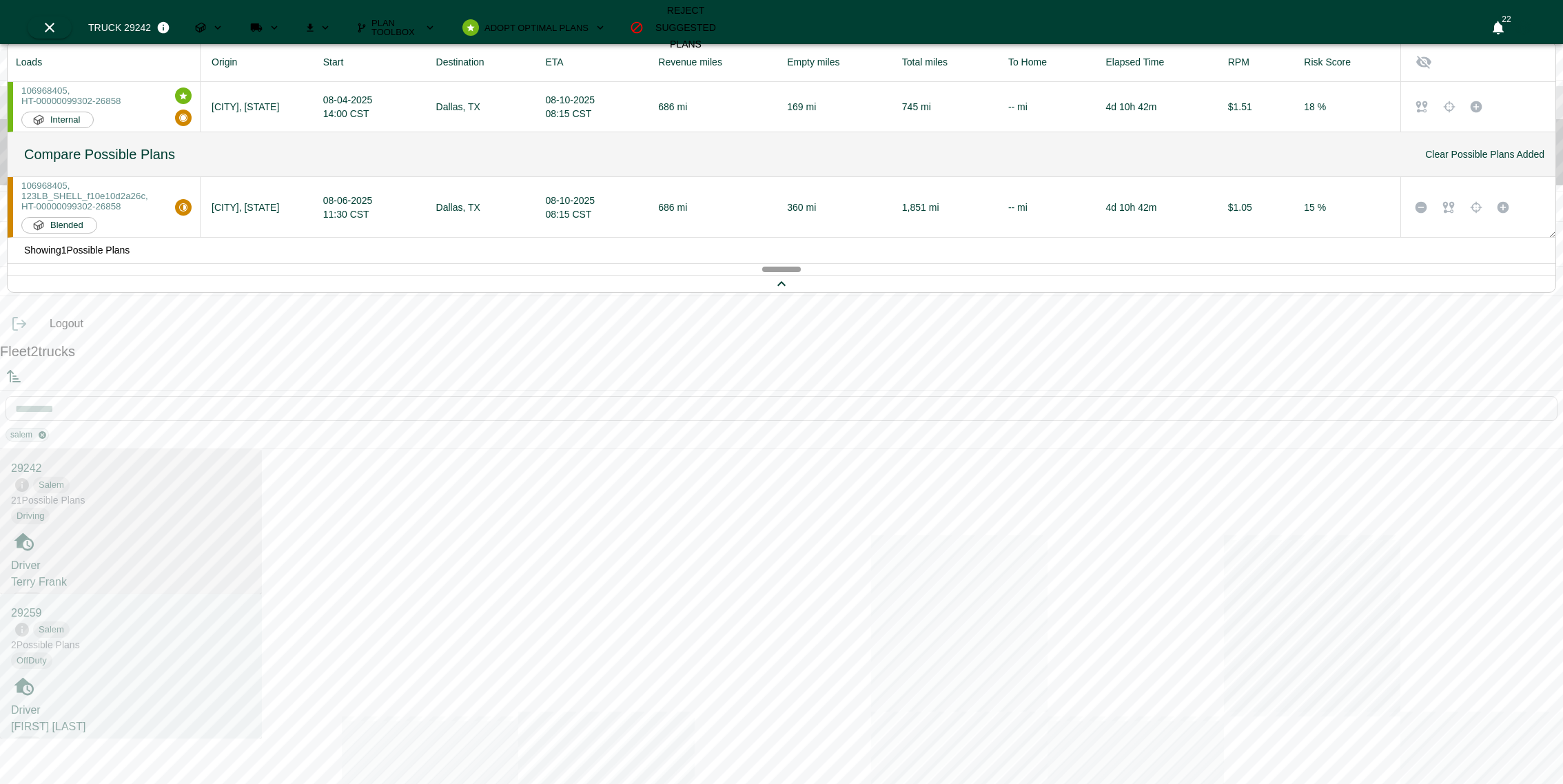 click on "Driver Matthew Adcock None Revenue MPH $0.00 Total Miles 0 Empty Miles 0 Loaded Miles 0 PTA 08-04-2025  at  13:58" at bounding box center [131, 809] 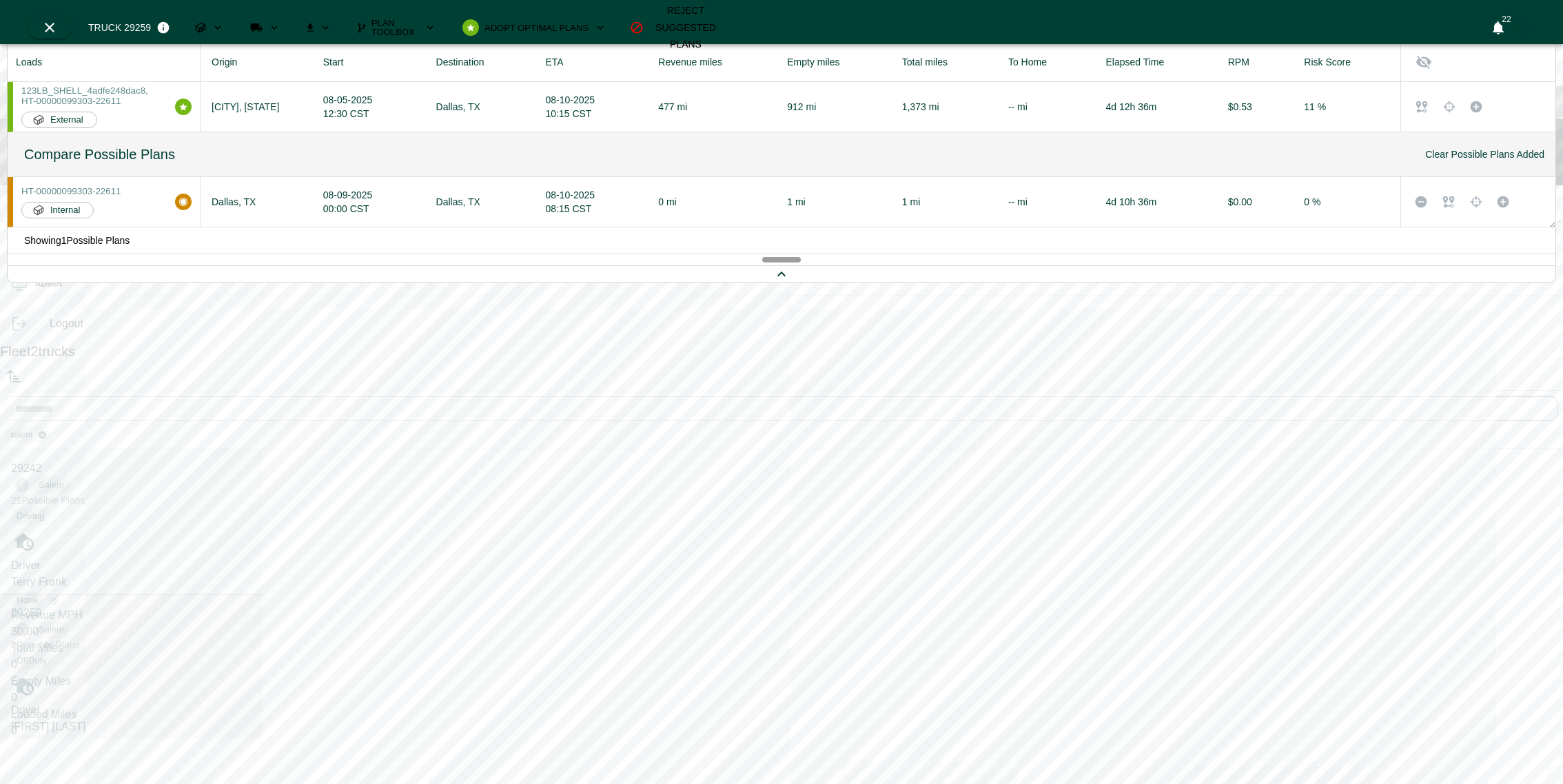 click on "0" at bounding box center (131, 665) 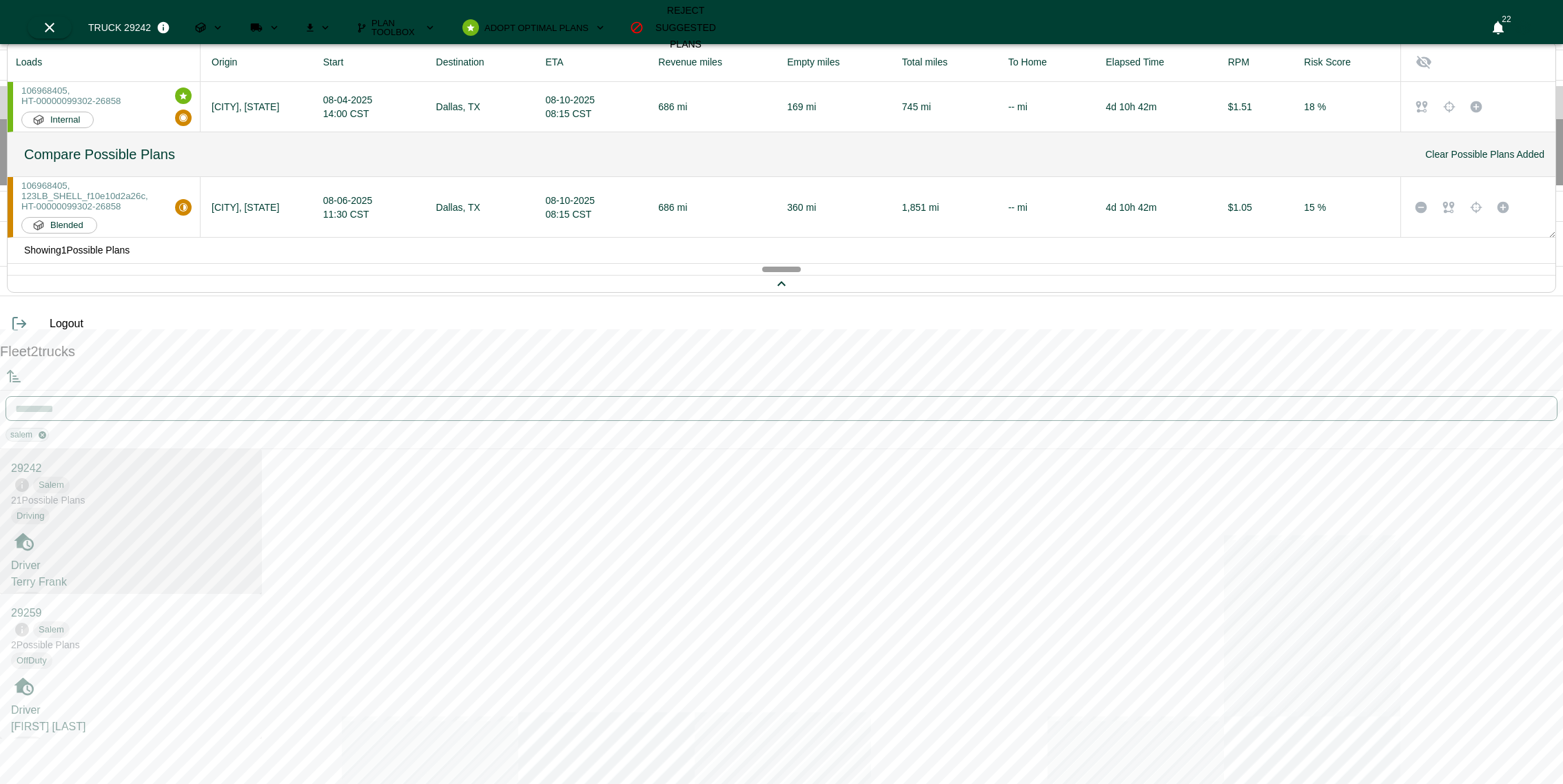 click at bounding box center [782, 409] 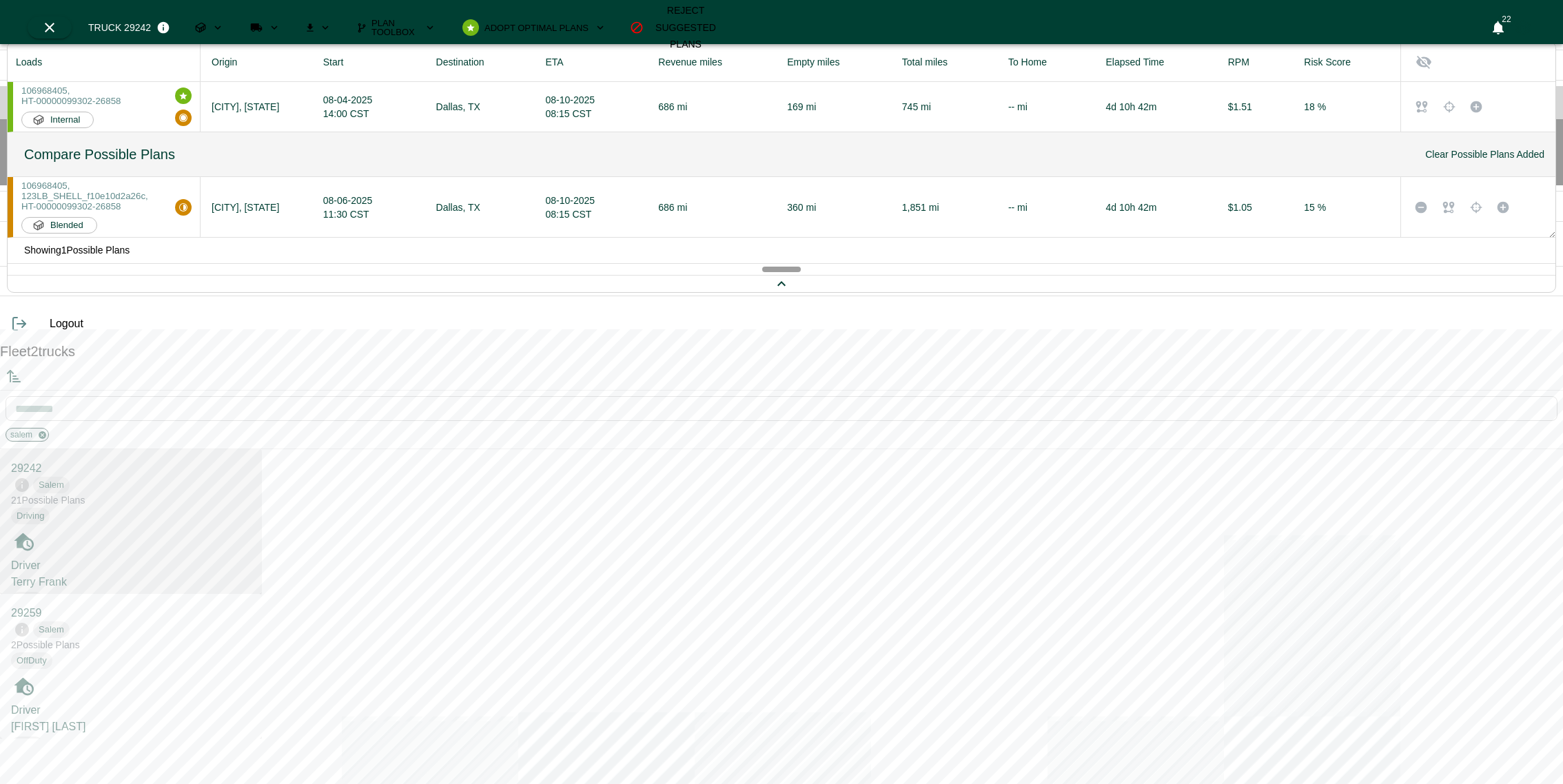 click on "salem" at bounding box center (27, 435) 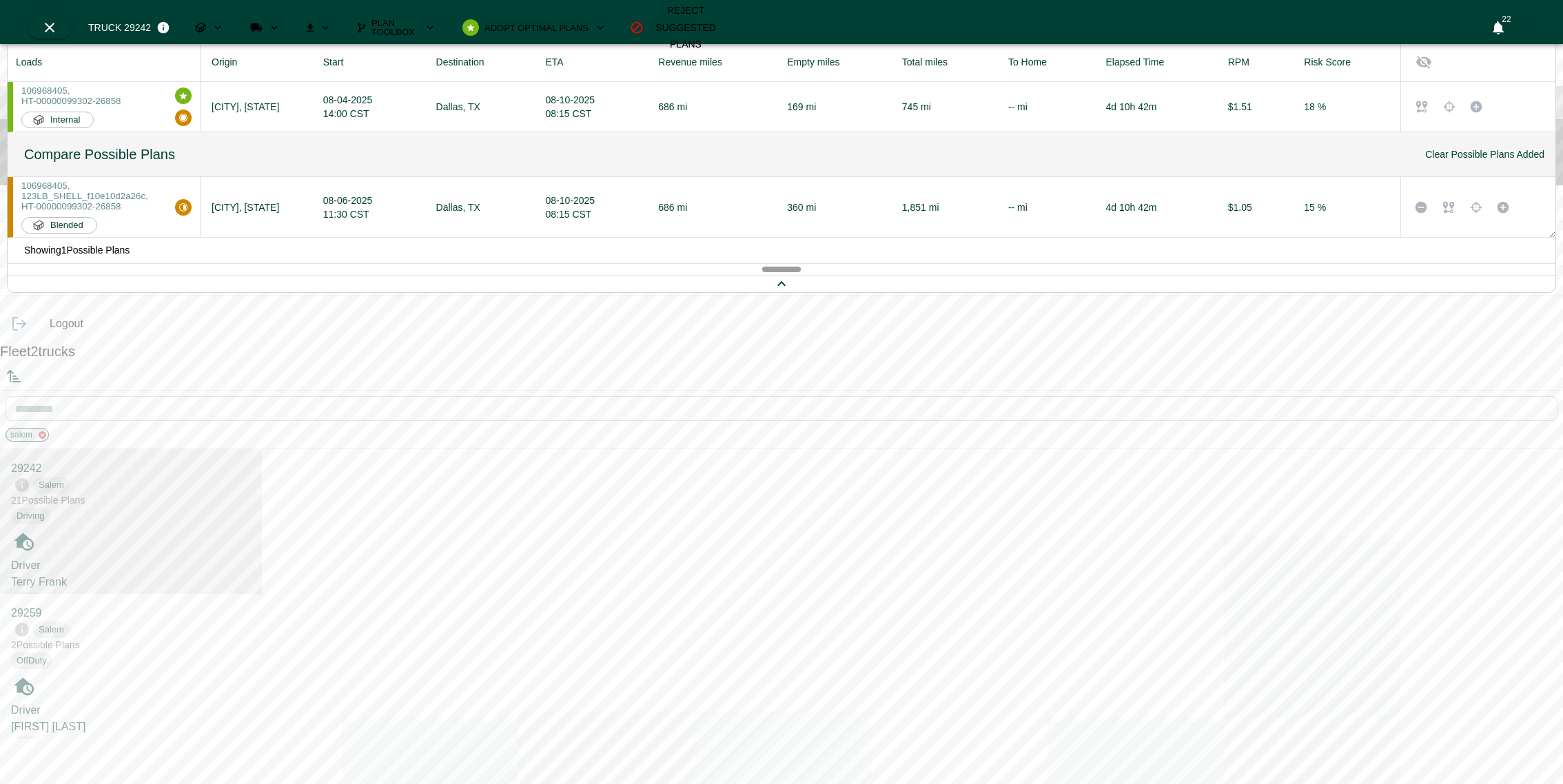 click 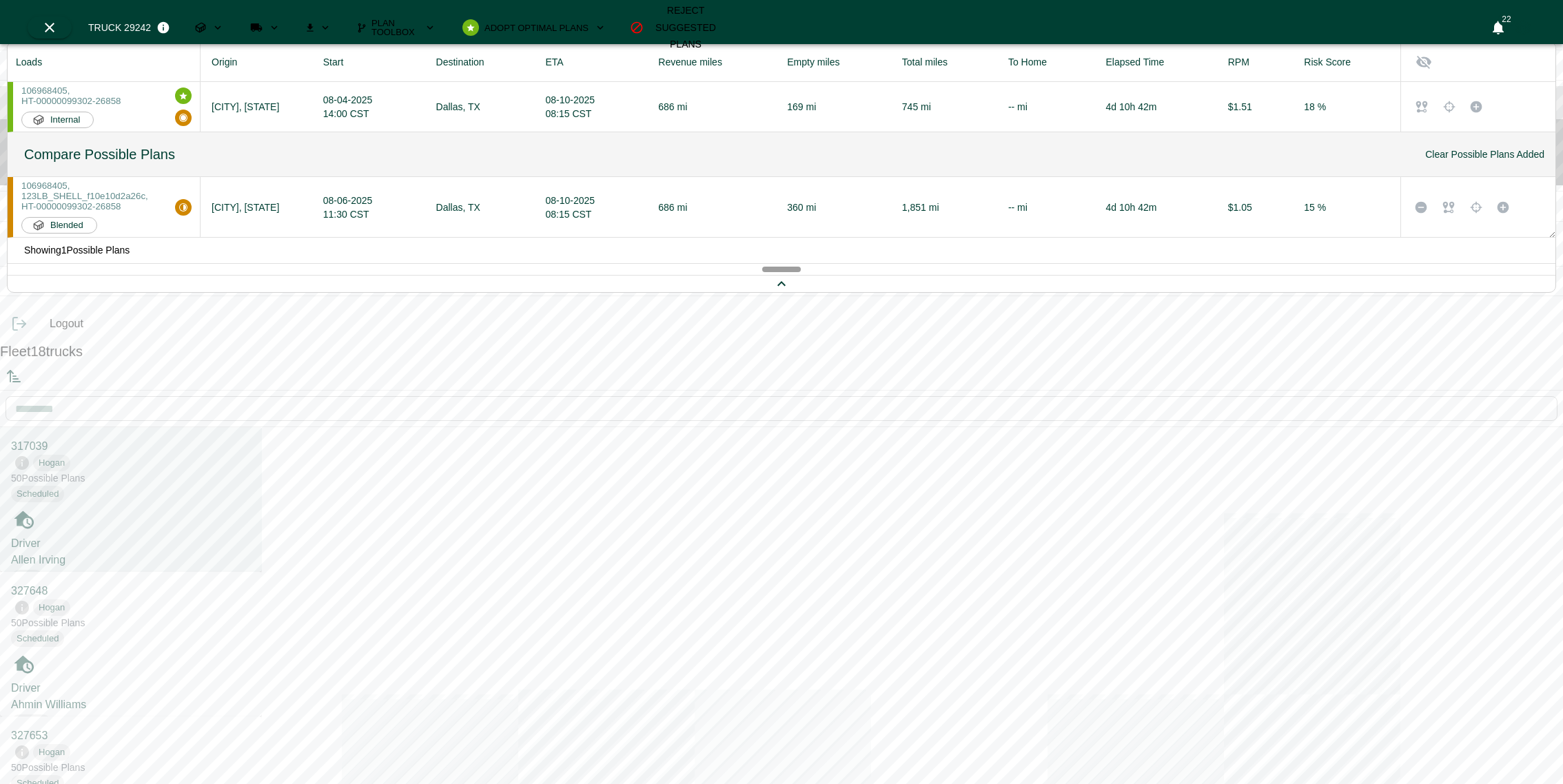 click on "317039" at bounding box center [29, 446] 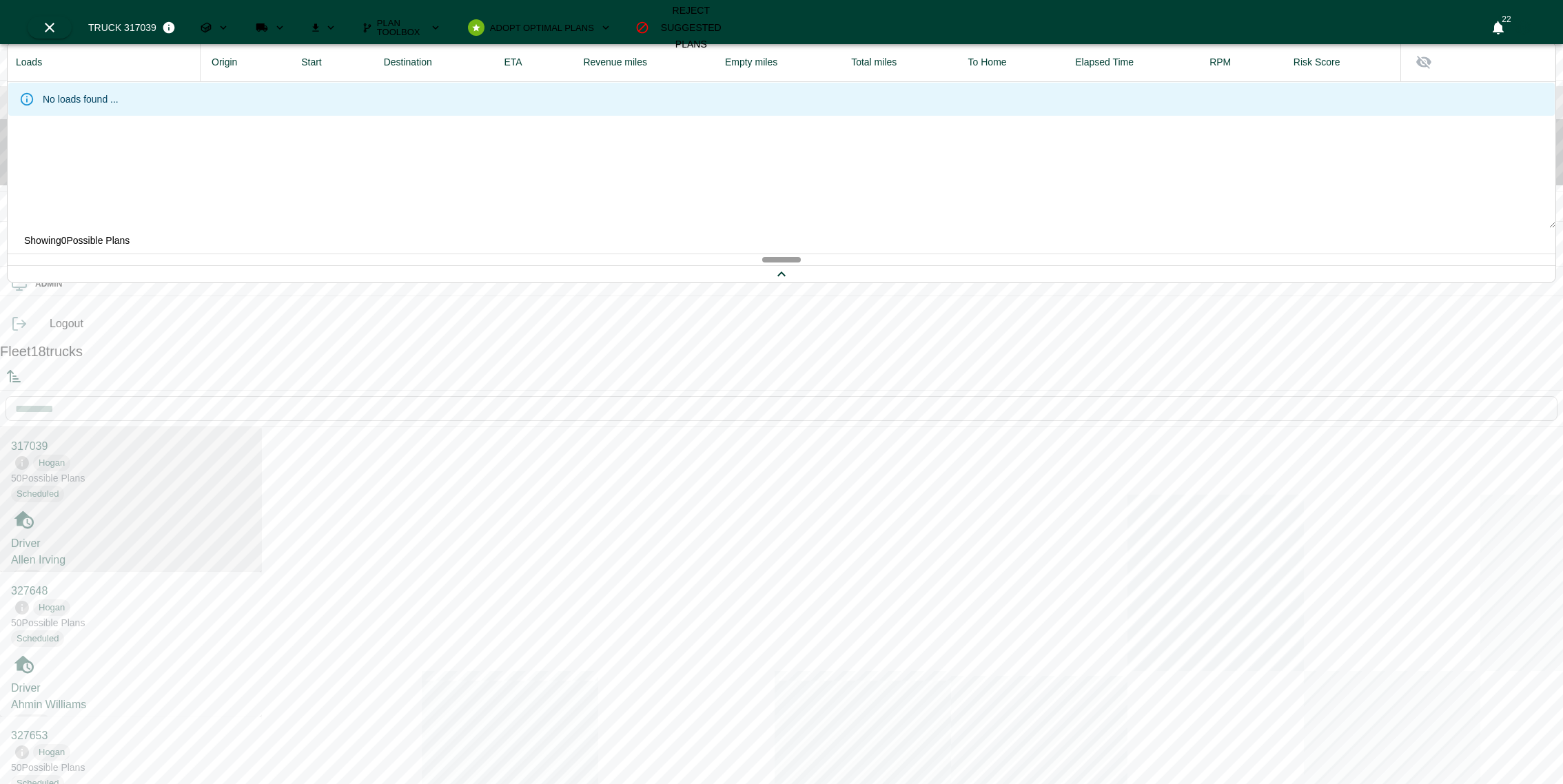 click on "317039" at bounding box center [29, 446] 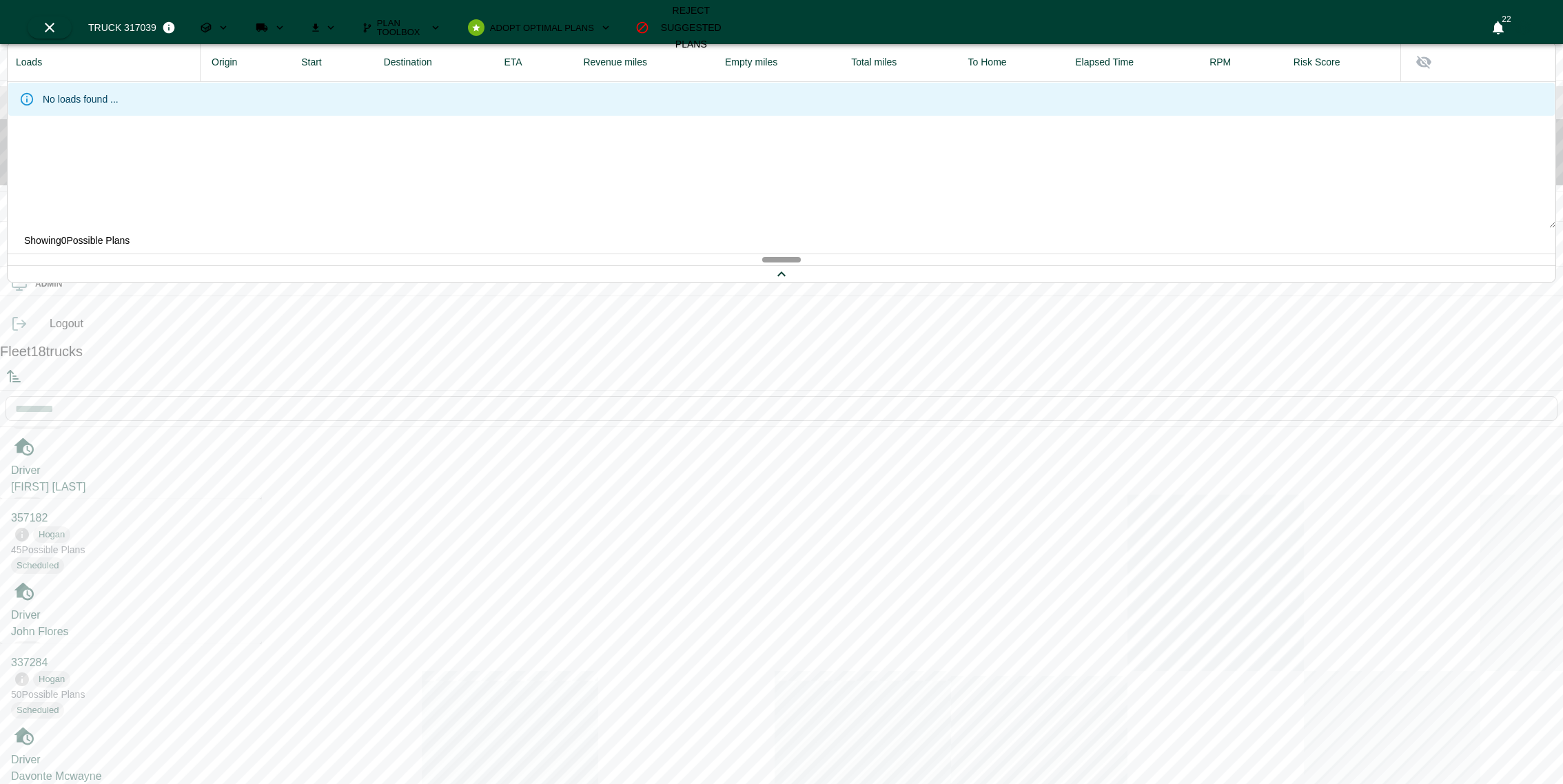 scroll, scrollTop: 1906, scrollLeft: 0, axis: vertical 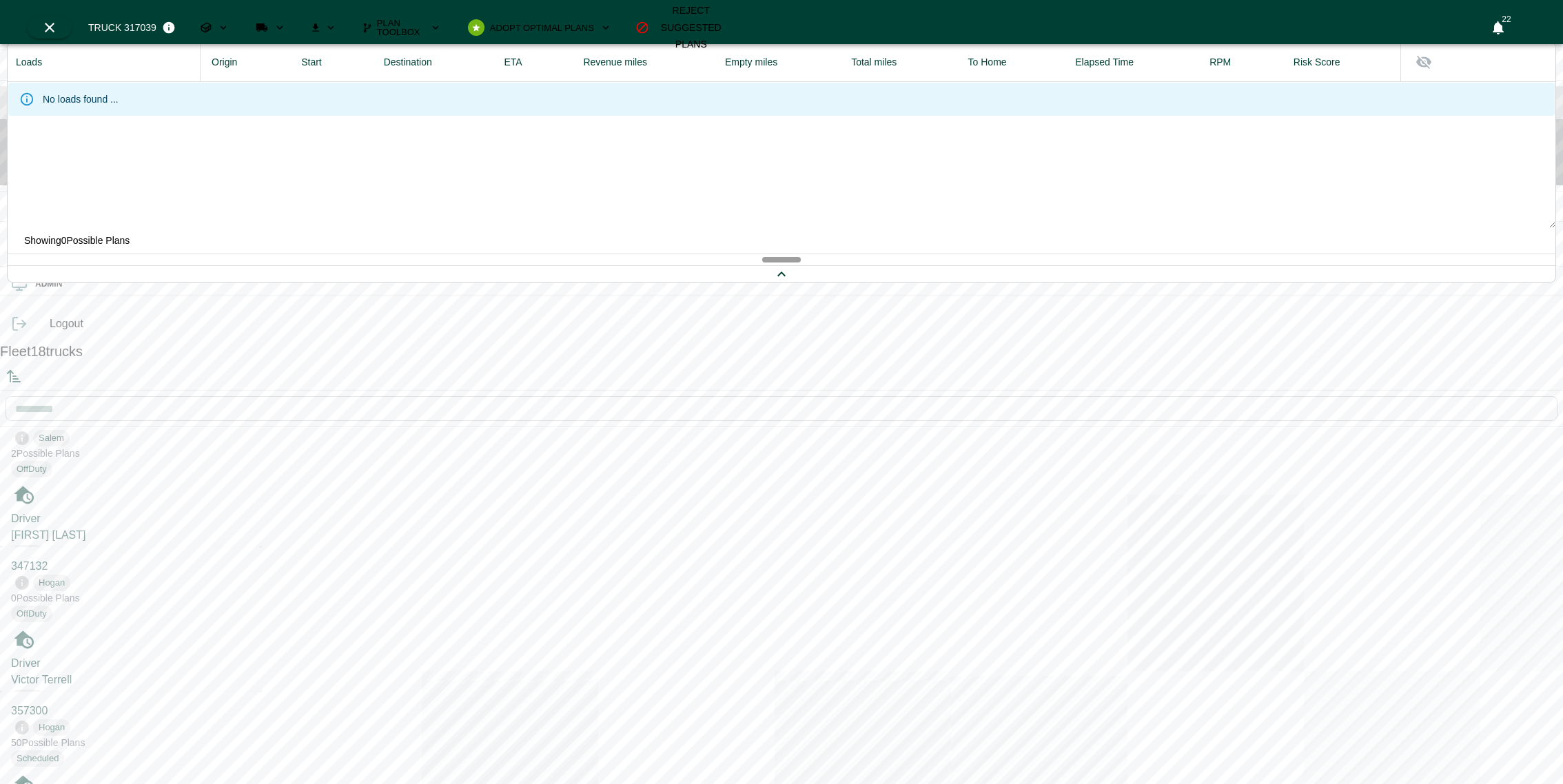 click on "Scheduled" at bounding box center (131, 1048) 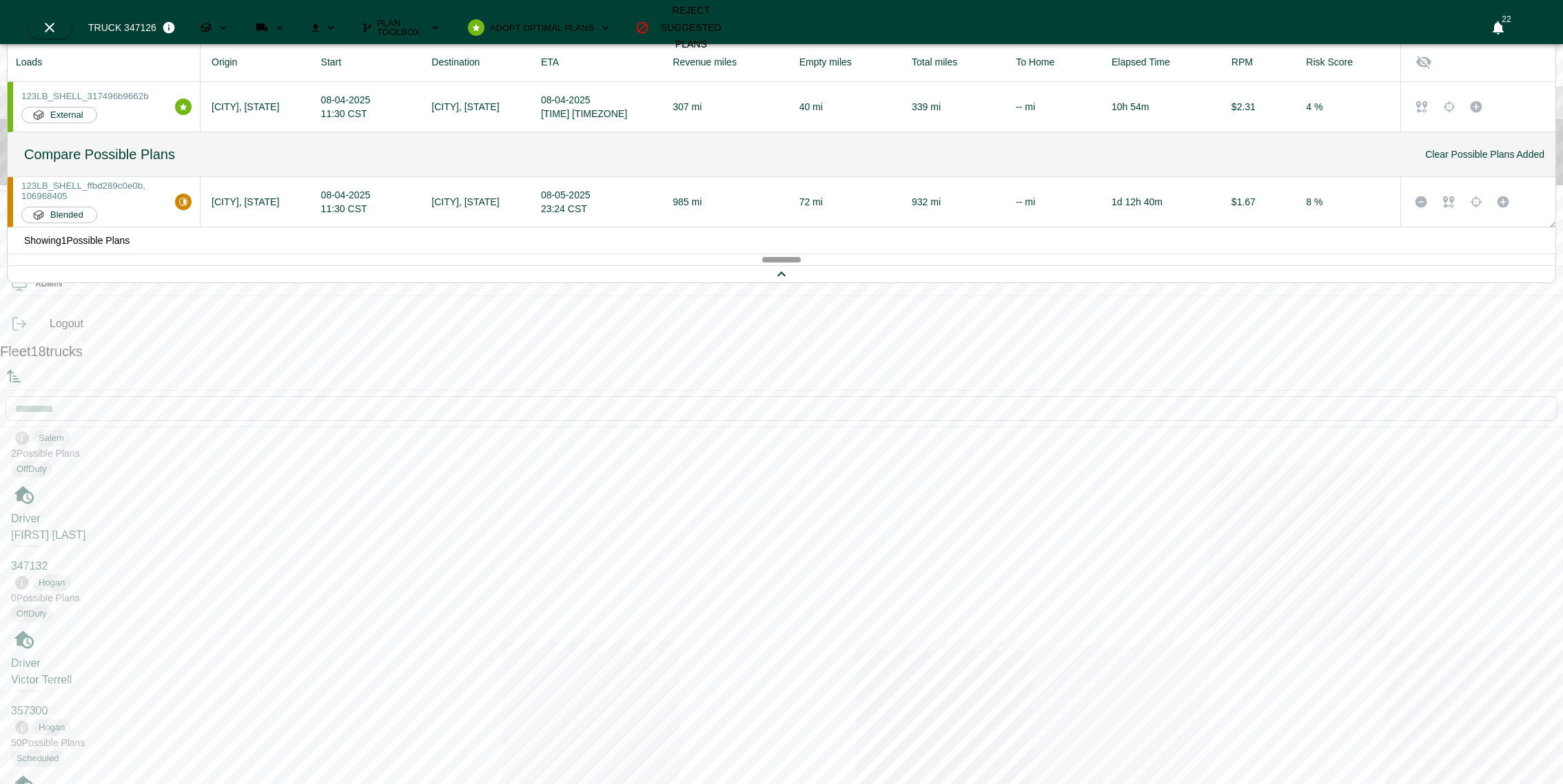 click on "Empty Miles" at bounding box center [41, 1068] 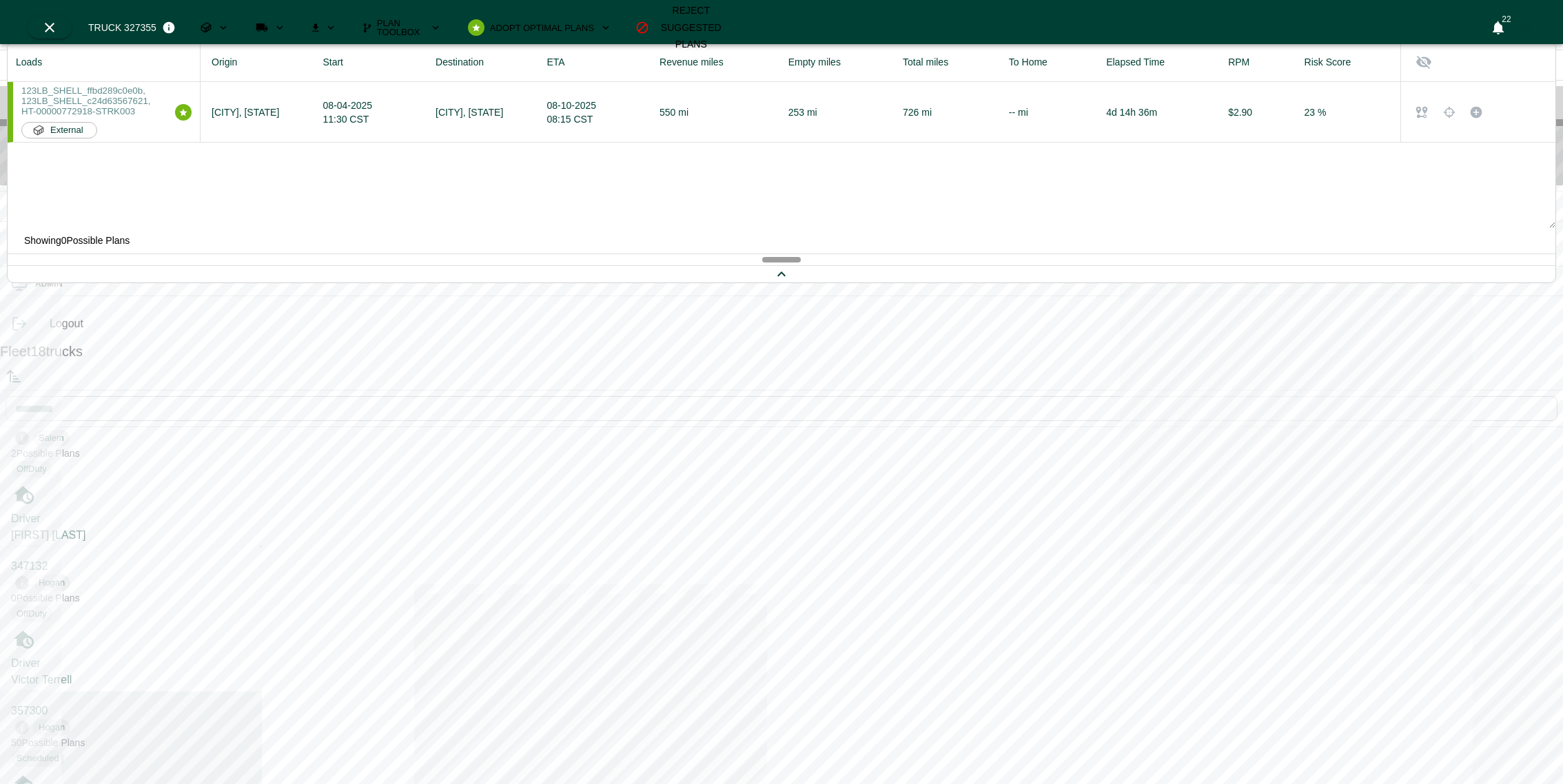 click on "Revenue MPH" at bounding box center [47, 857] 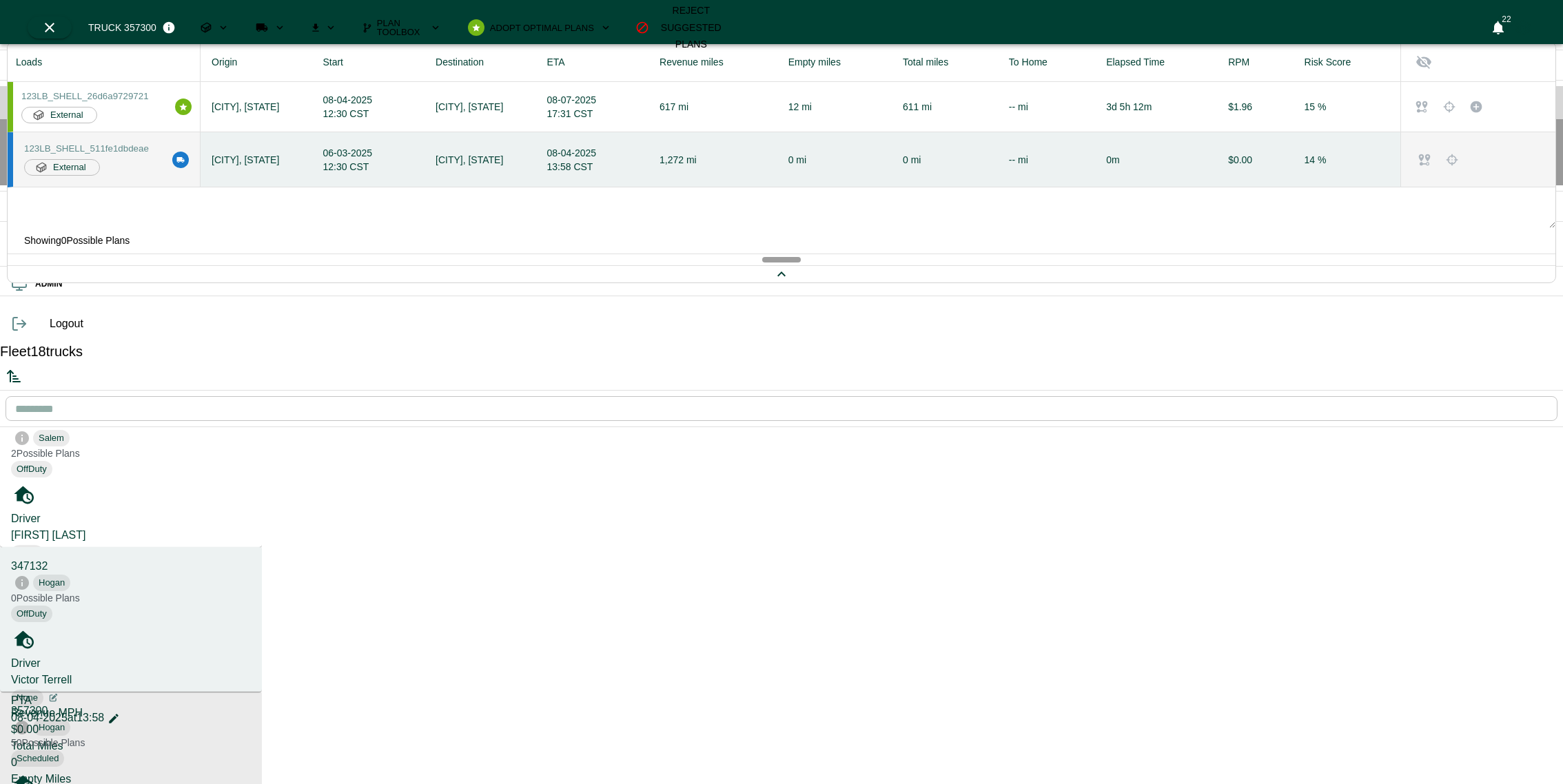 scroll, scrollTop: 1868, scrollLeft: 0, axis: vertical 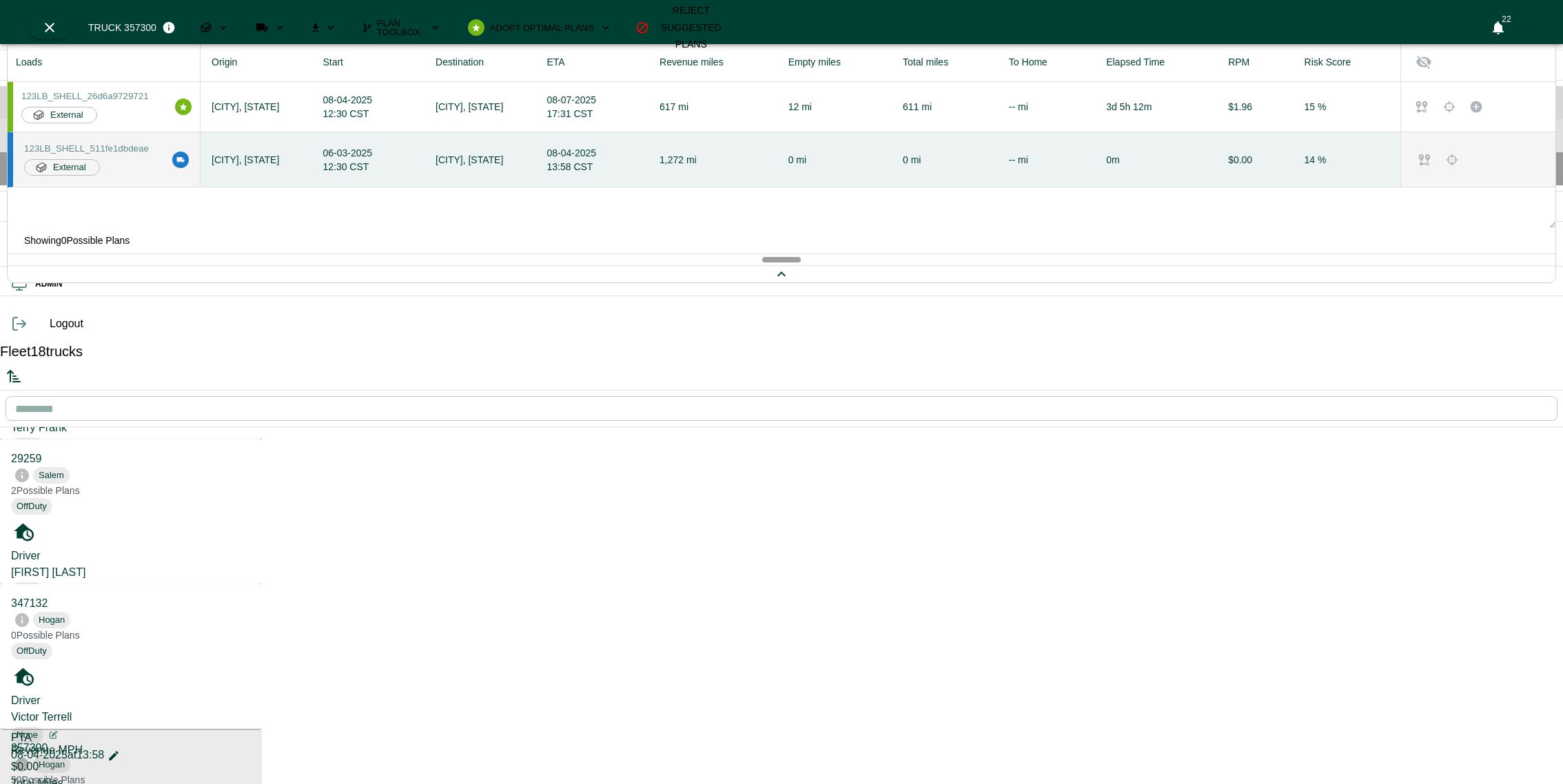 click on "Fleet" at bounding box center [799, 136] 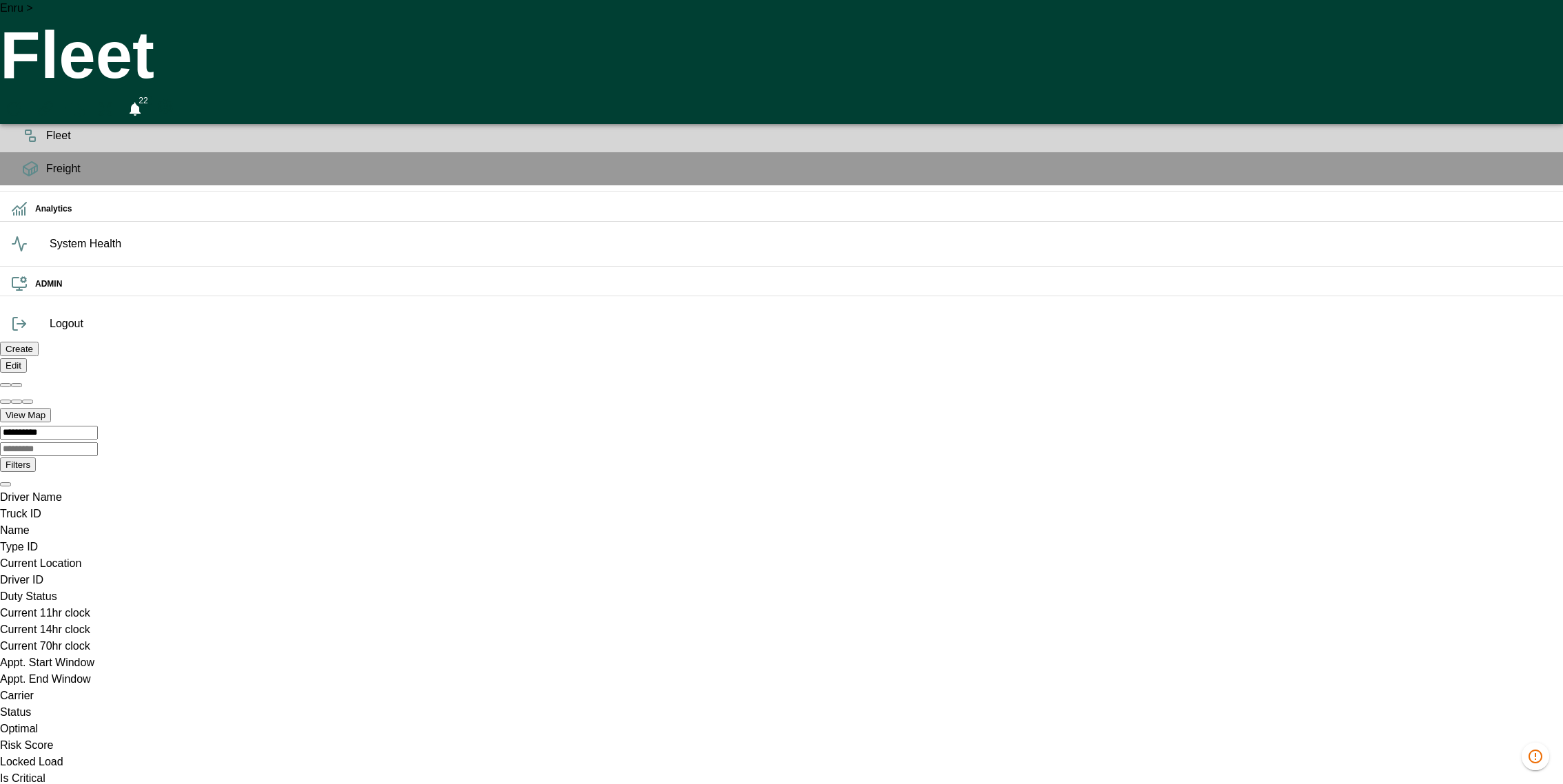 click on "Planning" at bounding box center (799, 103) 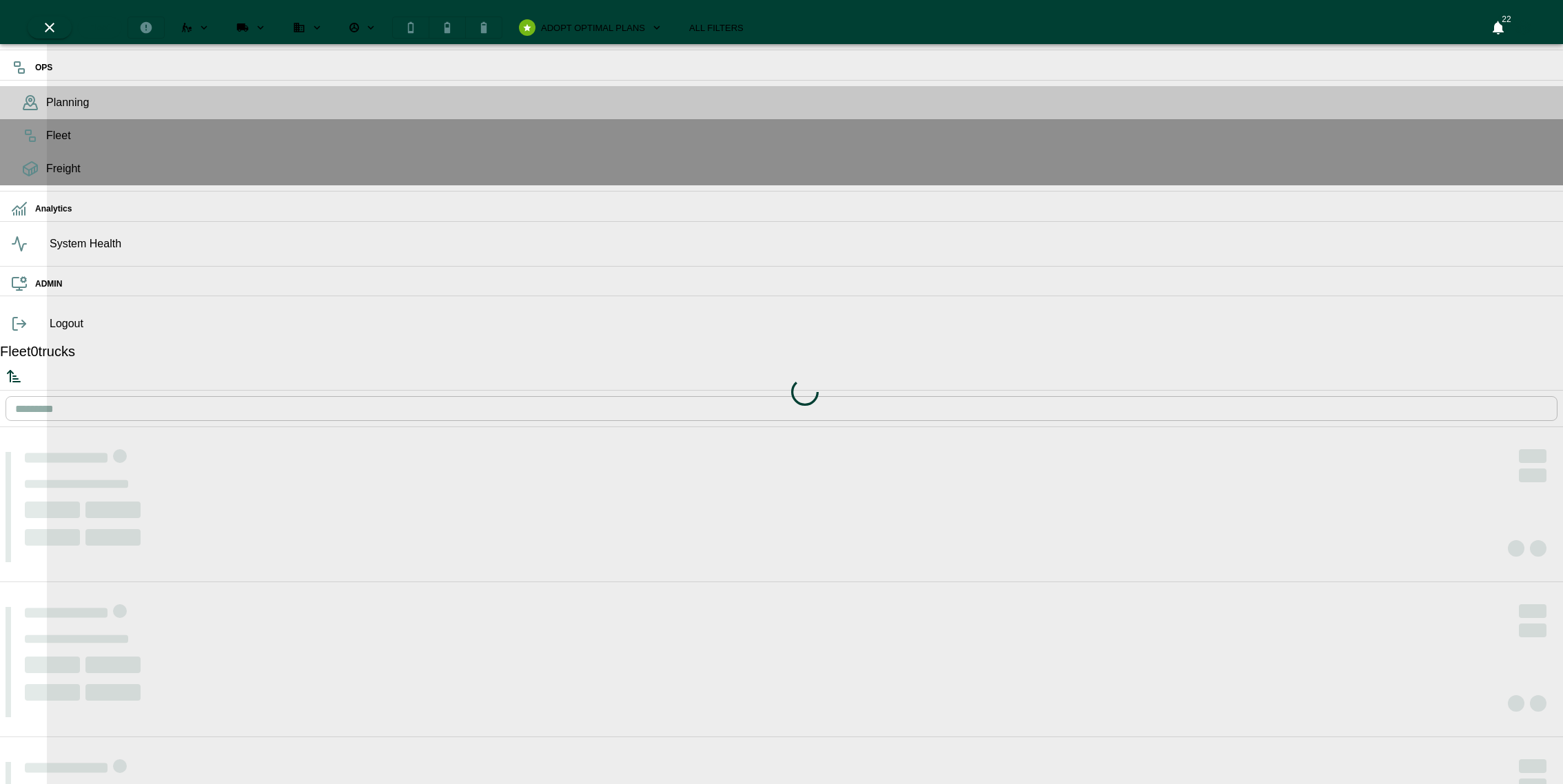 click at bounding box center (805, 392) 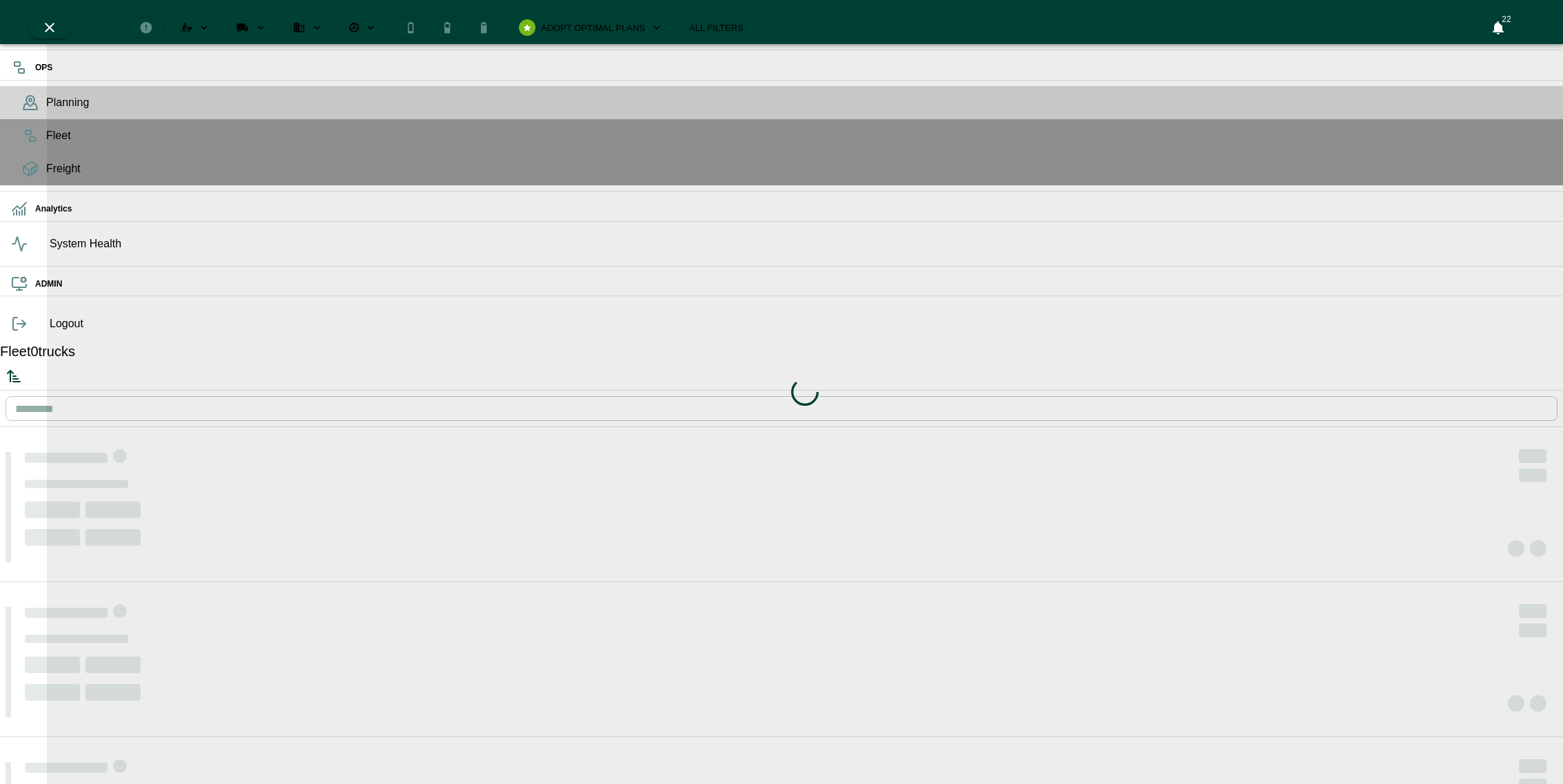 click at bounding box center [805, 392] 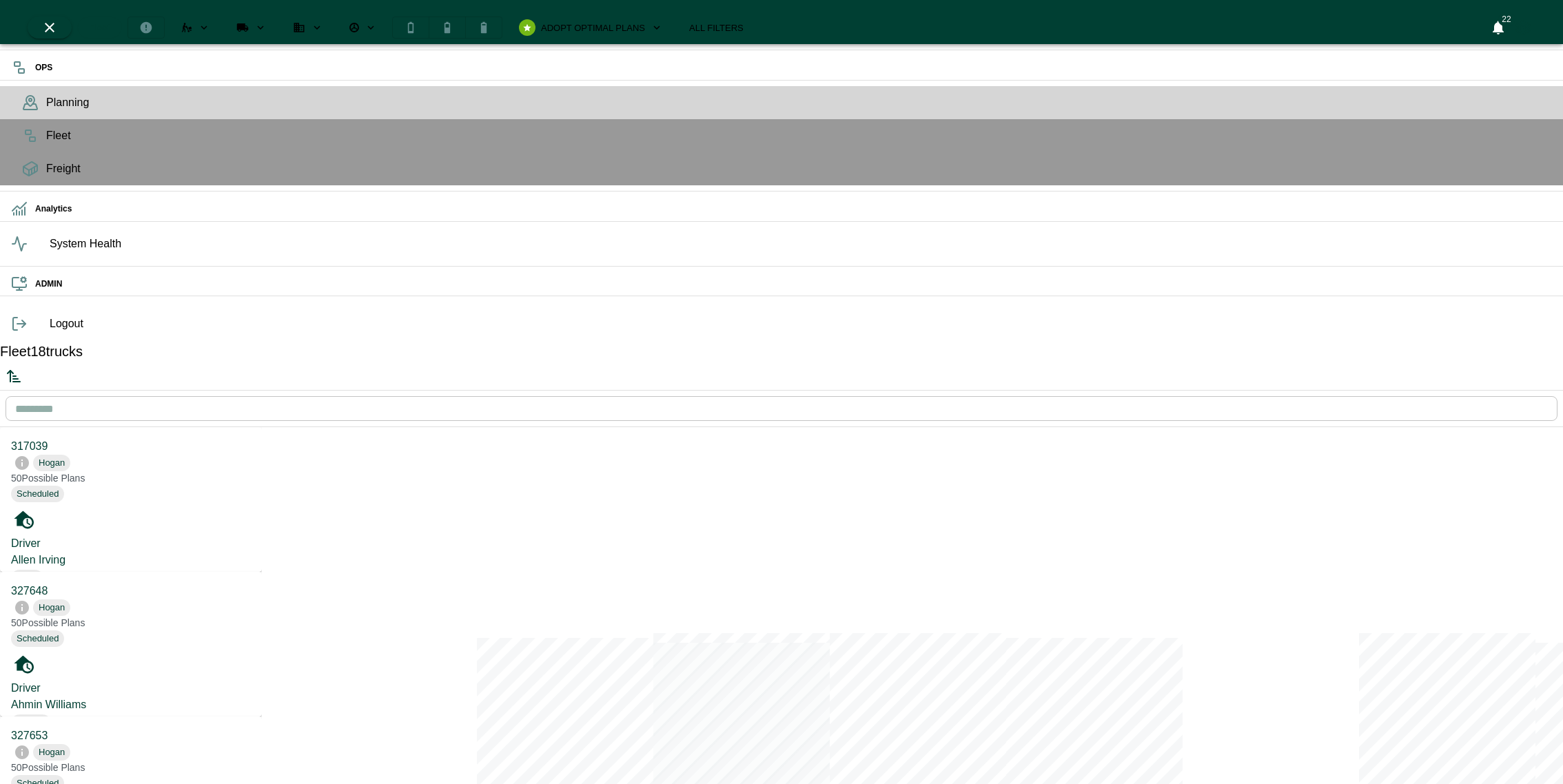 scroll, scrollTop: 779, scrollLeft: 256, axis: both 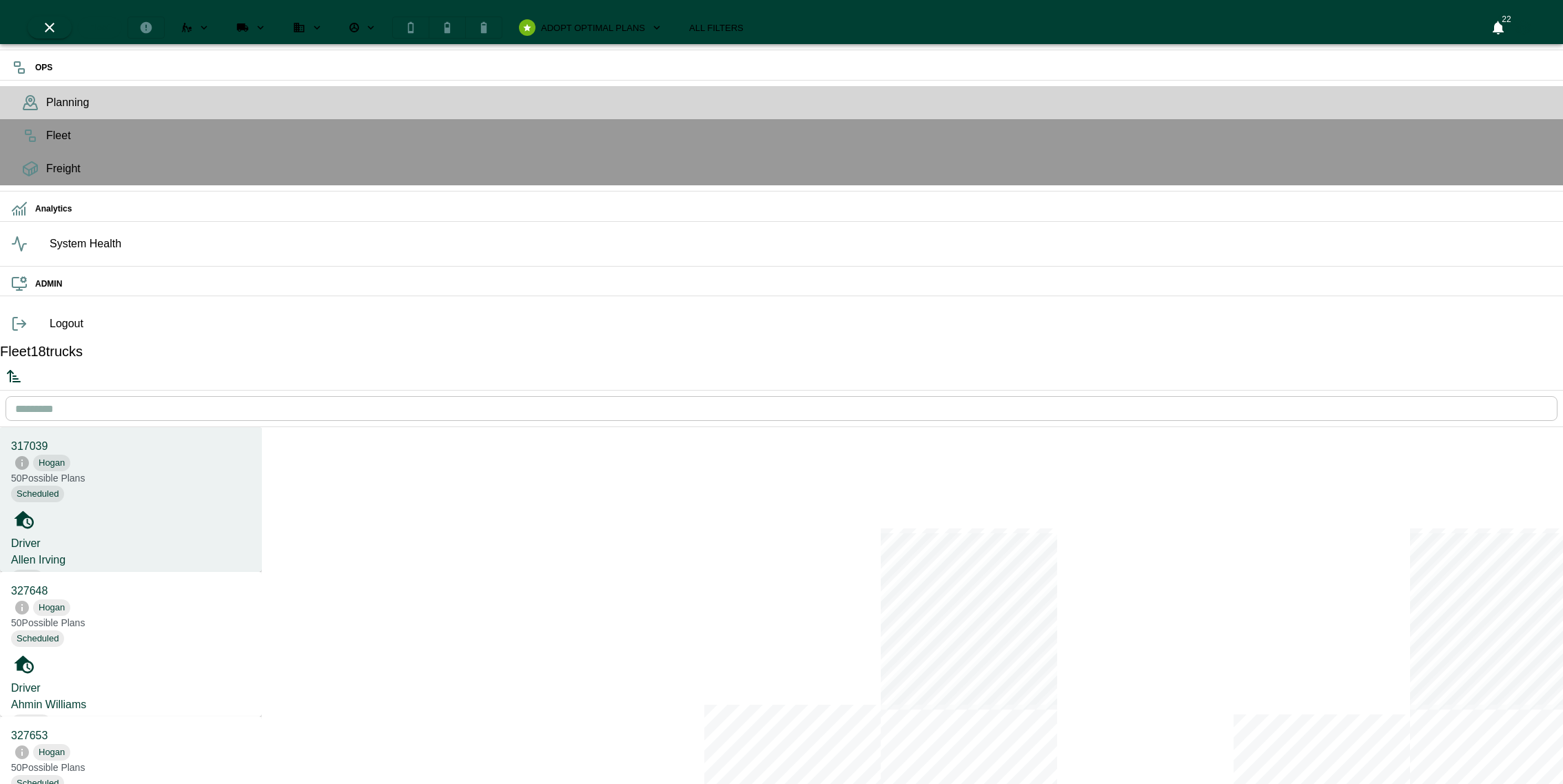 click on "Revenue MPH $0.00" at bounding box center (131, 601) 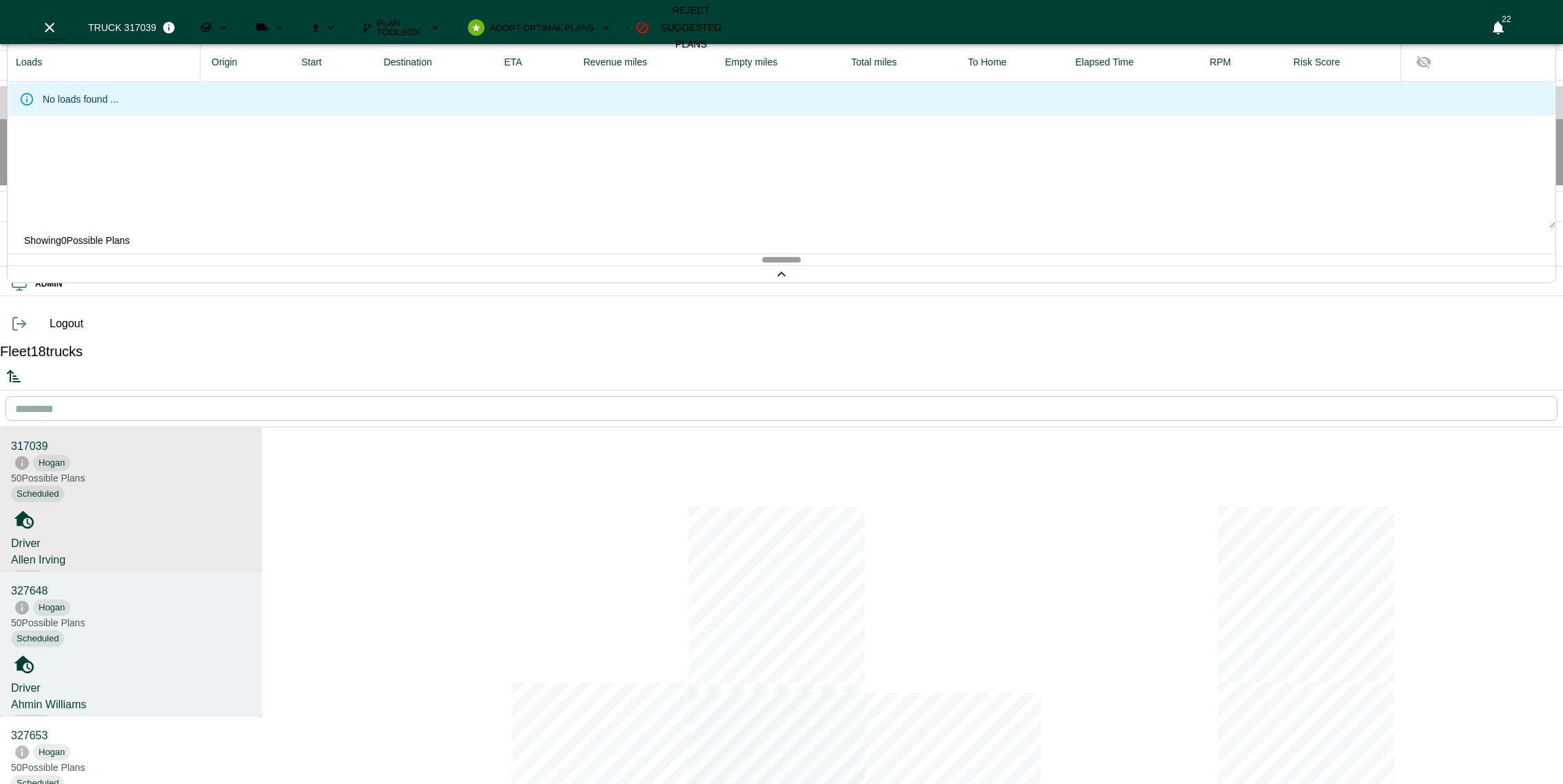click on "Empty Miles" at bounding box center [41, 803] 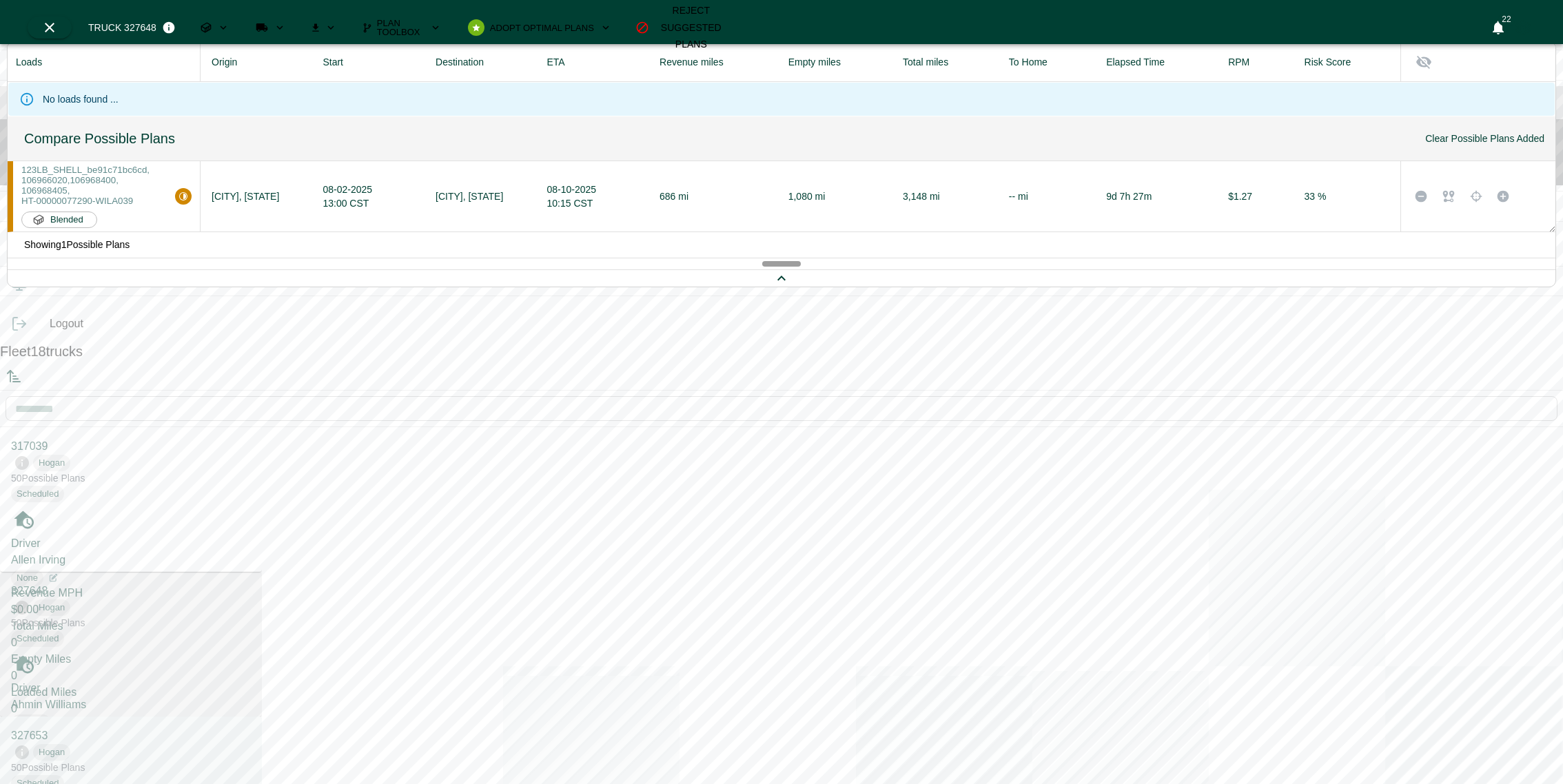 click on "Empty Miles" at bounding box center [41, 948] 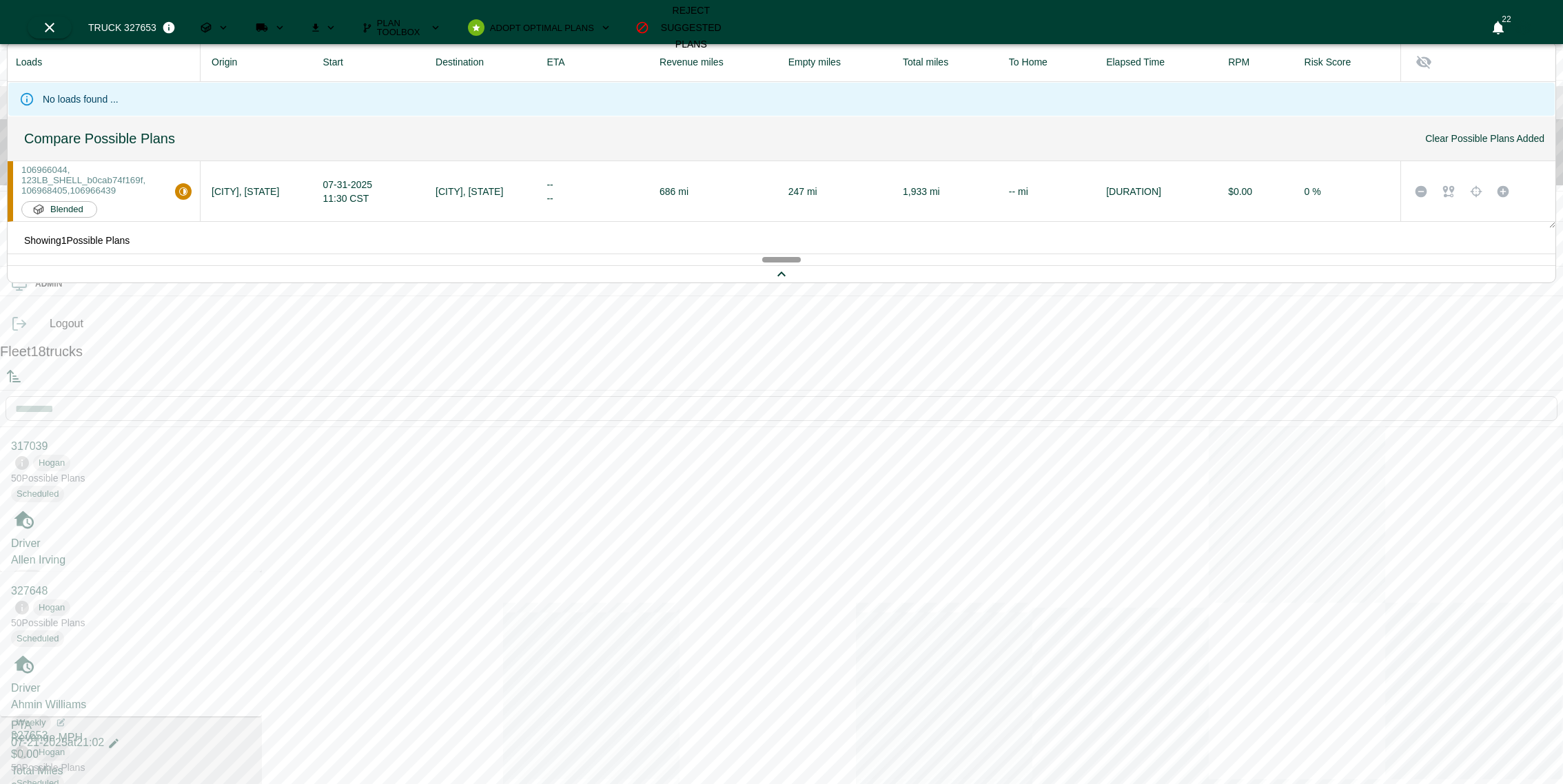 scroll, scrollTop: 207, scrollLeft: 0, axis: vertical 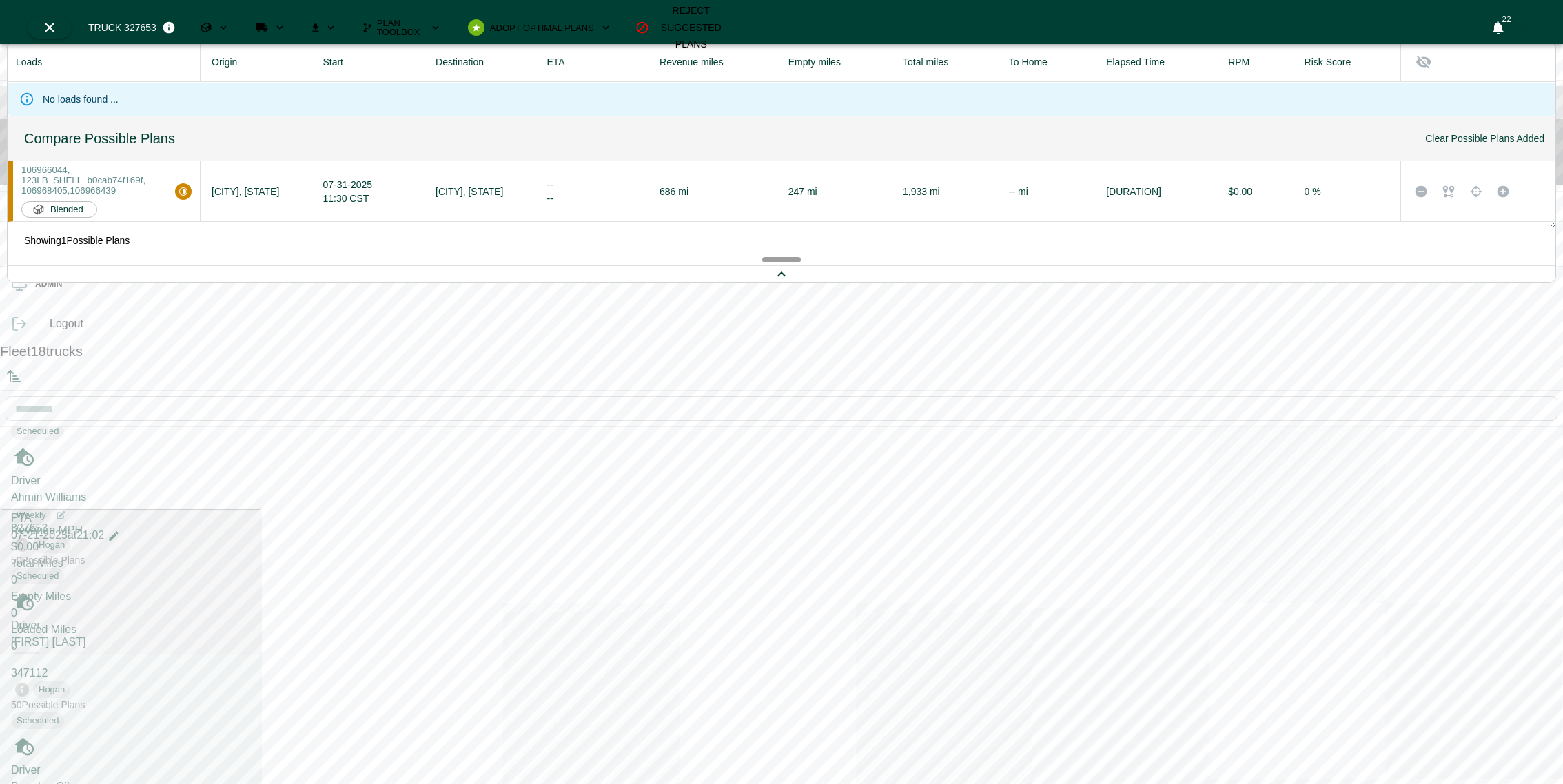 click on "Driver" at bounding box center [25, 770] 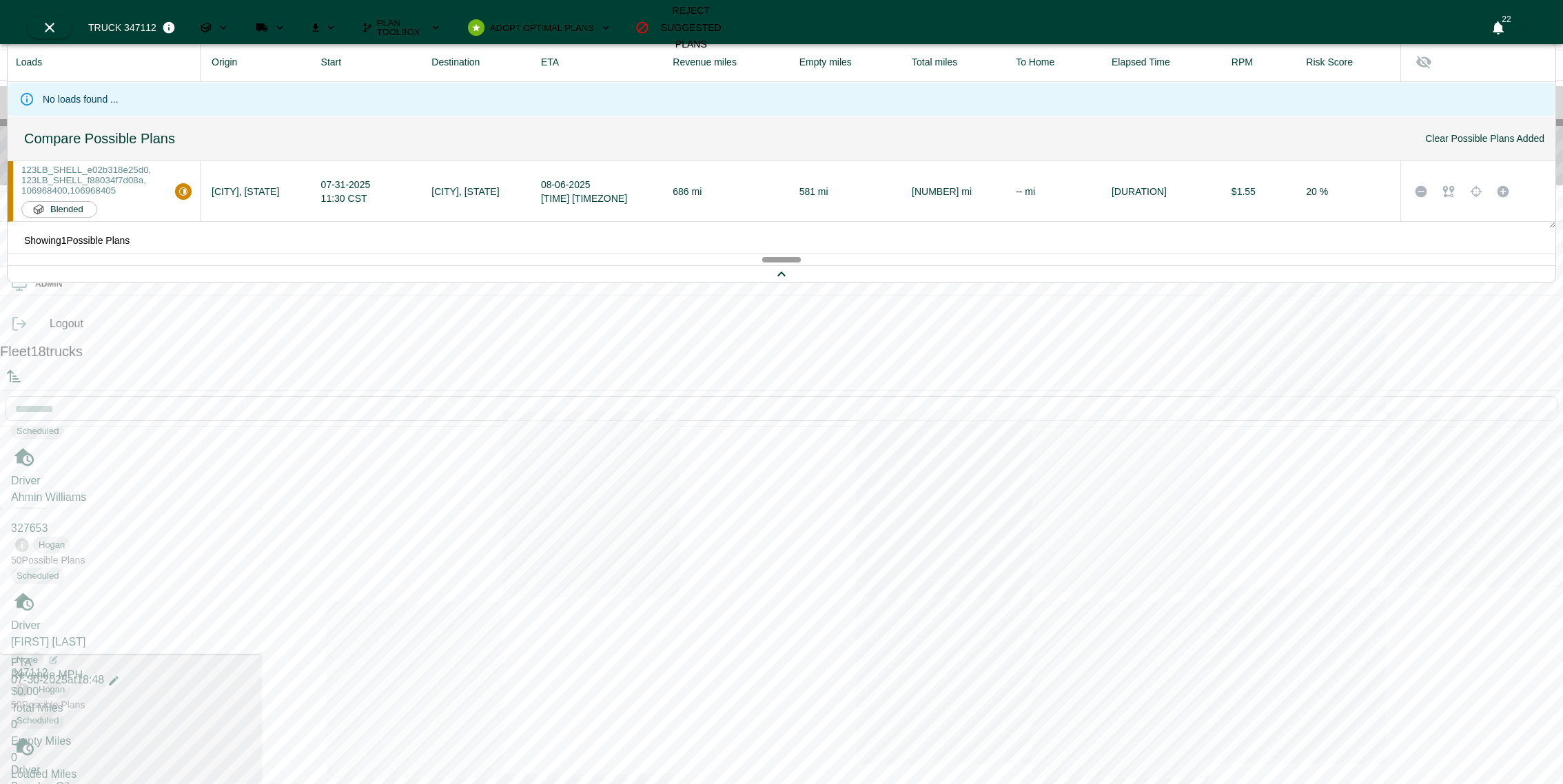 click on "50  Possible Plan s" at bounding box center [131, 849] 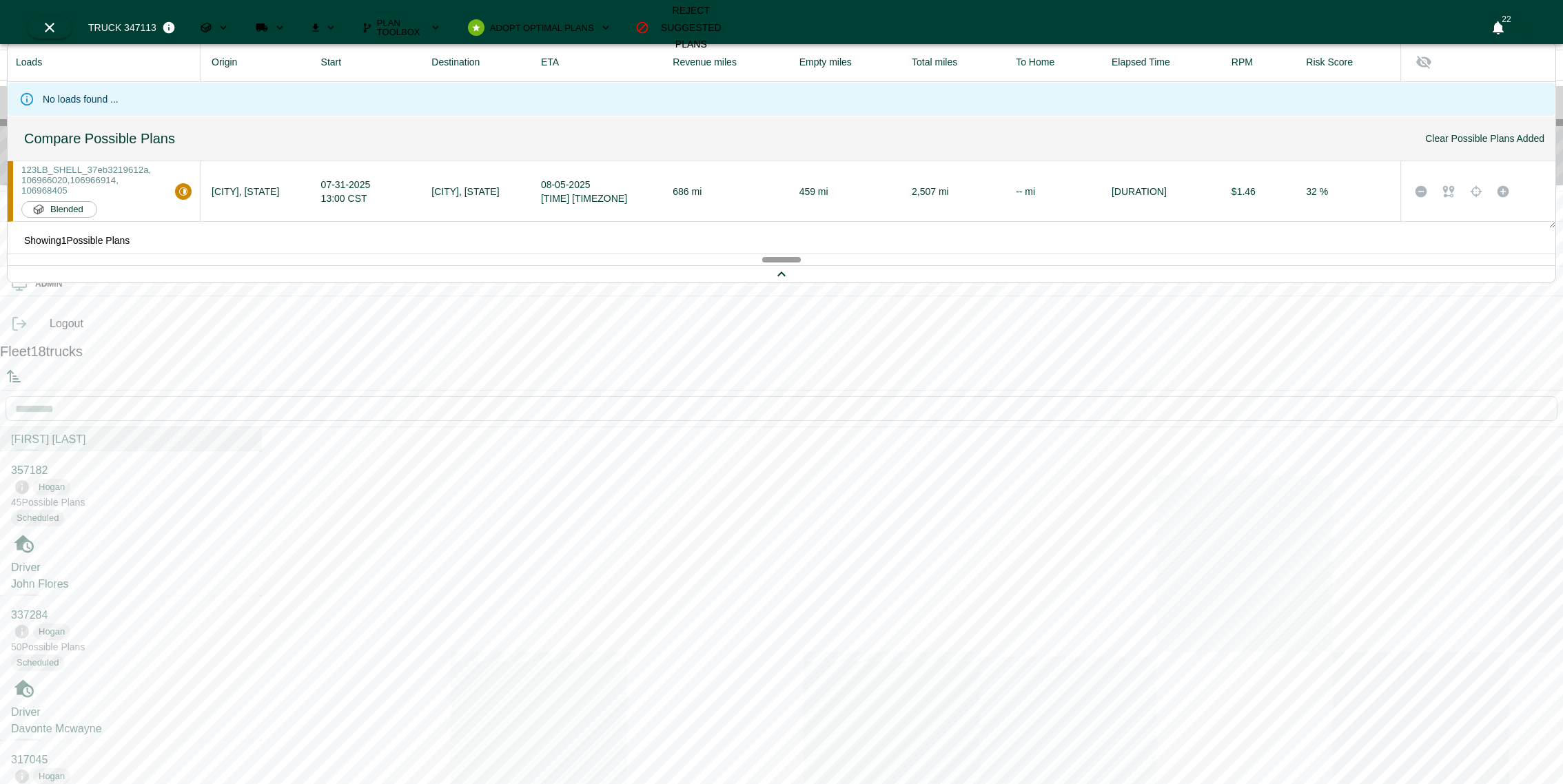 scroll, scrollTop: 847, scrollLeft: 0, axis: vertical 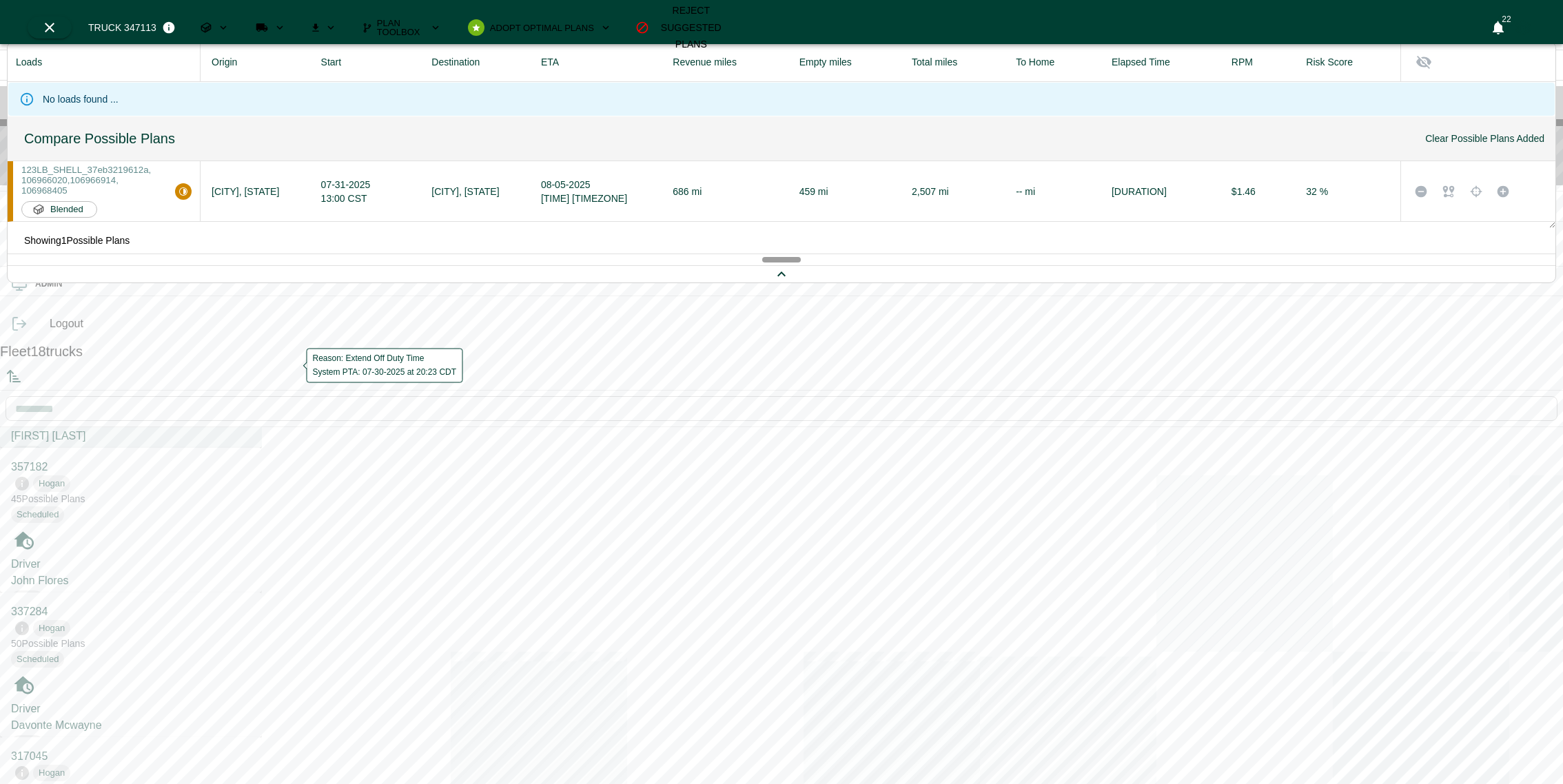 click on "PTA" at bounding box center (21, 890) 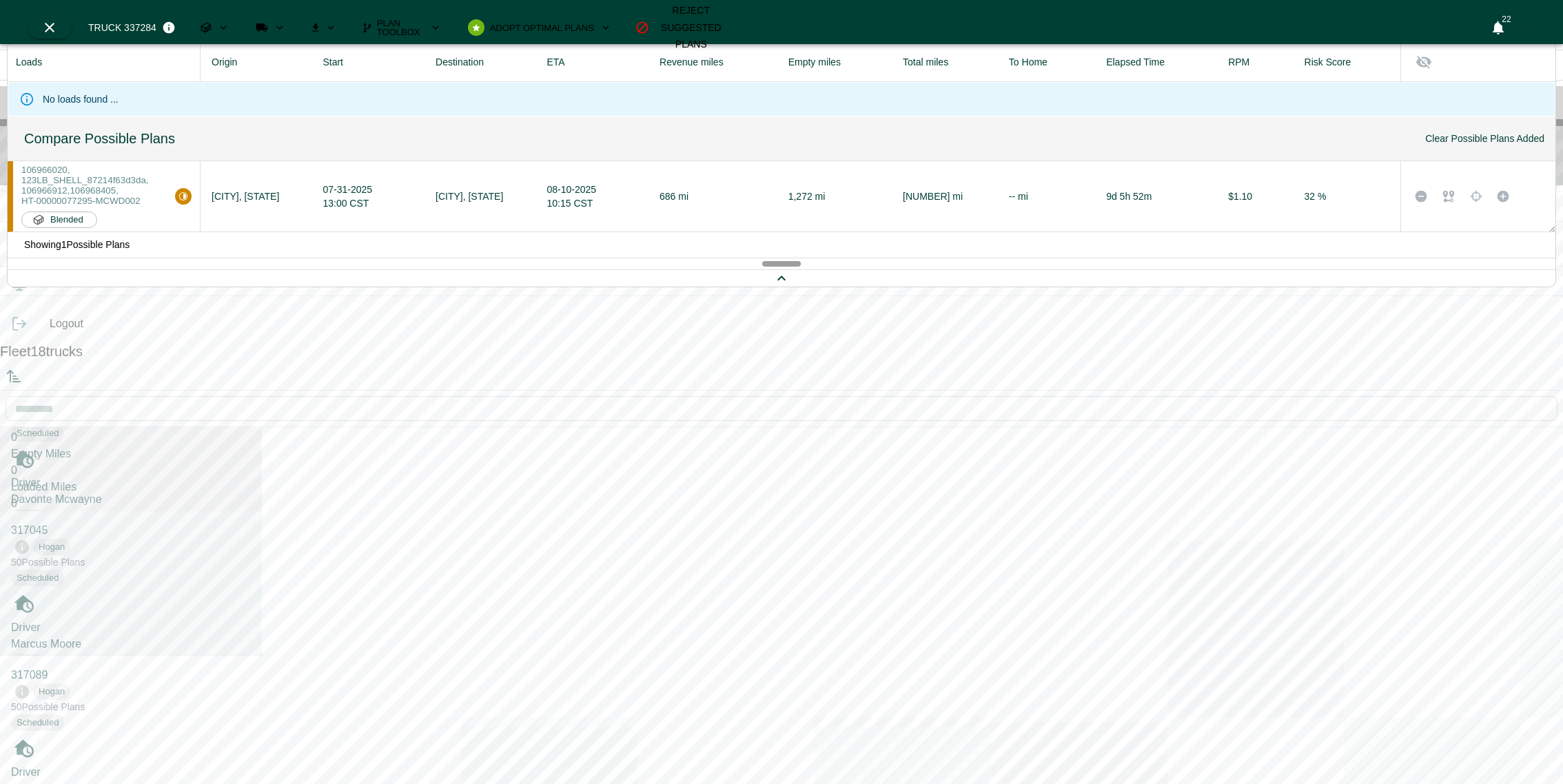 scroll, scrollTop: 1102, scrollLeft: 0, axis: vertical 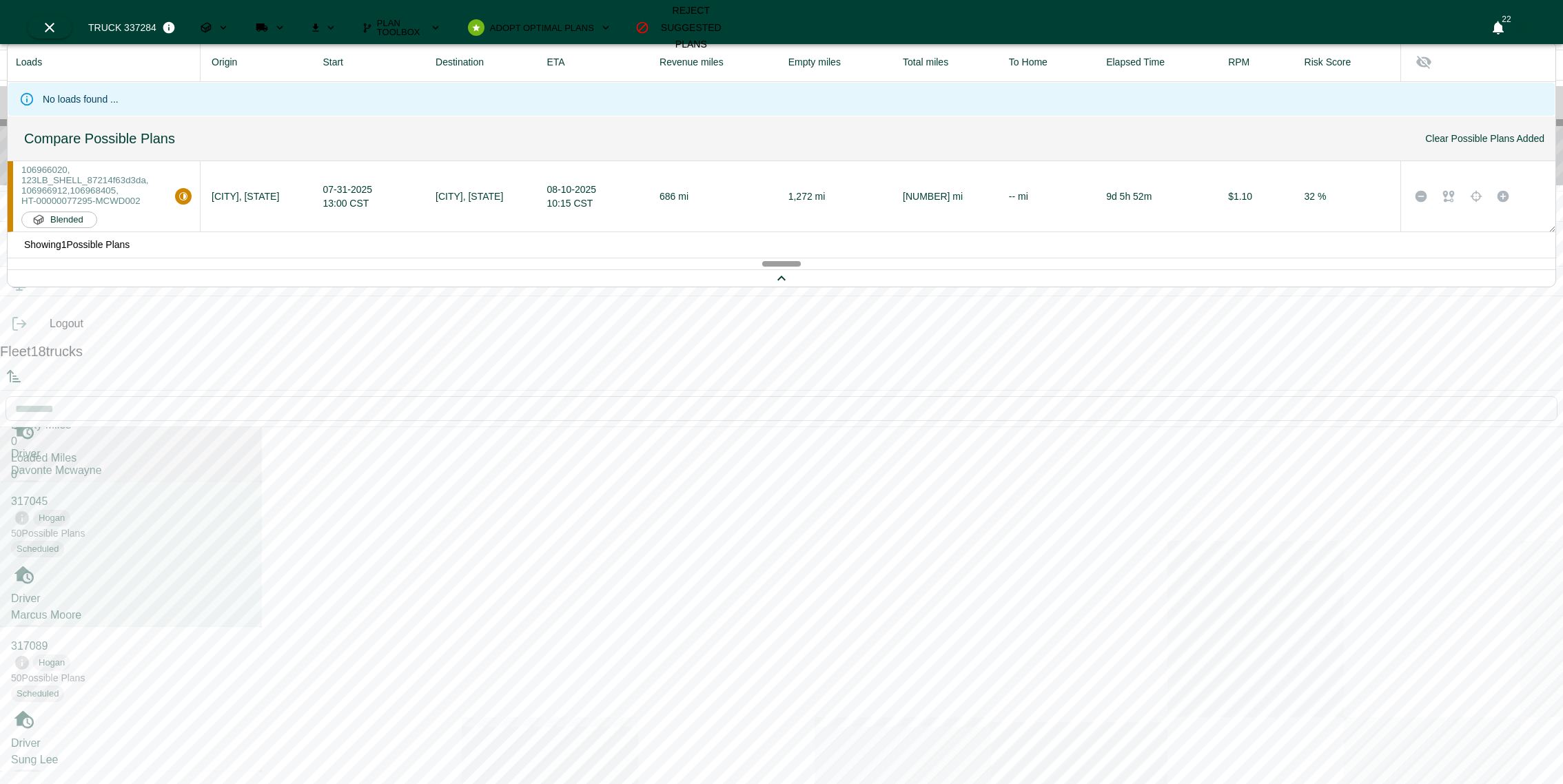 click on "07-31-2025  at  14:20" at bounding box center (131, 797) 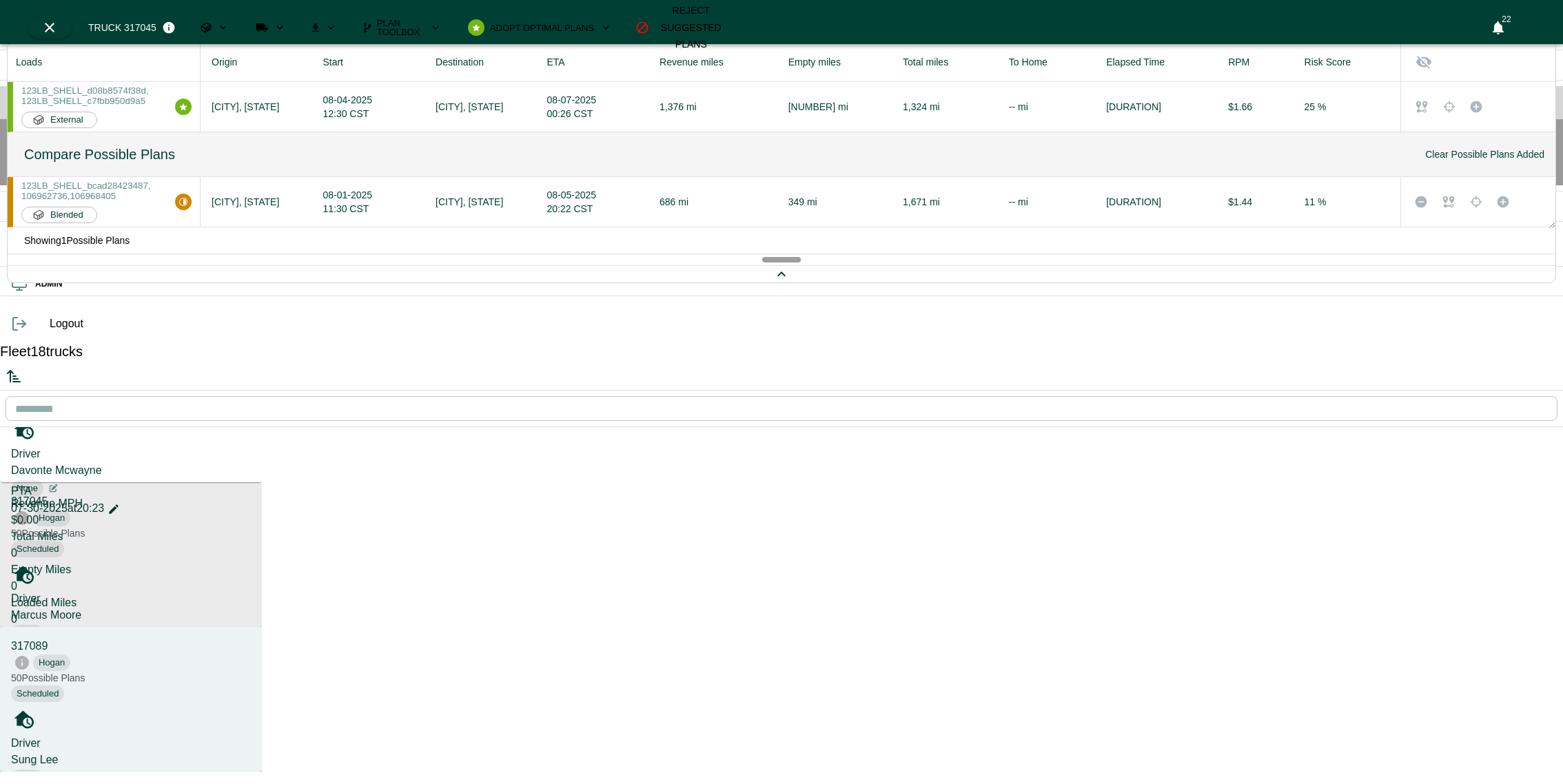 click on "Revenue MPH $0.00" at bounding box center (131, 801) 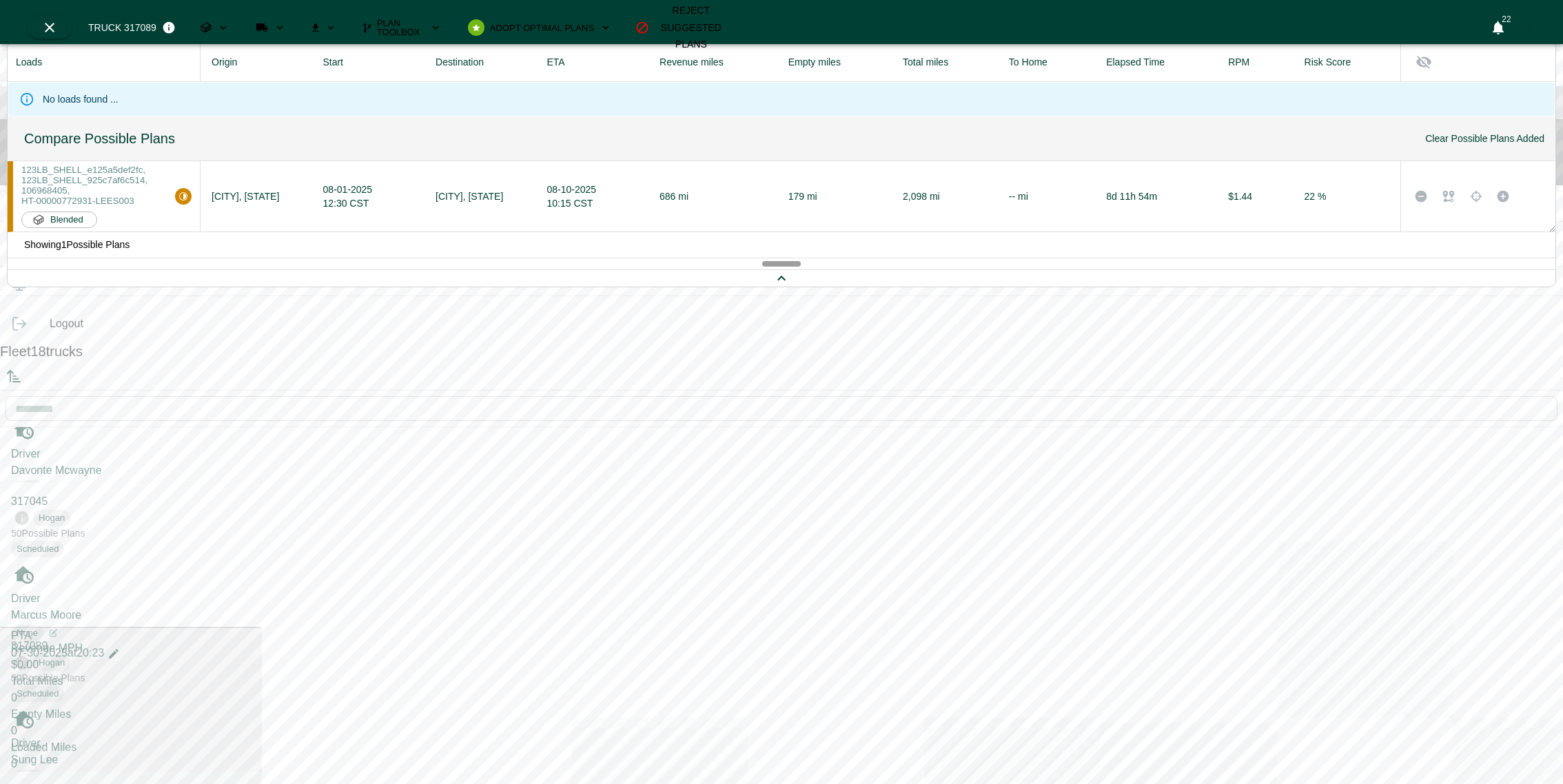 click on "Scheduled" at bounding box center (131, 838) 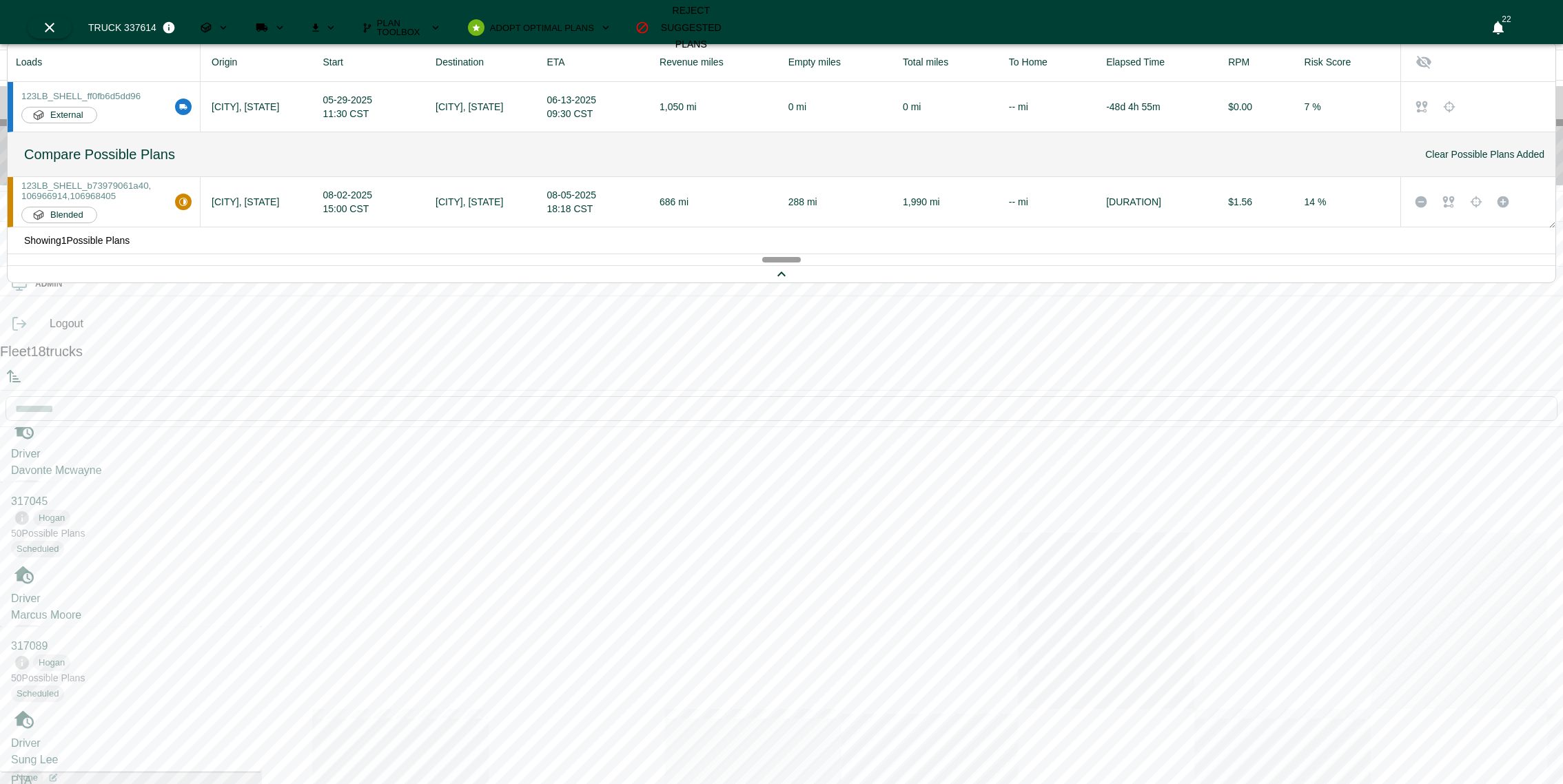 click on "Loaded Miles" at bounding box center [43, 1181] 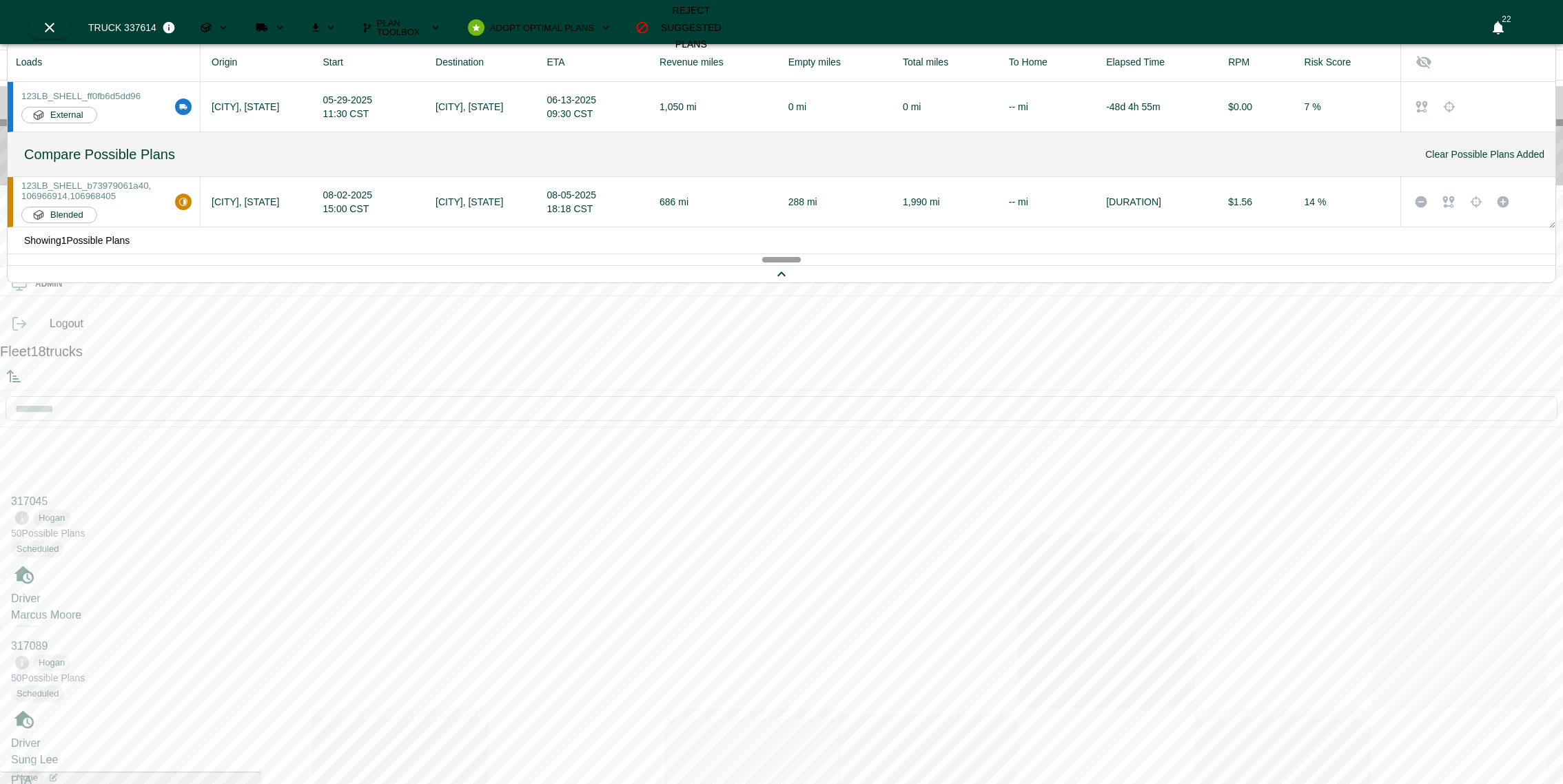 scroll, scrollTop: 1325, scrollLeft: 0, axis: vertical 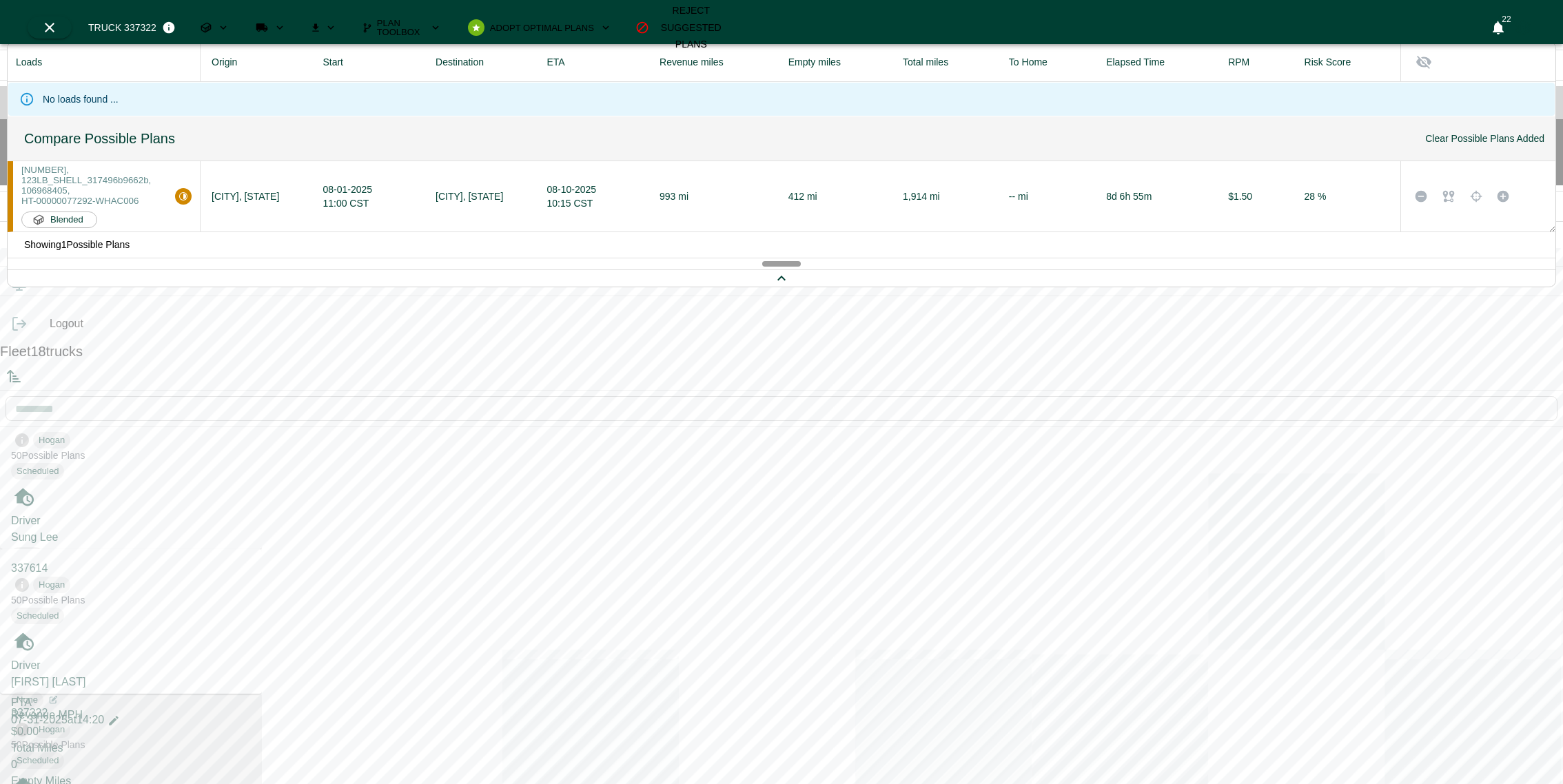 click on "Empty Miles" at bounding box center (41, 925) 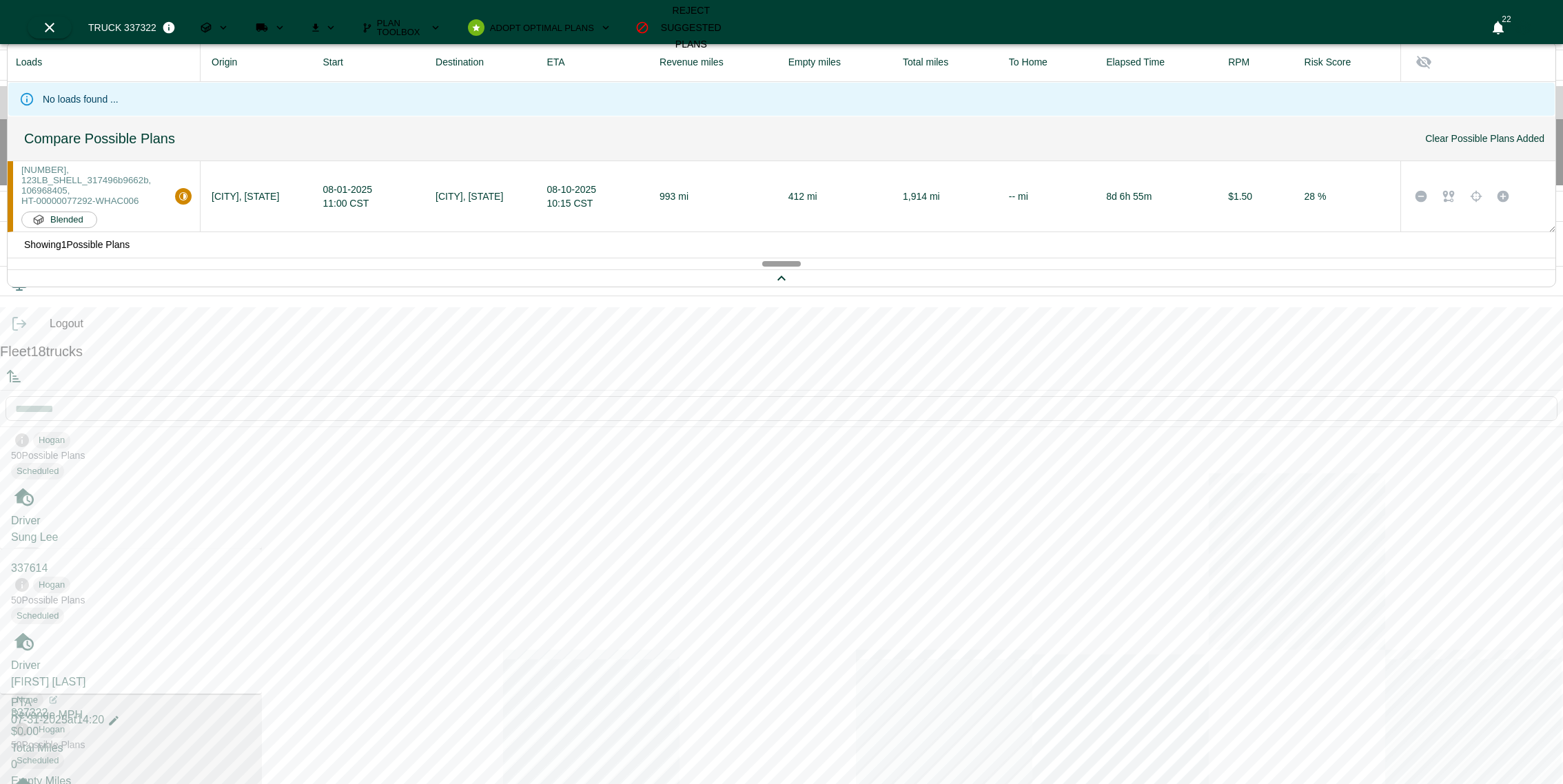 click on "OffDuty" at bounding box center (131, 1050) 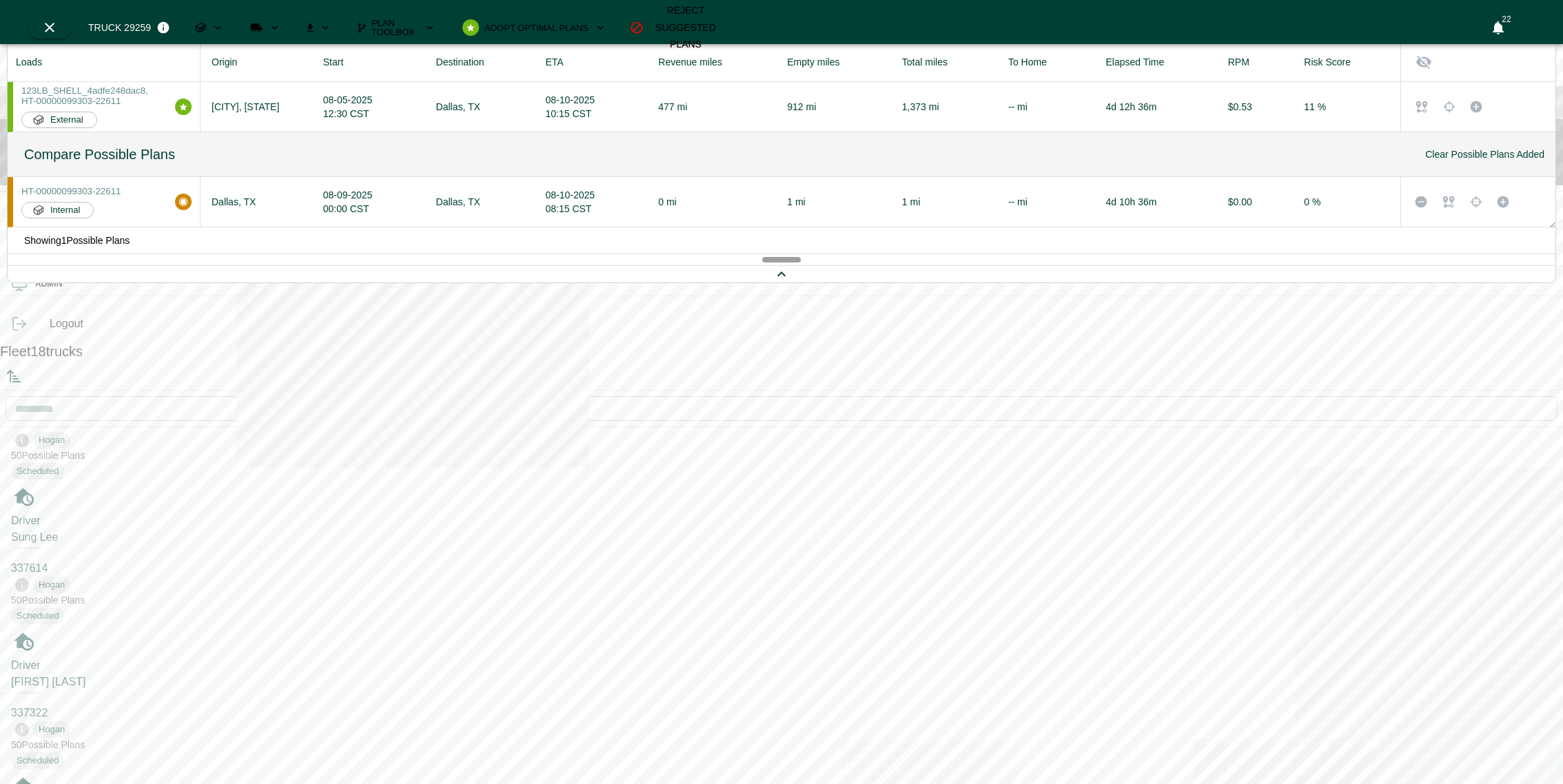 click on "OffDuty" at bounding box center (131, 1050) 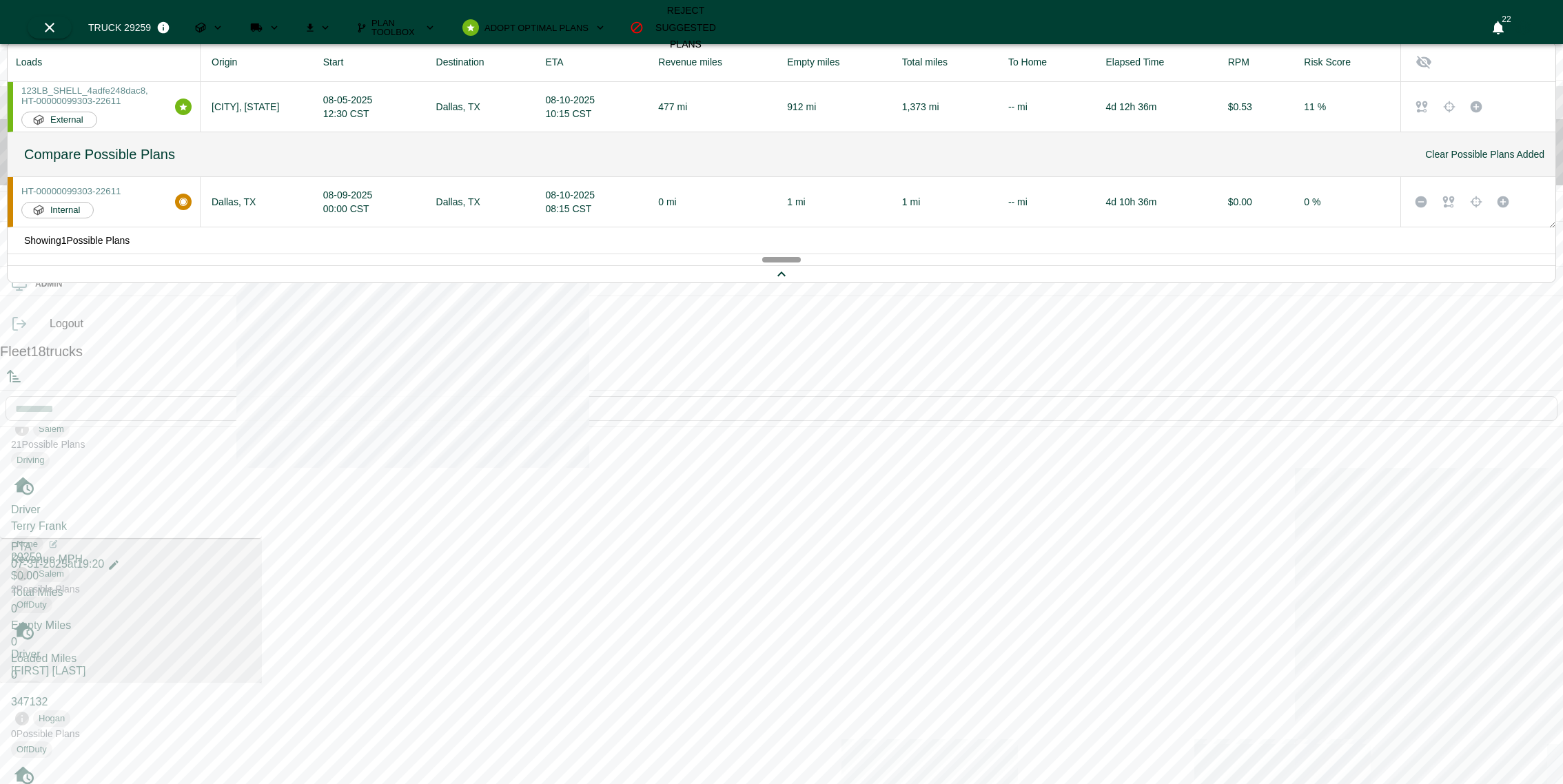 scroll, scrollTop: 1839, scrollLeft: 0, axis: vertical 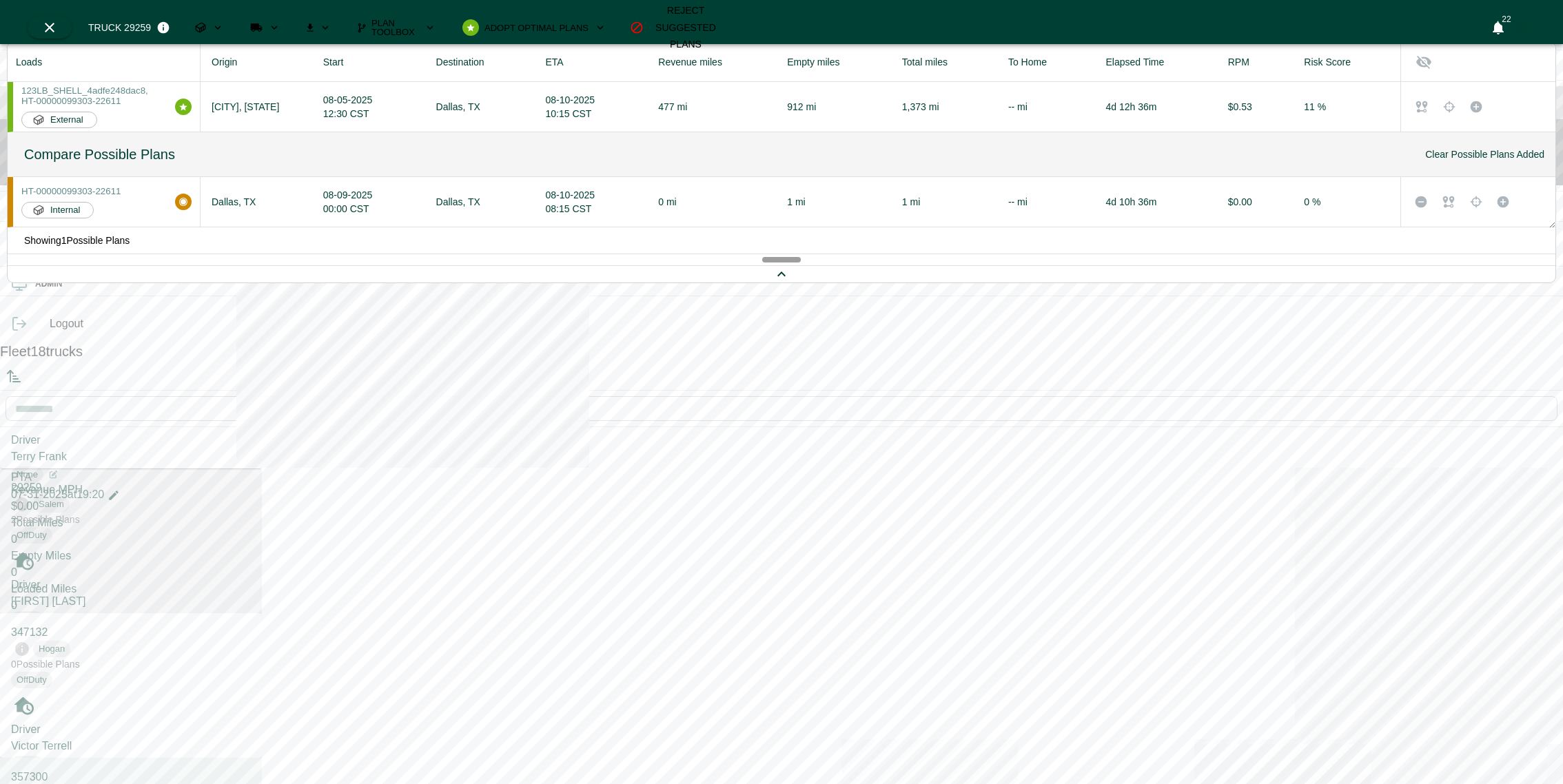 click on "Scheduled" at bounding box center (131, 825) 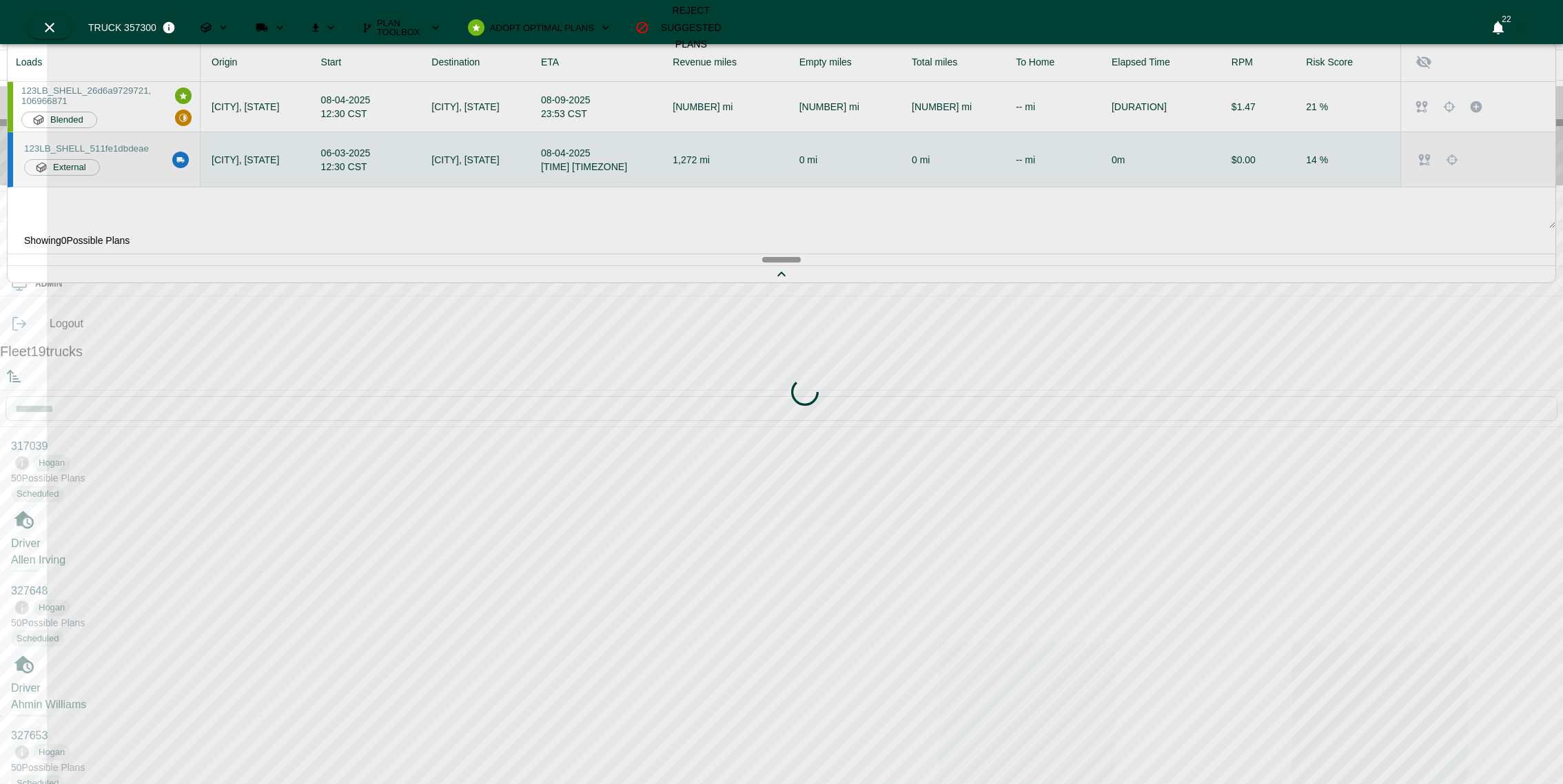 scroll, scrollTop: 6, scrollLeft: 6, axis: both 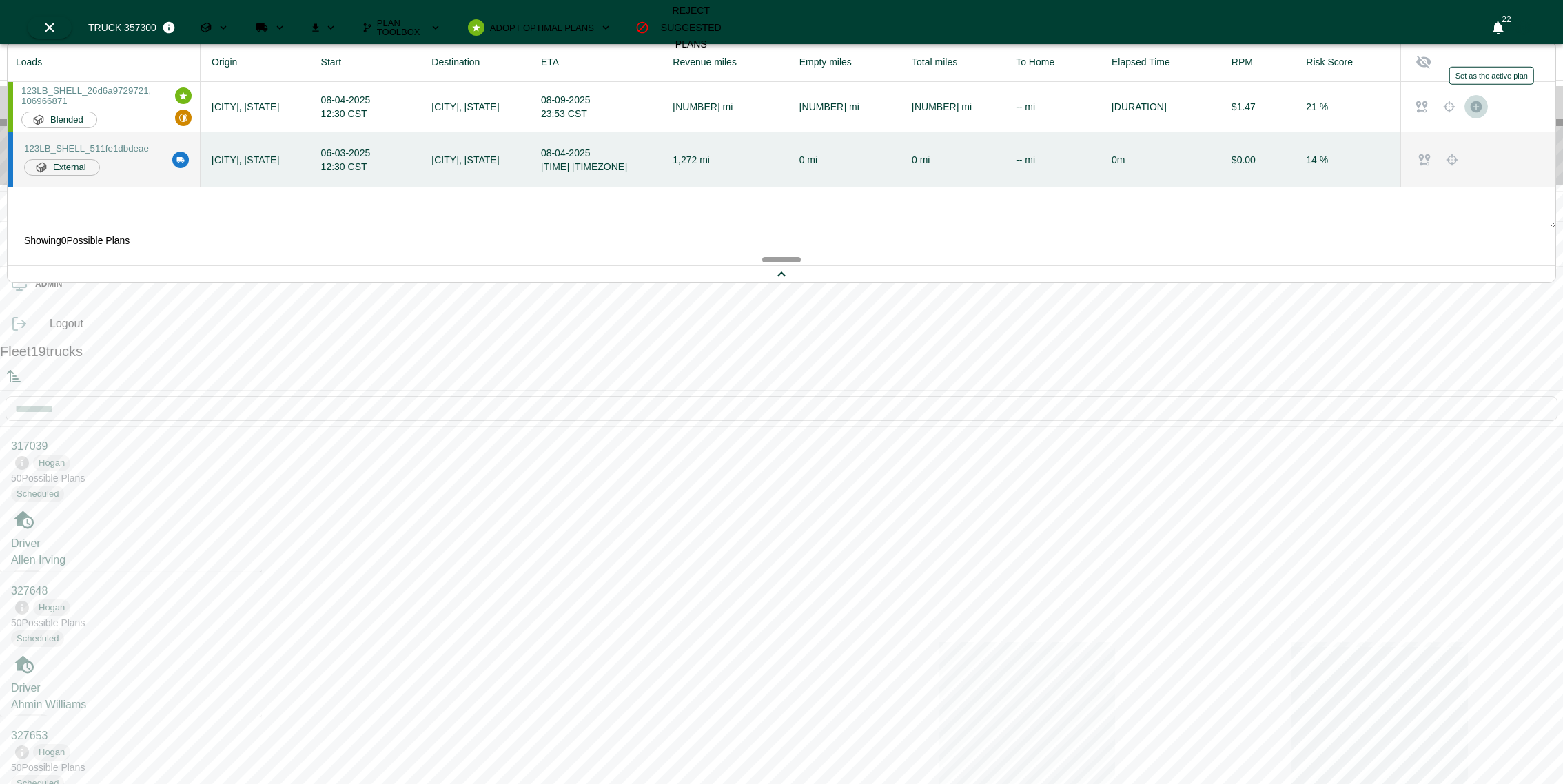 click 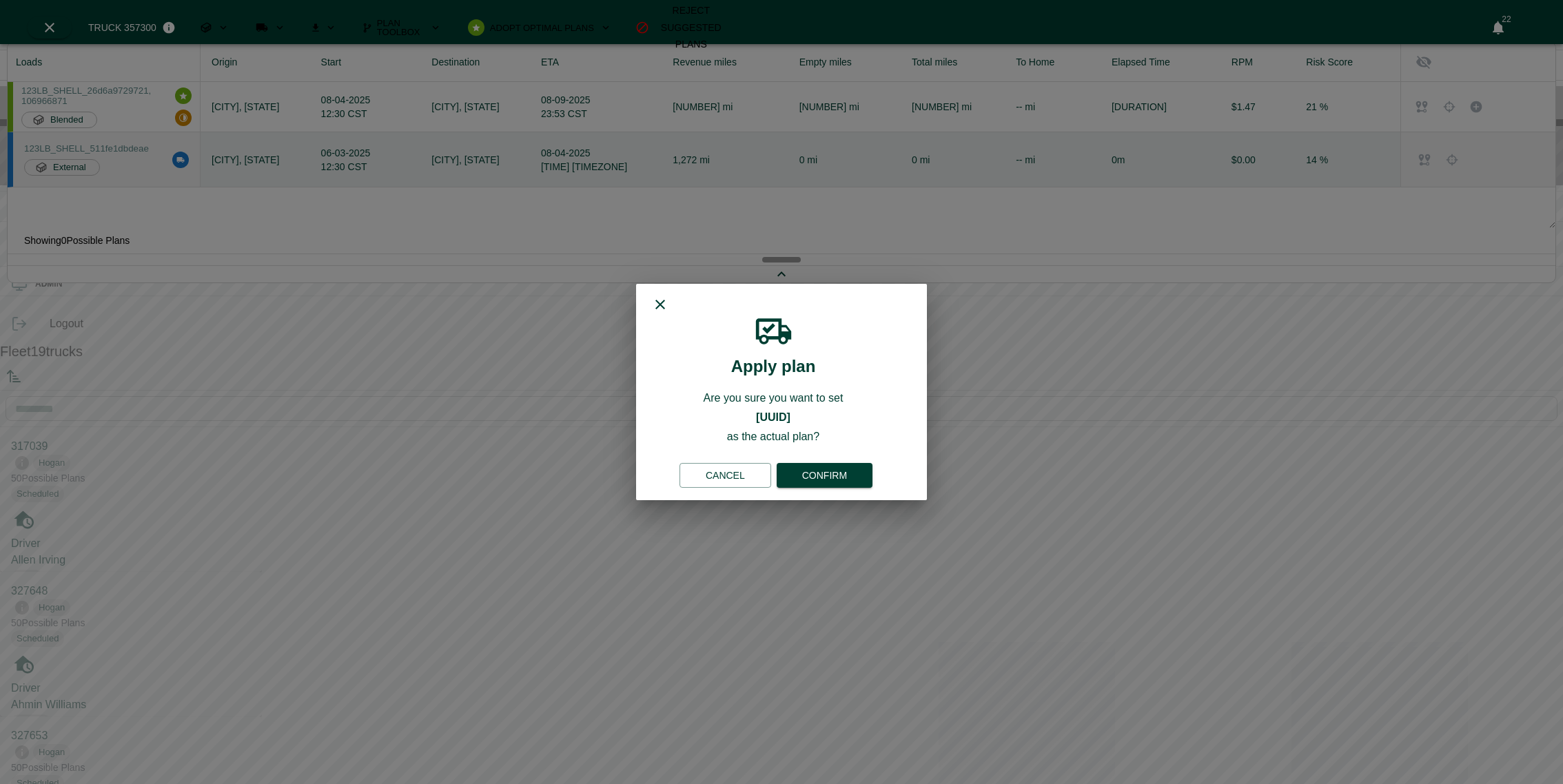 click on "Confirm" at bounding box center (824, 475) 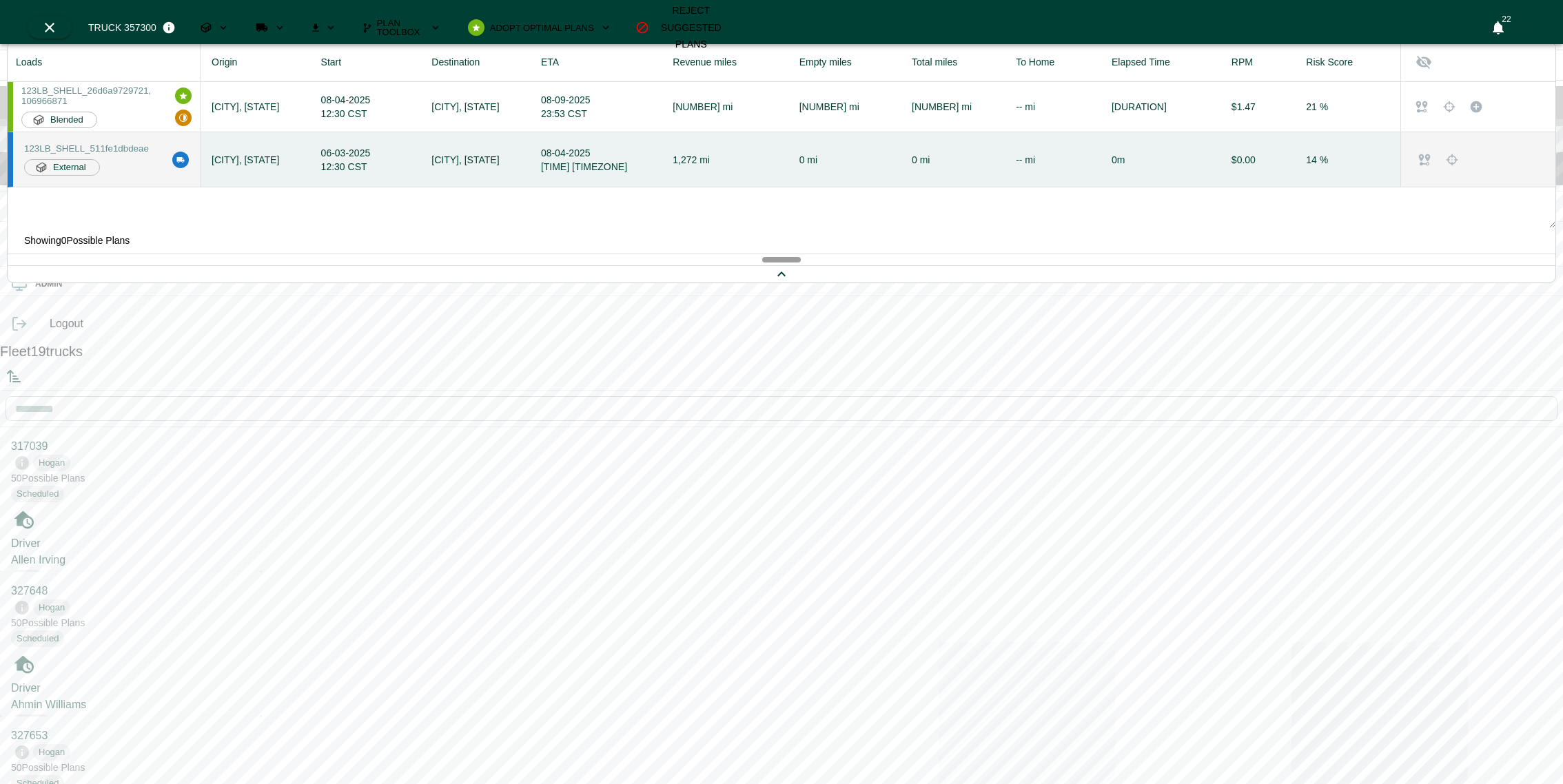click on "Fleet" at bounding box center [799, 136] 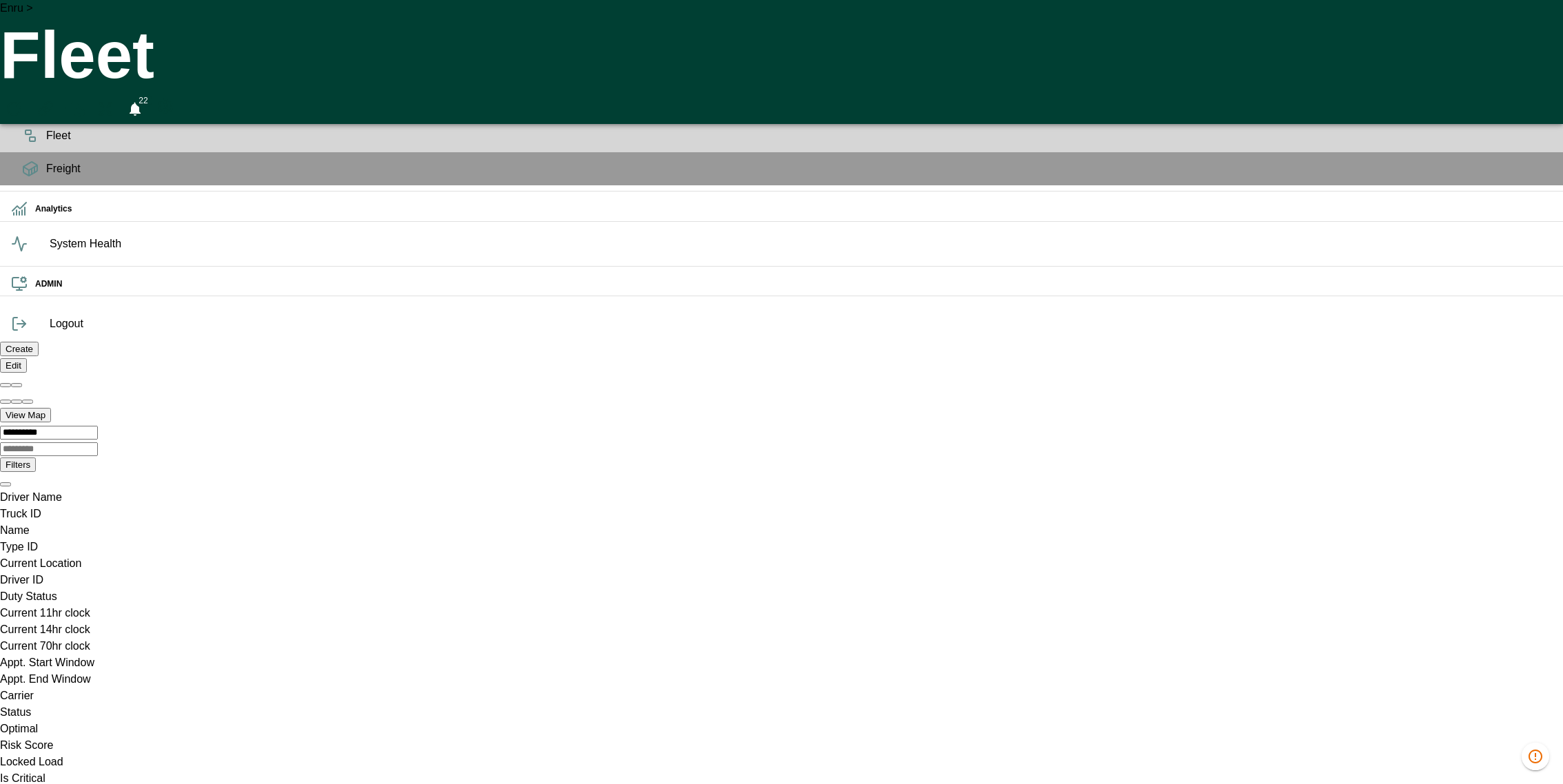 click at bounding box center (0, 2060) 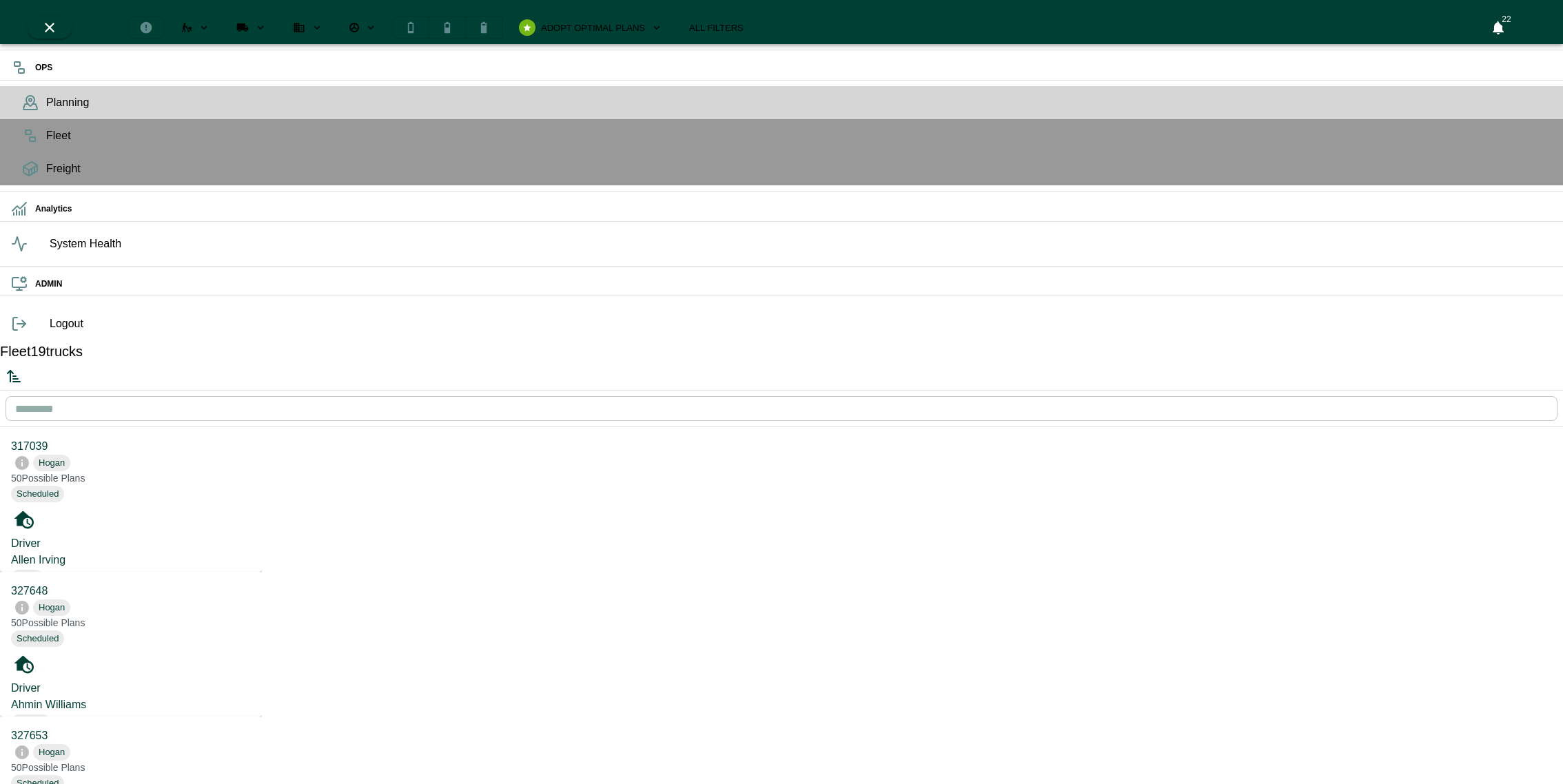 scroll, scrollTop: 6, scrollLeft: 6, axis: both 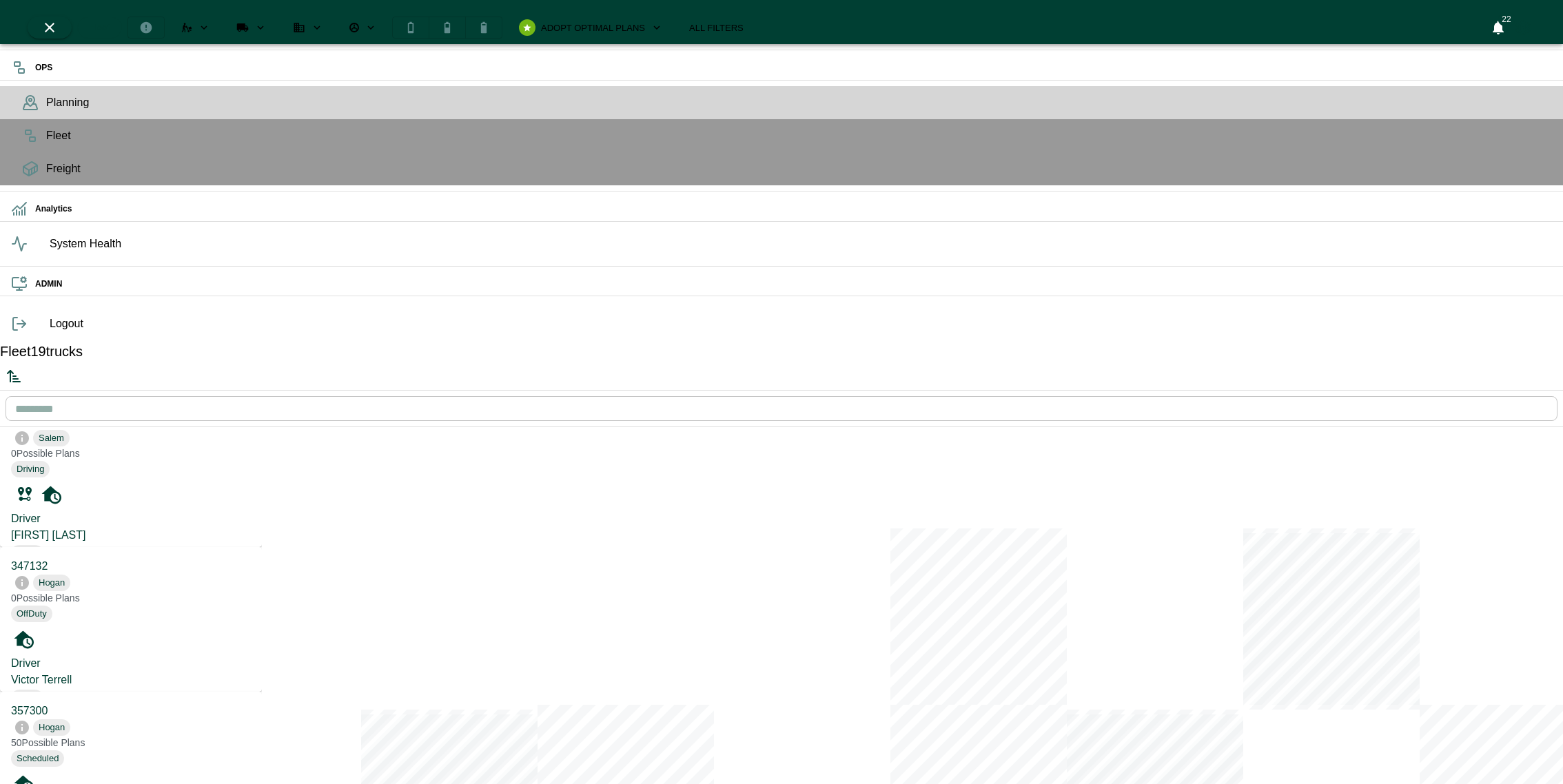 click on "Scheduled" at bounding box center (131, 1048) 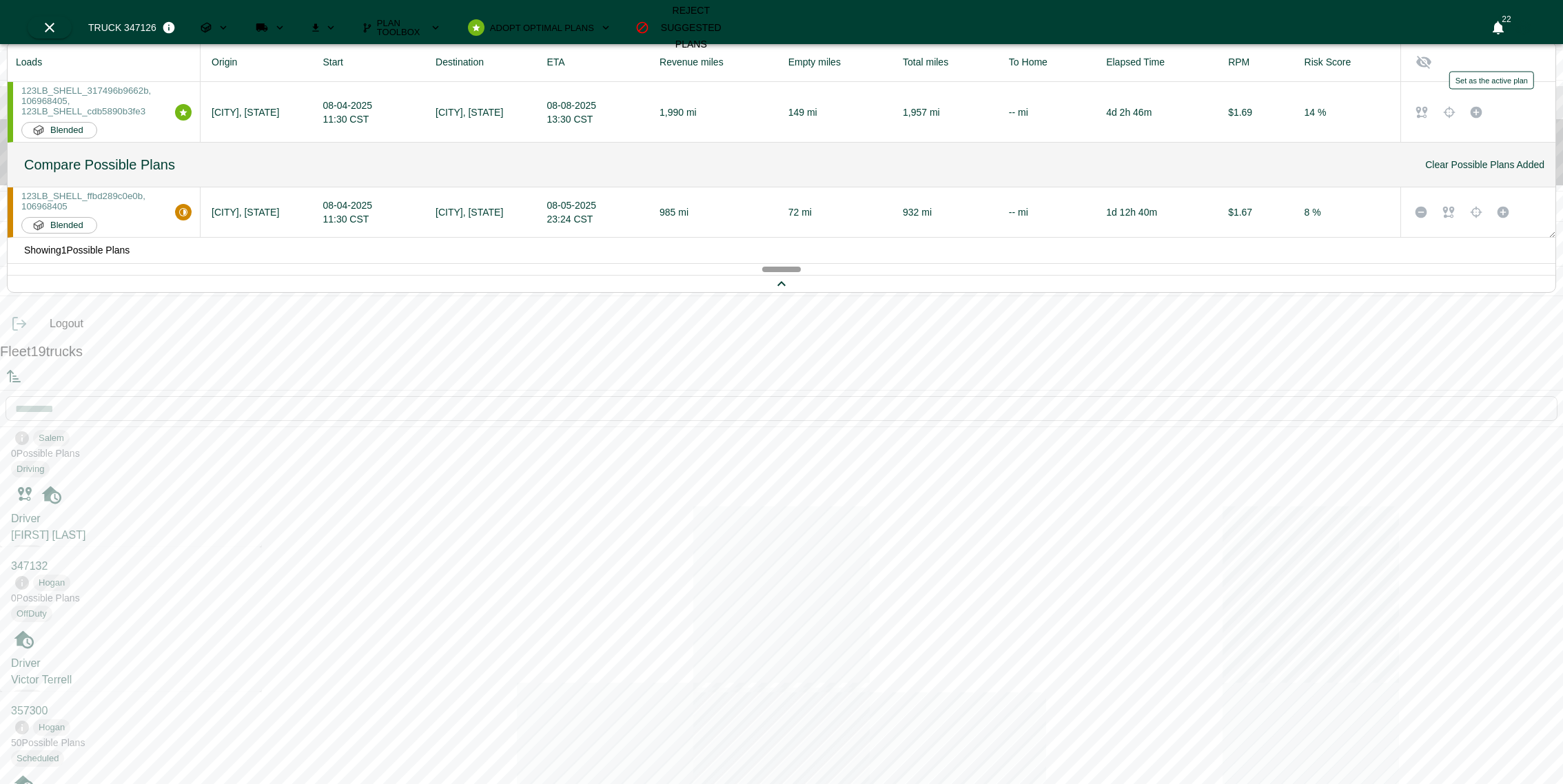 click 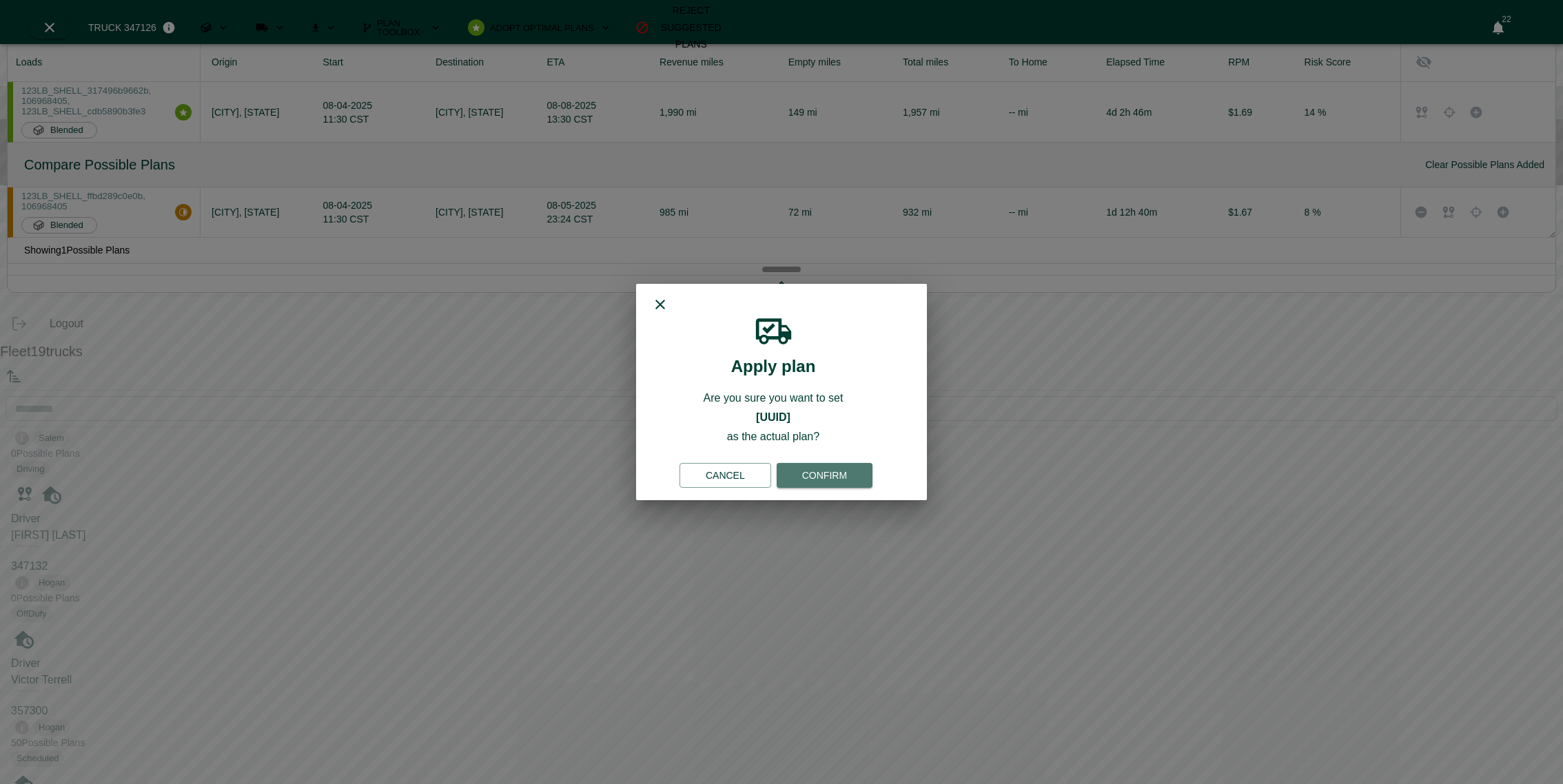 click on "Confirm" at bounding box center (824, 475) 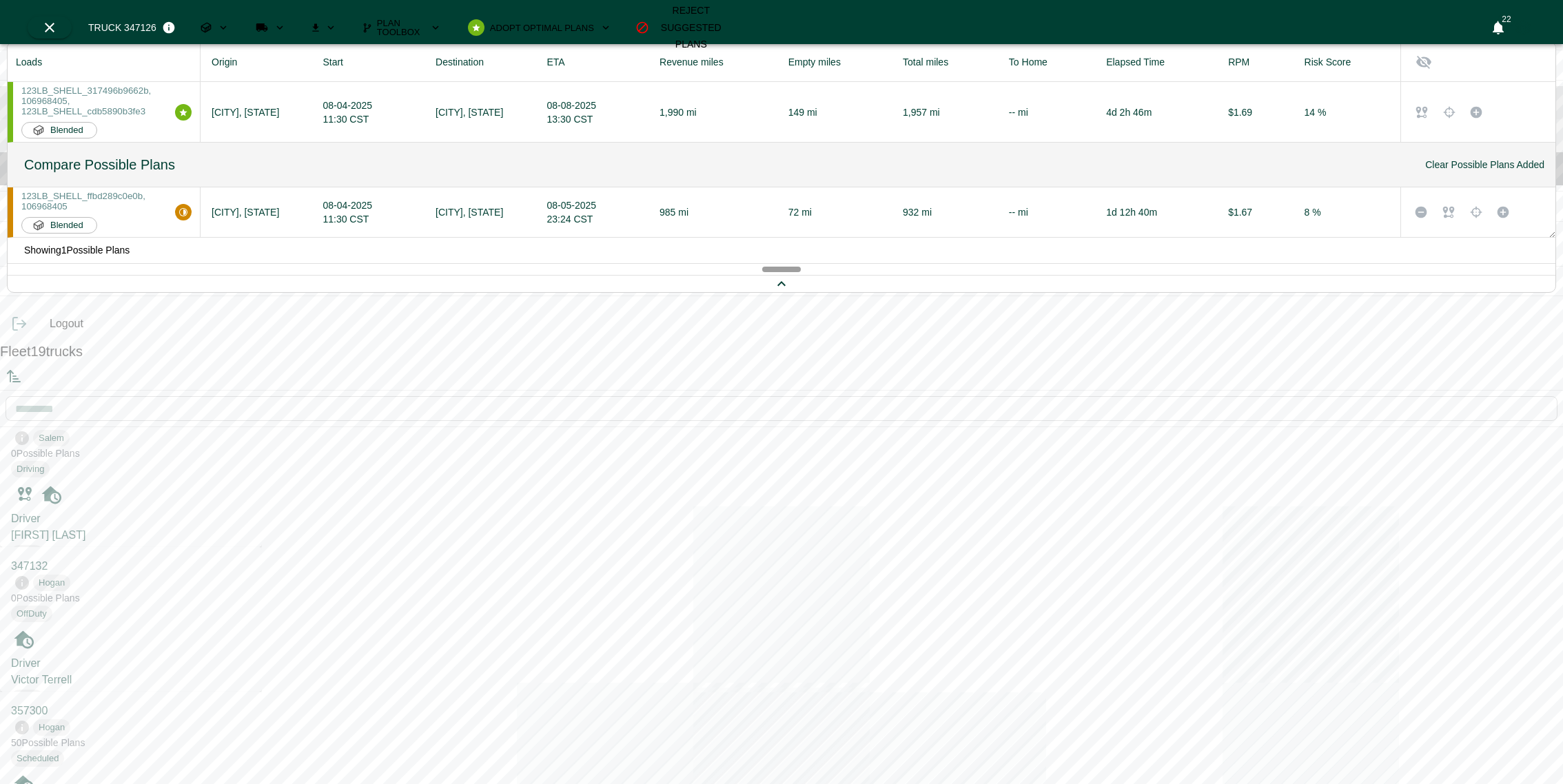 click on "Fleet" at bounding box center [782, 136] 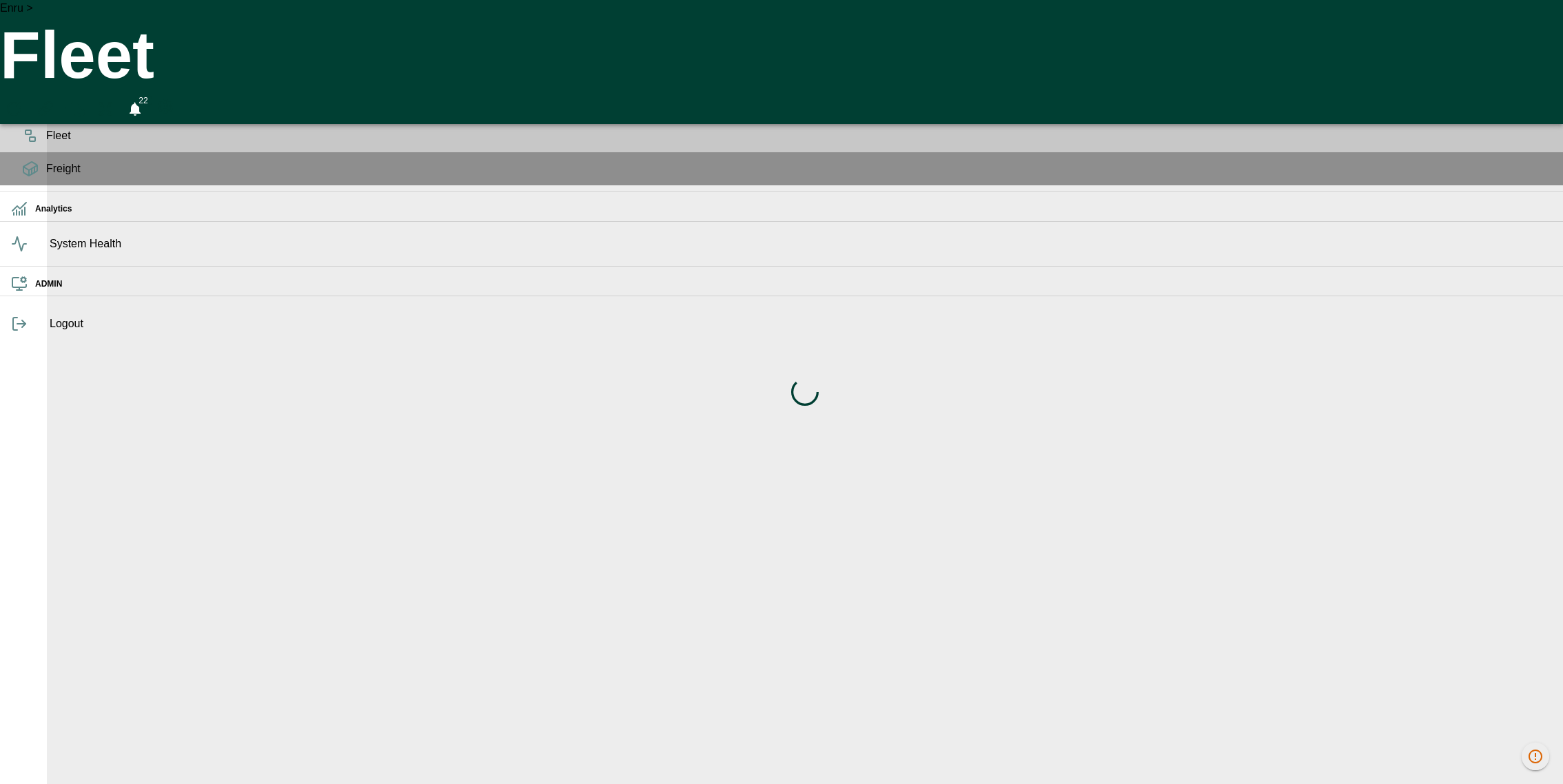 scroll, scrollTop: 0, scrollLeft: 0, axis: both 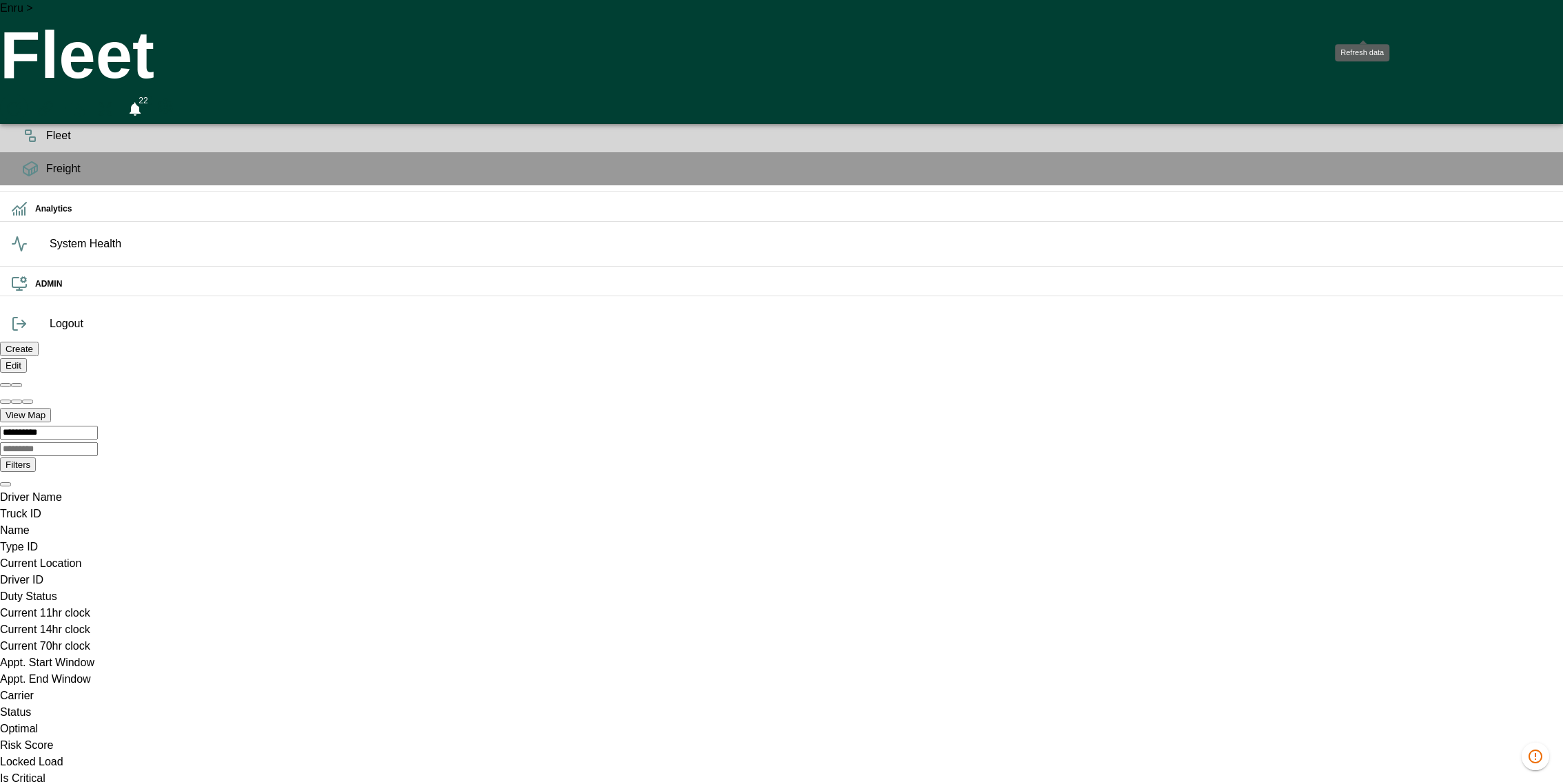click 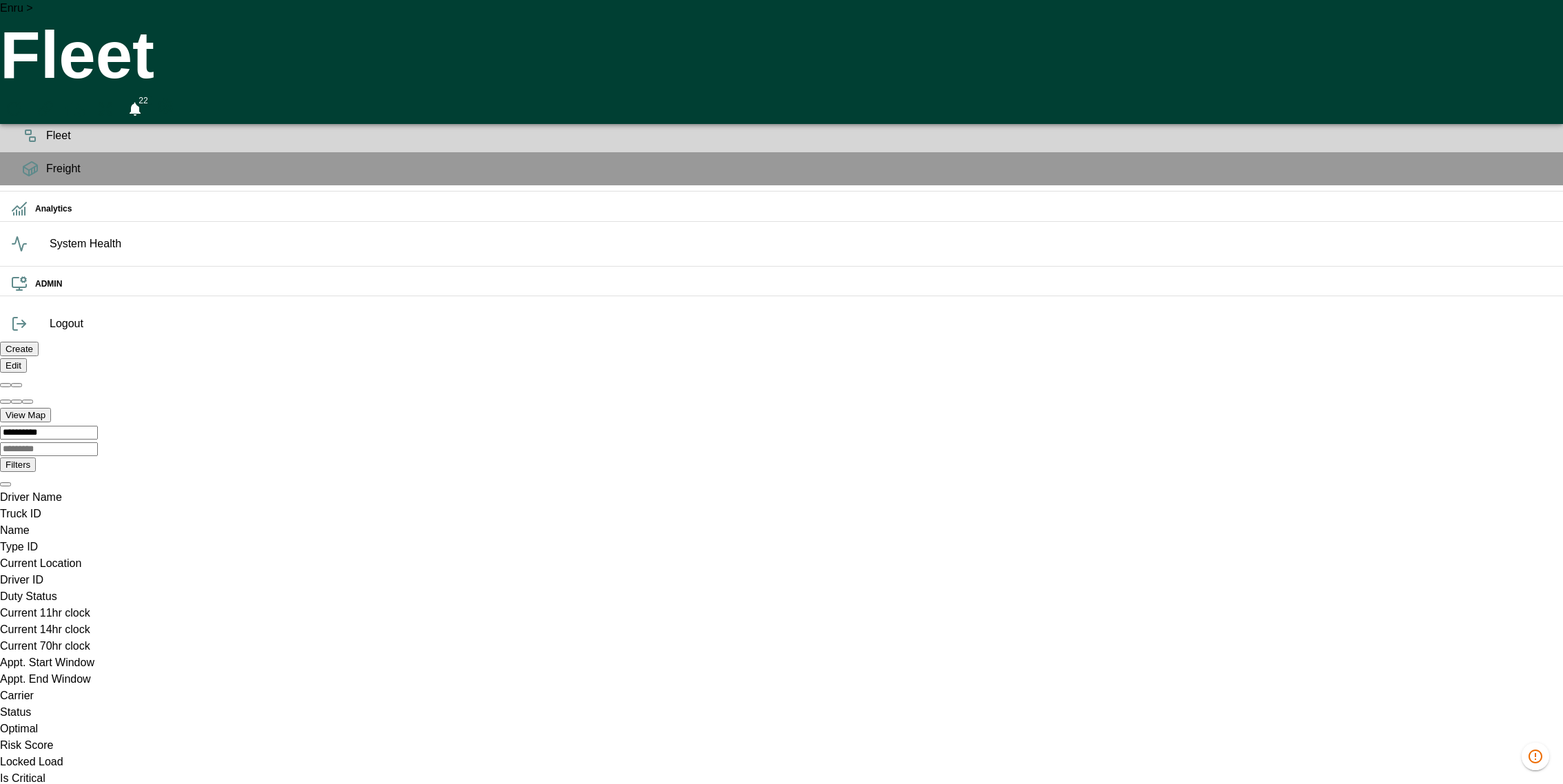 click 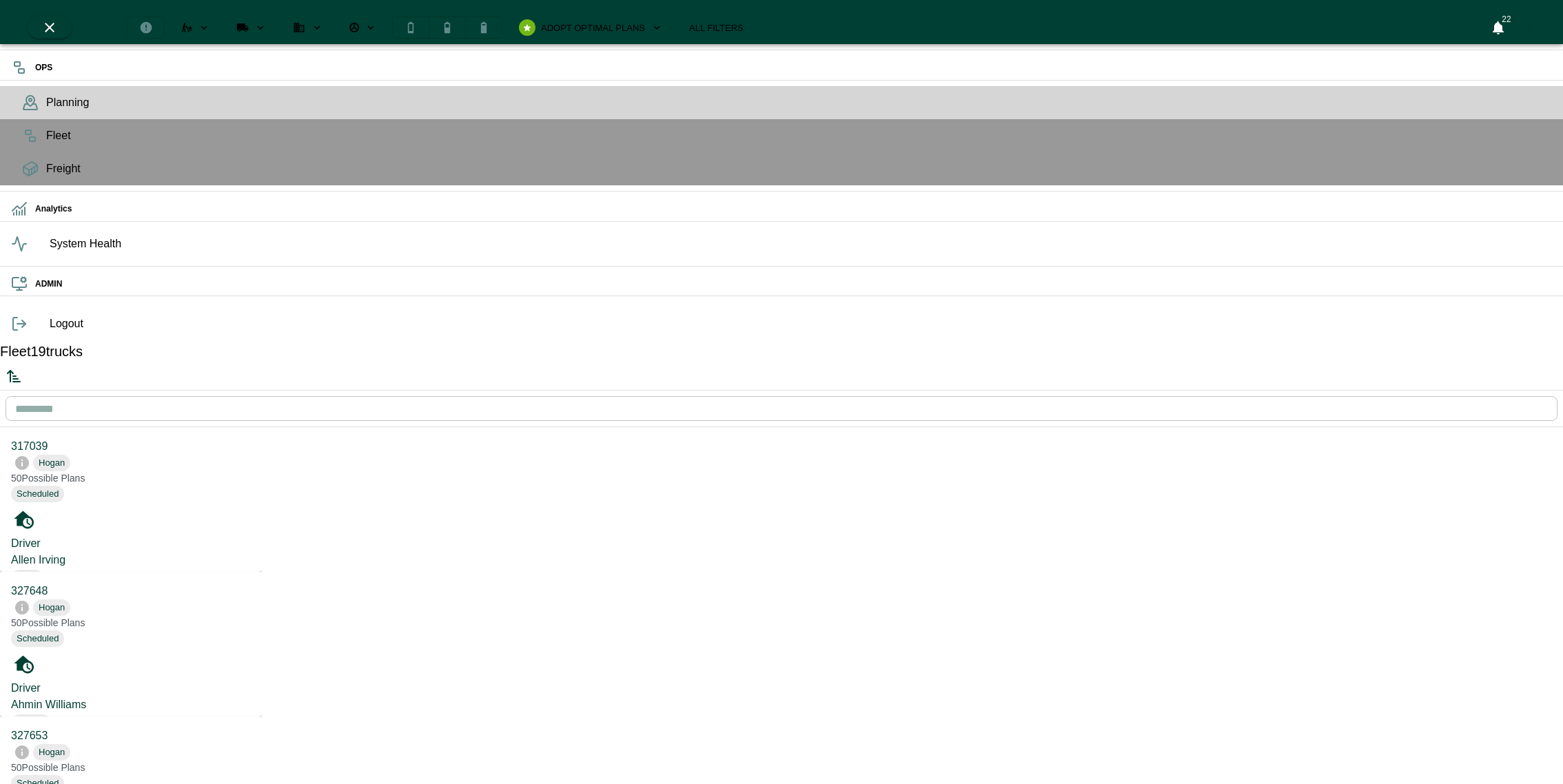 scroll, scrollTop: 6, scrollLeft: 6, axis: both 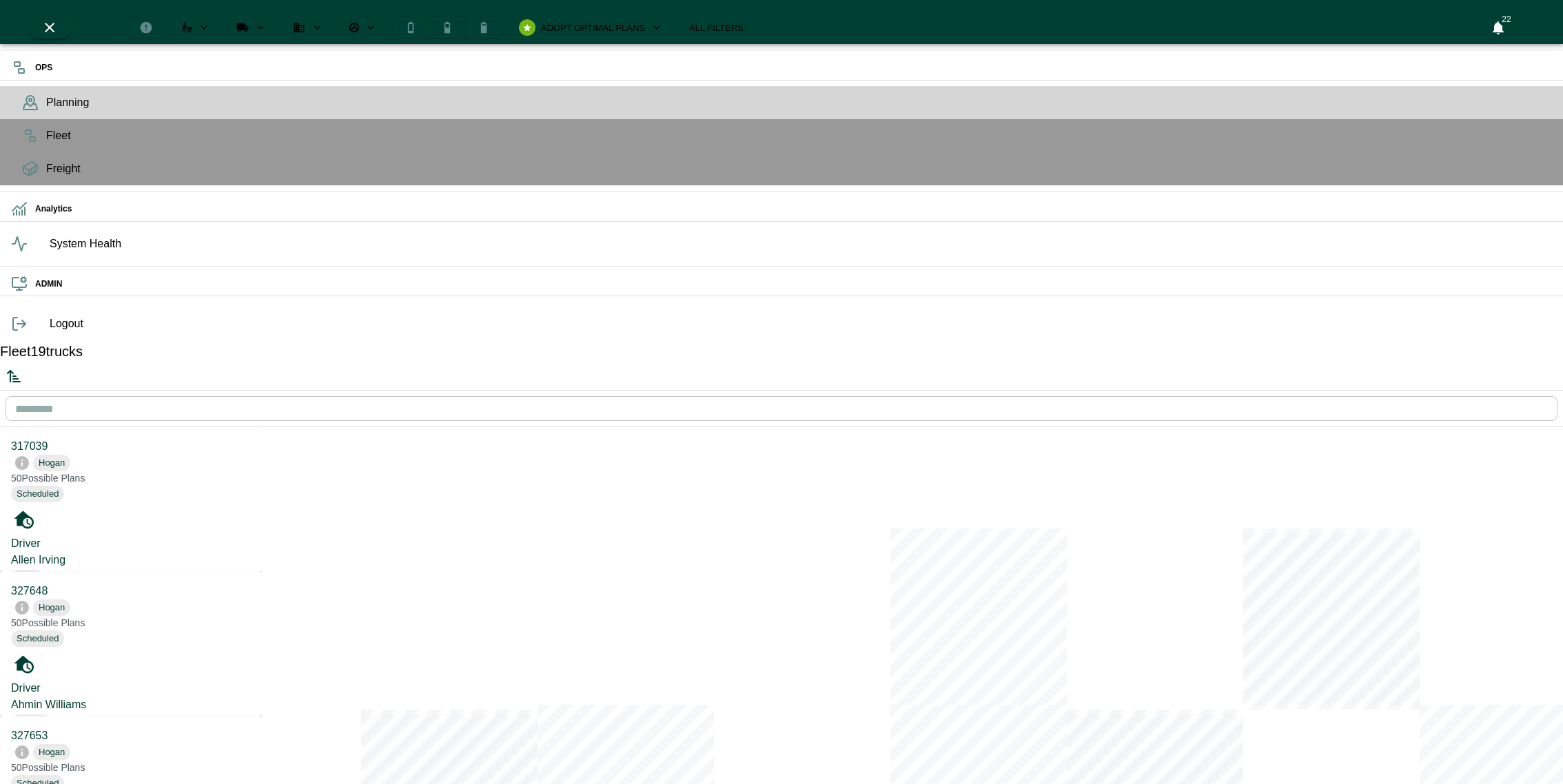click on "Driver [FIRST] [LAST] [LAST] [LAST]" at bounding box center [131, 1139] 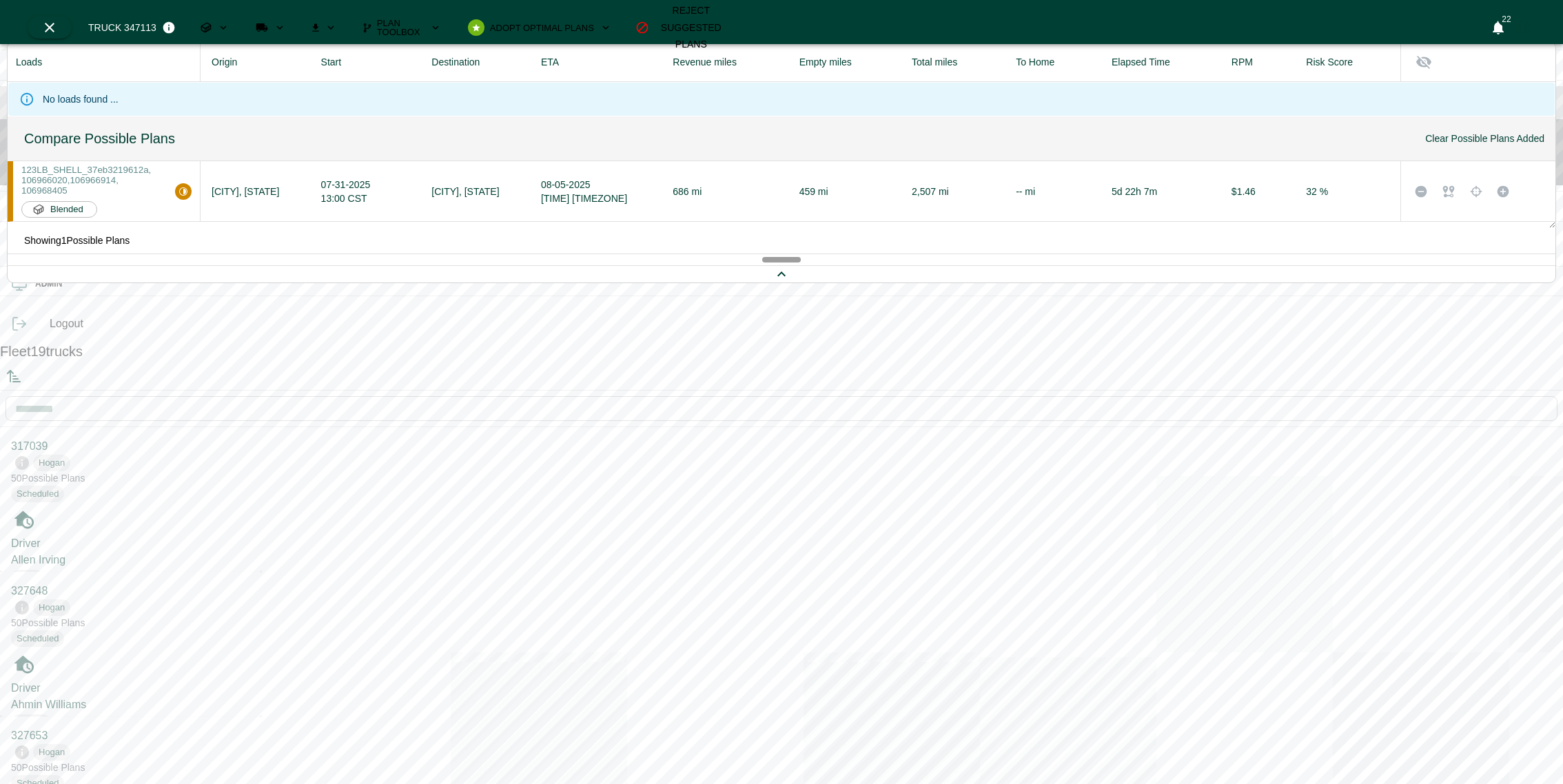 scroll, scrollTop: 994, scrollLeft: 0, axis: vertical 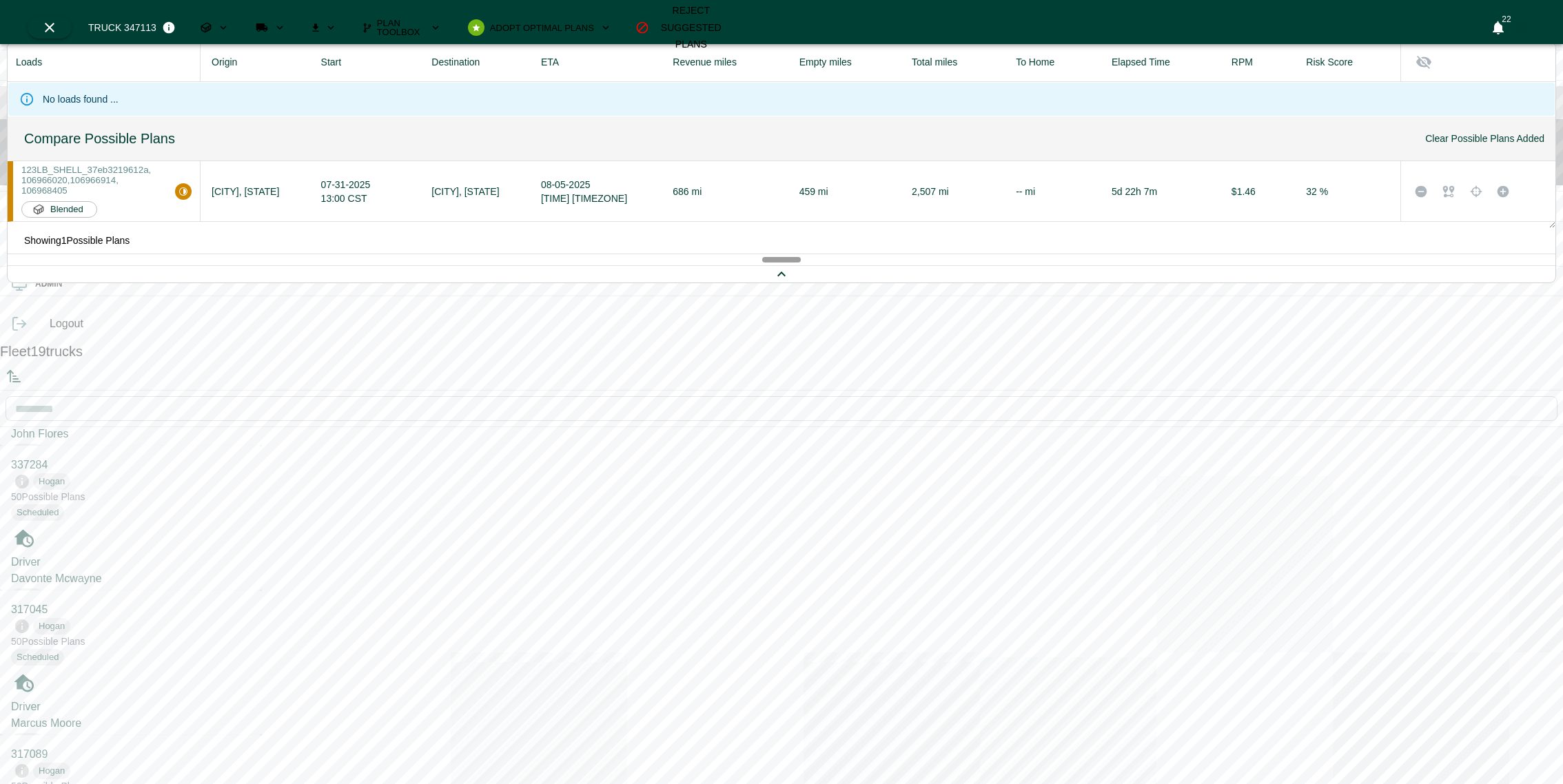 click on "Driver" at bounding box center (25, 1140) 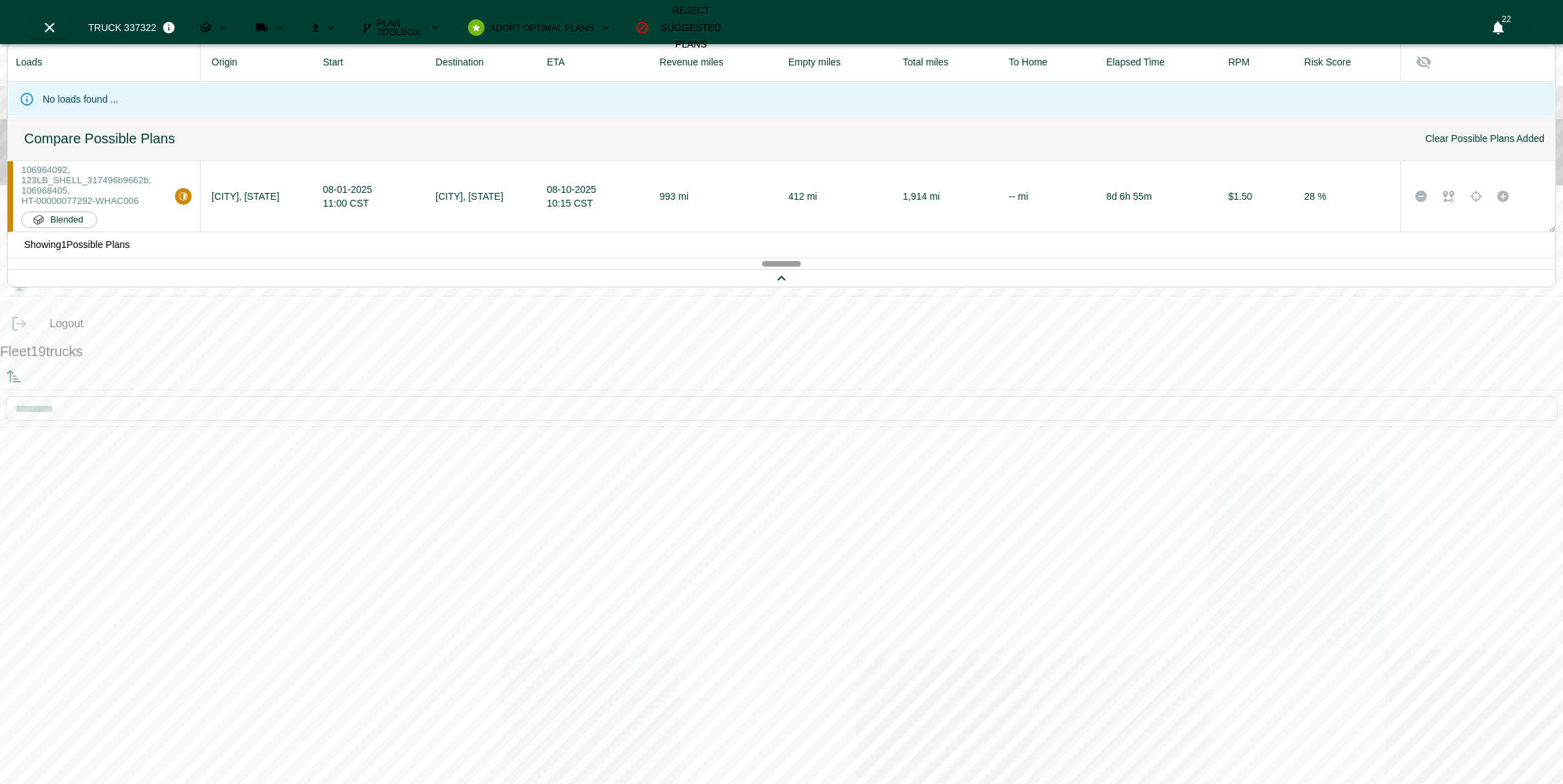 scroll, scrollTop: 2050, scrollLeft: 0, axis: vertical 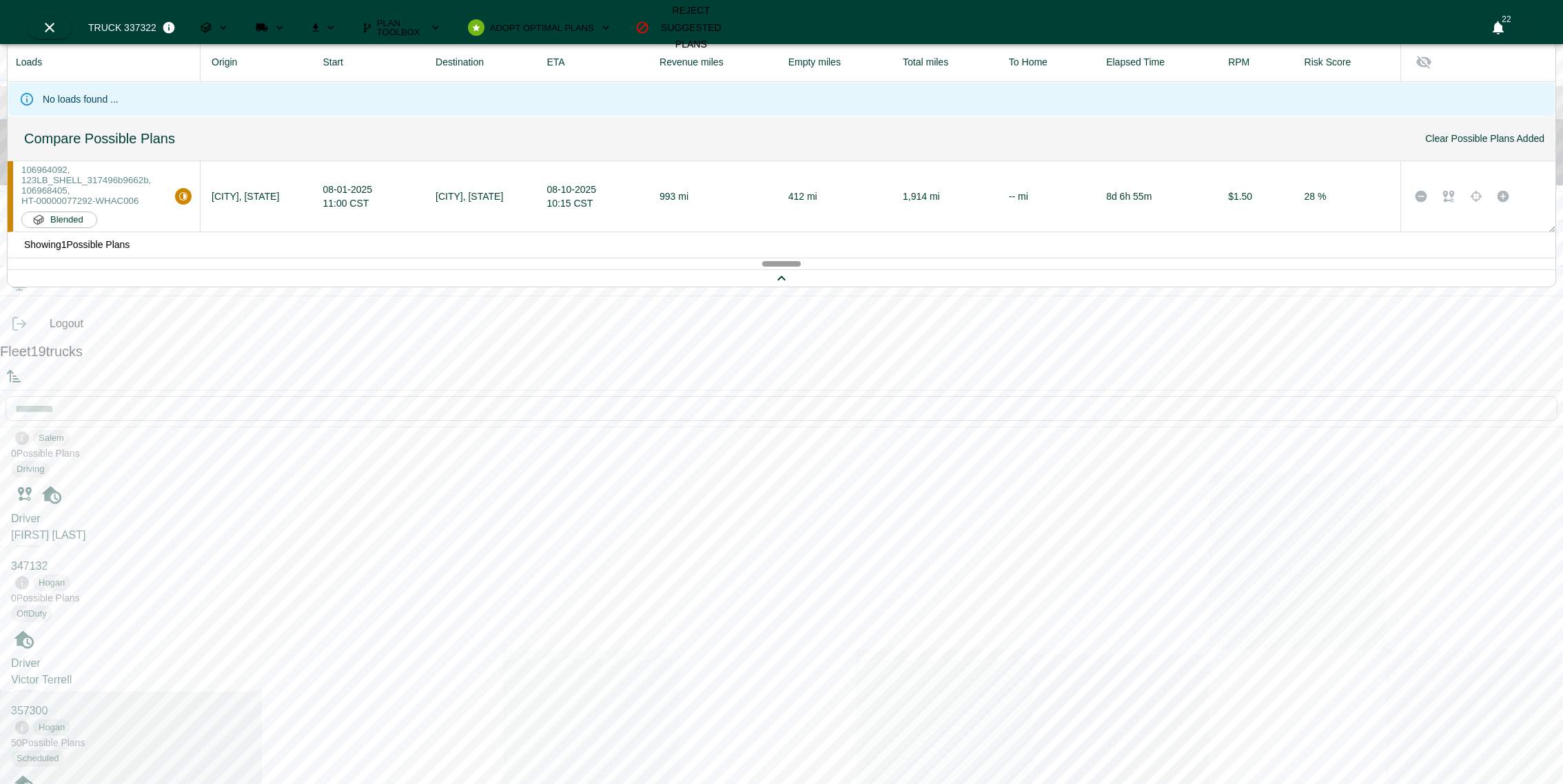 click on "Loaded Miles" at bounding box center [43, 956] 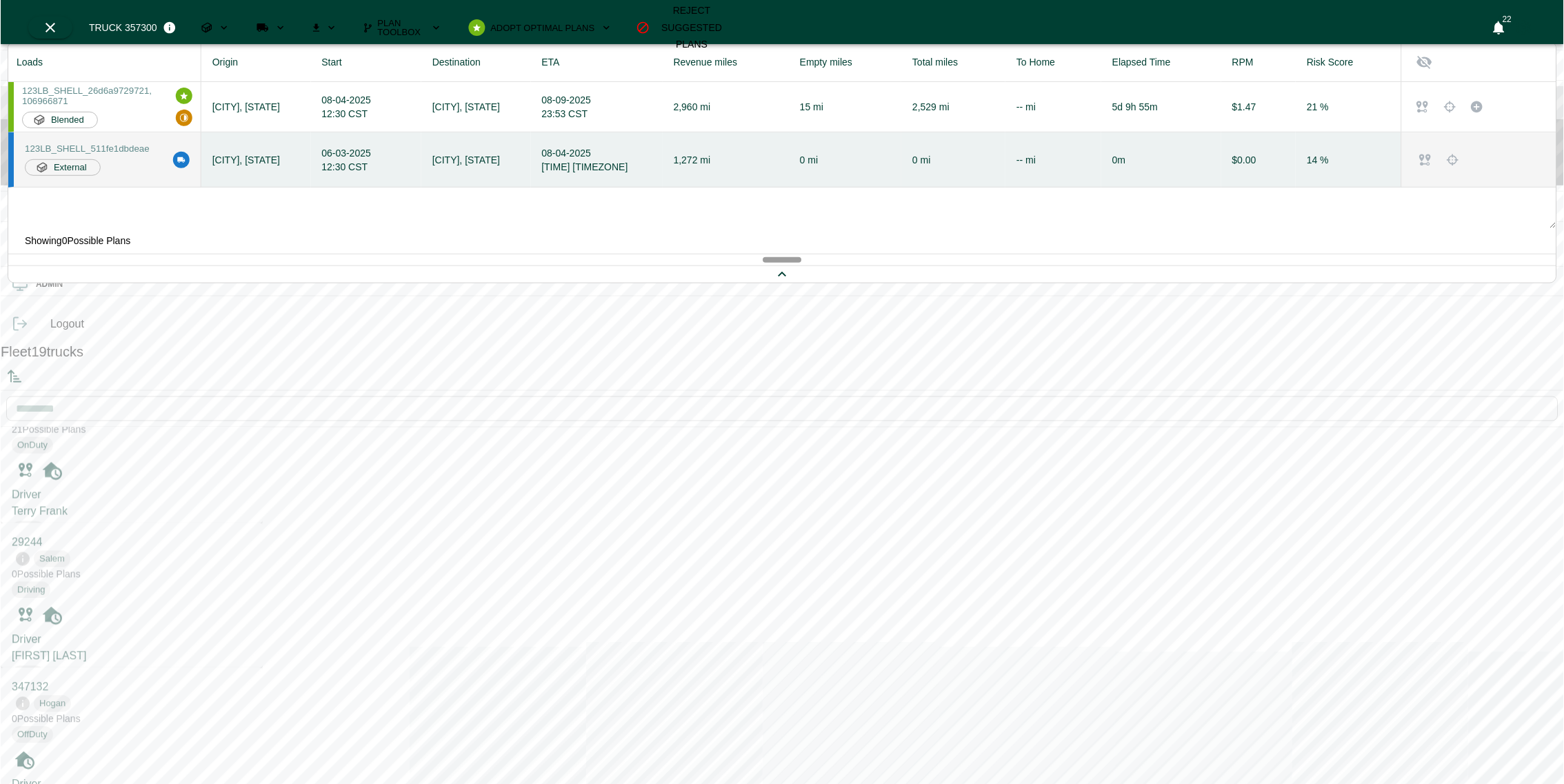 scroll, scrollTop: 2052, scrollLeft: 0, axis: vertical 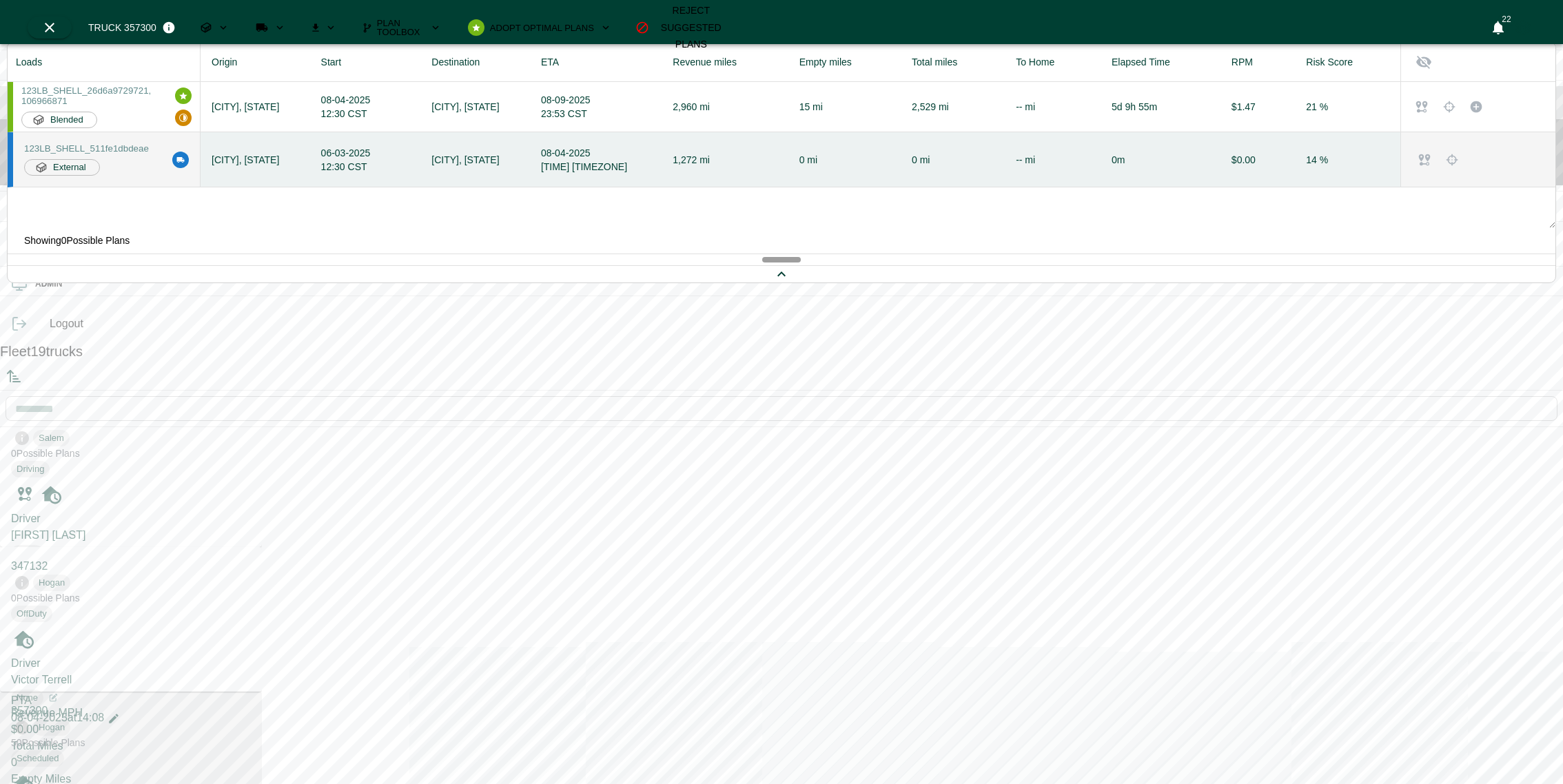 click on "Revenue MPH $0.00" at bounding box center [131, 1011] 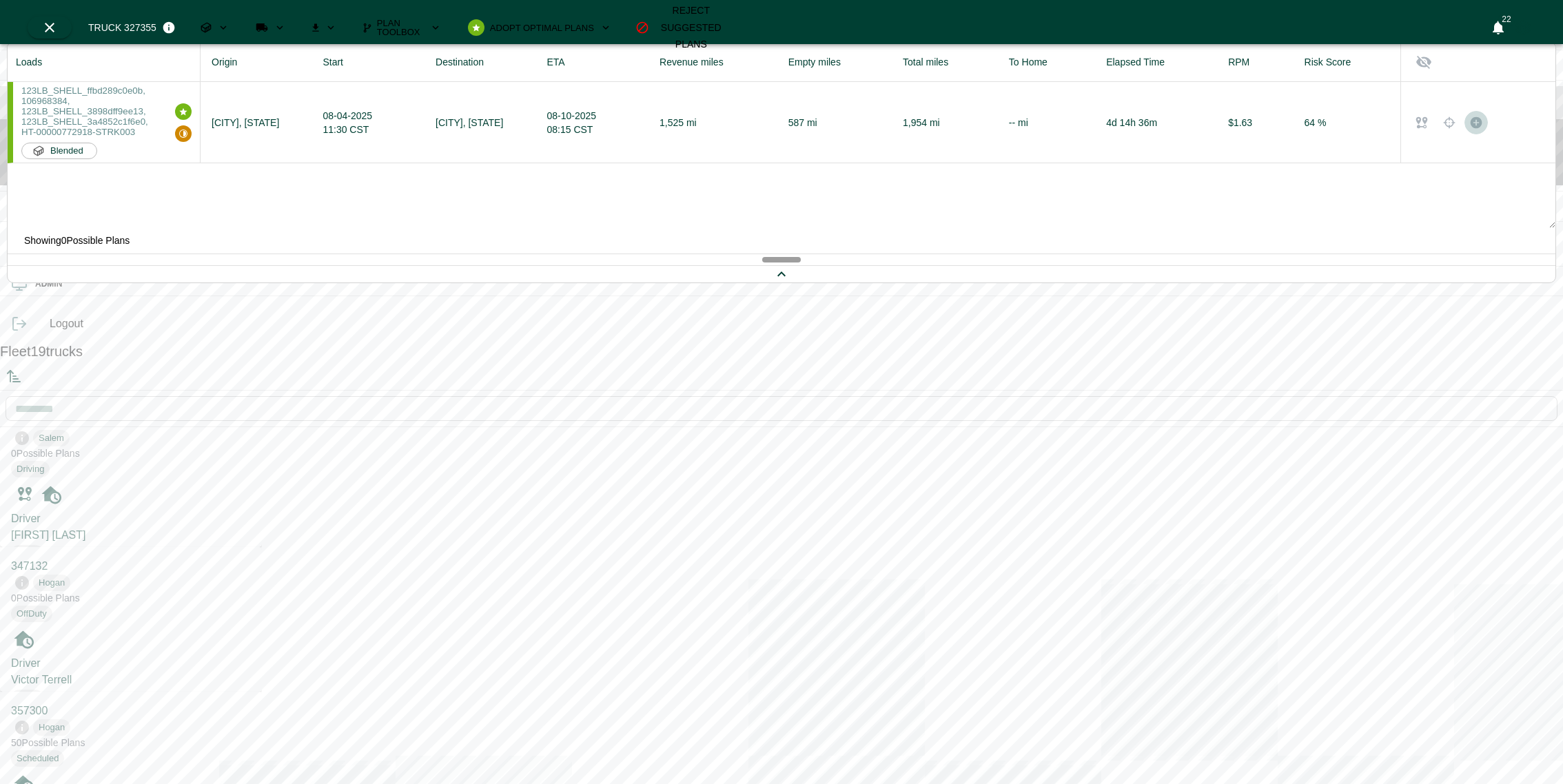 click 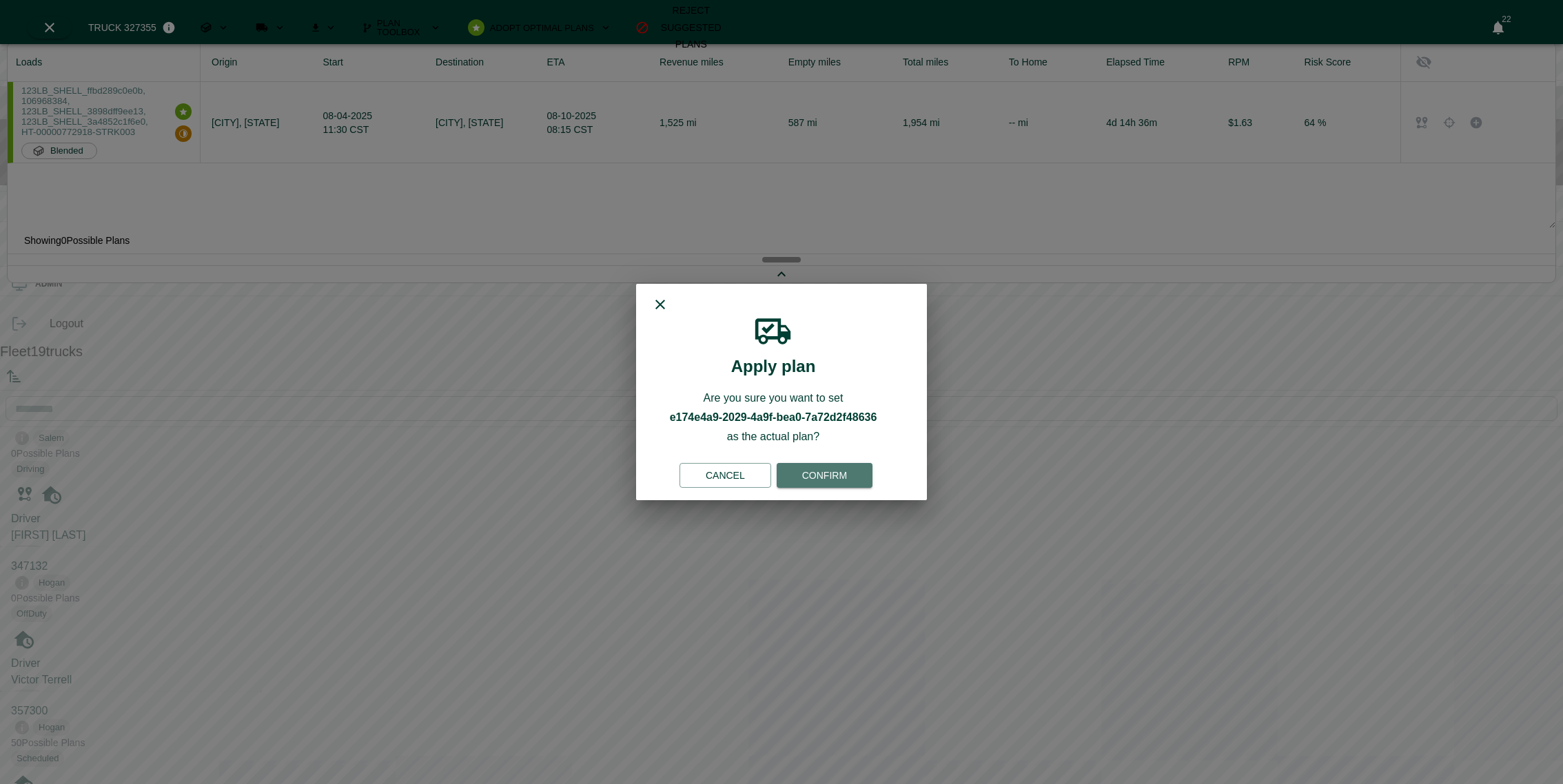 click on "Confirm" at bounding box center [824, 475] 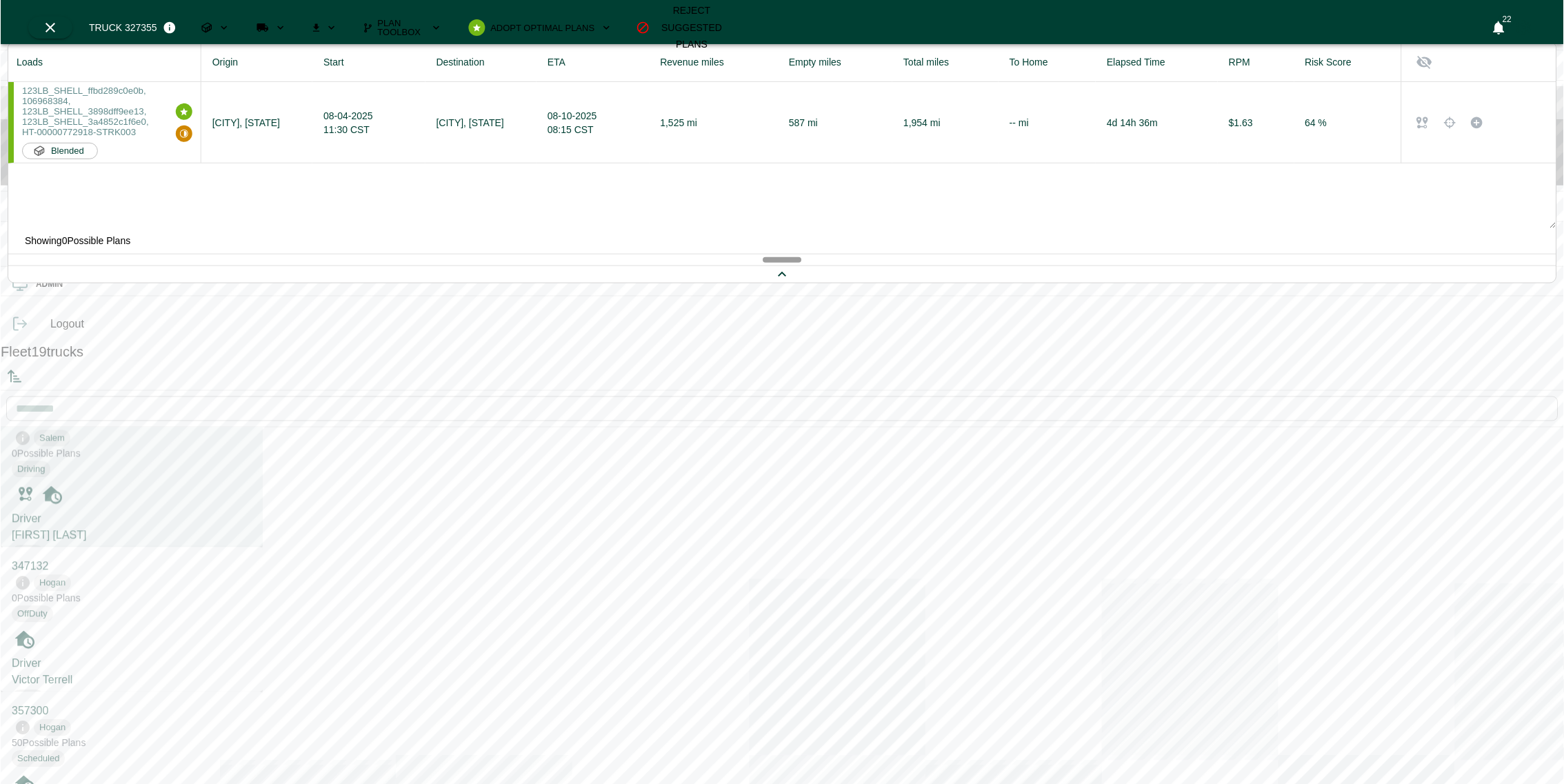 scroll, scrollTop: 778, scrollLeft: 257, axis: both 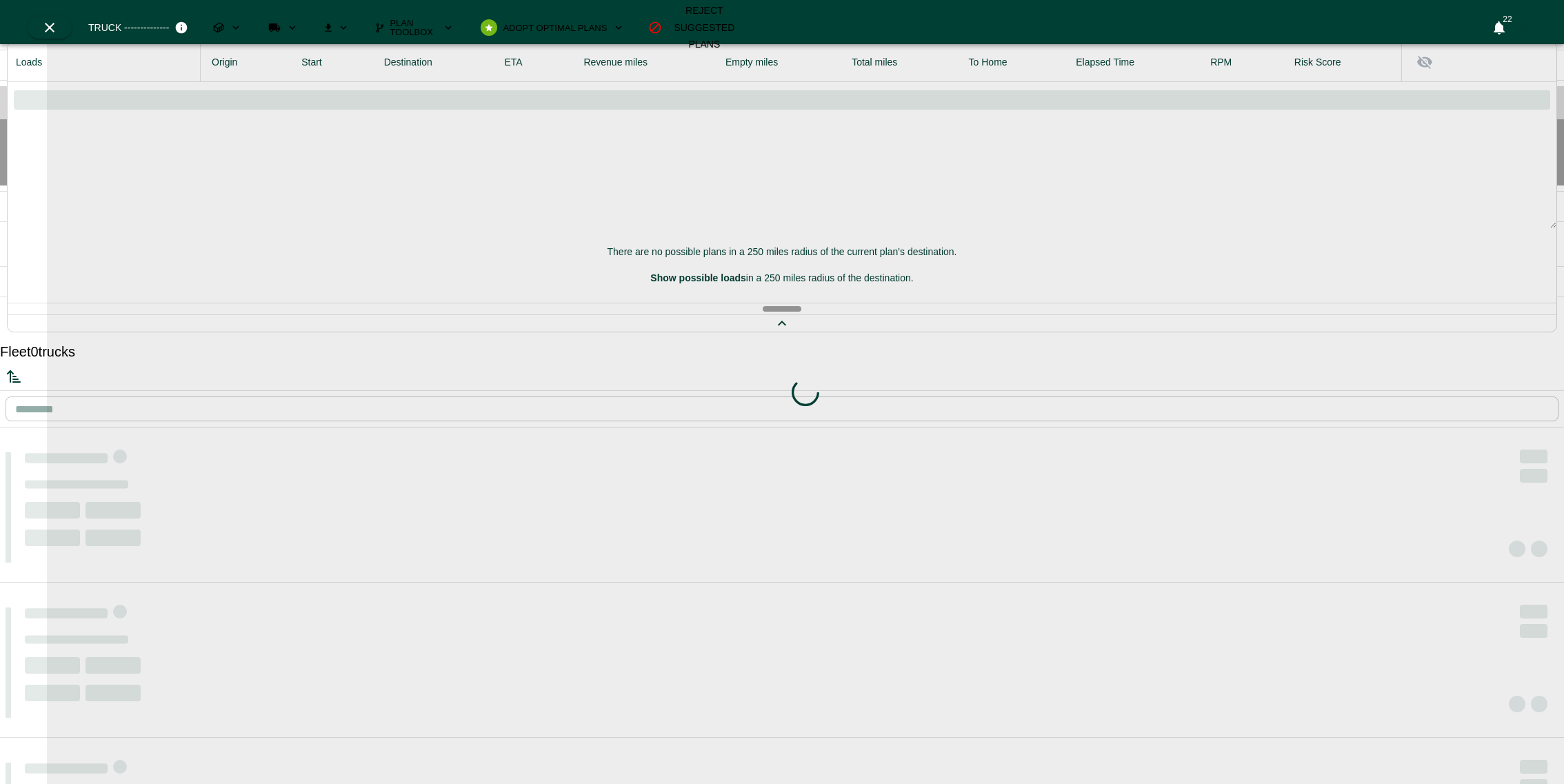 click at bounding box center [805, 392] 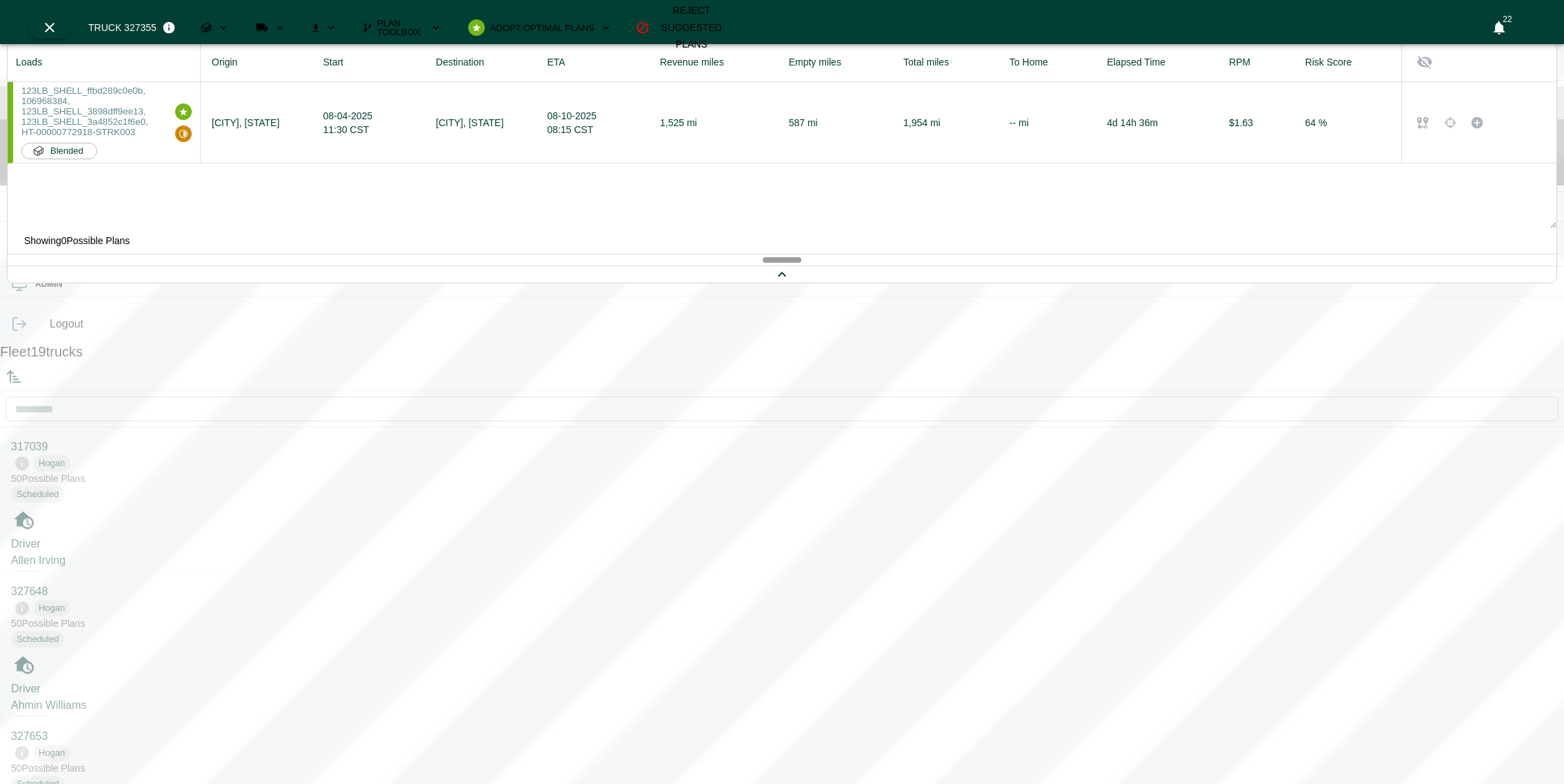 scroll, scrollTop: 778, scrollLeft: 257, axis: both 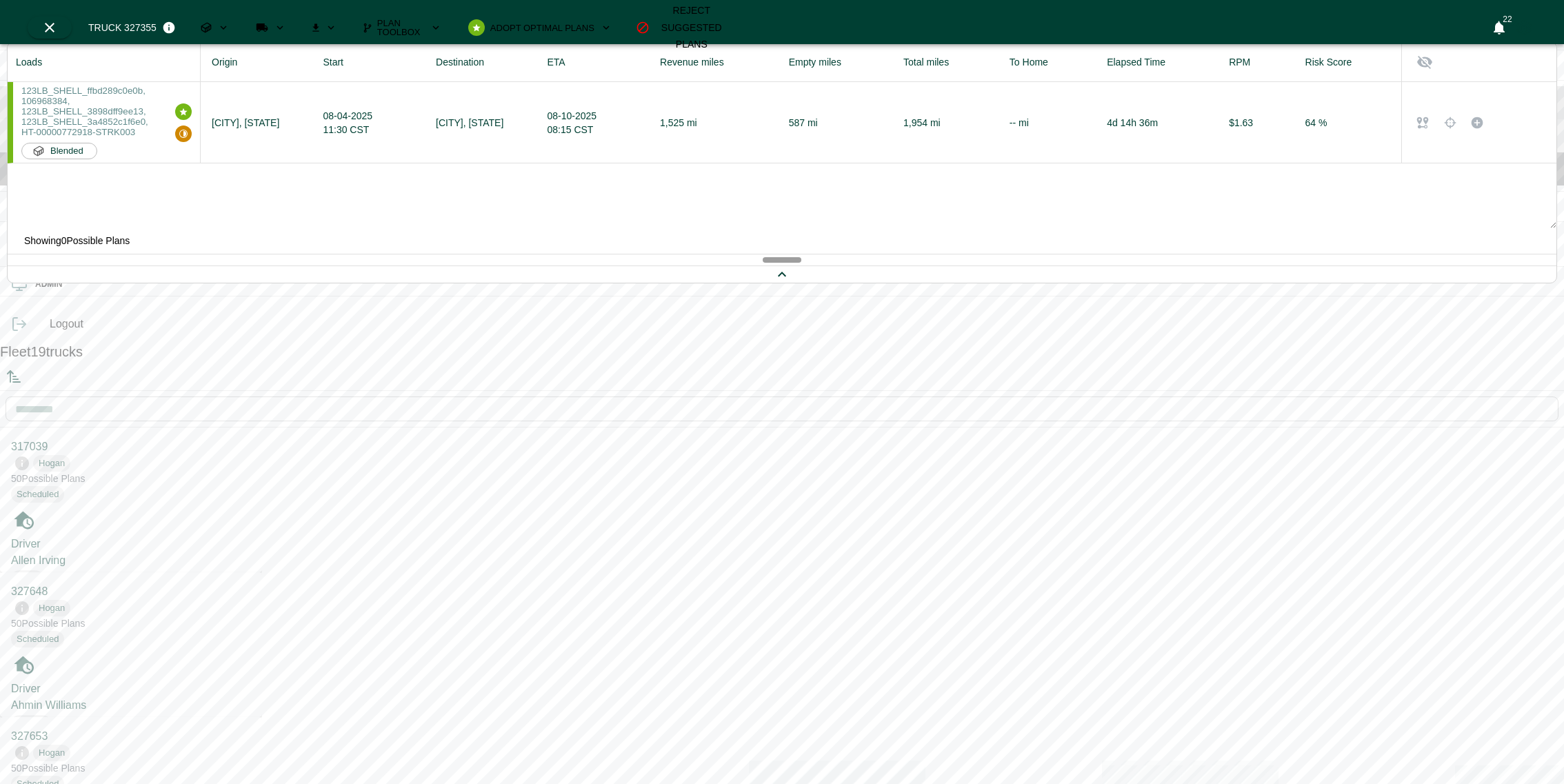 click 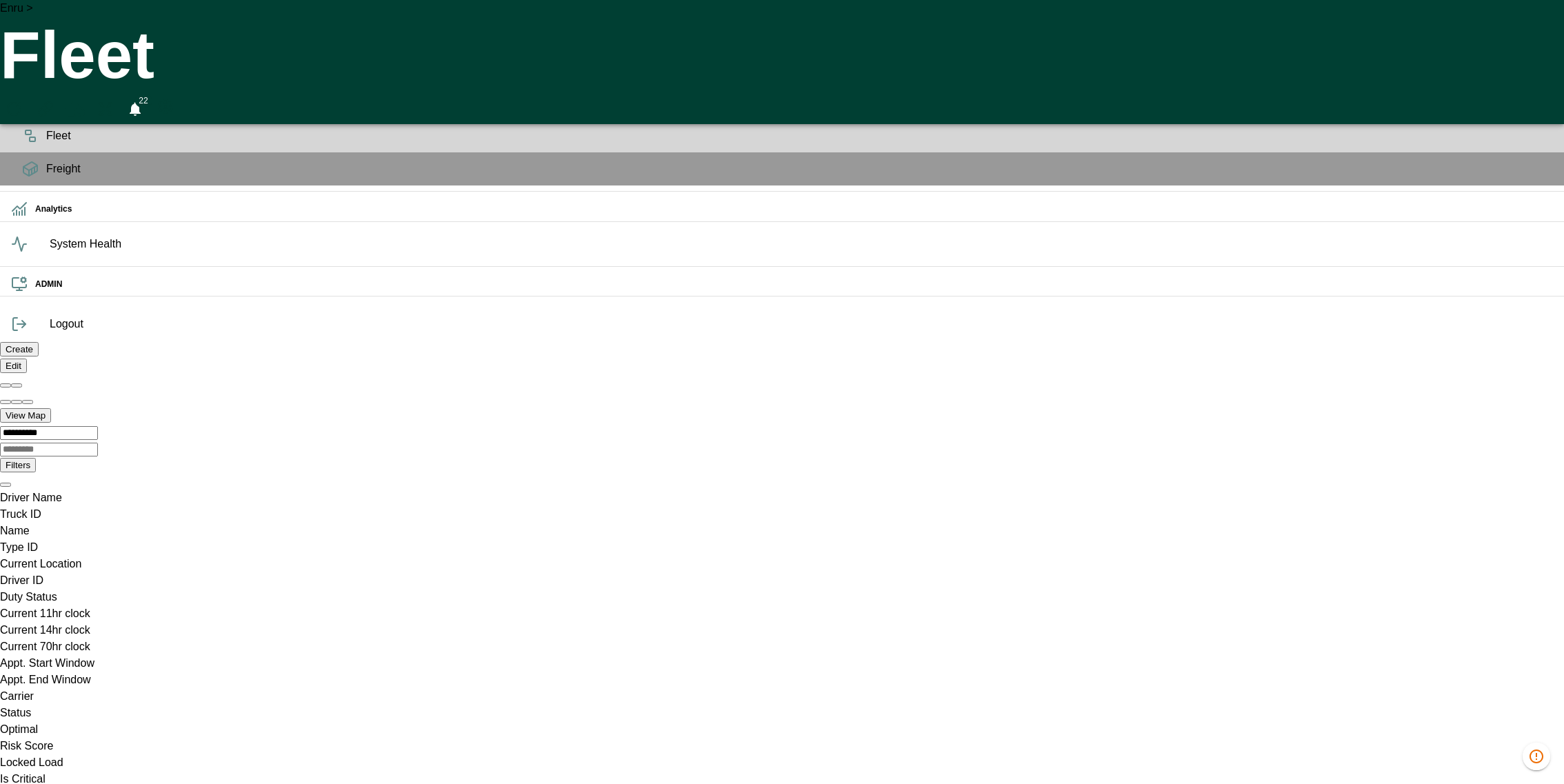 scroll, scrollTop: 0, scrollLeft: 149, axis: horizontal 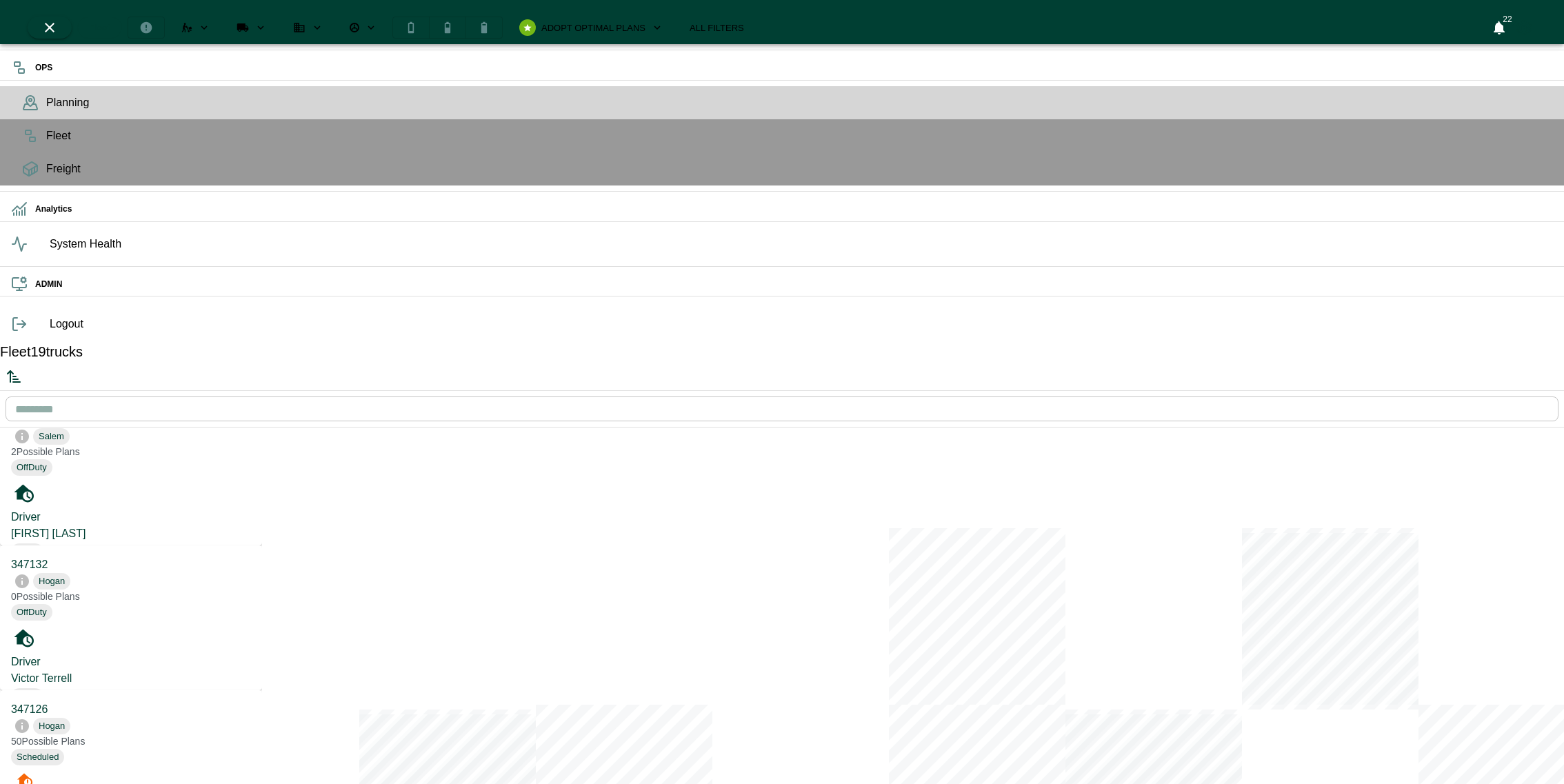 click on "Revenue MPH" at bounding box center (47, 1145) 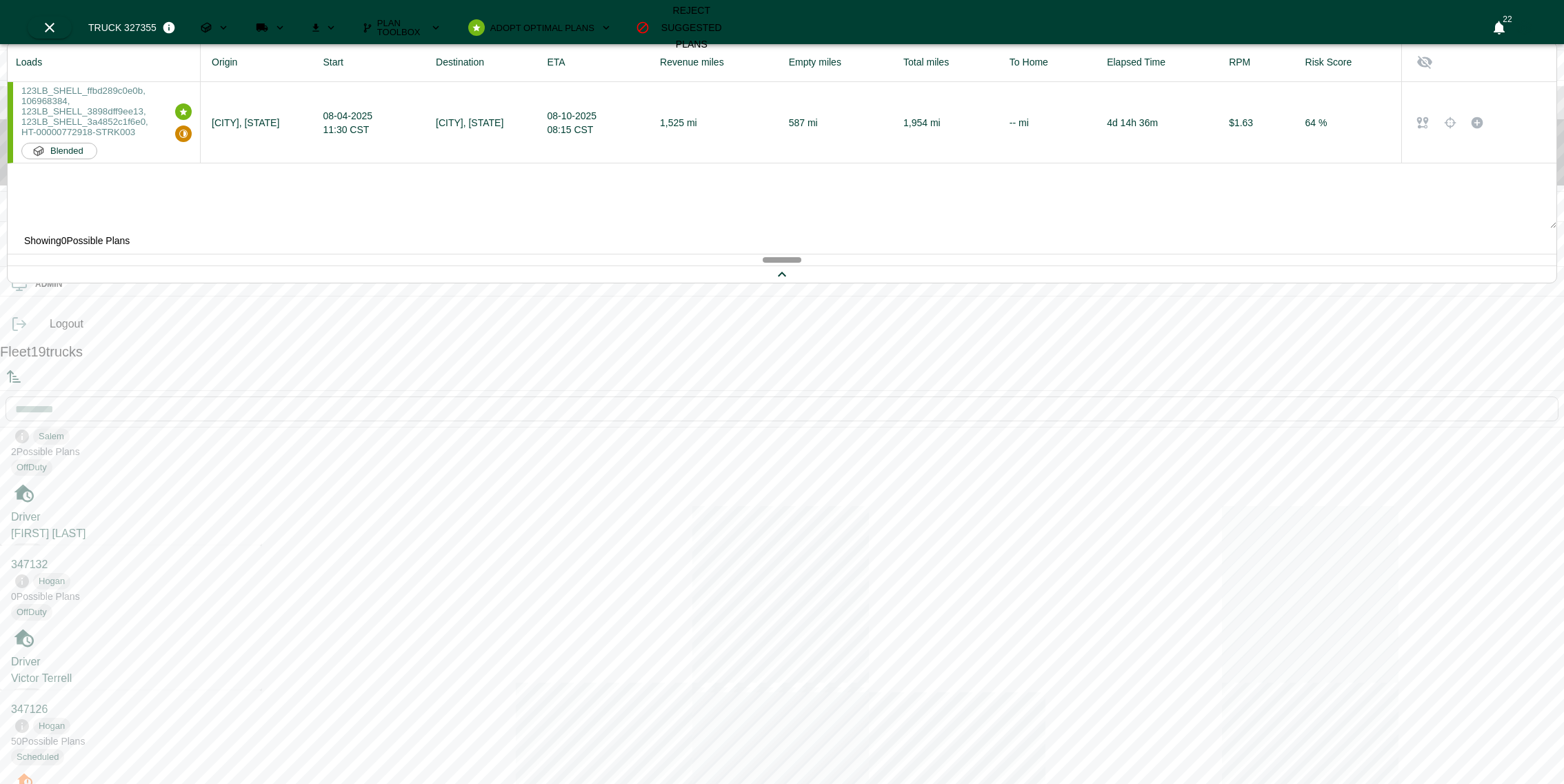 click on "Revenue MPH $0.00" at bounding box center [131, 1009] 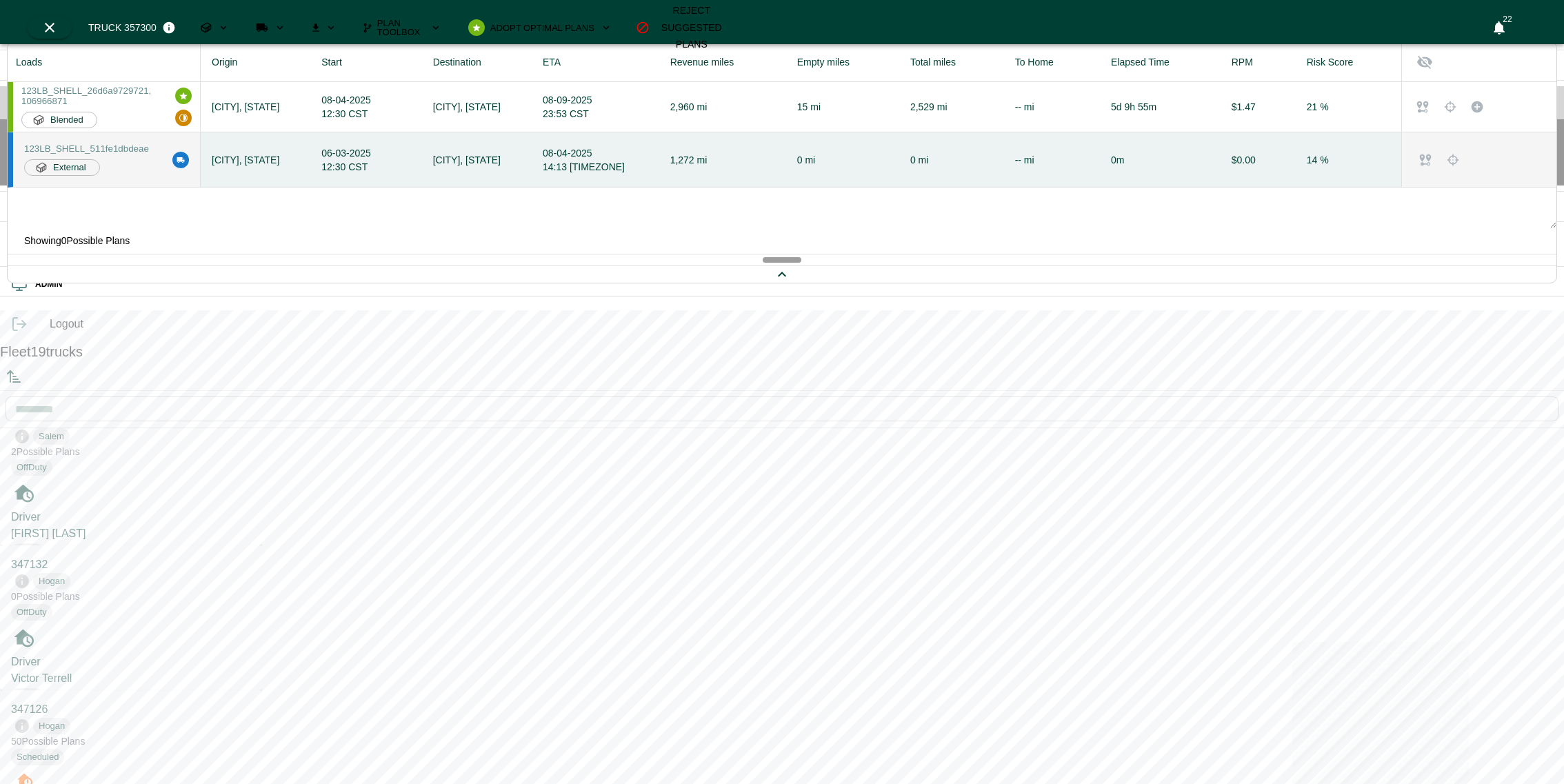 scroll, scrollTop: 2048, scrollLeft: 0, axis: vertical 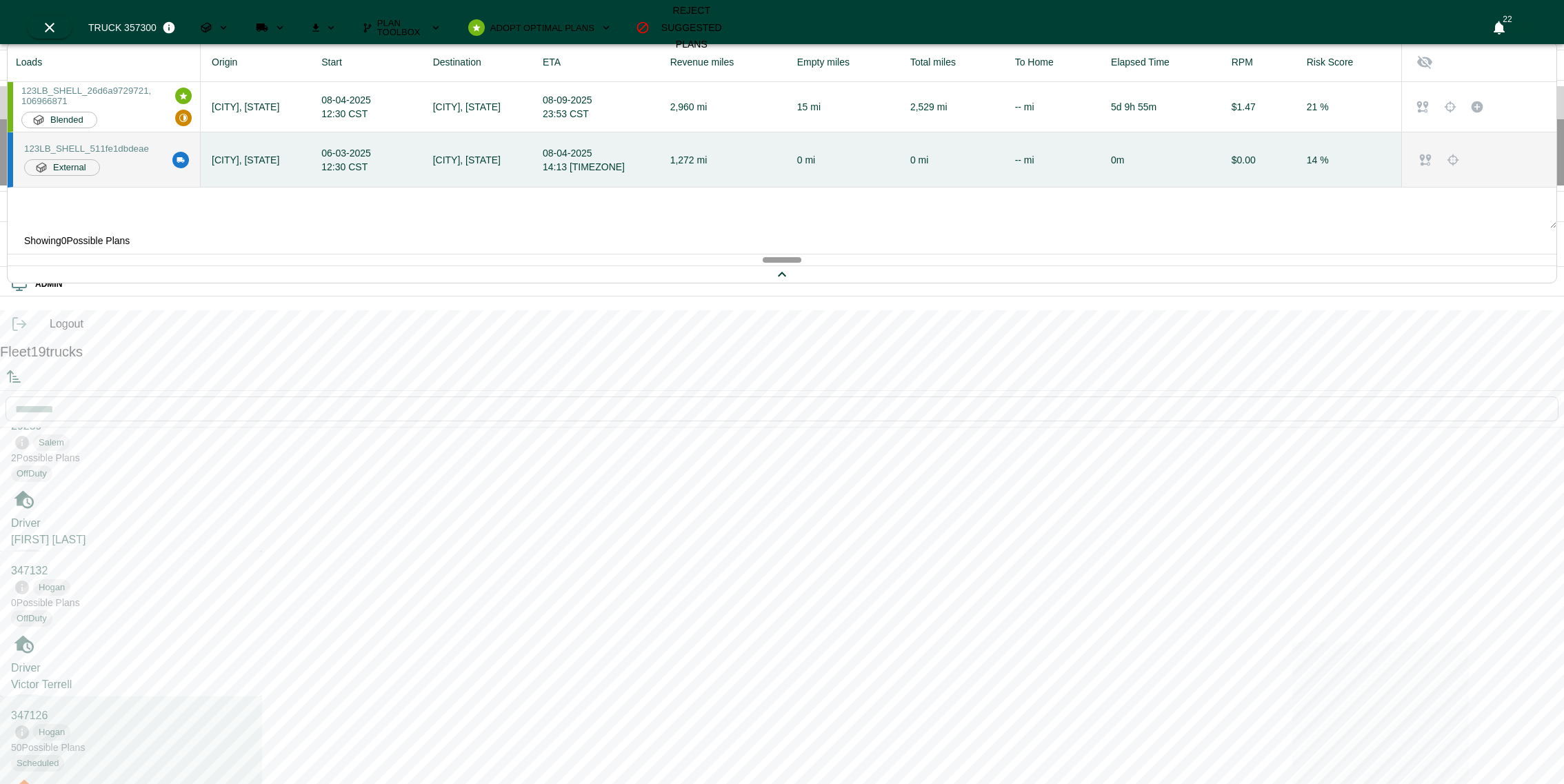 click on "Revenue MPH $0.00" at bounding box center [131, 865] 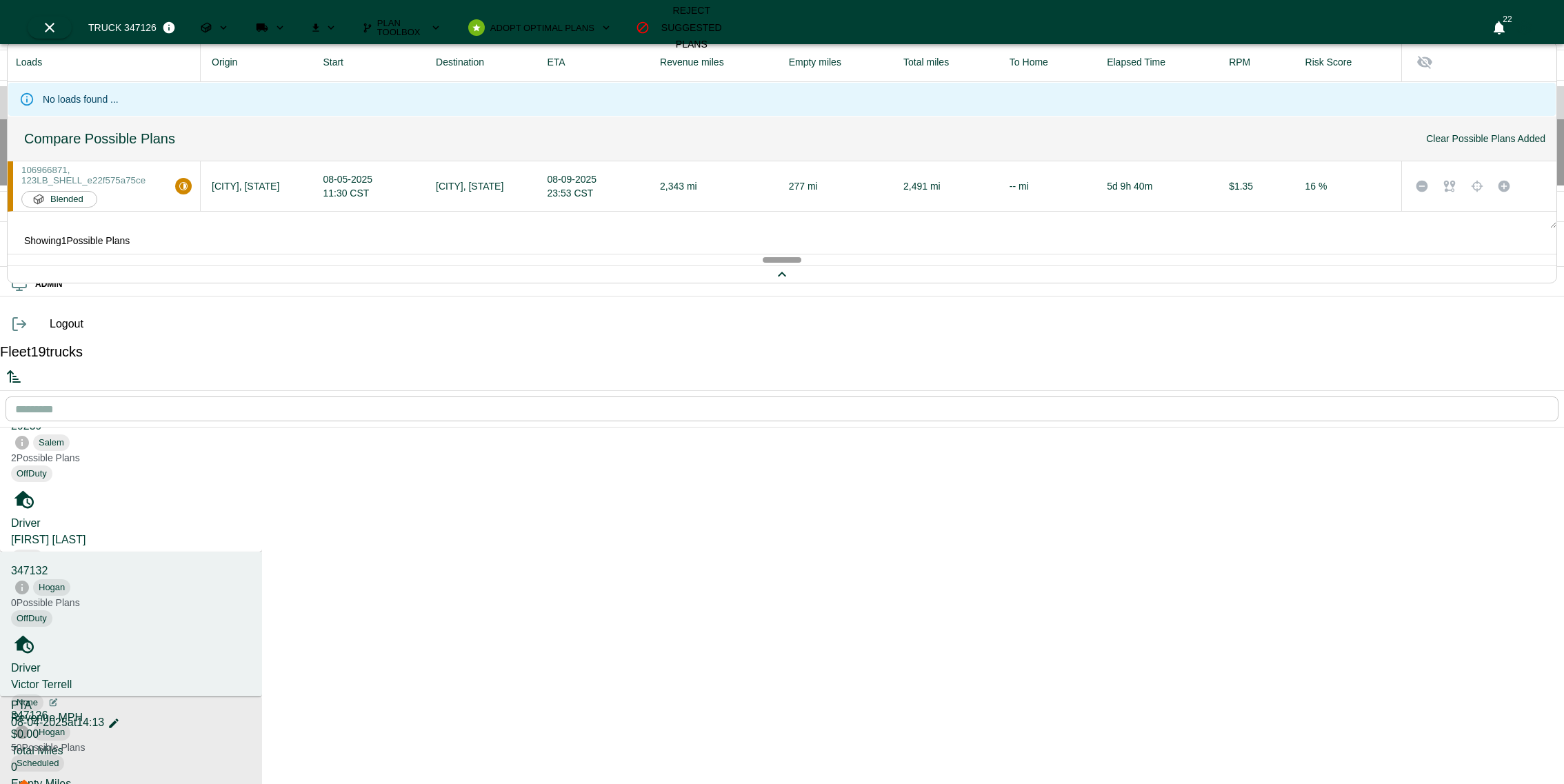 click on "Empty Miles" at bounding box center (41, 783) 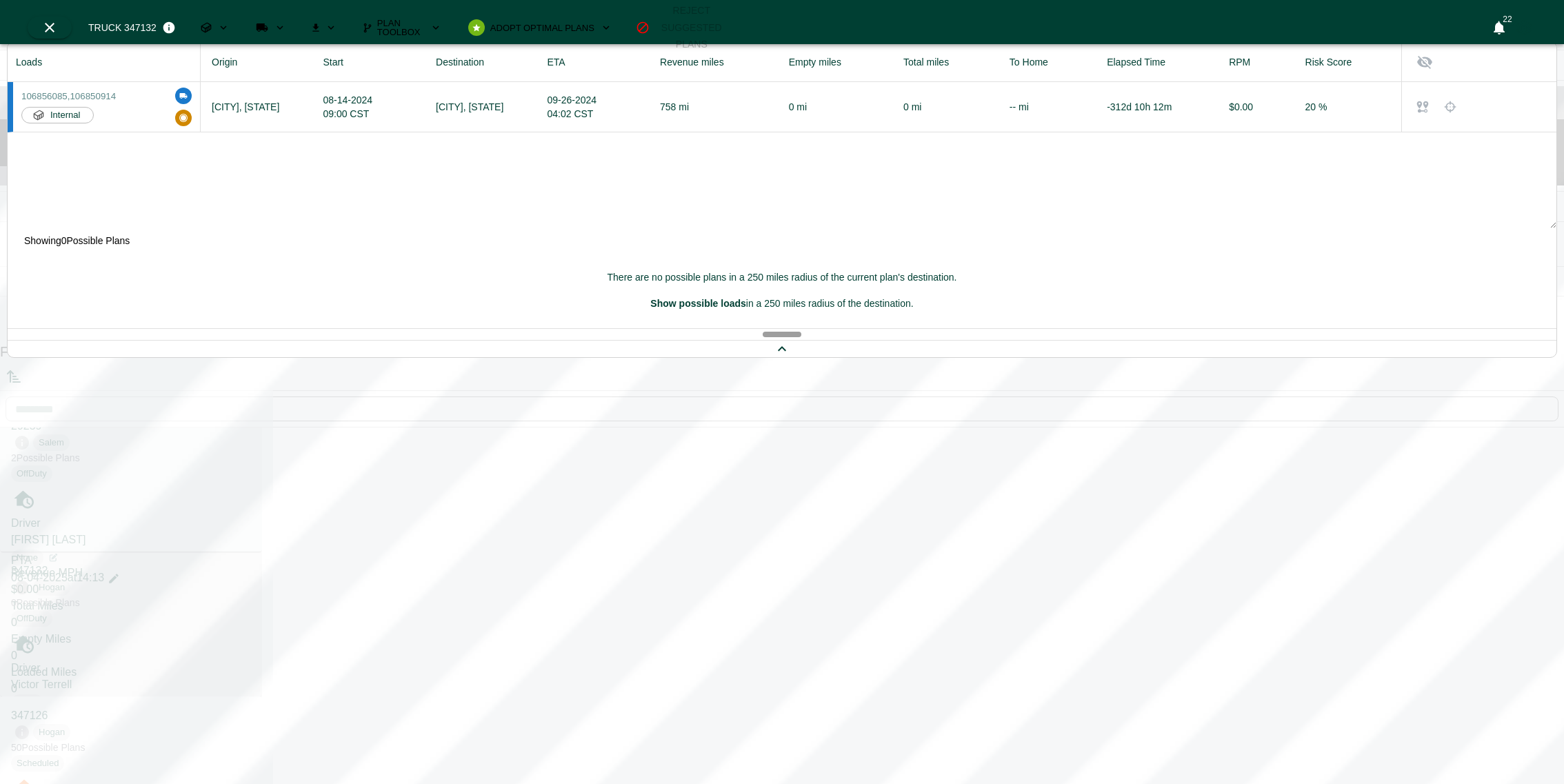 click on "Revenue MPH $0.00" at bounding box center (131, 581) 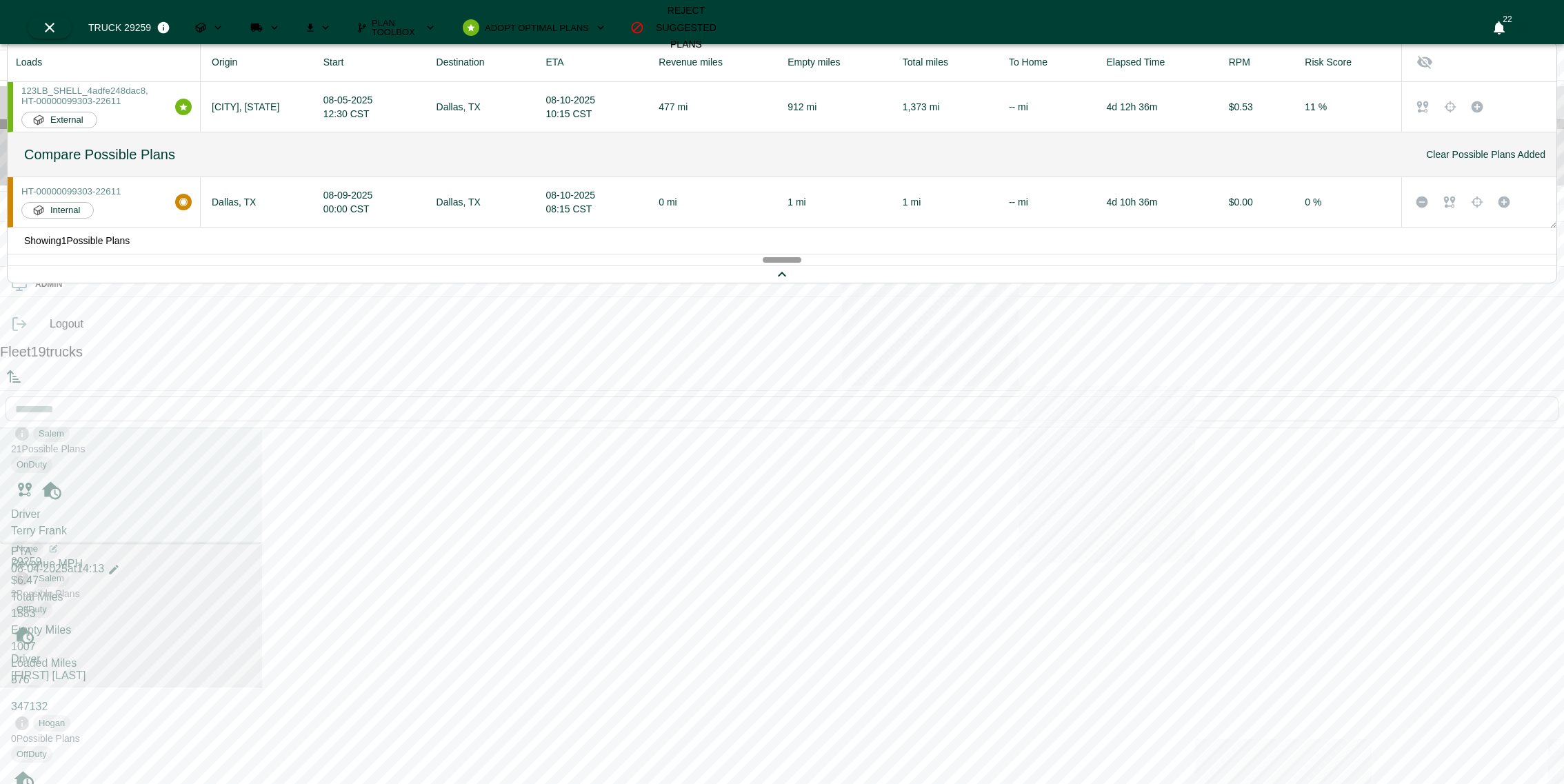 scroll, scrollTop: 1858, scrollLeft: 0, axis: vertical 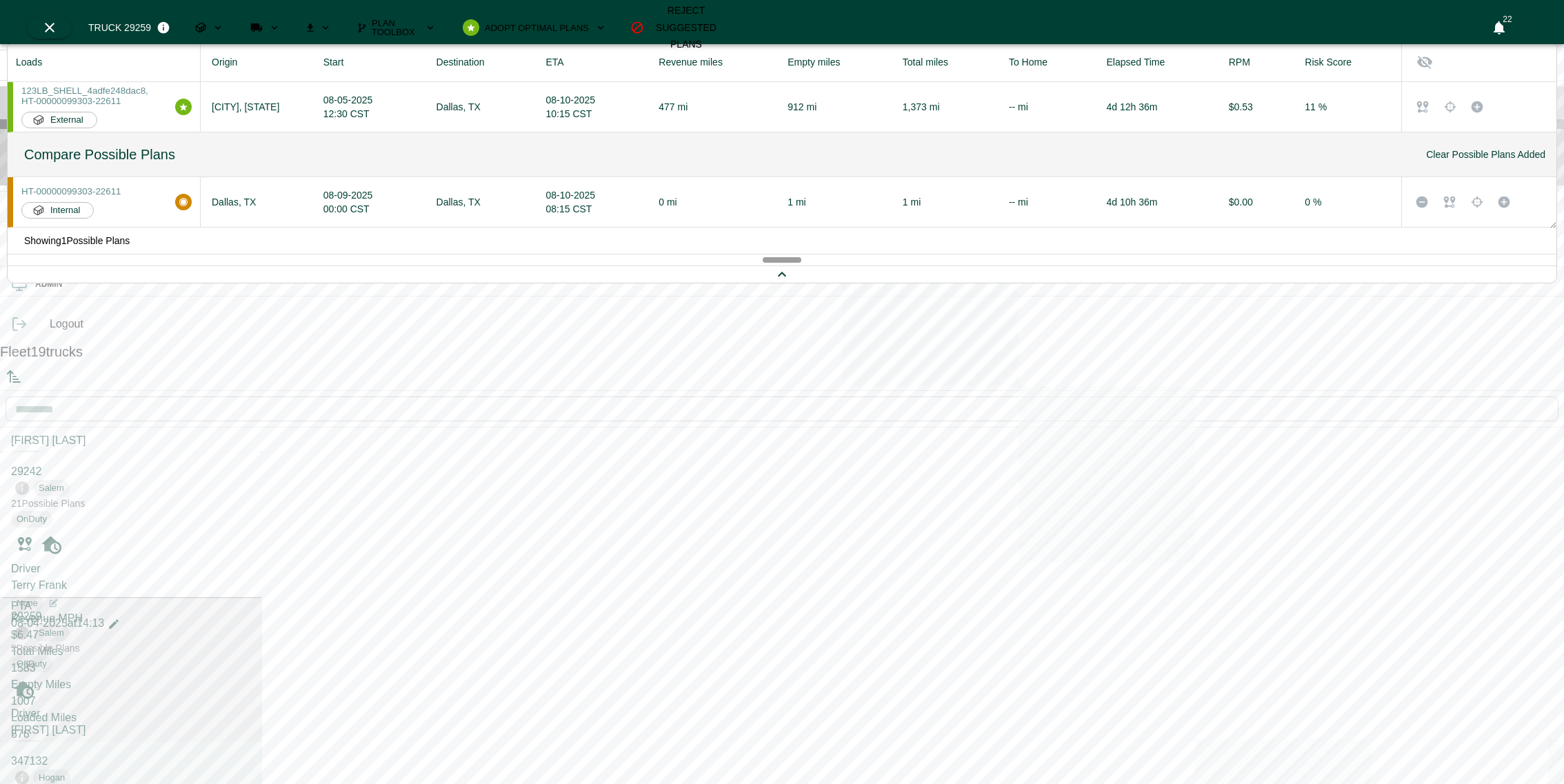 click on "Revenue MPH" at bounding box center (47, 907) 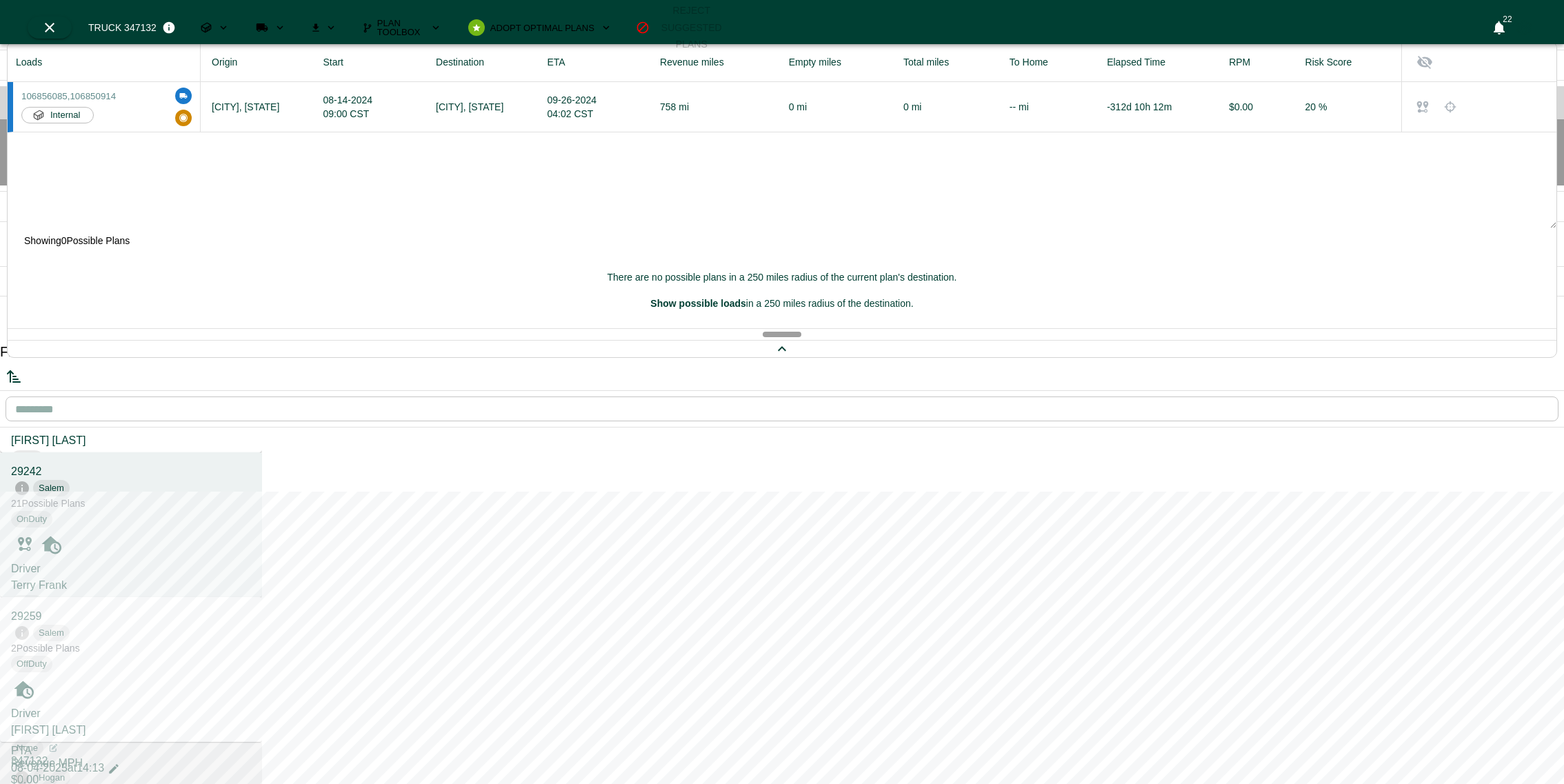 click on "Empty Miles" at bounding box center [41, 684] 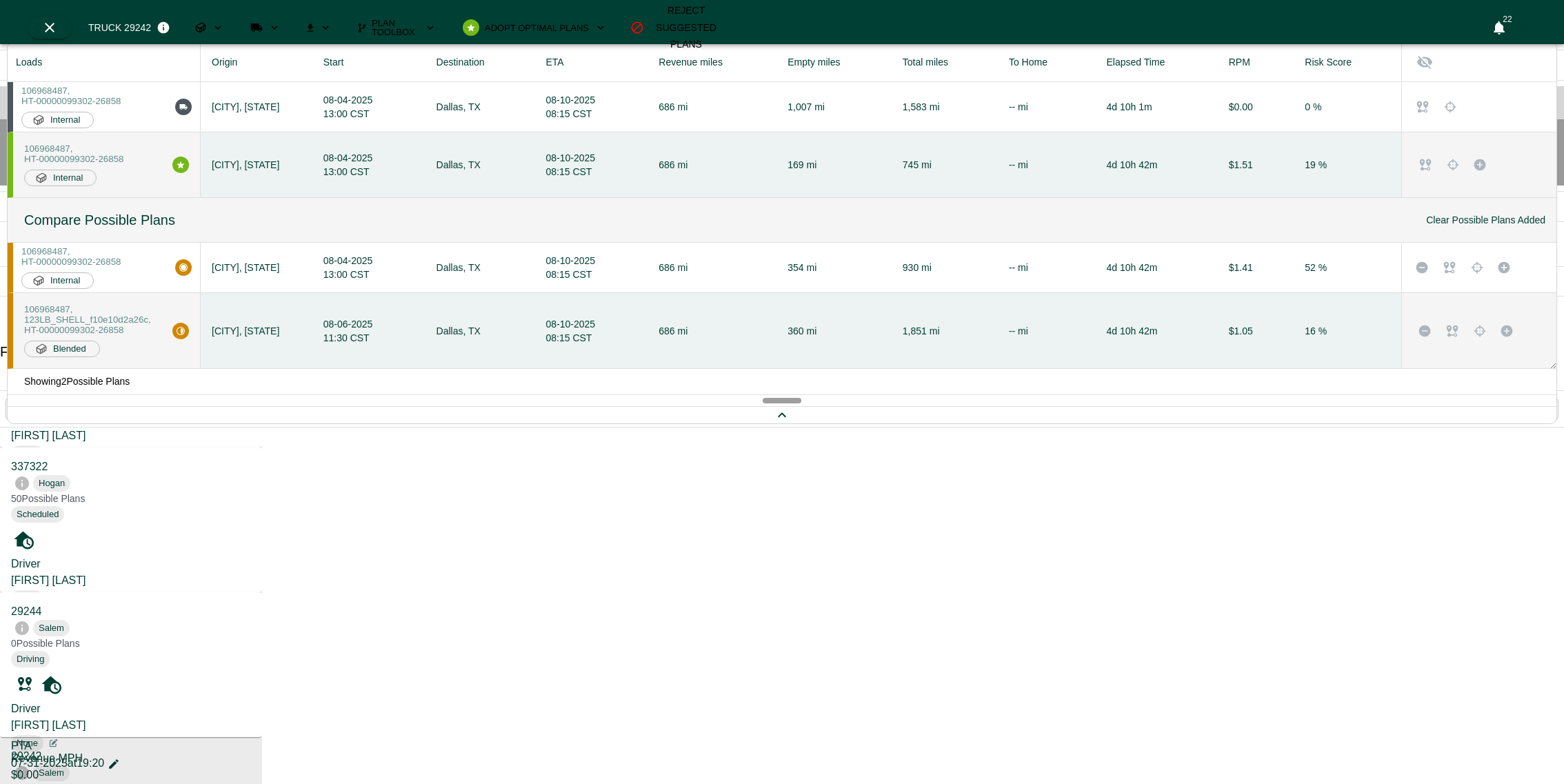 scroll, scrollTop: 1531, scrollLeft: 0, axis: vertical 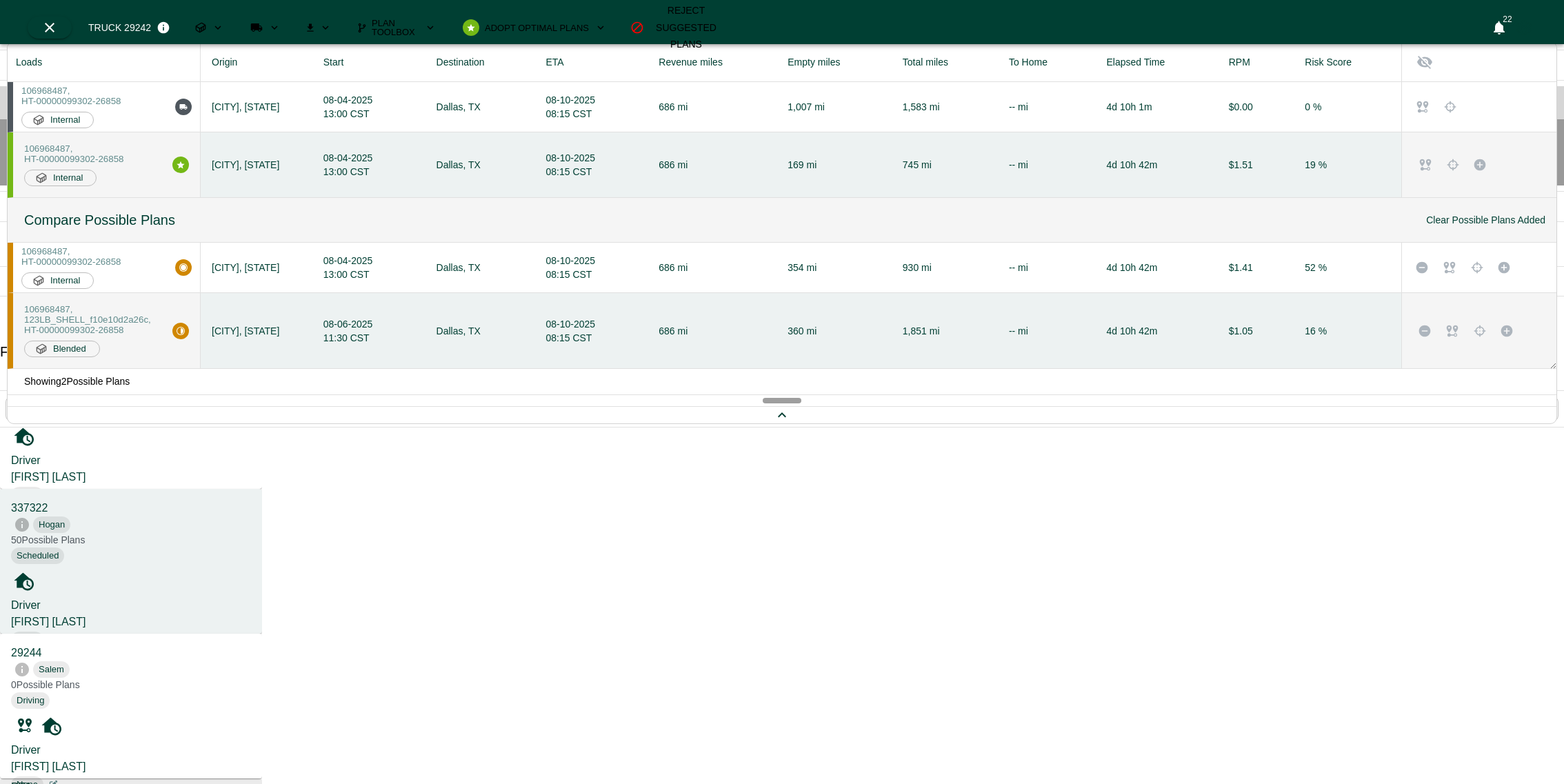 click on "$0.00" at bounding box center (131, 672) 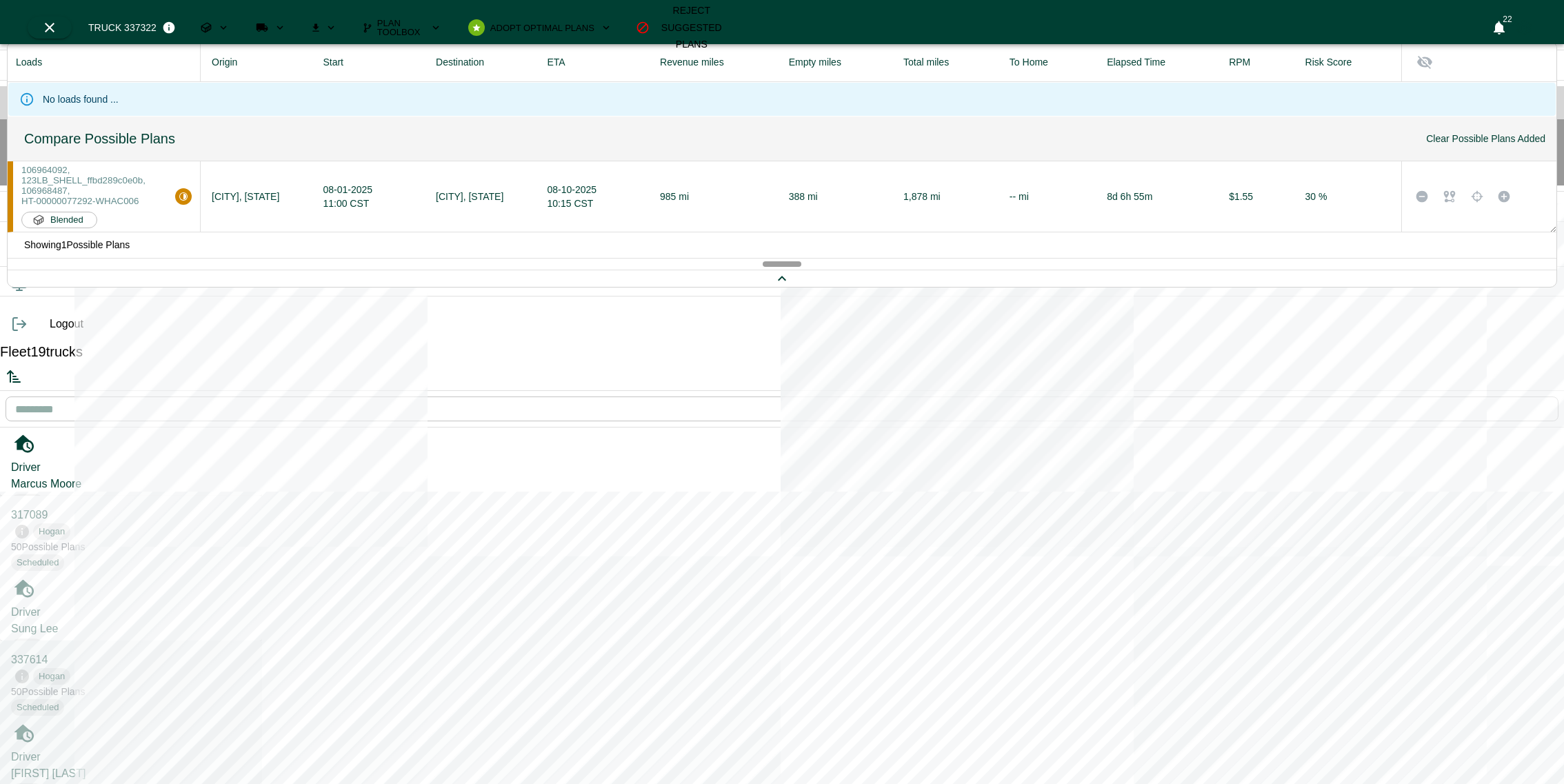 scroll, scrollTop: 1229, scrollLeft: 0, axis: vertical 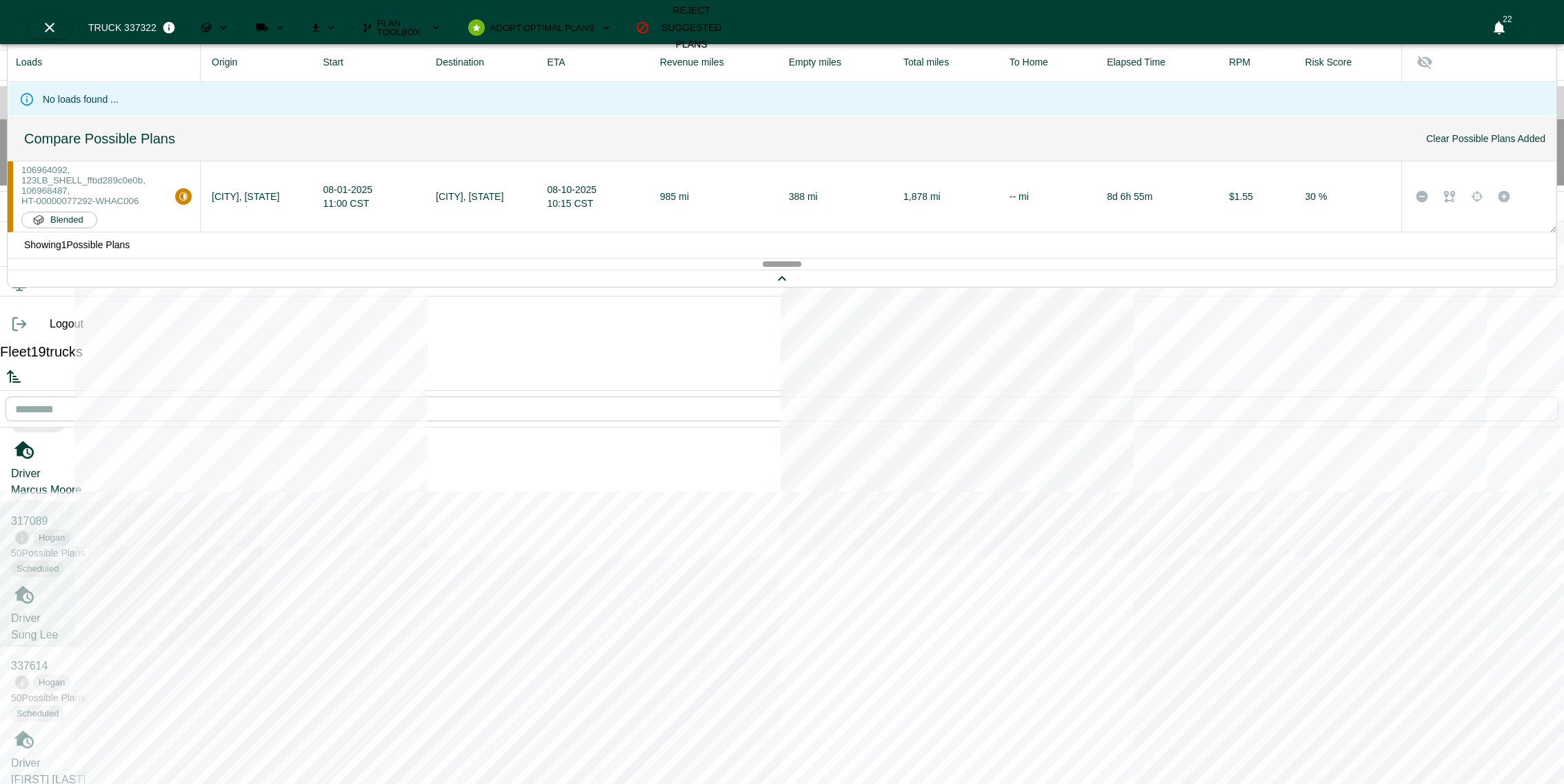 click on "Driver Sung Lee None Revenue MPH $0.00 Total Miles 0 Empty Miles 0 Loaded Miles 0 PTA 07-31-2025  at  14:20" at bounding box center [131, 718] 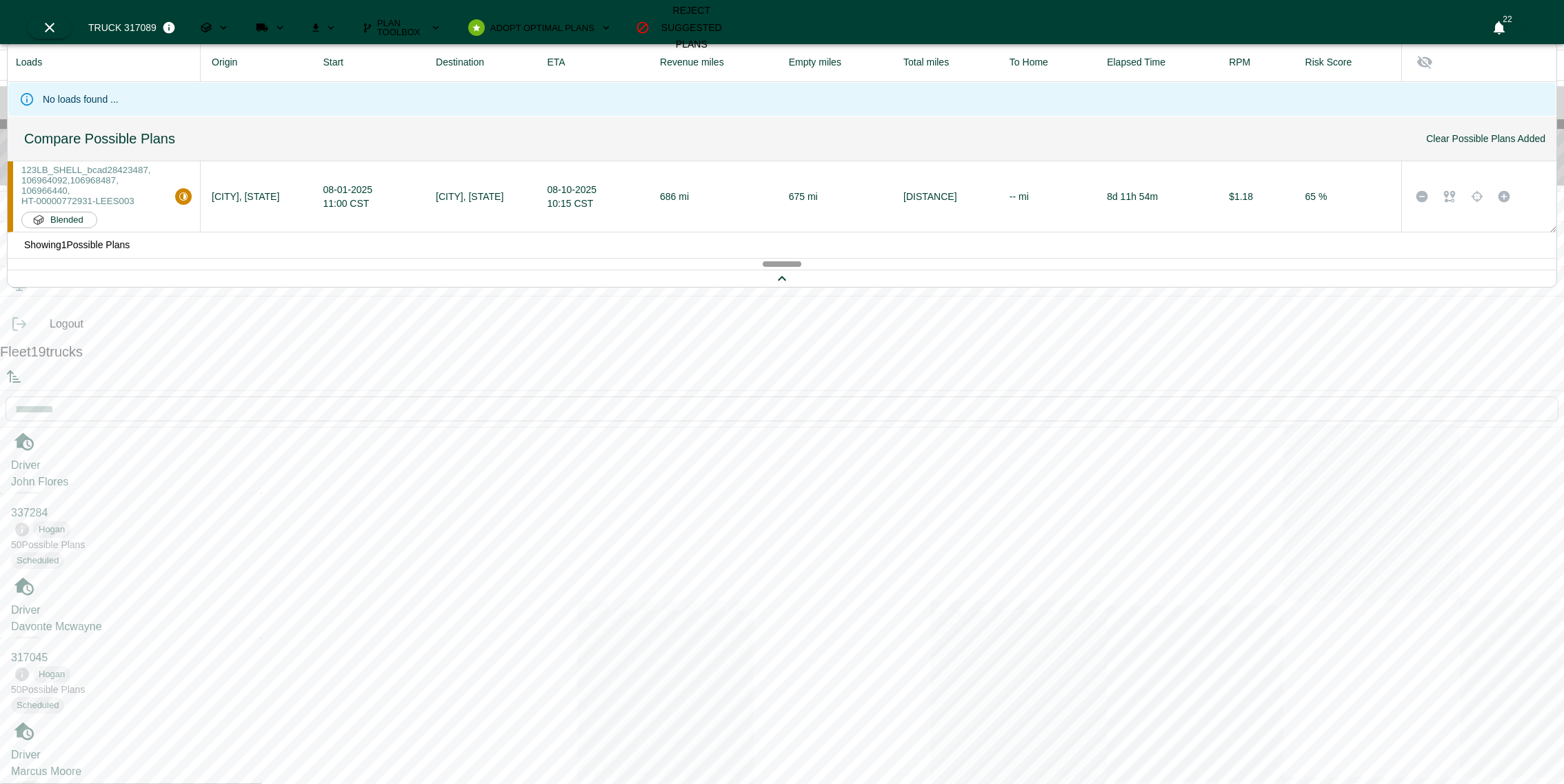 scroll, scrollTop: 948, scrollLeft: 0, axis: vertical 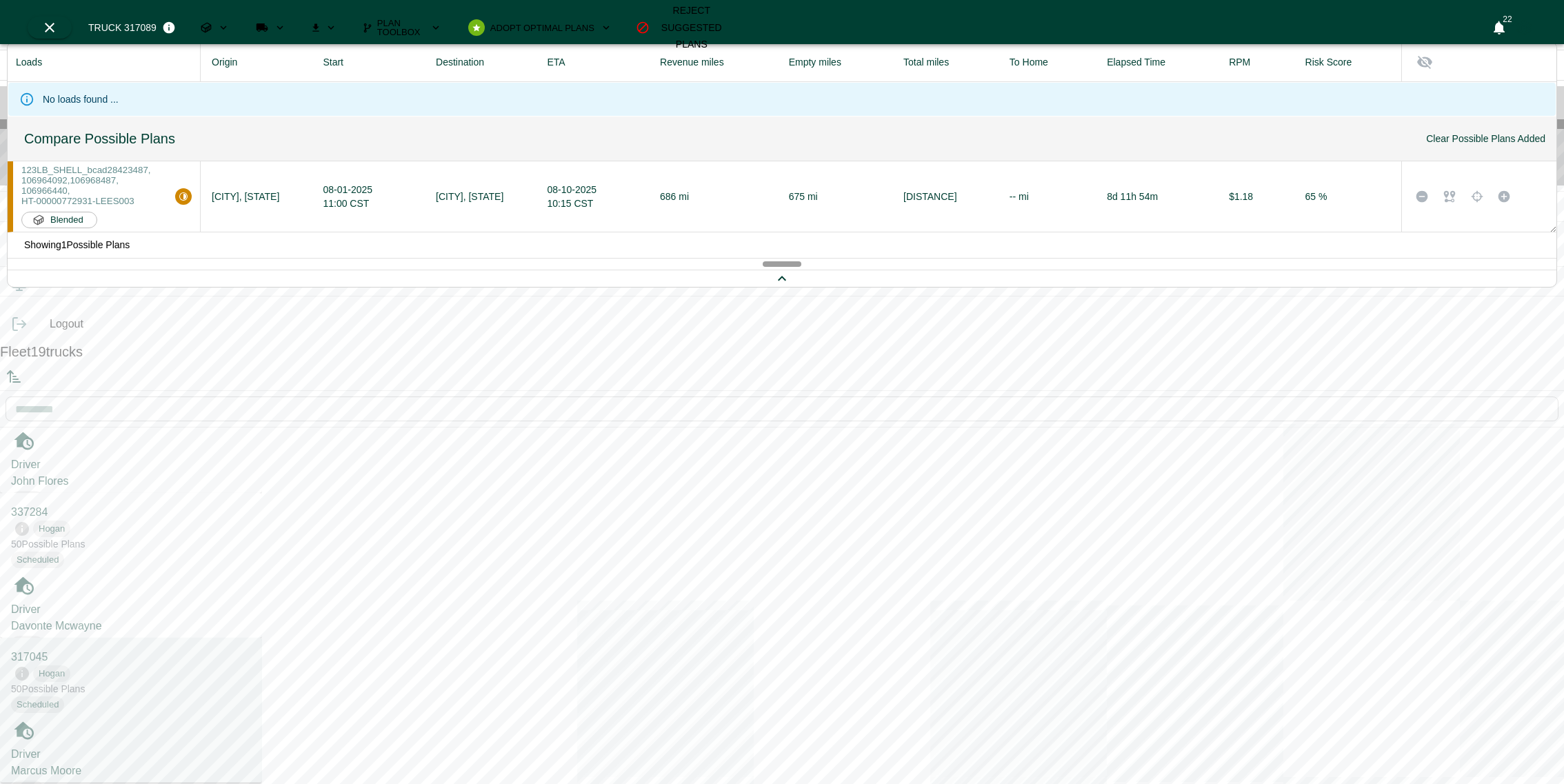 click on "Scheduled" at bounding box center (131, 705) 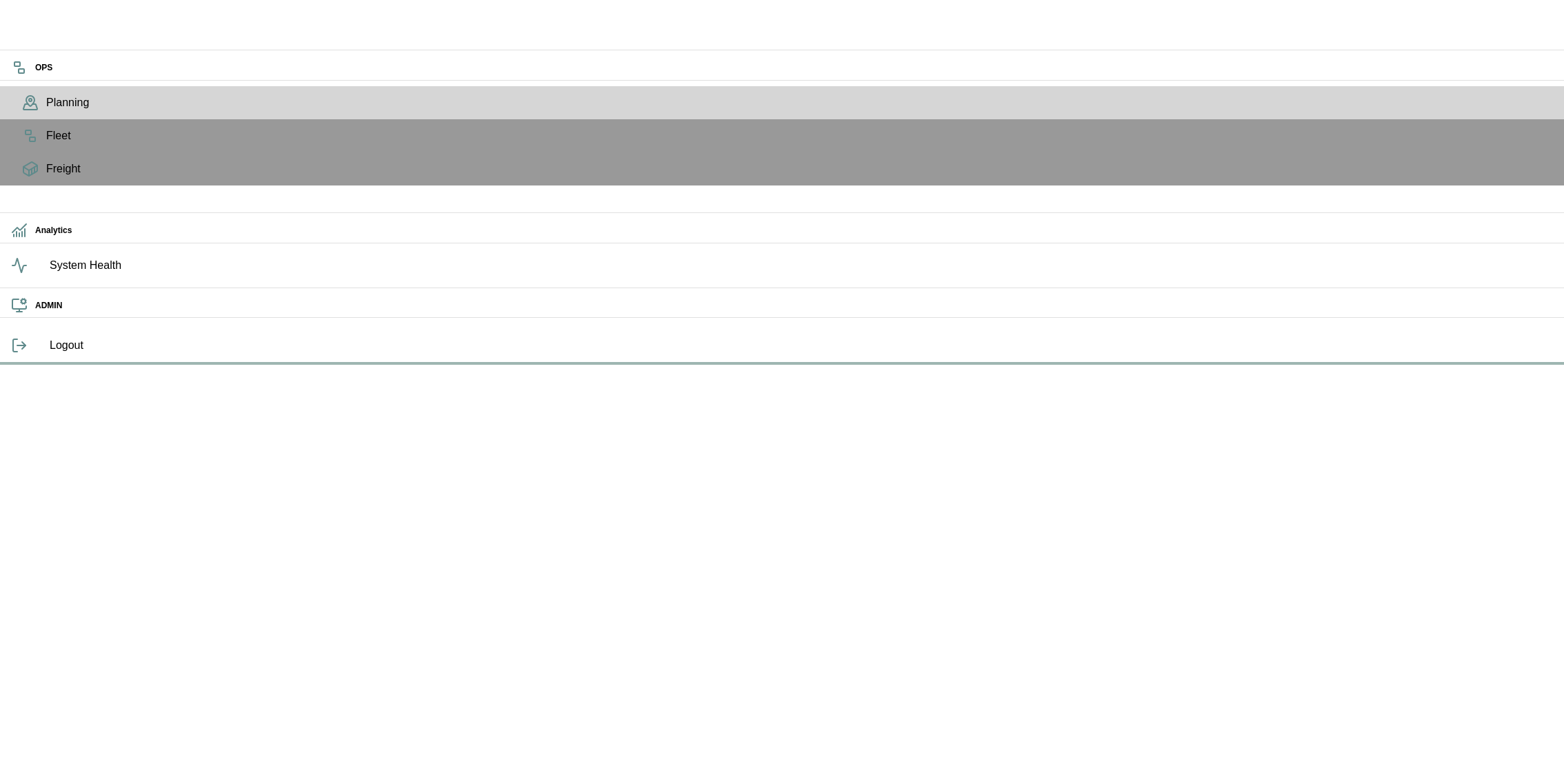 scroll, scrollTop: 0, scrollLeft: 0, axis: both 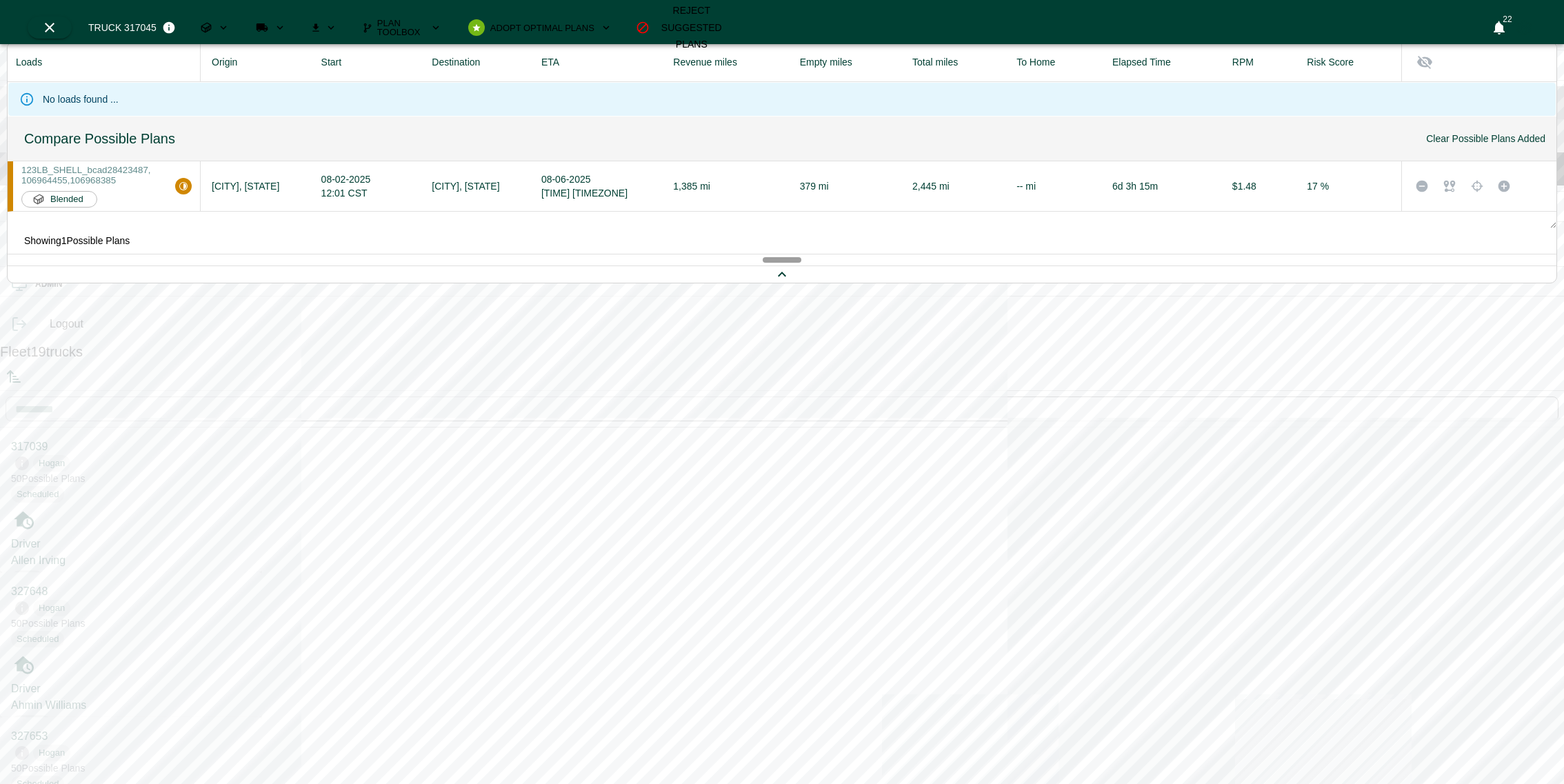 click on "Fleet" at bounding box center [782, 136] 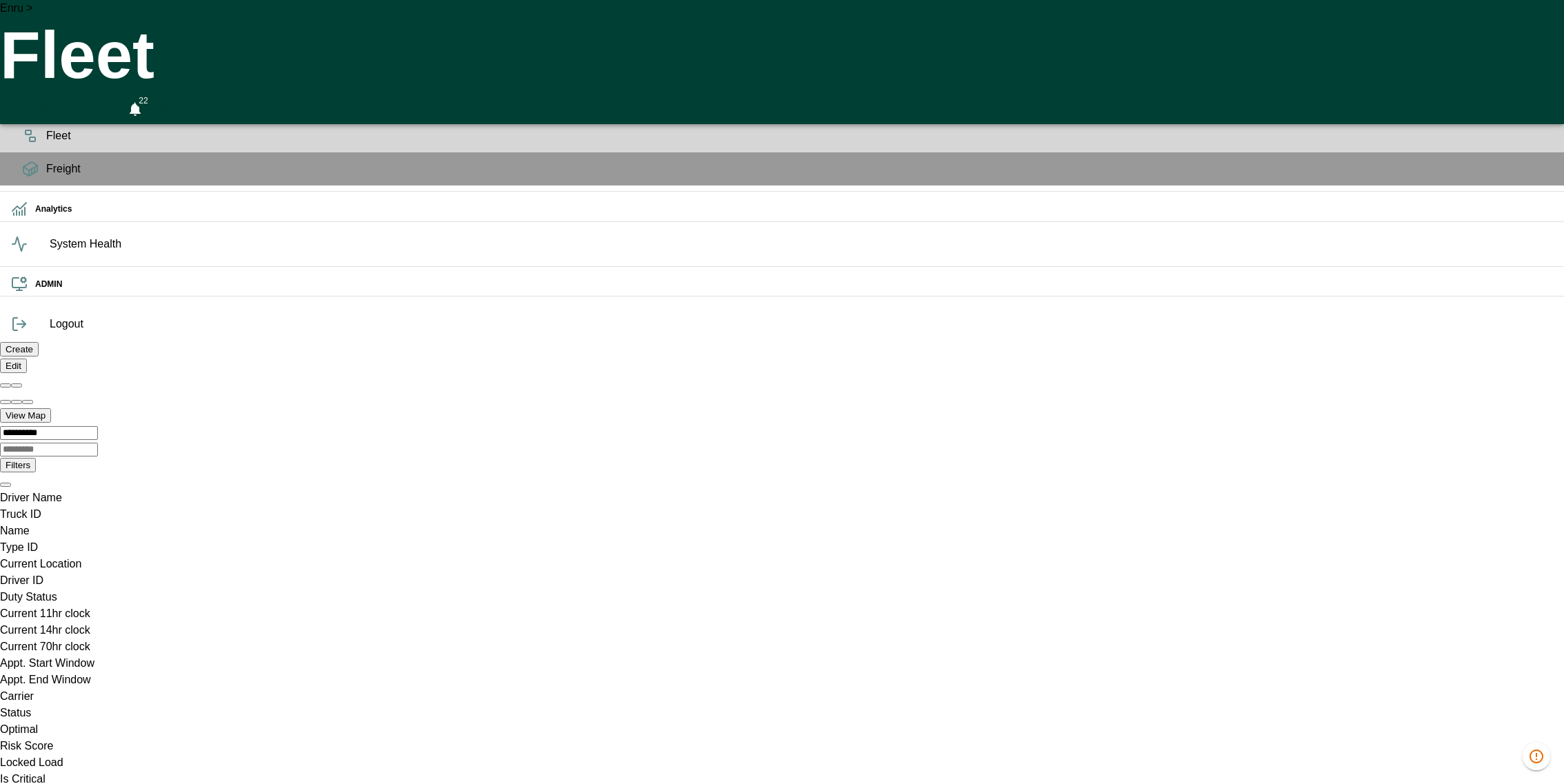 scroll, scrollTop: 0, scrollLeft: 149, axis: horizontal 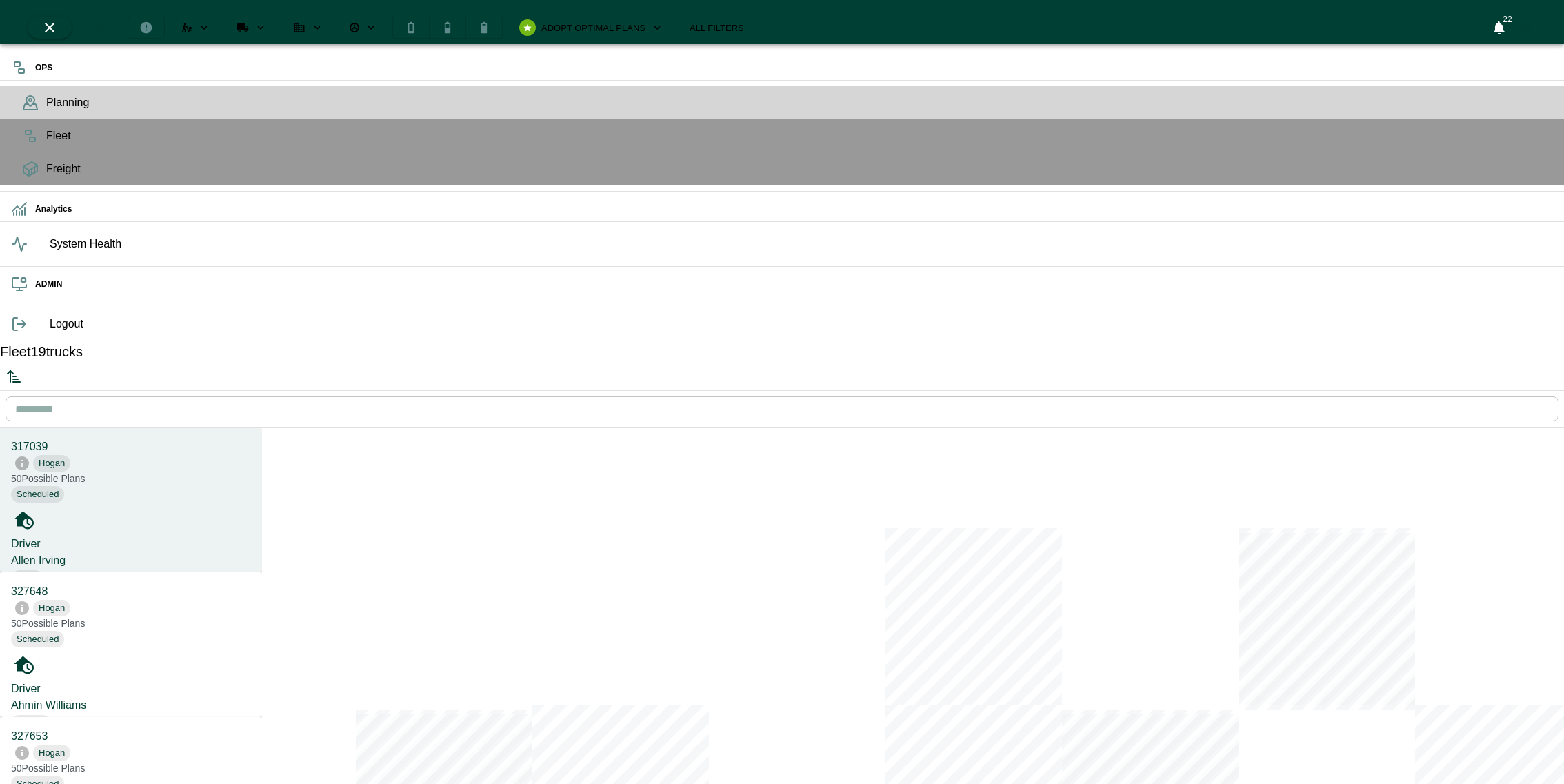 click on "Revenue MPH $0.00" at bounding box center (131, 602) 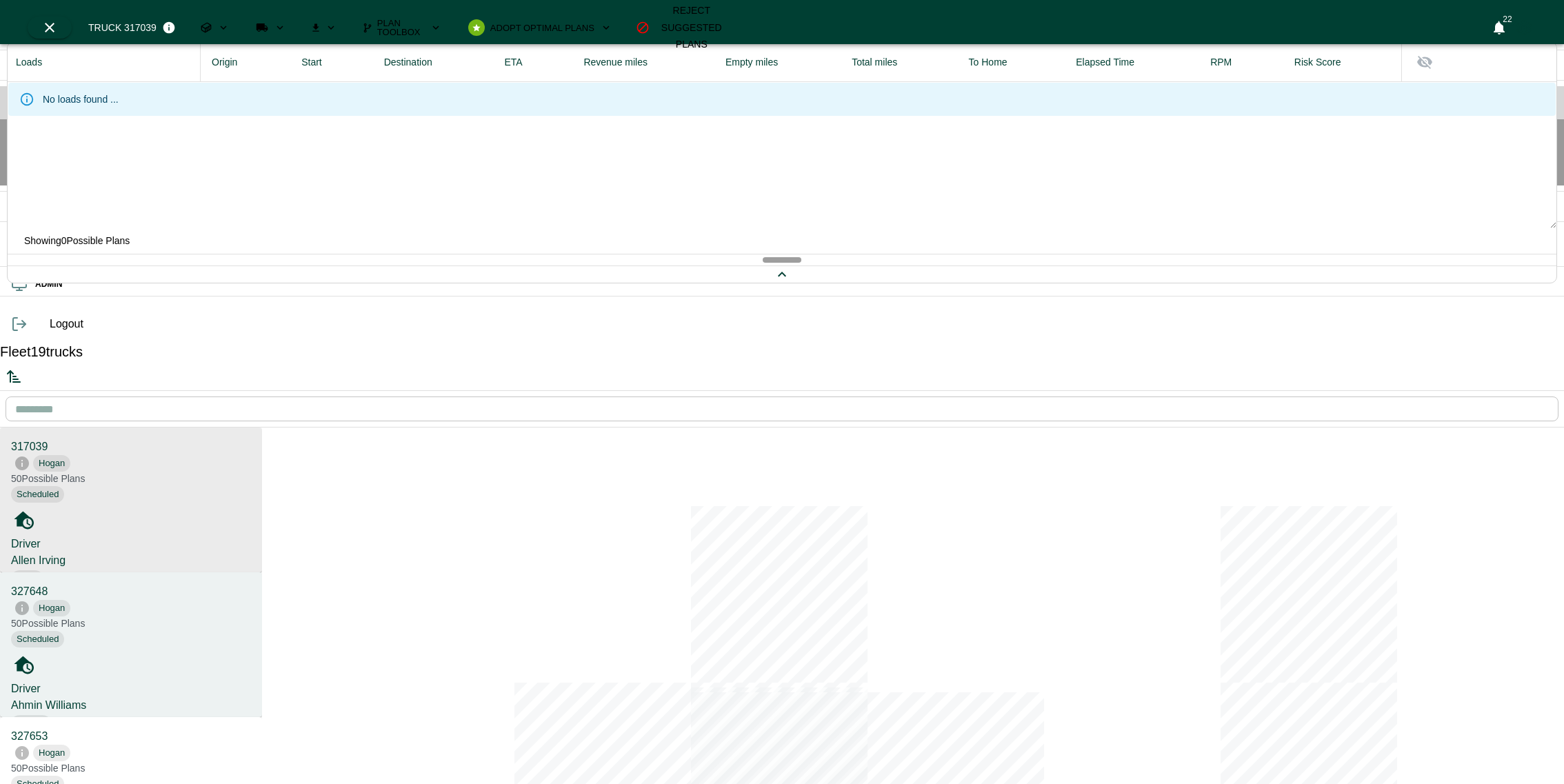 click on "0" at bounding box center [131, 788] 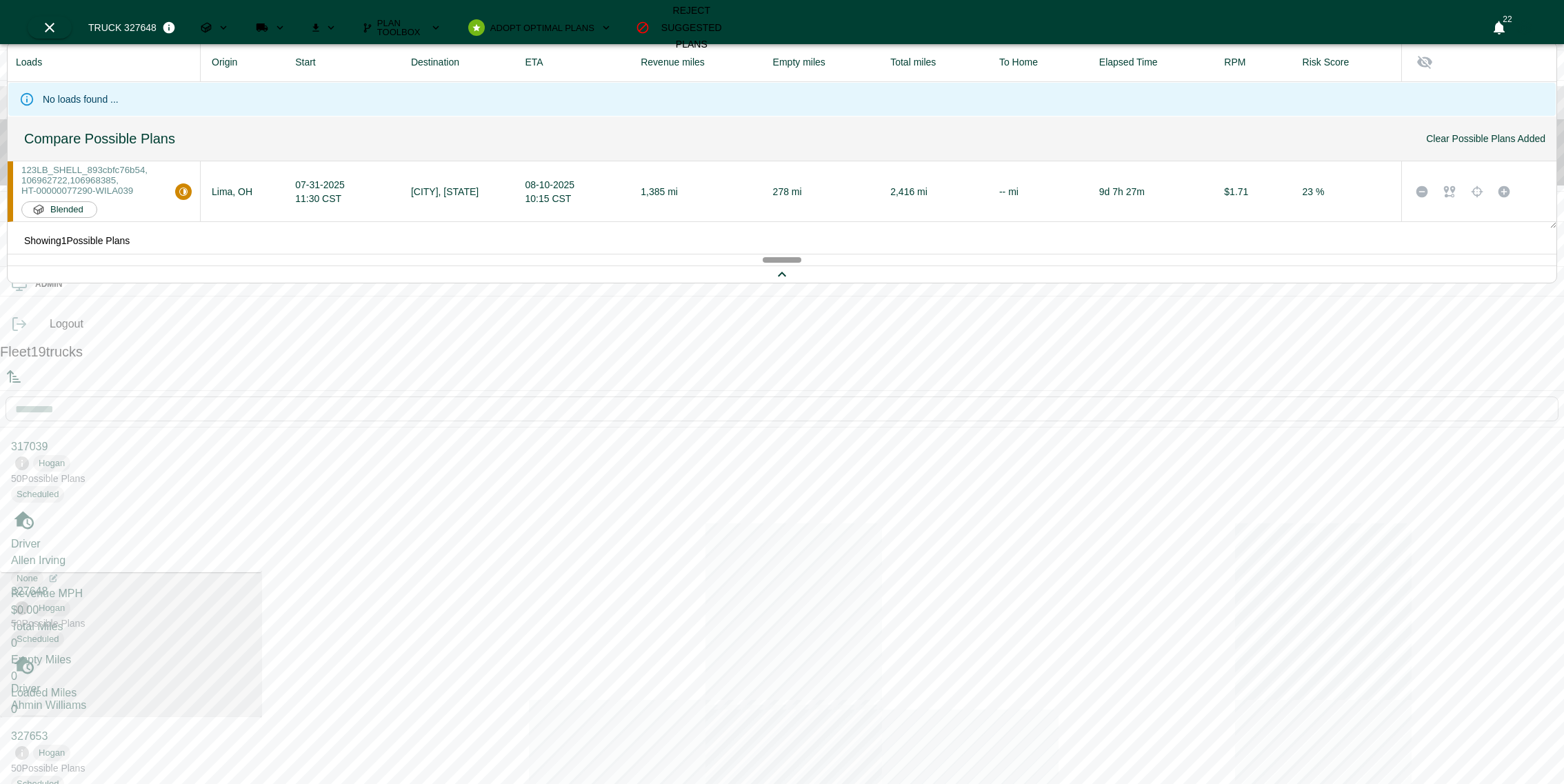 scroll, scrollTop: 97, scrollLeft: 0, axis: vertical 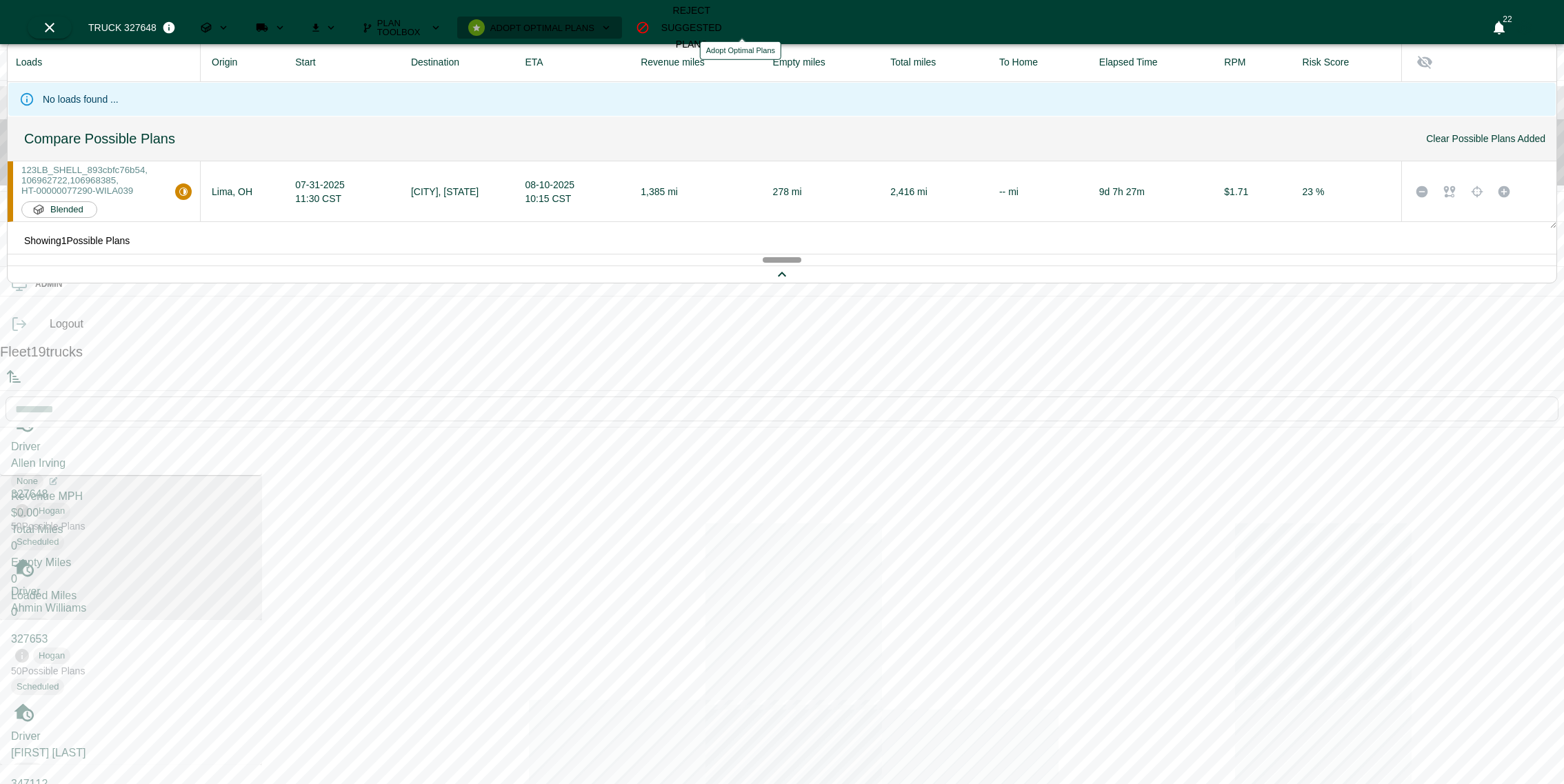 click on "Adopt Optimal Plans" at bounding box center (542, 28) 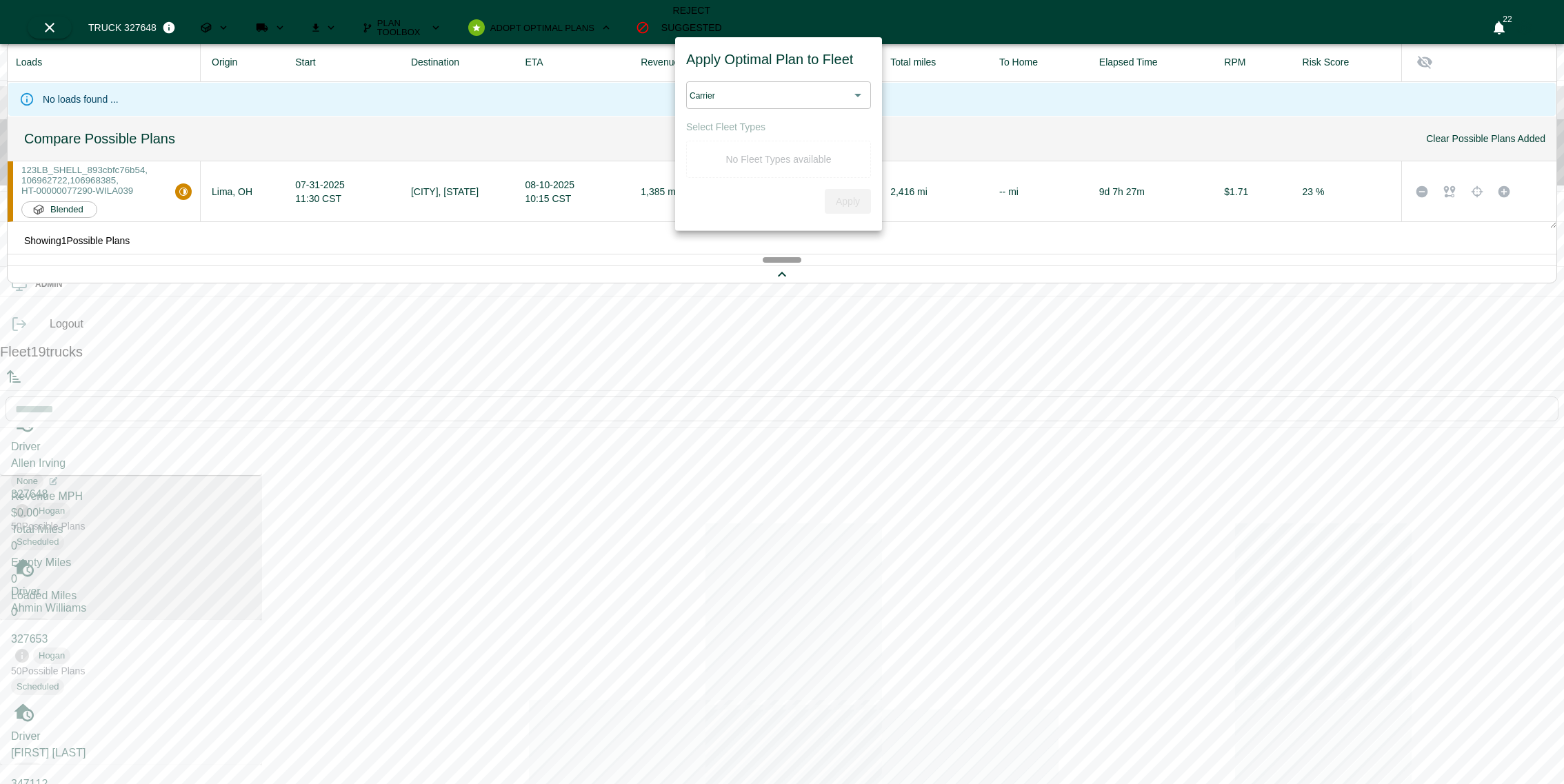 click on "Apply Optimal Plan to Fleet Carrier ​ Select Fleet Types No Fleet Types available Apply" at bounding box center (779, 131) 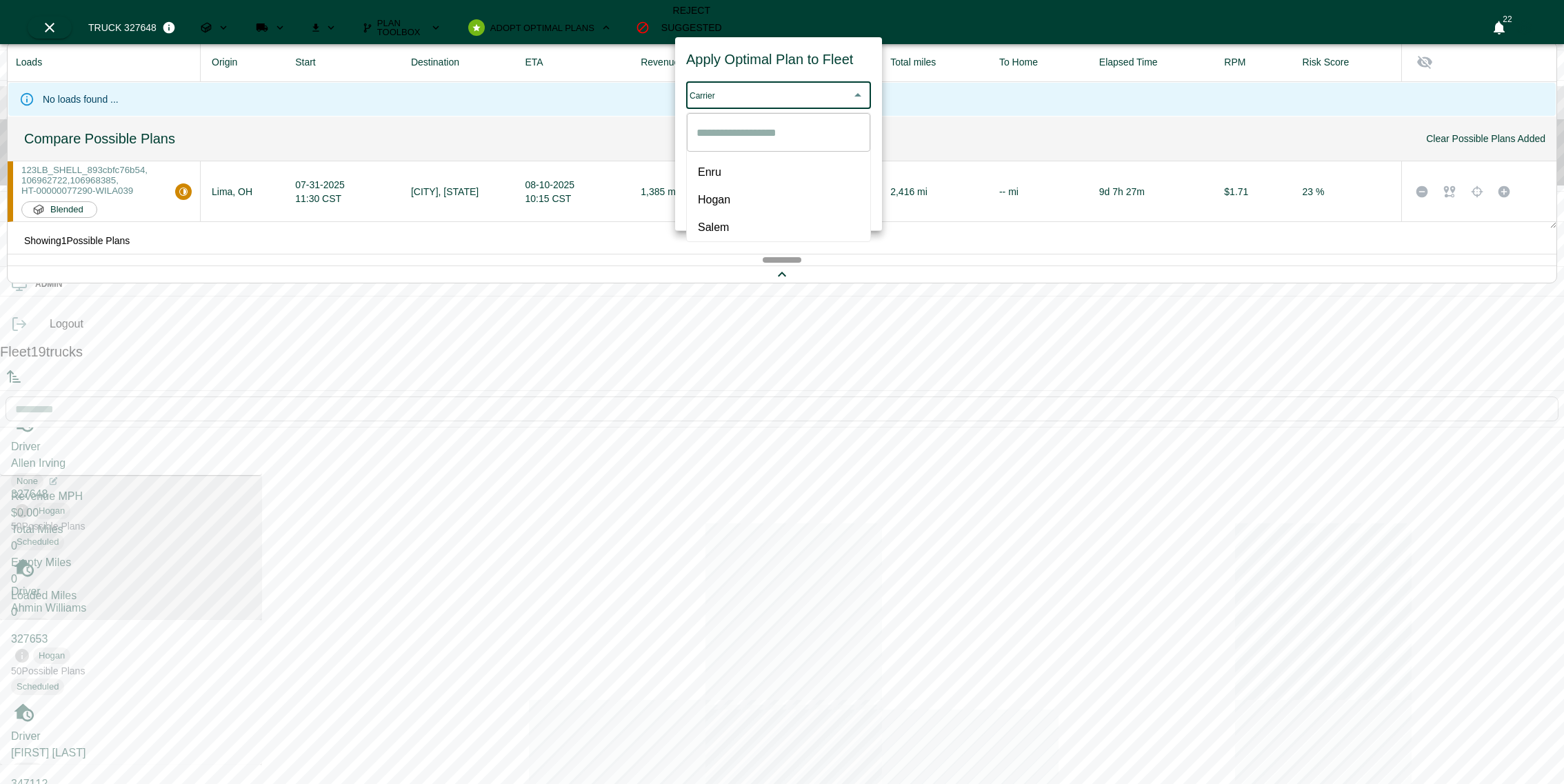click on "Hogan" at bounding box center [779, 200] 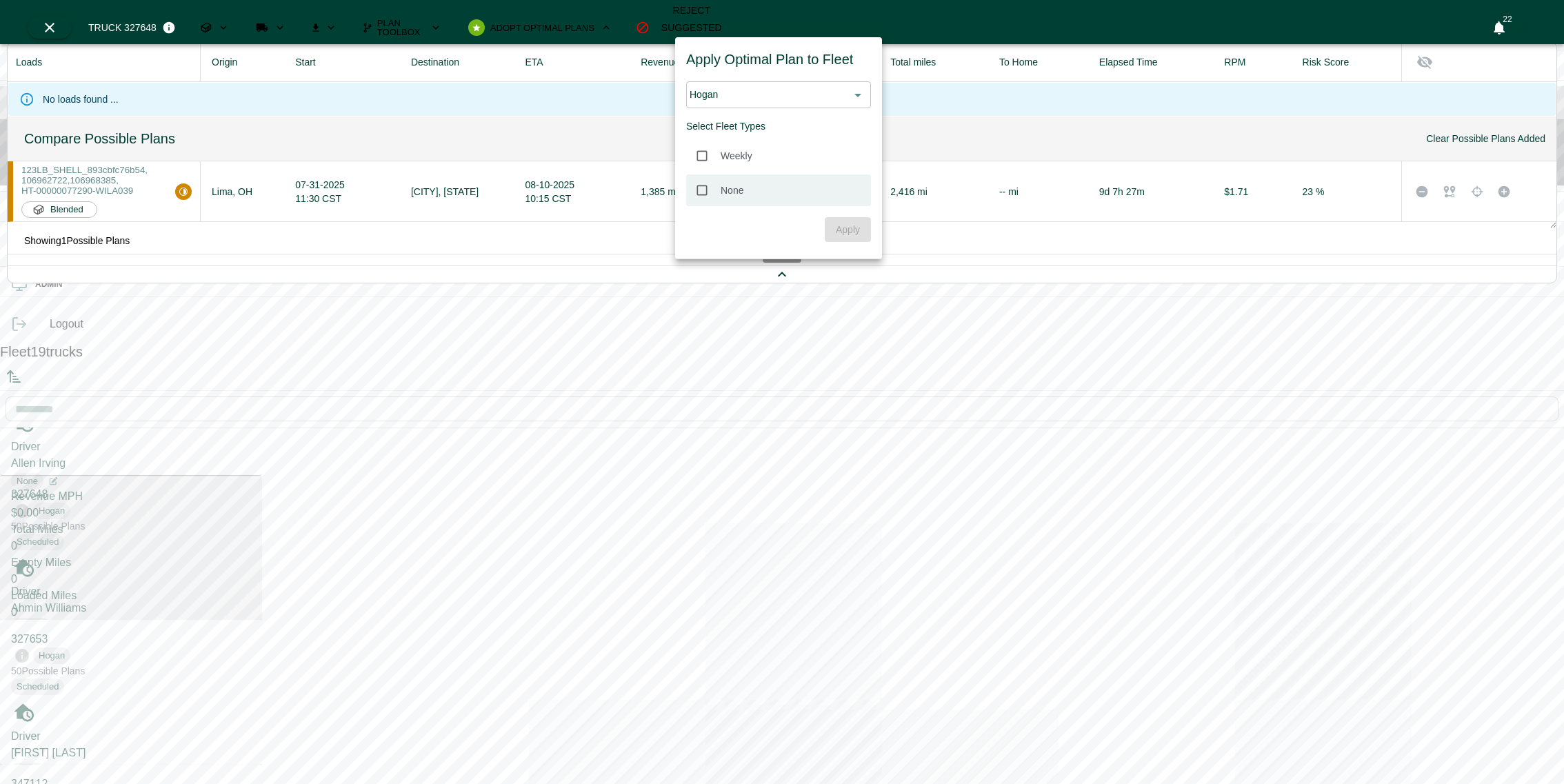 click on "None" at bounding box center [779, 190] 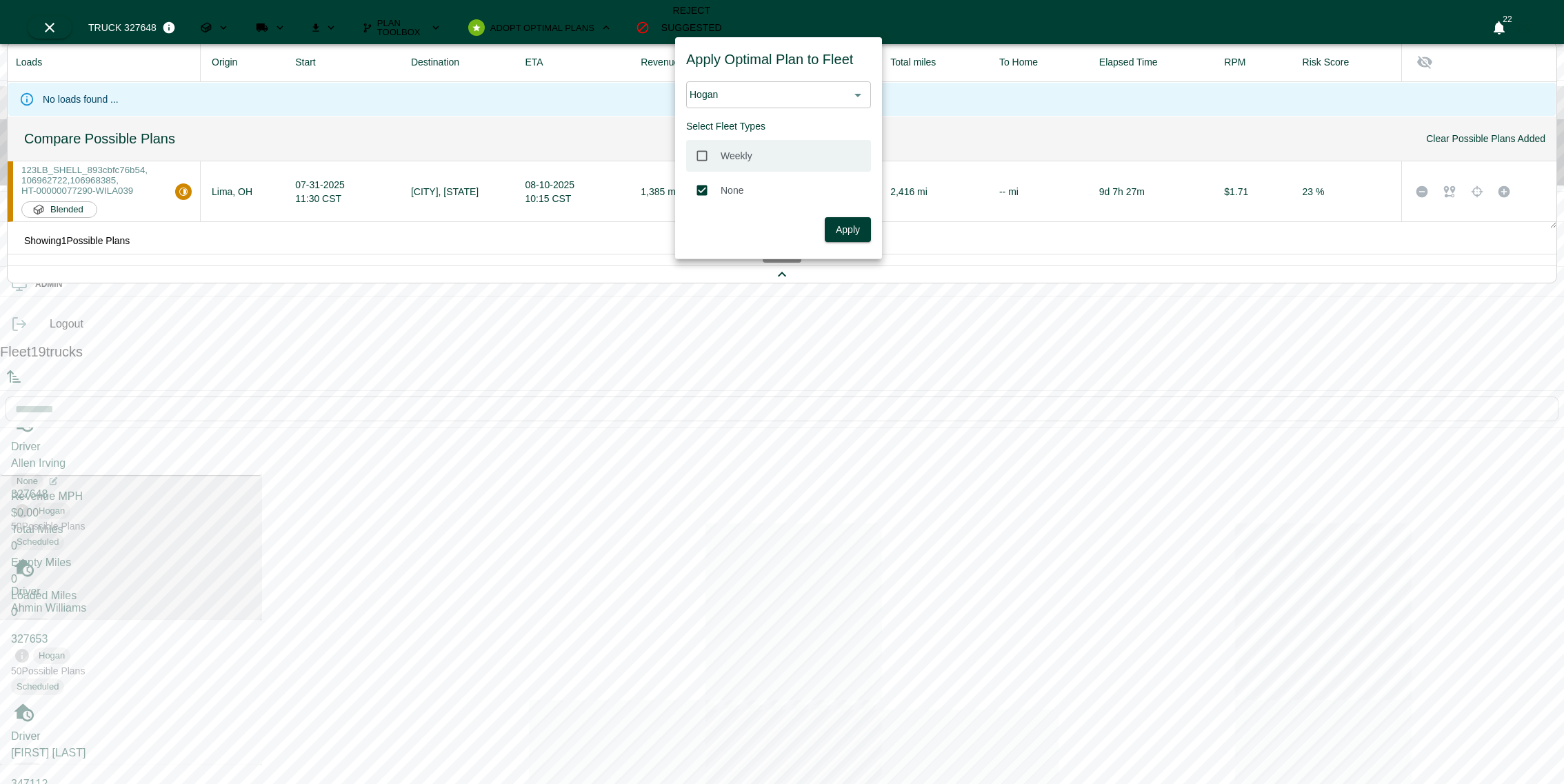 click on "Weekly" at bounding box center [779, 156] 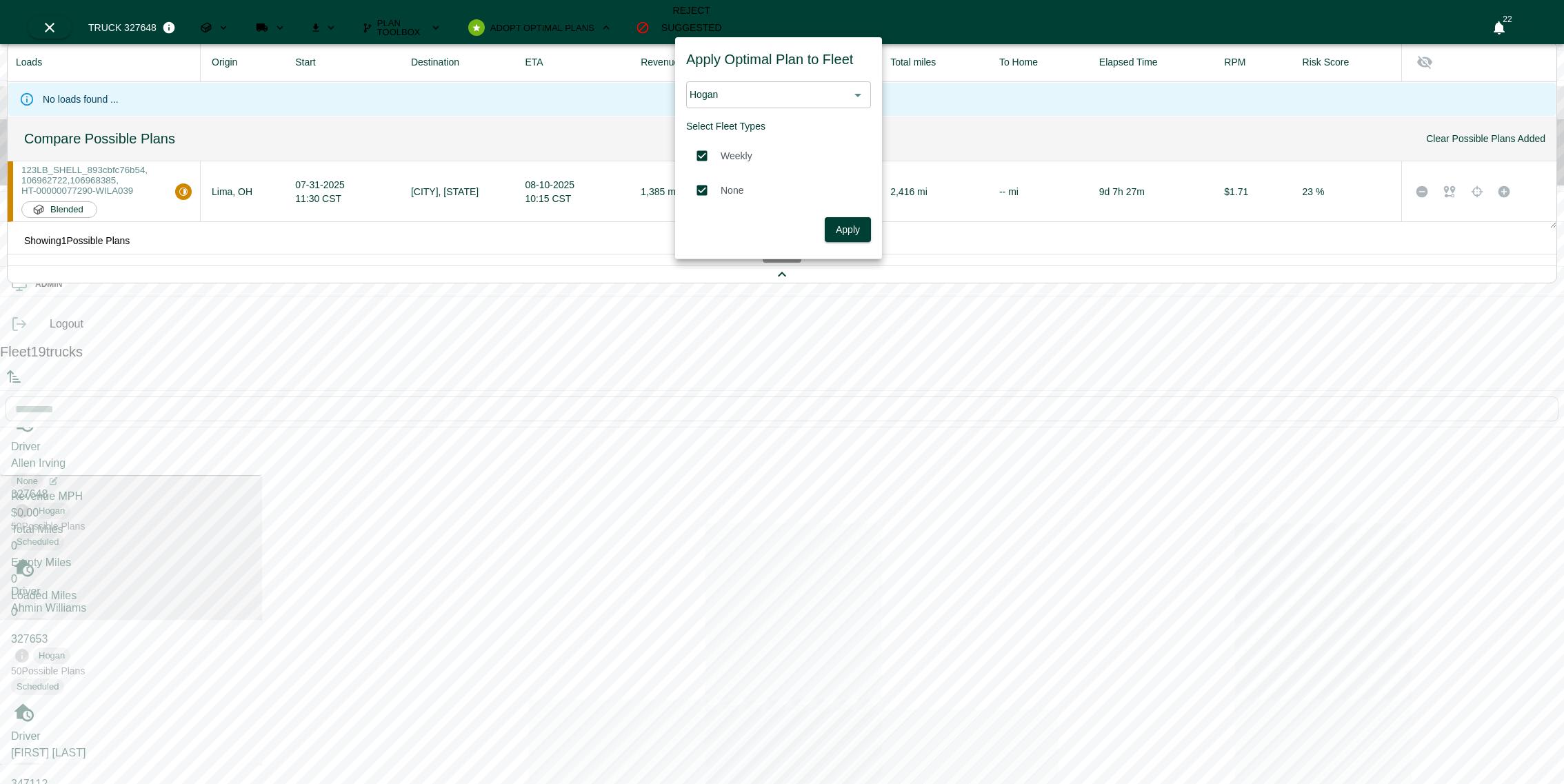 click on "Apply" at bounding box center [848, 230] 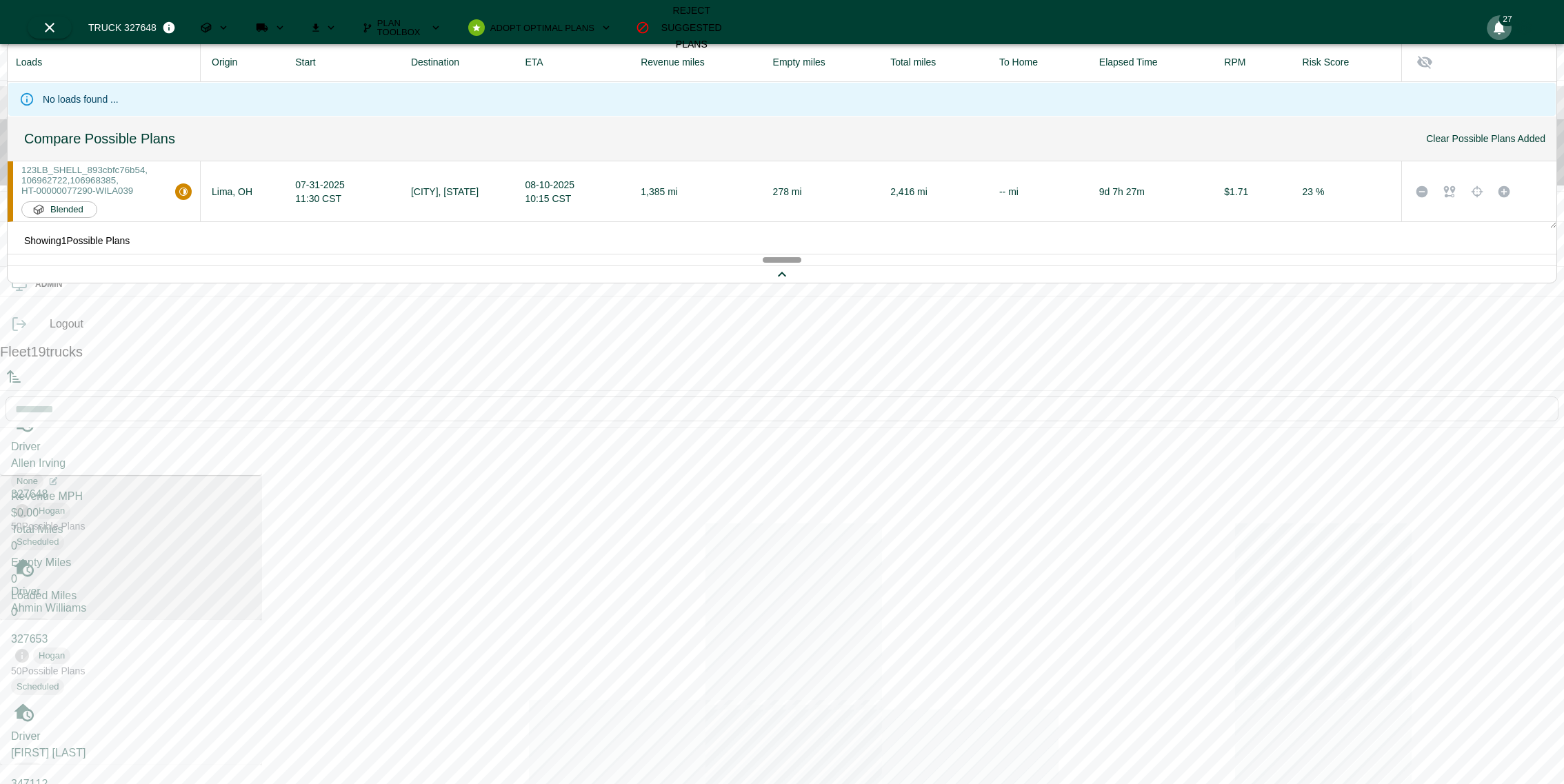 click 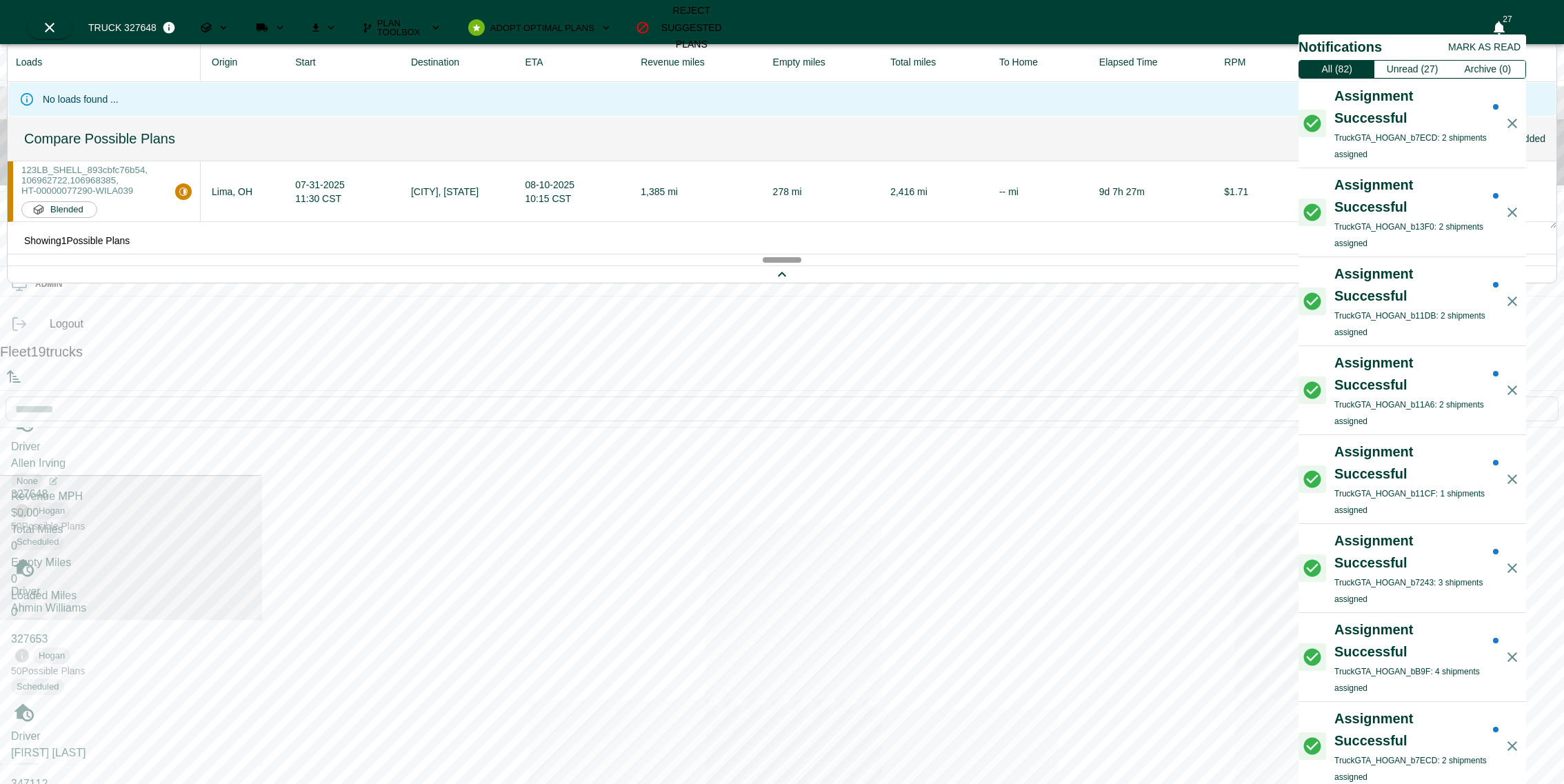 scroll, scrollTop: 0, scrollLeft: 0, axis: both 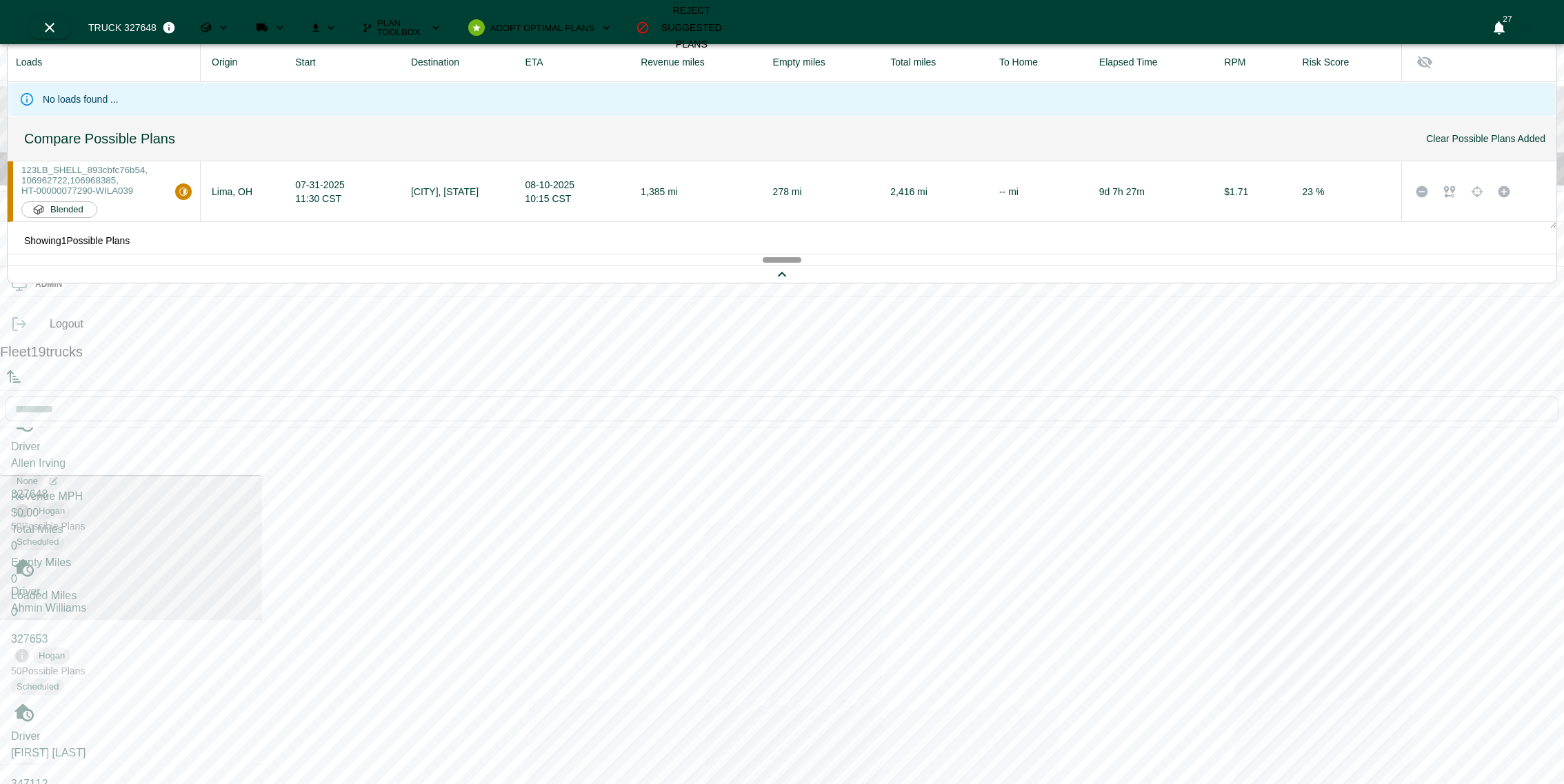 click on "Fleet" at bounding box center [782, 136] 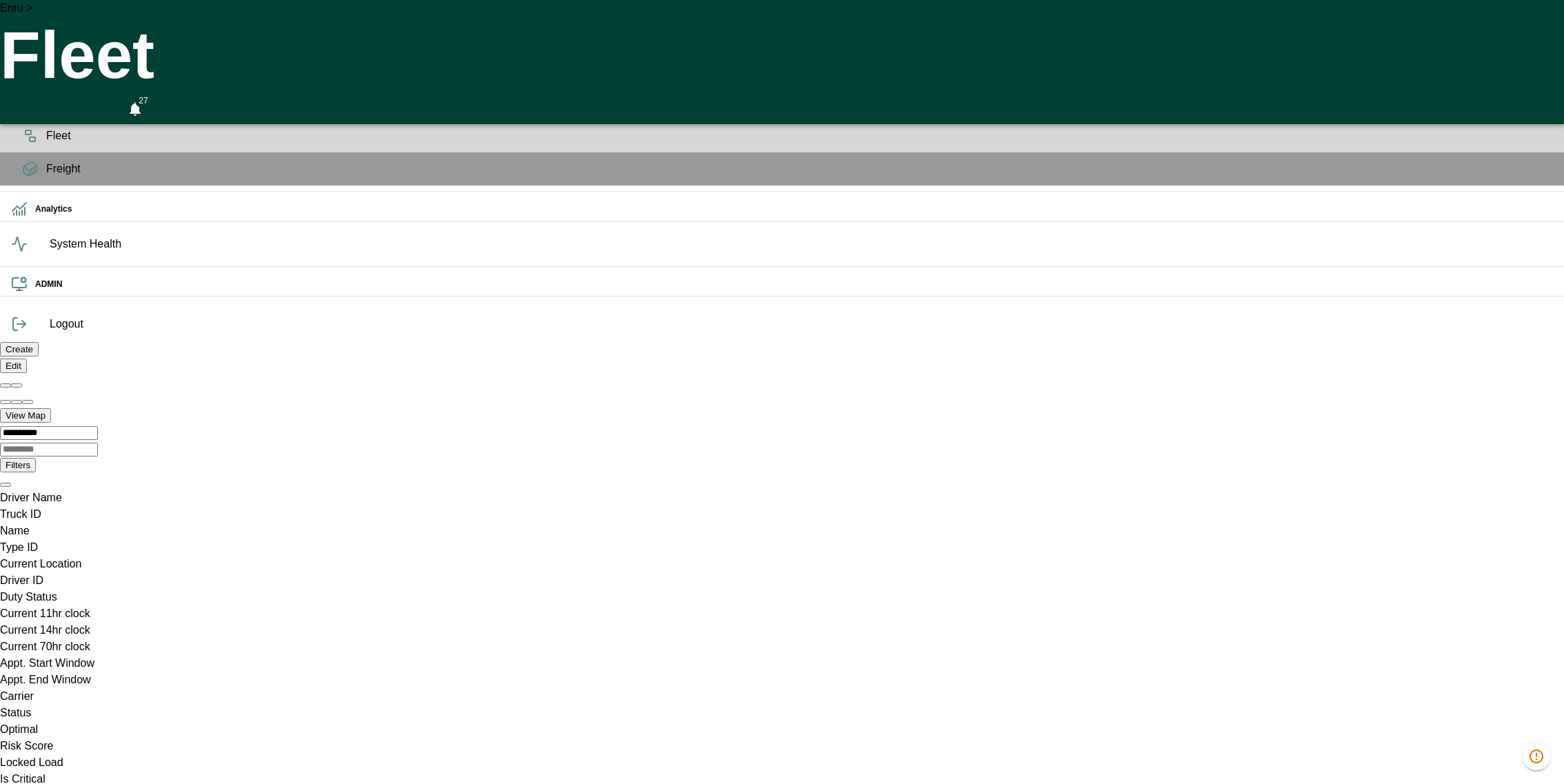 scroll, scrollTop: 0, scrollLeft: 149, axis: horizontal 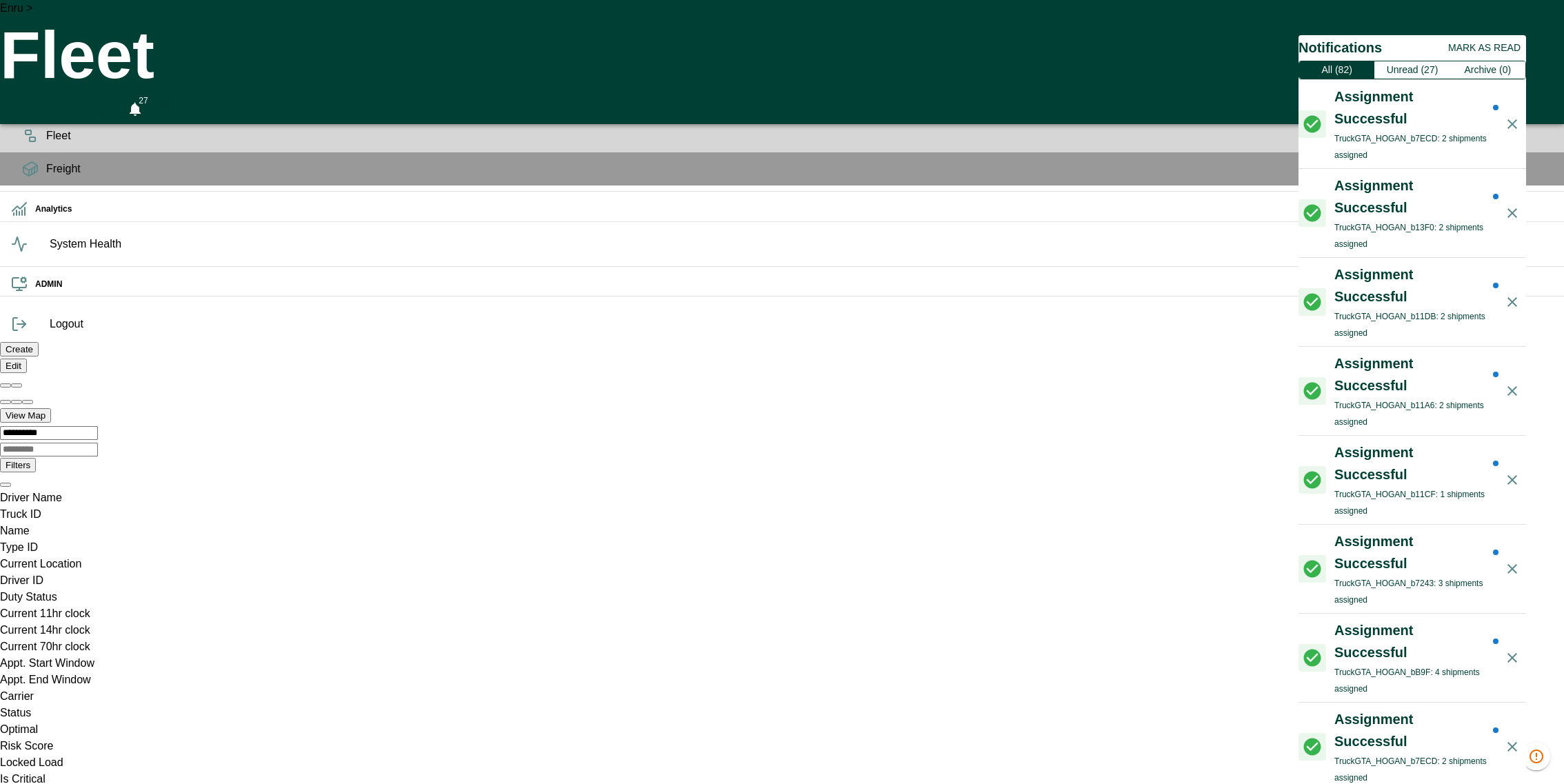 click at bounding box center (782, 392) 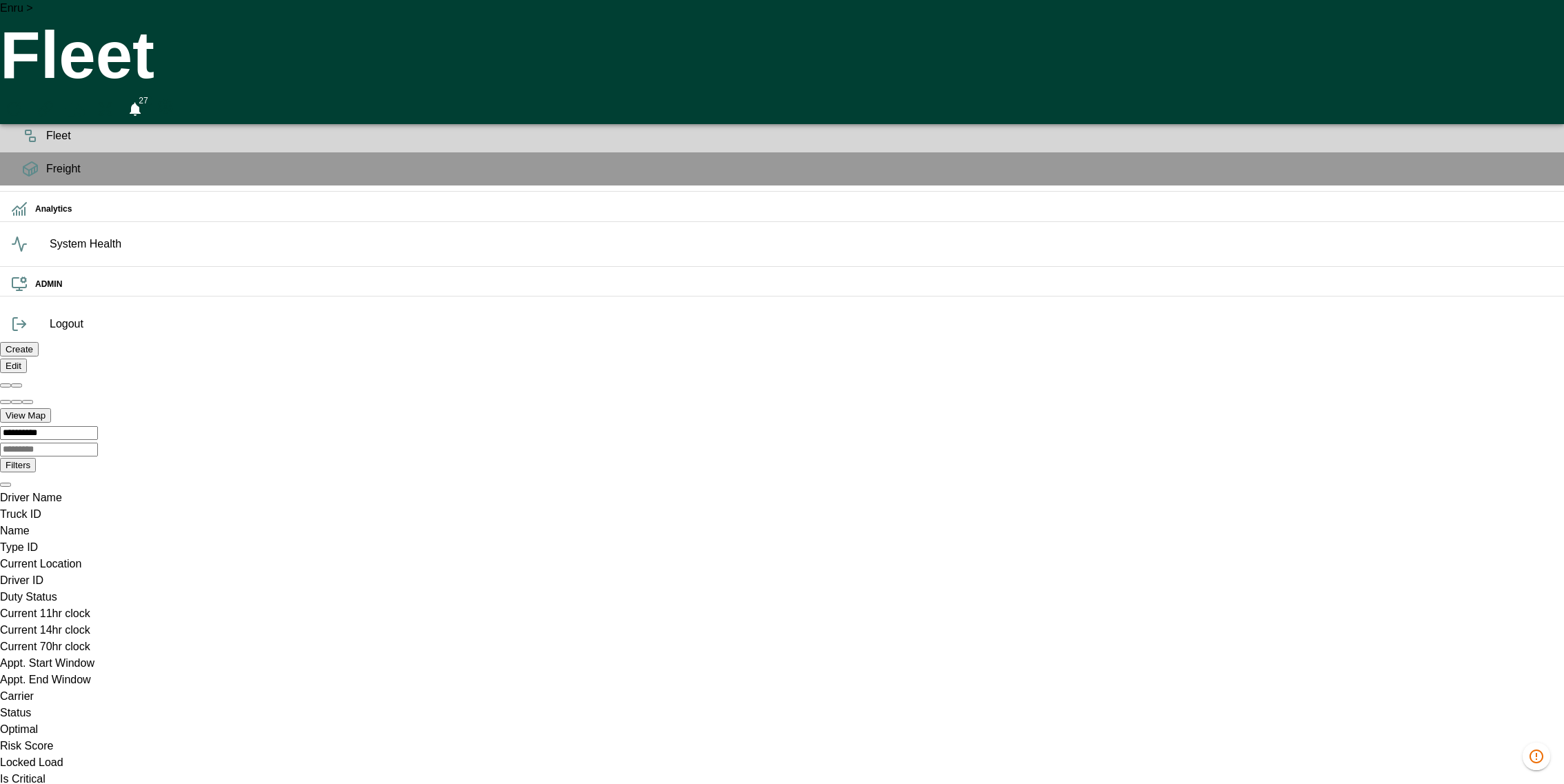 click at bounding box center (0, 2178) 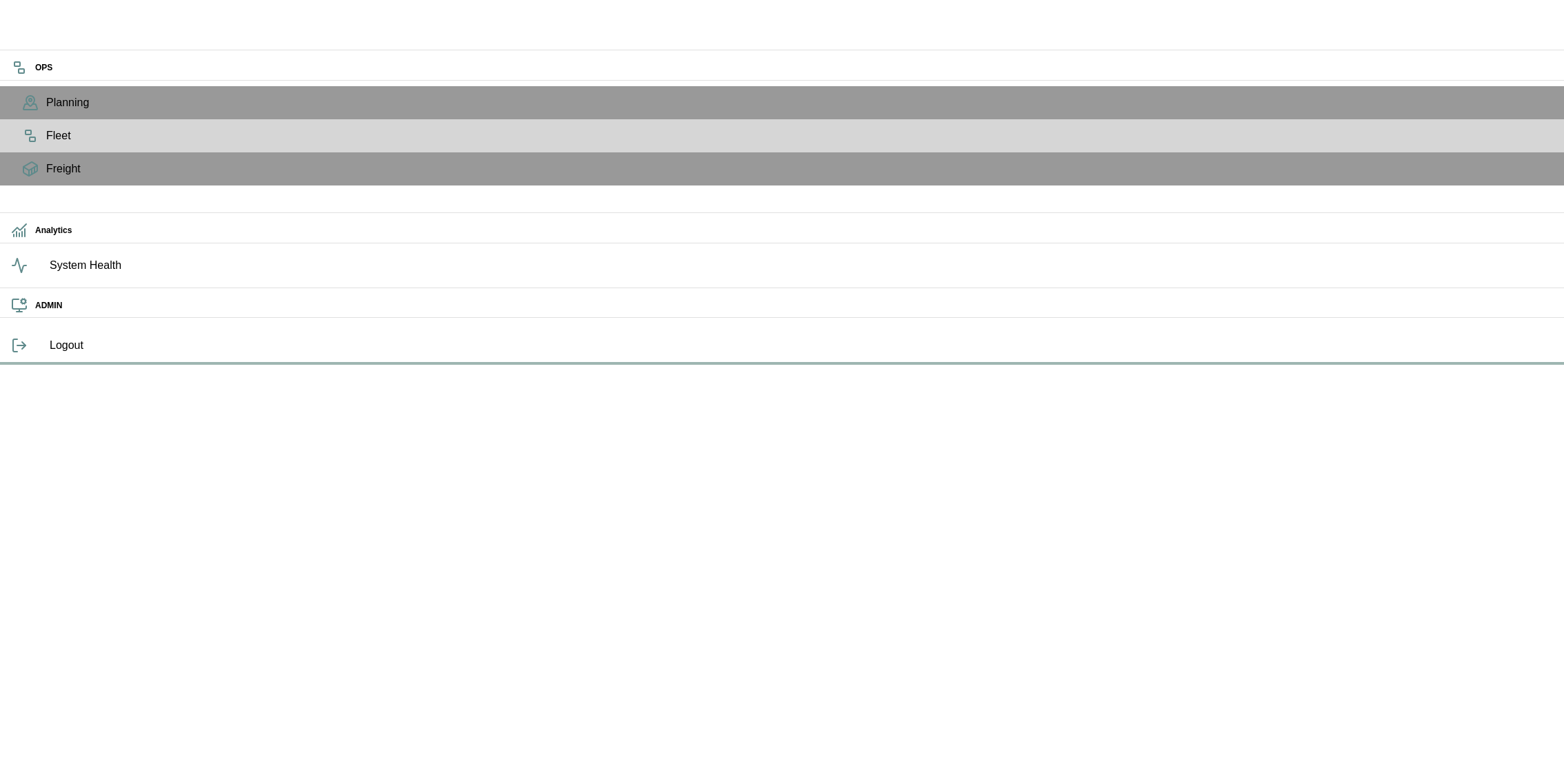 scroll, scrollTop: 0, scrollLeft: 0, axis: both 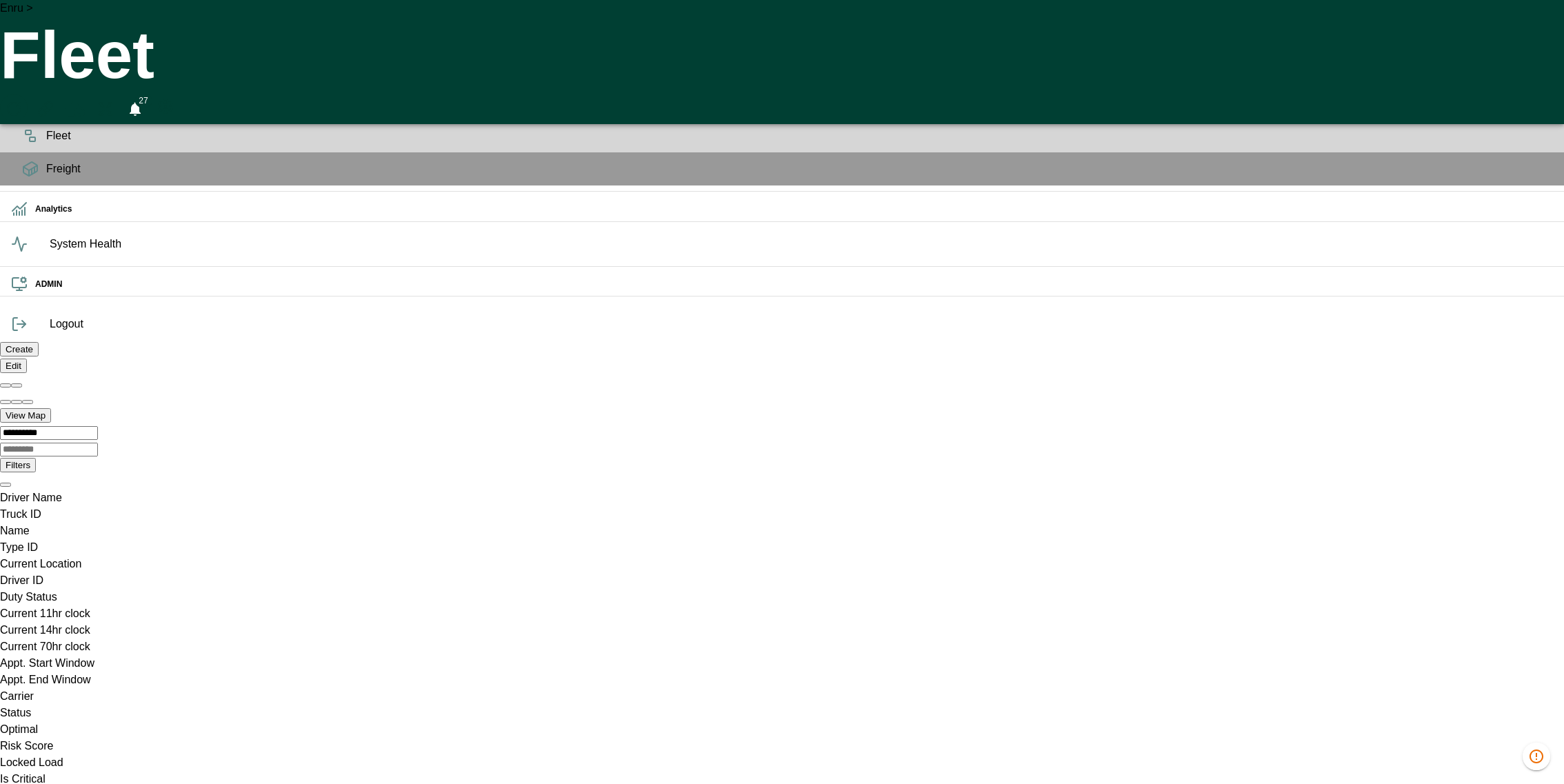click 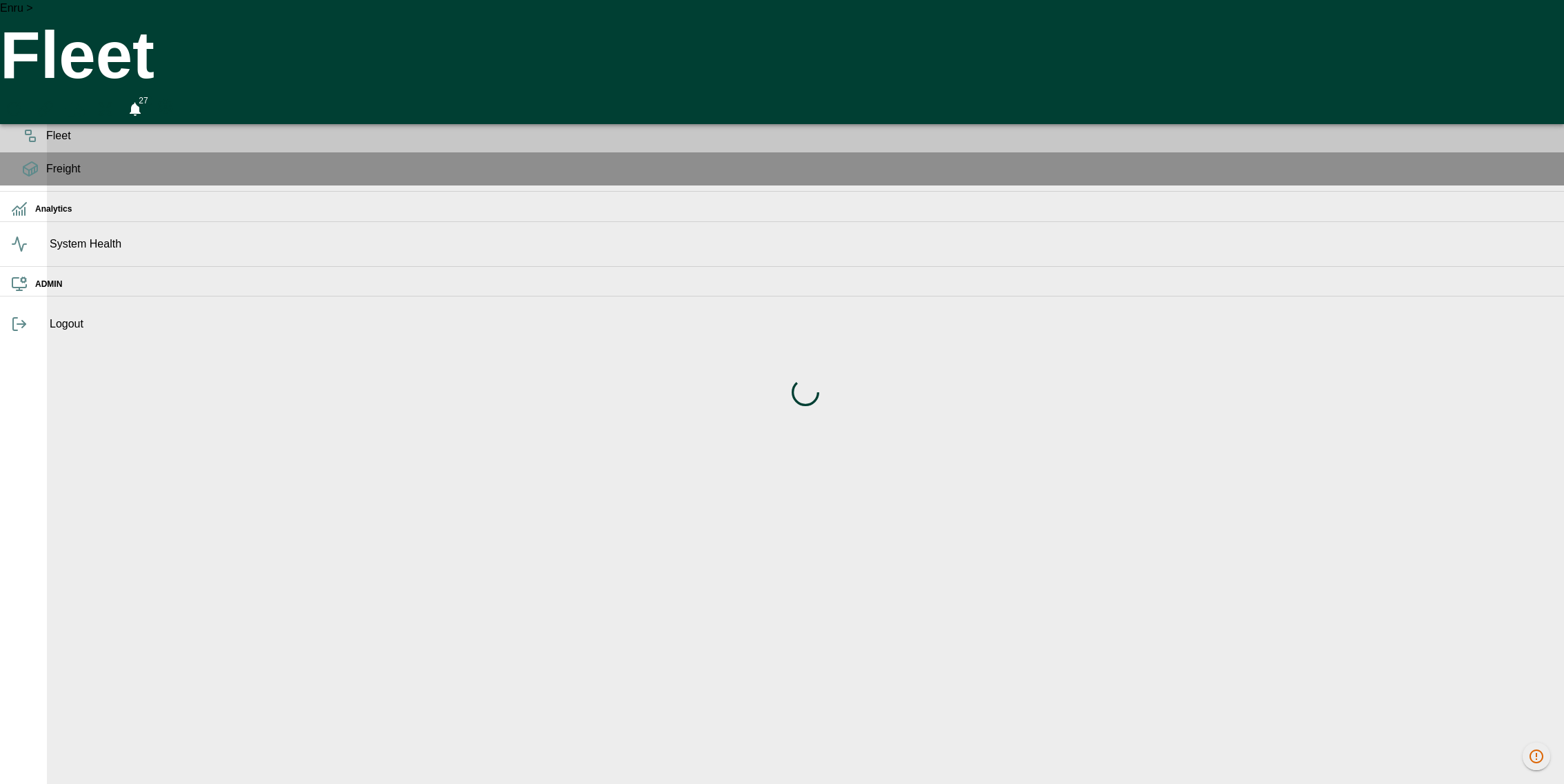 scroll, scrollTop: 0, scrollLeft: 0, axis: both 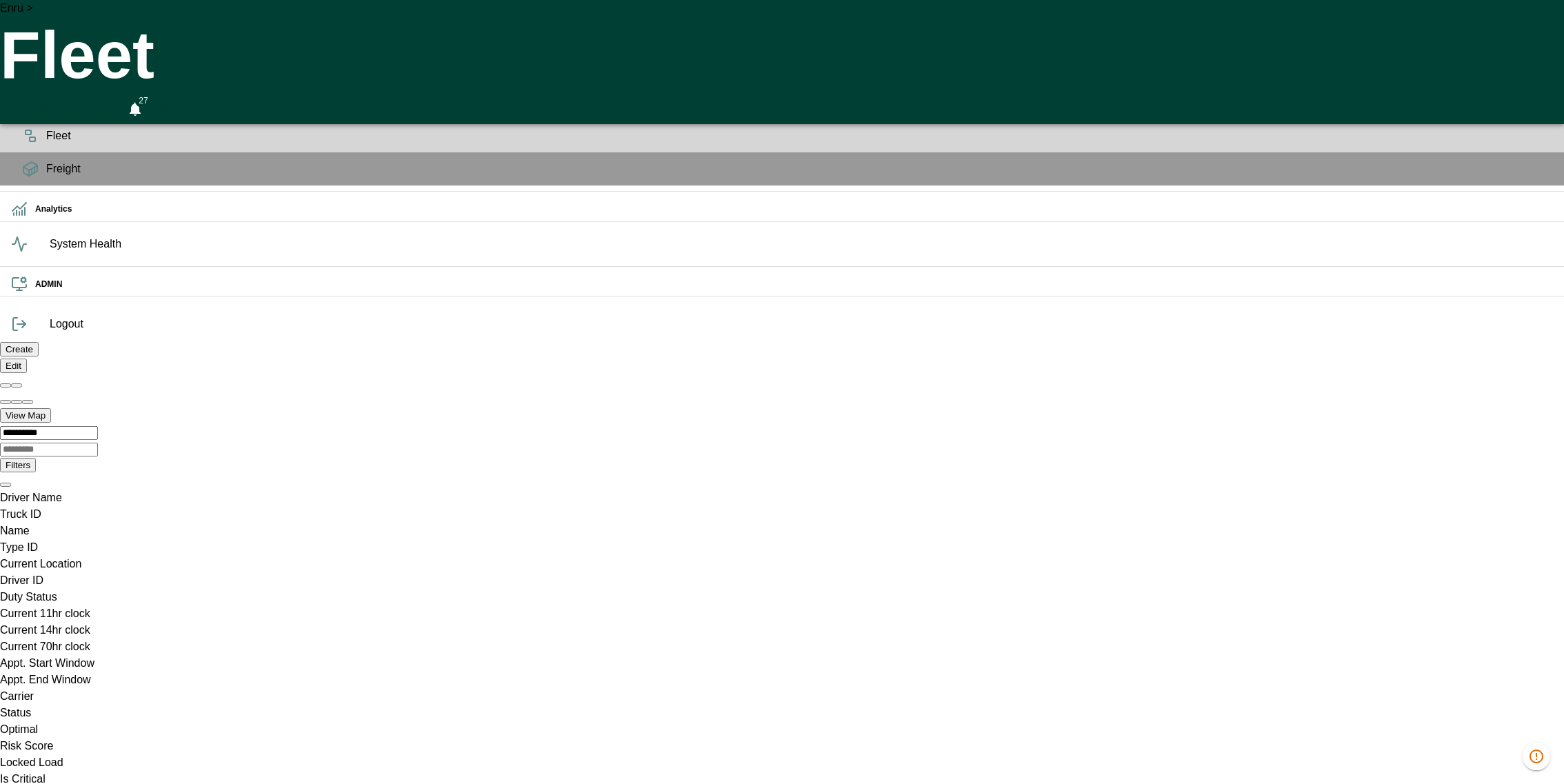 click at bounding box center (0, 2304) 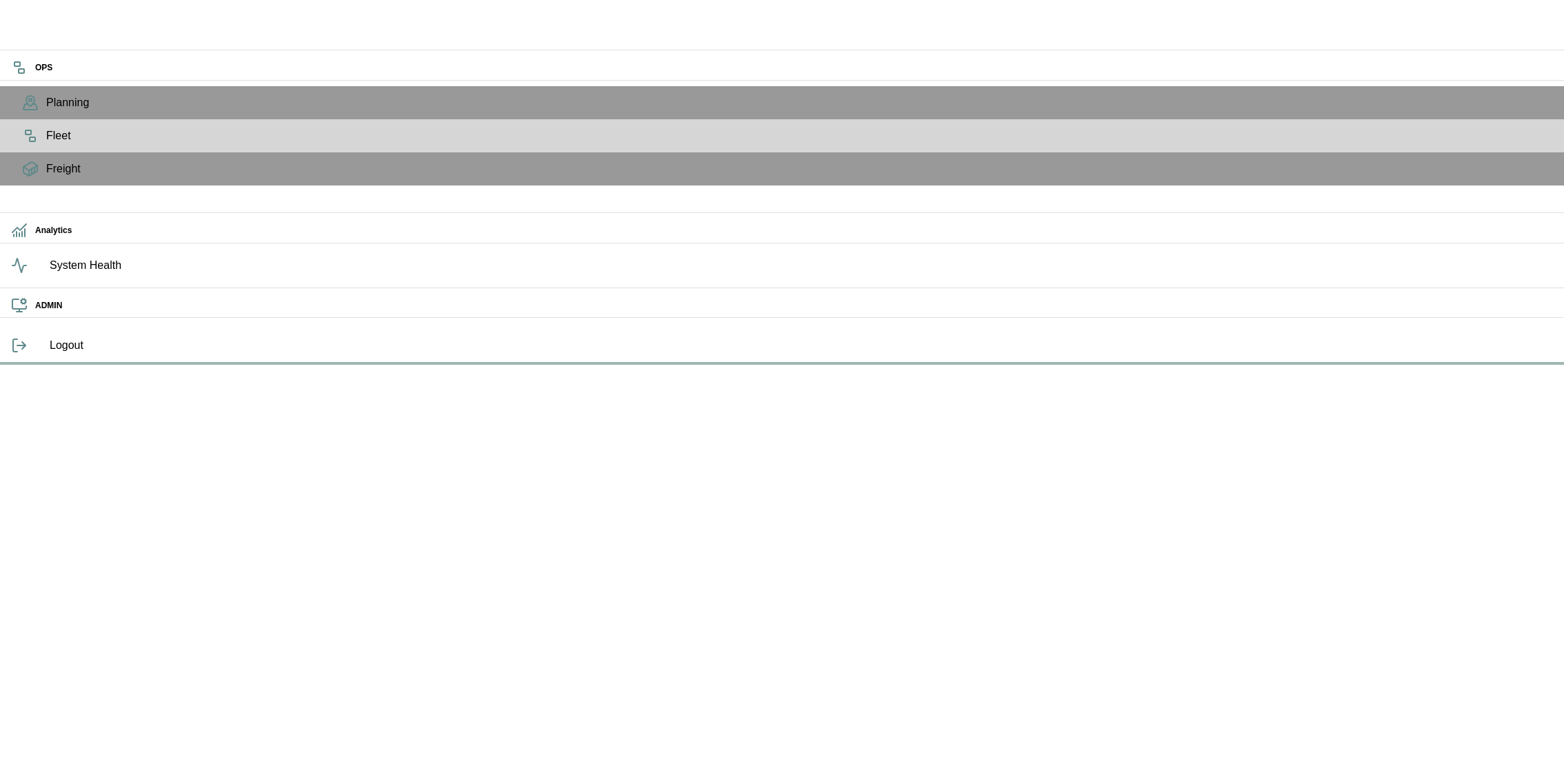 scroll, scrollTop: 0, scrollLeft: 0, axis: both 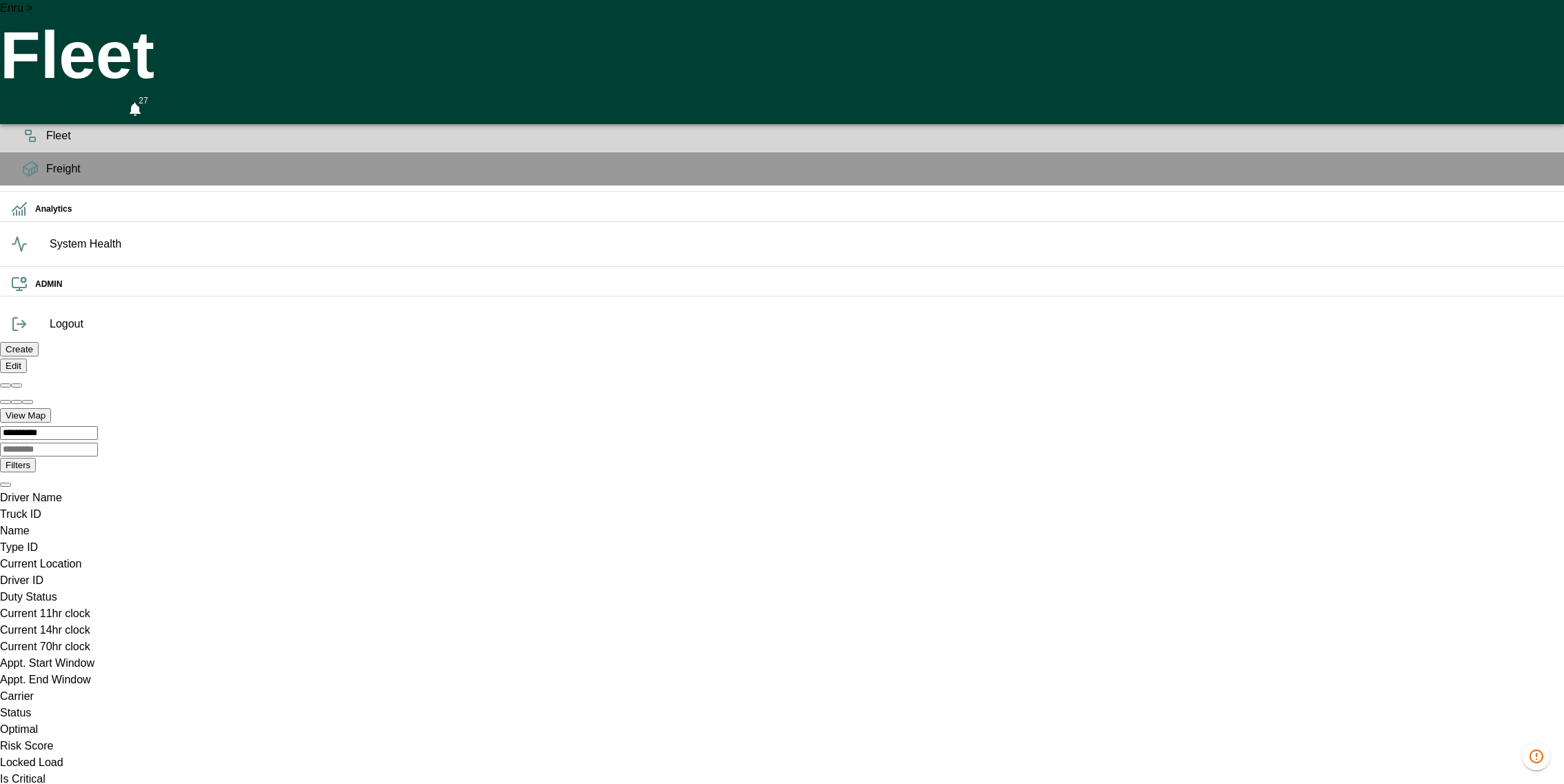 click 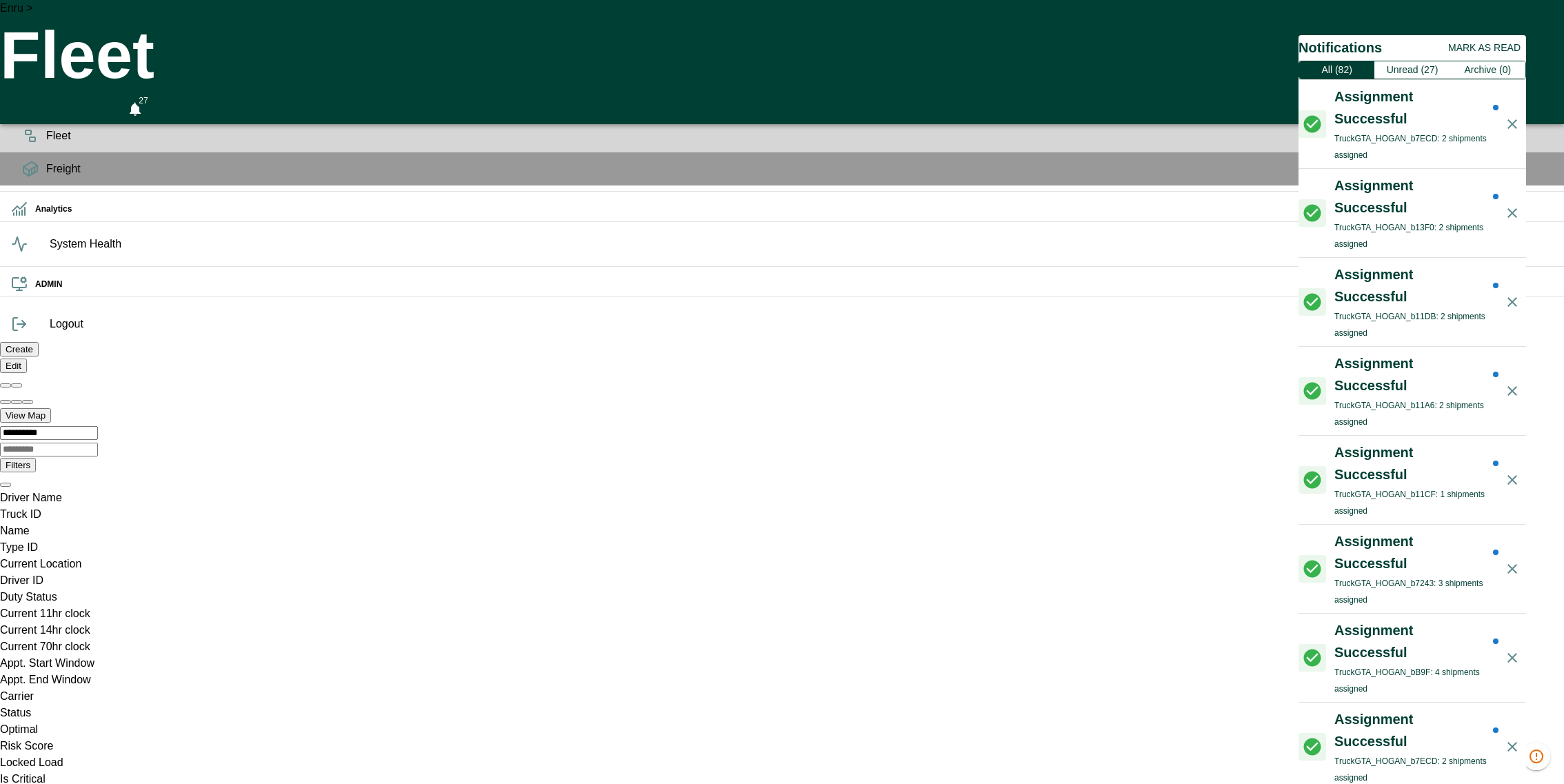 click at bounding box center (782, 392) 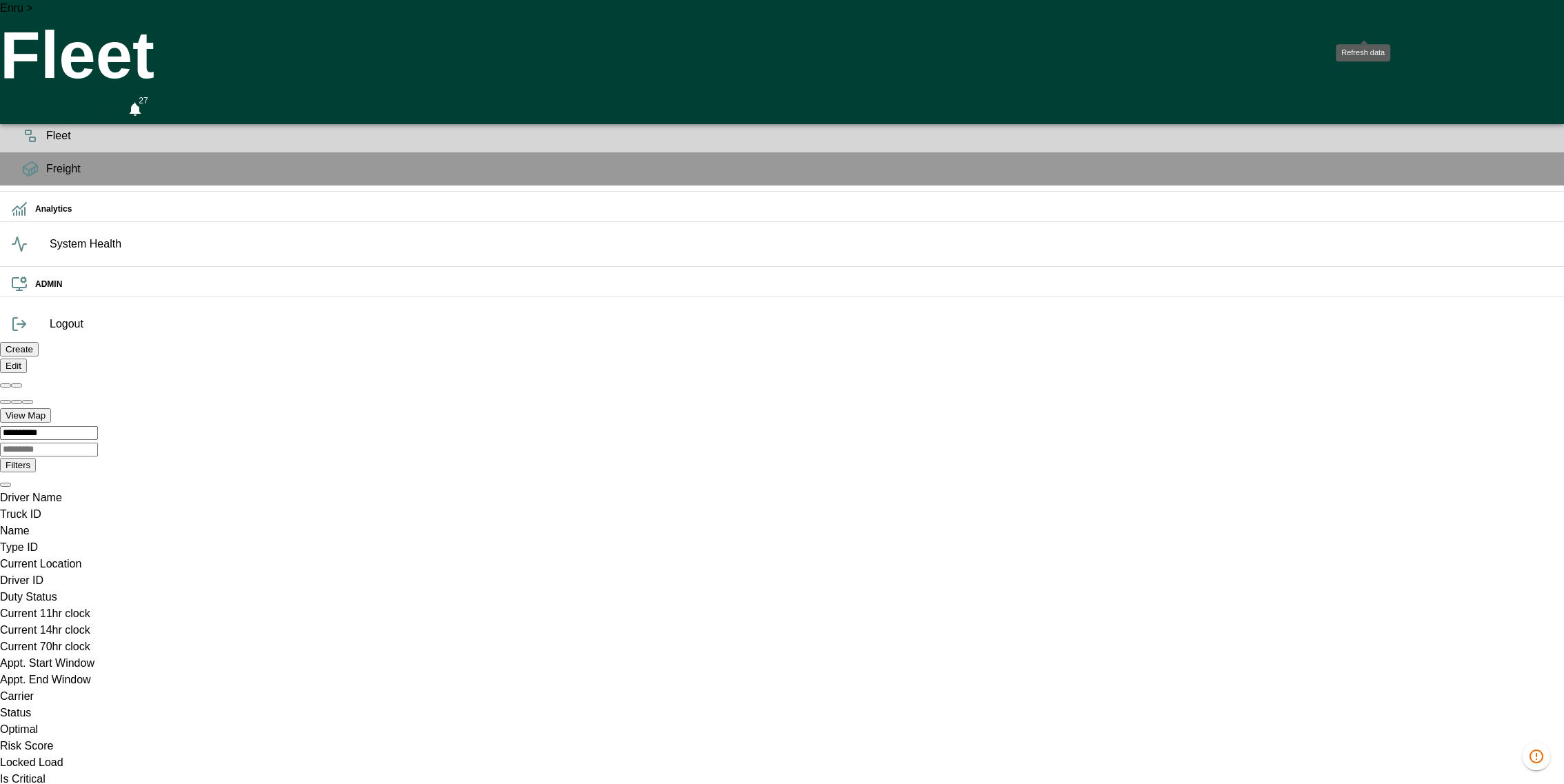 click at bounding box center [14, 109] 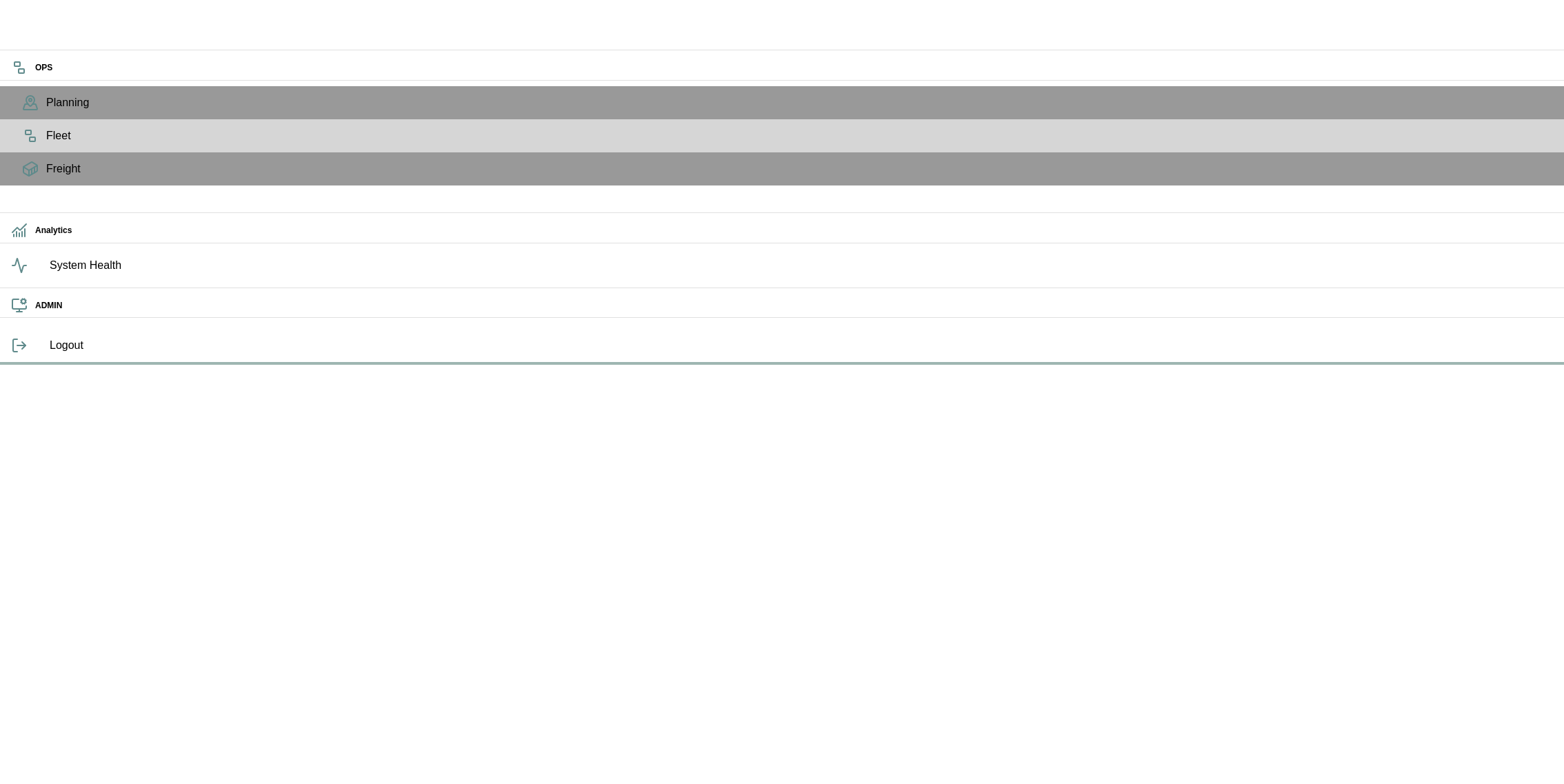 scroll, scrollTop: 0, scrollLeft: 0, axis: both 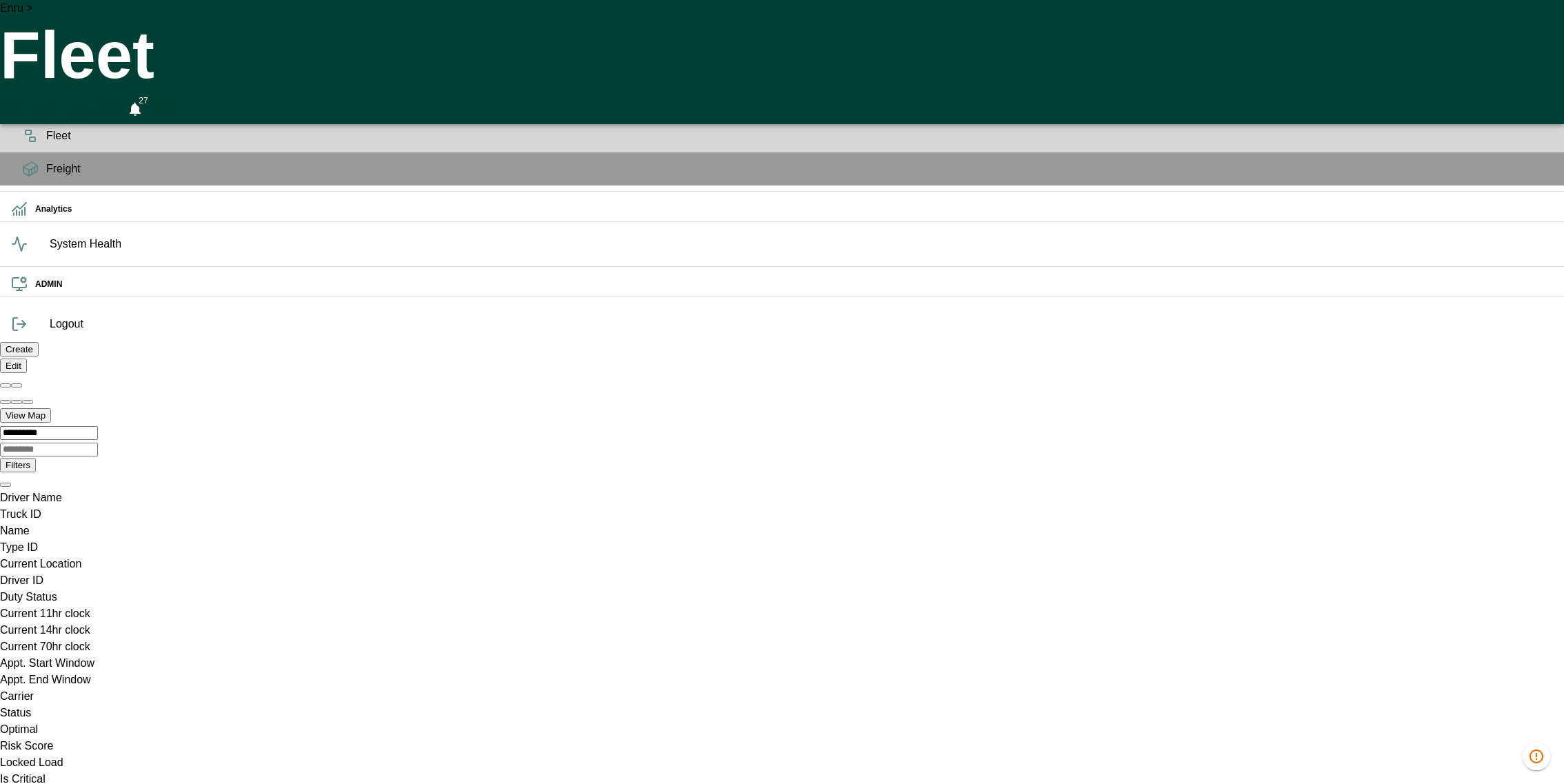 click on "Enru > Fleet 27" at bounding box center (782, 62) 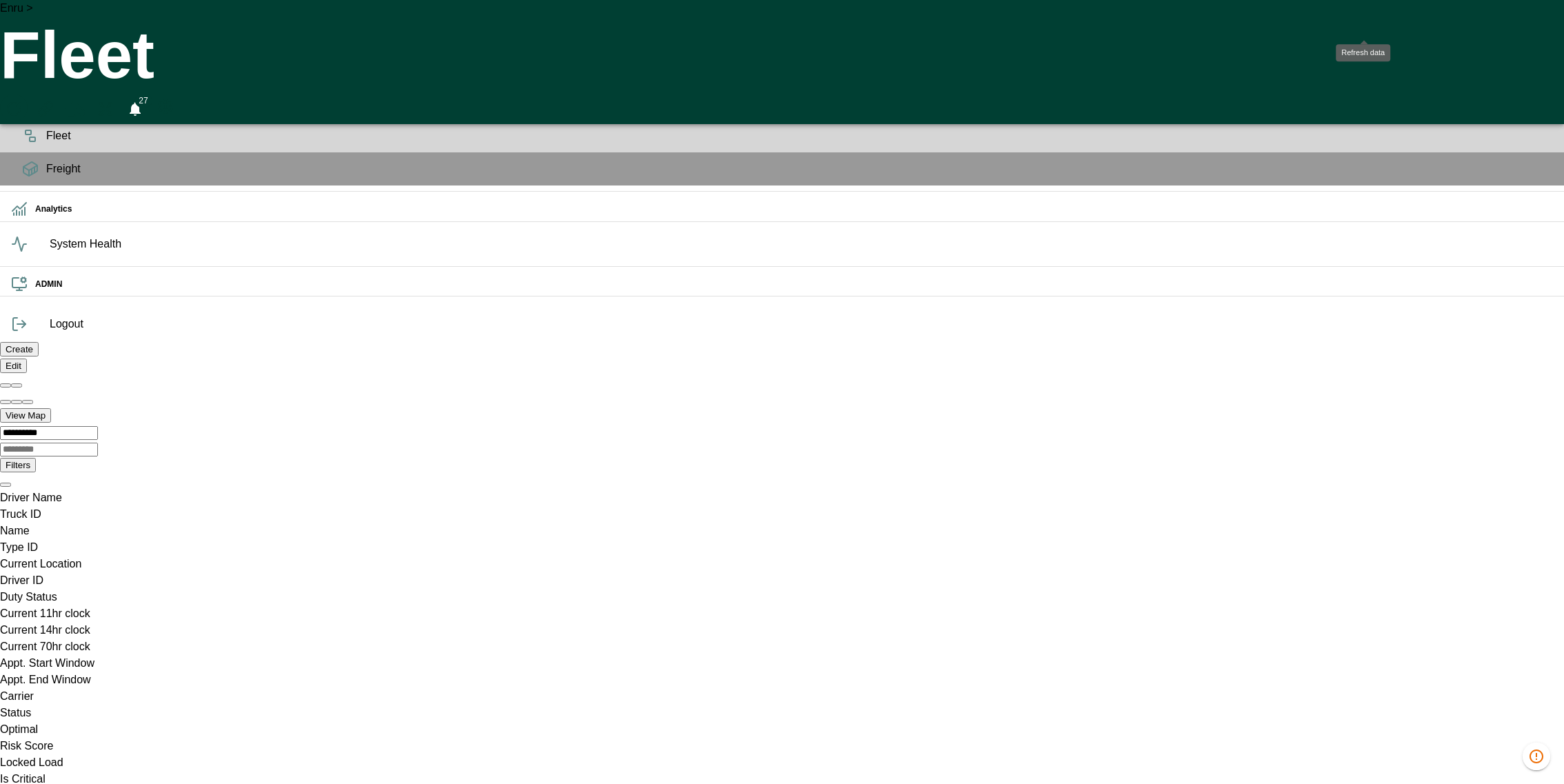 click 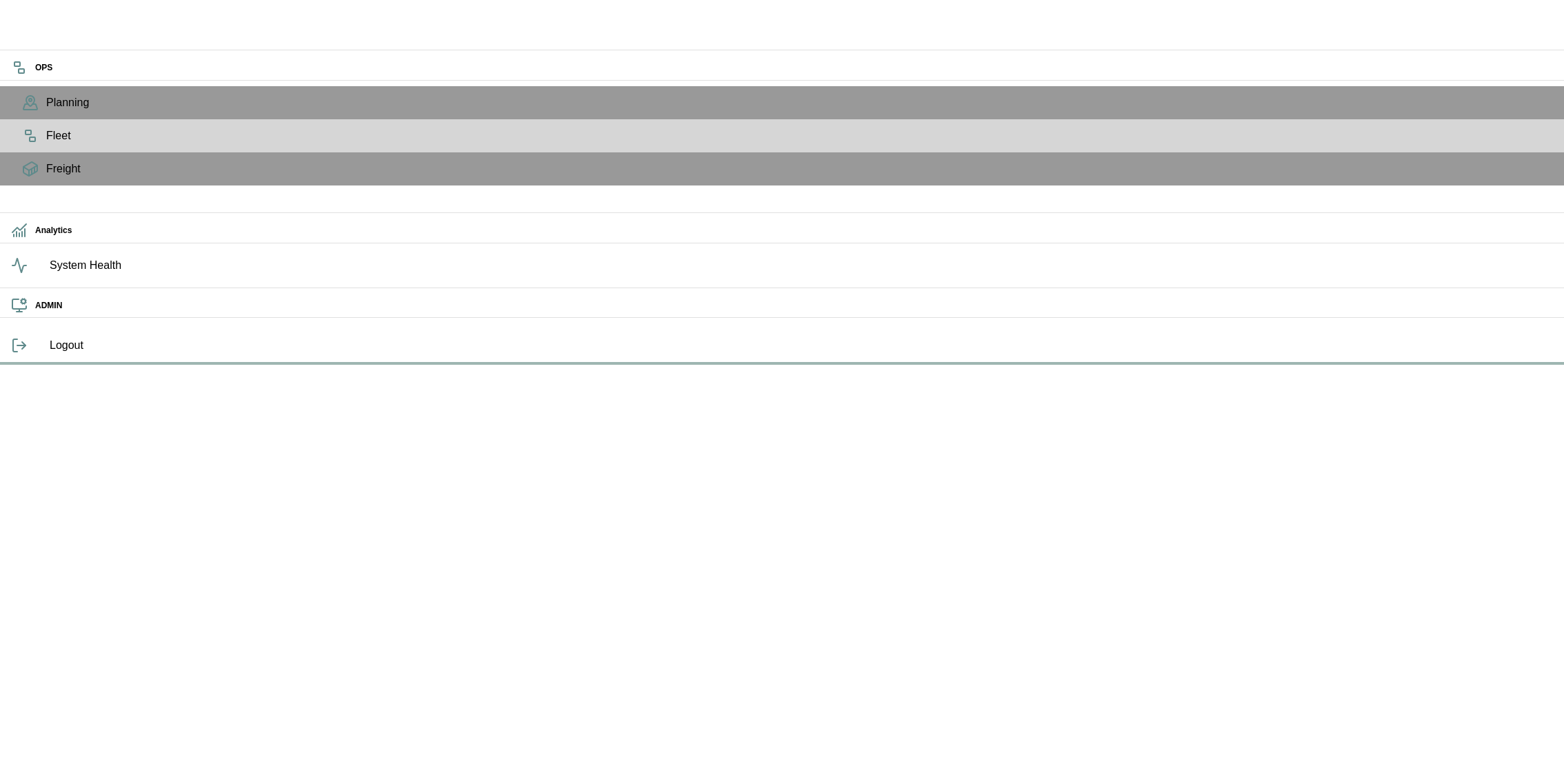 scroll, scrollTop: 0, scrollLeft: 0, axis: both 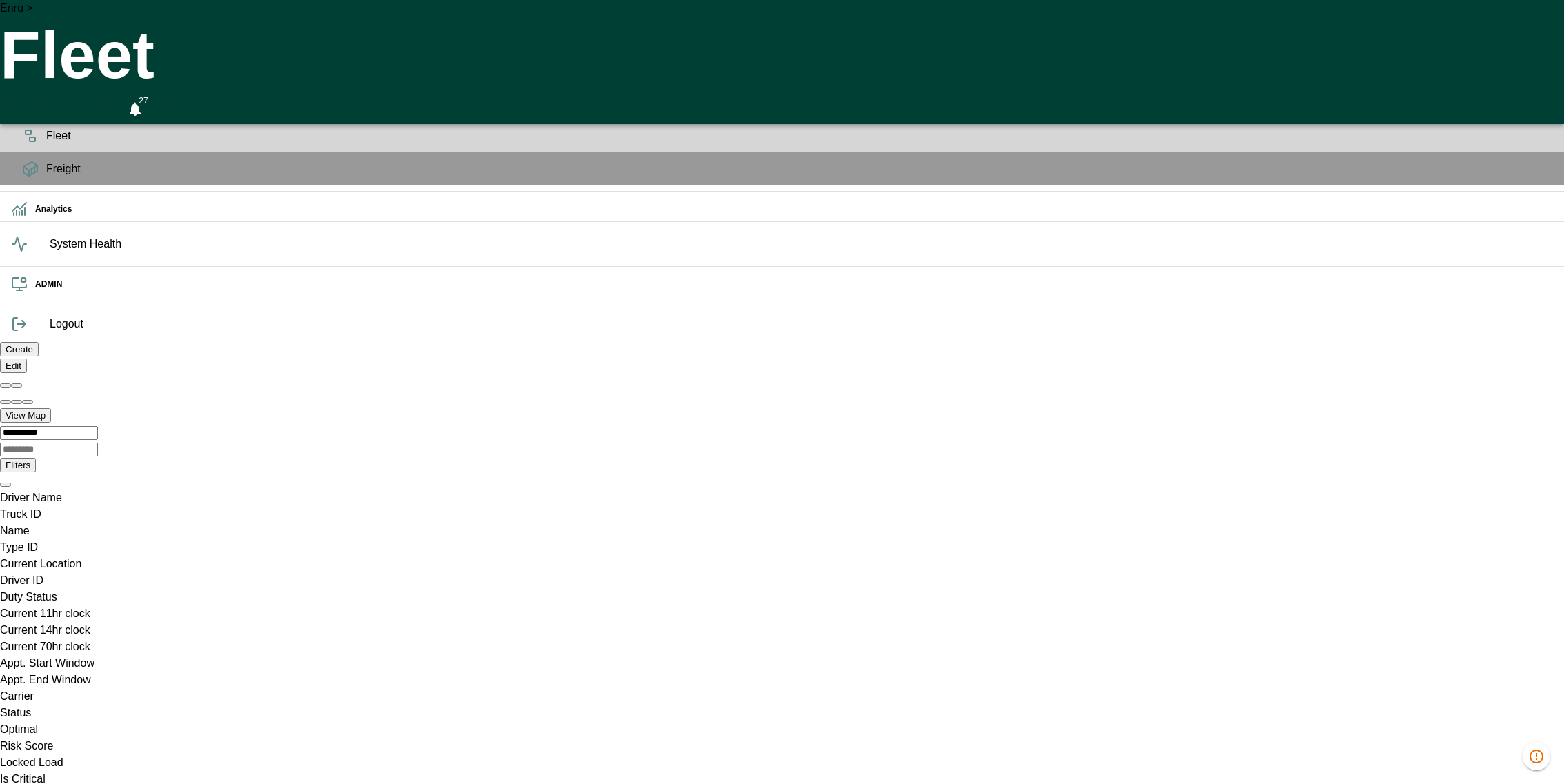 click 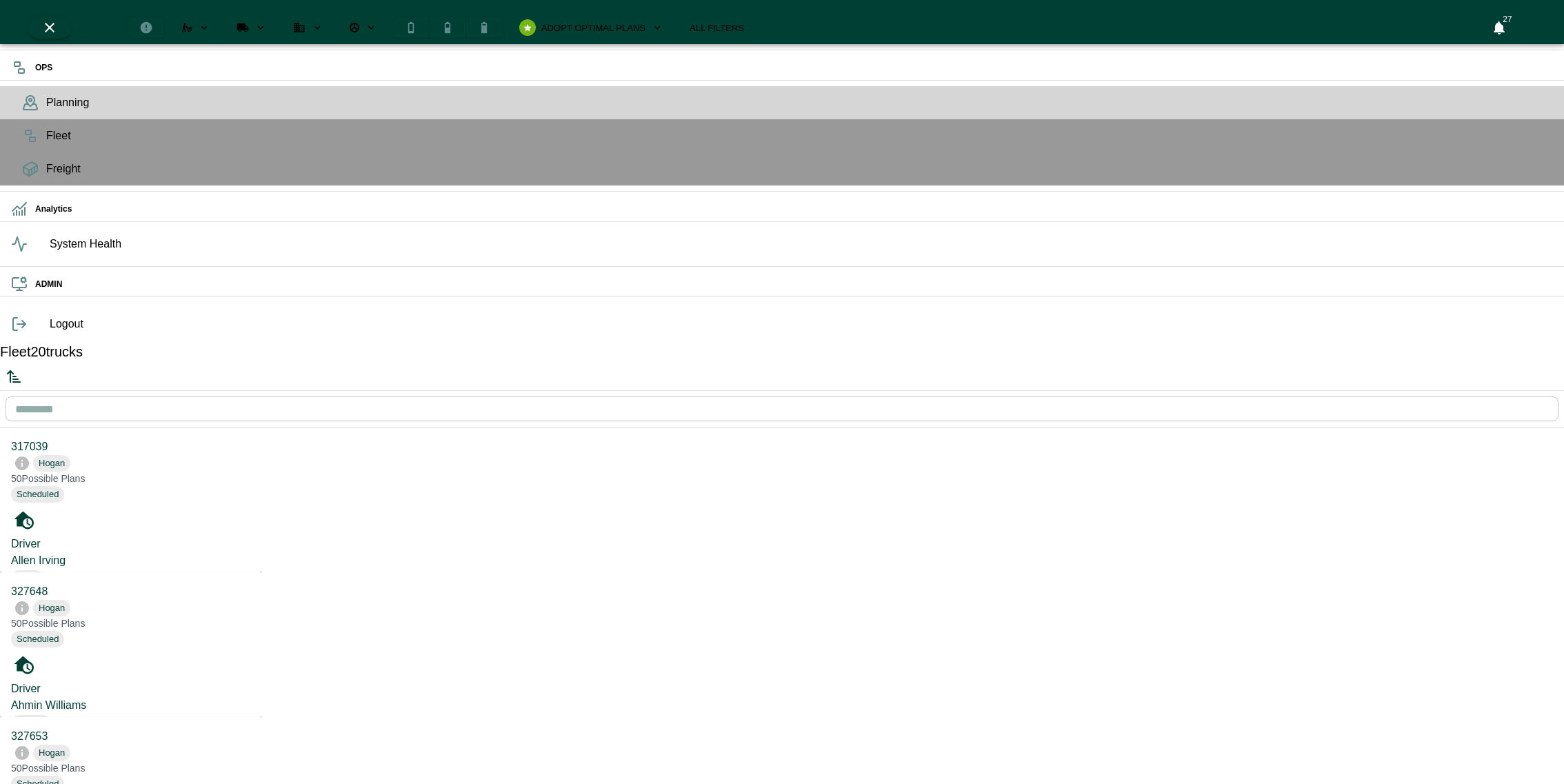 scroll, scrollTop: 6, scrollLeft: 6, axis: both 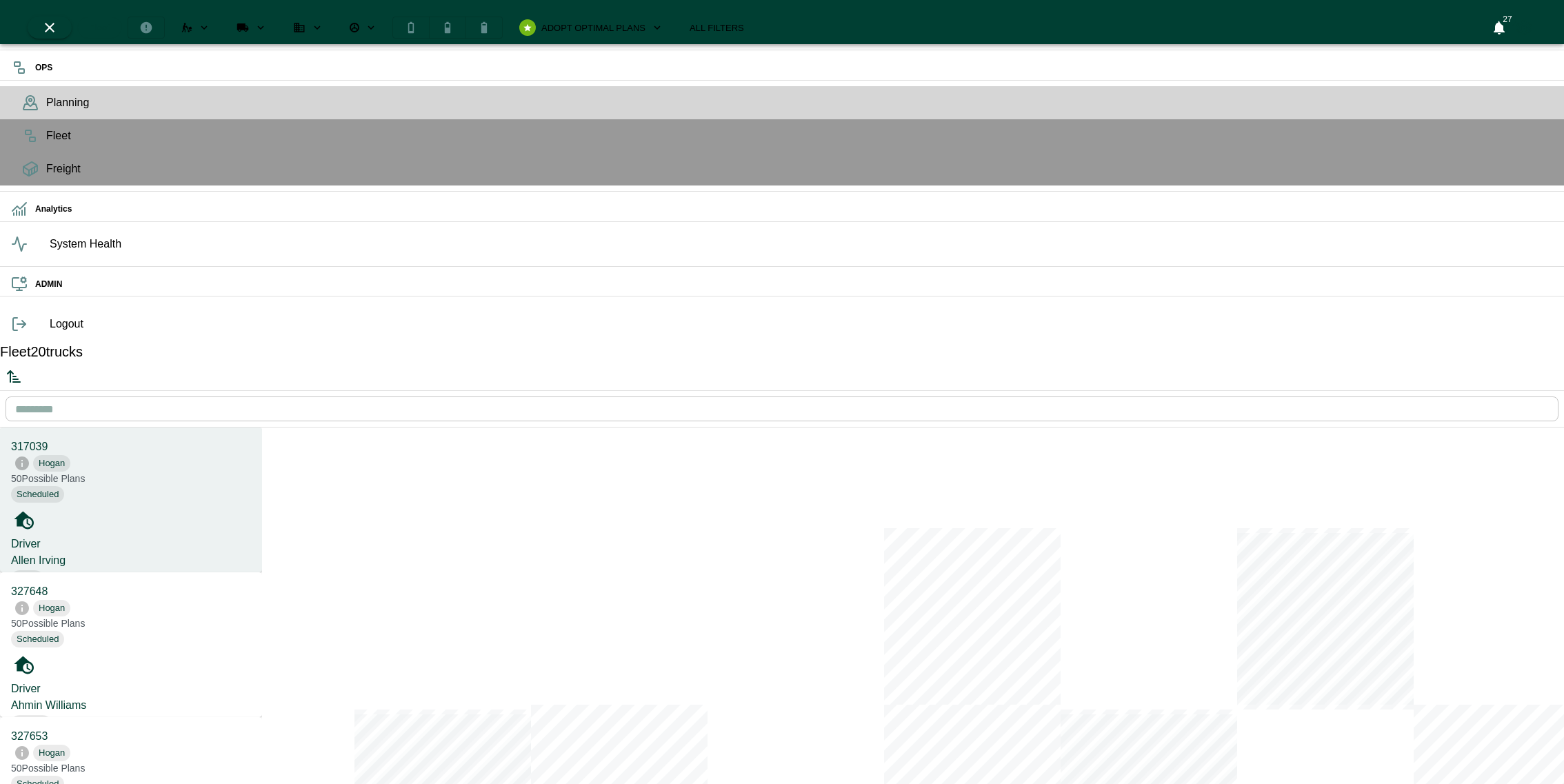 click on "Driver [FIRST] [LAST] None Revenue MPH $0.00 Total Miles 0 Empty Miles 0 Loaded Miles 0 PTA [DATE] at [TIME]" at bounding box center [131, 643] 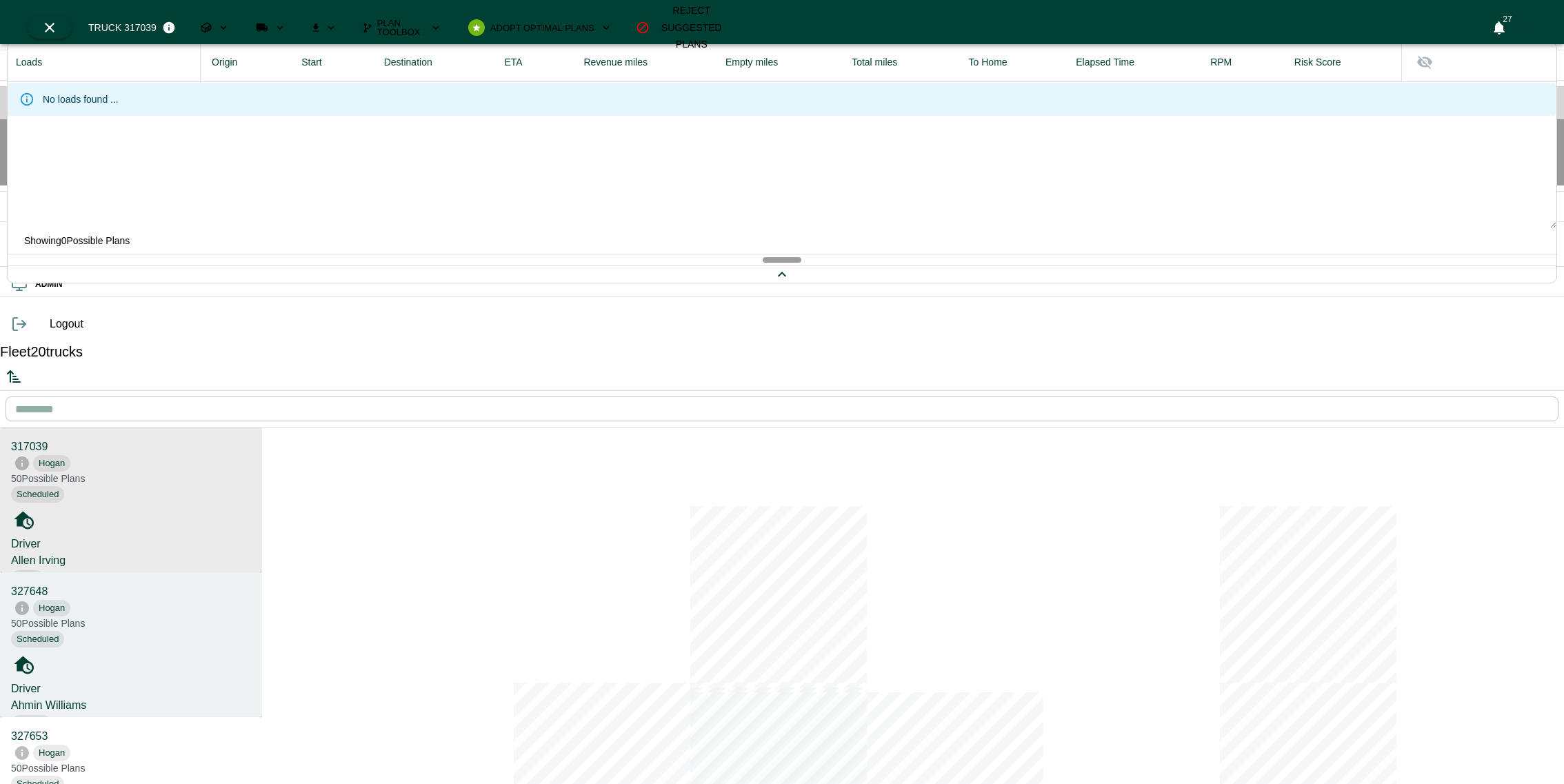 click on "Total Miles" at bounding box center [37, 771] 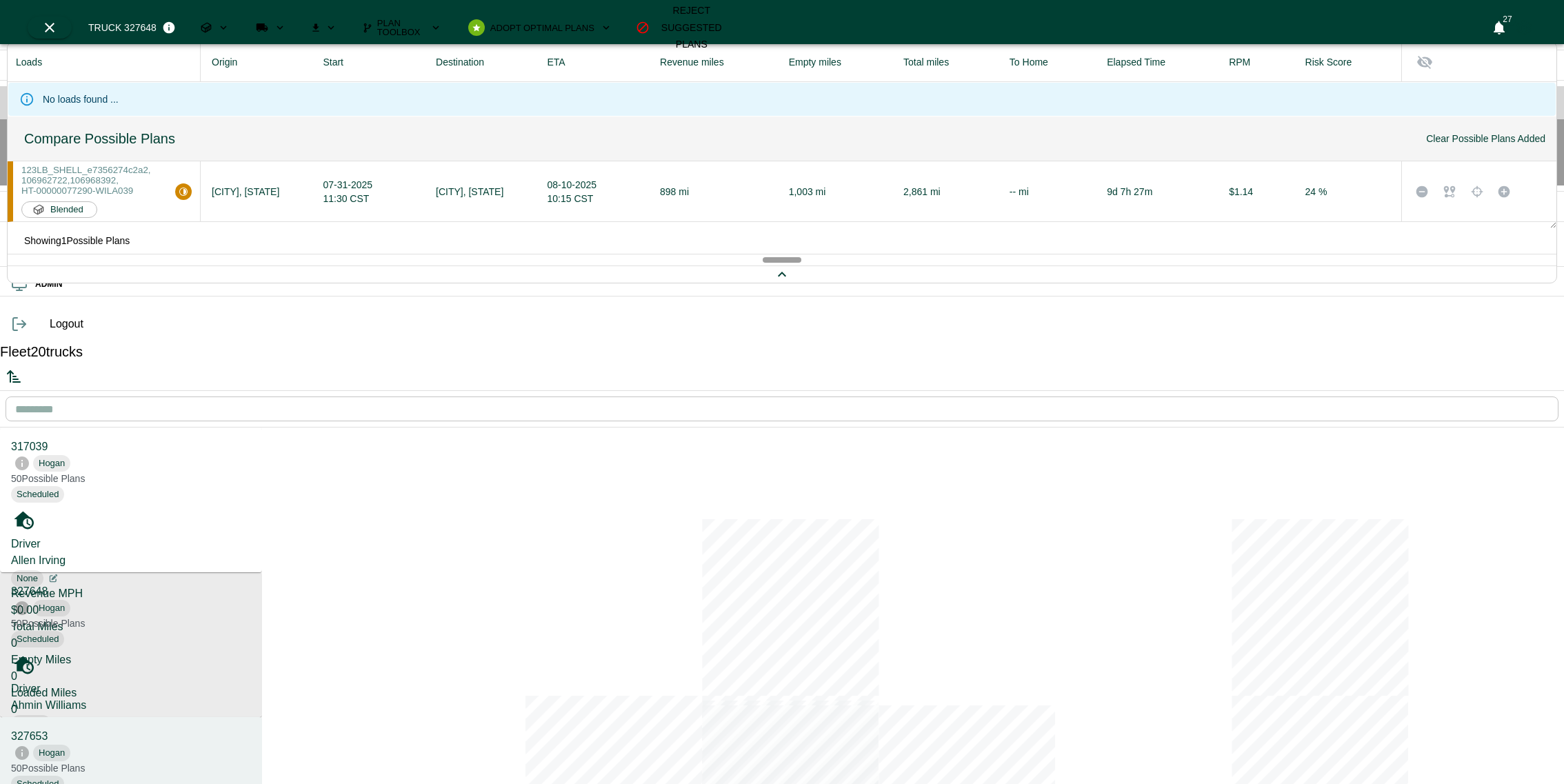 click on "Total Miles" at bounding box center (37, 916) 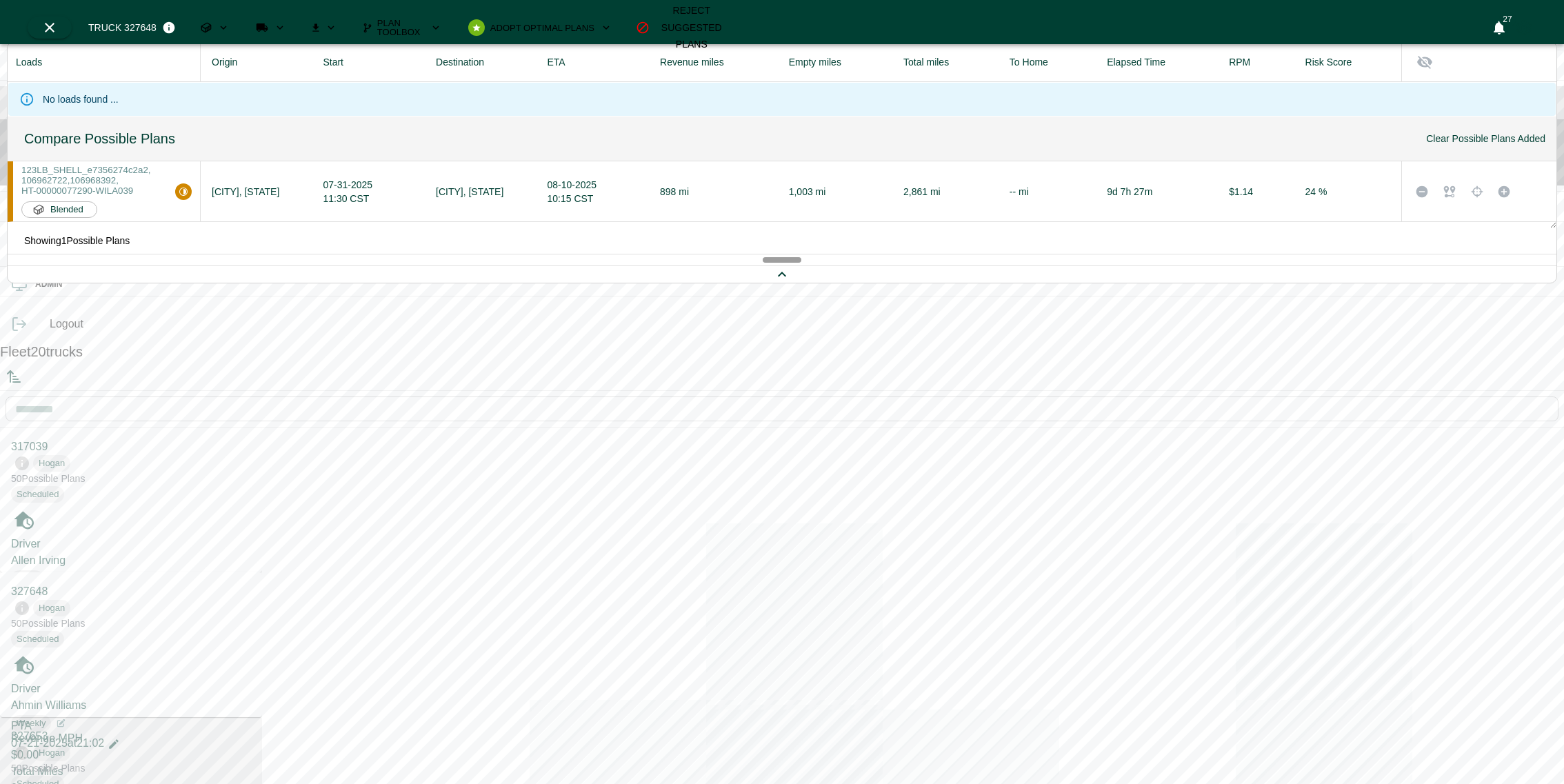 scroll, scrollTop: 99, scrollLeft: 0, axis: vertical 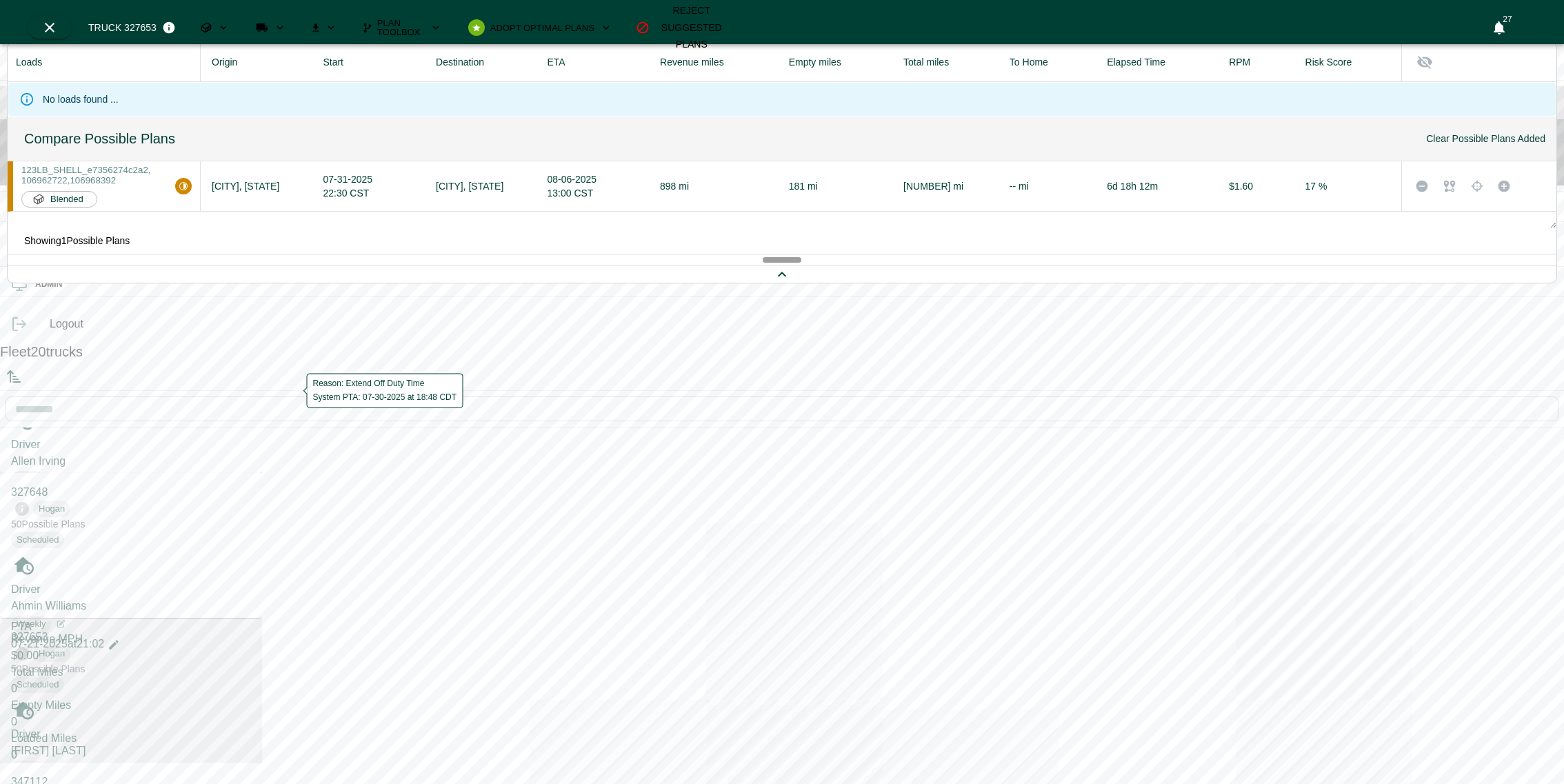 click on "Total Miles" at bounding box center [37, 816] 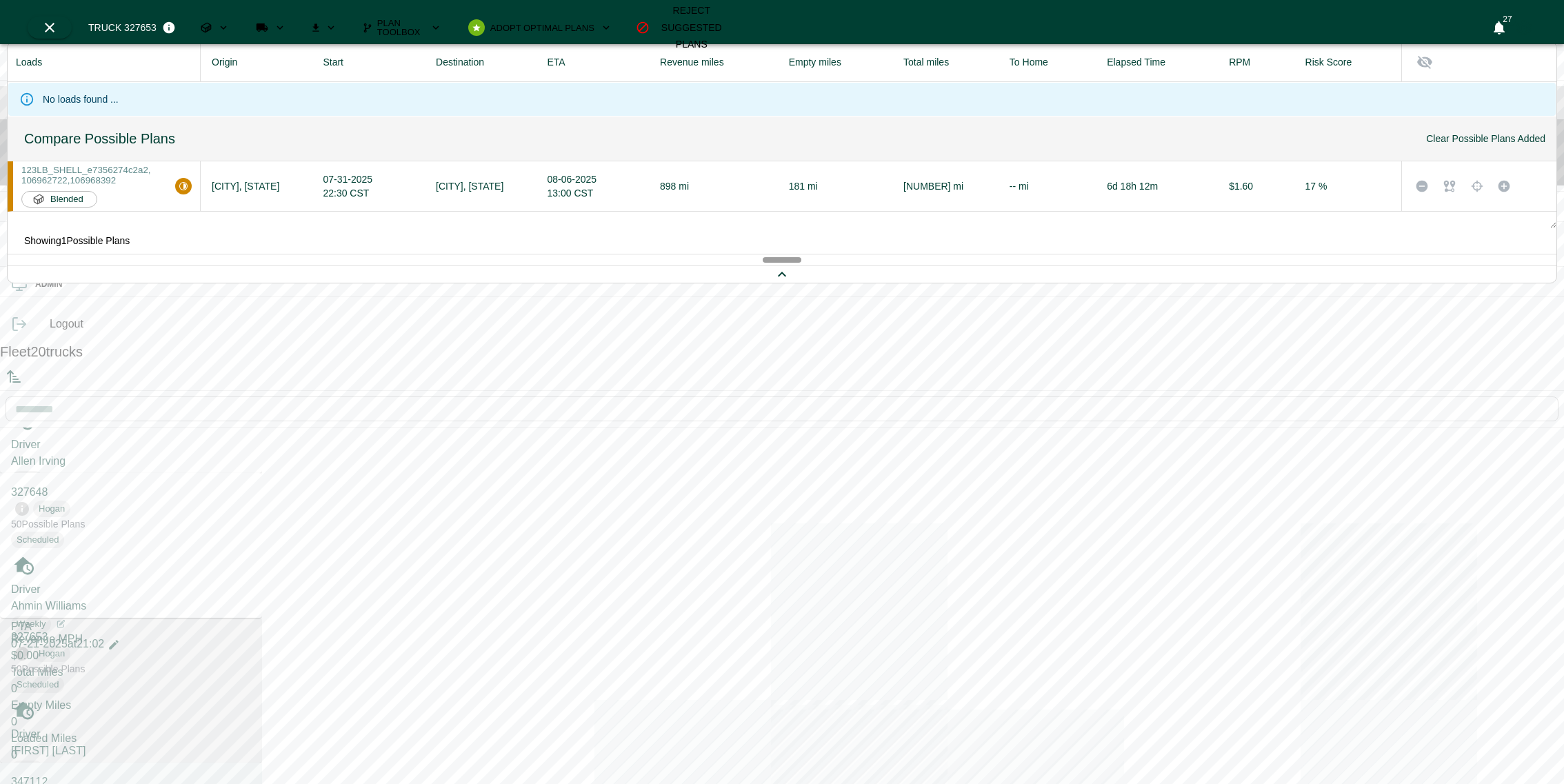 click on "Driver" at bounding box center (26, 878) 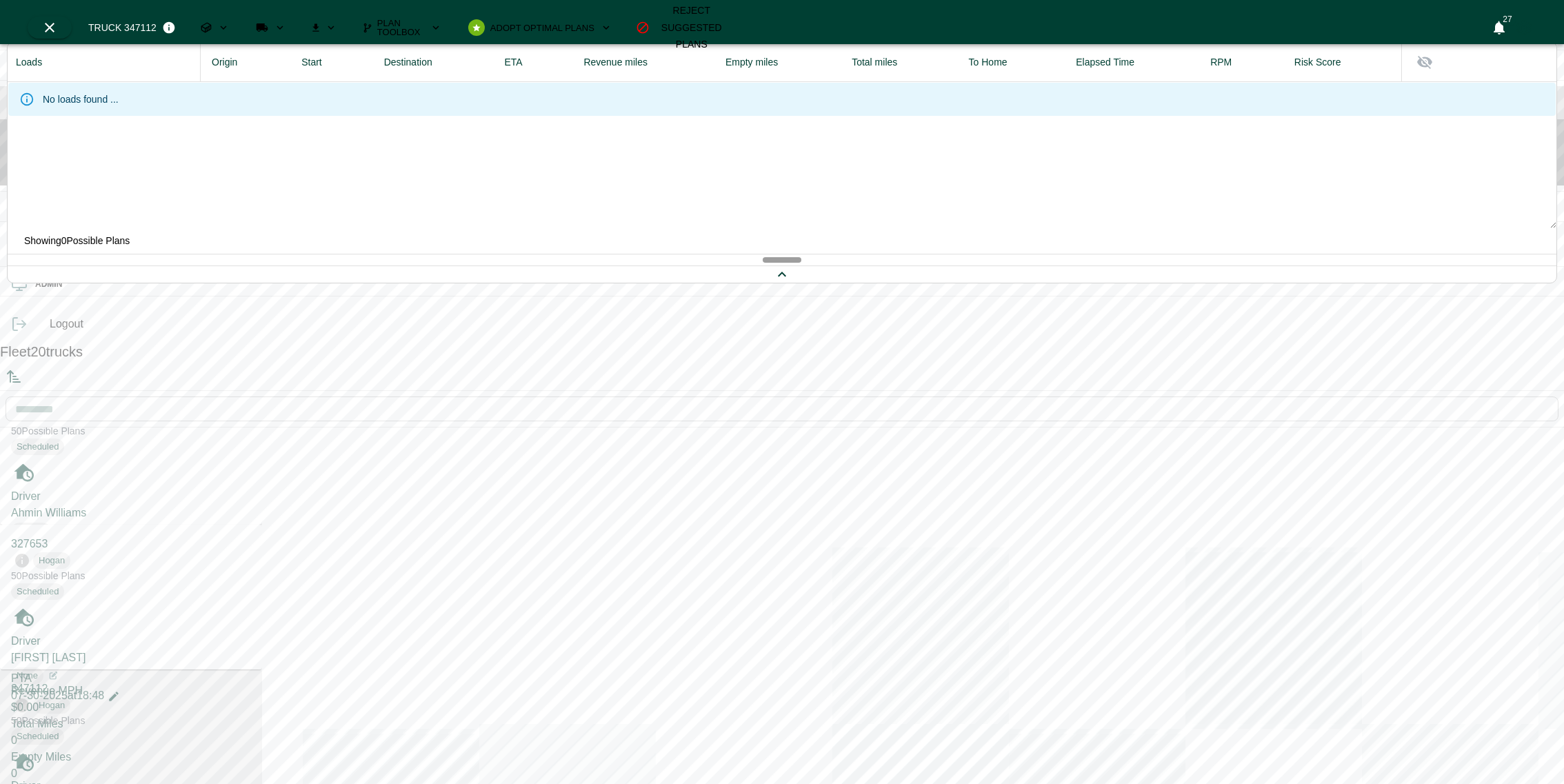 scroll, scrollTop: 212, scrollLeft: 0, axis: vertical 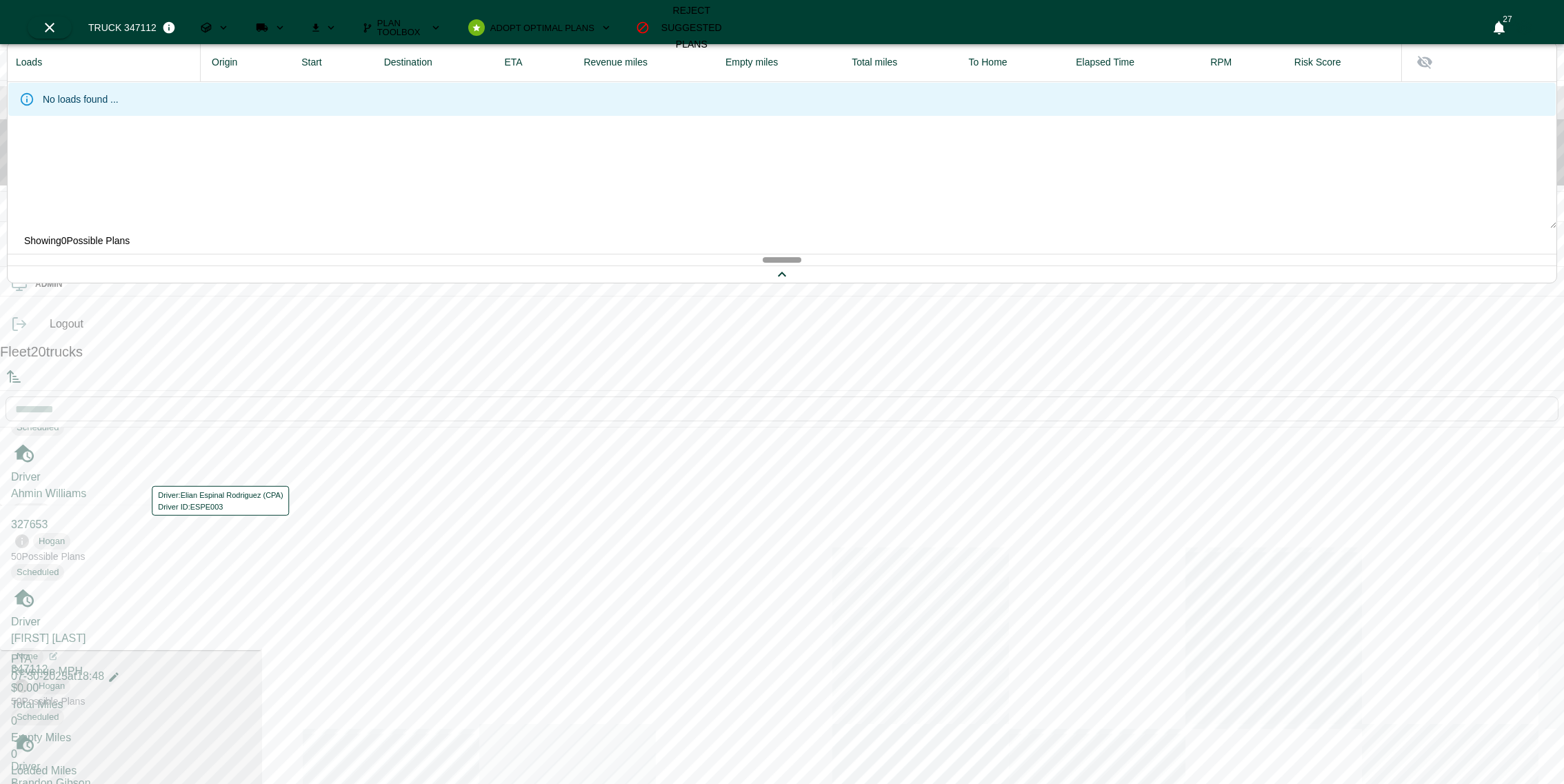 click on "OPS Planning Fleet Freight Analytics System Health ADMIN Logout Fleet 20  trucks ​ 317039 Hogan 50  Possible Plan s Scheduled Driver Allen Irving None Revenue MPH $0.00 Total Miles 0 Empty Miles 0 Loaded Miles 0 PTA 07-21-2025  at  21:02 327648 Hogan 50  Possible Plan s Scheduled Driver Ahmin Williams Weekly Revenue MPH $0.00 Total Miles 0 Empty Miles 0 Loaded Miles 0 PTA 07-30-2025  at  18:48 327653 Hogan 50  Possible Plan s Scheduled Driver Cheikh Diebate None Revenue MPH $0.00 Total Miles 0 Empty Miles 0 Loaded Miles 0 PTA 07-30-2025  at  18:48 347112 Hogan 50  Possible Plan s Scheduled Driver Brandon Gibson None Revenue MPH $0.00 Total Miles 0 Empty Miles 0 Loaded Miles 0 PTA 07-30-2025  at  18:48 347113 Hogan 50  Possible Plan s Scheduled Driver Elian Espinal Rodriguez None Revenue MPH $0.00 Total Miles 0 Empty Miles 0 Loaded Miles 0 PTA 07-30-2025  at  20:23 327423 Hogan 50  Possible Plan s Scheduled Driver Garvens Badette None Revenue MPH $0.00 Total Miles 0 Empty Miles 0 Loaded Miles 0 s" at bounding box center [782, 605] 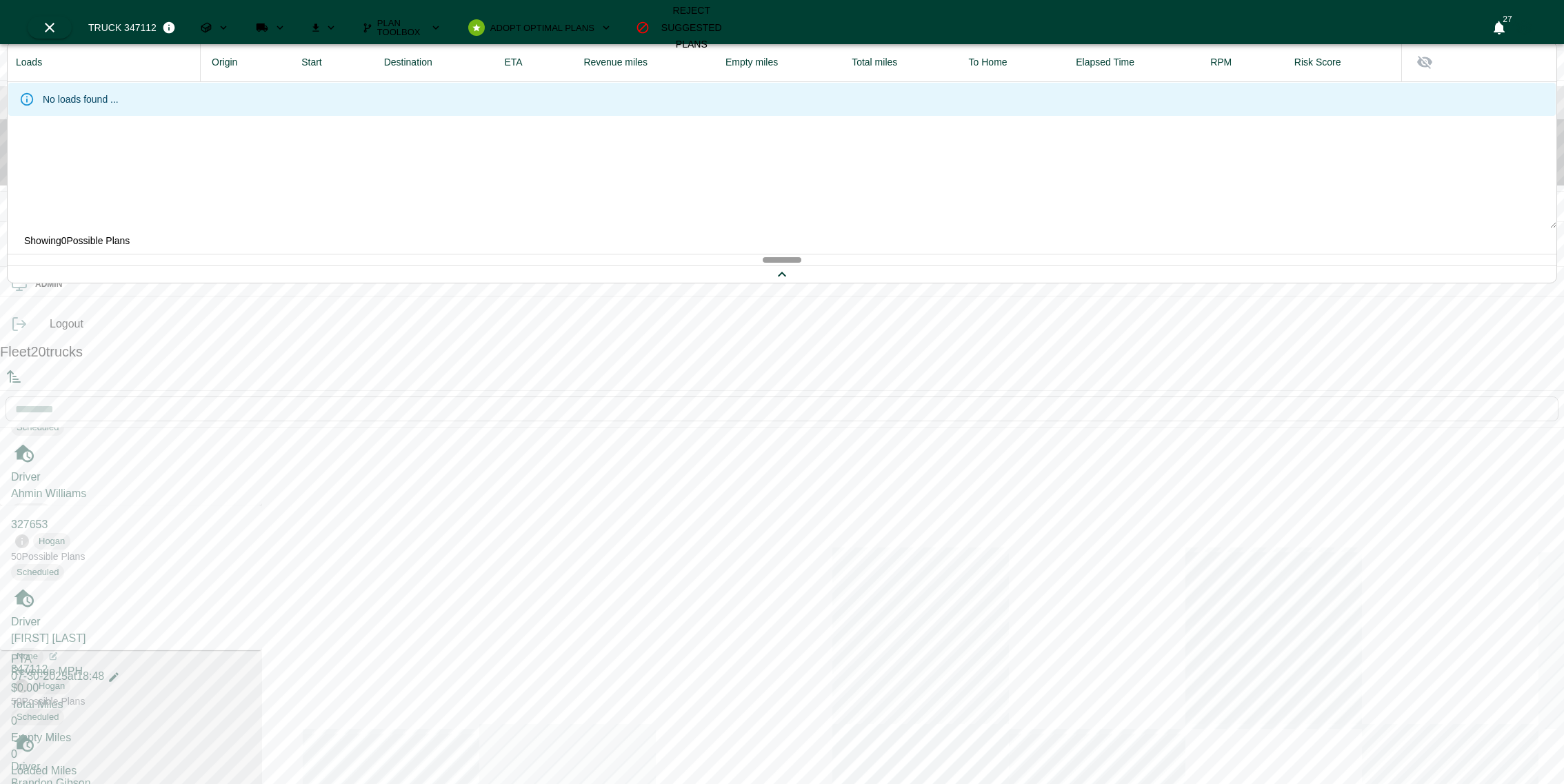 click on "Driver Elian Espinal Rodriguez None Revenue MPH $0.00 Total Miles 0 Empty Miles 0 Loaded Miles 0 PTA 07-30-2025  at  20:23" at bounding box center [131, 1011] 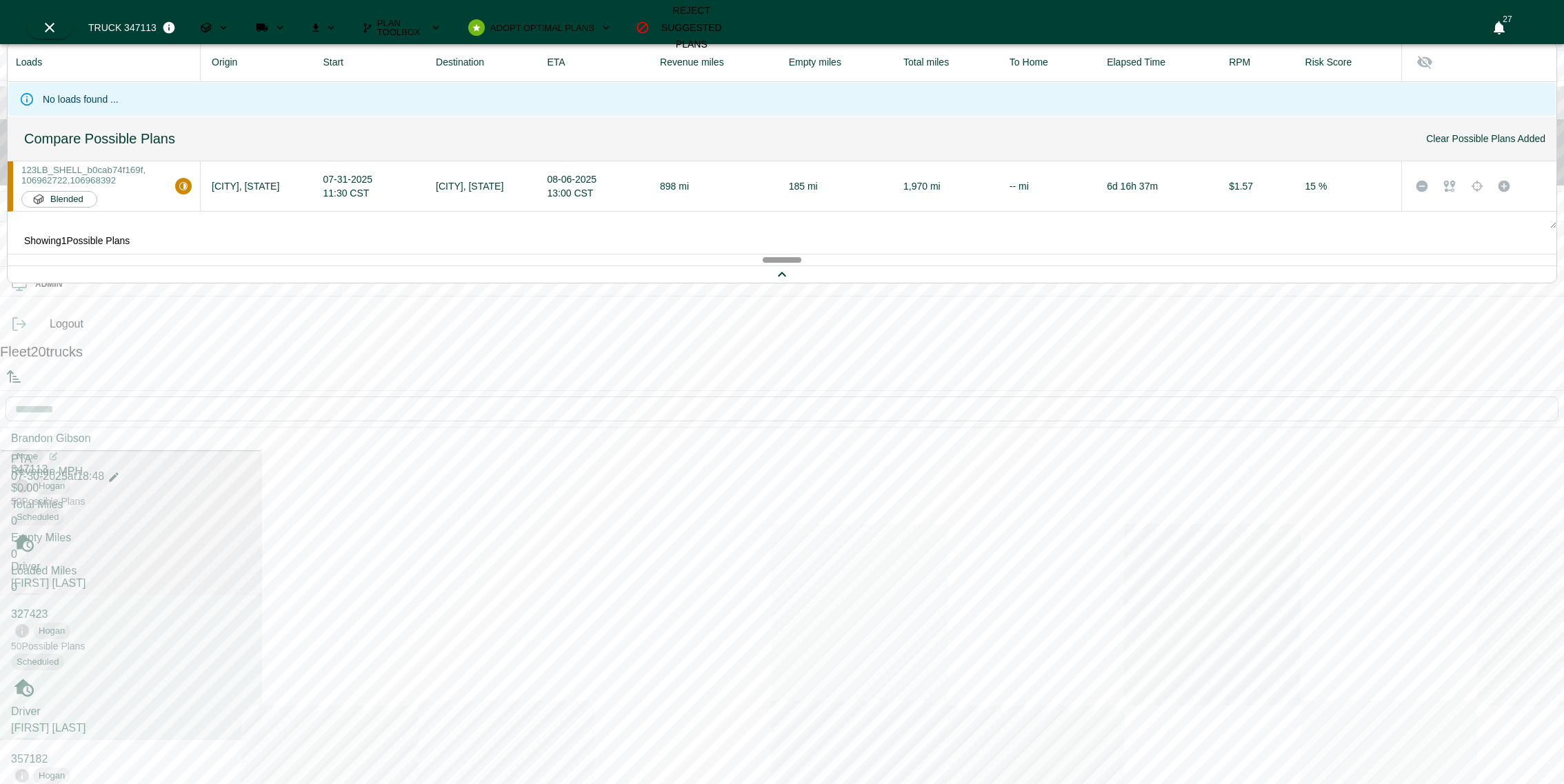 scroll, scrollTop: 575, scrollLeft: 0, axis: vertical 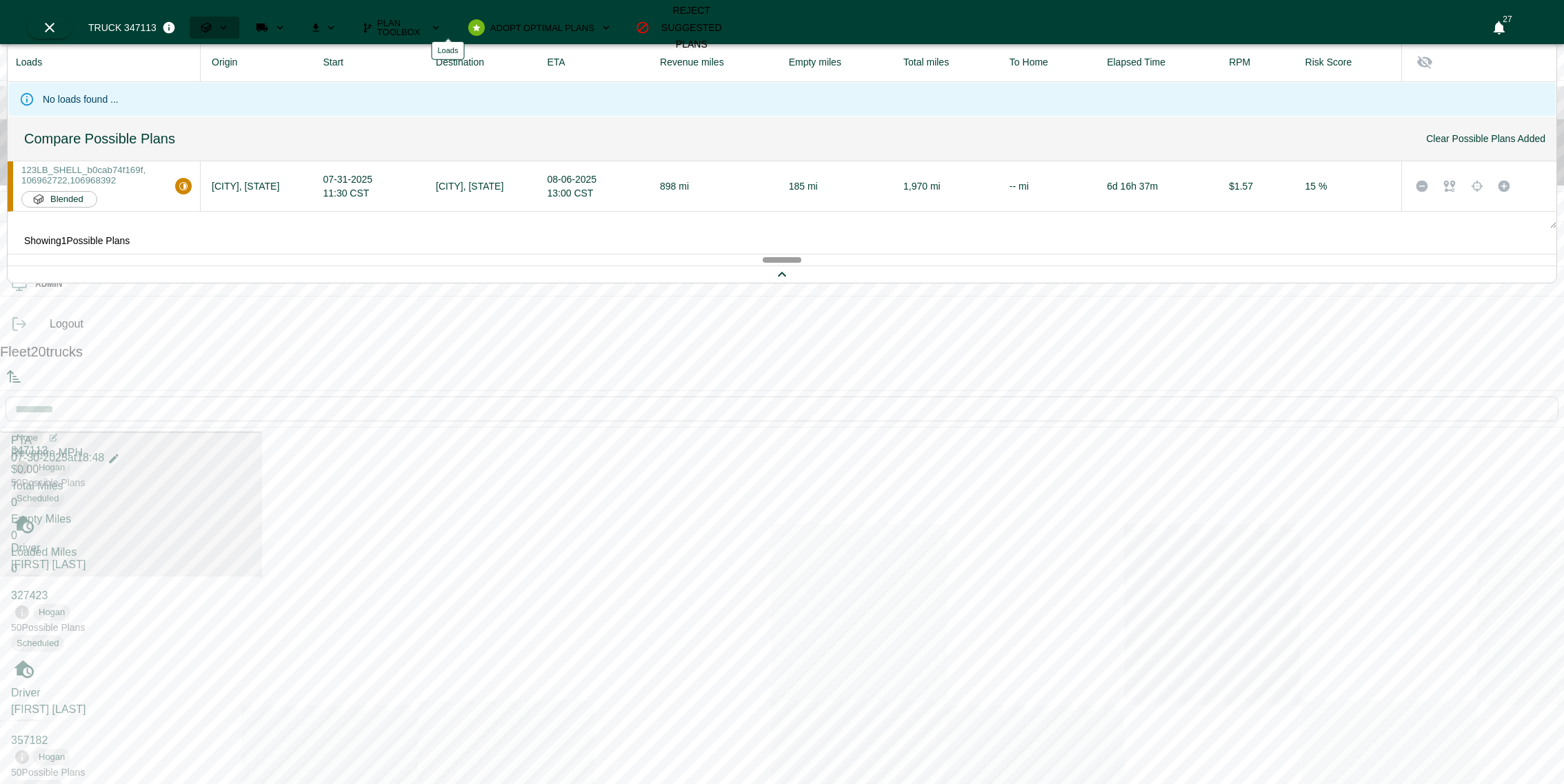 click at bounding box center (214, 28) 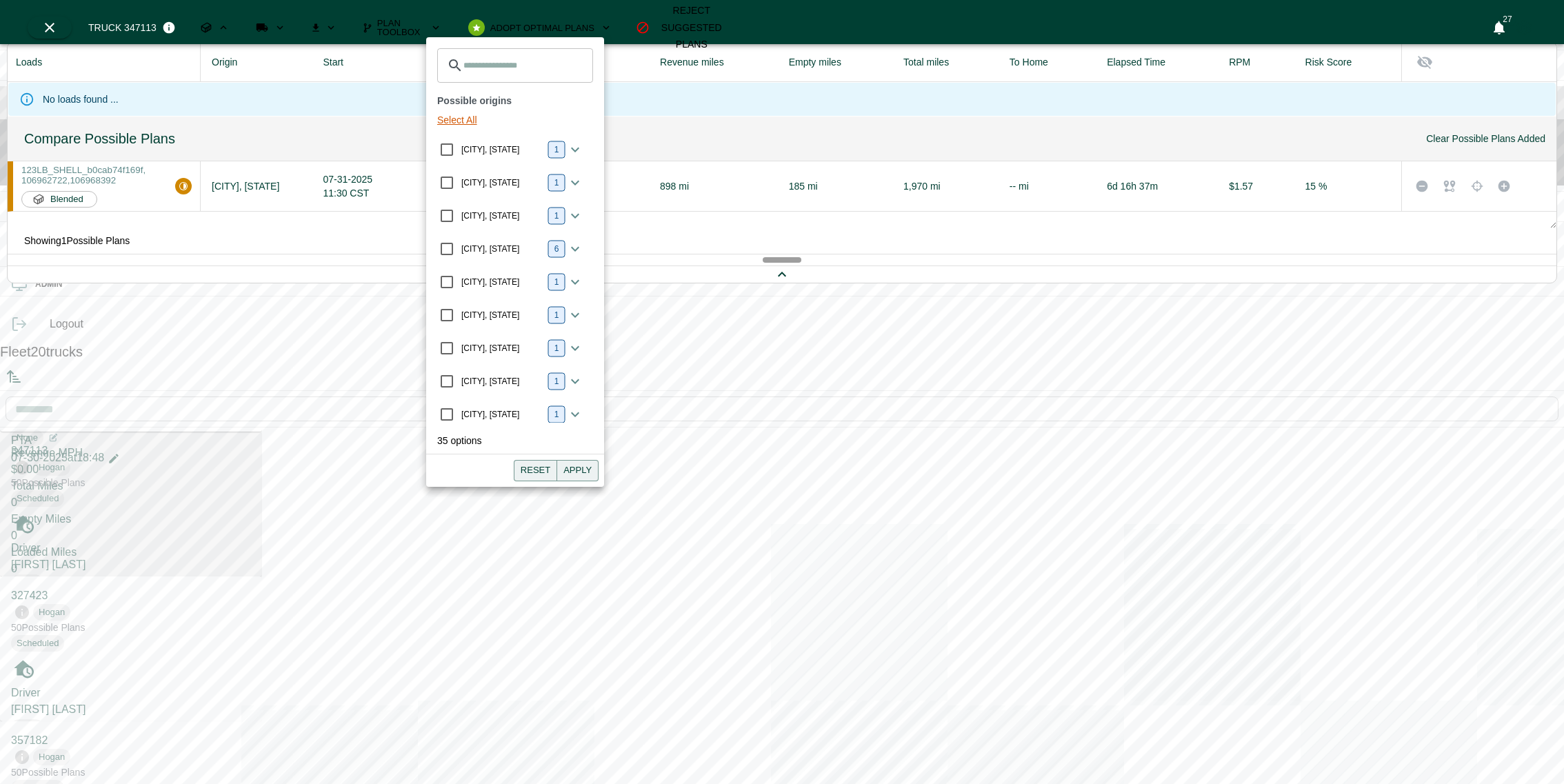 click on "Select All" at bounding box center [457, 120] 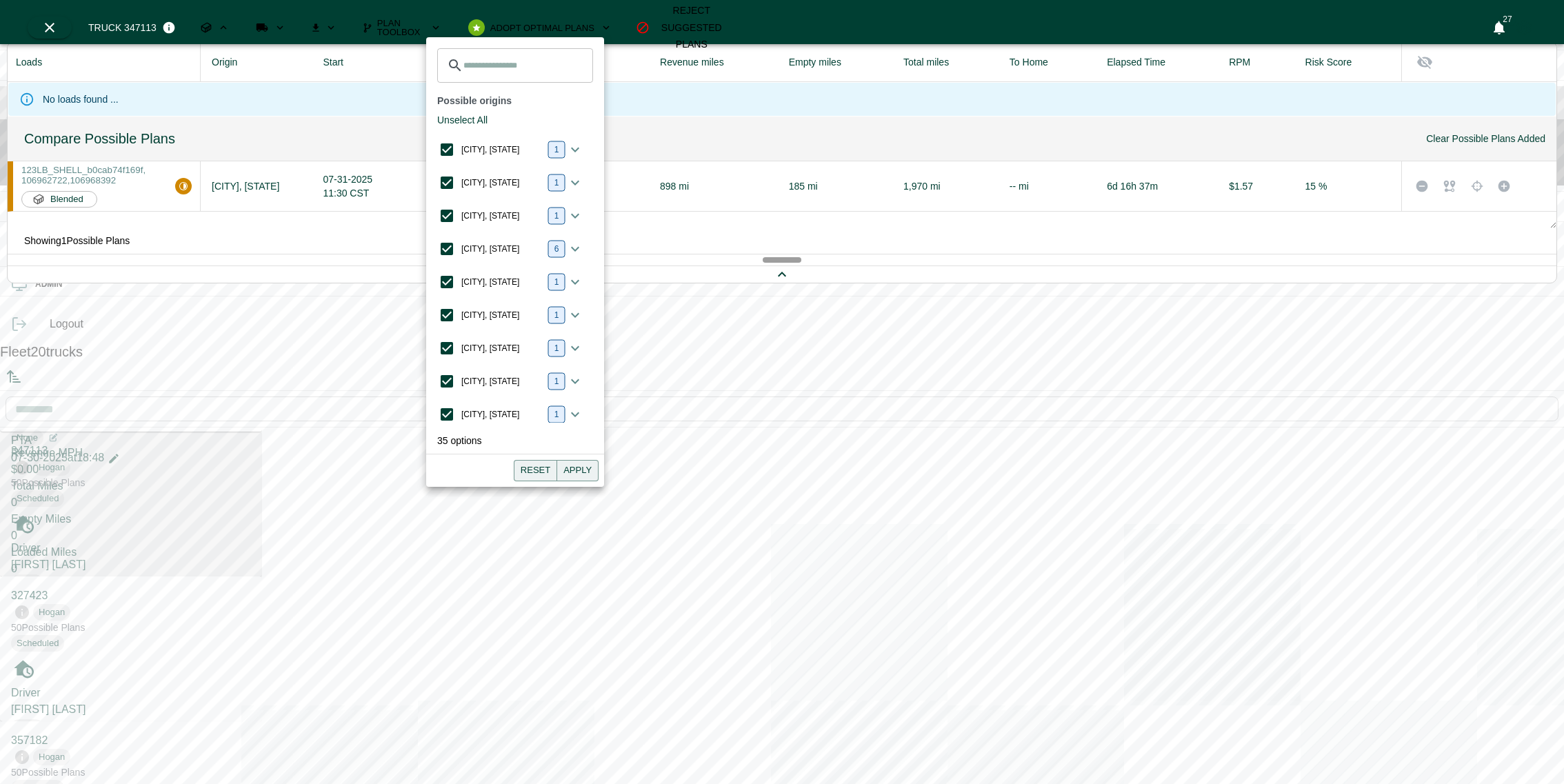 click on "Reset Apply" at bounding box center (515, 470) 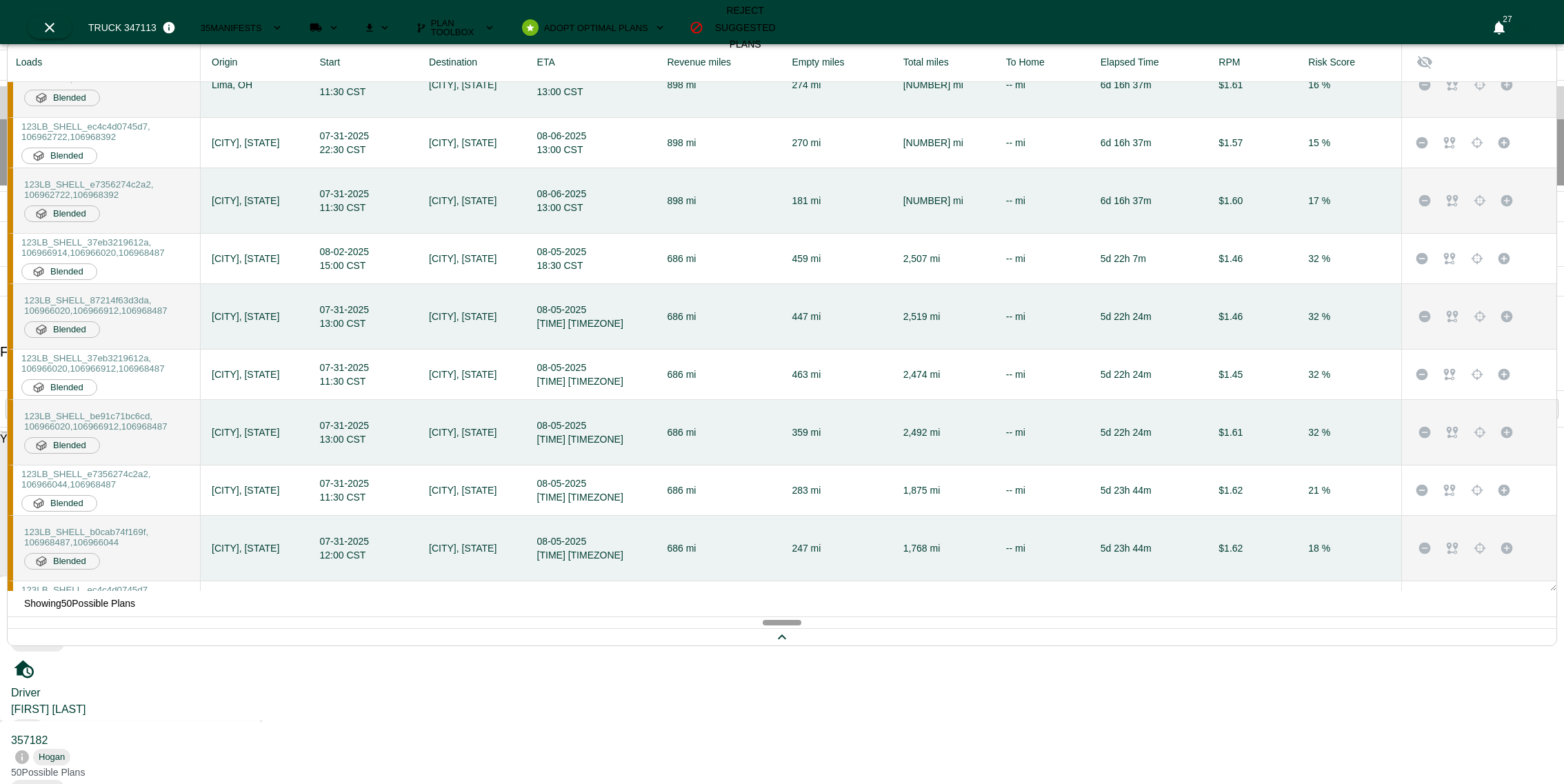 scroll, scrollTop: 163, scrollLeft: 0, axis: vertical 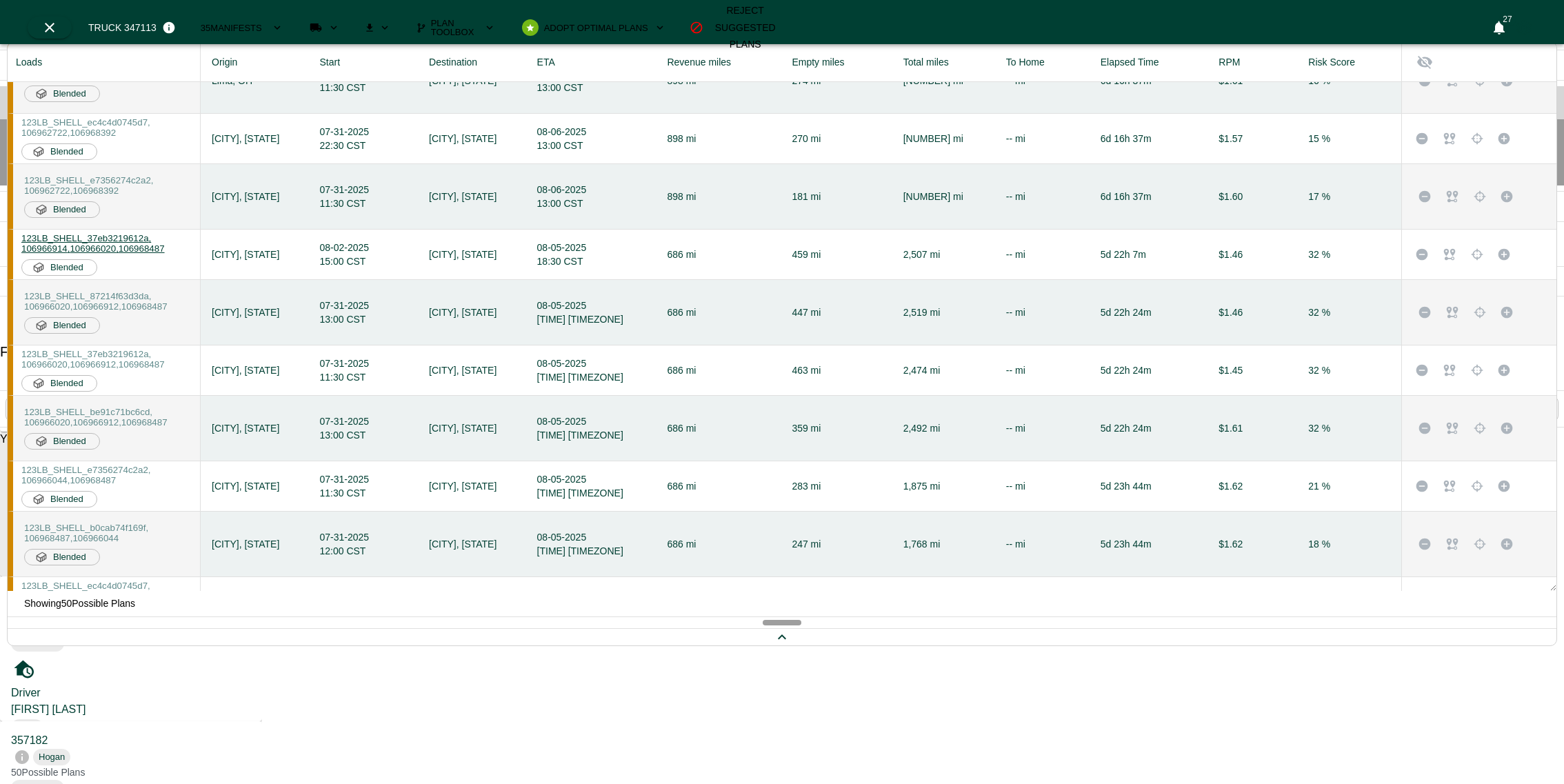 click on "106968487" at bounding box center [141, 248] 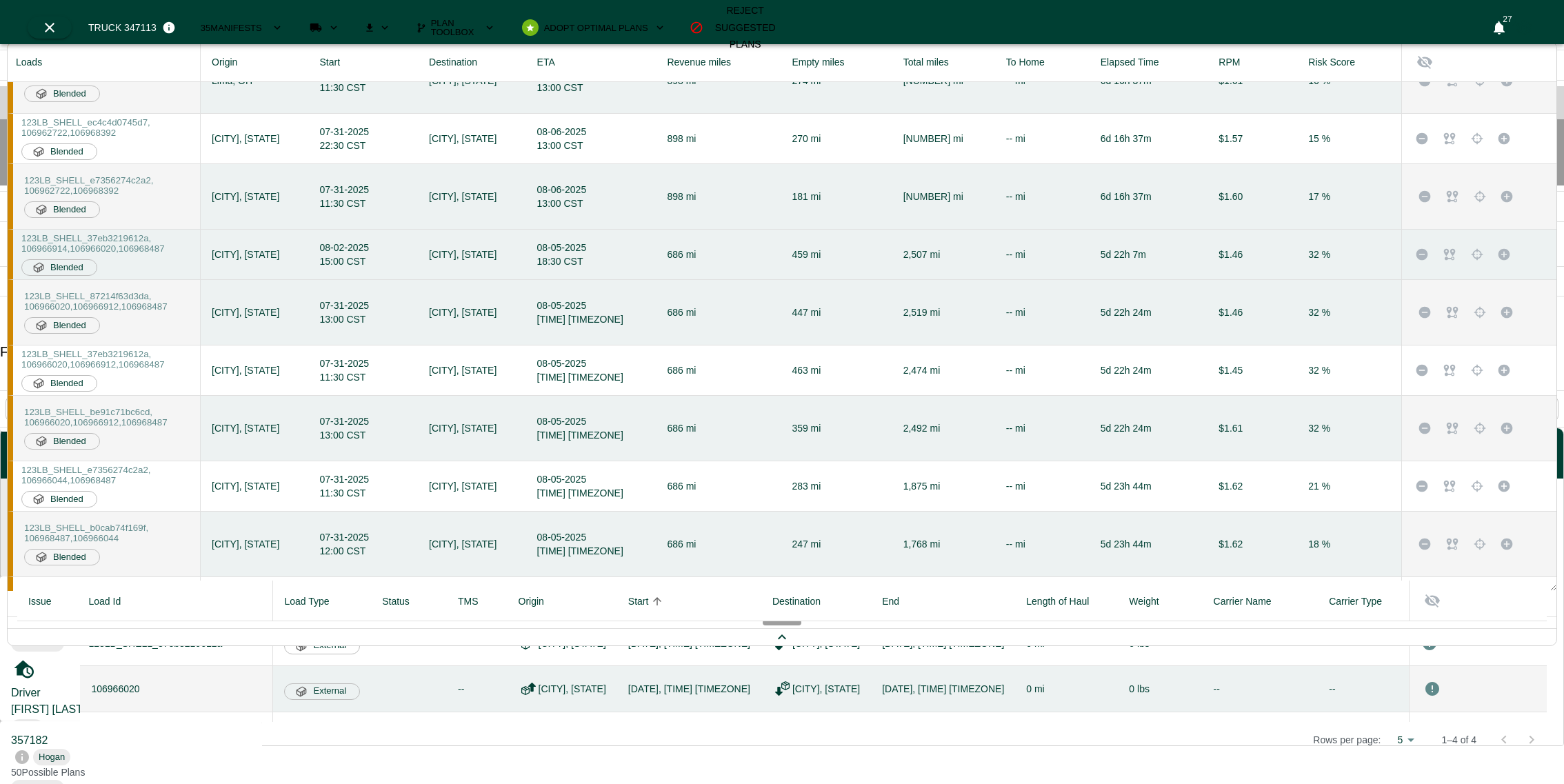 scroll, scrollTop: 339, scrollLeft: 0, axis: vertical 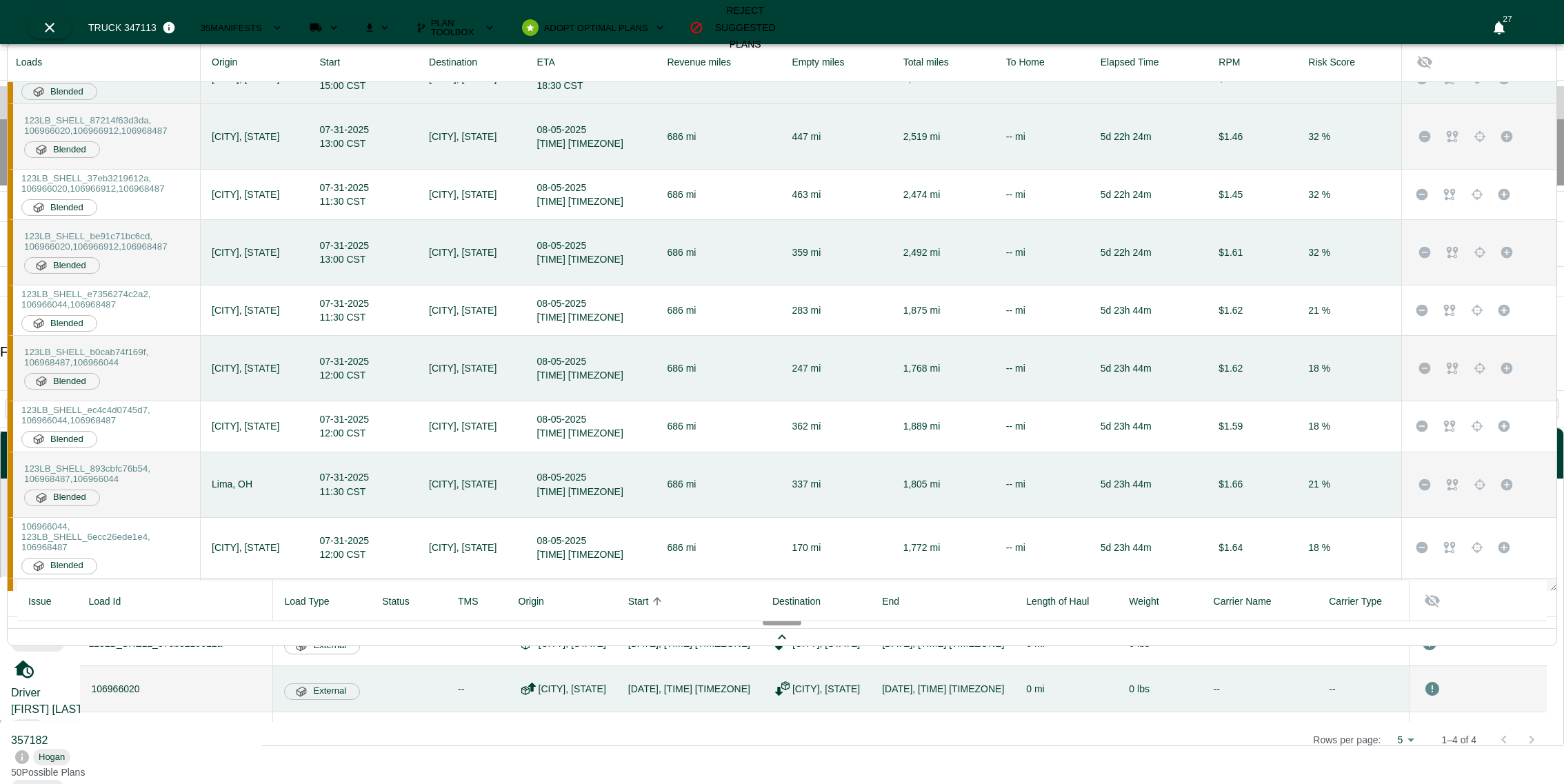 click 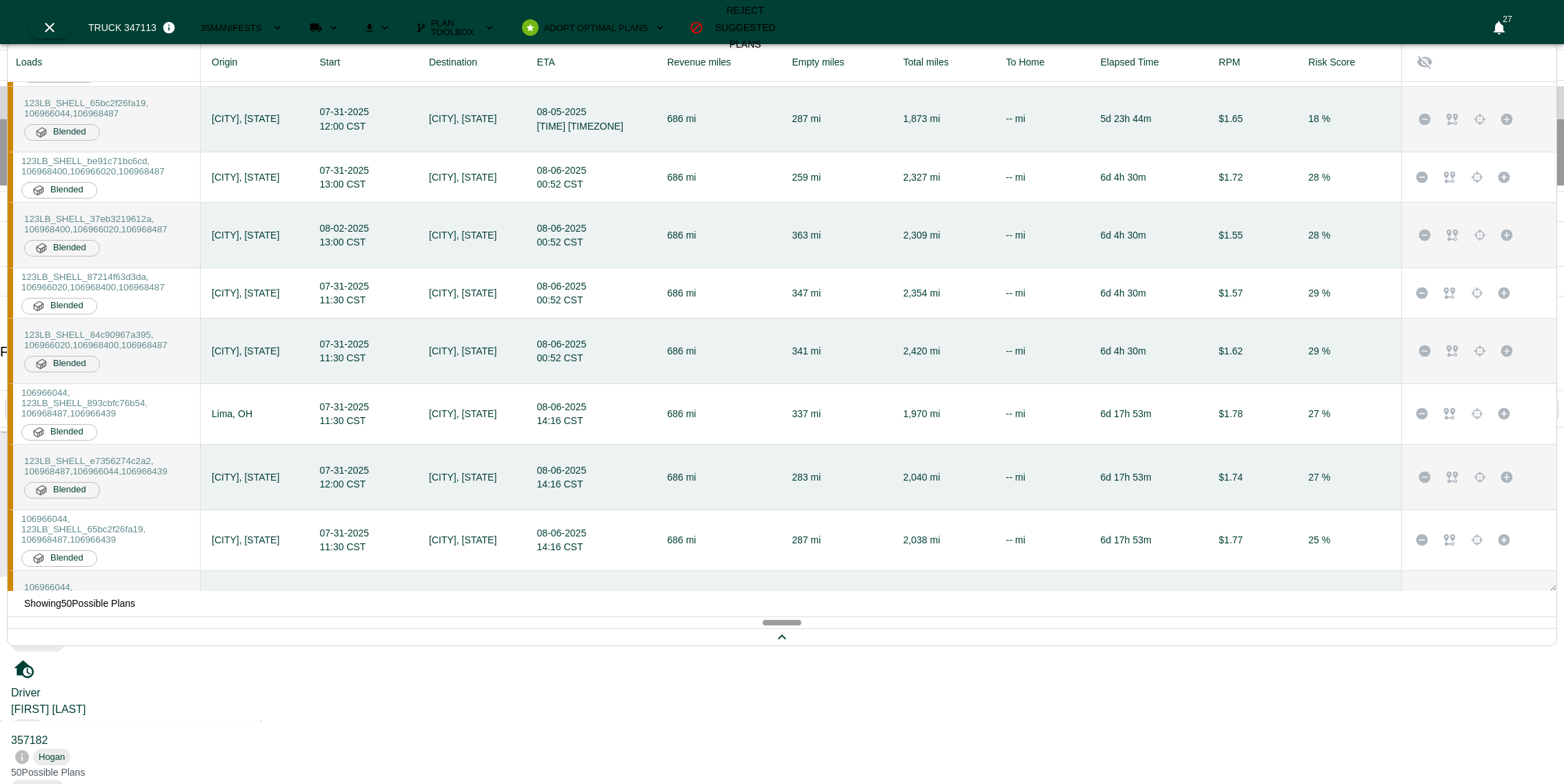 scroll, scrollTop: 0, scrollLeft: 5, axis: horizontal 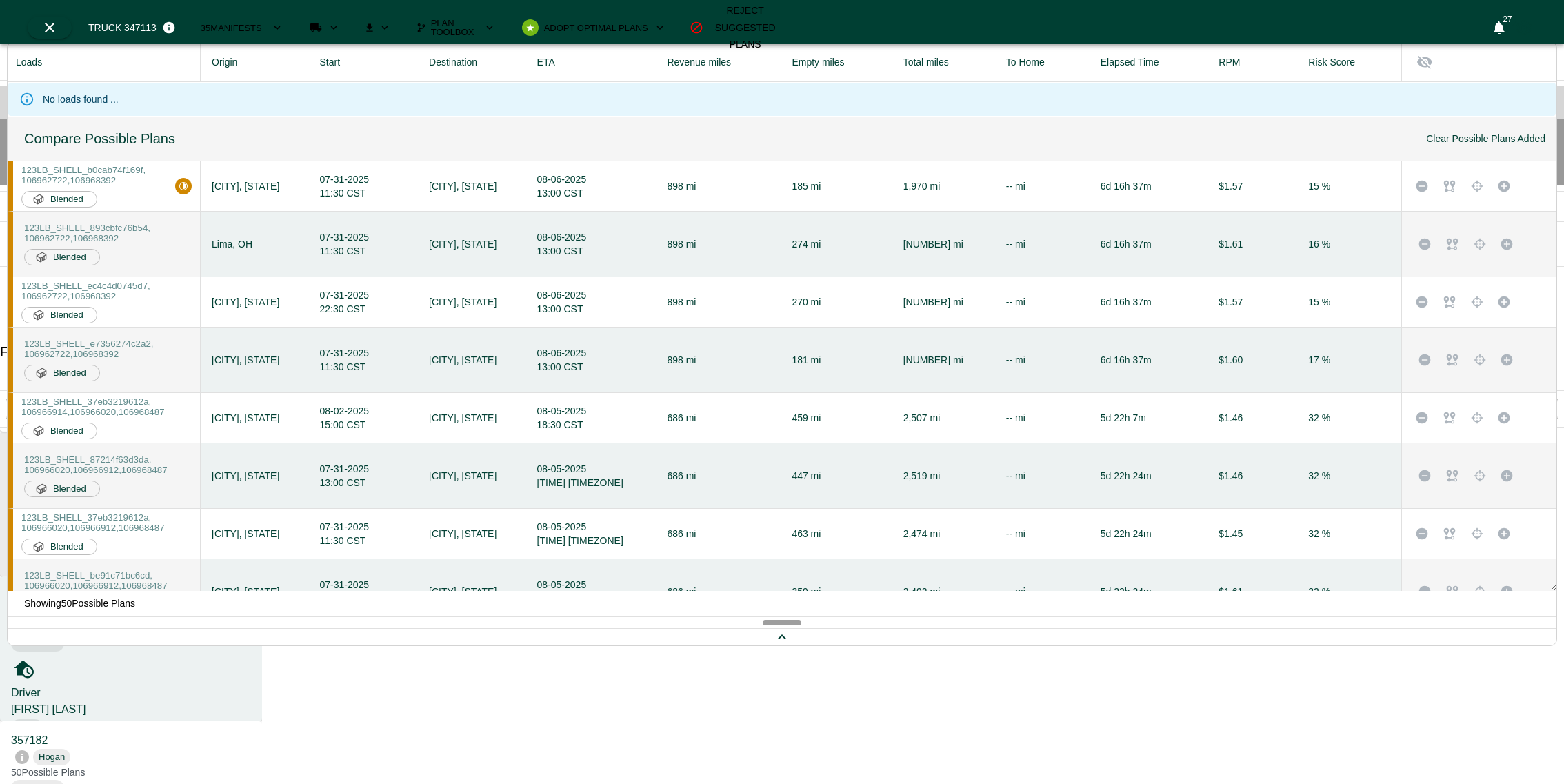 click on "Total Miles" at bounding box center [37, 775] 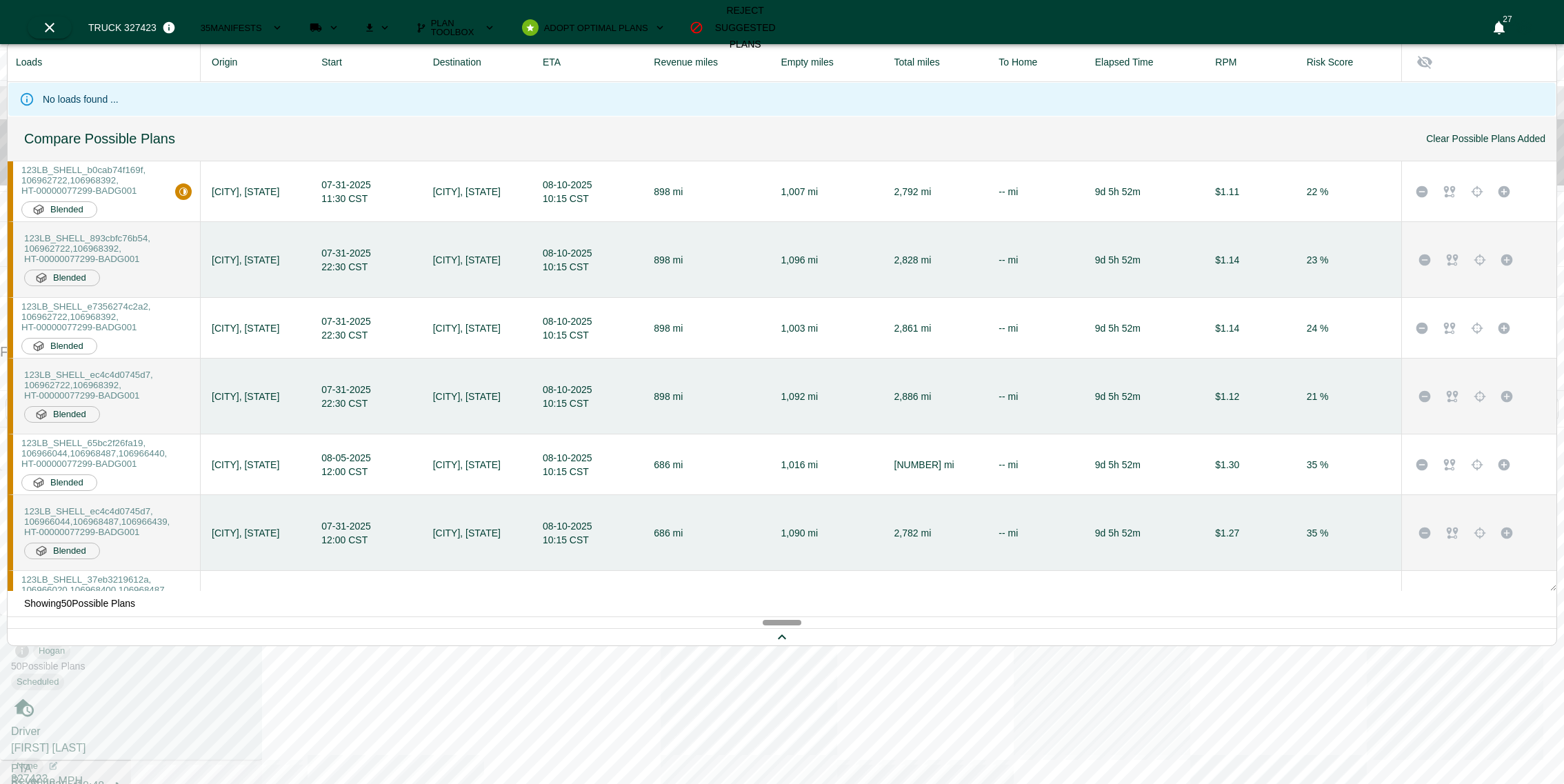 scroll, scrollTop: 397, scrollLeft: 0, axis: vertical 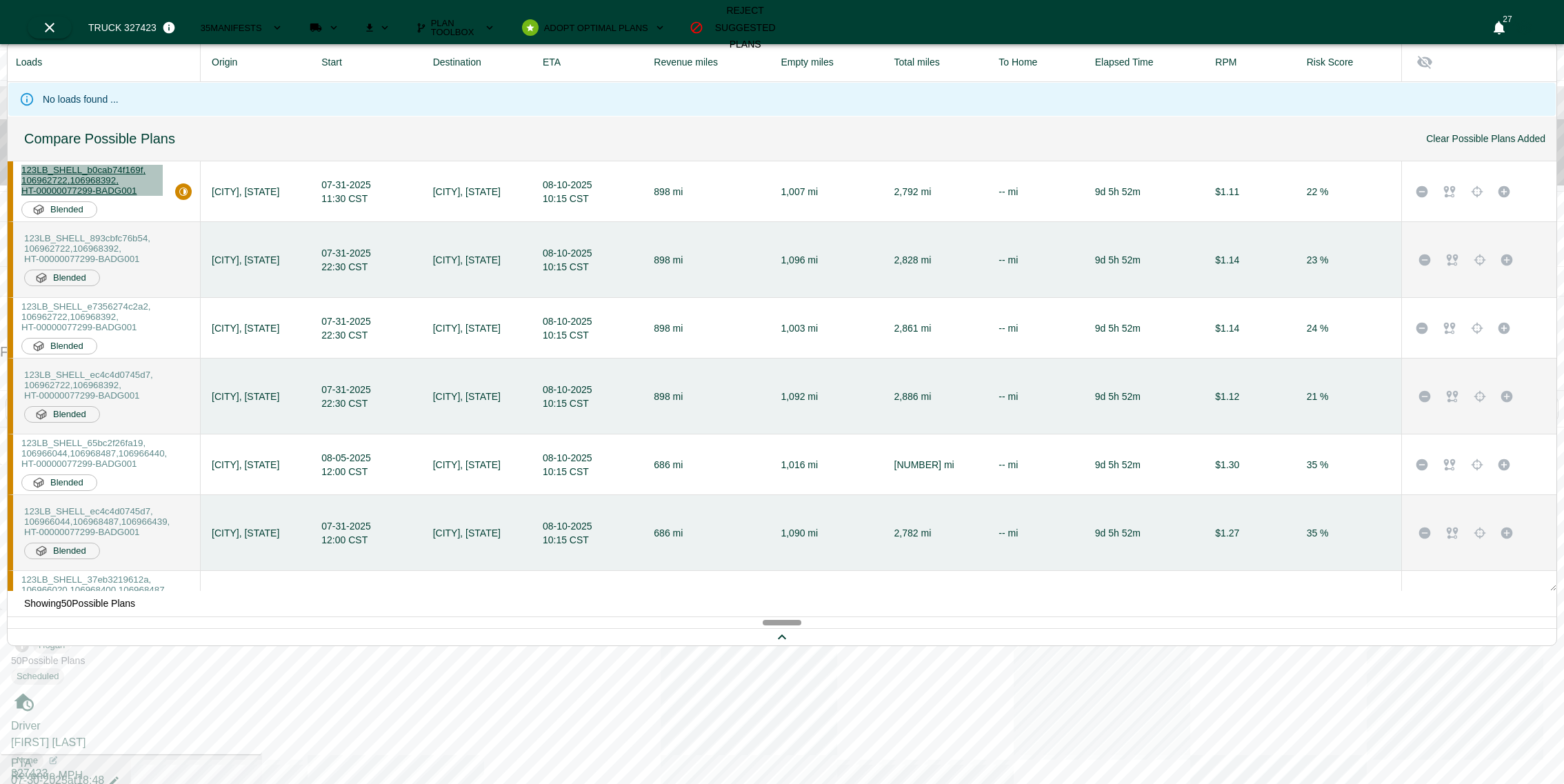 click on "123LB_SHELL_b0cab74f169f ," at bounding box center [83, 170] 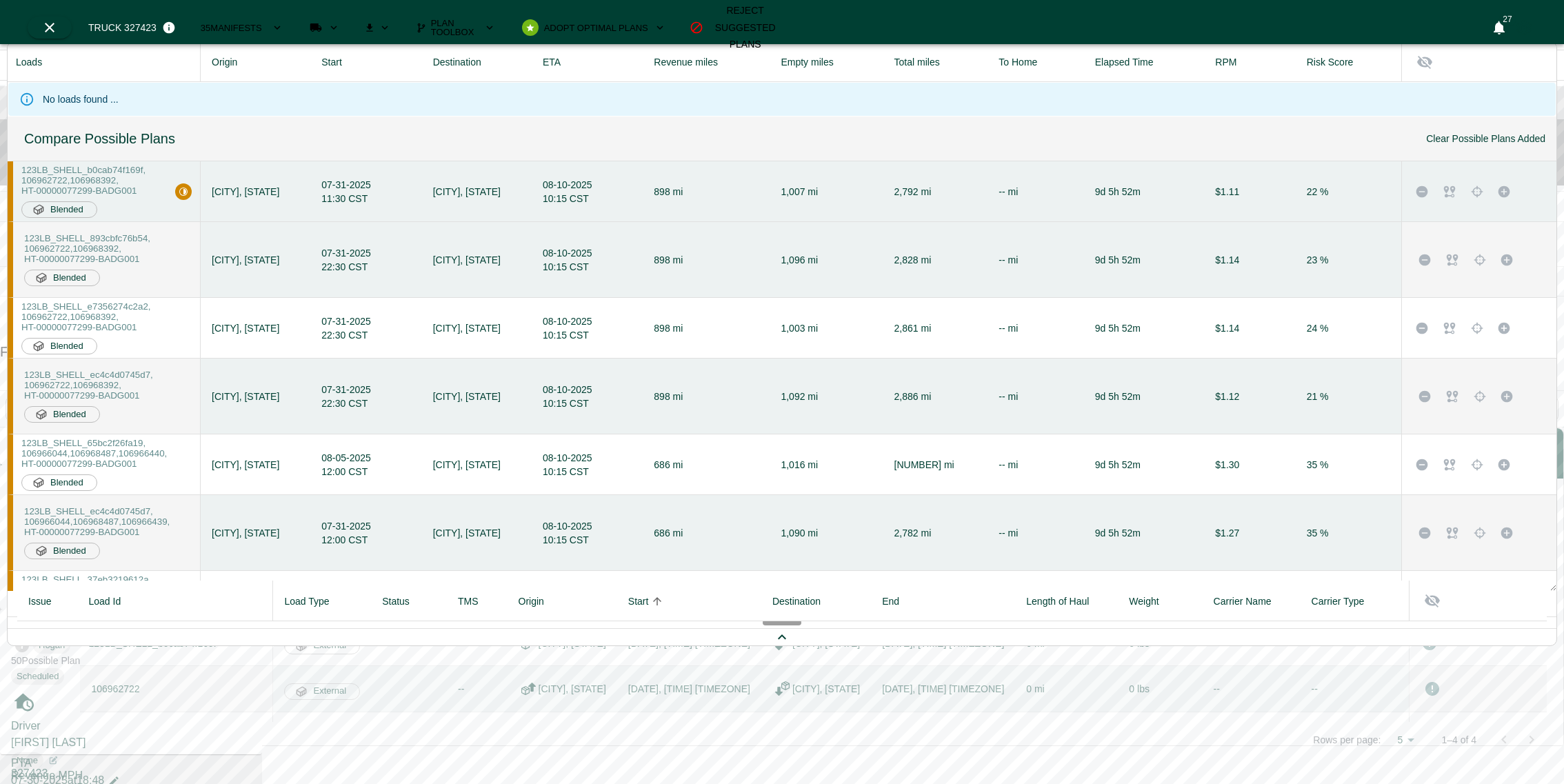 click on "Start sorted ascending" at bounding box center (648, 601) 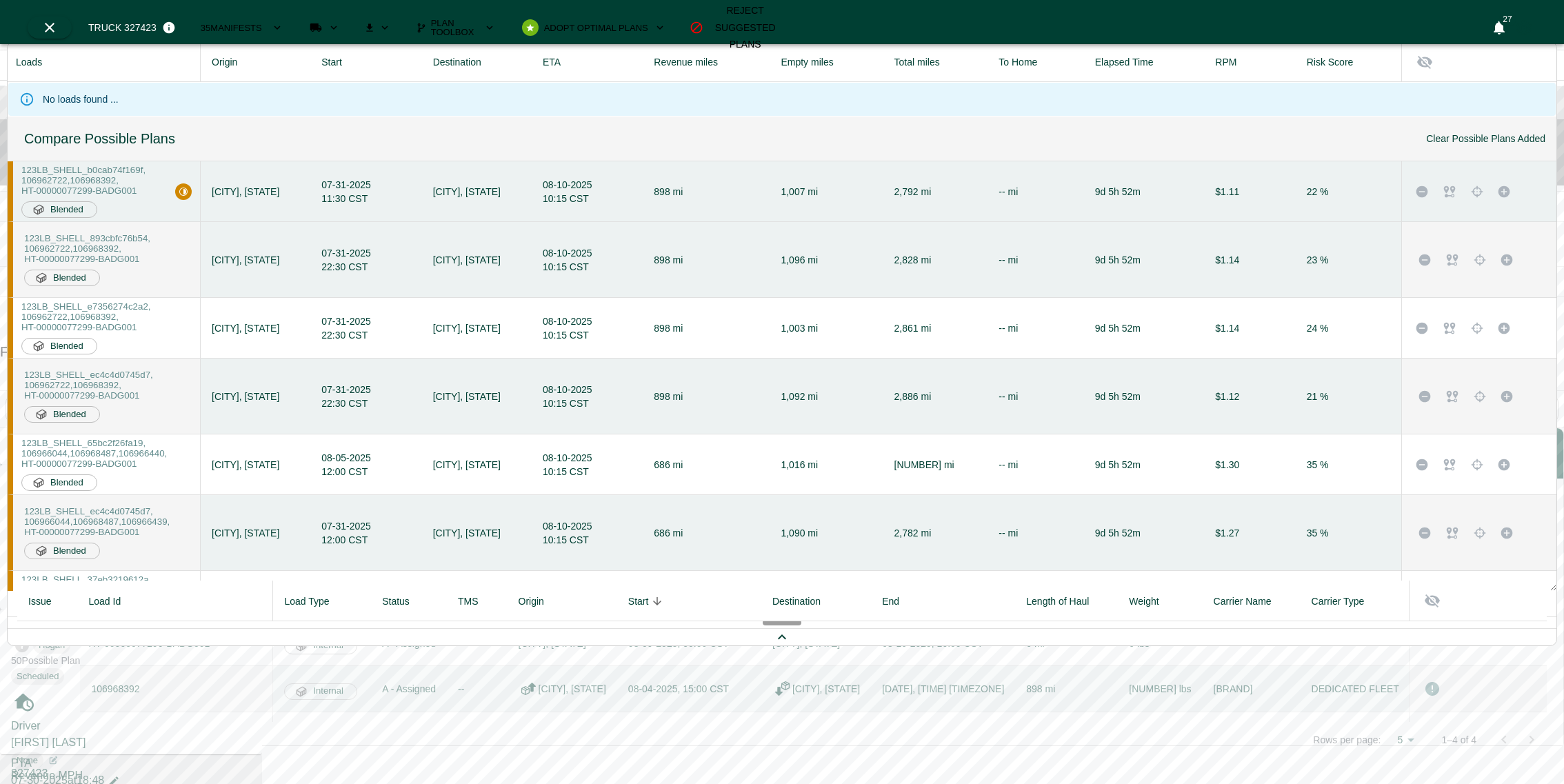 drag, startPoint x: 545, startPoint y: 499, endPoint x: 365, endPoint y: 503, distance: 180.04444 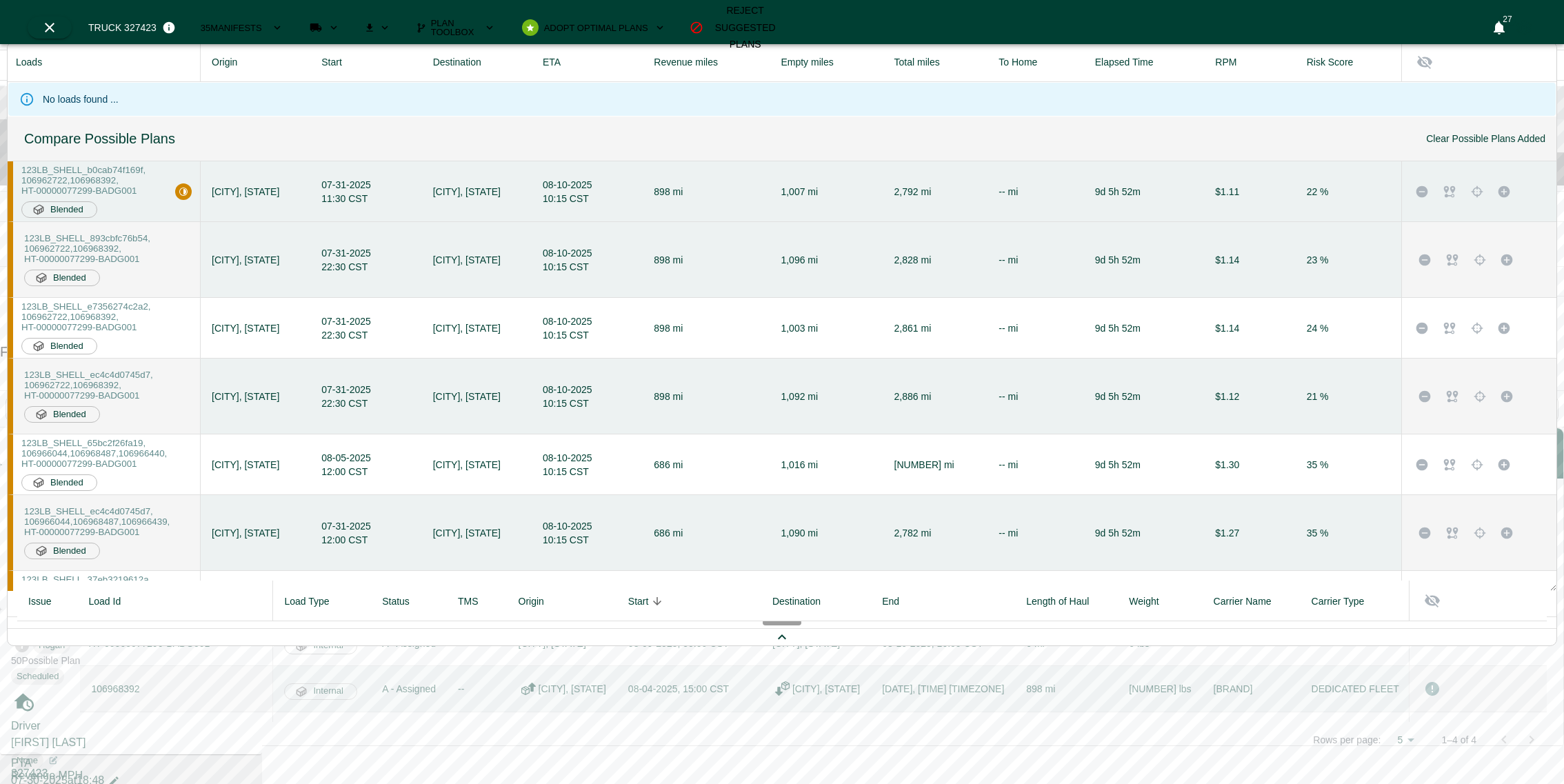 click 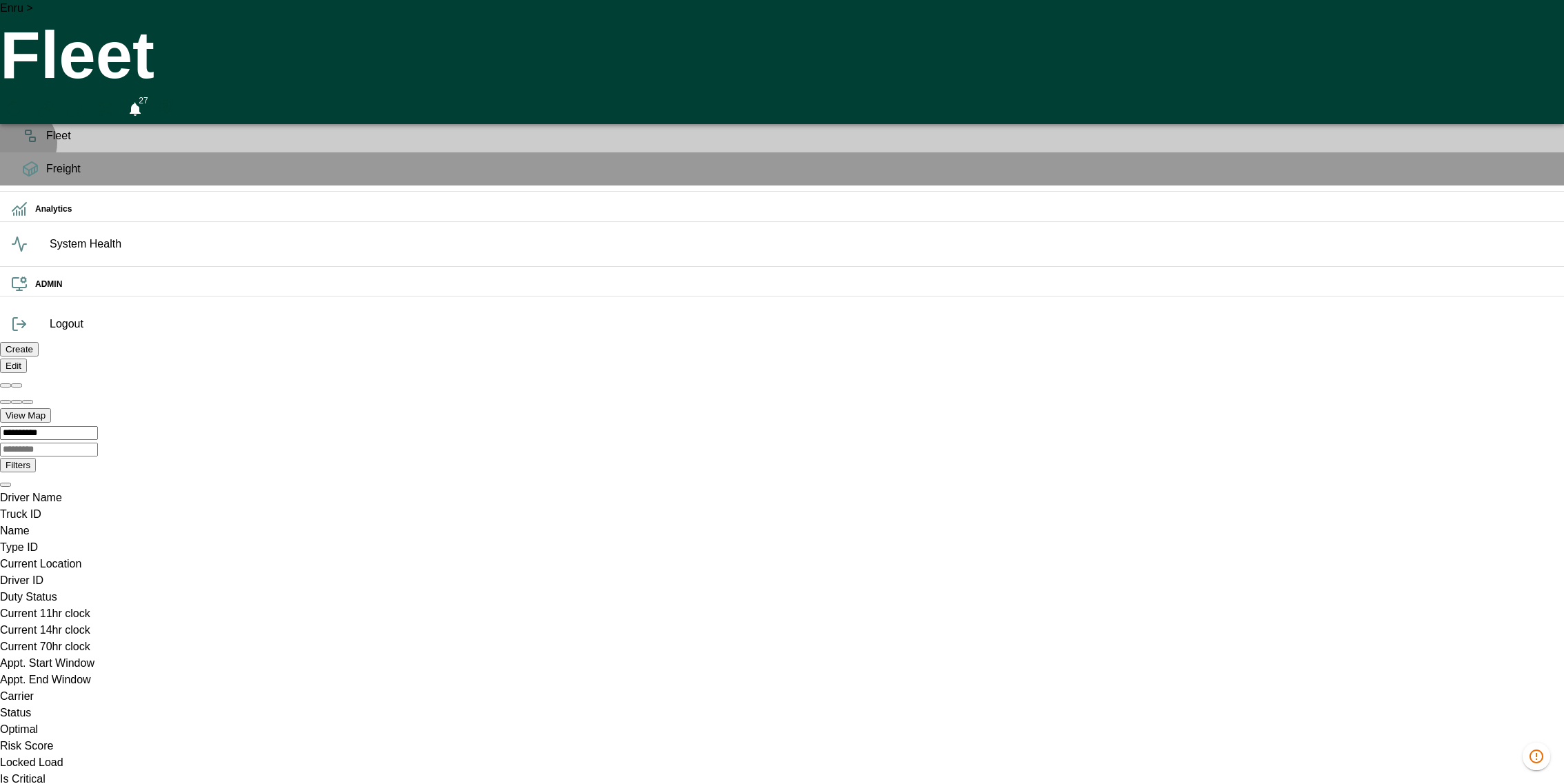 click on "Fleet" at bounding box center [799, 136] 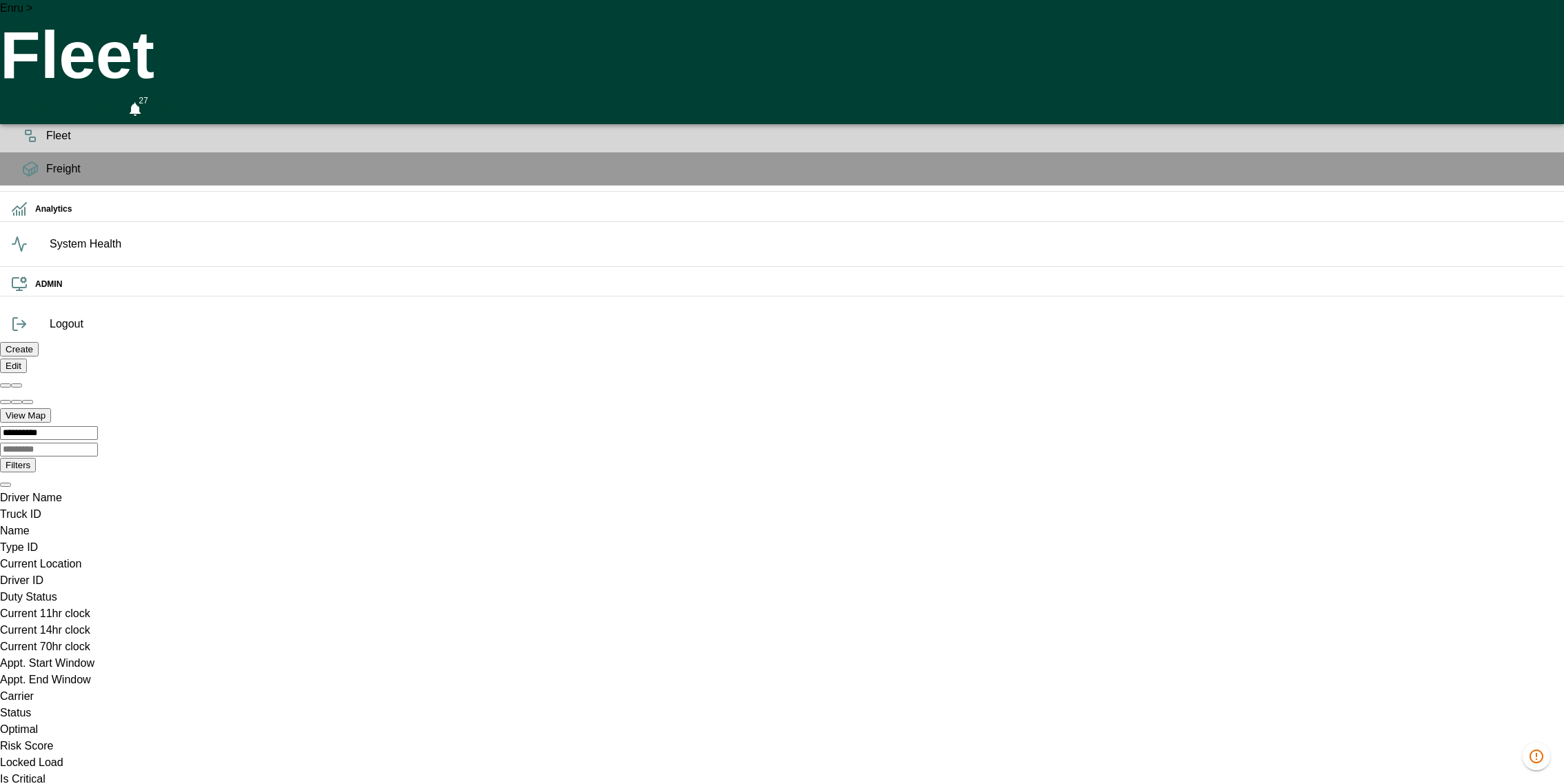 scroll, scrollTop: 0, scrollLeft: 149, axis: horizontal 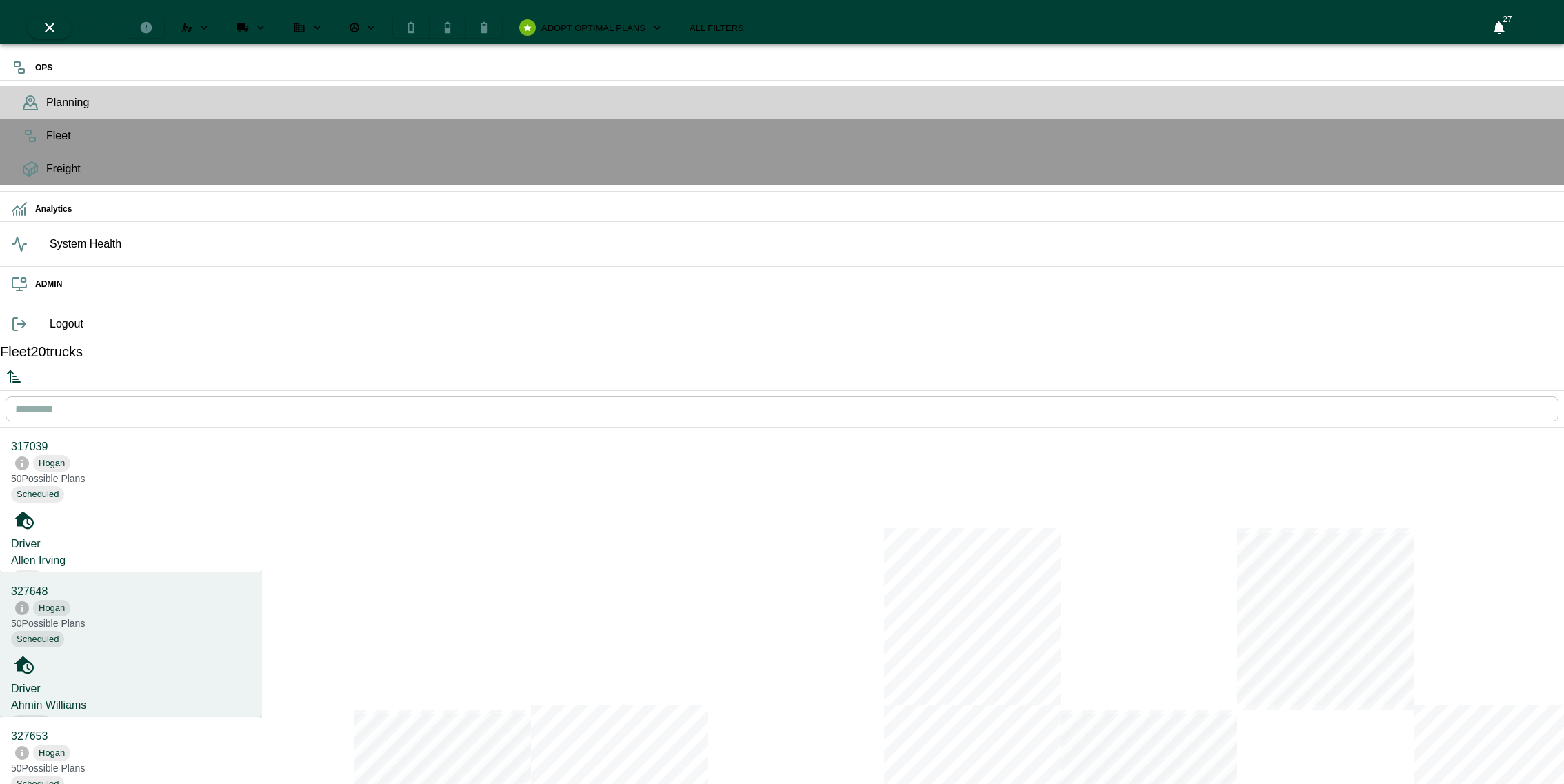 click on "$0.00" at bounding box center [131, 755] 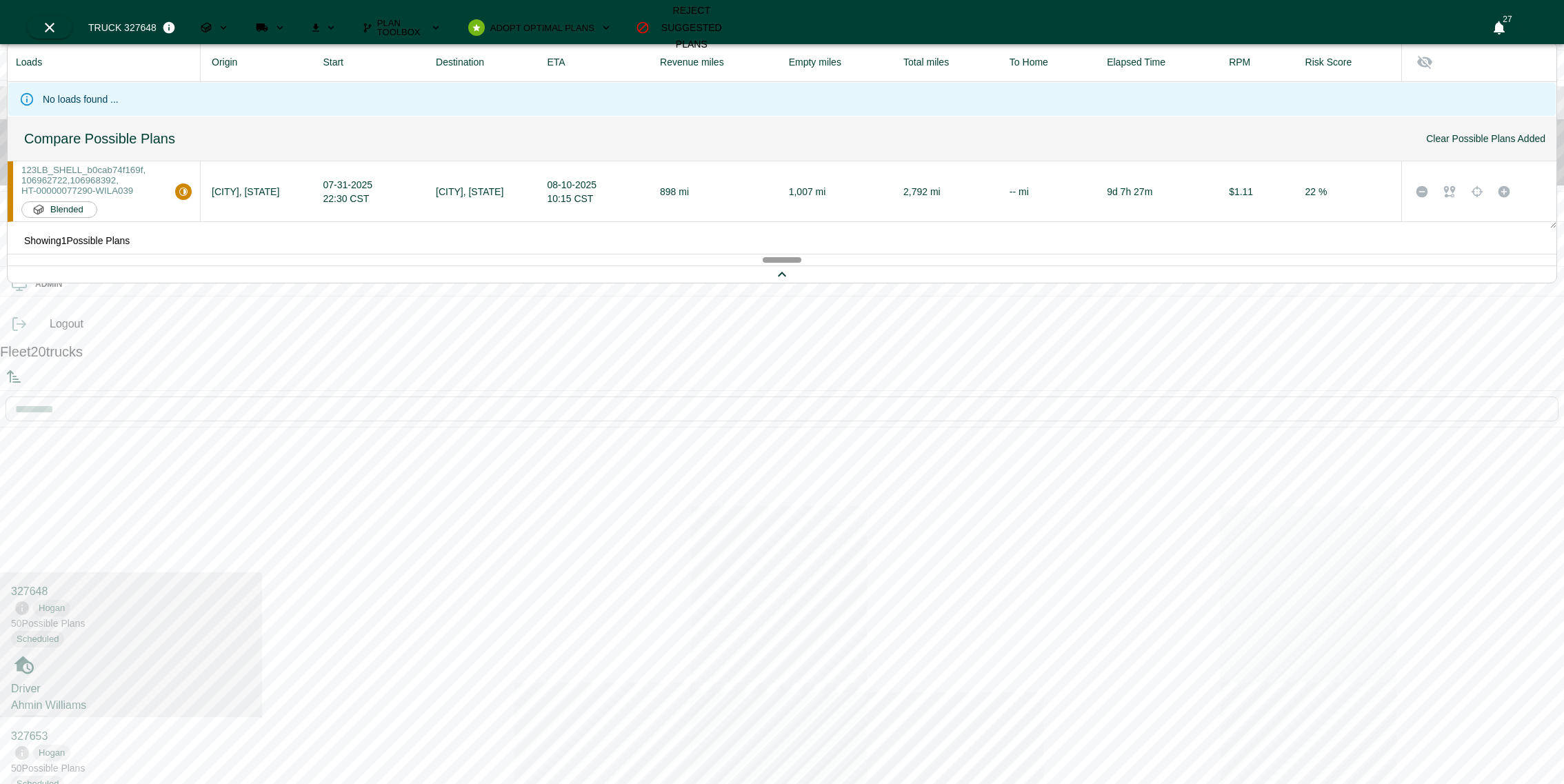 scroll, scrollTop: 321, scrollLeft: 0, axis: vertical 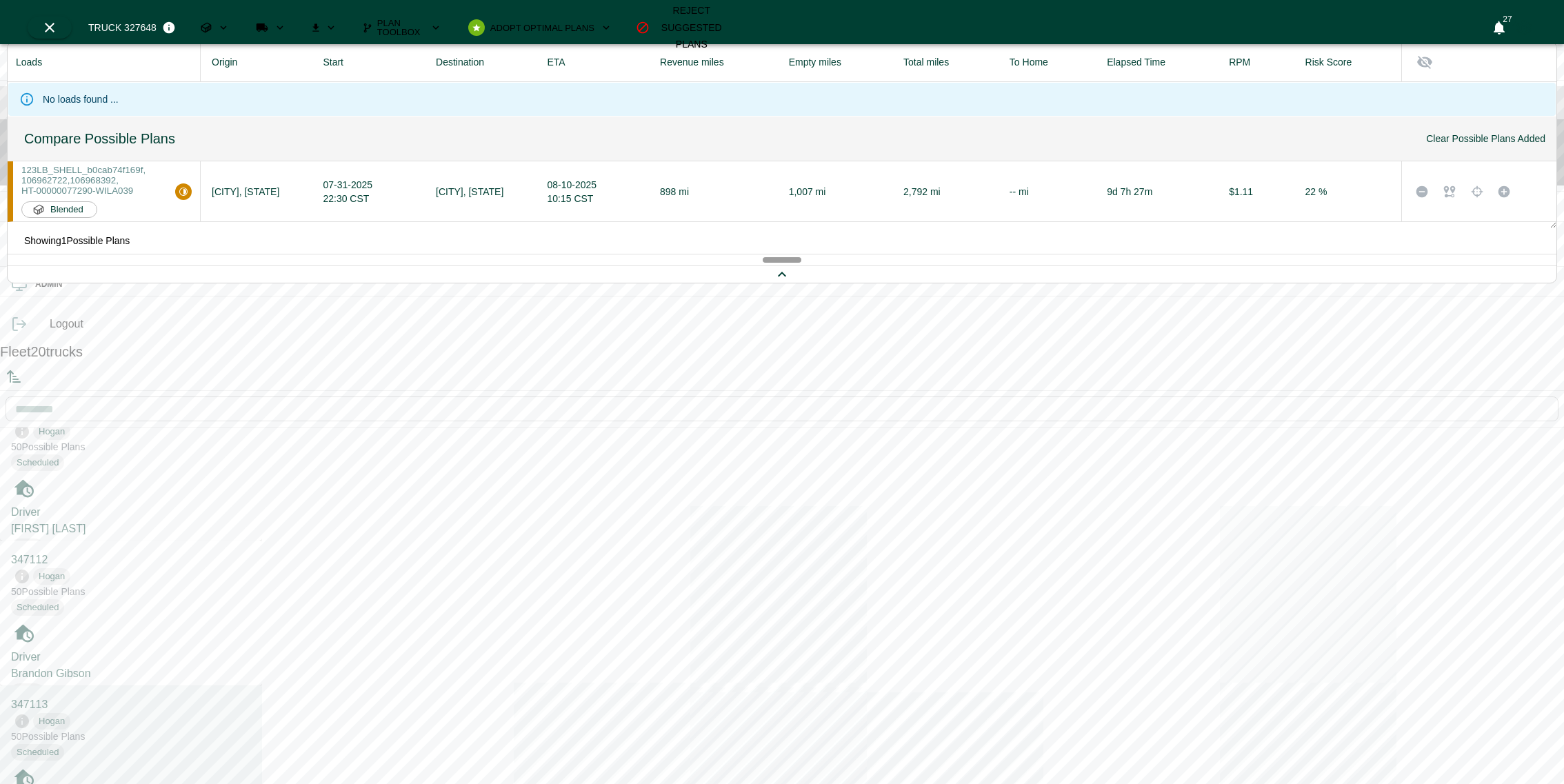 click on "Driver Elian Espinal Rodriguez None Revenue MPH $0.00 Total Miles 0 Empty Miles 0 Loaded Miles 0 PTA 07-30-2025  at  20:23" at bounding box center [131, 901] 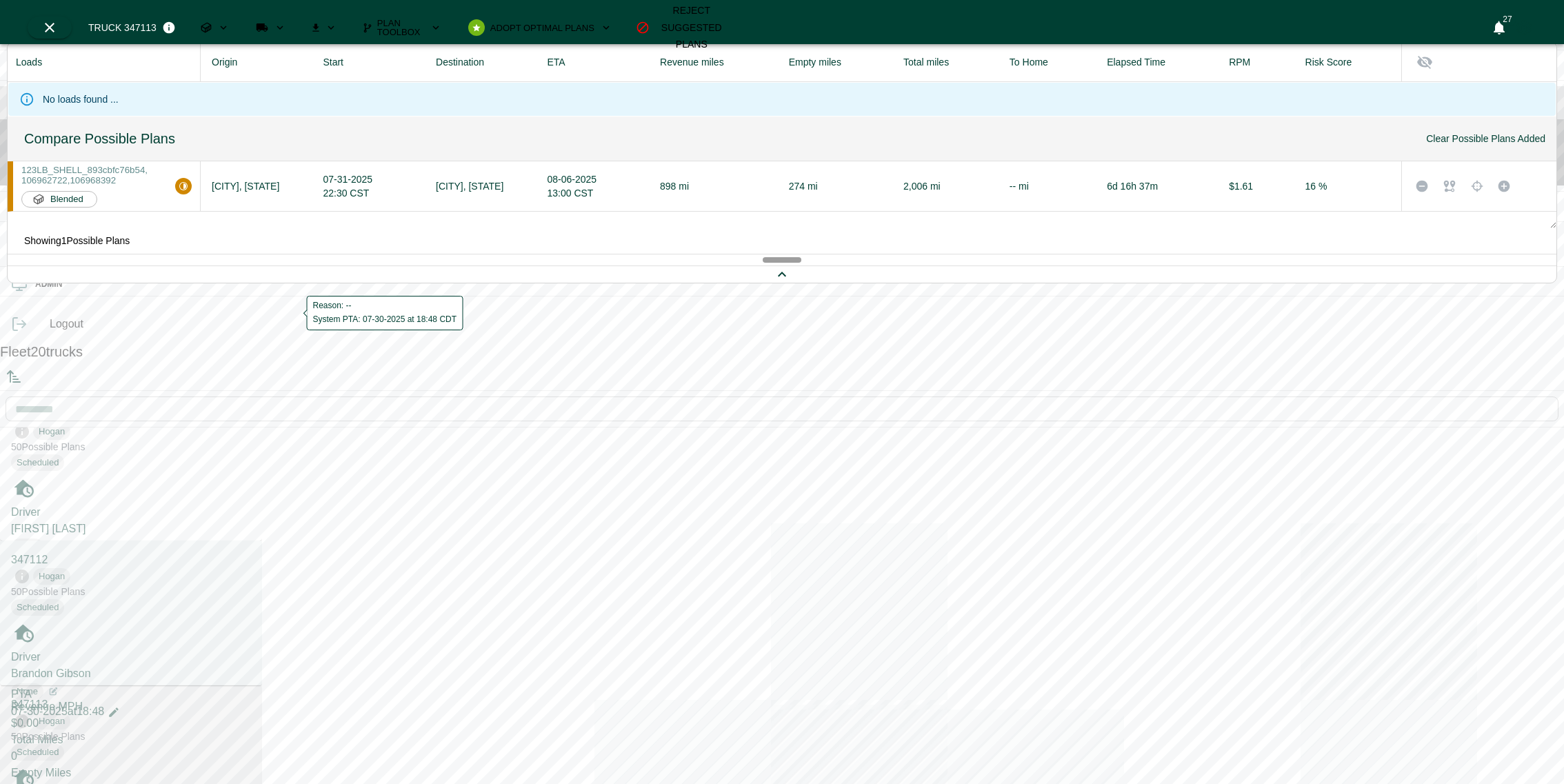 scroll, scrollTop: 410, scrollLeft: 0, axis: vertical 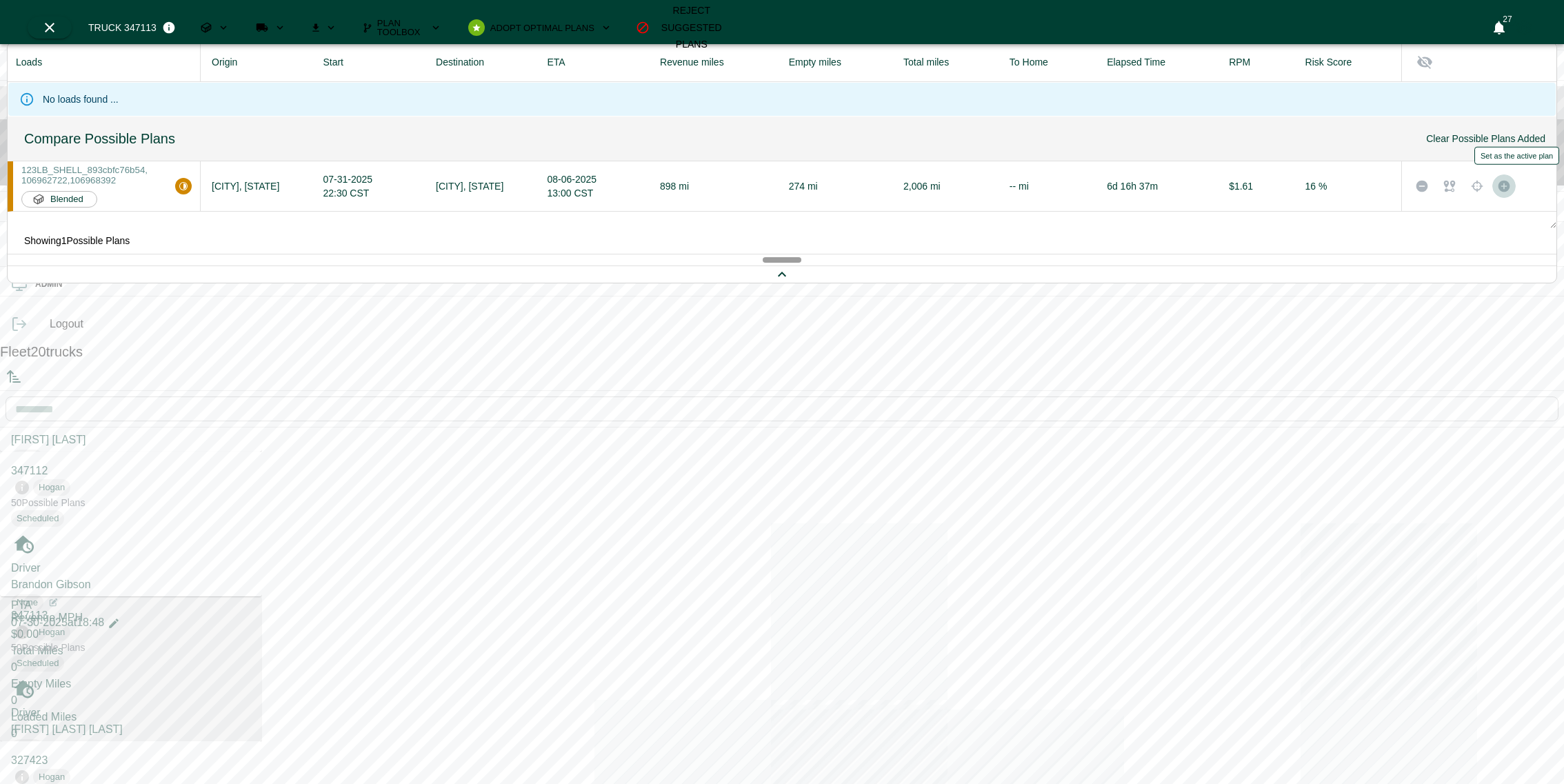 click 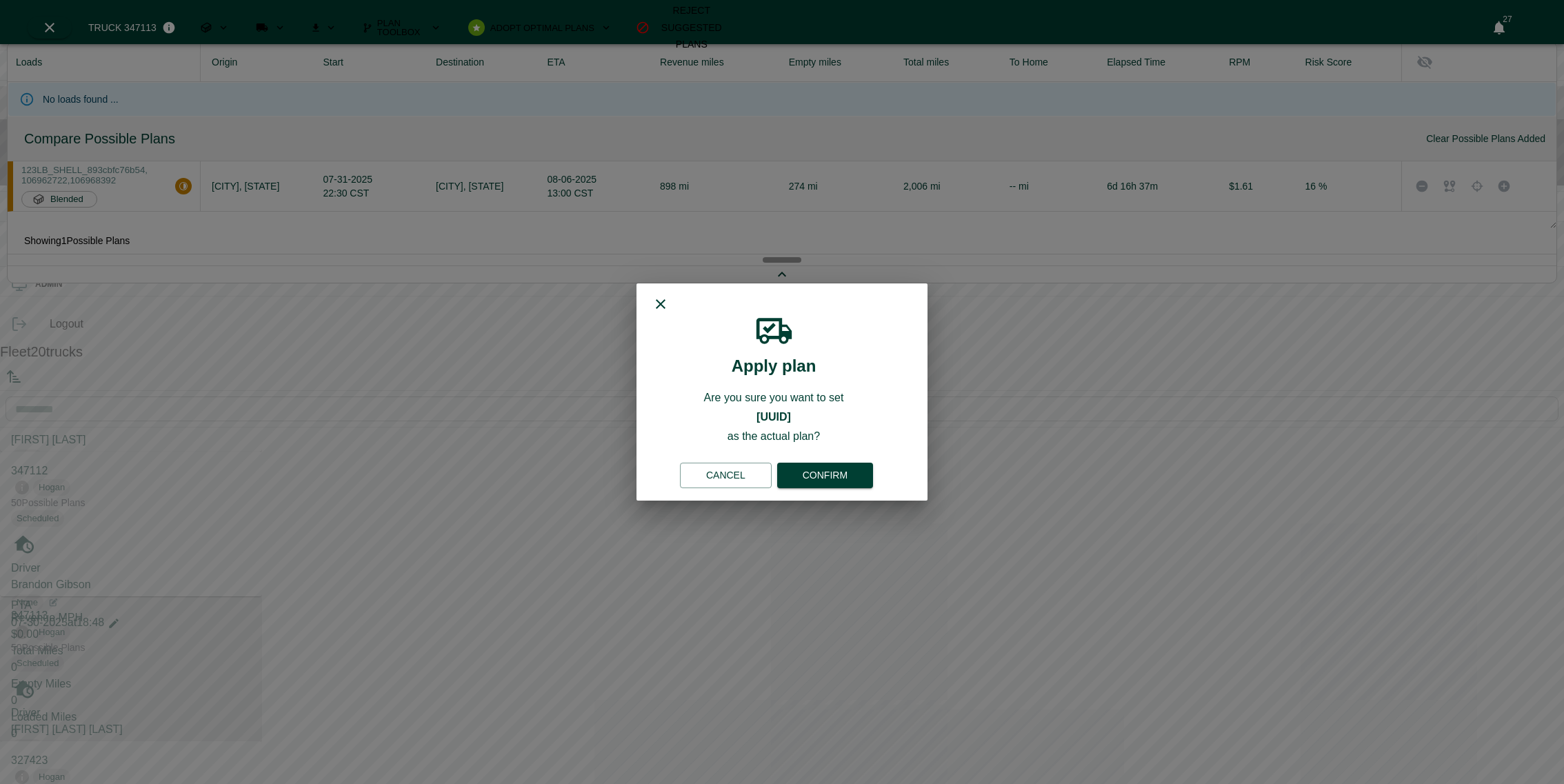 click on "Confirm" at bounding box center (825, 475) 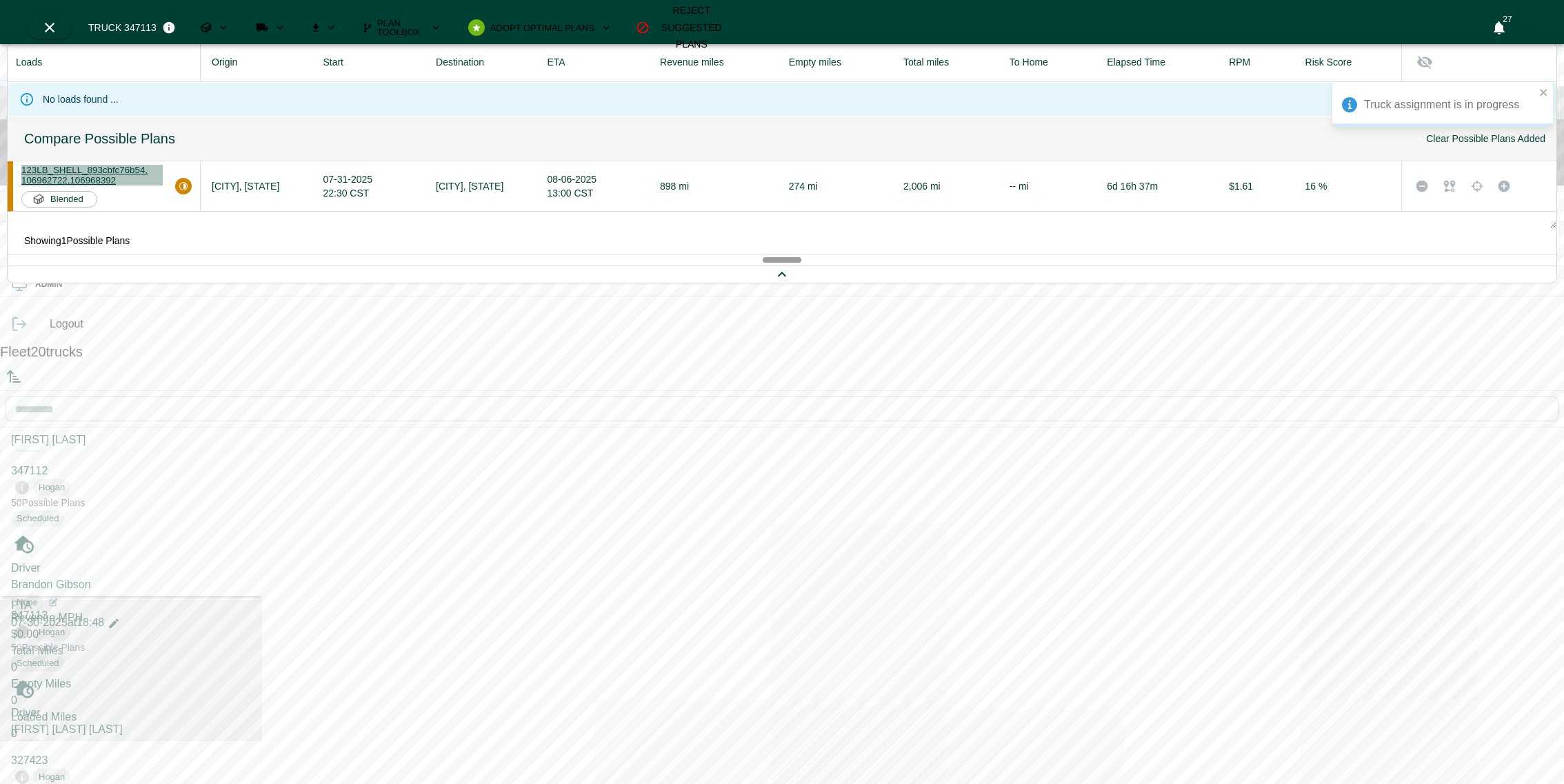 click on "123LB_SHELL_893cbfc76b54 ," at bounding box center [84, 170] 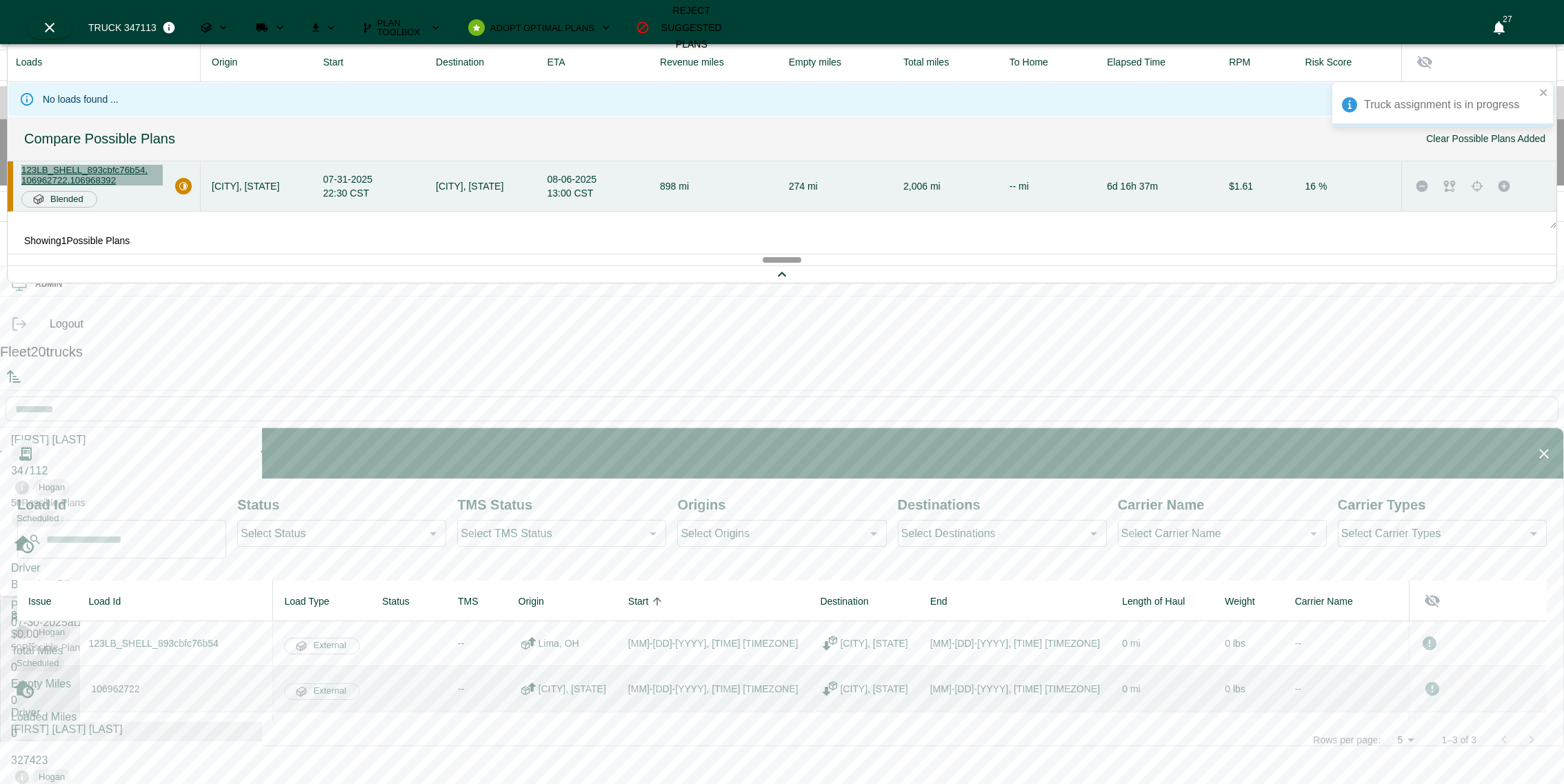 click on "123LB_SHELL_893cbfc76b54 ," at bounding box center (84, 170) 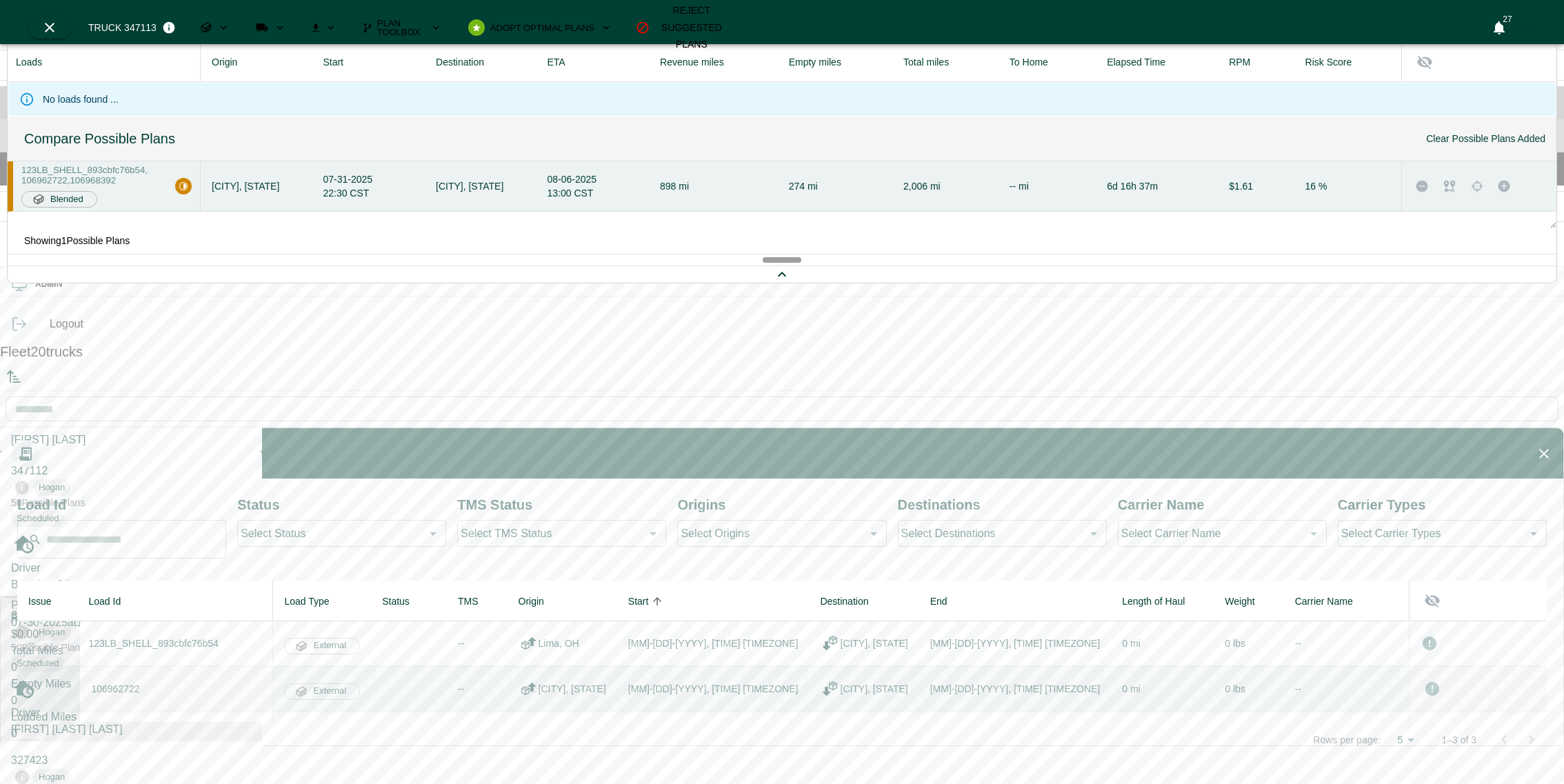 click 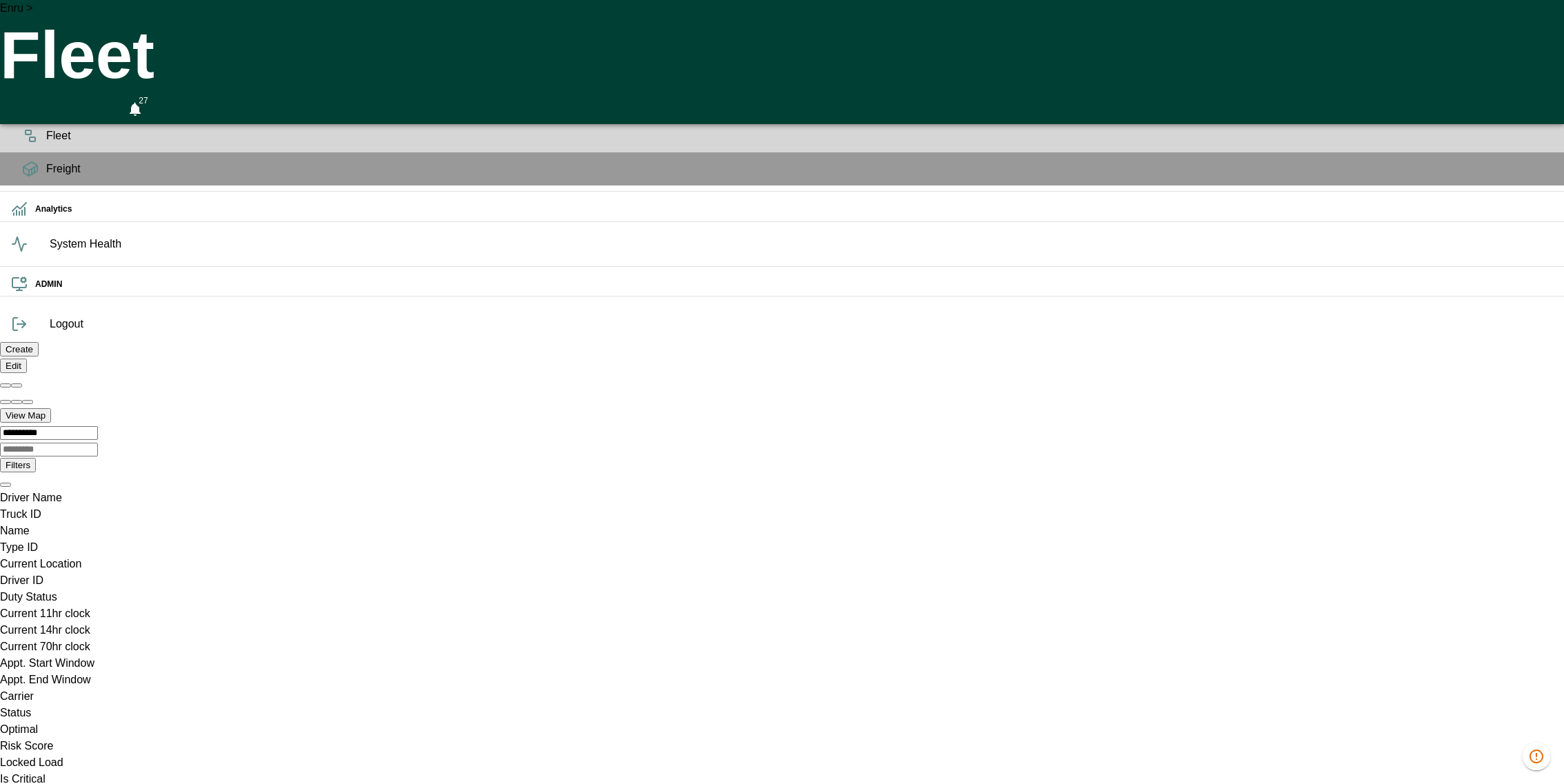 scroll, scrollTop: 0, scrollLeft: 149, axis: horizontal 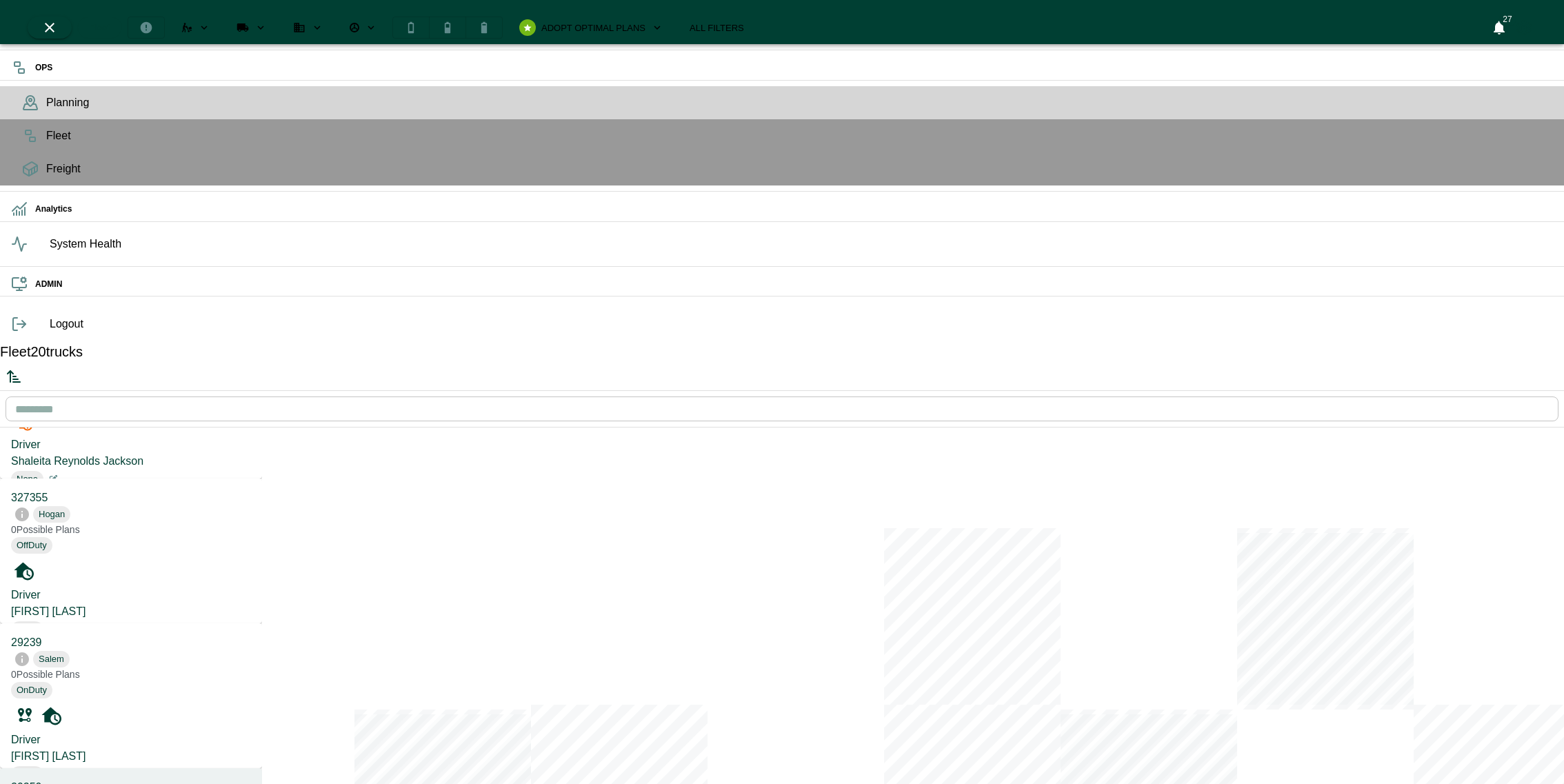 click on "$0.00" at bounding box center [131, 951] 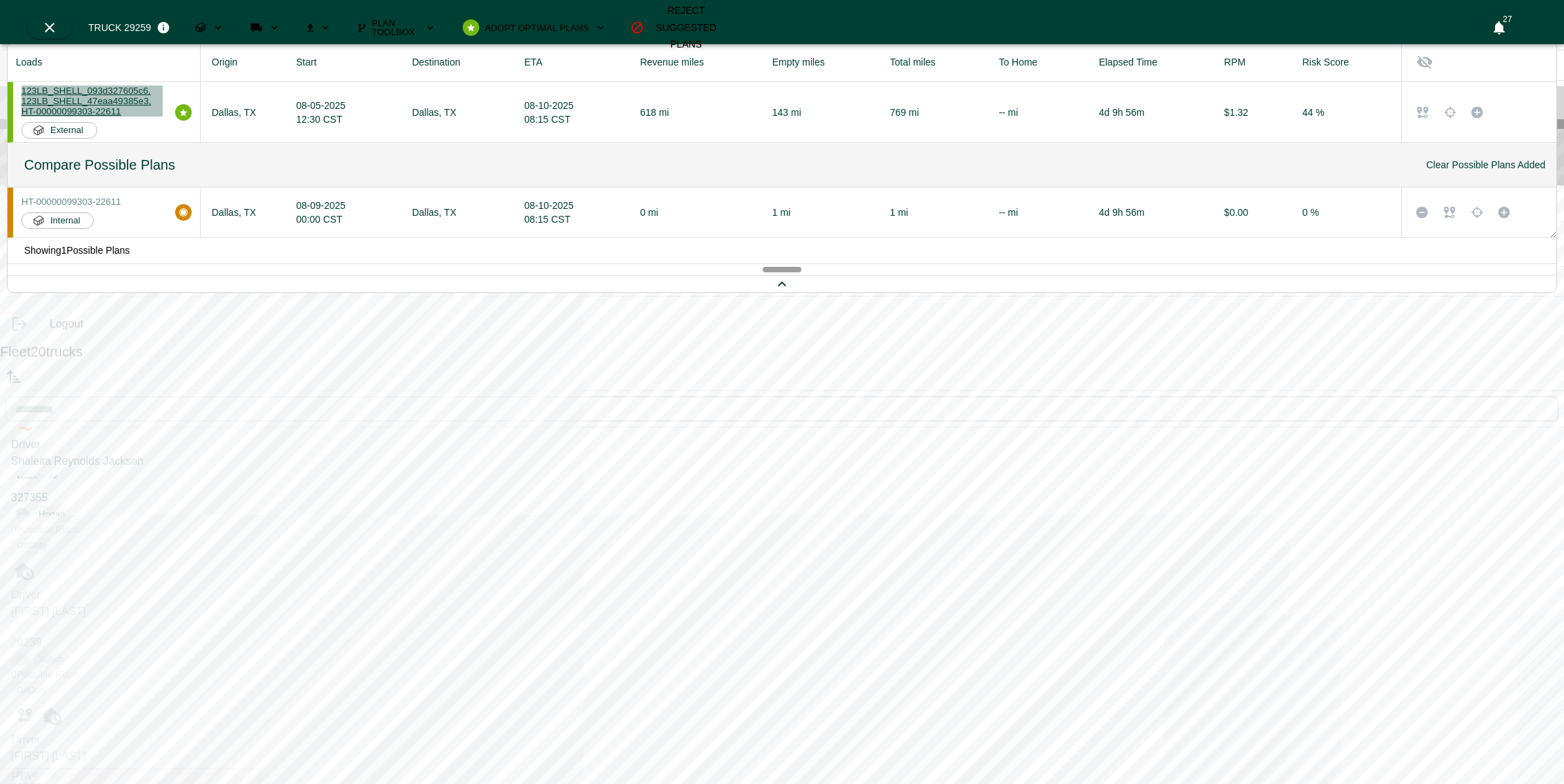 click on "123LB_SHELL_093d327605c6 ," at bounding box center (86, 90) 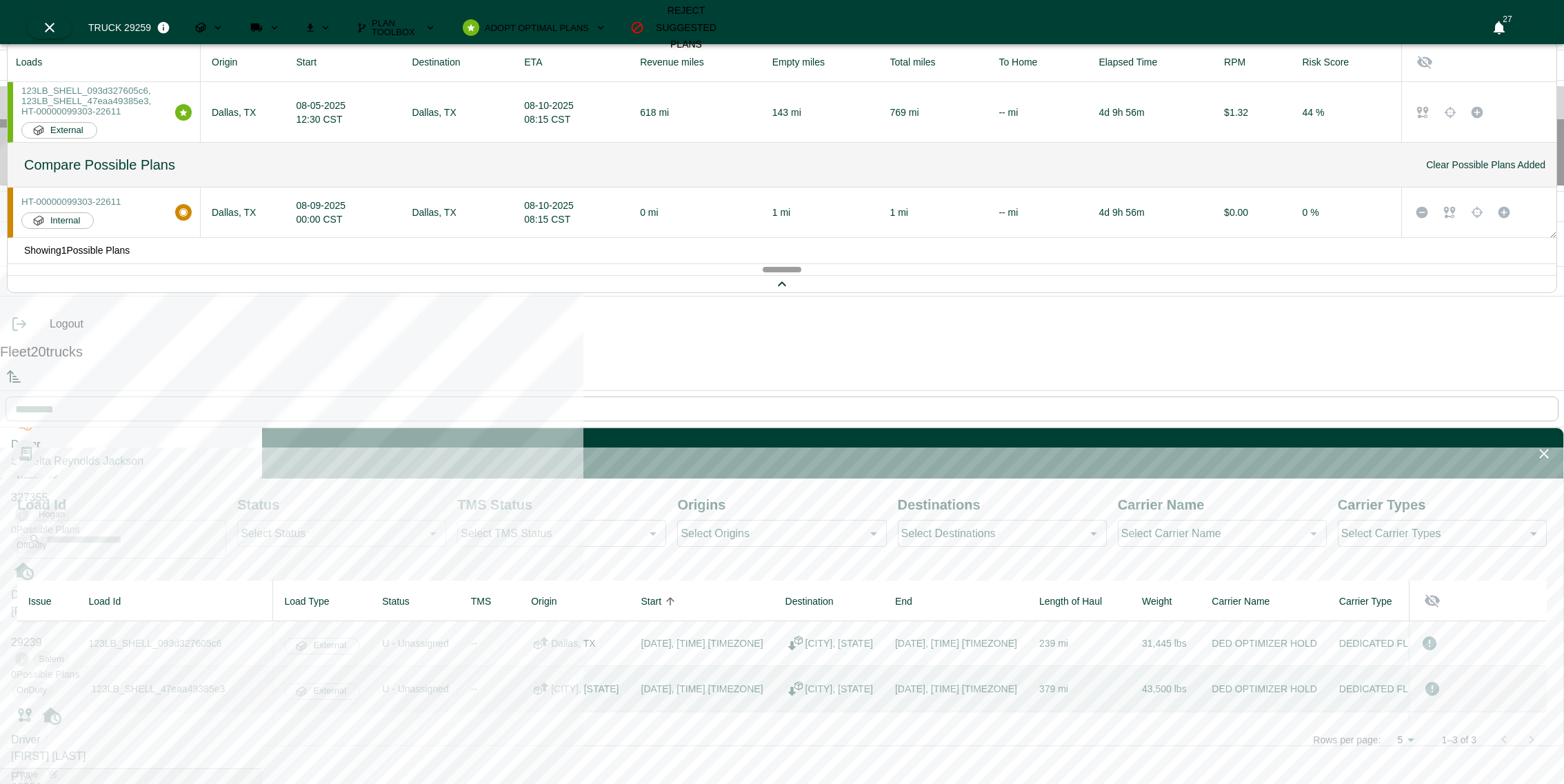 drag, startPoint x: 553, startPoint y: 511, endPoint x: 363, endPoint y: 504, distance: 190.1289 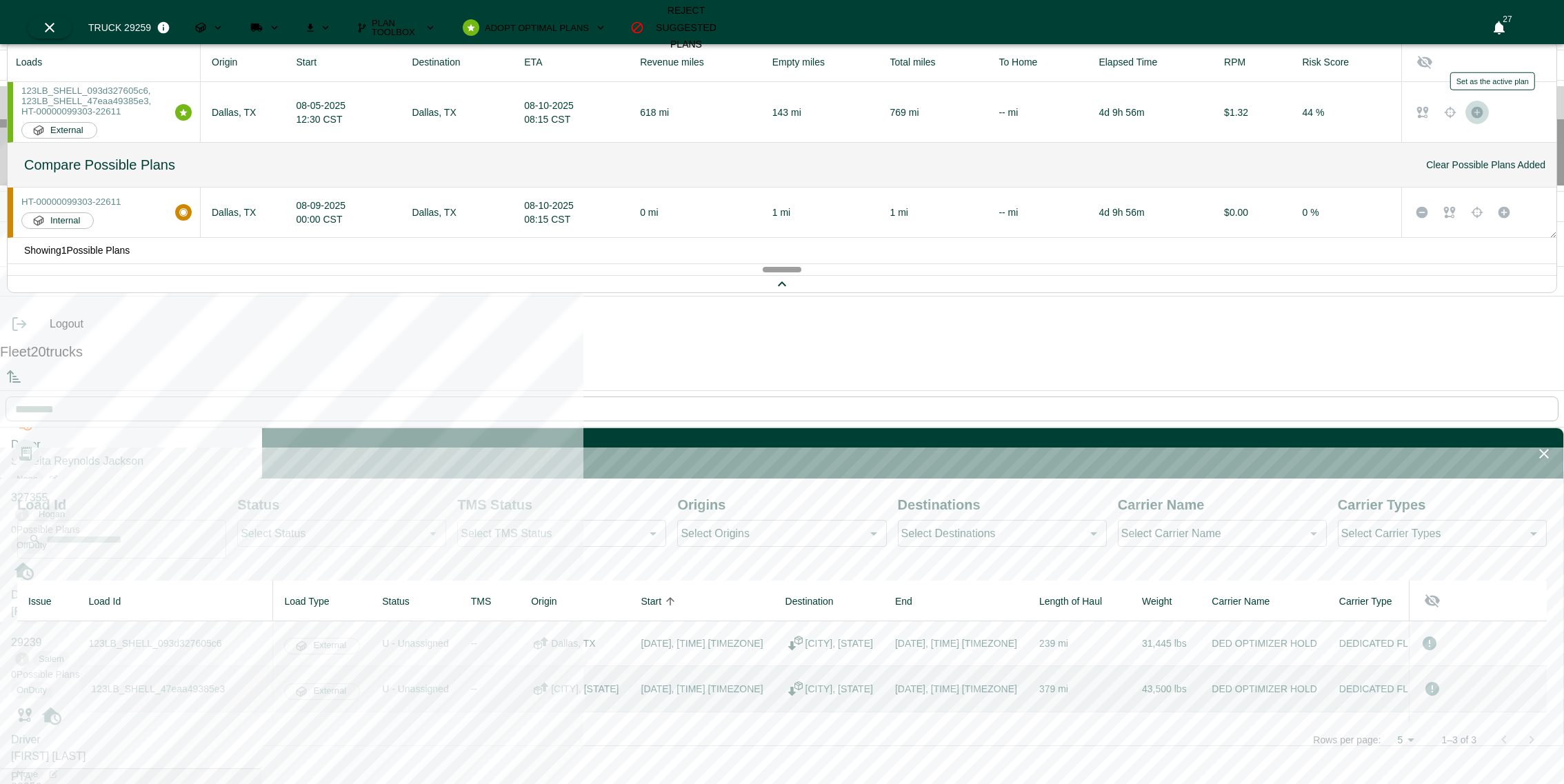 click 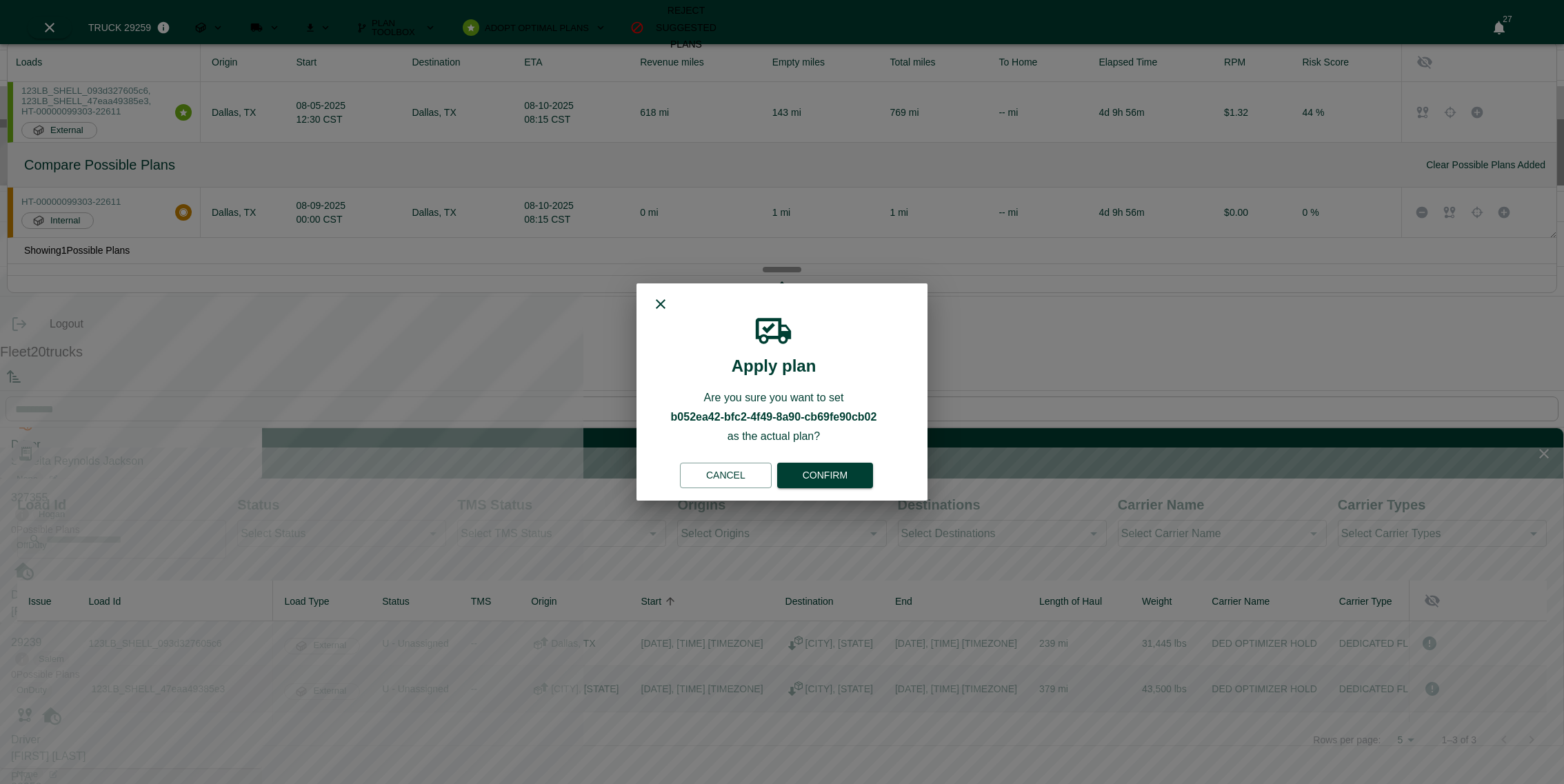 click on "Confirm" at bounding box center (825, 475) 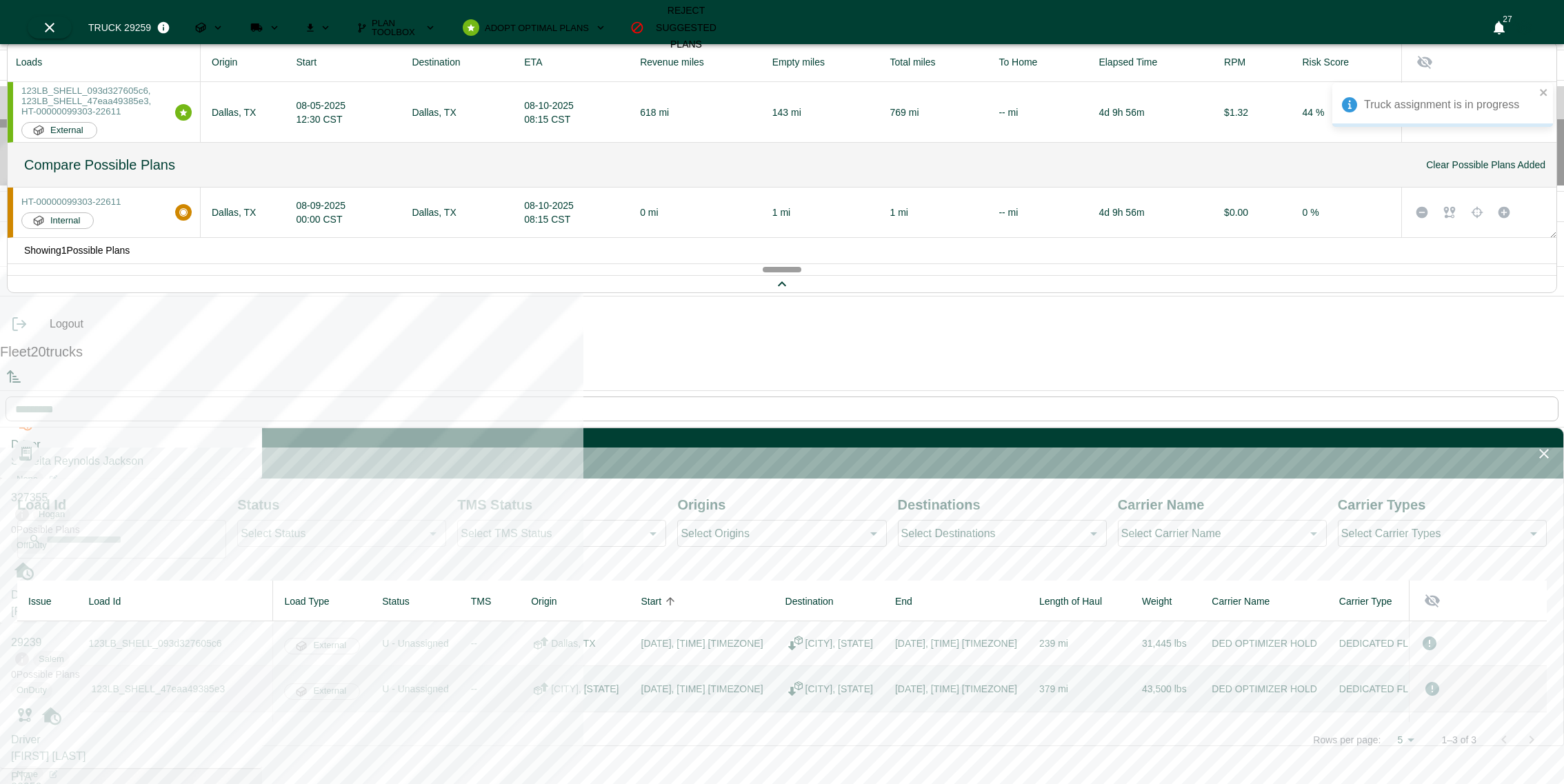 type 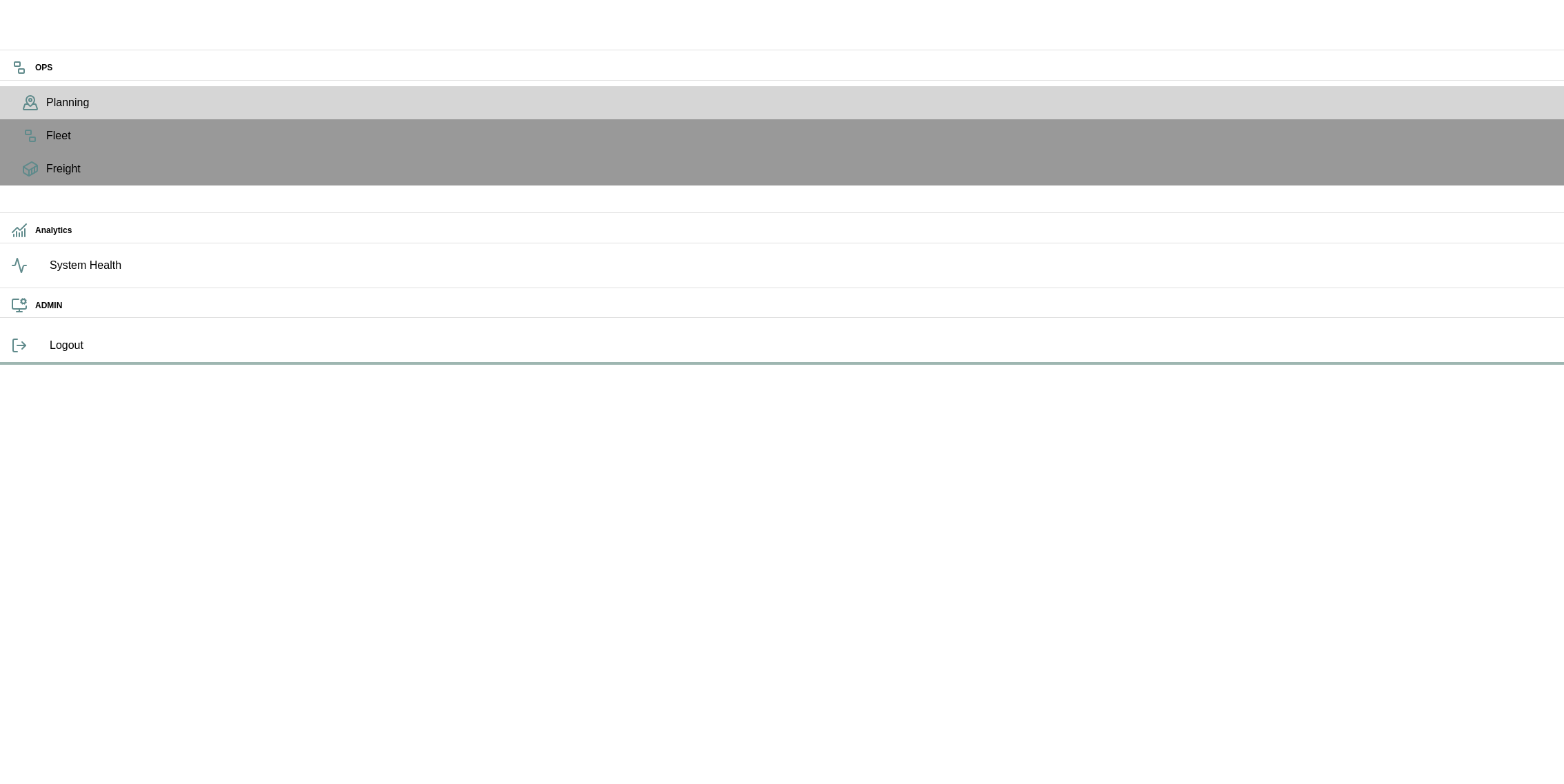 scroll, scrollTop: 0, scrollLeft: 0, axis: both 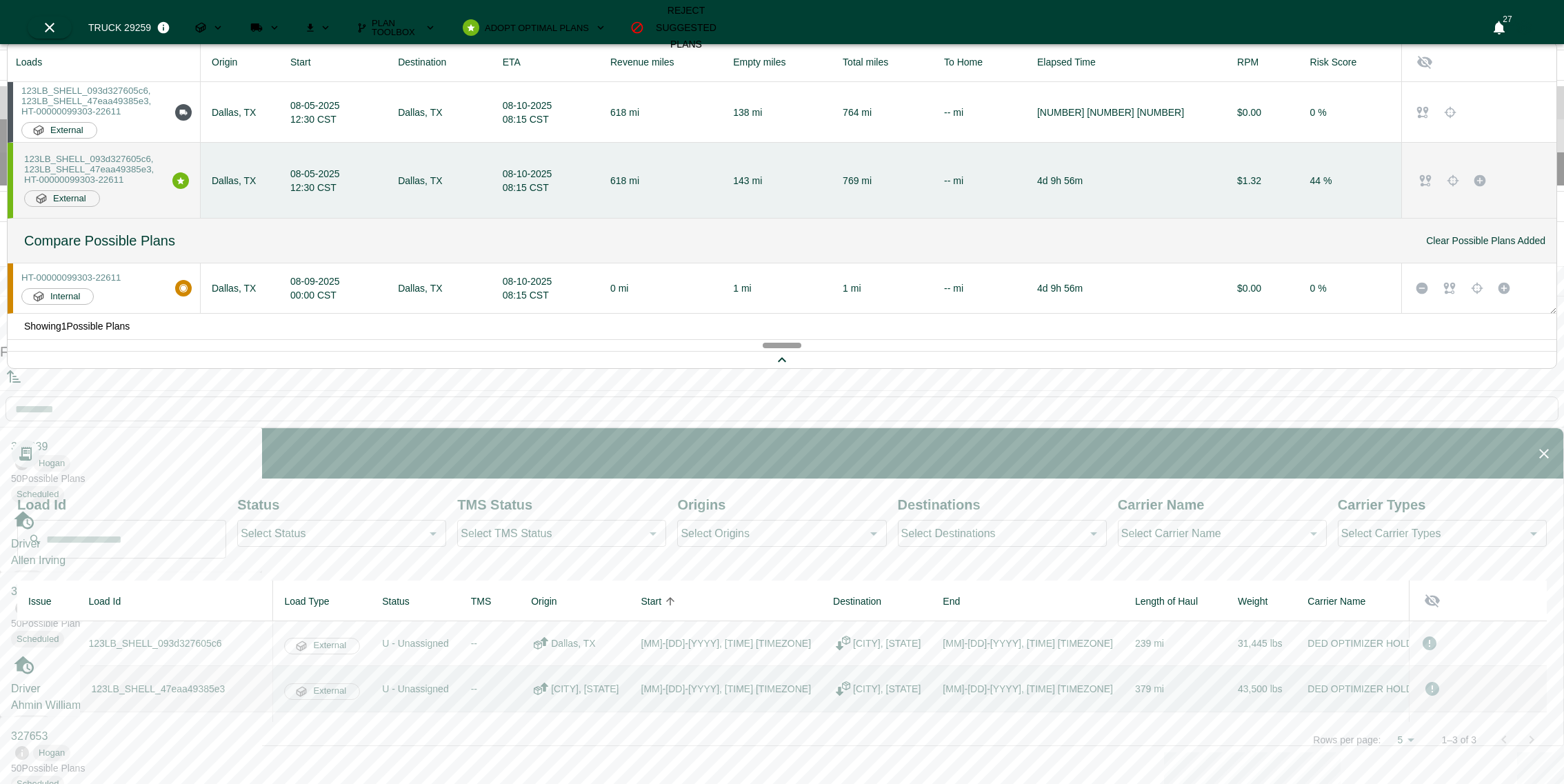 click on "Fleet" at bounding box center (799, 136) 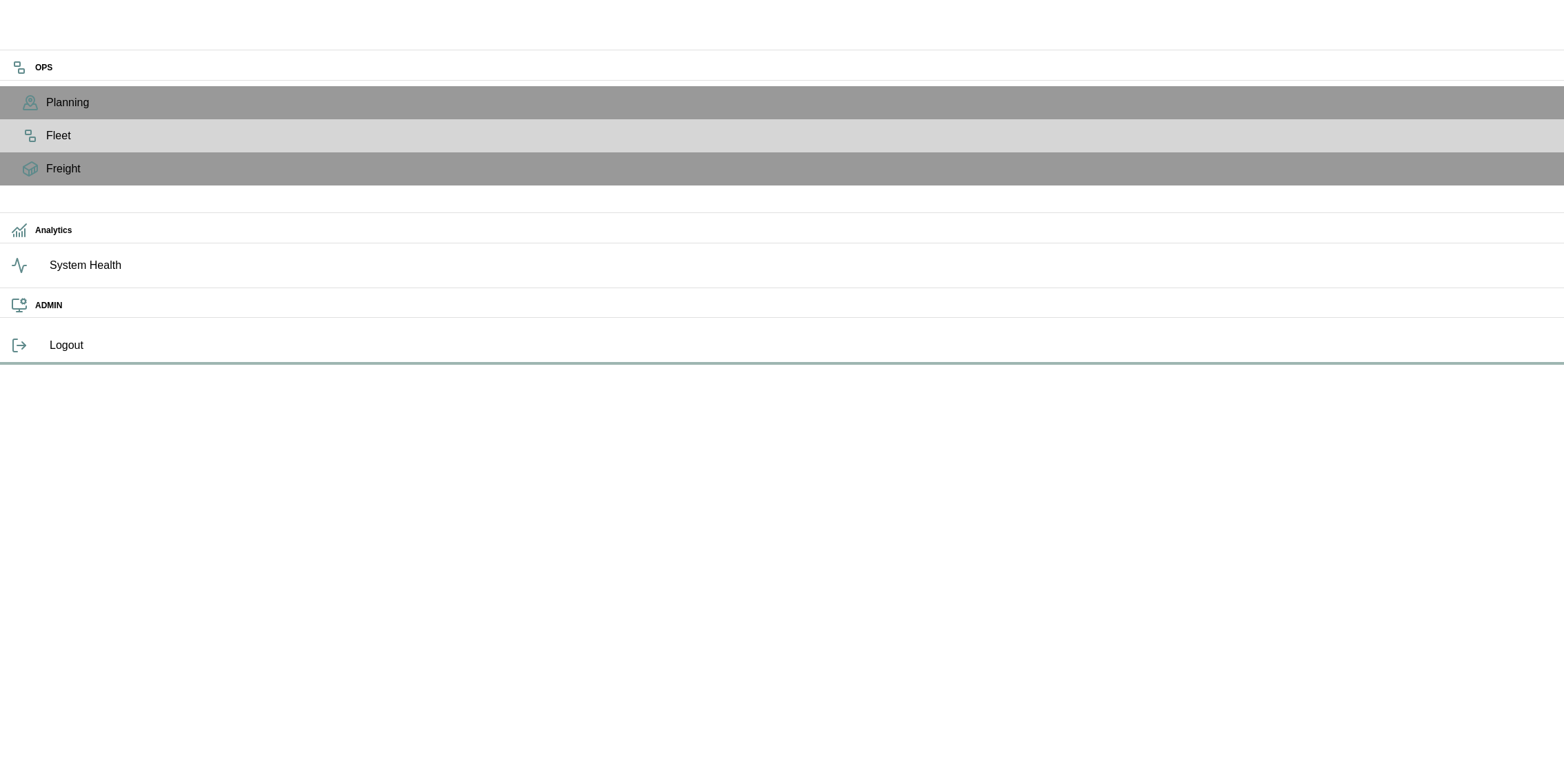 scroll, scrollTop: 0, scrollLeft: 0, axis: both 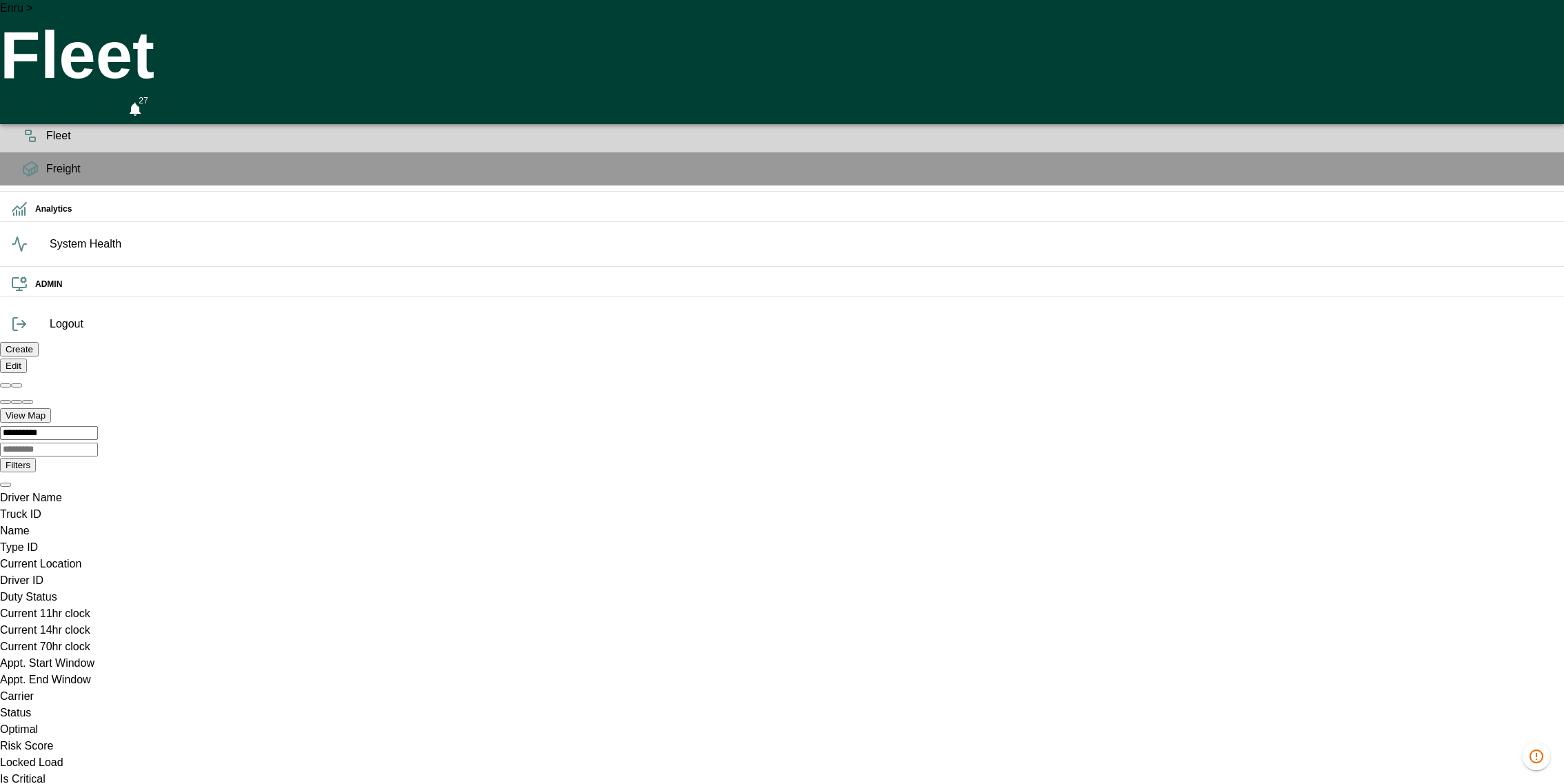 click on "Planning" at bounding box center (782, 103) 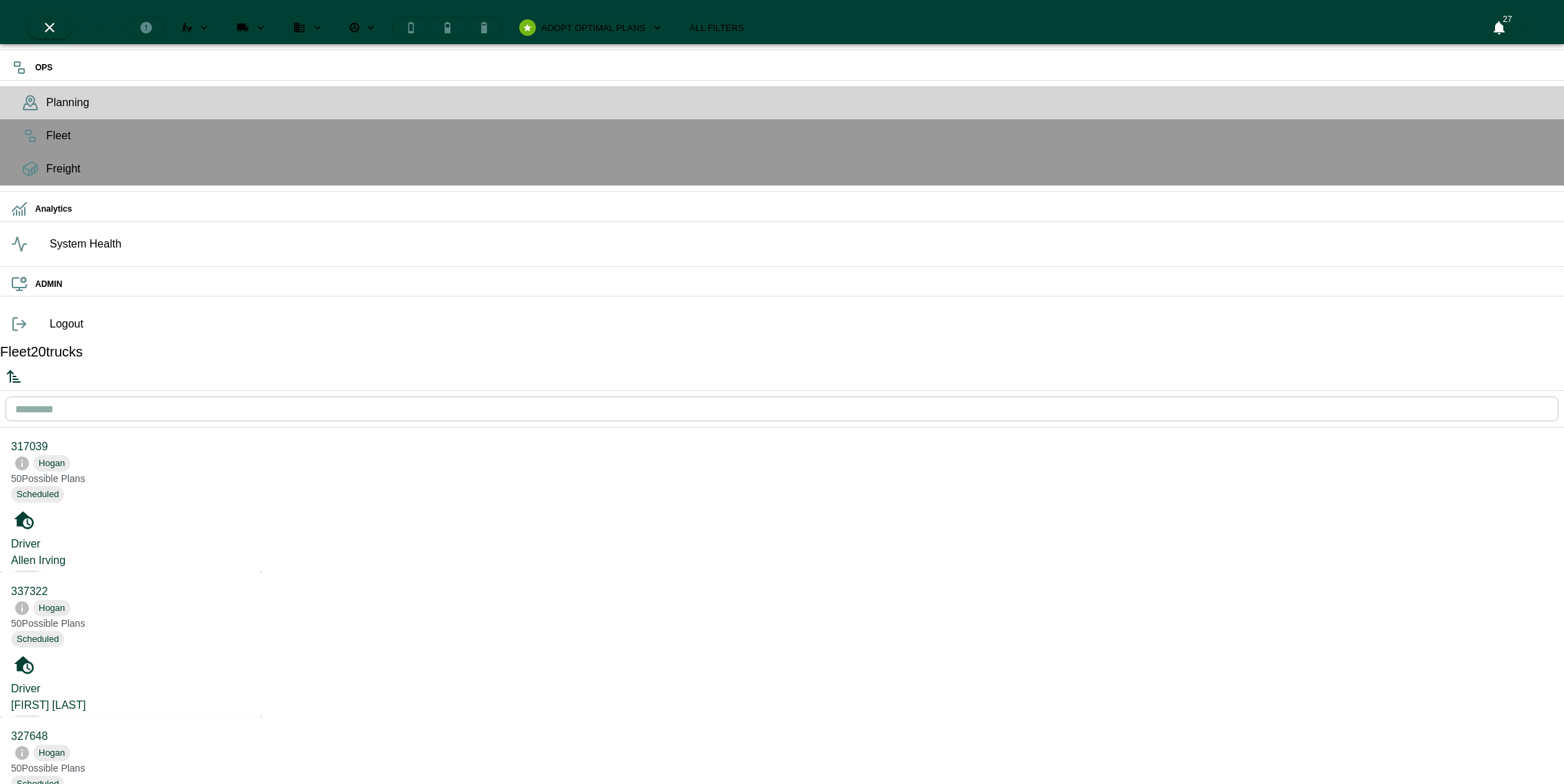 scroll, scrollTop: 6, scrollLeft: 6, axis: both 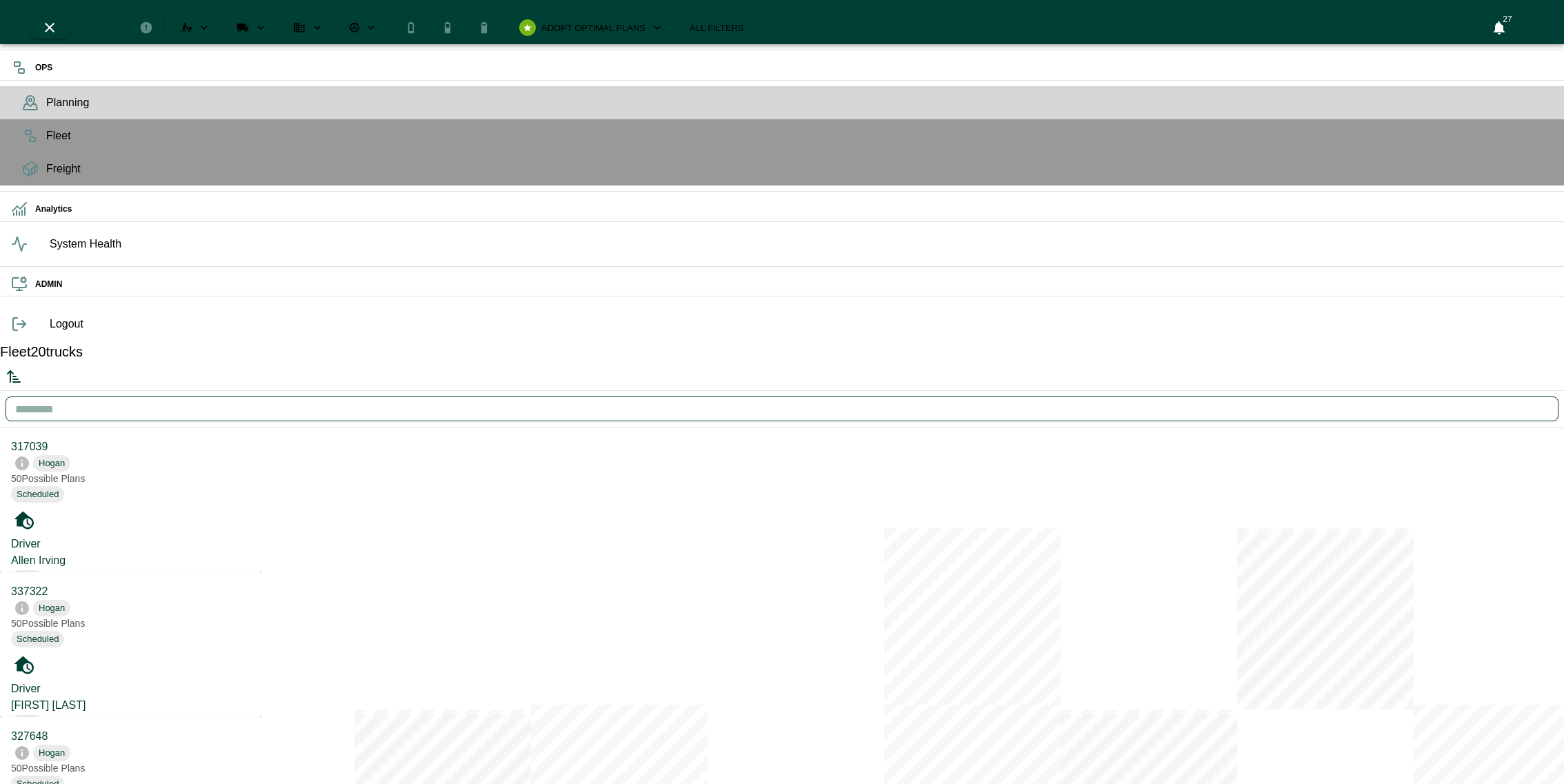 click at bounding box center (782, 409) 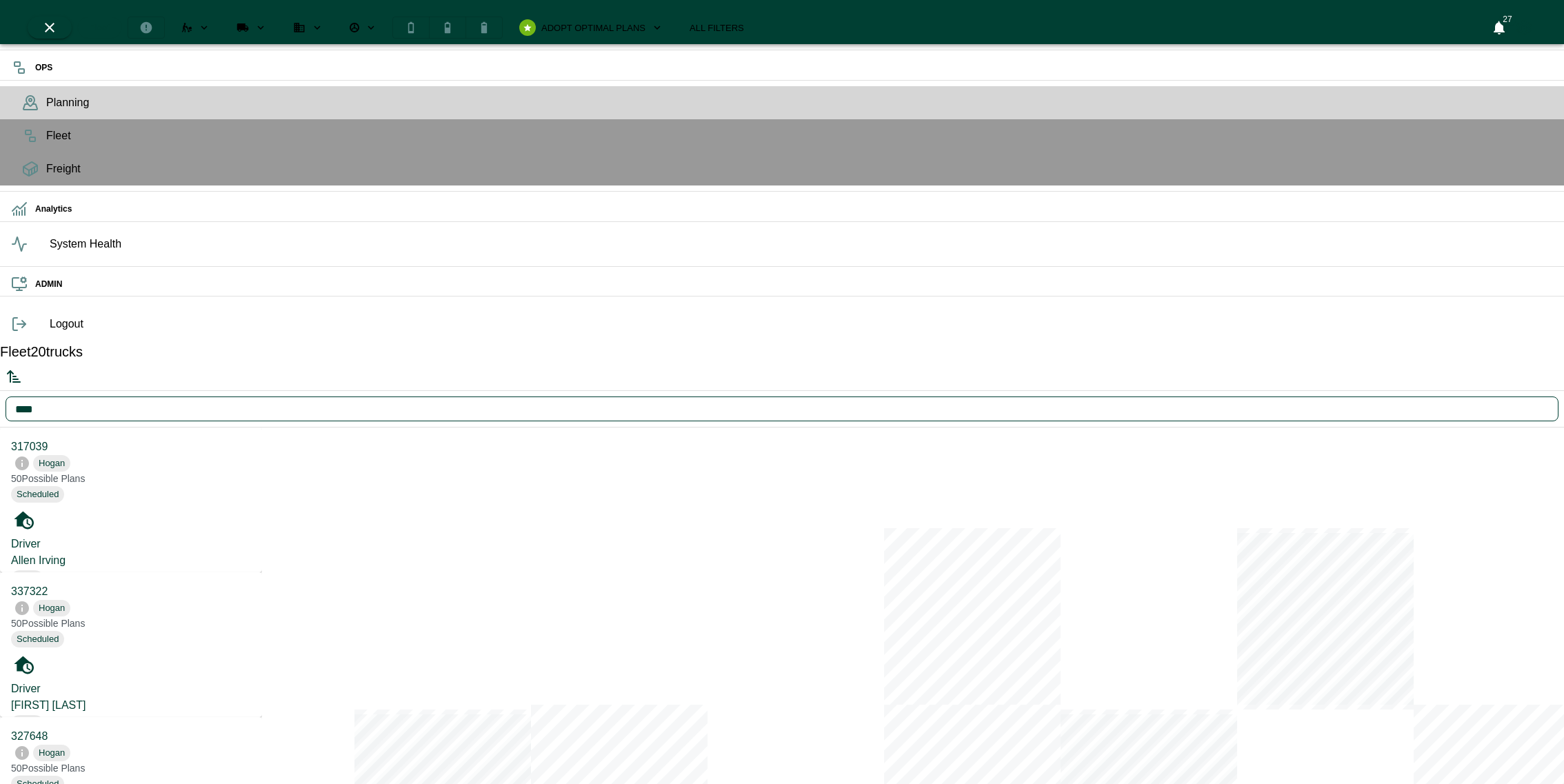 type on "*****" 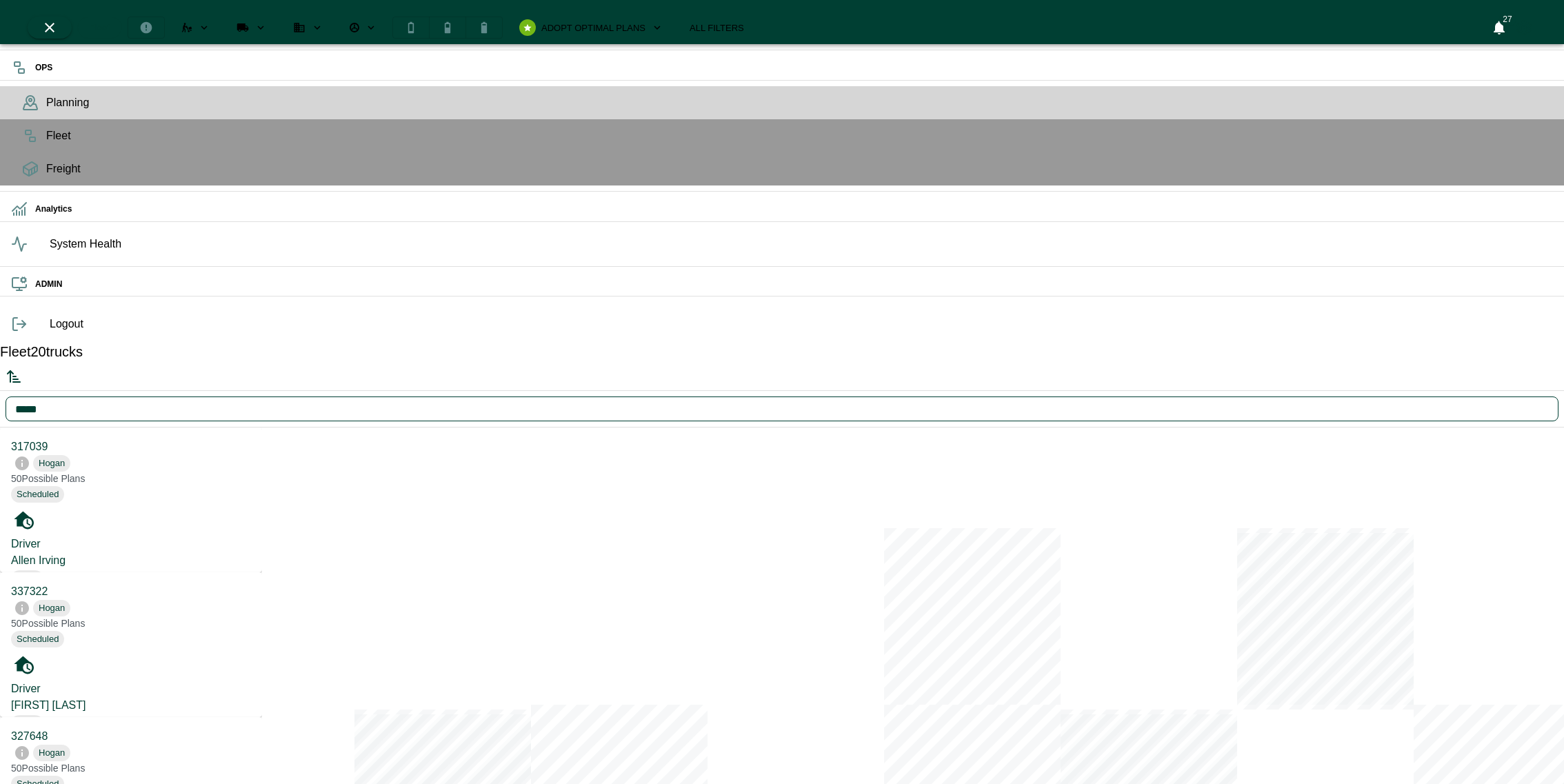 type 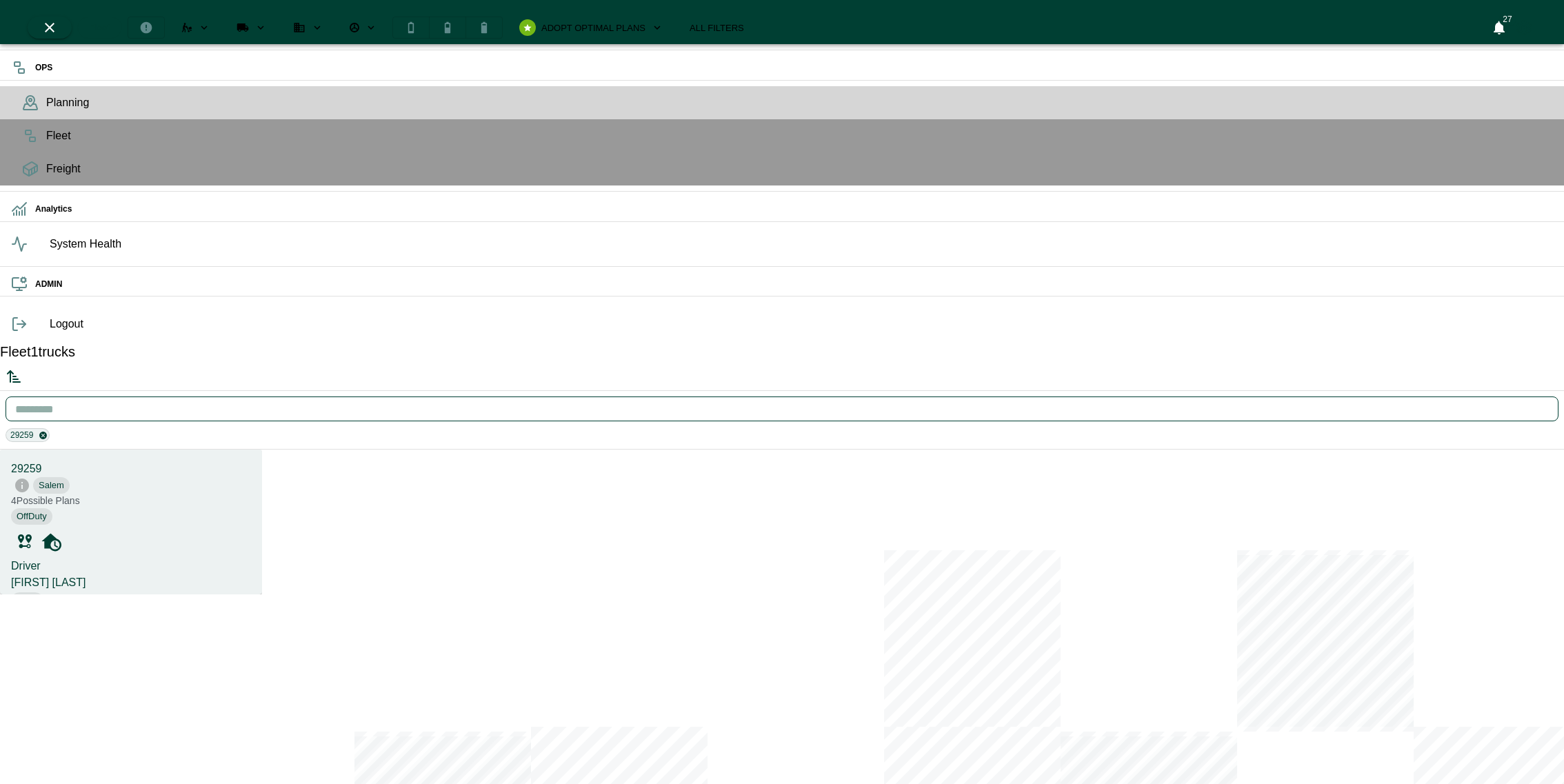click on "Driver" at bounding box center [26, 565] 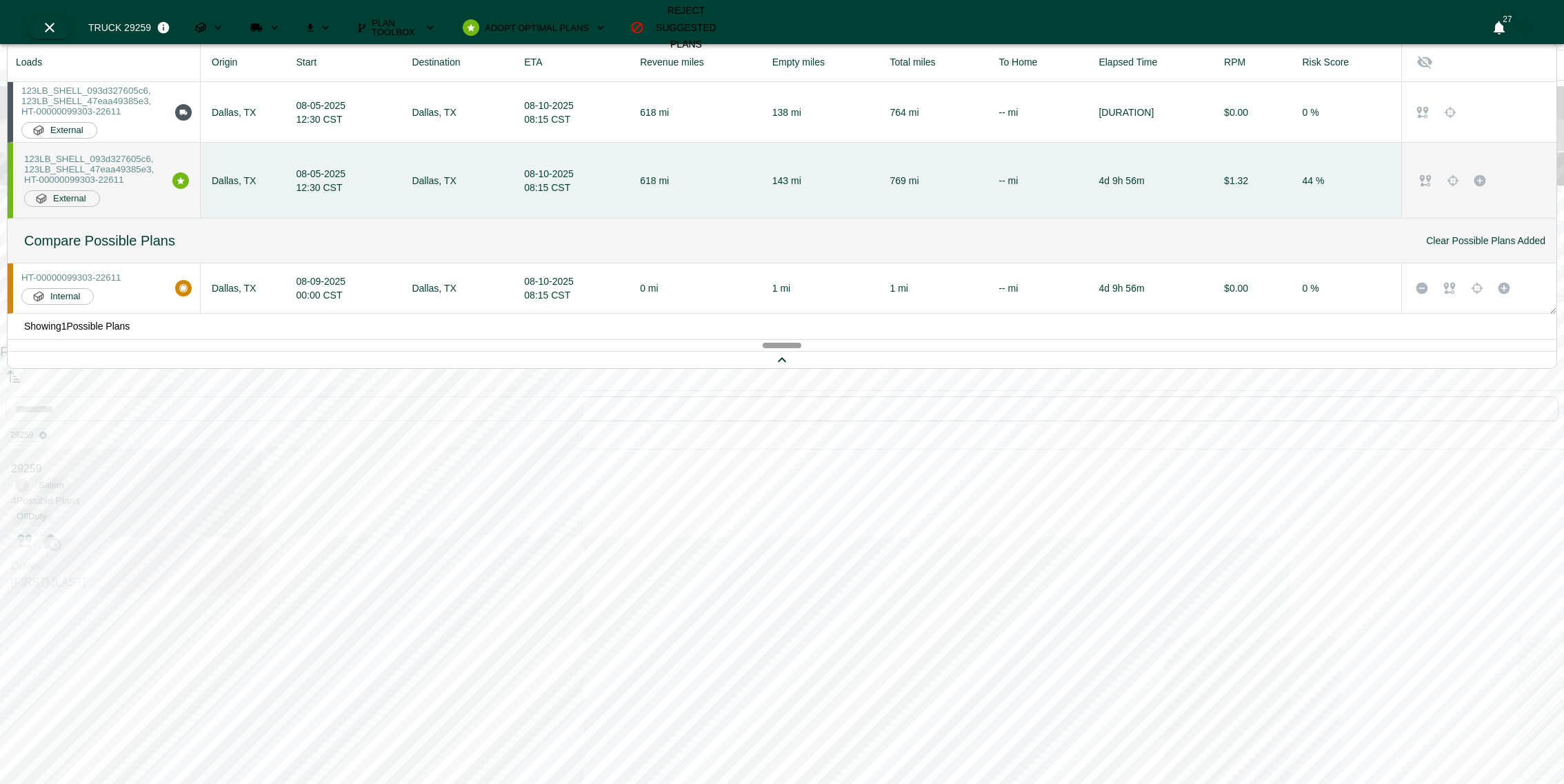 click on "Fleet" at bounding box center (799, 136) 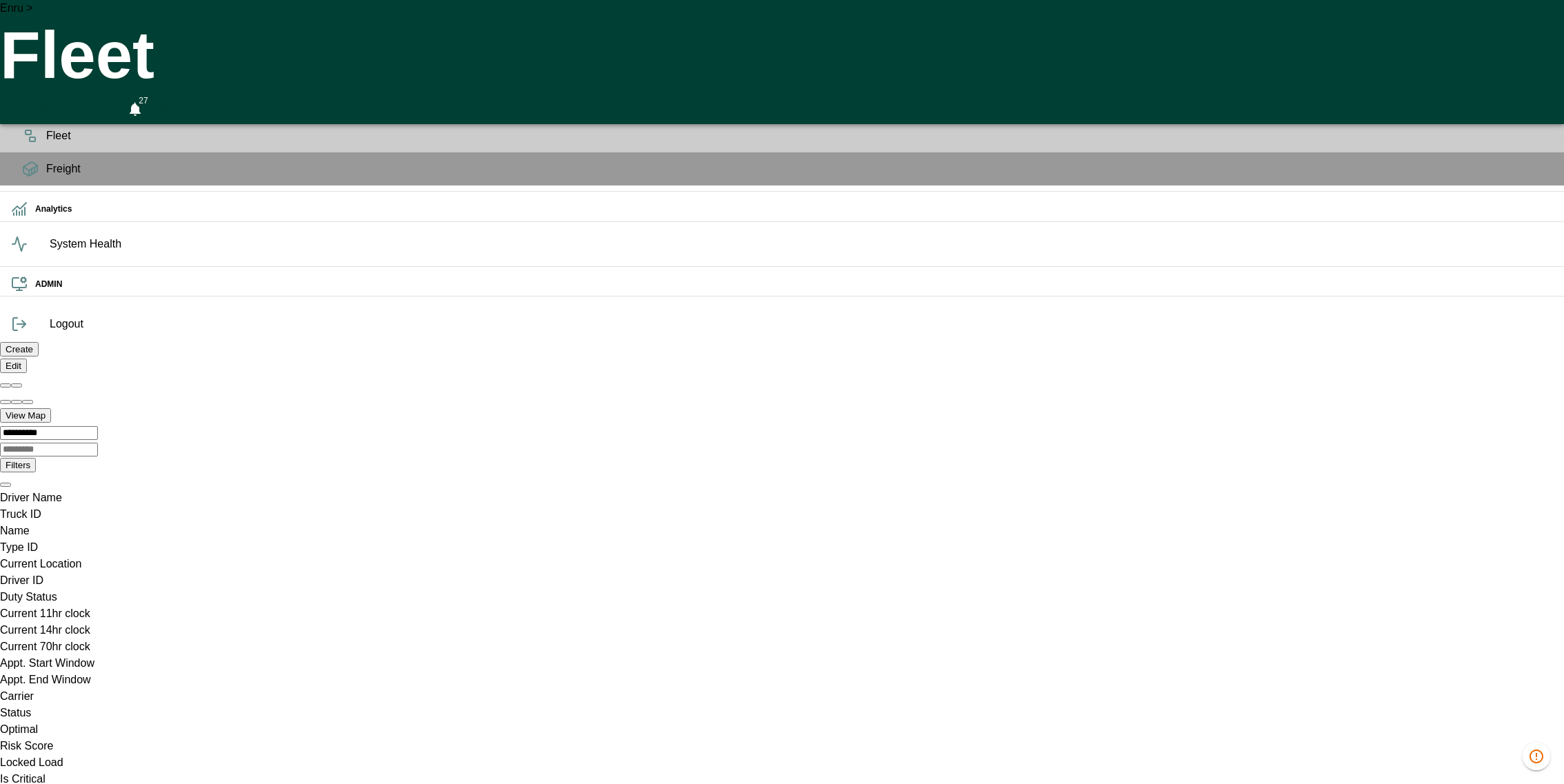scroll, scrollTop: 0, scrollLeft: 149, axis: horizontal 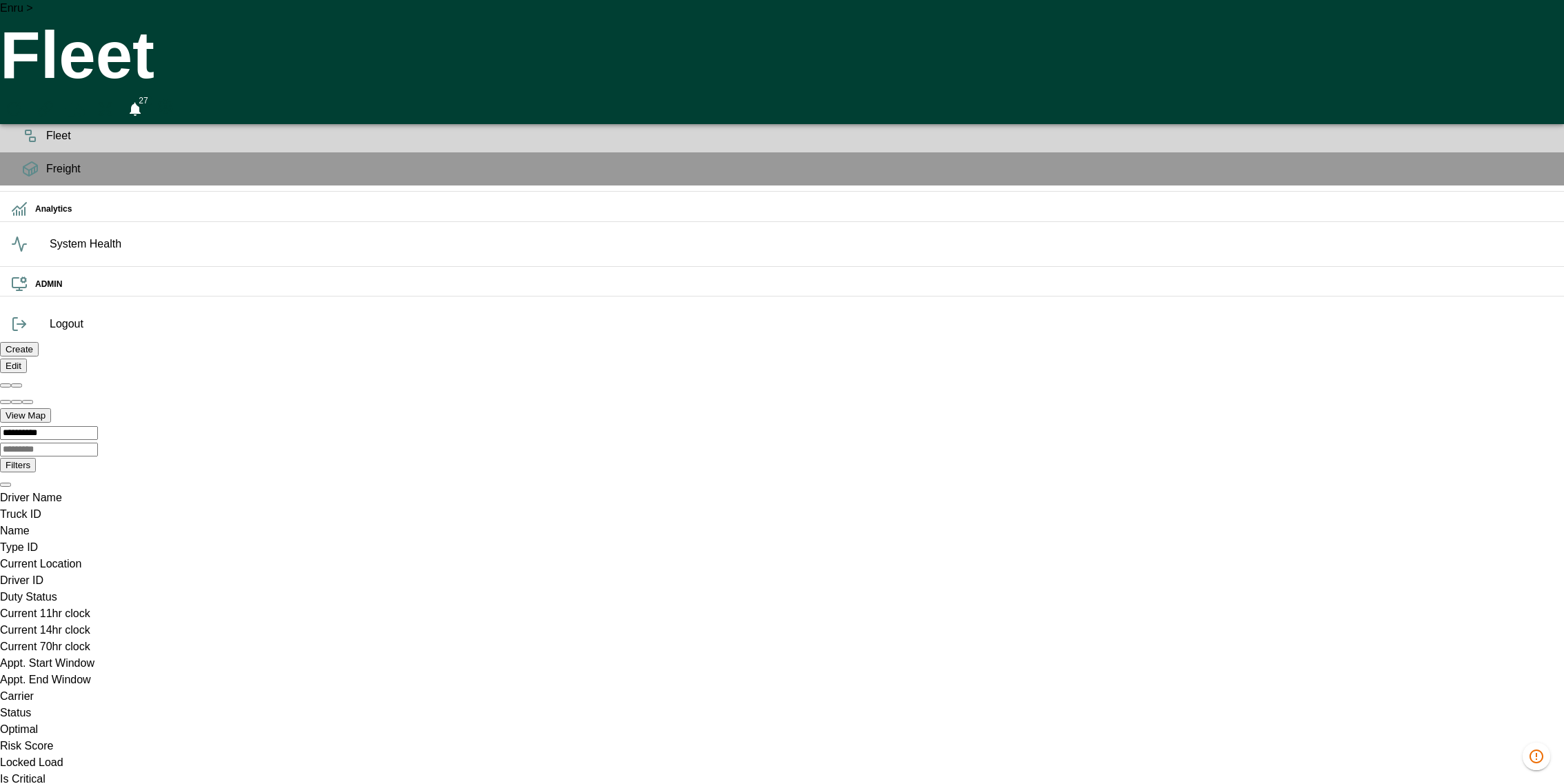 click on "Planning" at bounding box center [799, 103] 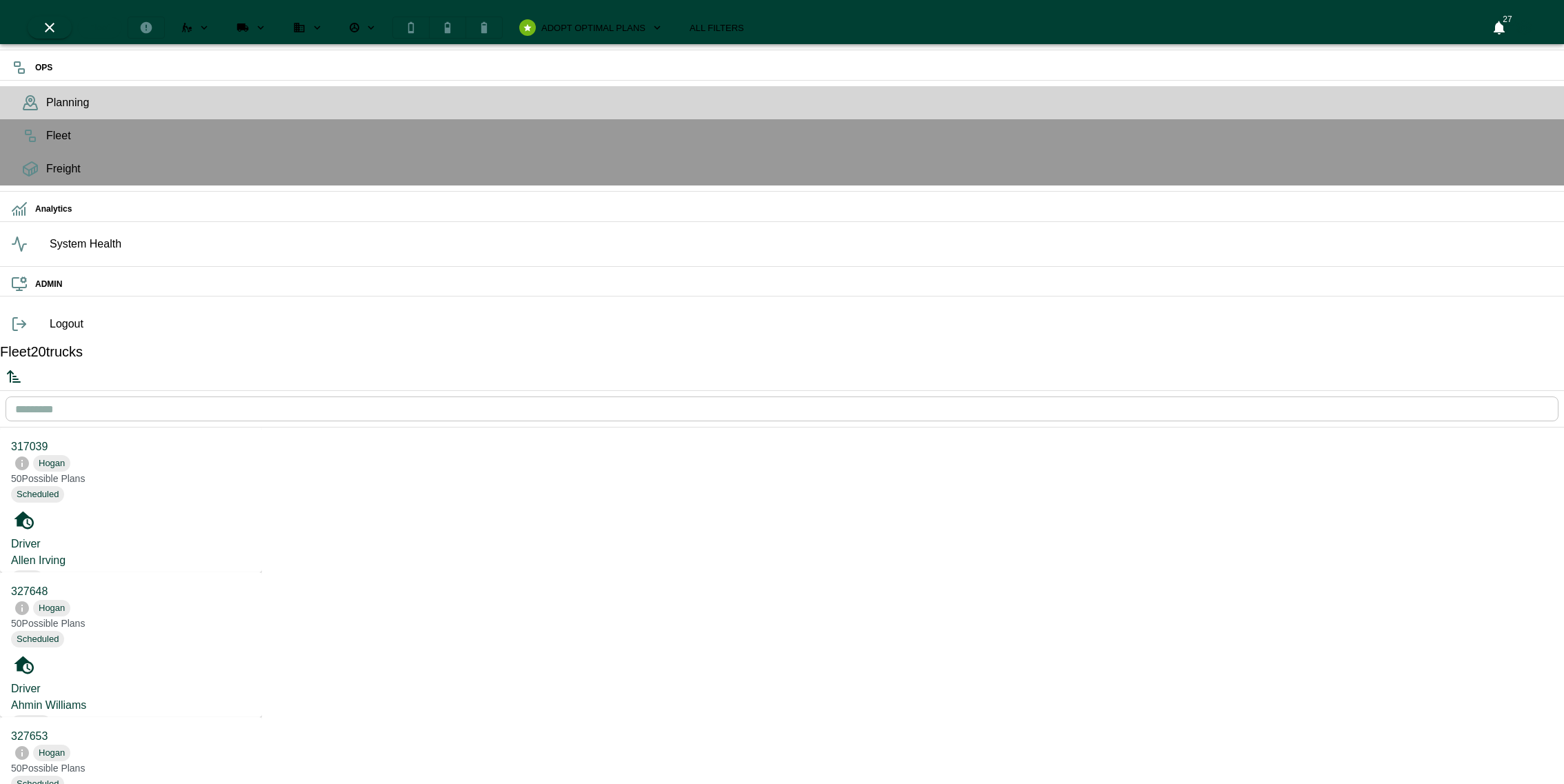 scroll, scrollTop: 6, scrollLeft: 6, axis: both 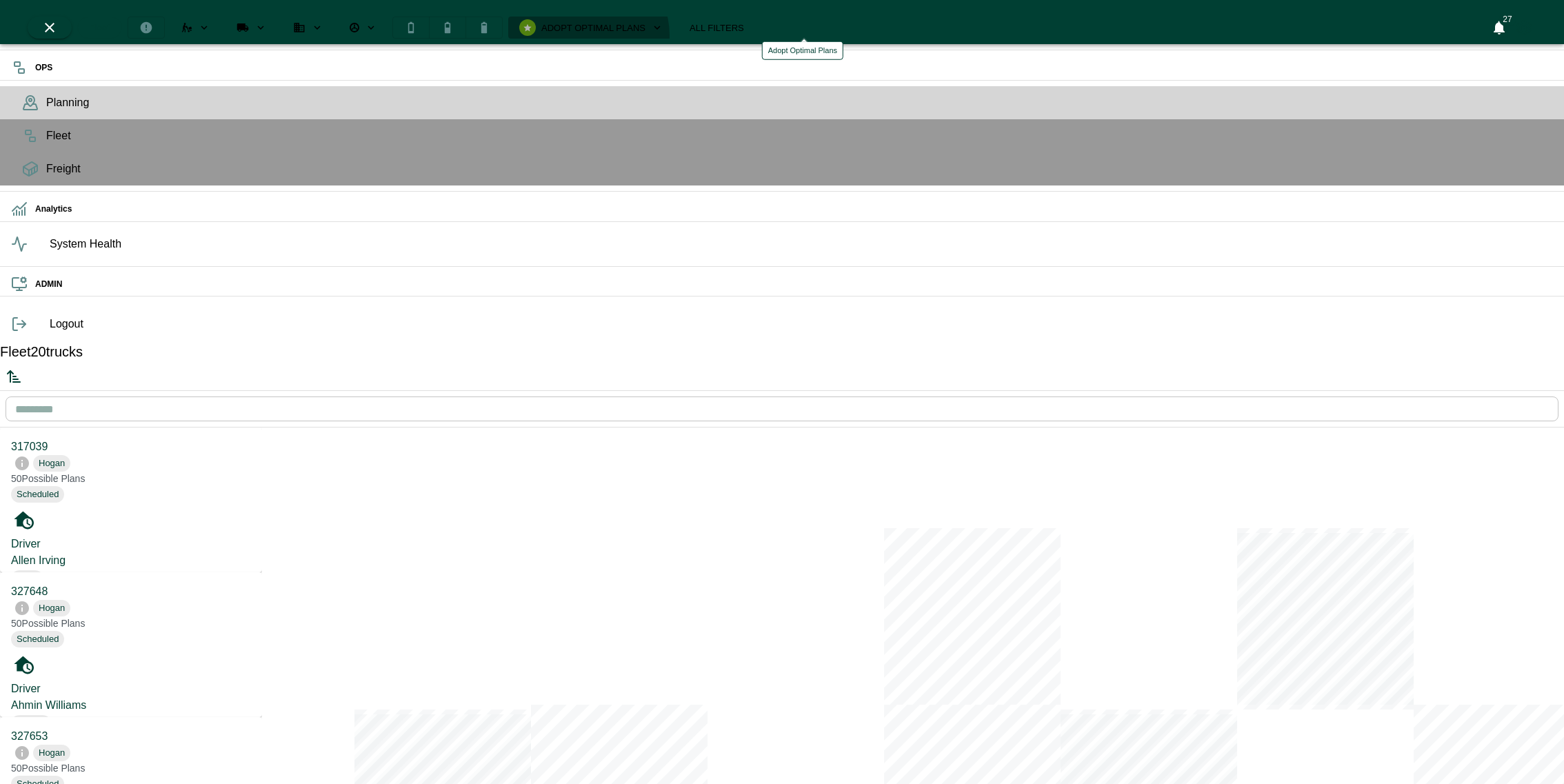 click on "Adopt Optimal Plans" at bounding box center (590, 28) 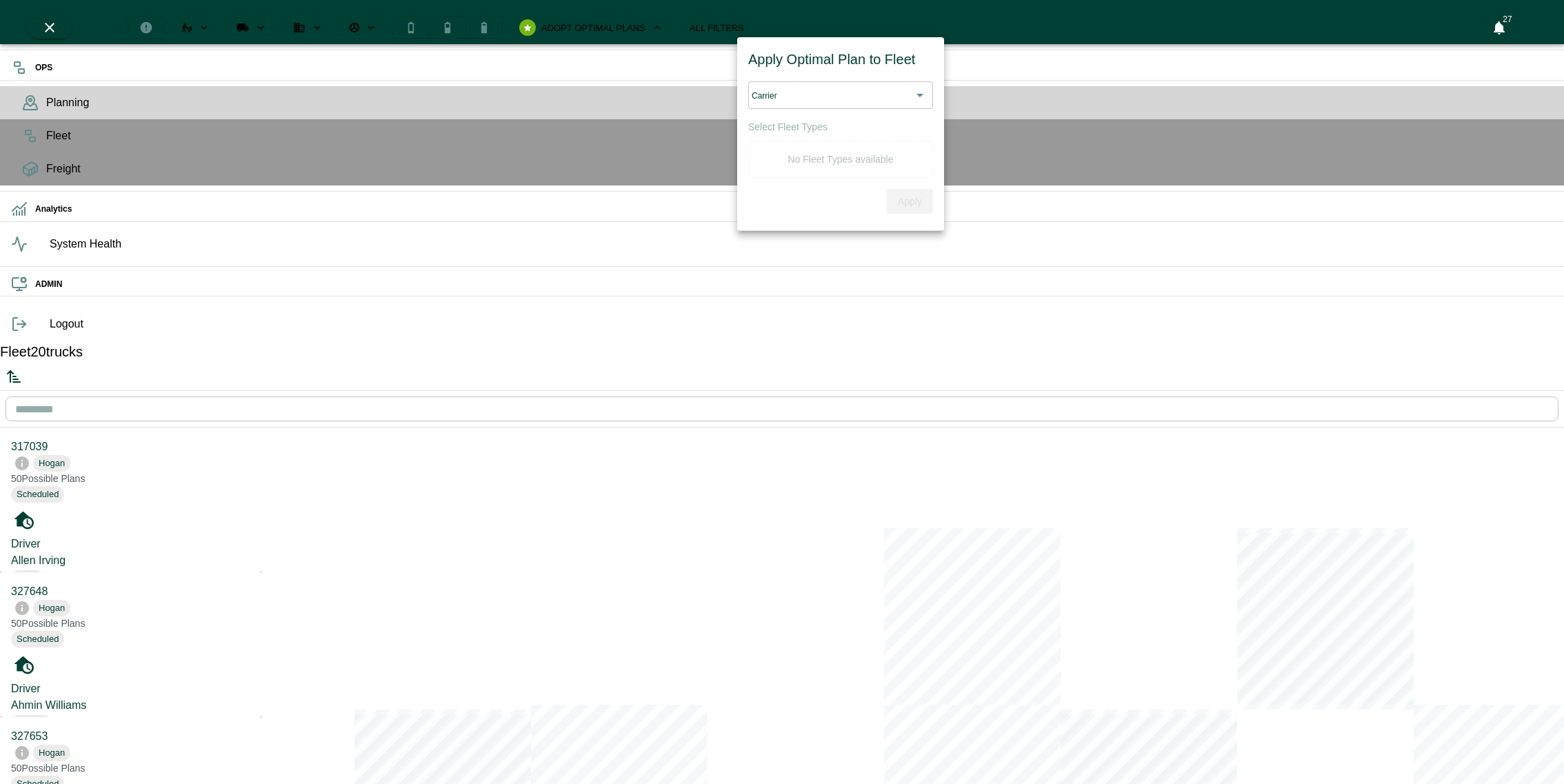 click on "OPS Planning Fleet Freight Analytics System Health ADMIN Logout Fleet 20  trucks ​ 317039 Hogan 50  Possible Plan s Scheduled Driver Allen Irving None Revenue MPH $0.00 Total Miles 0 Empty Miles 0 Loaded Miles 0 PTA 07-21-2025  at  21:02 327648 Hogan 50  Possible Plan s Scheduled Driver Ahmin Williams Weekly Revenue MPH $0.00 Total Miles 0 Empty Miles 0 Loaded Miles 0 PTA 07-30-2025  at  18:48 327653 Hogan 50  Possible Plan s Scheduled Driver Cheikh Diebate None Revenue MPH $0.00 Total Miles 0 Empty Miles 0 Loaded Miles 0 PTA 07-30-2025  at  18:48 347112 Hogan 50  Possible Plan s Scheduled Driver Brandon Gibson None Revenue MPH $0.00 Total Miles 0 Empty Miles 0 Loaded Miles 0 PTA 07-30-2025  at  18:48 347113 Hogan 50  Possible Plan s Scheduled Driver Elian Espinal Rodriguez None Revenue MPH $0.00 Total Miles 0 Empty Miles 0 Loaded Miles 0 PTA 07-30-2025  at  20:23 327423 Hogan 50  Possible Plan s Scheduled Driver Garvens Badette None Revenue MPH $0.00 Total Miles 0 Empty Miles 0 Loaded Miles 0 s" at bounding box center (782, 605) 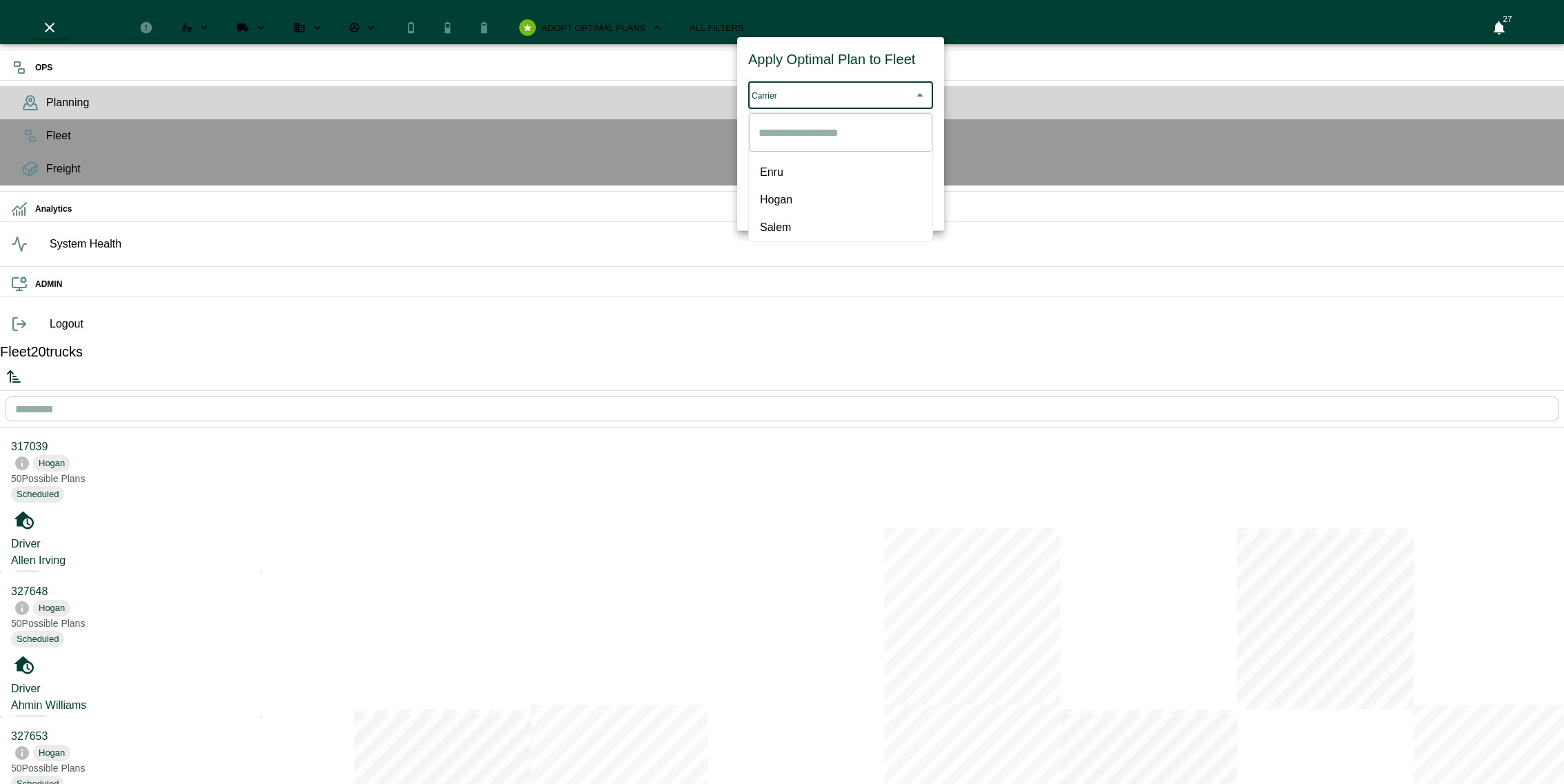 click on "Salem" at bounding box center [841, 228] 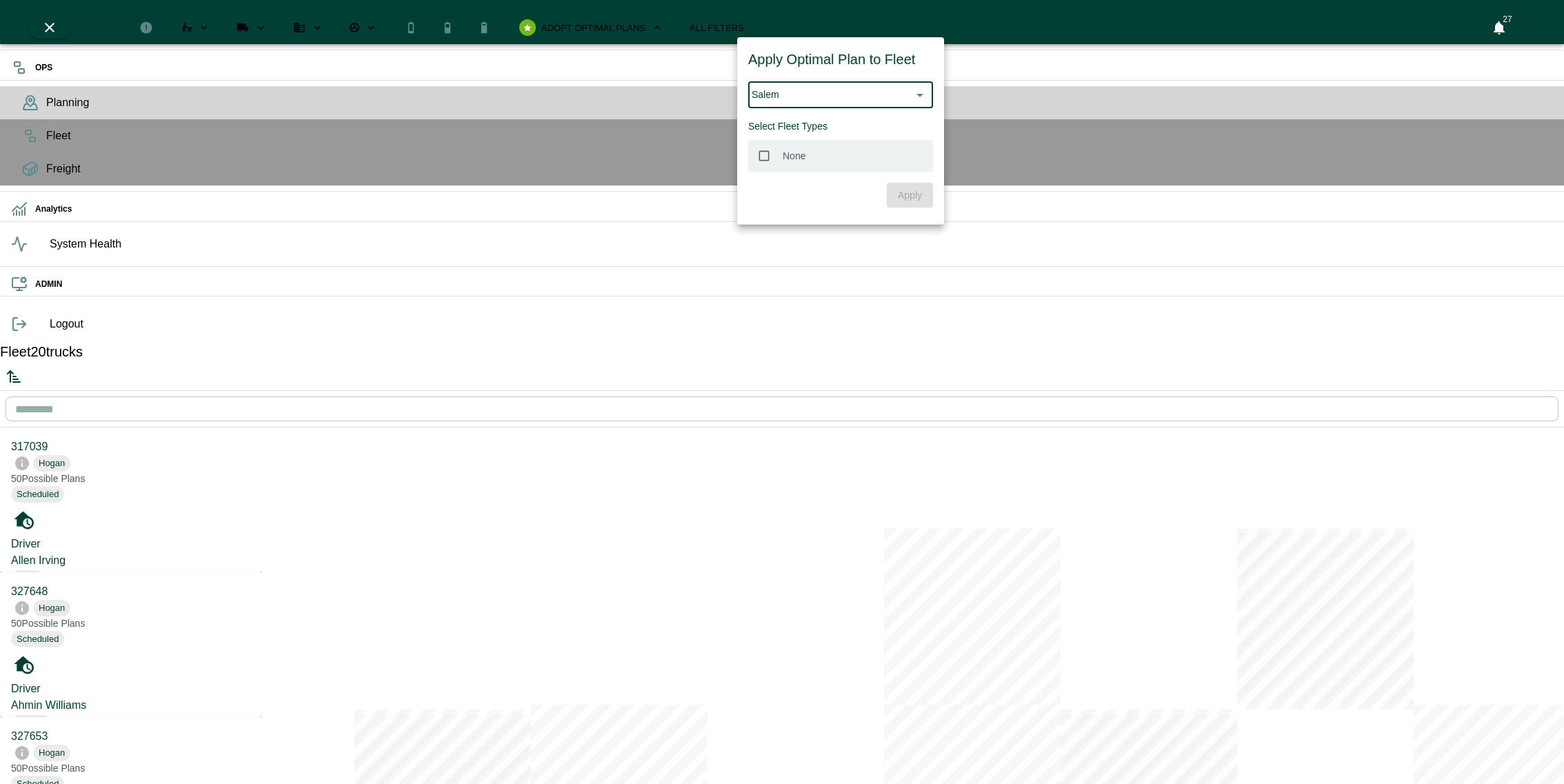 click on "None" at bounding box center (794, 156) 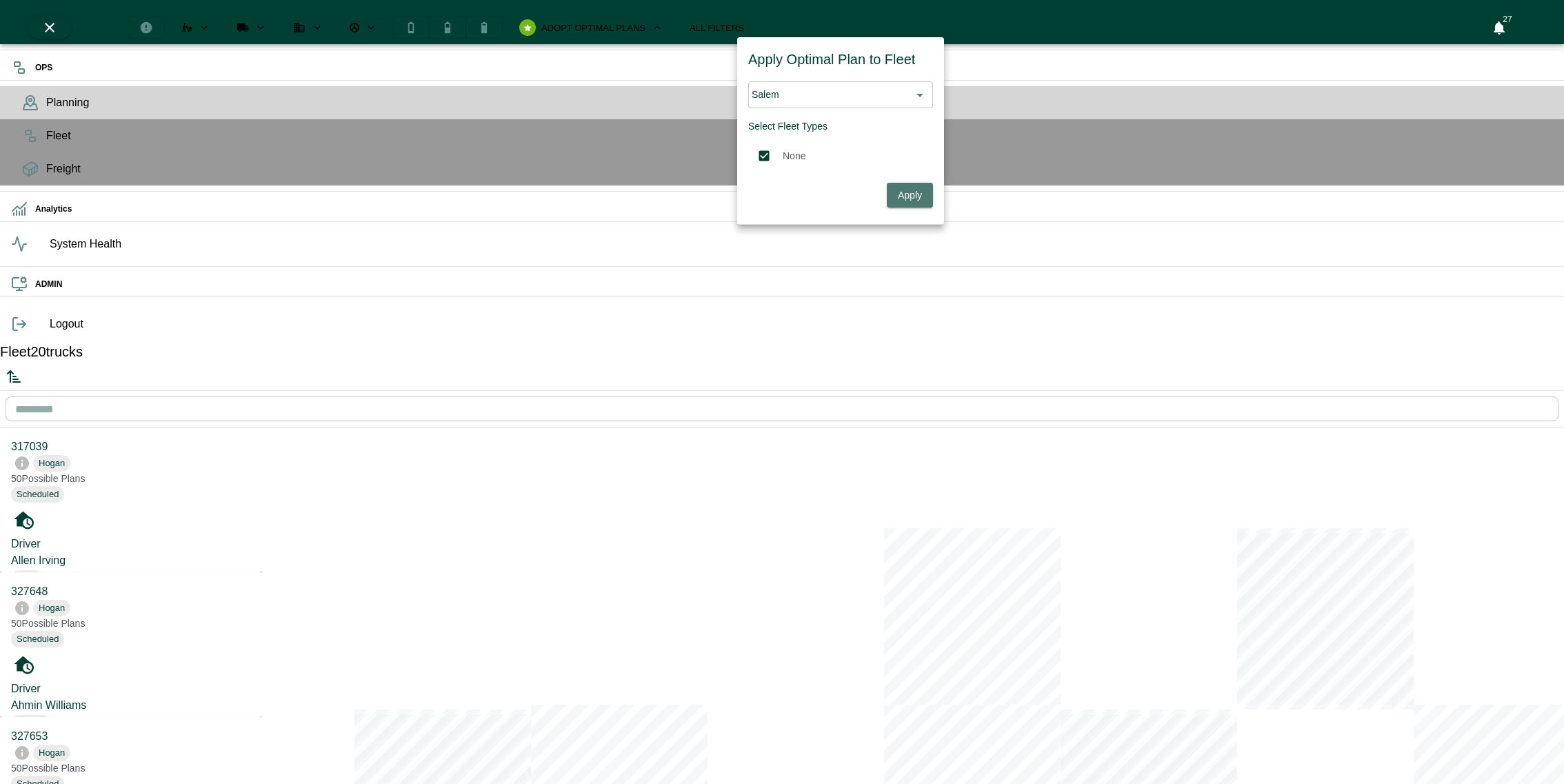 click on "Apply" at bounding box center [910, 195] 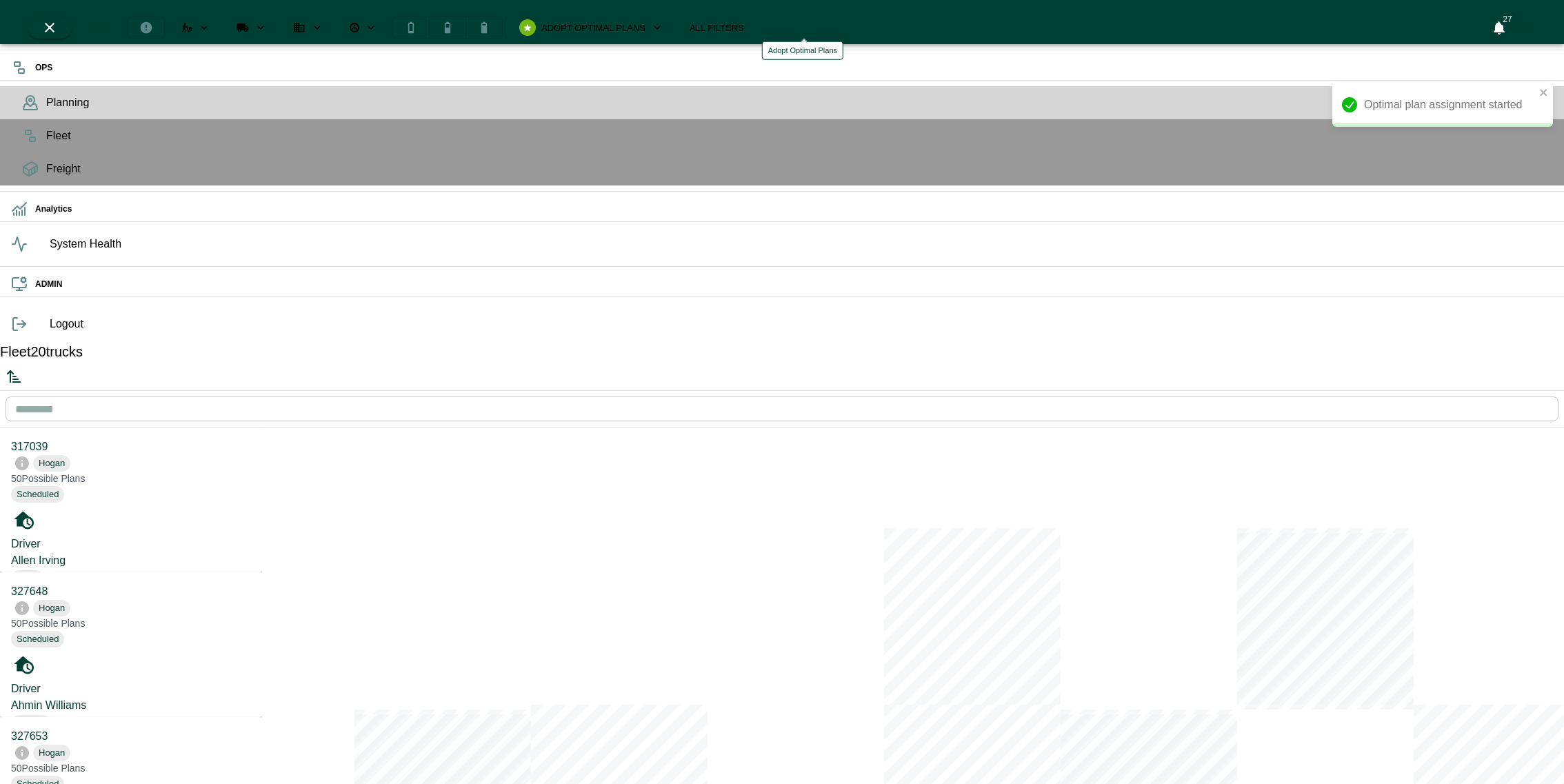 click on "Adopt Optimal Plans" at bounding box center [593, 28] 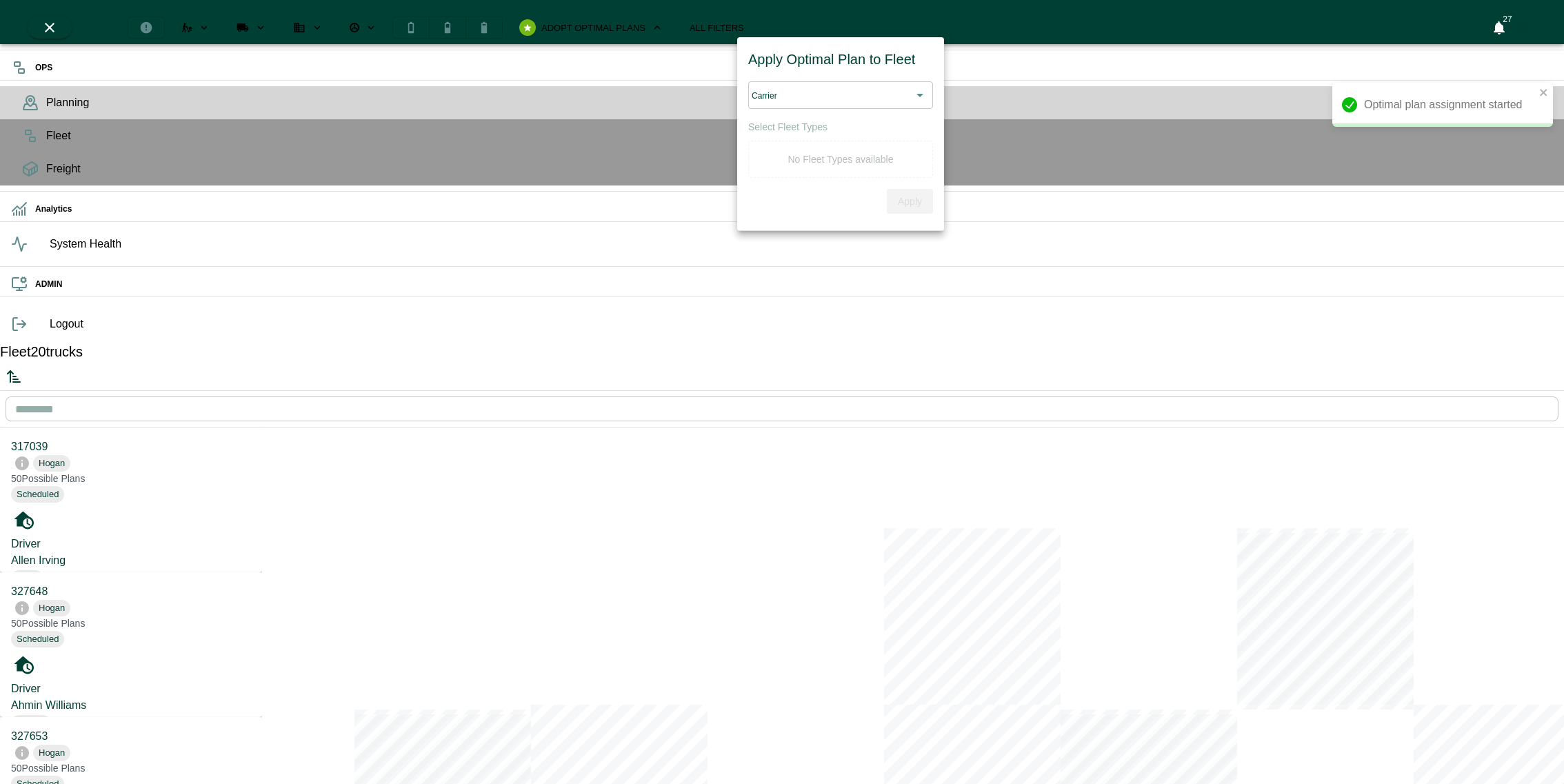 click on "Optimal plan assignment started OPS Planning Fleet Freight Analytics System Health ADMIN Logout Fleet 20  trucks ​ 317039 Hogan 50  Possible Plan s Scheduled Driver Allen Irving None Revenue MPH $0.00 Total Miles 0 Empty Miles 0 Loaded Miles 0 PTA 07-21-2025  at  21:02 327648 Hogan 50  Possible Plan s Scheduled Driver Ahmin Williams Weekly Revenue MPH $0.00 Total Miles 0 Empty Miles 0 Loaded Miles 0 PTA 07-30-2025  at  18:48 327653 Hogan 50  Possible Plan s Scheduled Driver Cheikh Diebate None Revenue MPH $0.00 Total Miles 0 Empty Miles 0 Loaded Miles 0 PTA 07-30-2025  at  18:48 347112 Hogan 50  Possible Plan s Scheduled Driver Brandon Gibson None Revenue MPH $0.00 Total Miles 0 Empty Miles 0 Loaded Miles 0 PTA 07-30-2025  at  18:48 347113 Hogan 50  Possible Plan s Scheduled Driver Elian Espinal Rodriguez None Revenue MPH $0.00 Total Miles 0 Empty Miles 0 Loaded Miles 0 PTA 07-30-2025  at  20:23 327423 Hogan 50  Possible Plan s Scheduled Driver Garvens Badette None Revenue MPH $0.00 Total Miles" at bounding box center [782, 605] 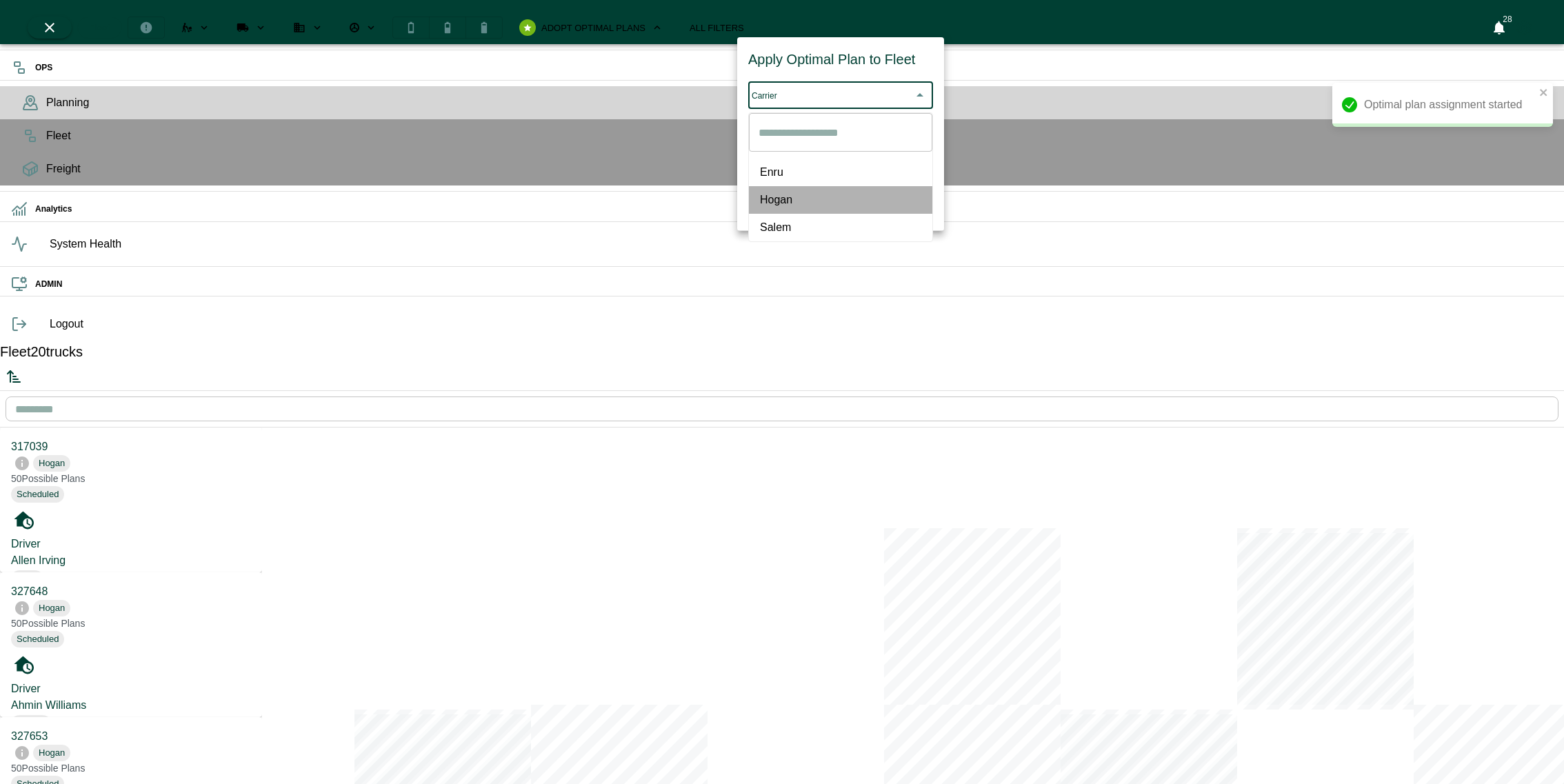 click on "Hogan" at bounding box center (841, 200) 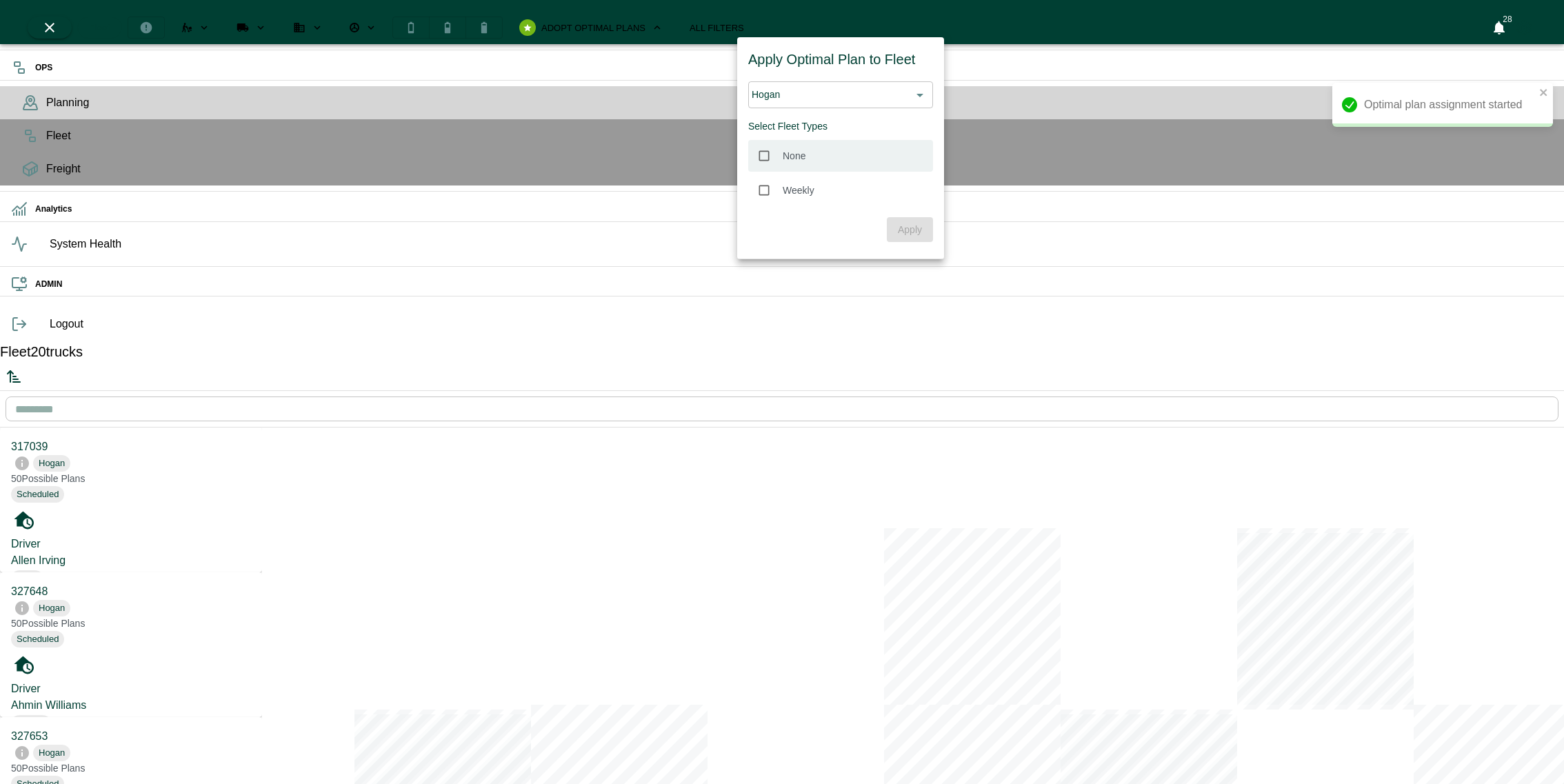 click on "None" at bounding box center [841, 156] 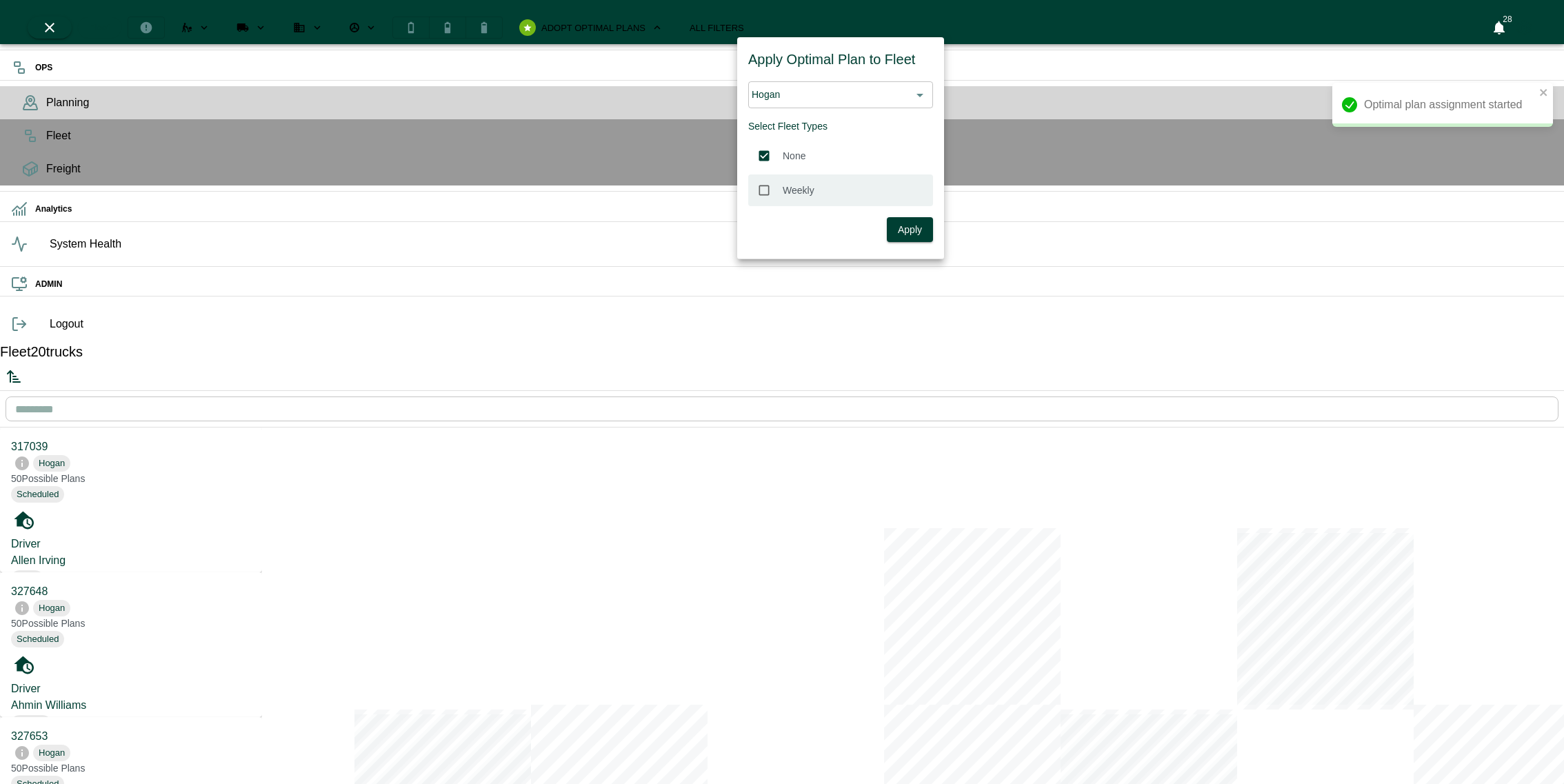 click on "Weekly" at bounding box center [799, 190] 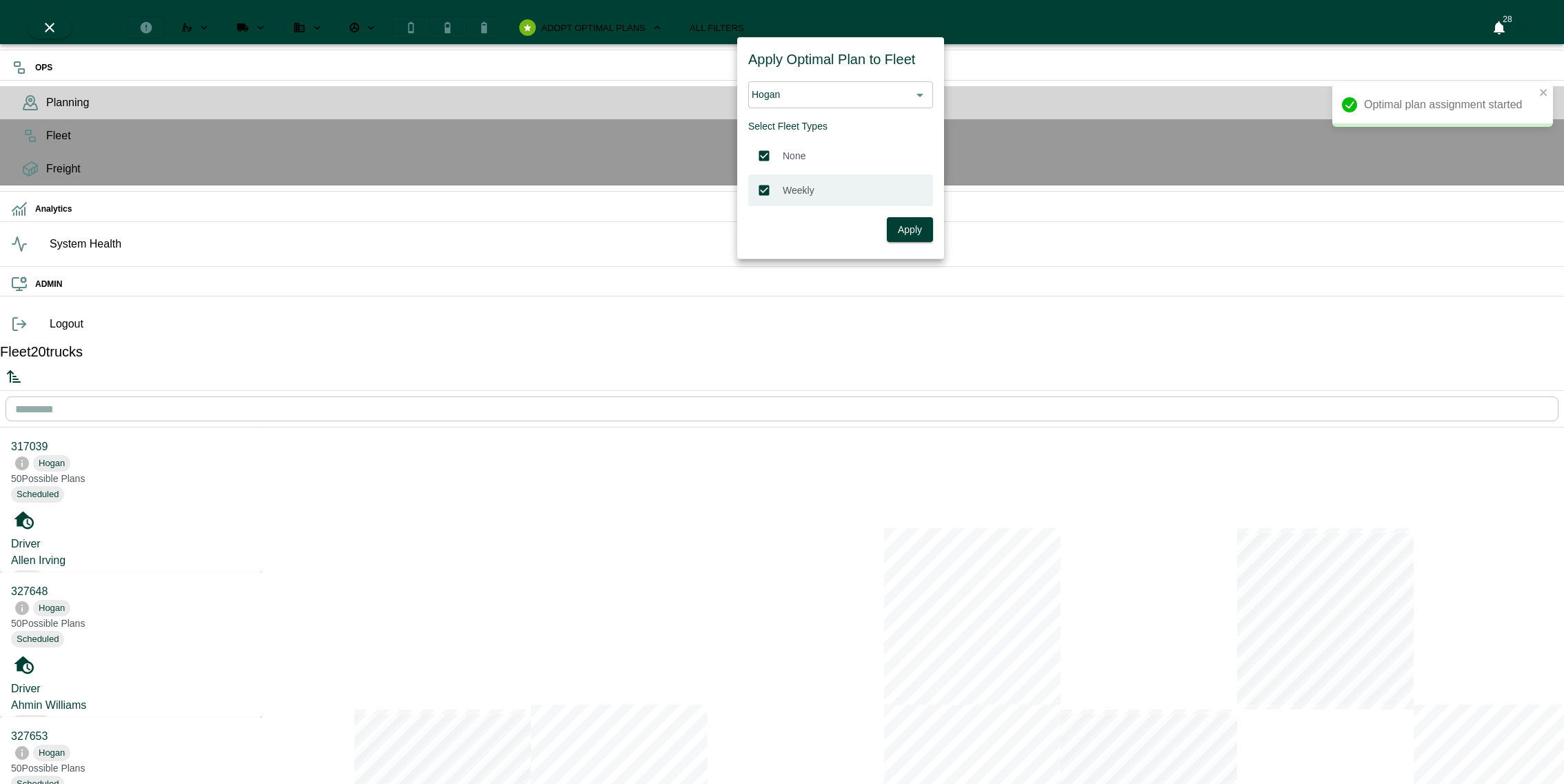 click on "Weekly" at bounding box center (841, 190) 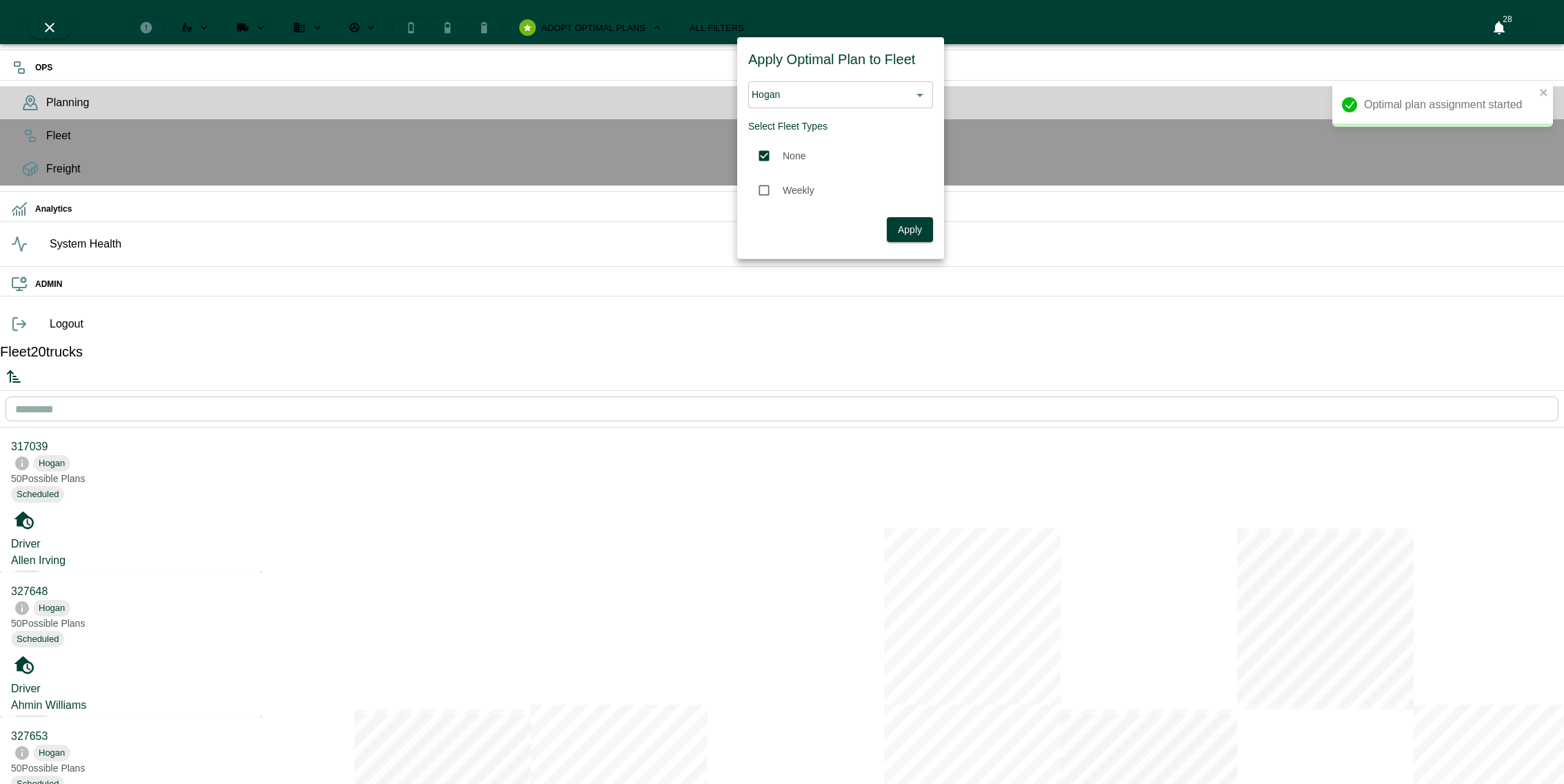click on "Apply" at bounding box center (910, 230) 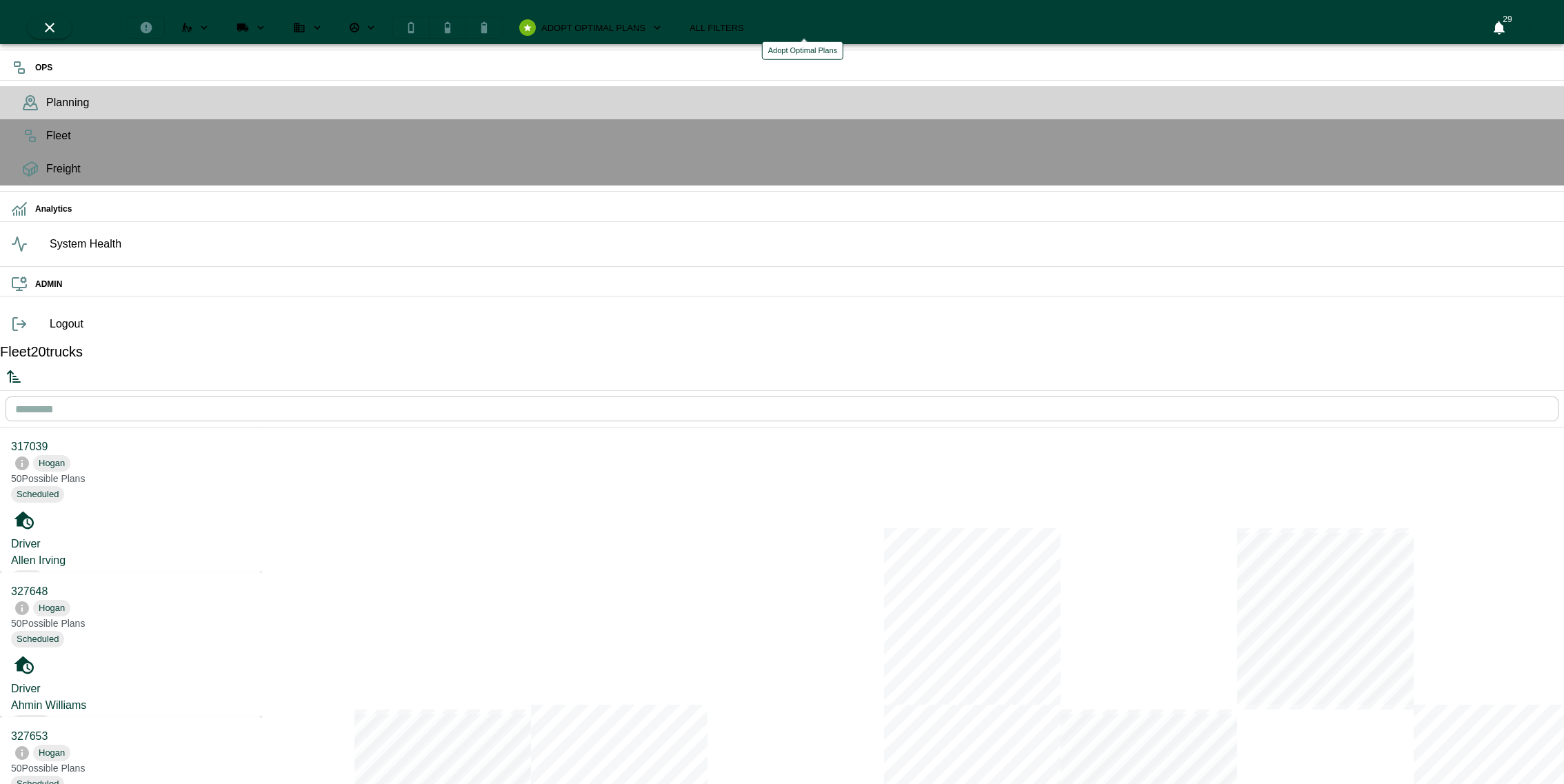 click on "Adopt Optimal Plans" at bounding box center [593, 28] 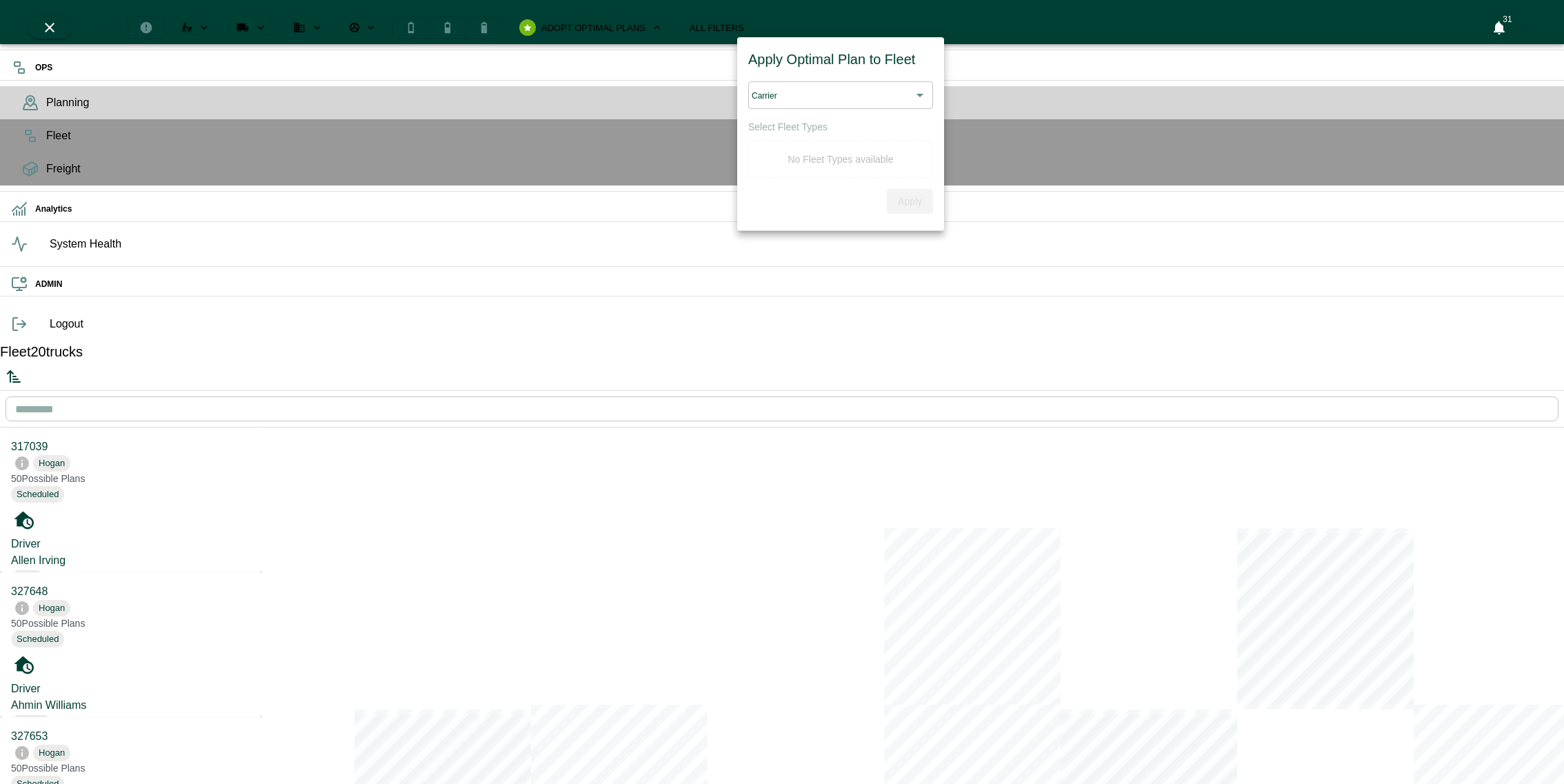 click on "Apply Optimal Plan to Fleet Carrier ​ Select Fleet Types No Fleet Types available Apply" at bounding box center [841, 131] 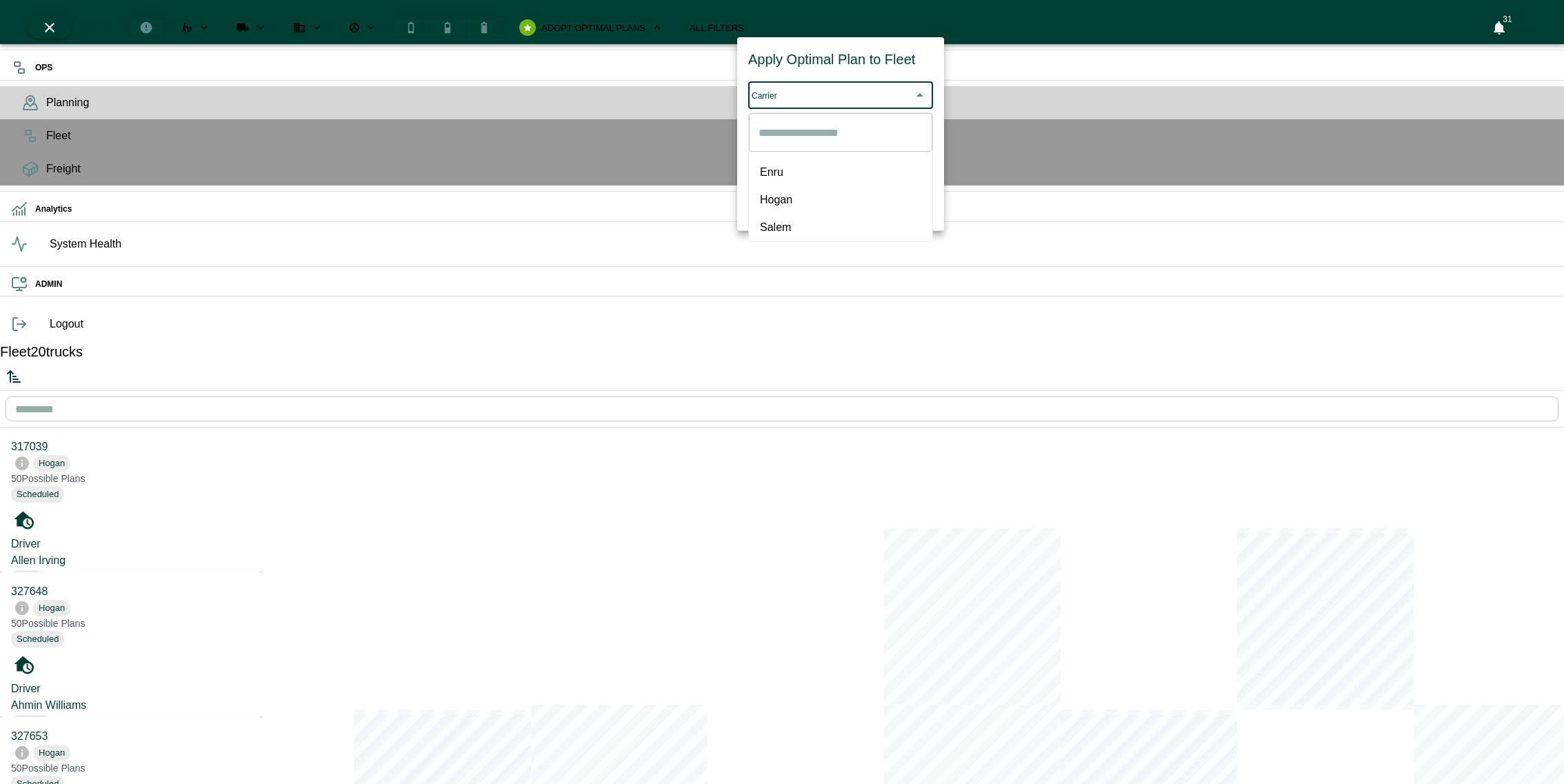 click on "Hogan" at bounding box center [841, 200] 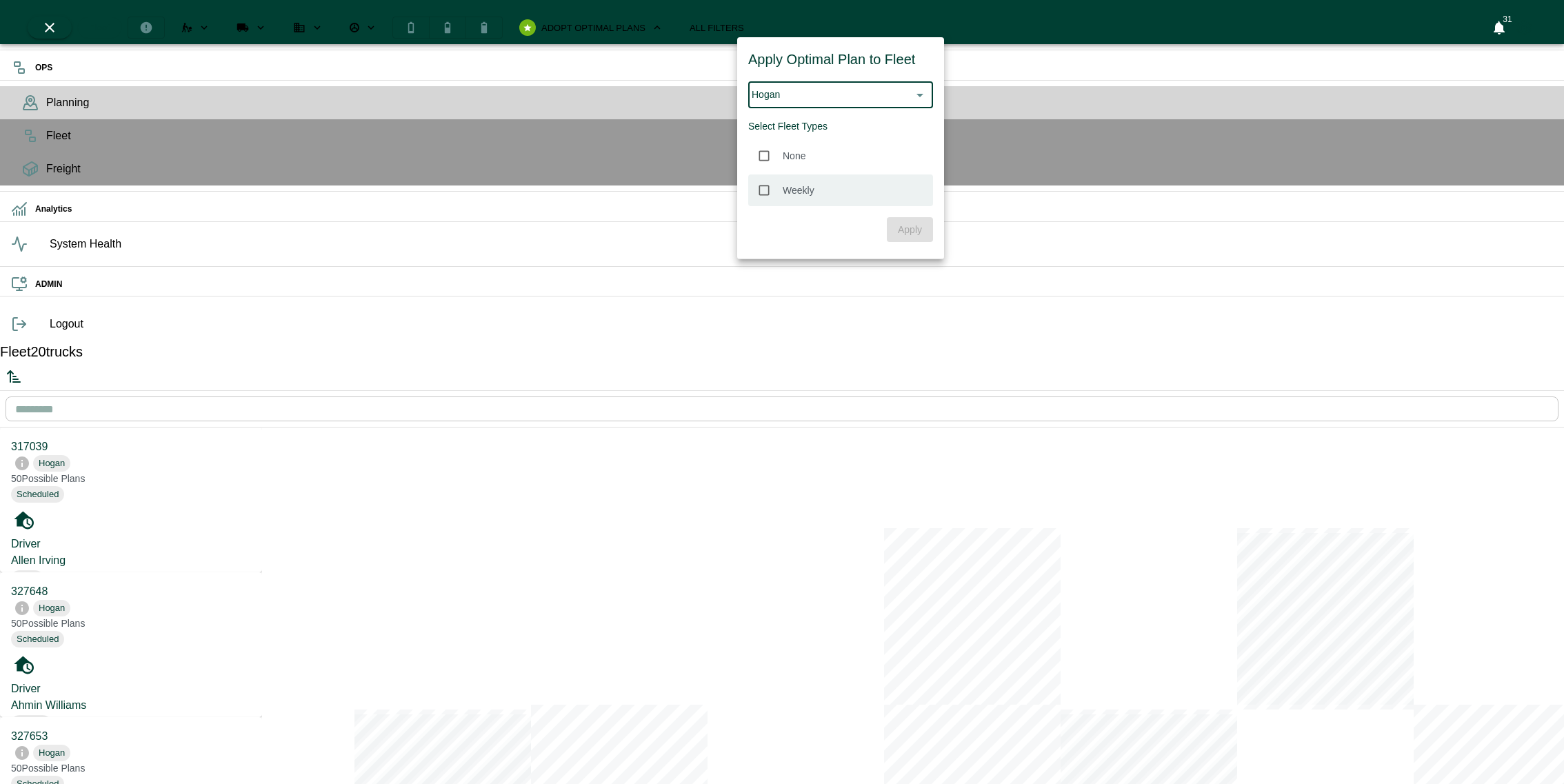 click on "Weekly" at bounding box center (799, 190) 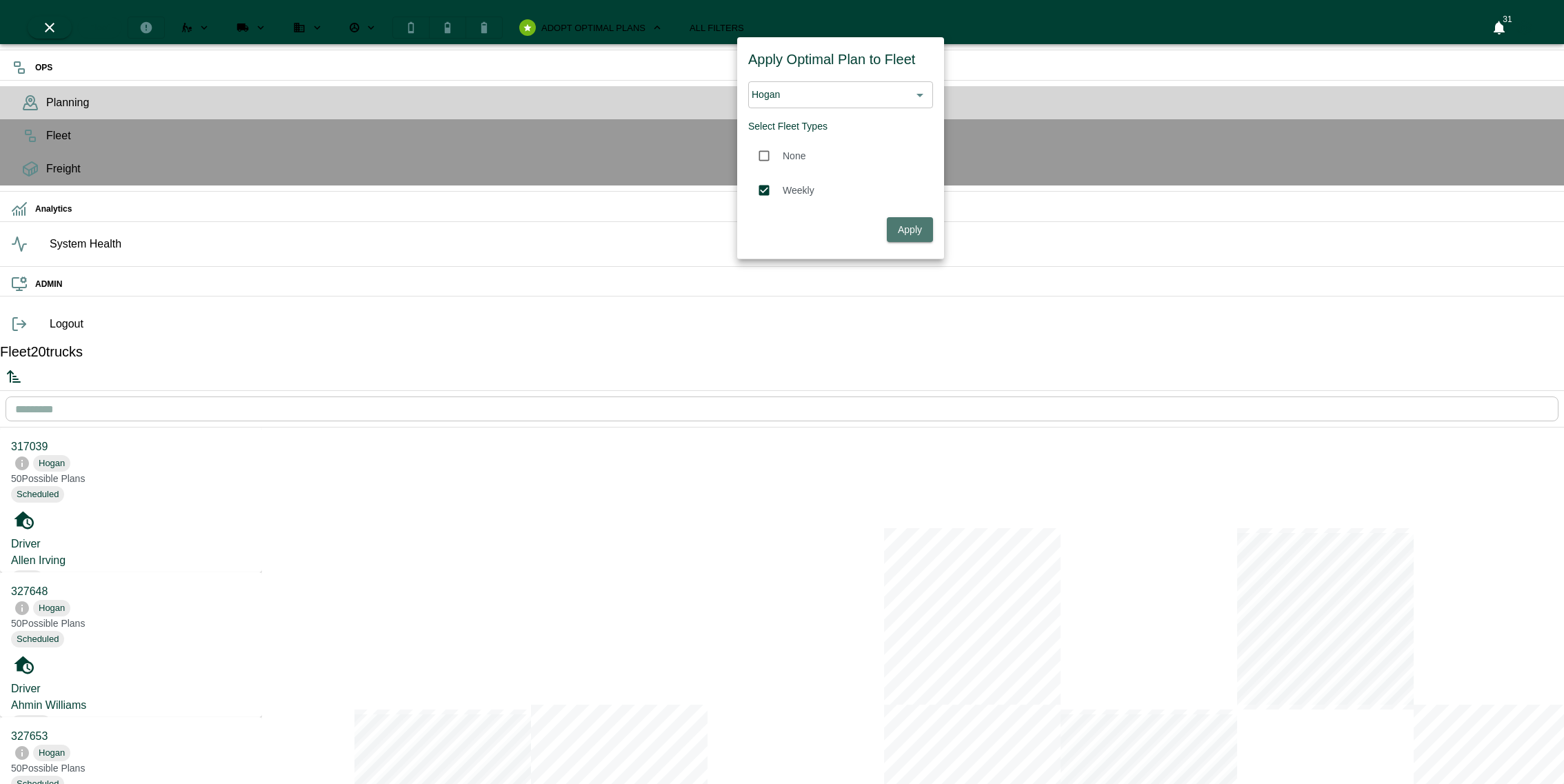 click on "Apply" at bounding box center [910, 230] 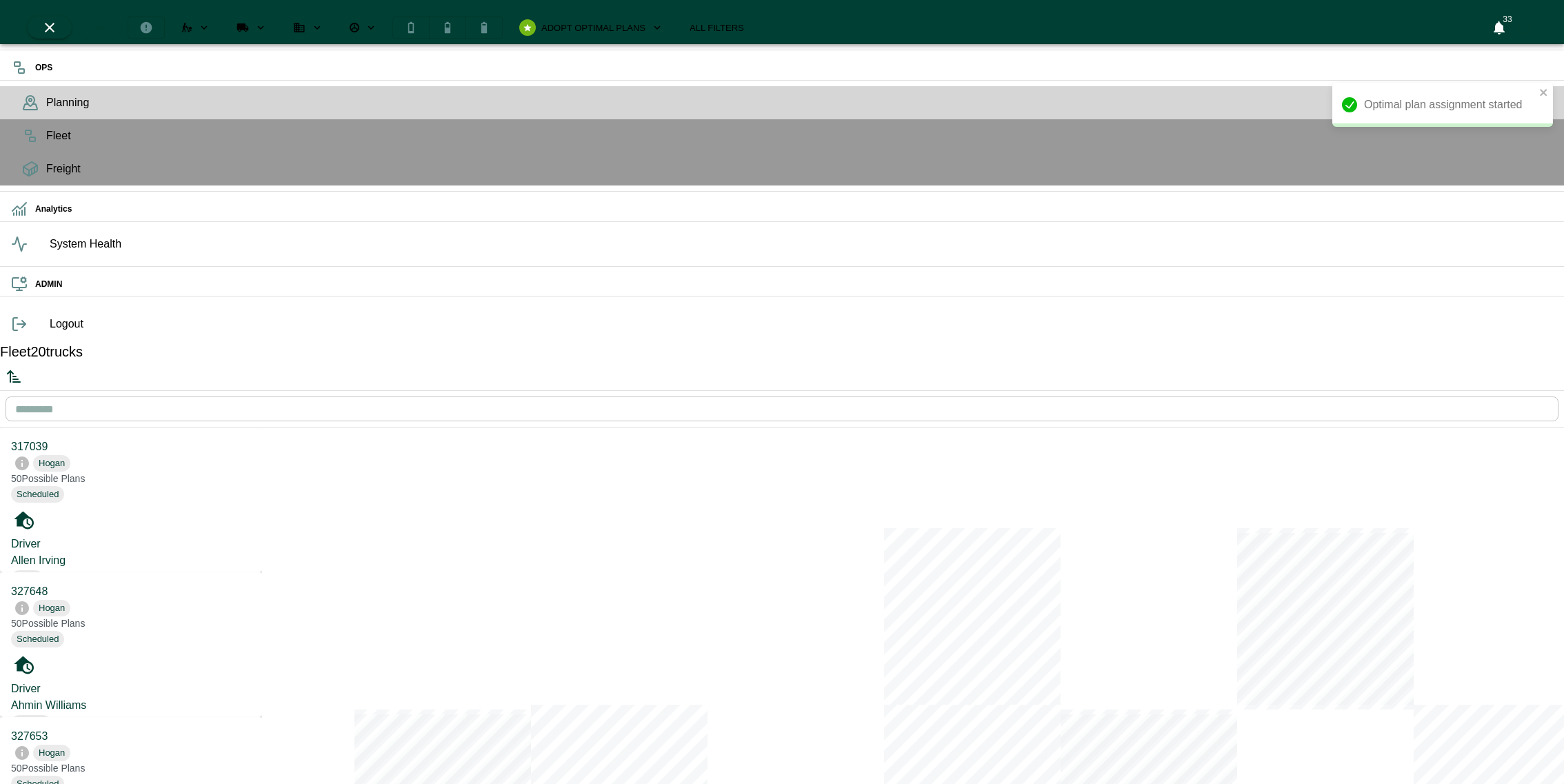type 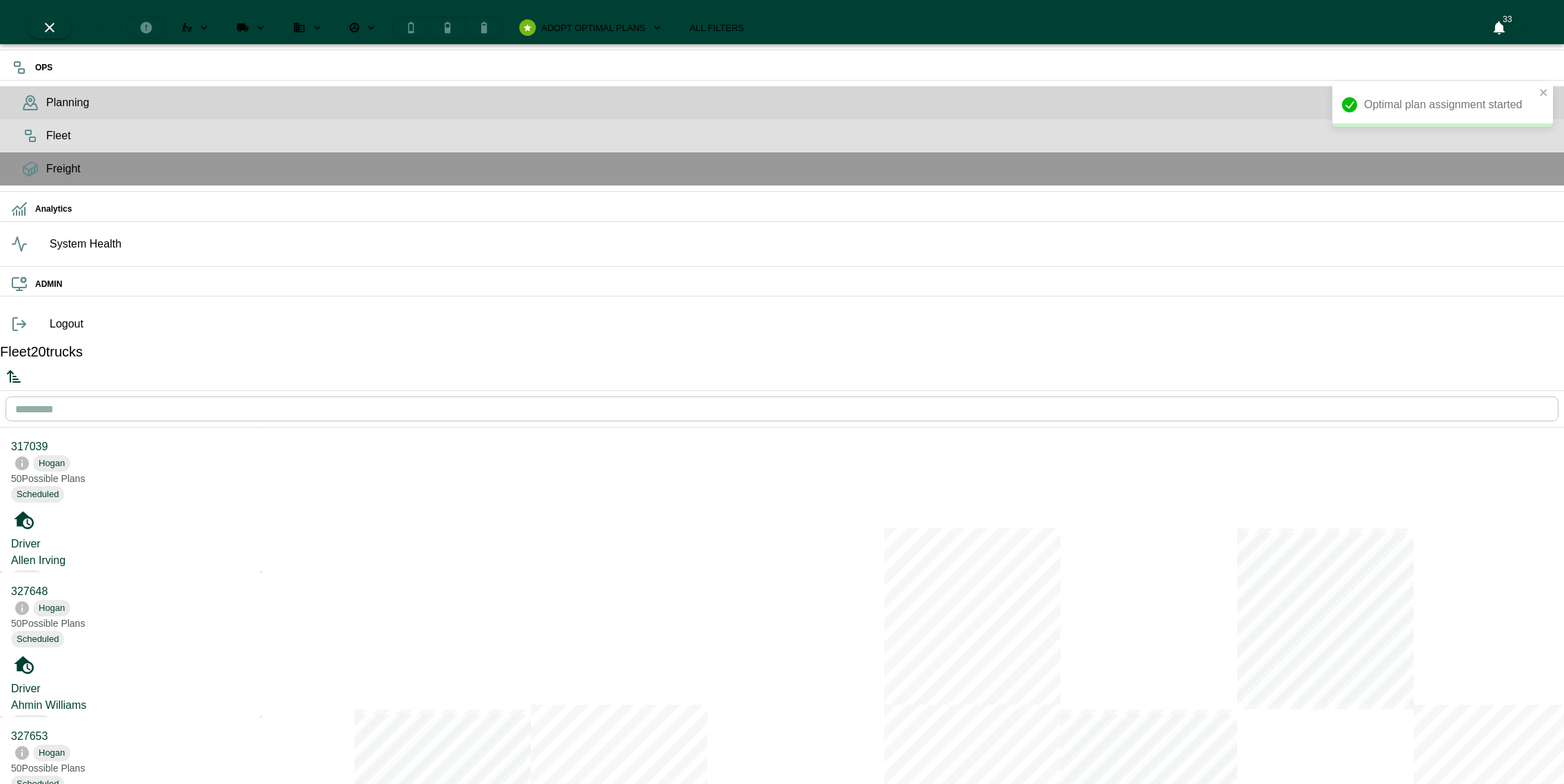 click 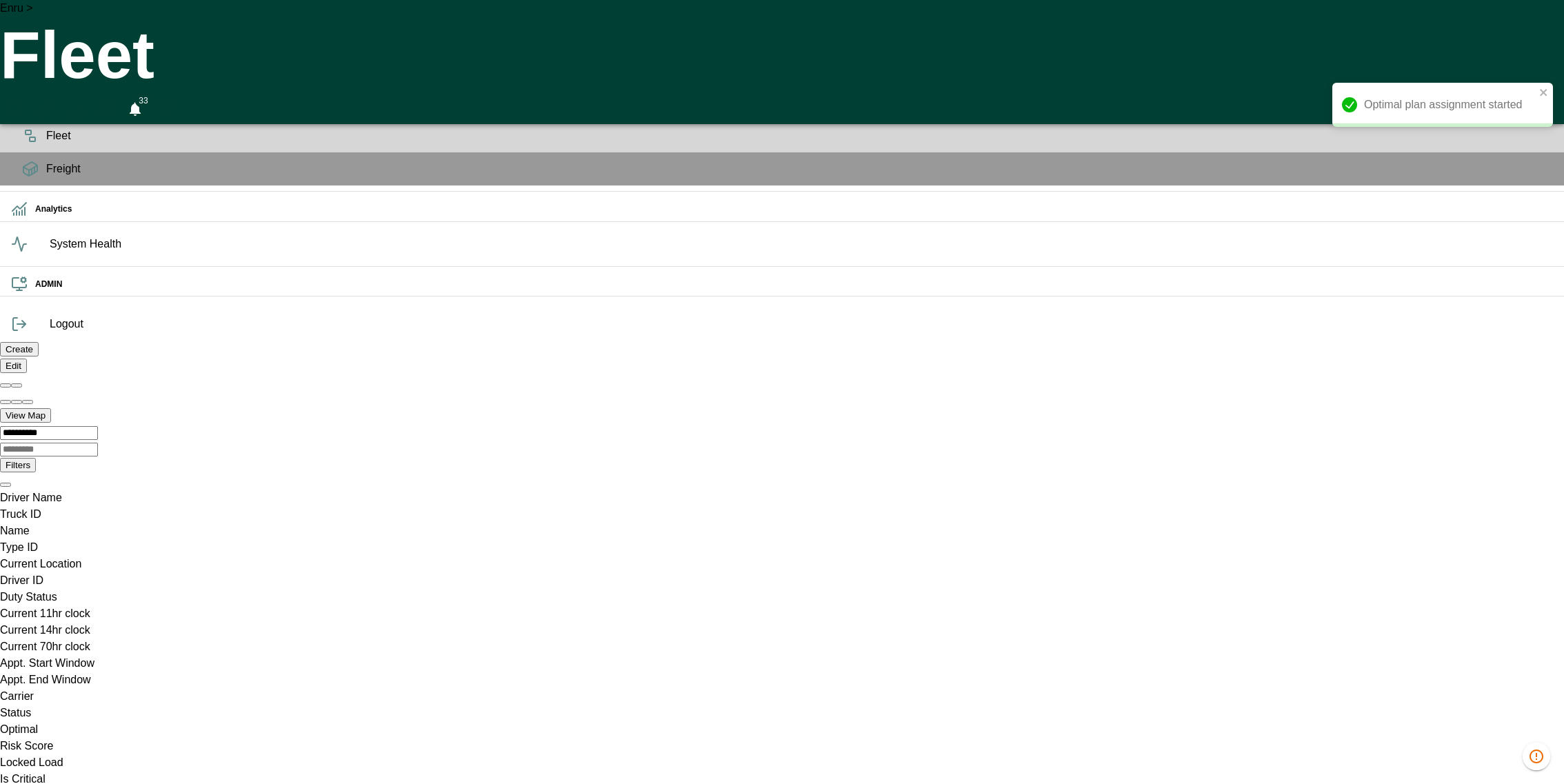 scroll, scrollTop: 0, scrollLeft: 149, axis: horizontal 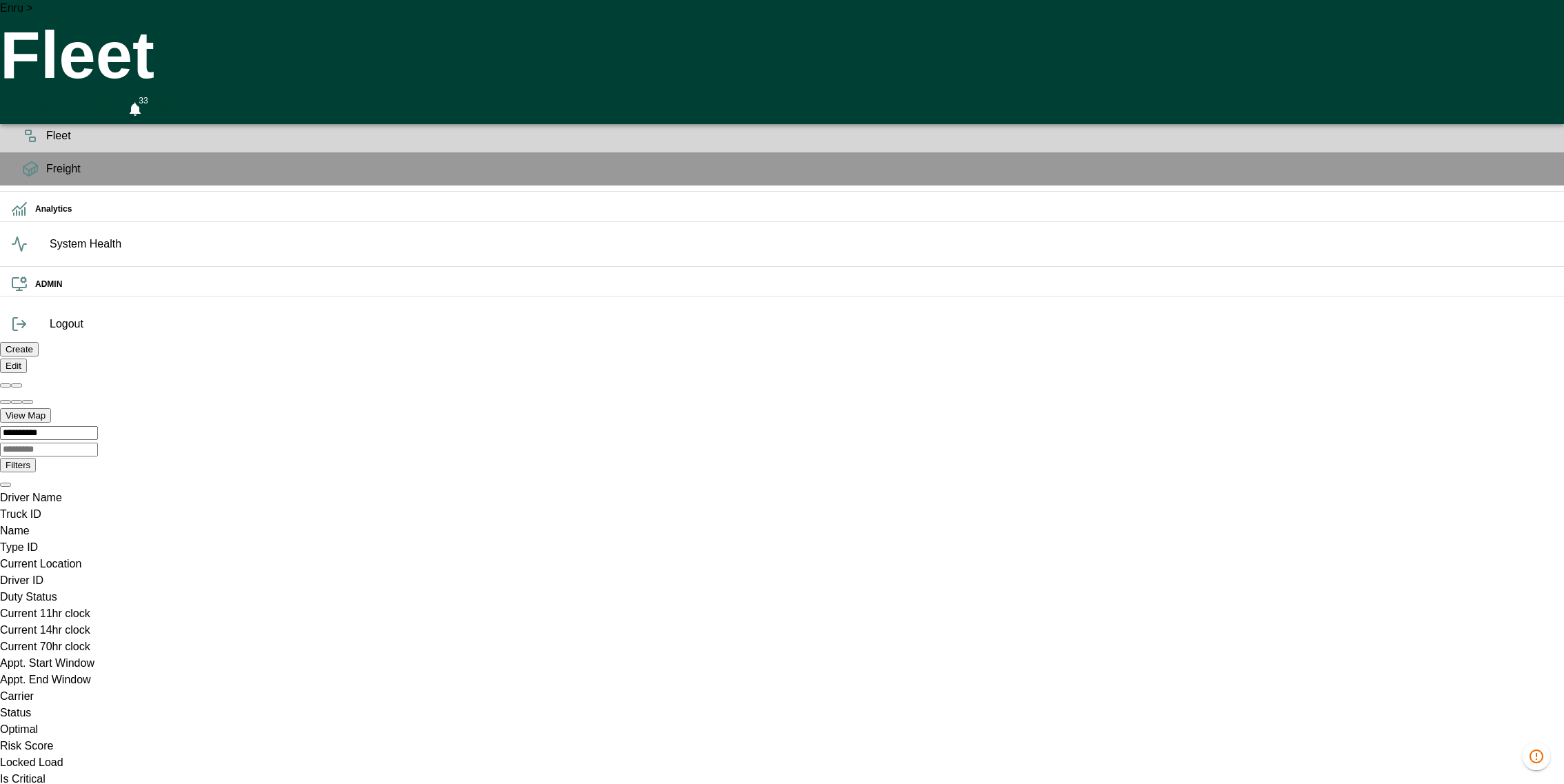 click at bounding box center [0, 2178] 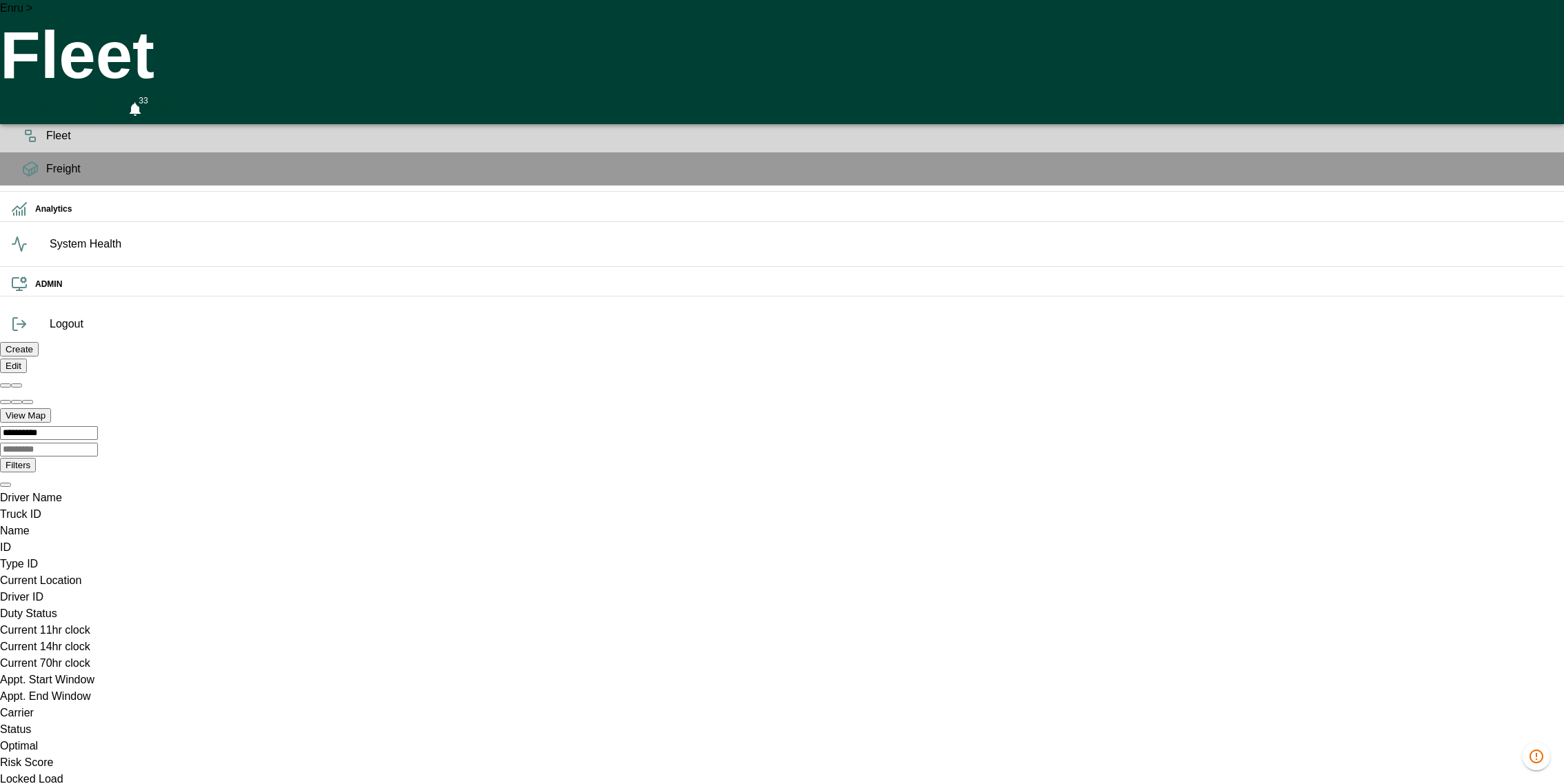 click on "6870a2c5-8874-5dc4-af5c-9939b84e54dd_77dd77aa" at bounding box center [34, 2219] 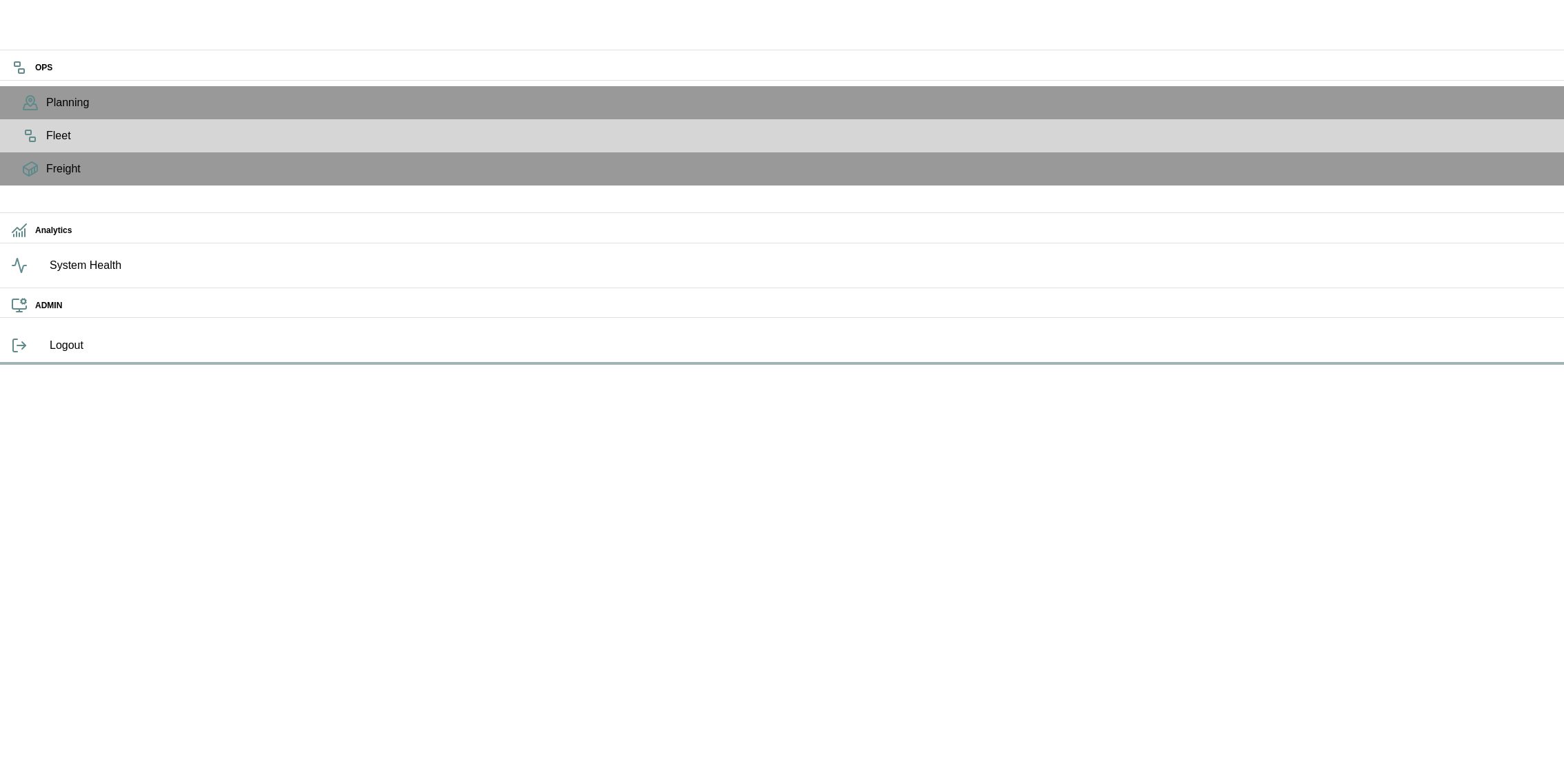 scroll, scrollTop: 0, scrollLeft: 0, axis: both 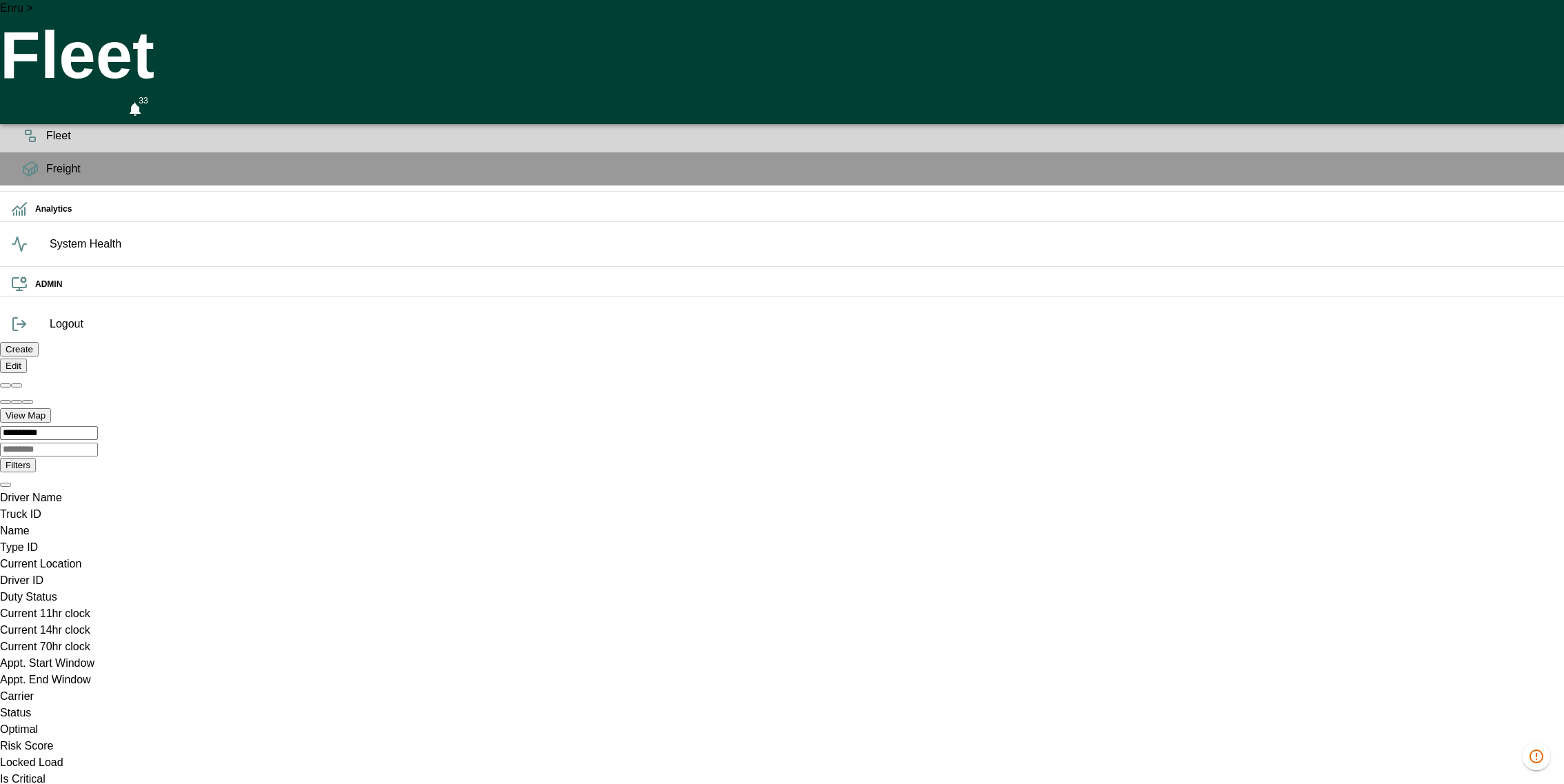 click on "Enru > Fleet 33" at bounding box center [782, 62] 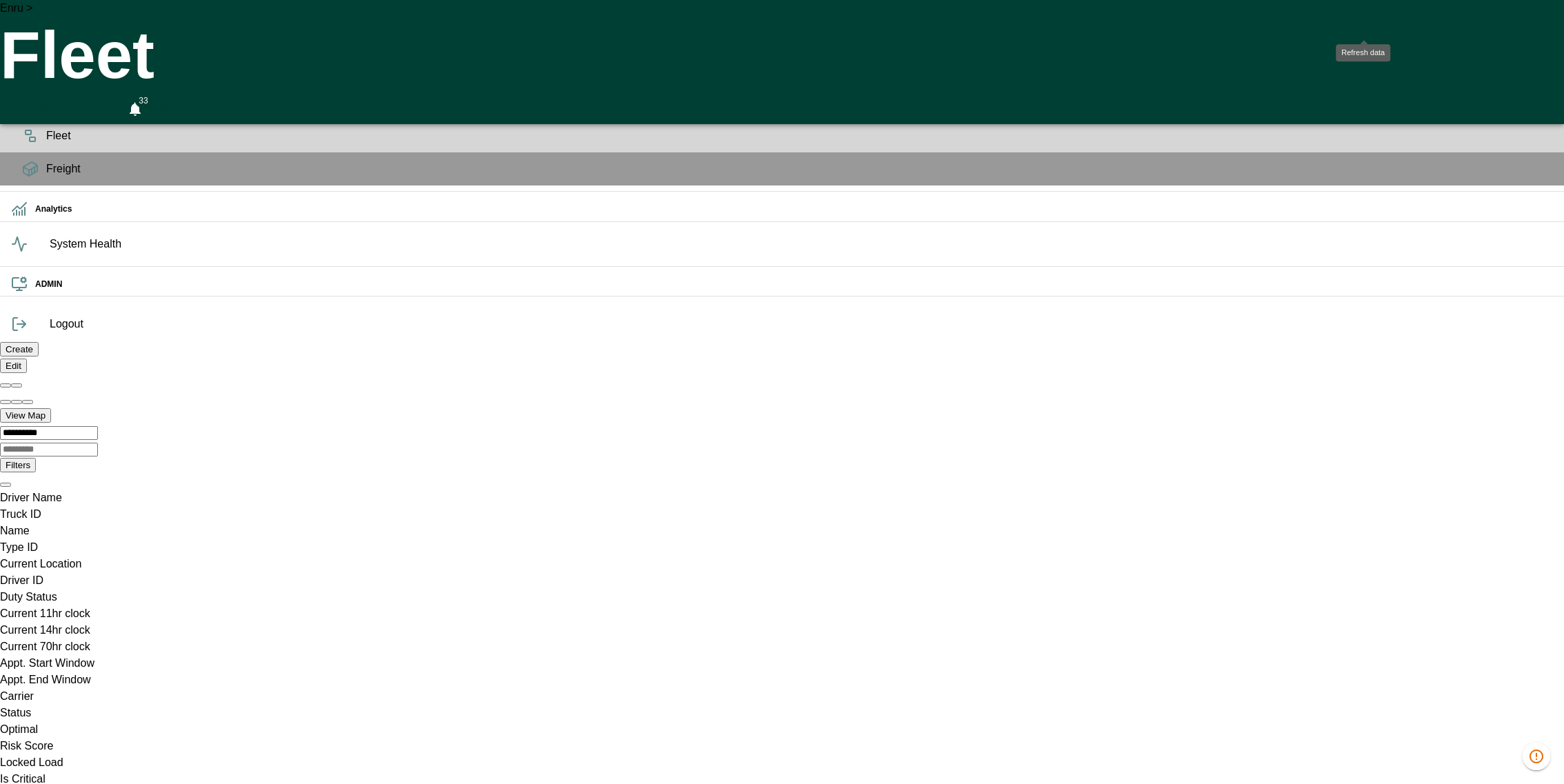 click 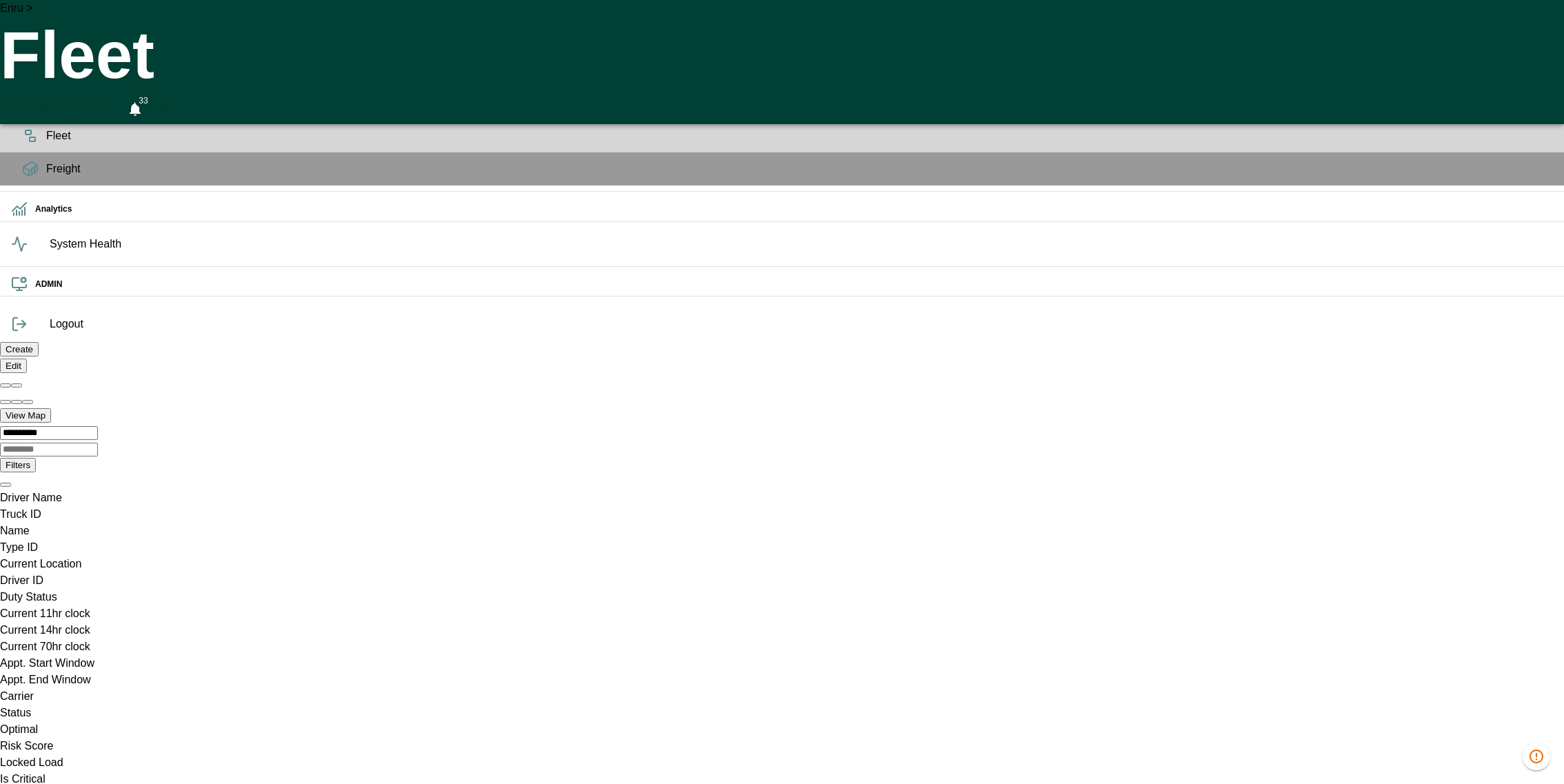 click on "Planning" at bounding box center [799, 103] 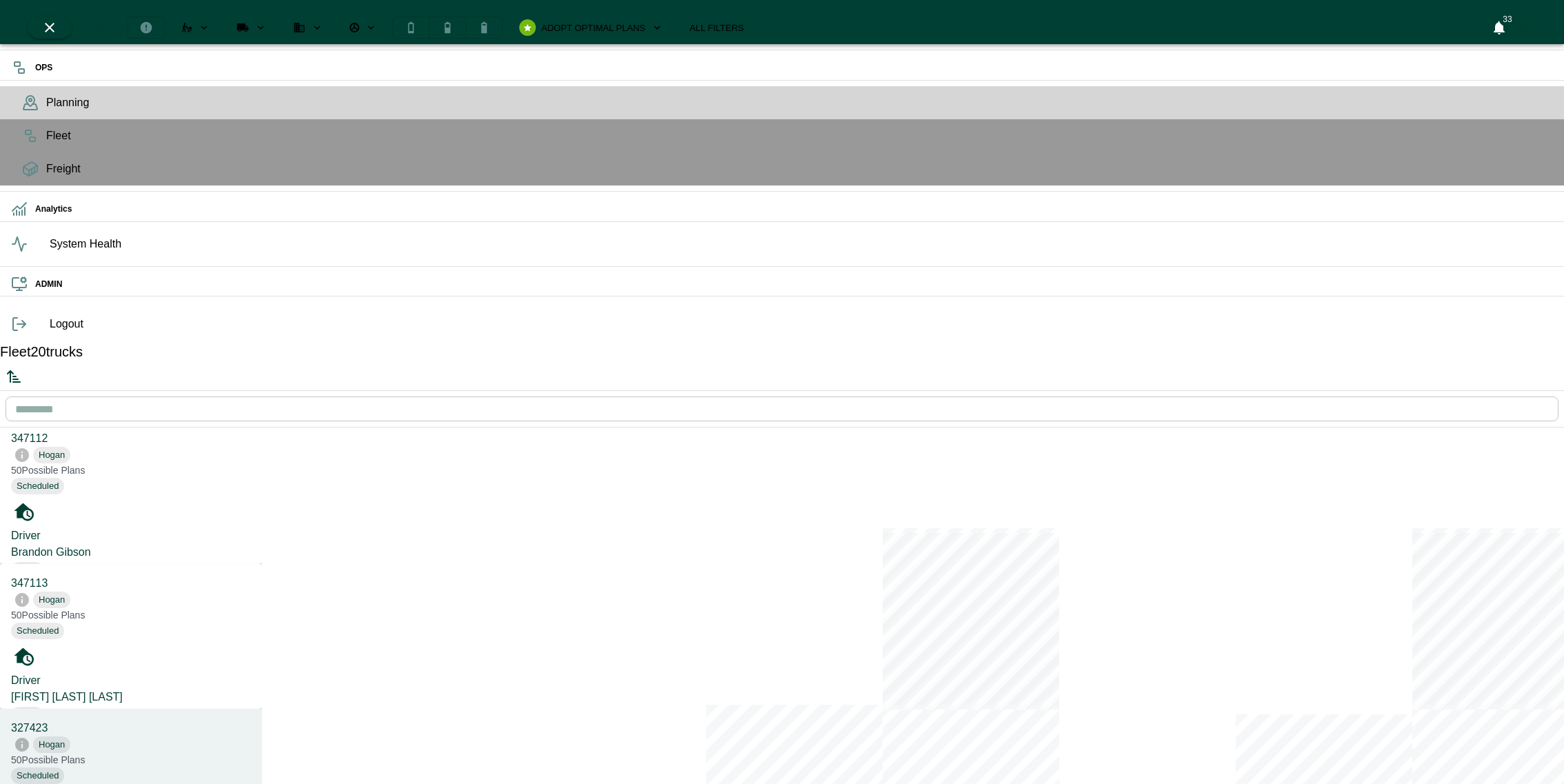 click on "Scheduled" at bounding box center [131, 776] 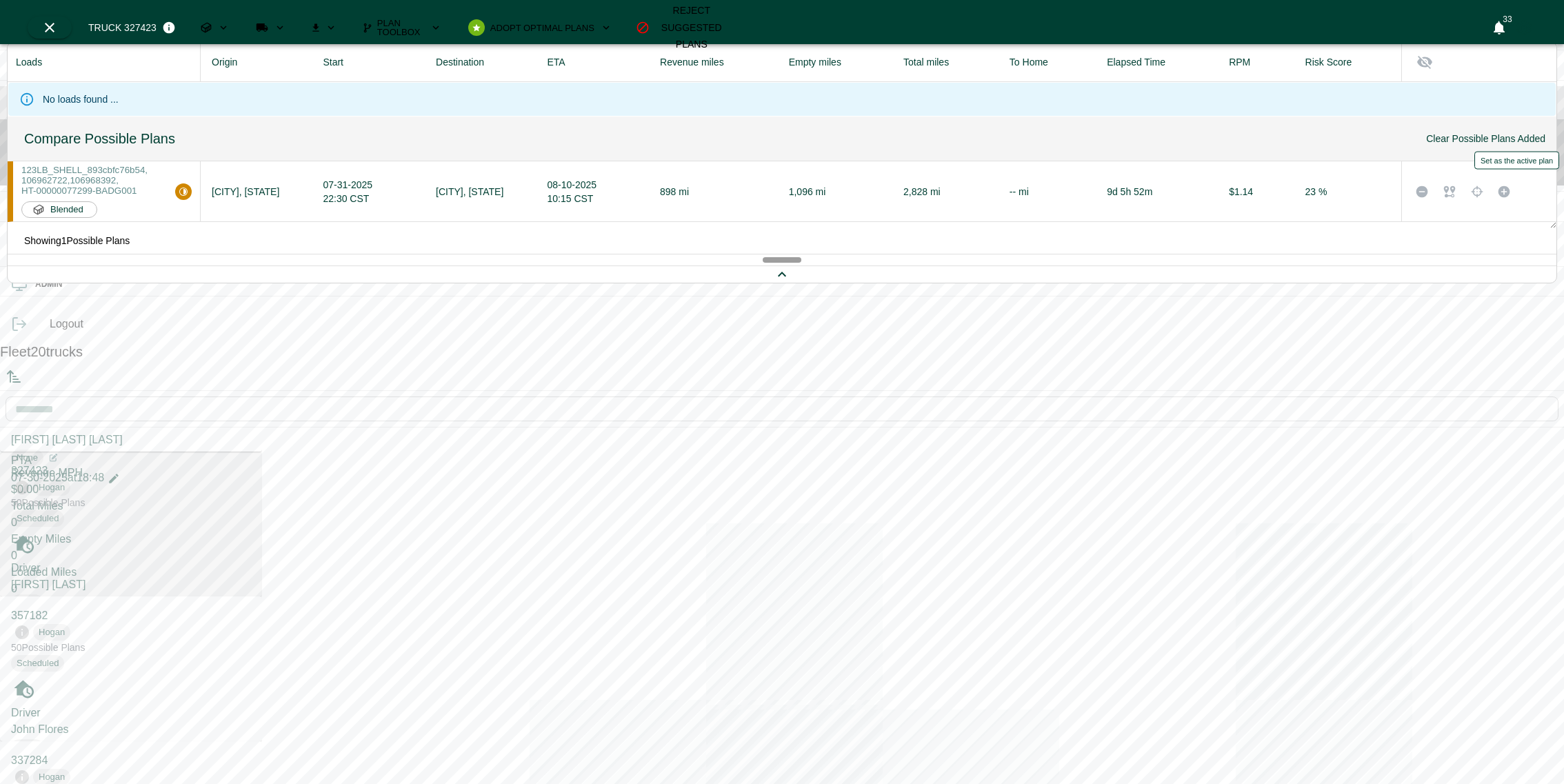click 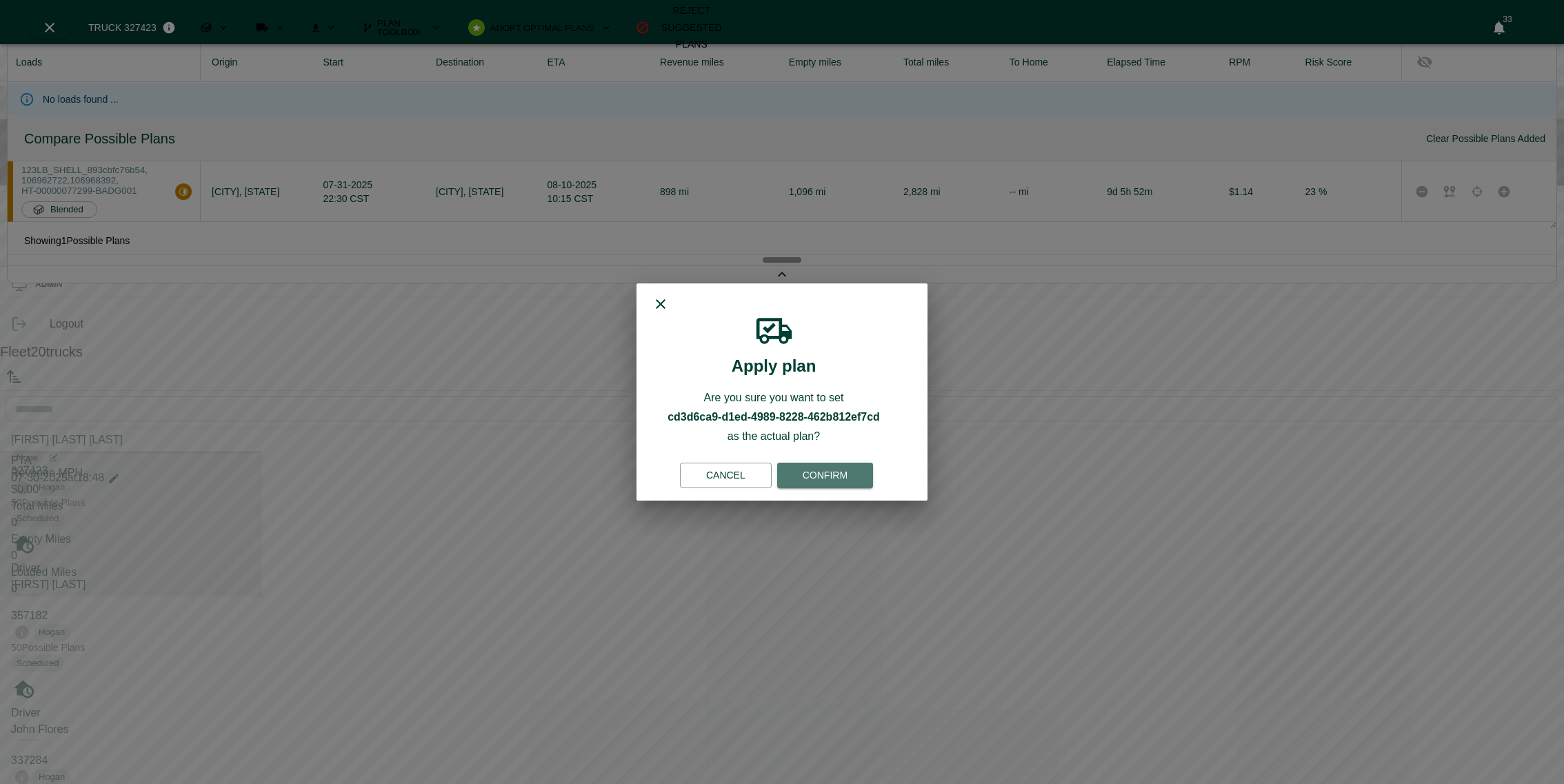 click on "Confirm" at bounding box center [825, 475] 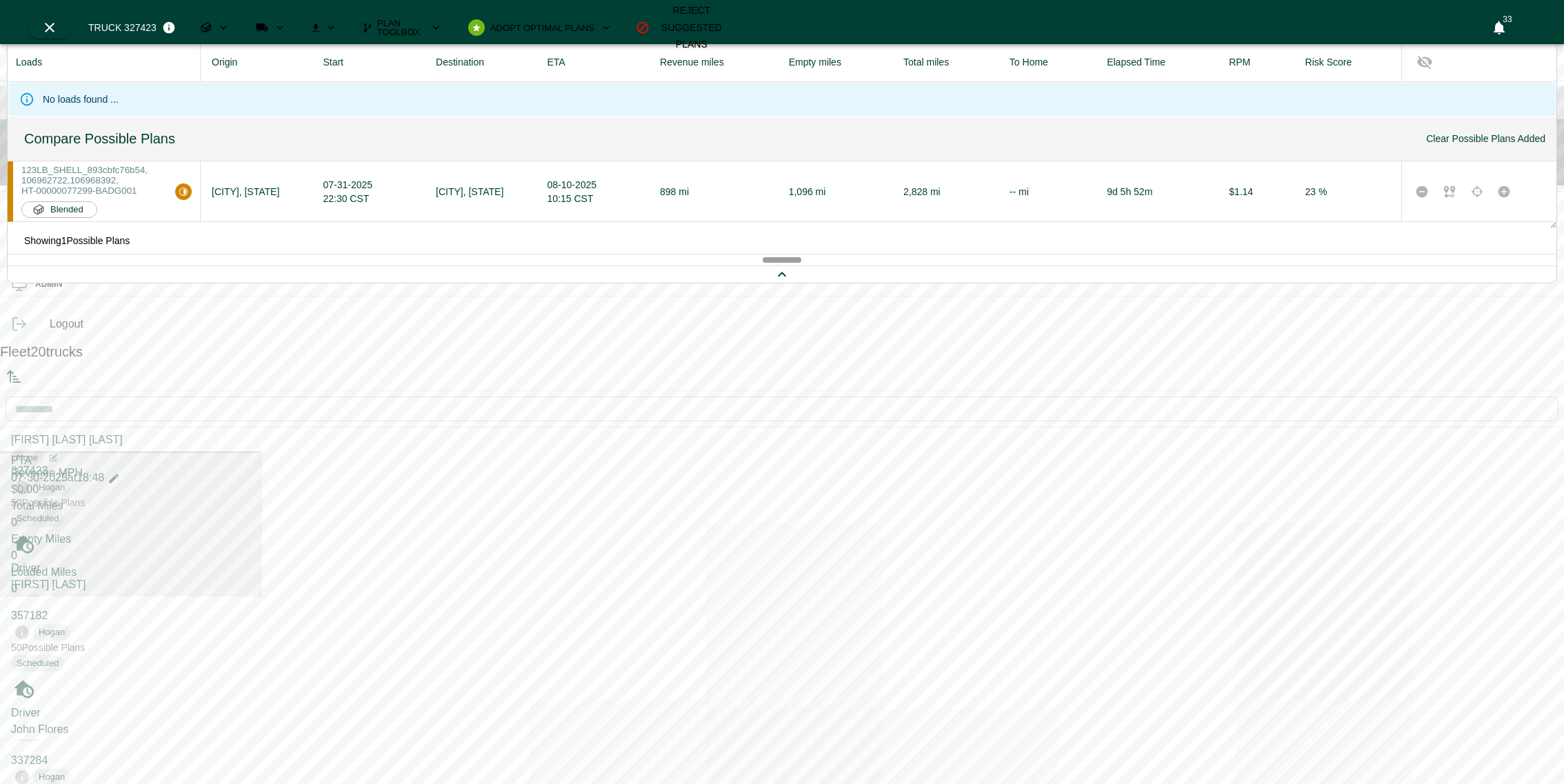 type 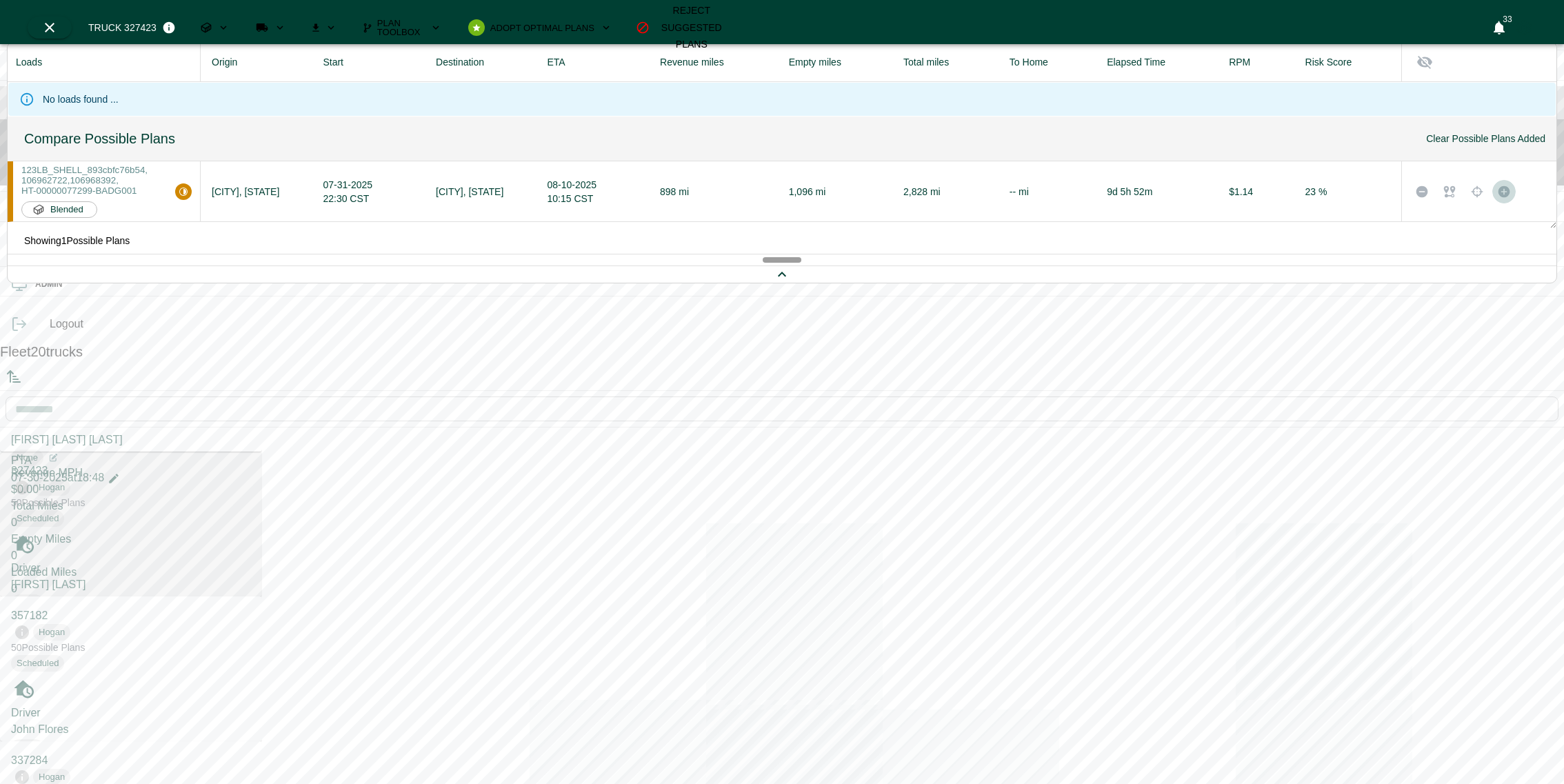 click at bounding box center (1504, 192) 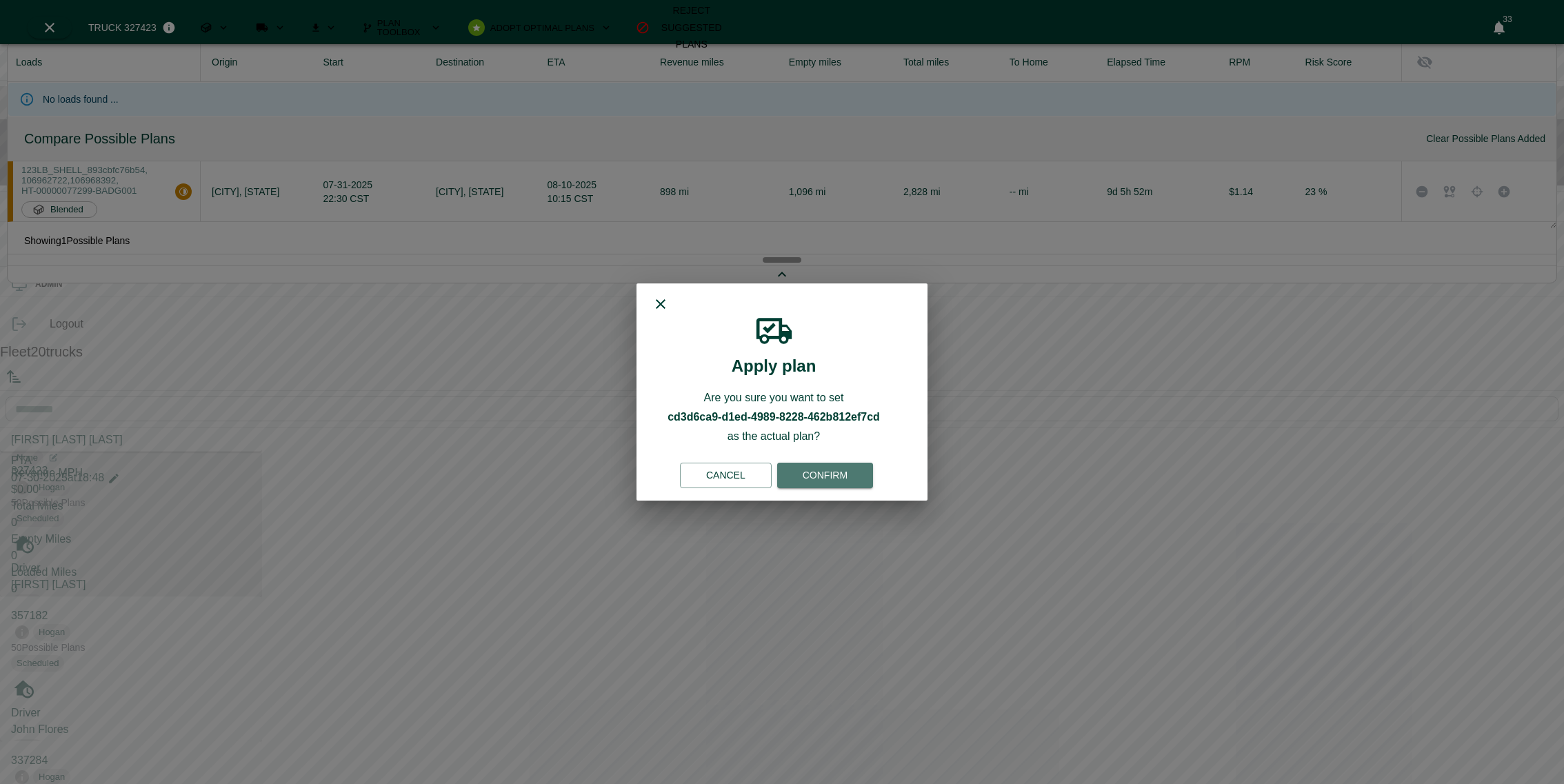 click on "Confirm" at bounding box center [825, 475] 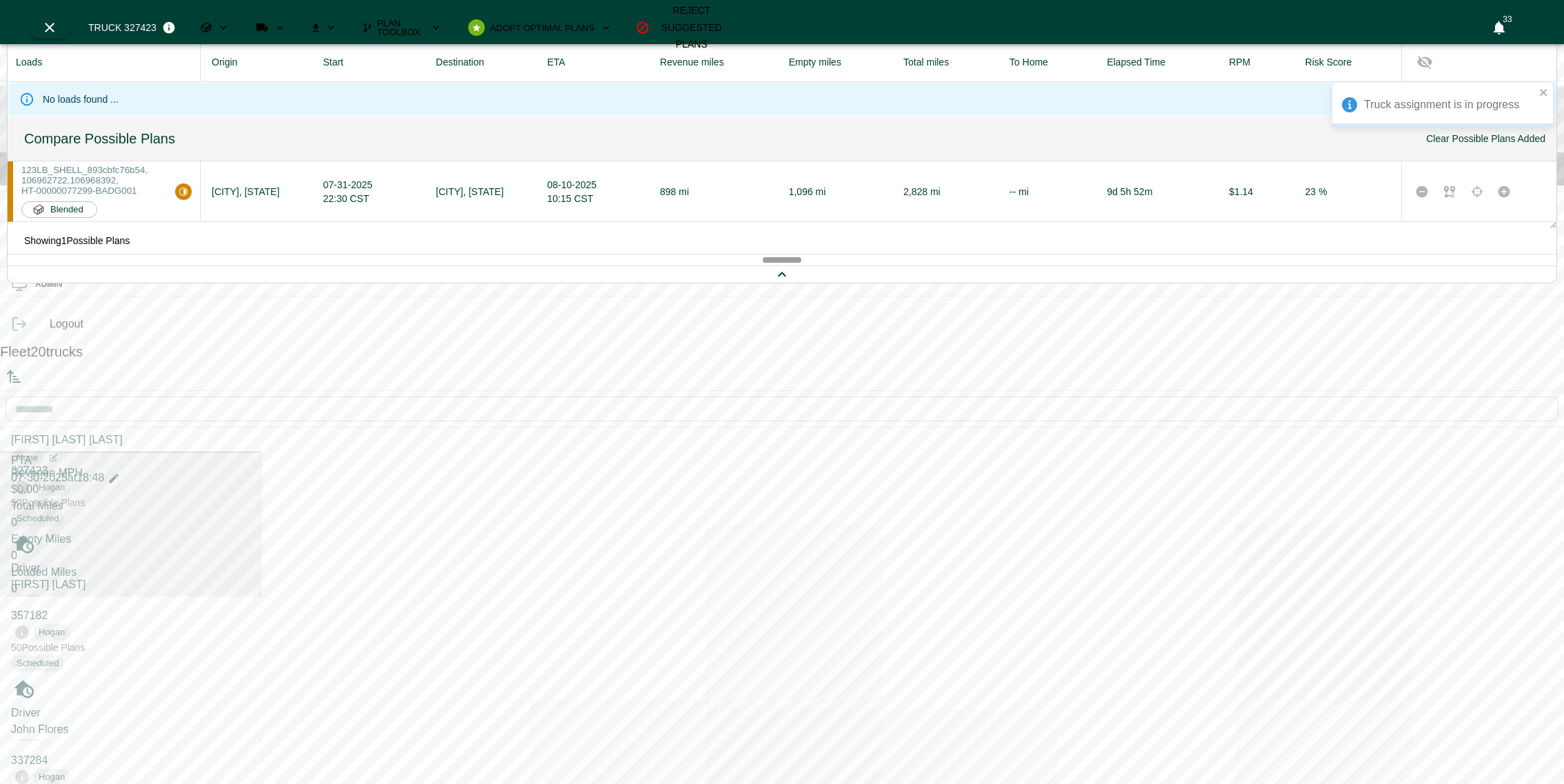 click on "Fleet" at bounding box center (799, 136) 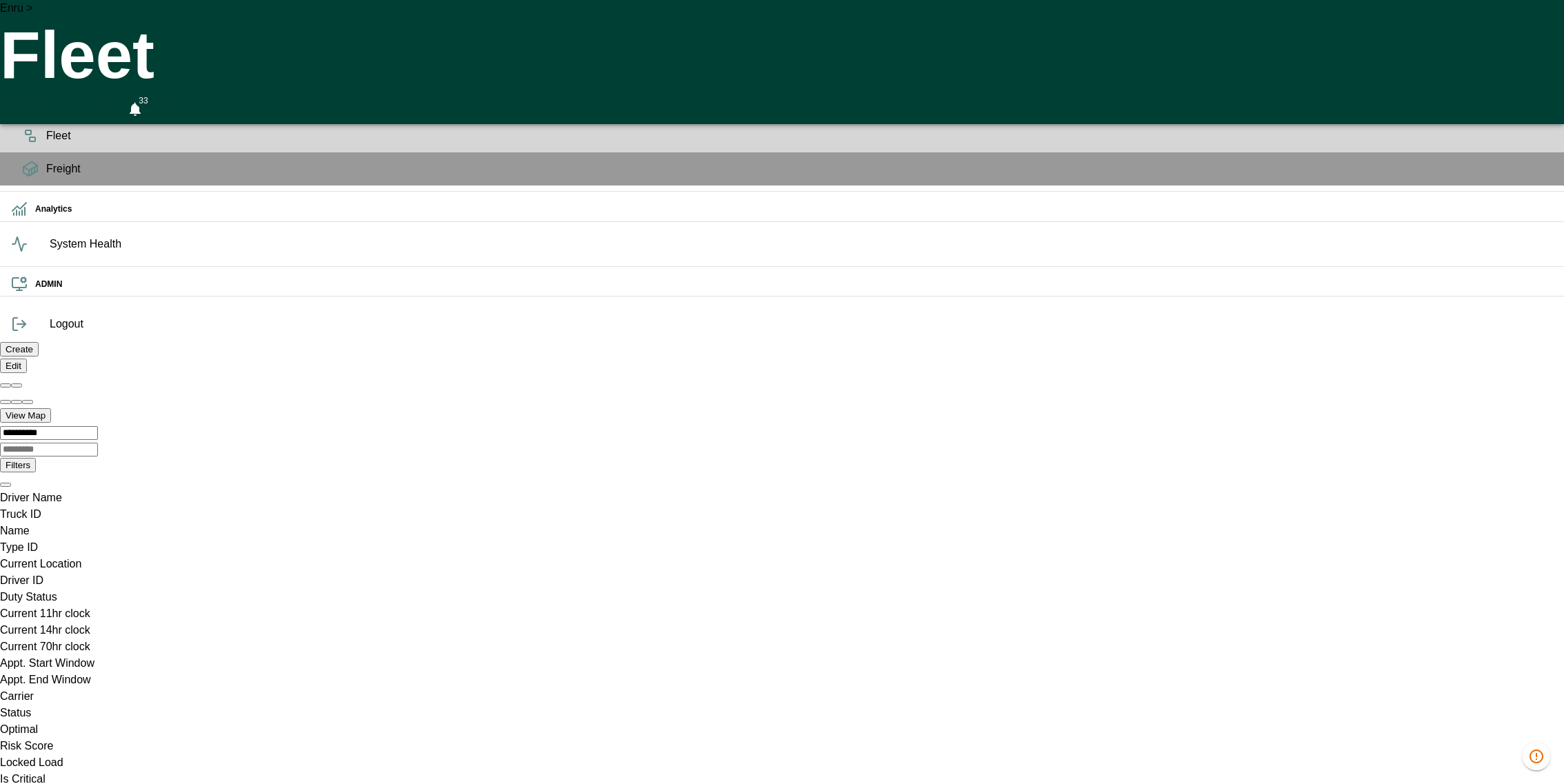 scroll, scrollTop: 0, scrollLeft: 149, axis: horizontal 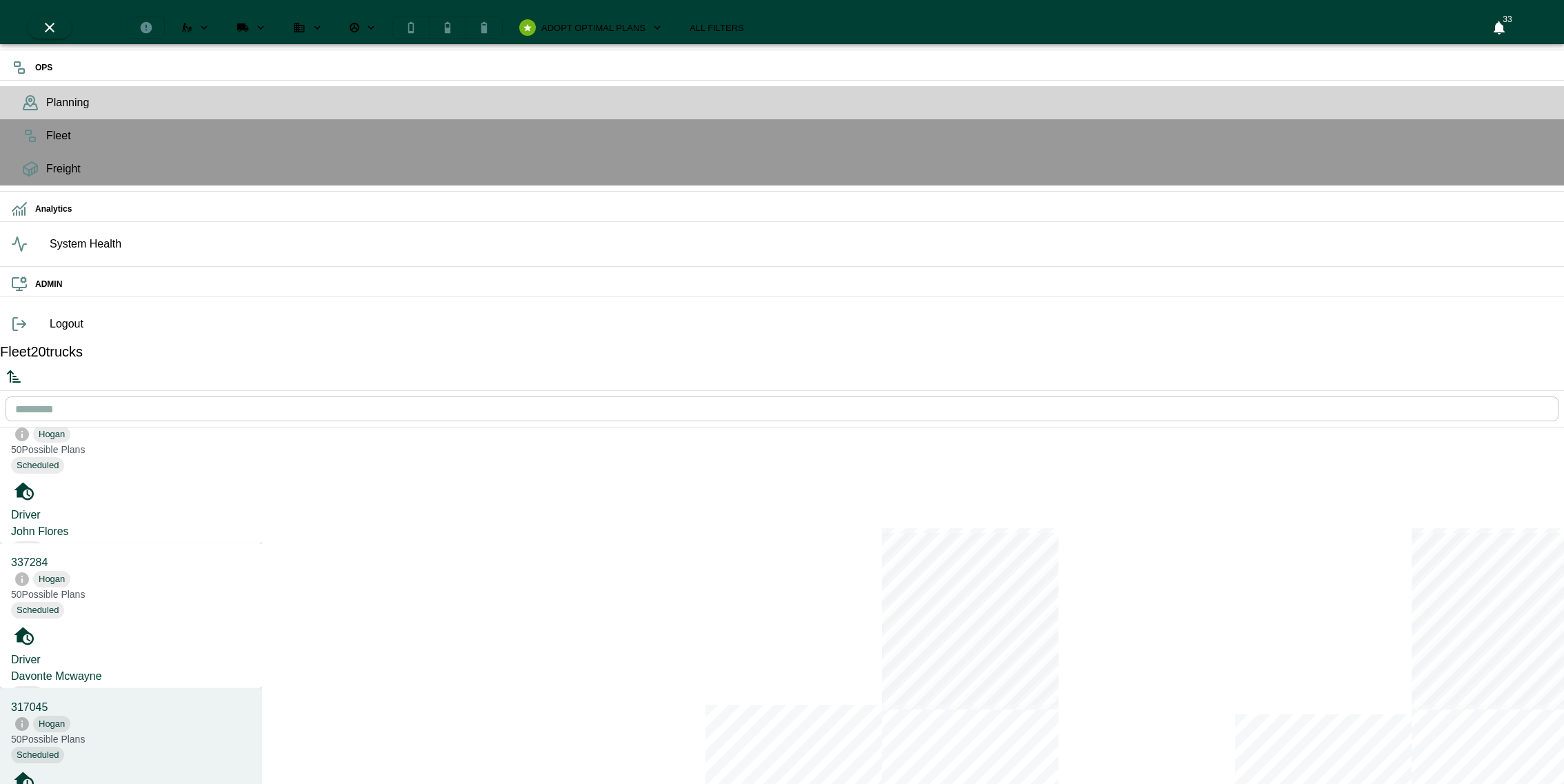 click on "Revenue MPH $0.00" at bounding box center [131, 863] 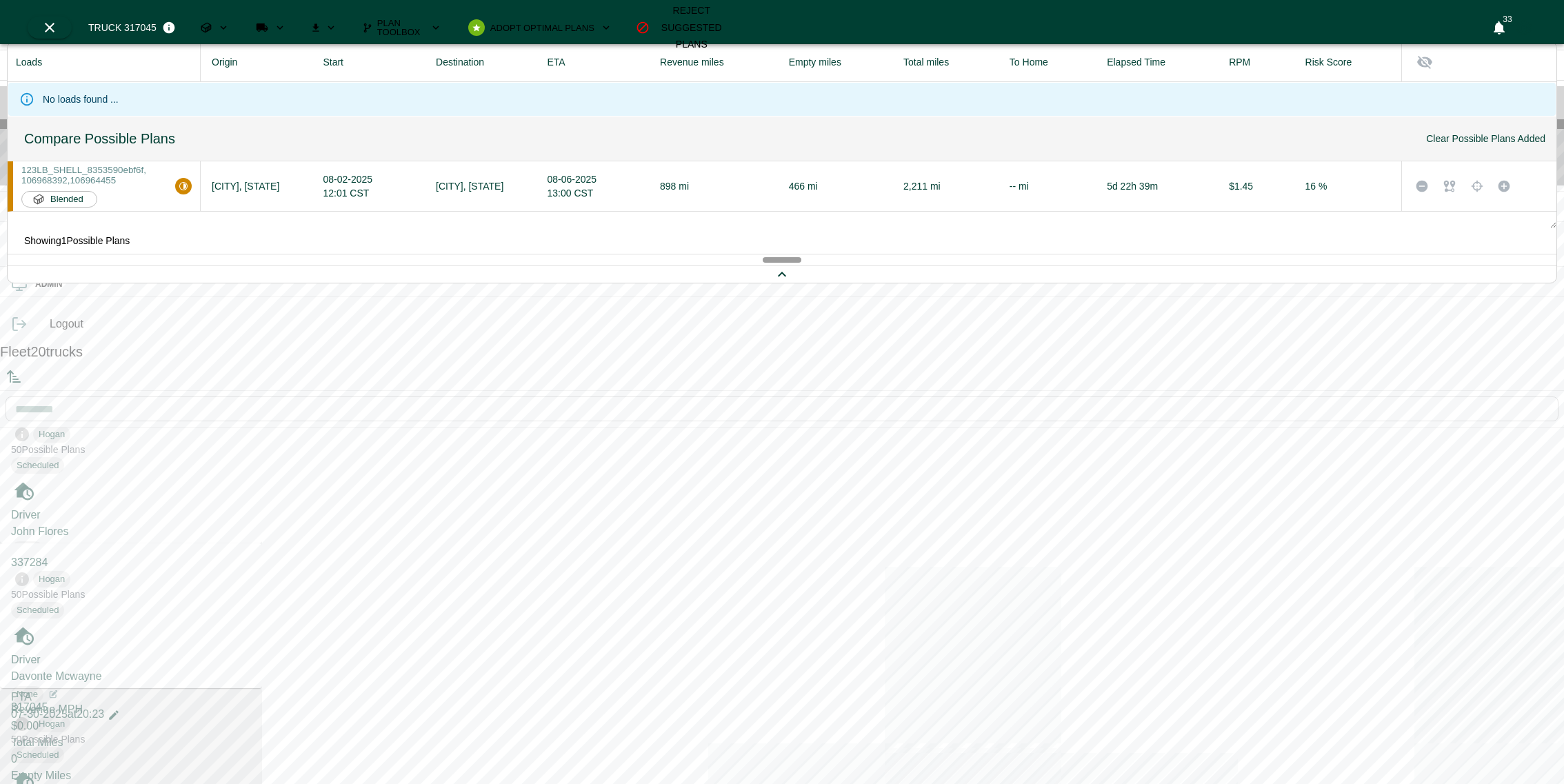 click 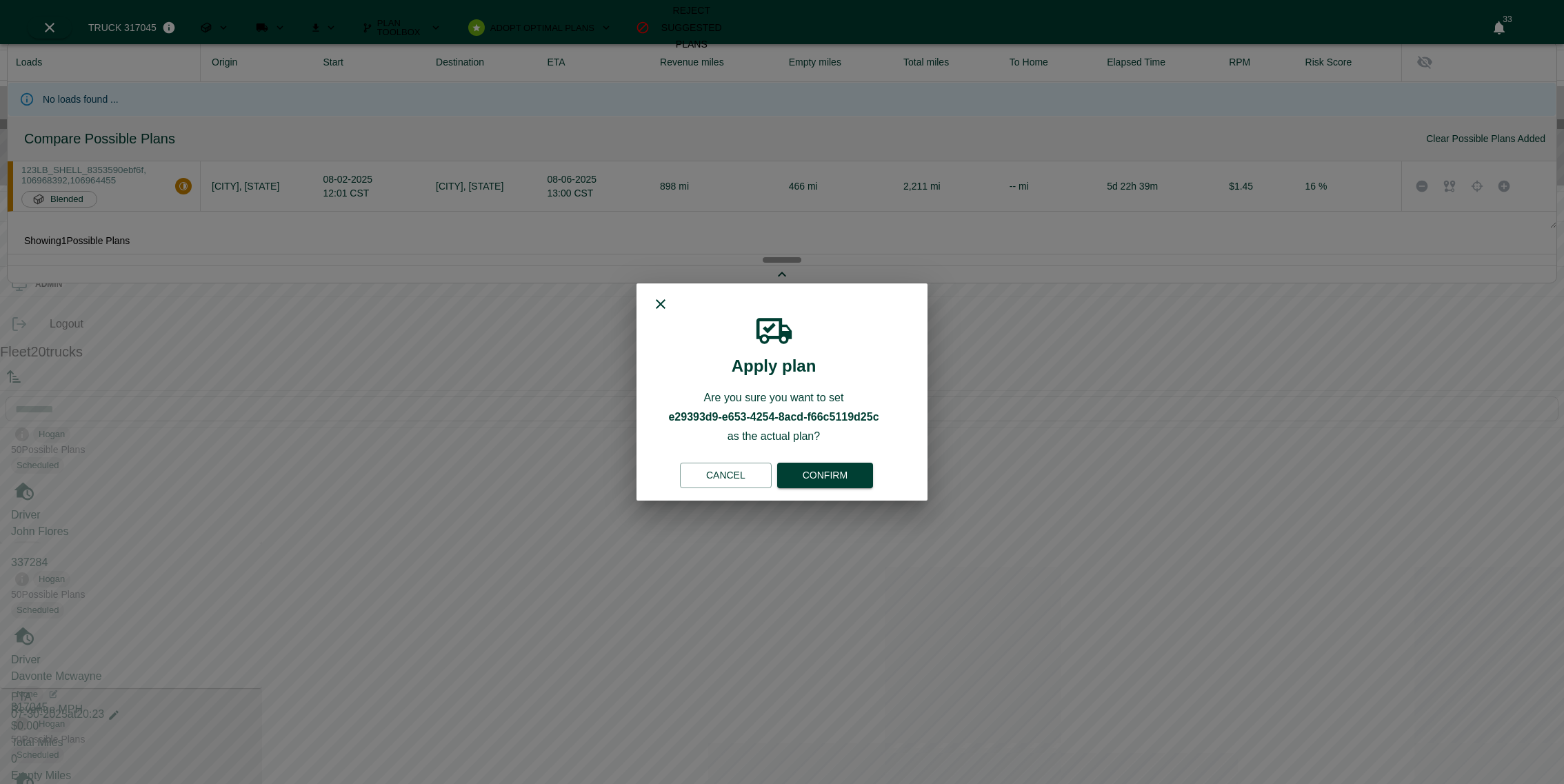click on "Confirm" at bounding box center [825, 475] 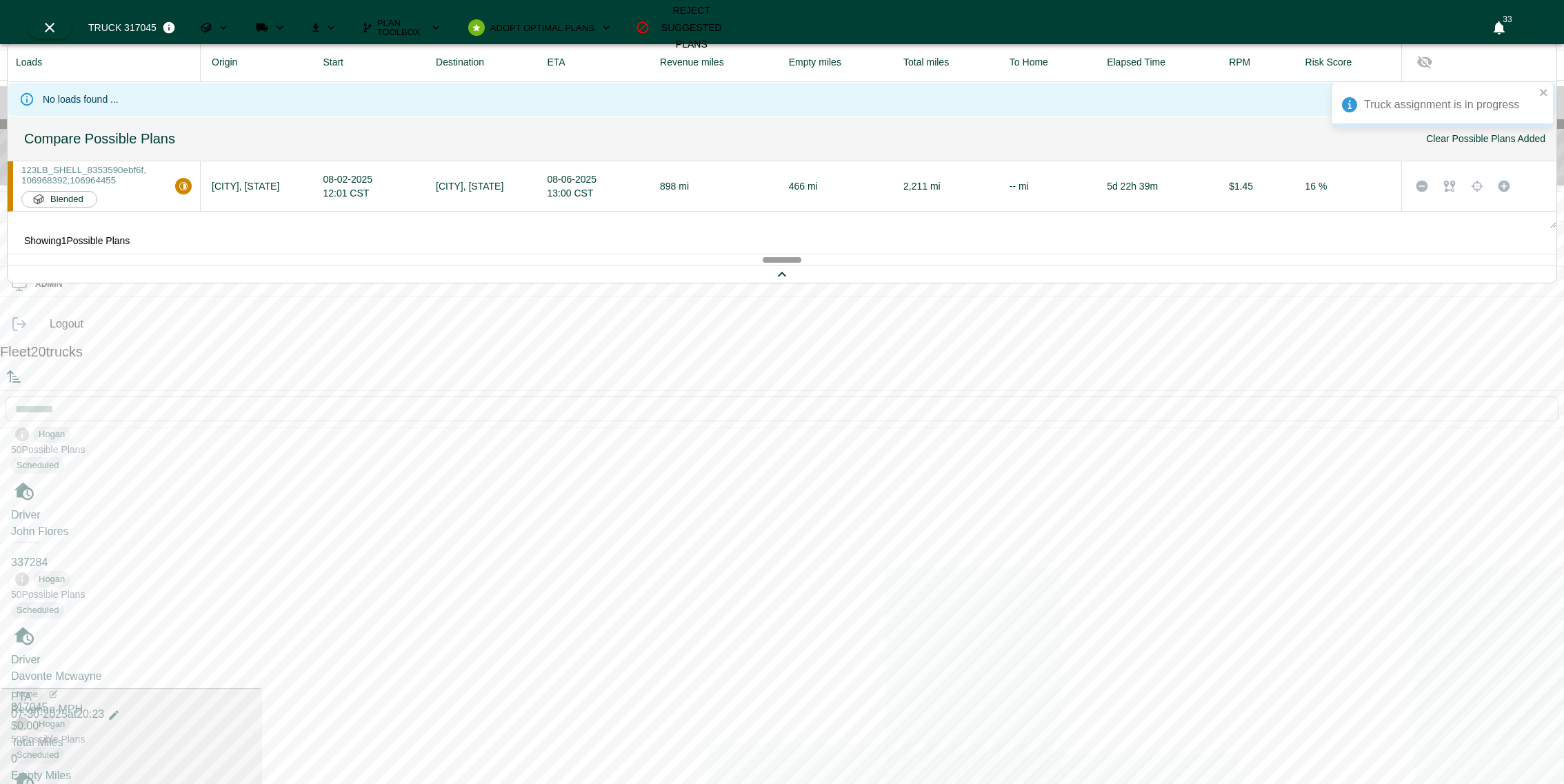 type 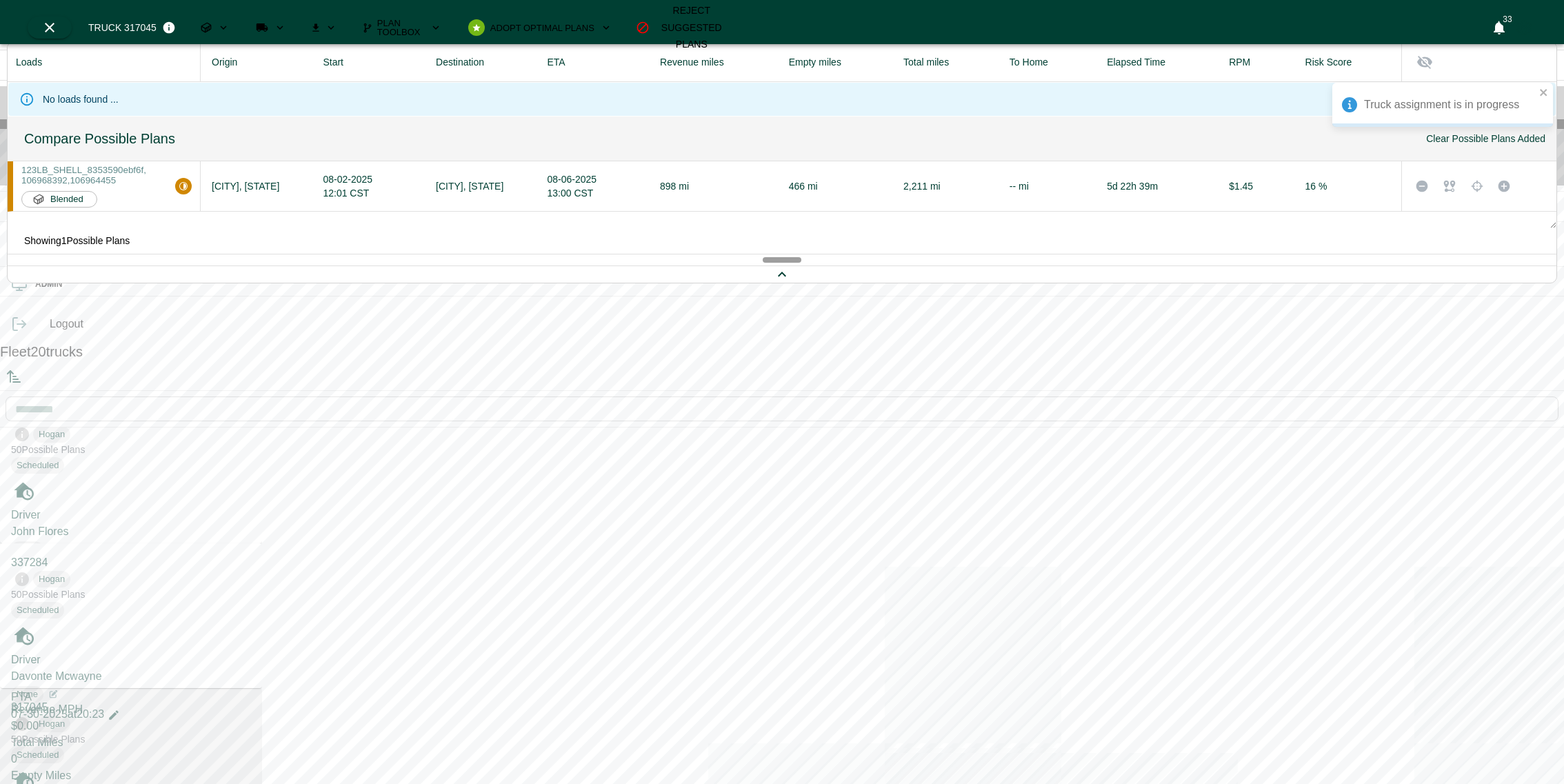 click on "Driver Sung Lee None" at bounding box center [131, 966] 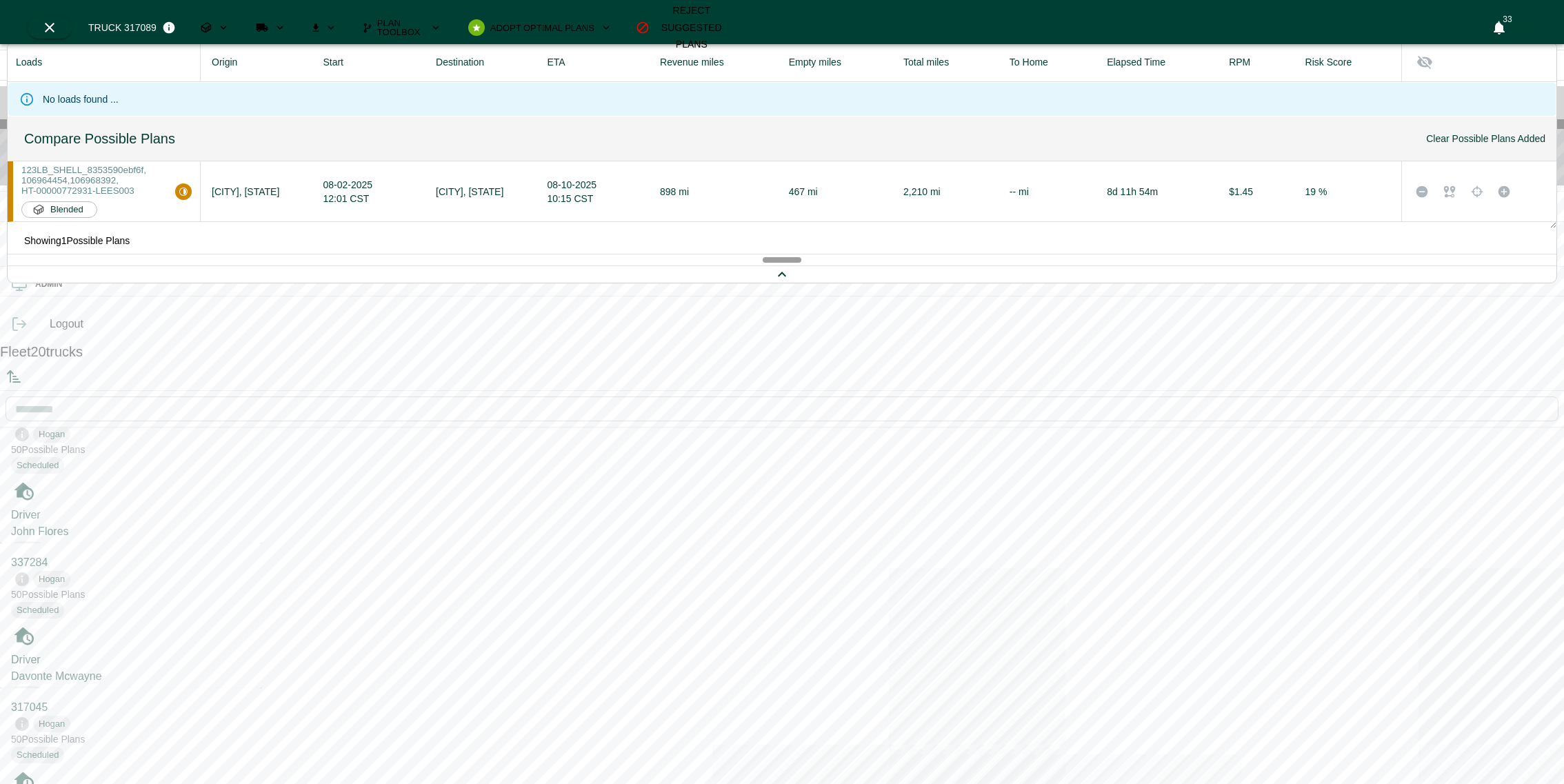 click on "Revenue MPH $0.00" at bounding box center (131, 1007) 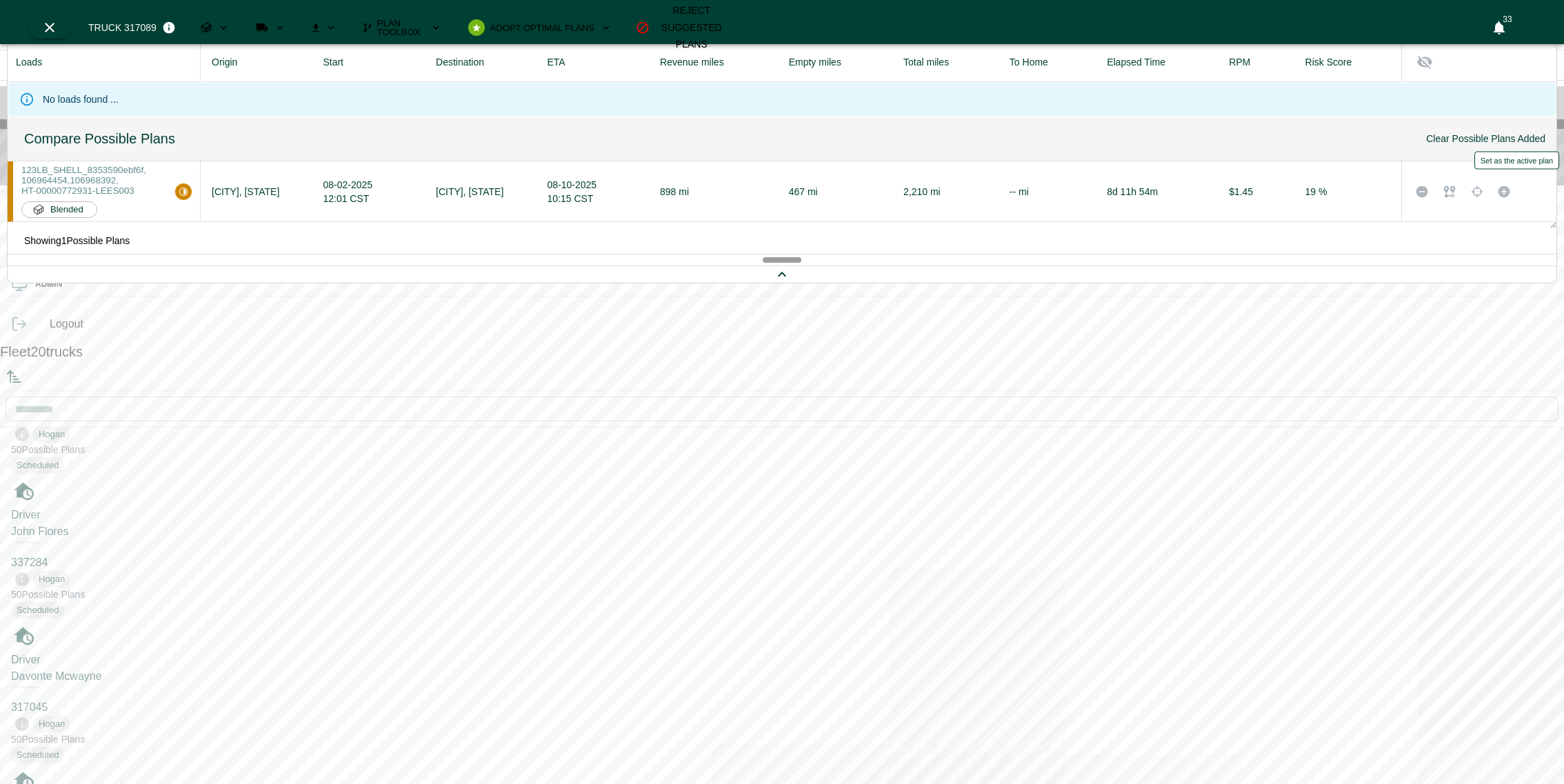 click 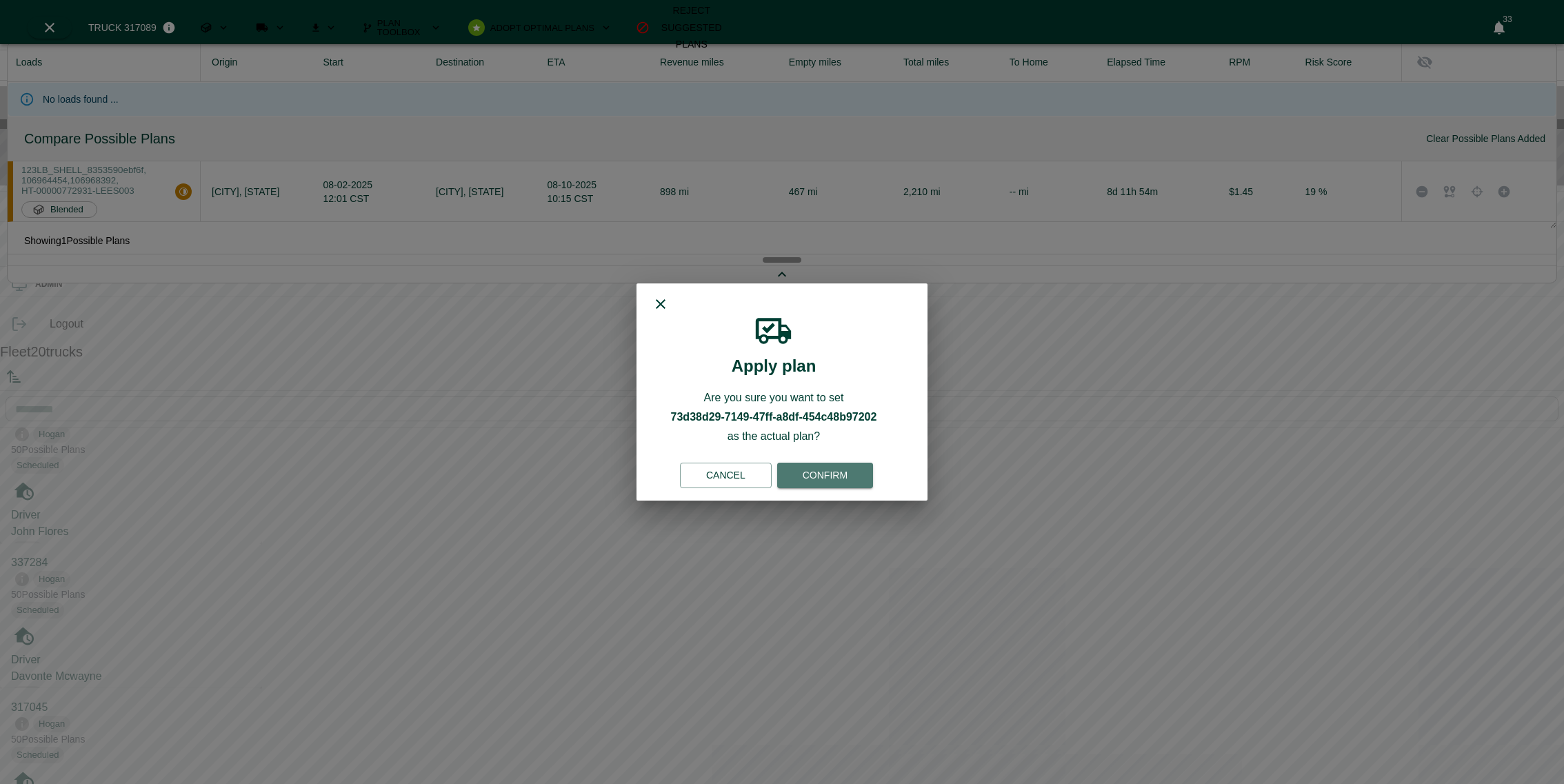 click on "Confirm" at bounding box center (825, 475) 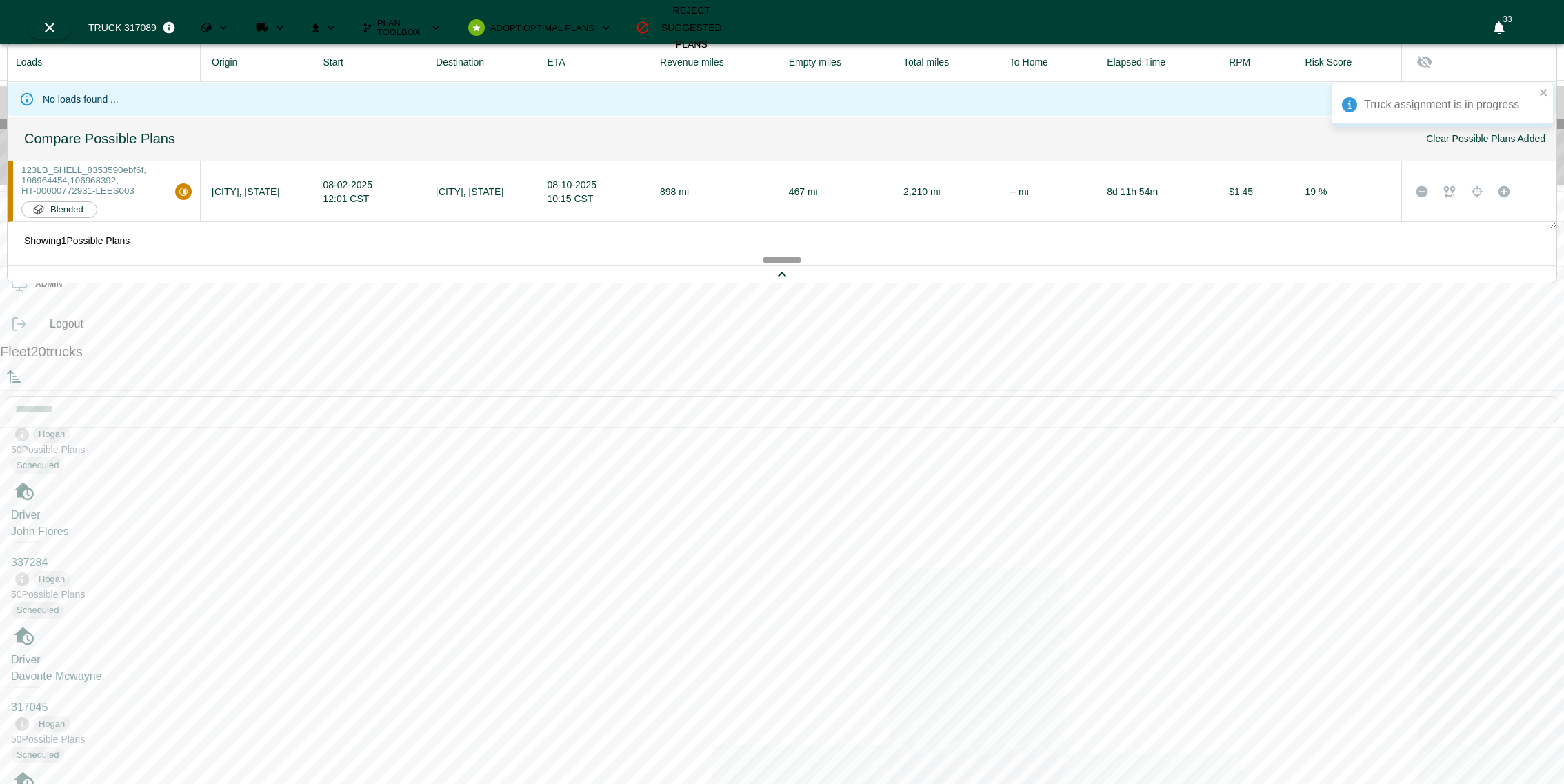 type 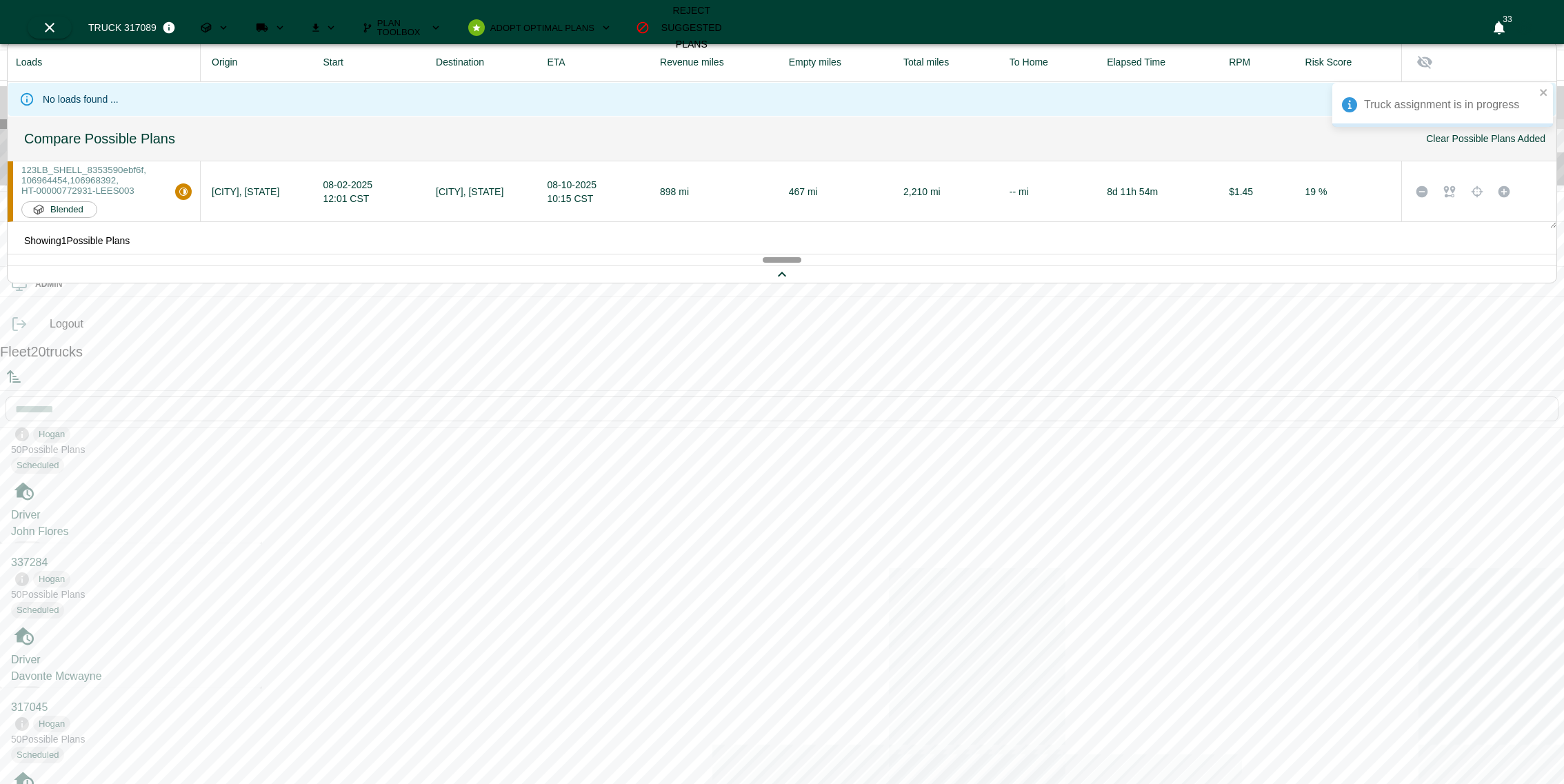 click on "Fleet" at bounding box center [782, 136] 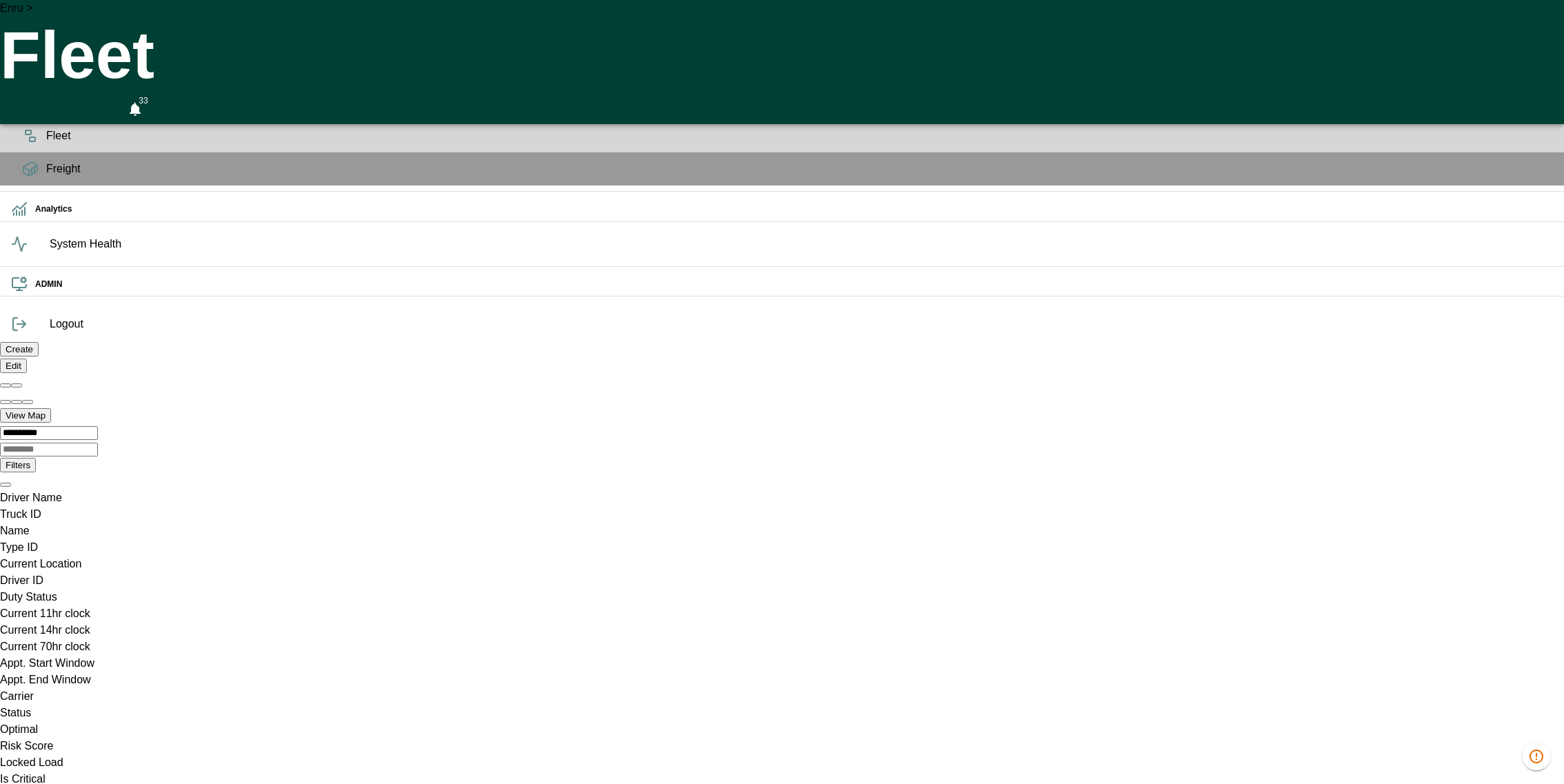 scroll, scrollTop: 0, scrollLeft: 149, axis: horizontal 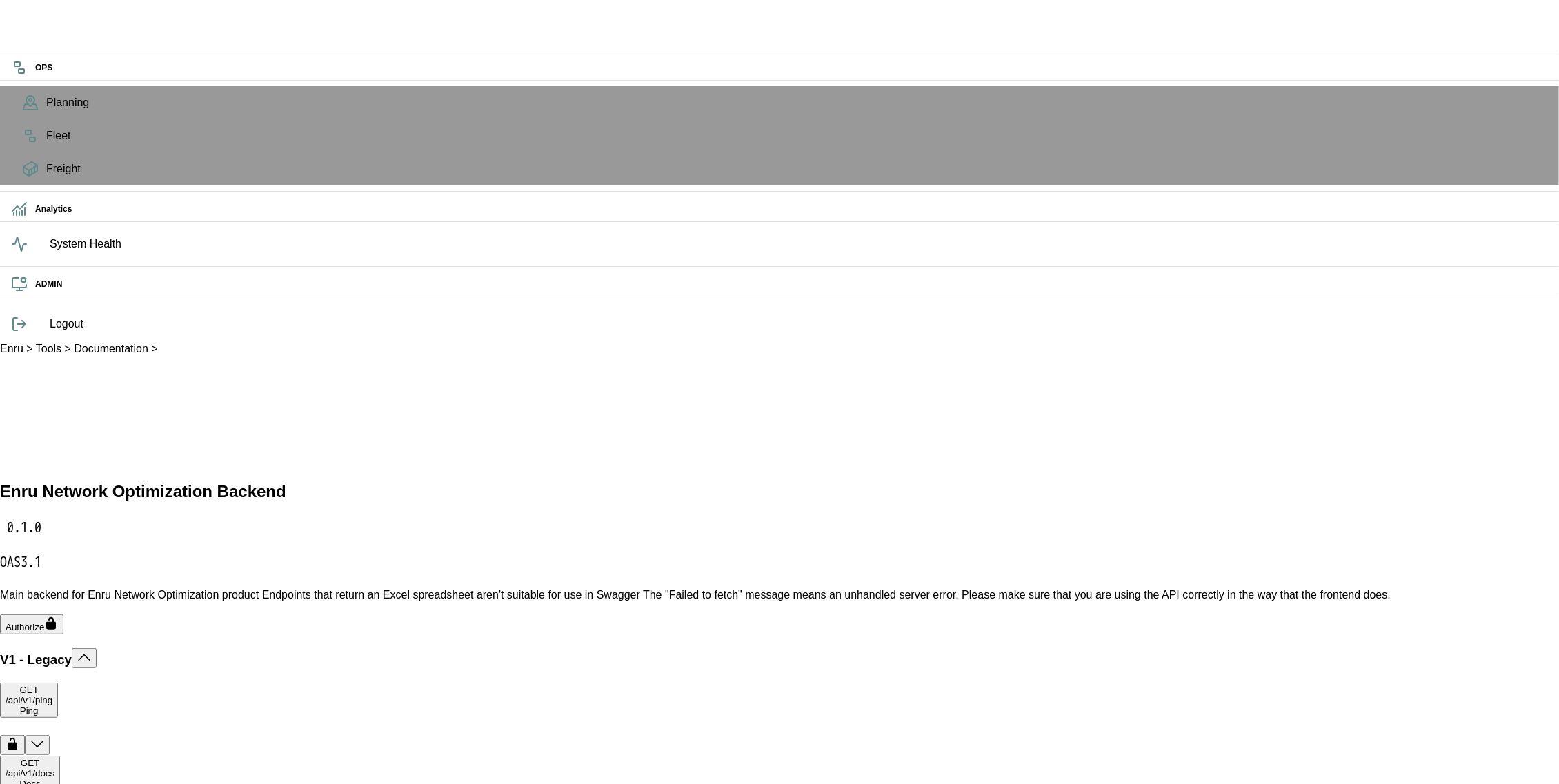 click on "Patch Actual Assignment Shipments" at bounding box center [143, 1269] 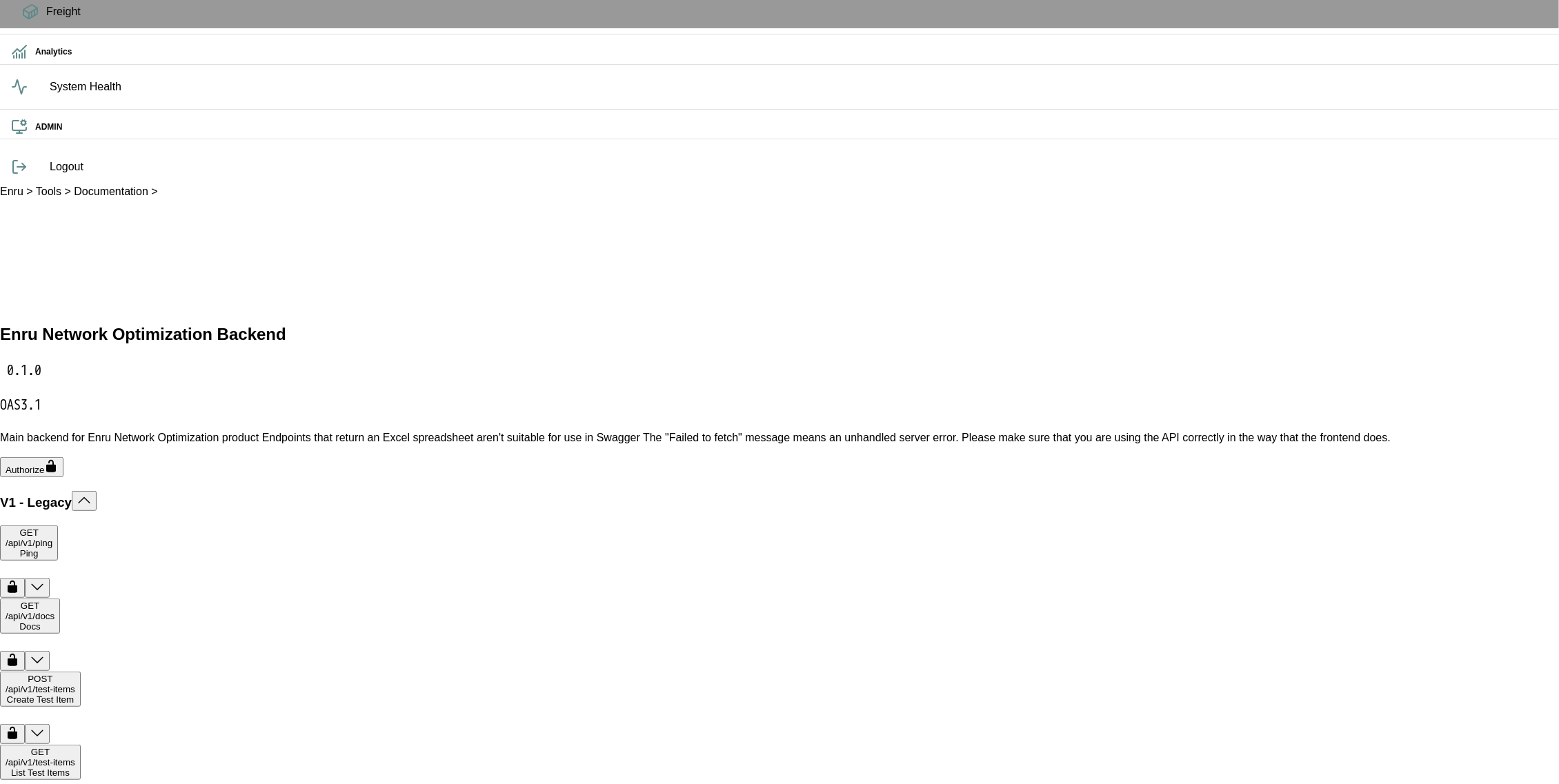 scroll, scrollTop: 159, scrollLeft: 0, axis: vertical 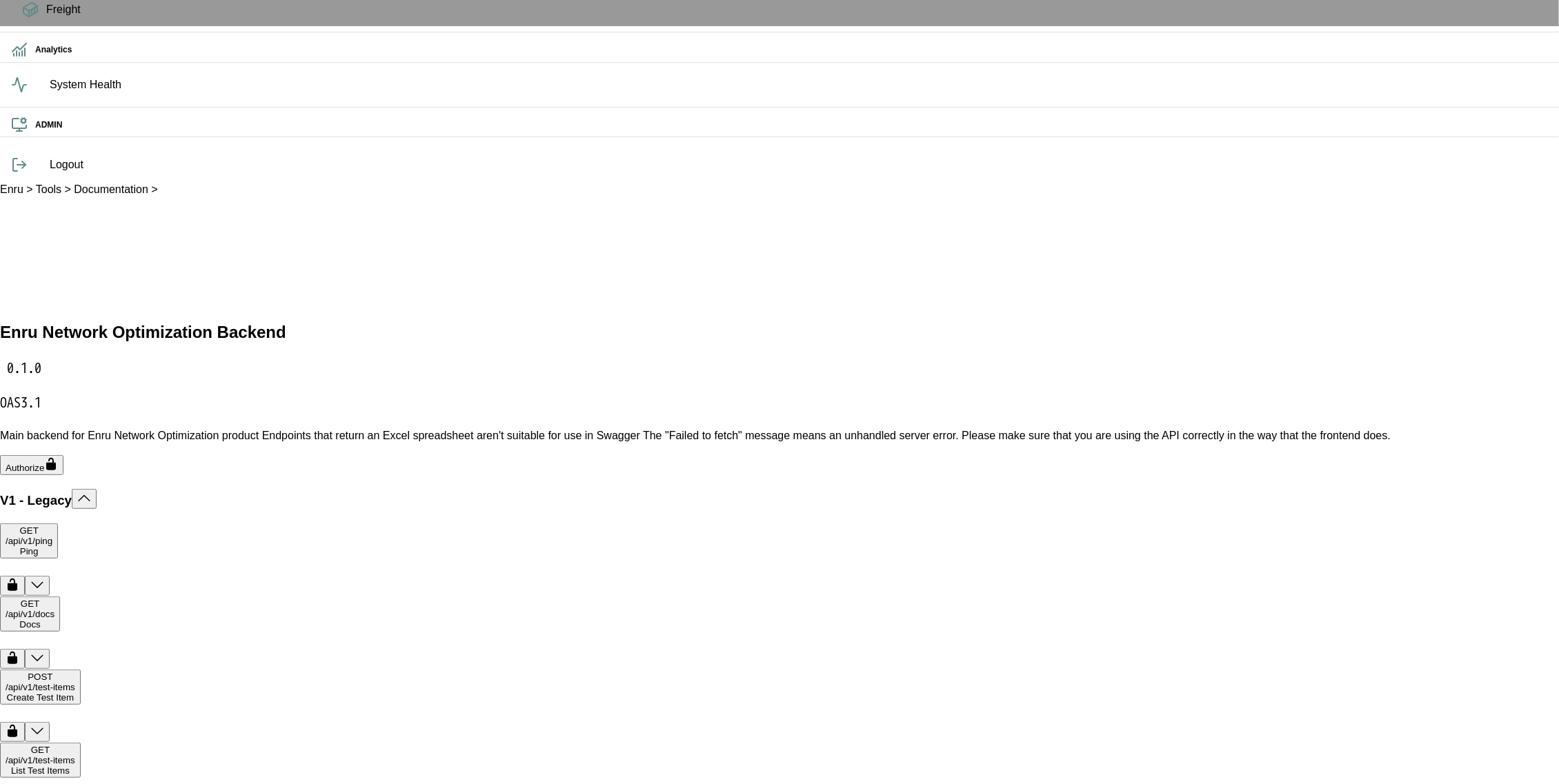 type 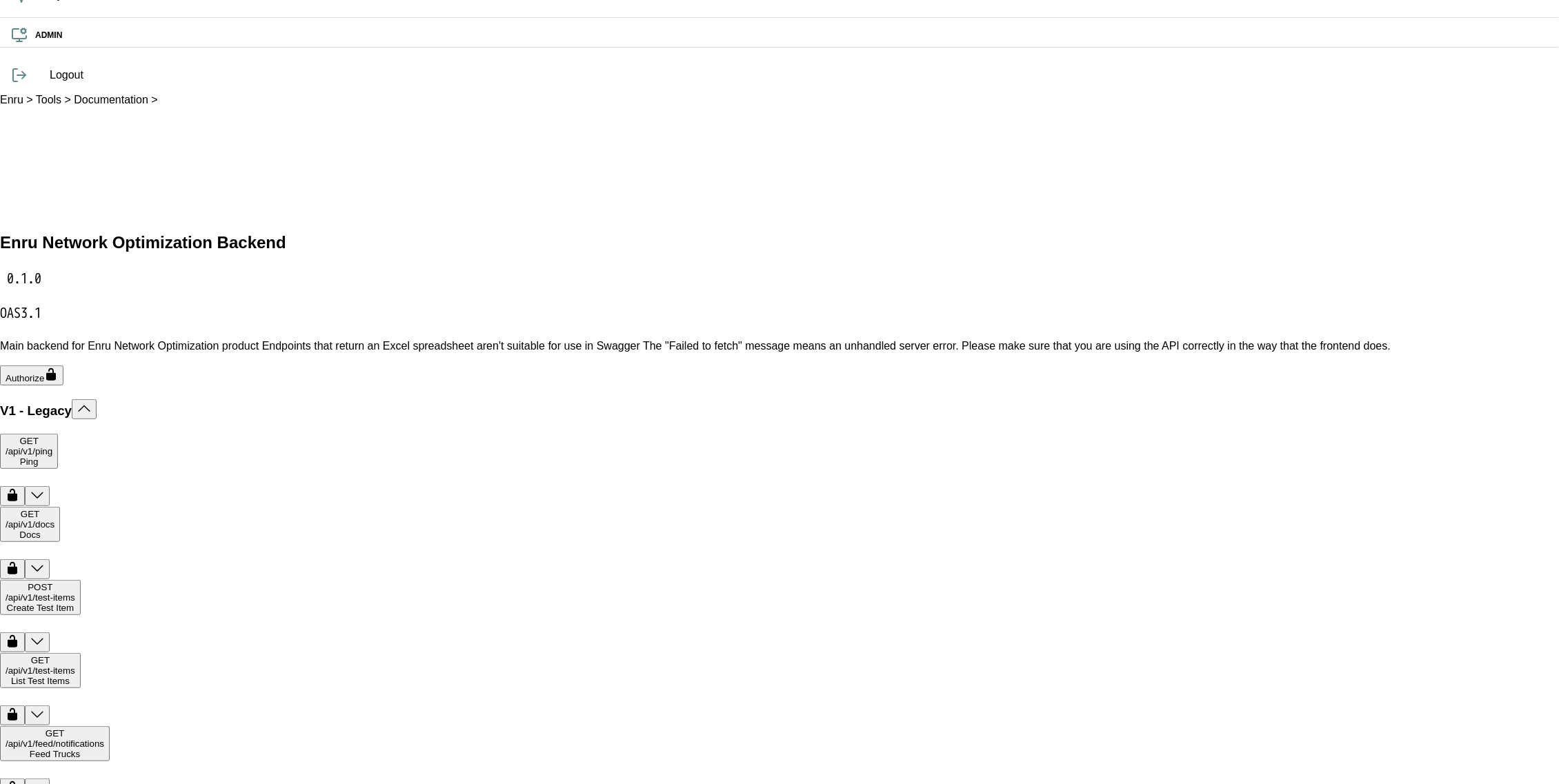 scroll, scrollTop: 253, scrollLeft: 0, axis: vertical 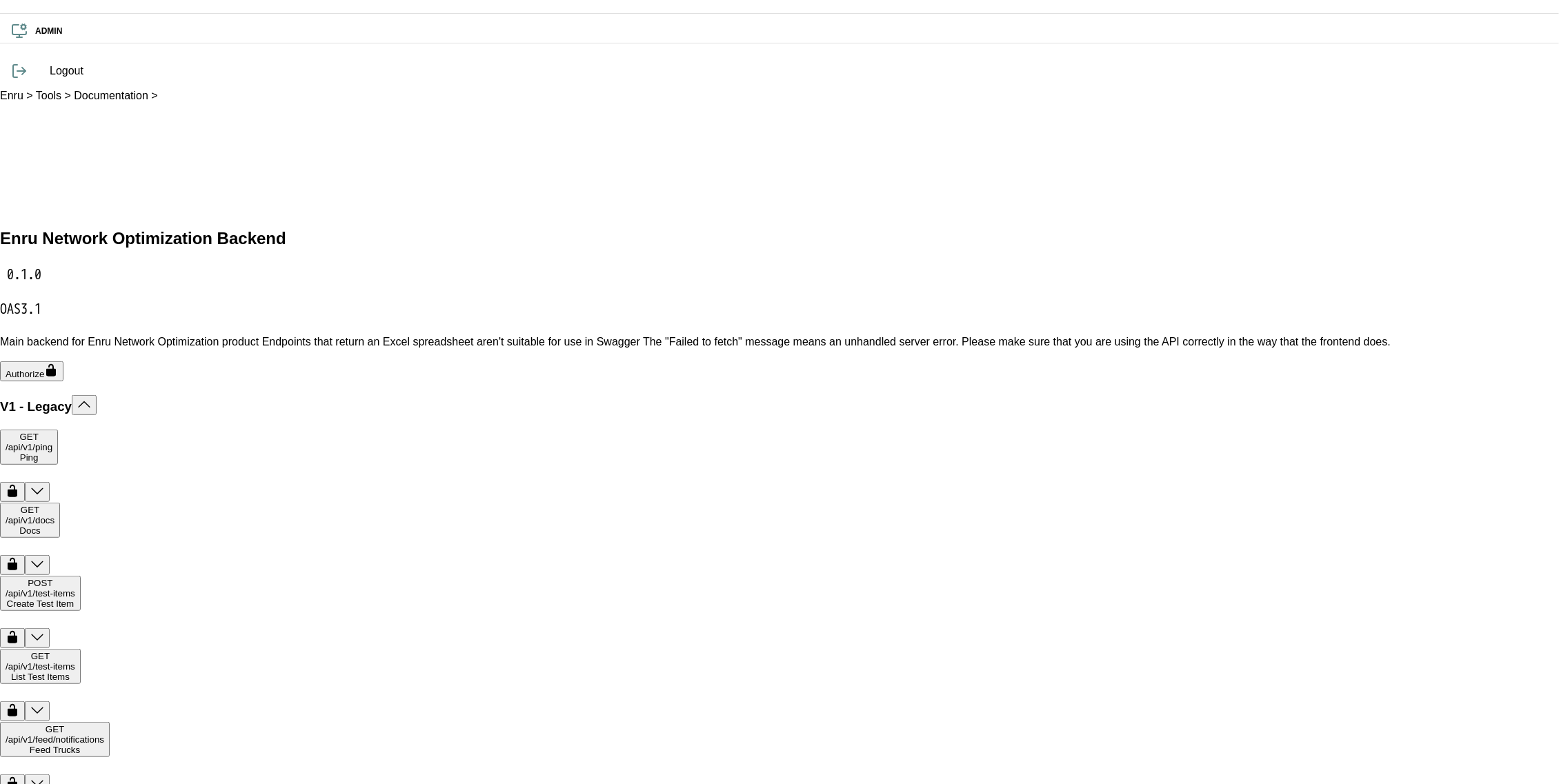 click on "Try it out" at bounding box center [23, 1262] 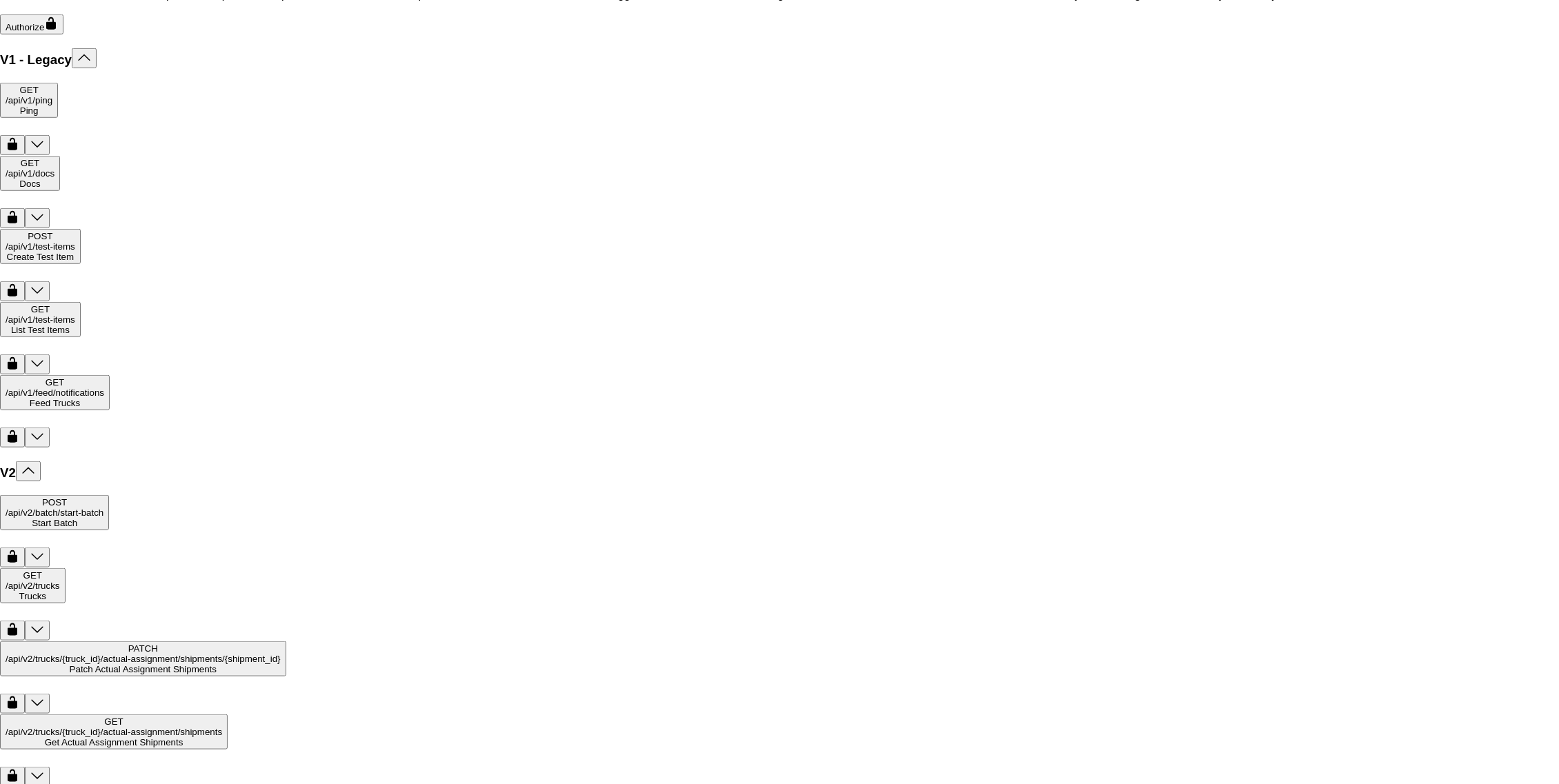 scroll, scrollTop: 604, scrollLeft: 0, axis: vertical 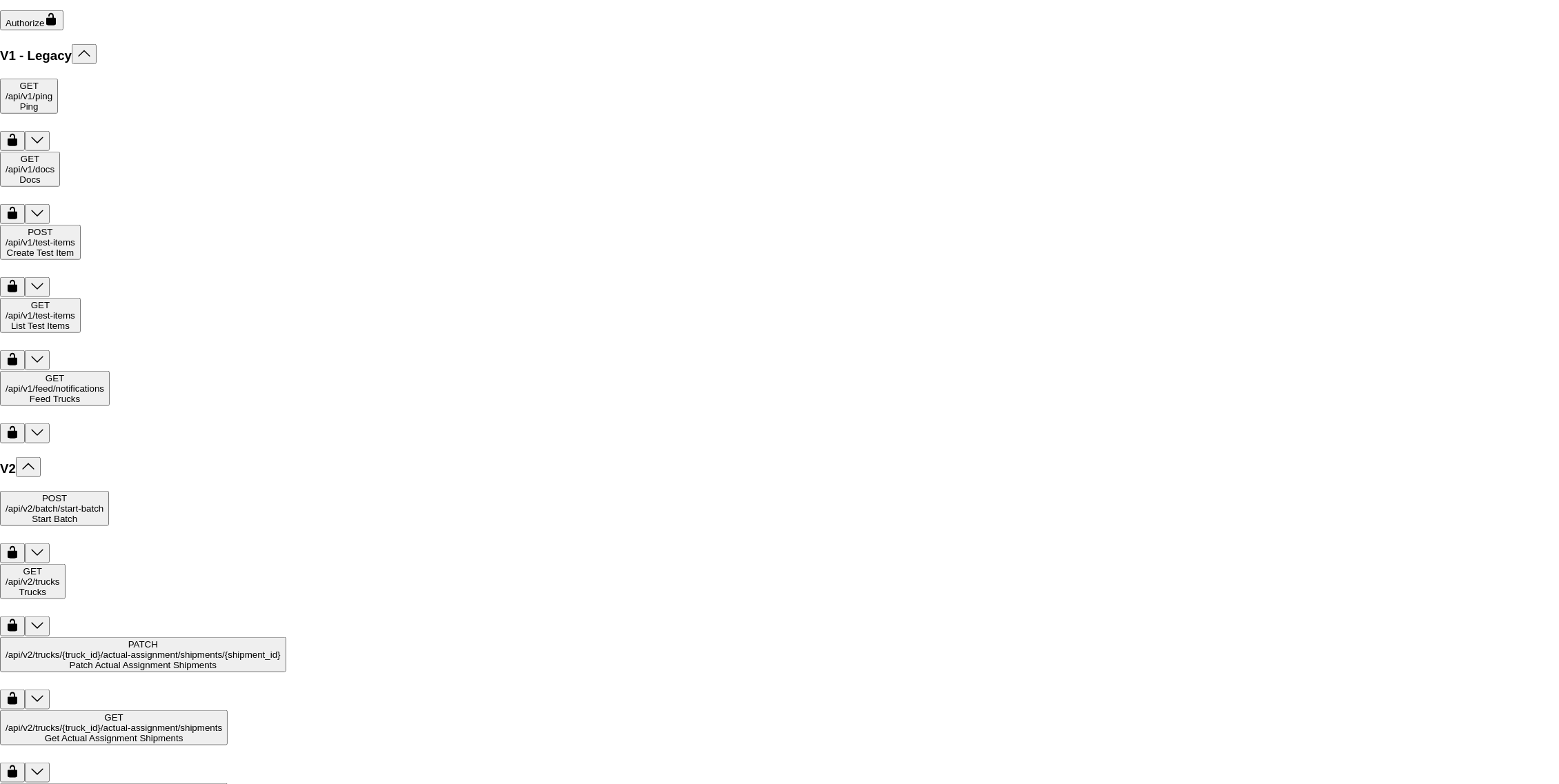 type on "**********" 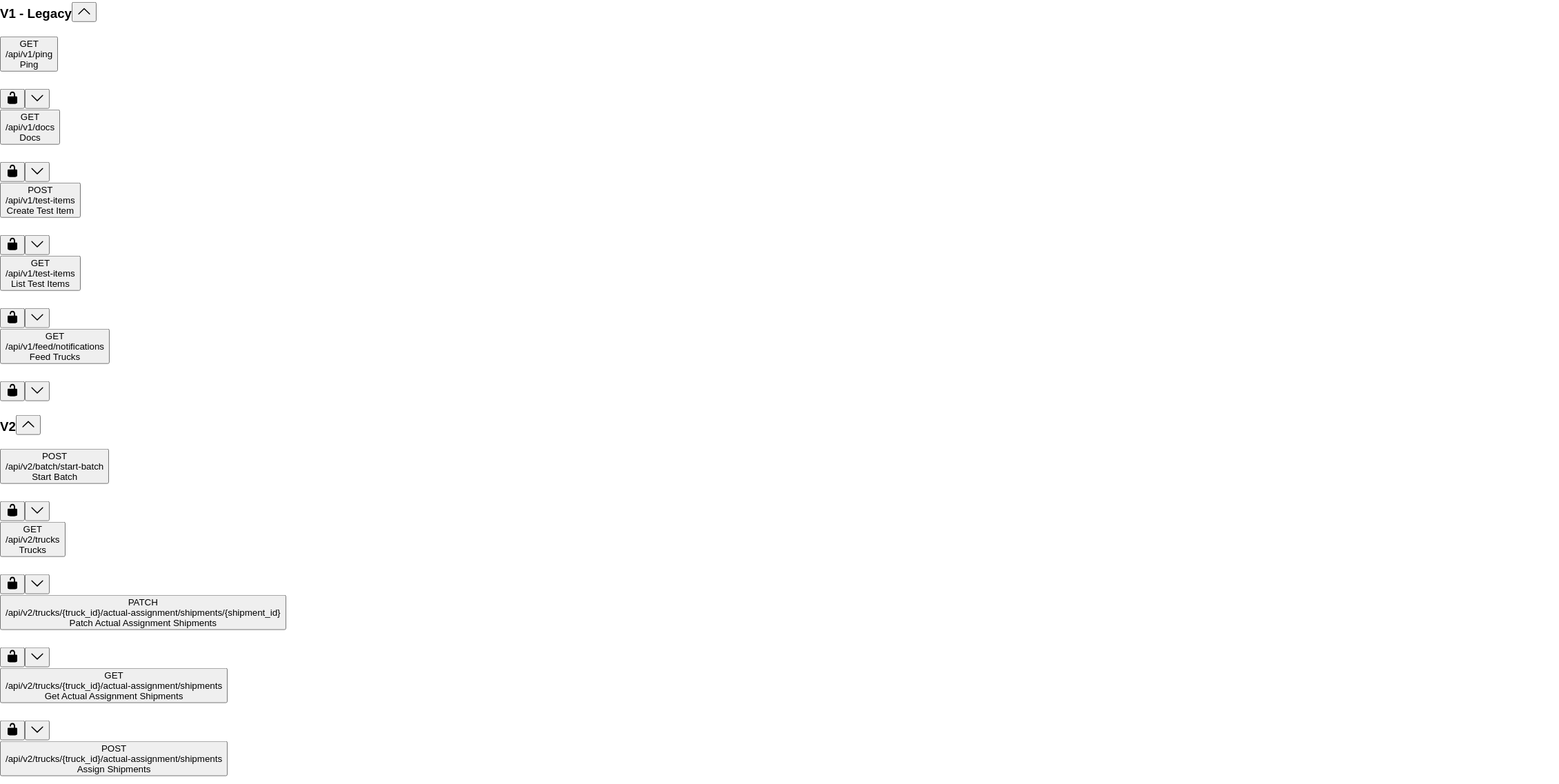 scroll, scrollTop: 736, scrollLeft: 0, axis: vertical 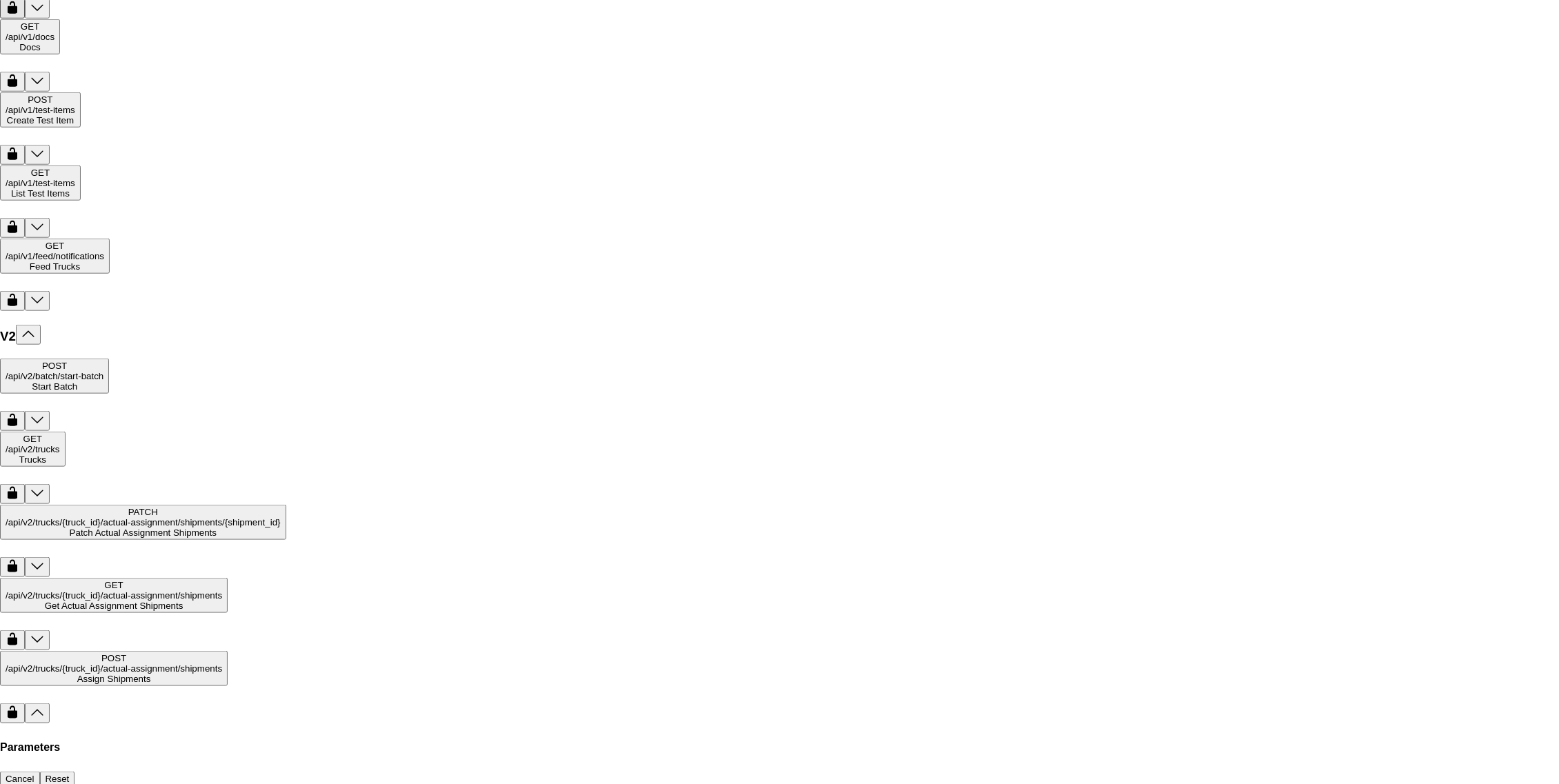 click on "Execute" at bounding box center (22, 1128) 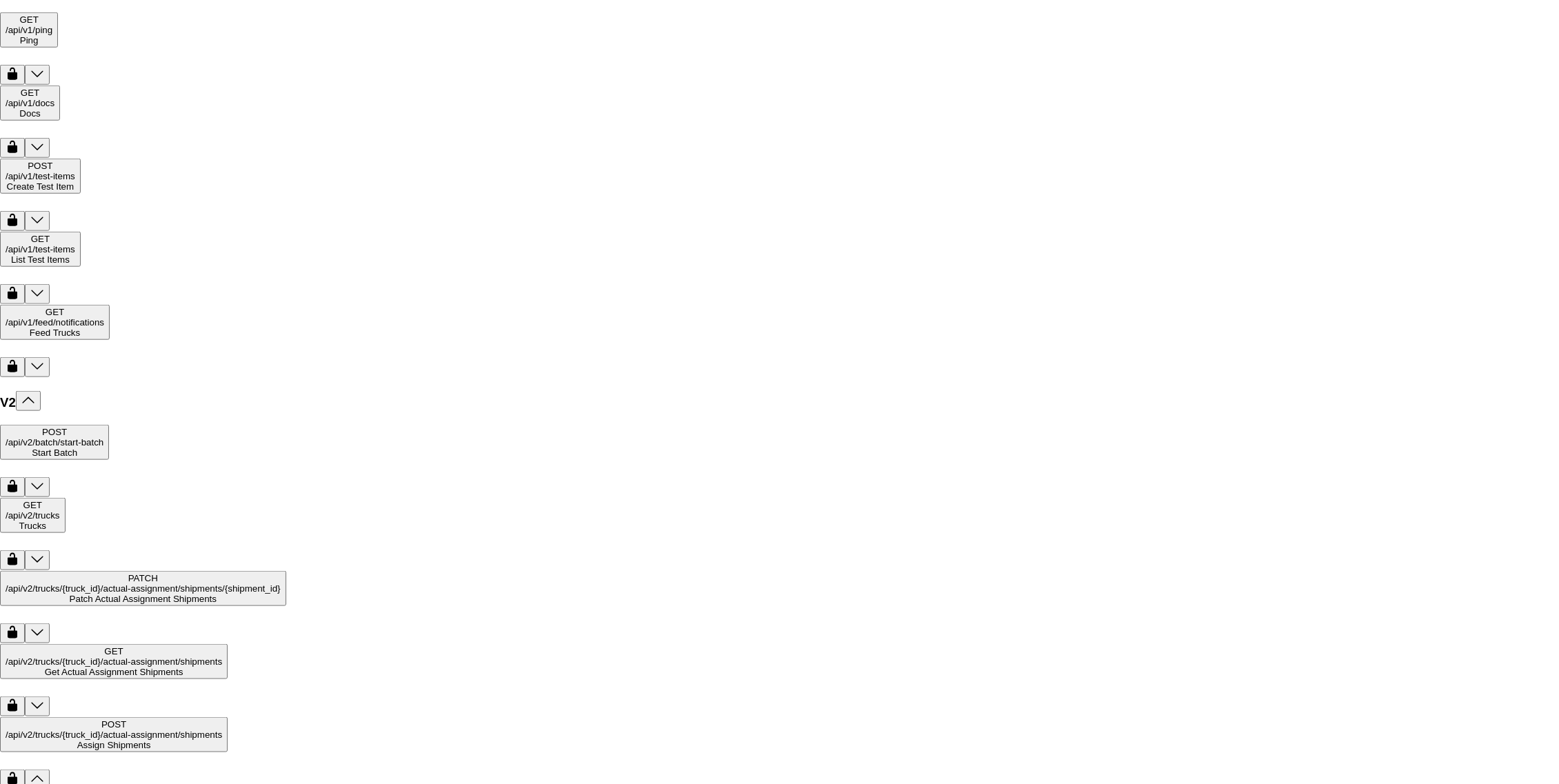 scroll, scrollTop: 606, scrollLeft: 0, axis: vertical 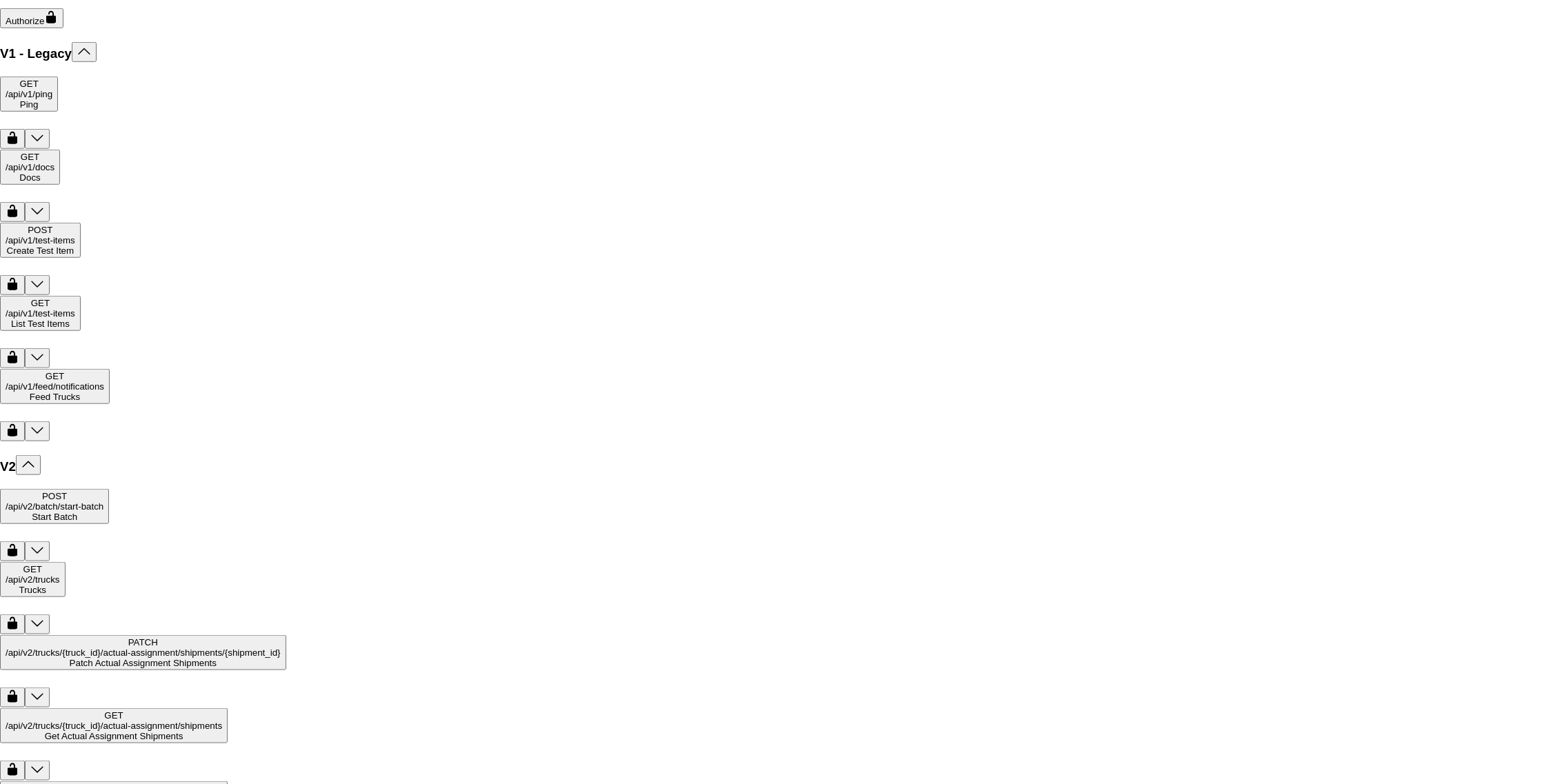 drag, startPoint x: 288, startPoint y: 131, endPoint x: 152, endPoint y: 131, distance: 136 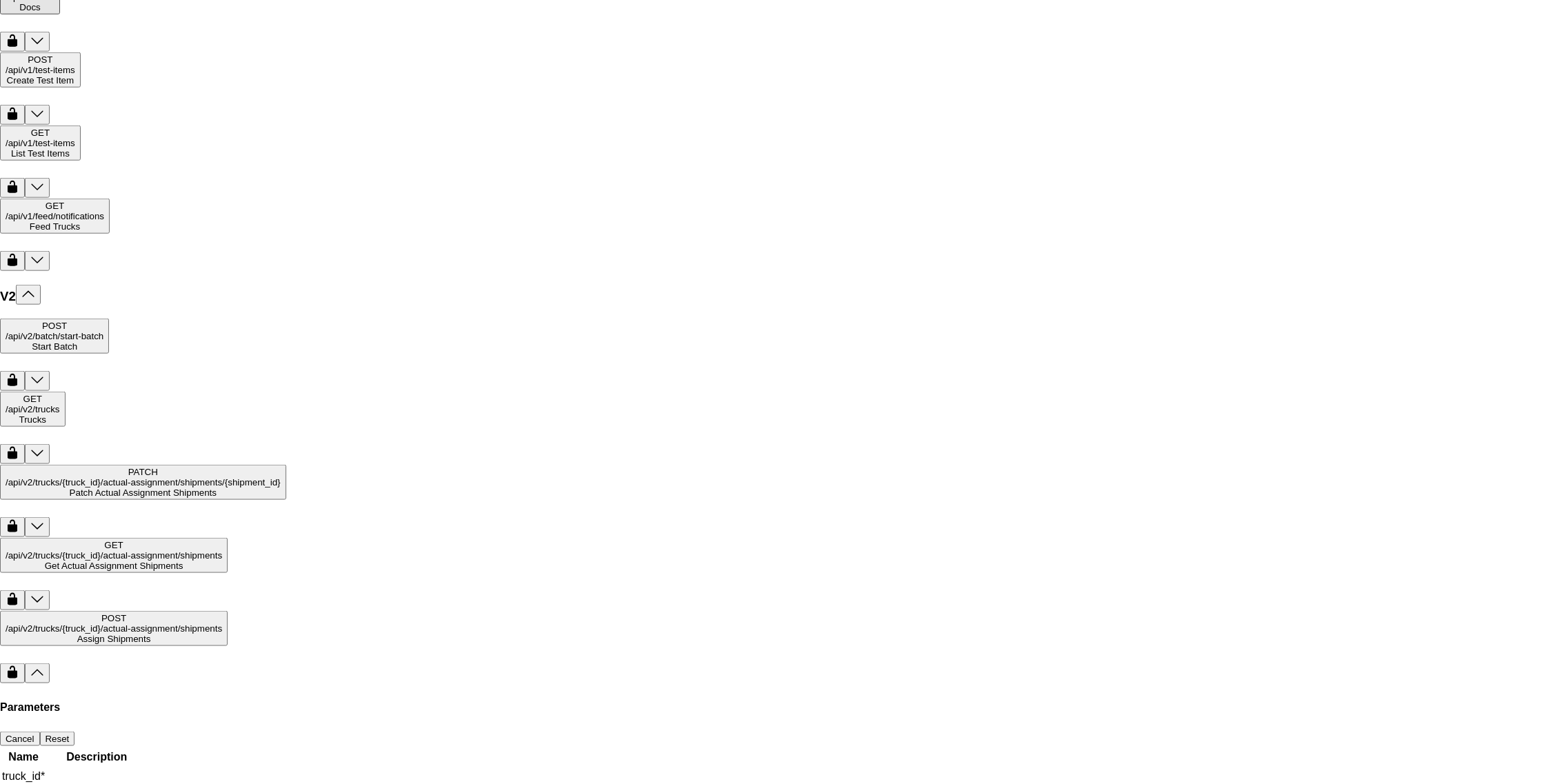 scroll, scrollTop: 778, scrollLeft: 0, axis: vertical 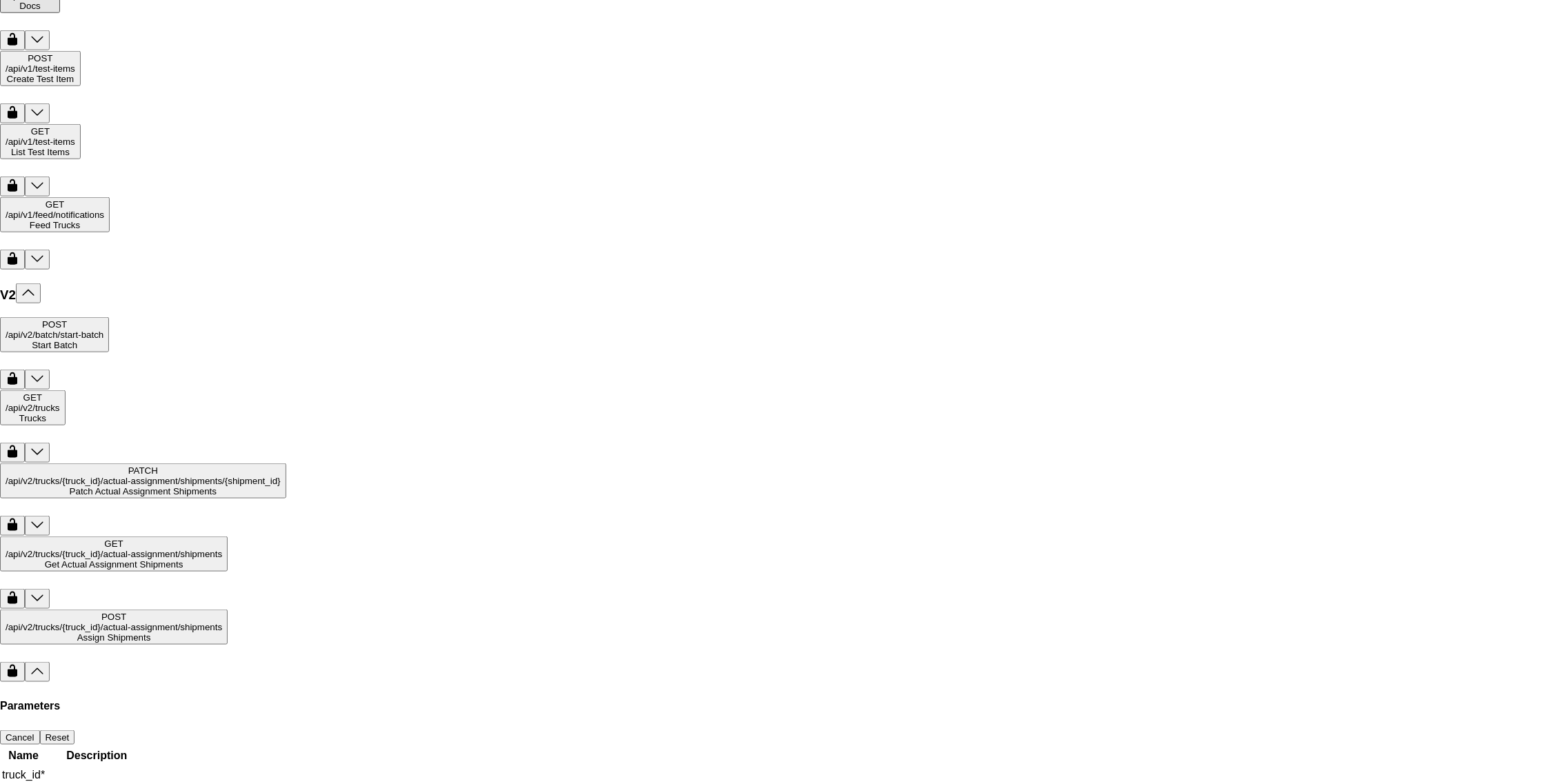 click on "Execute" at bounding box center [22, 1087] 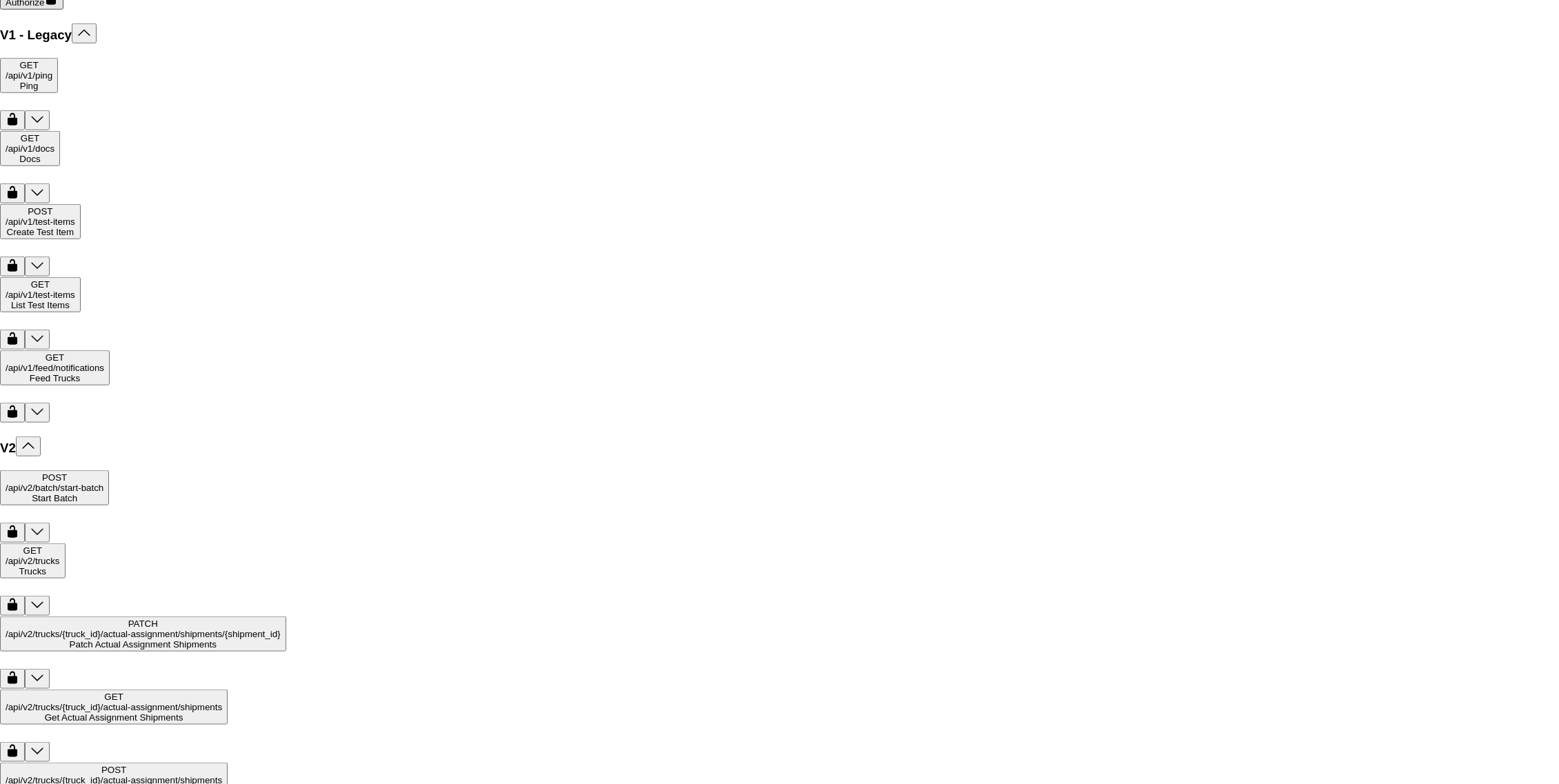 scroll, scrollTop: 603, scrollLeft: 0, axis: vertical 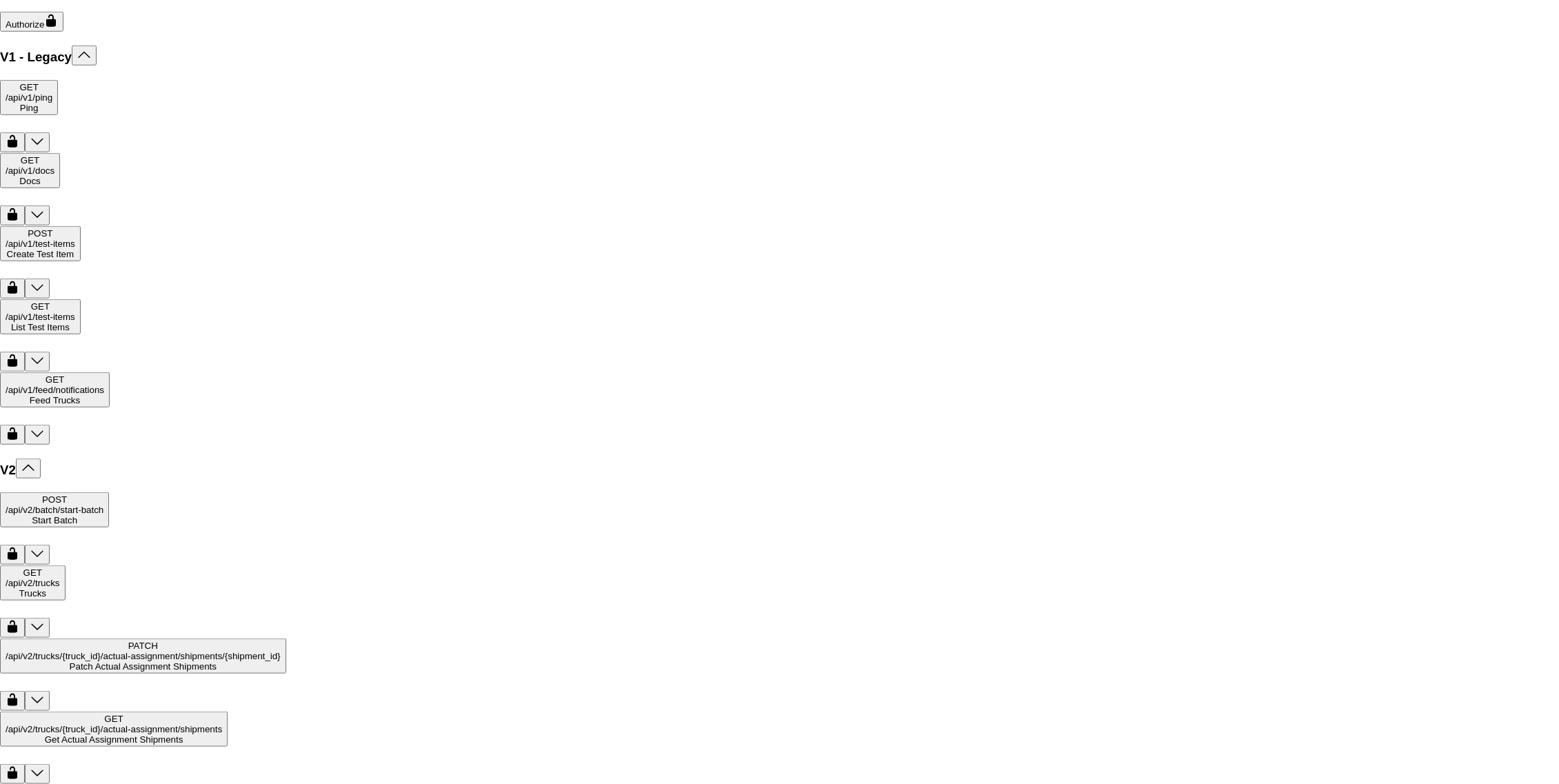 click on "**********" at bounding box center (735, 1152) 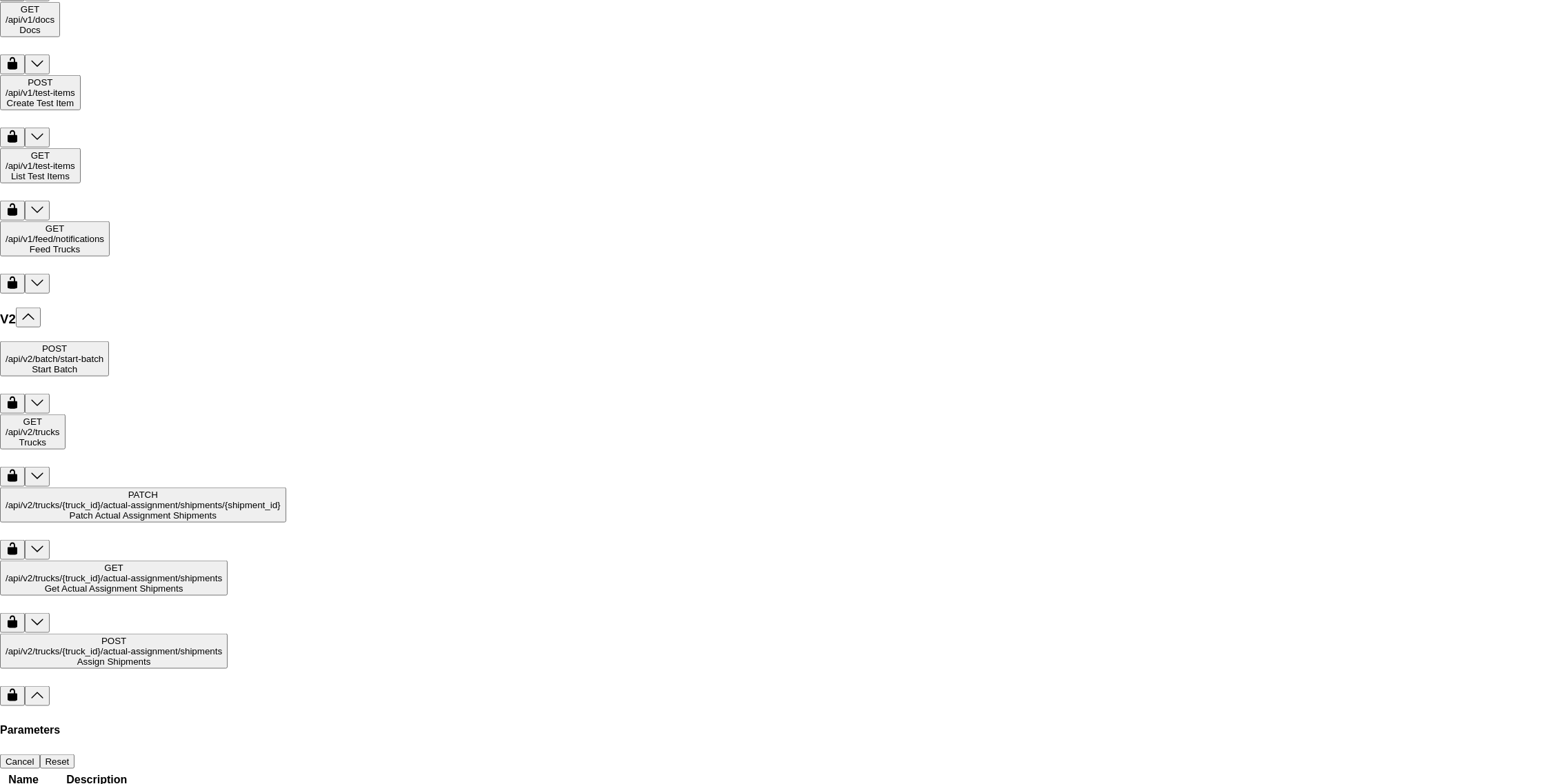 scroll, scrollTop: 743, scrollLeft: 0, axis: vertical 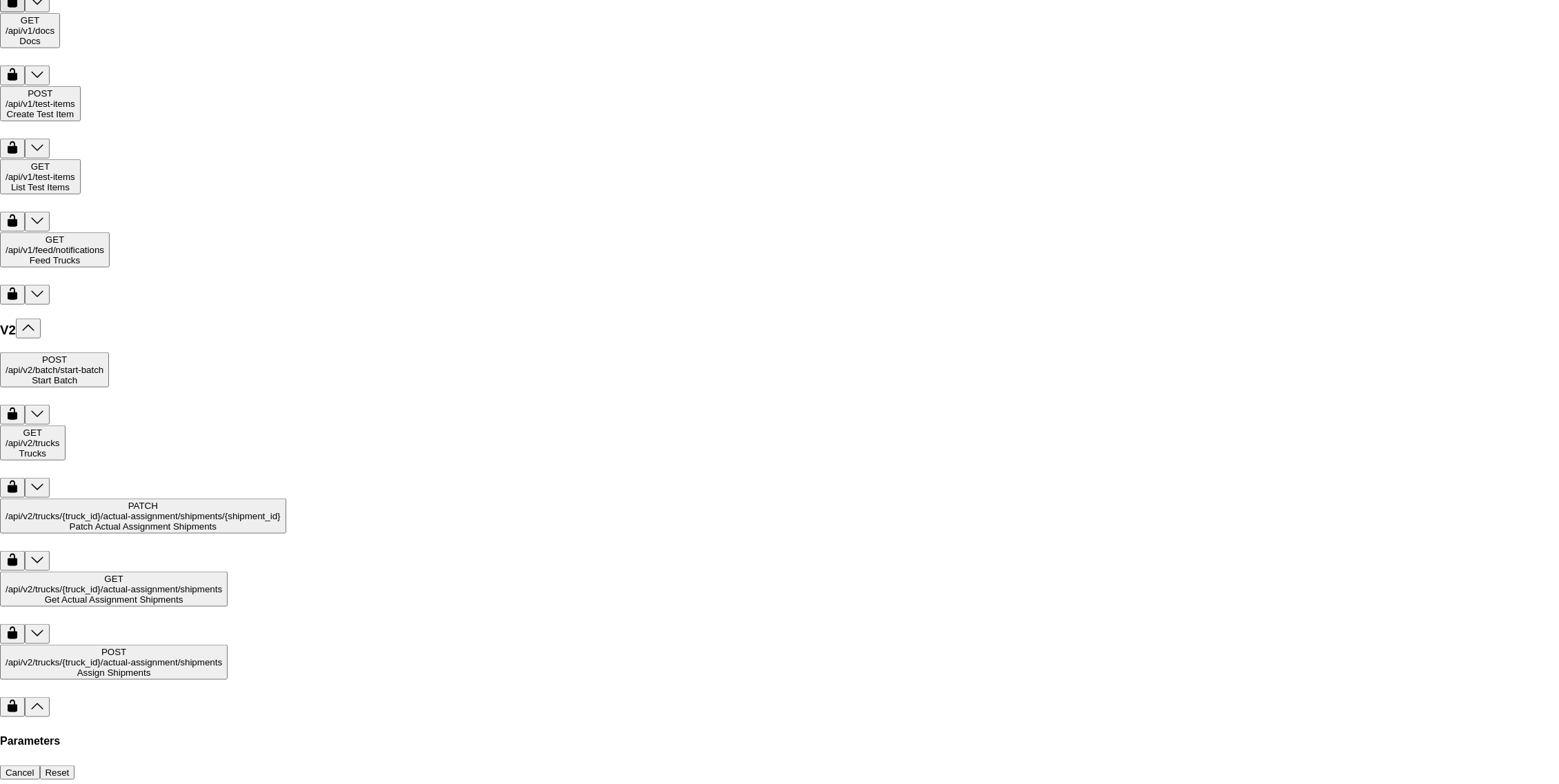 click on "**********" at bounding box center (735, 1012) 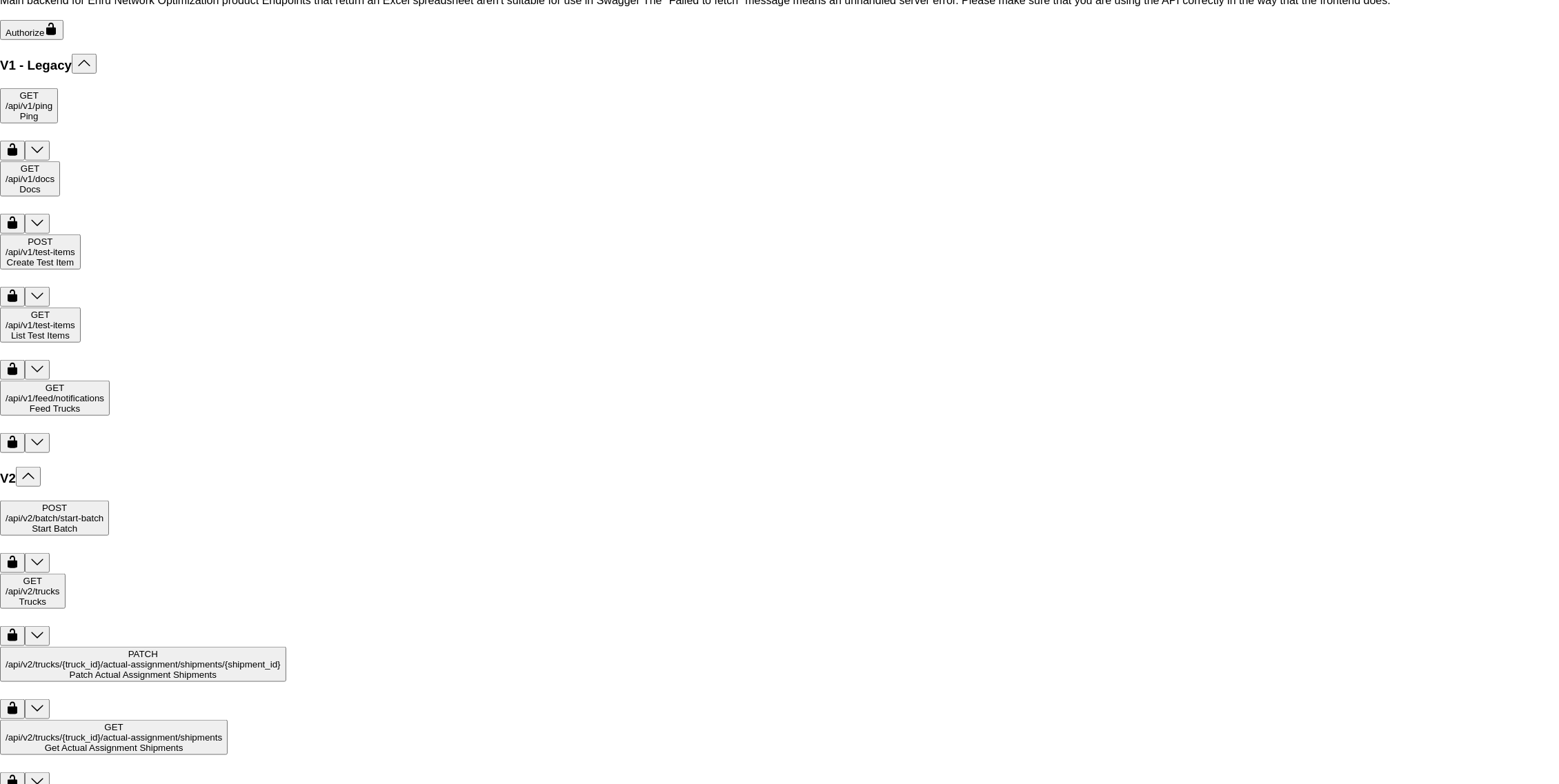 scroll, scrollTop: 559, scrollLeft: 0, axis: vertical 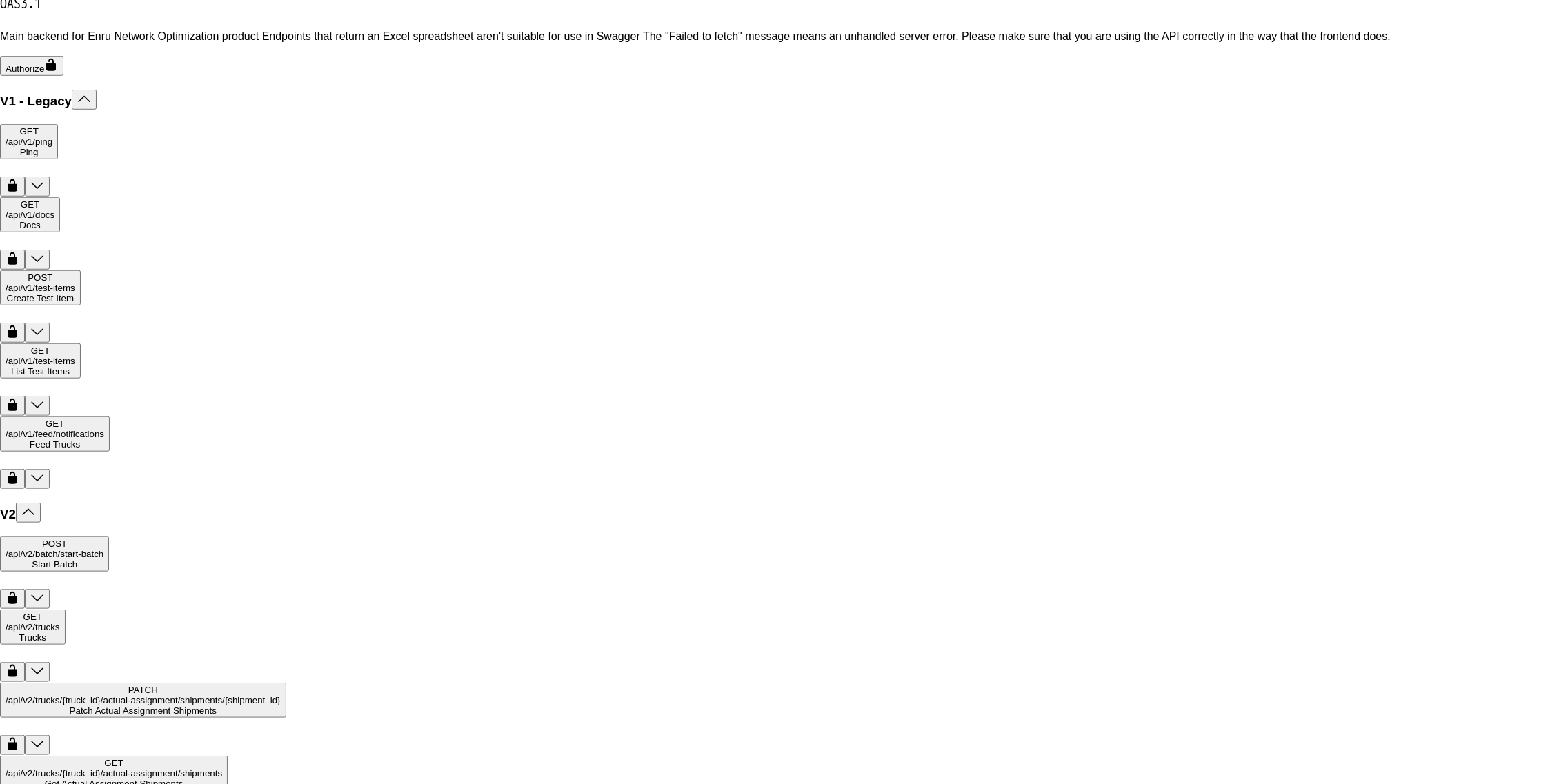 click on "**********" at bounding box center (97, 1012) 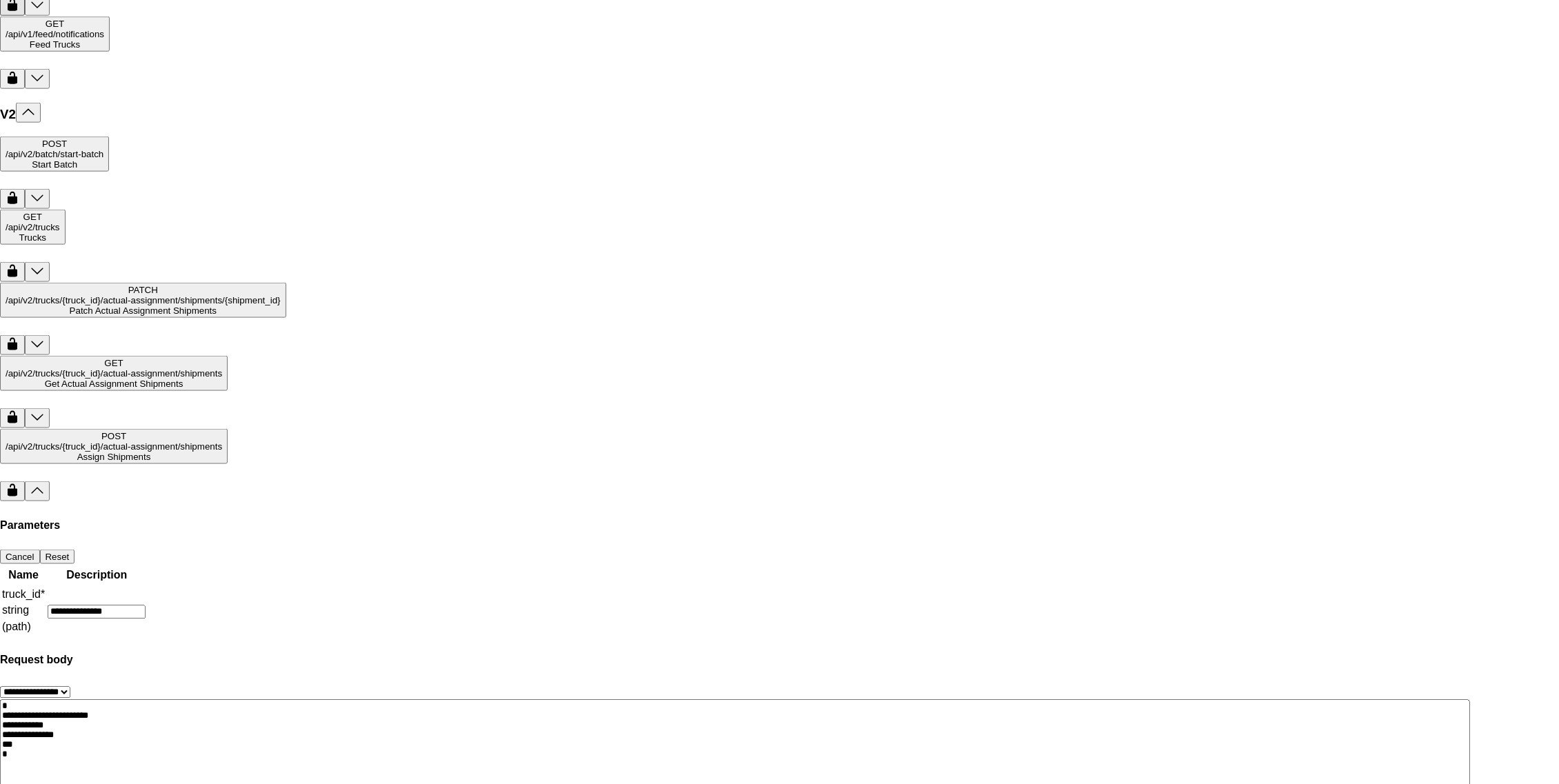 scroll, scrollTop: 927, scrollLeft: 0, axis: vertical 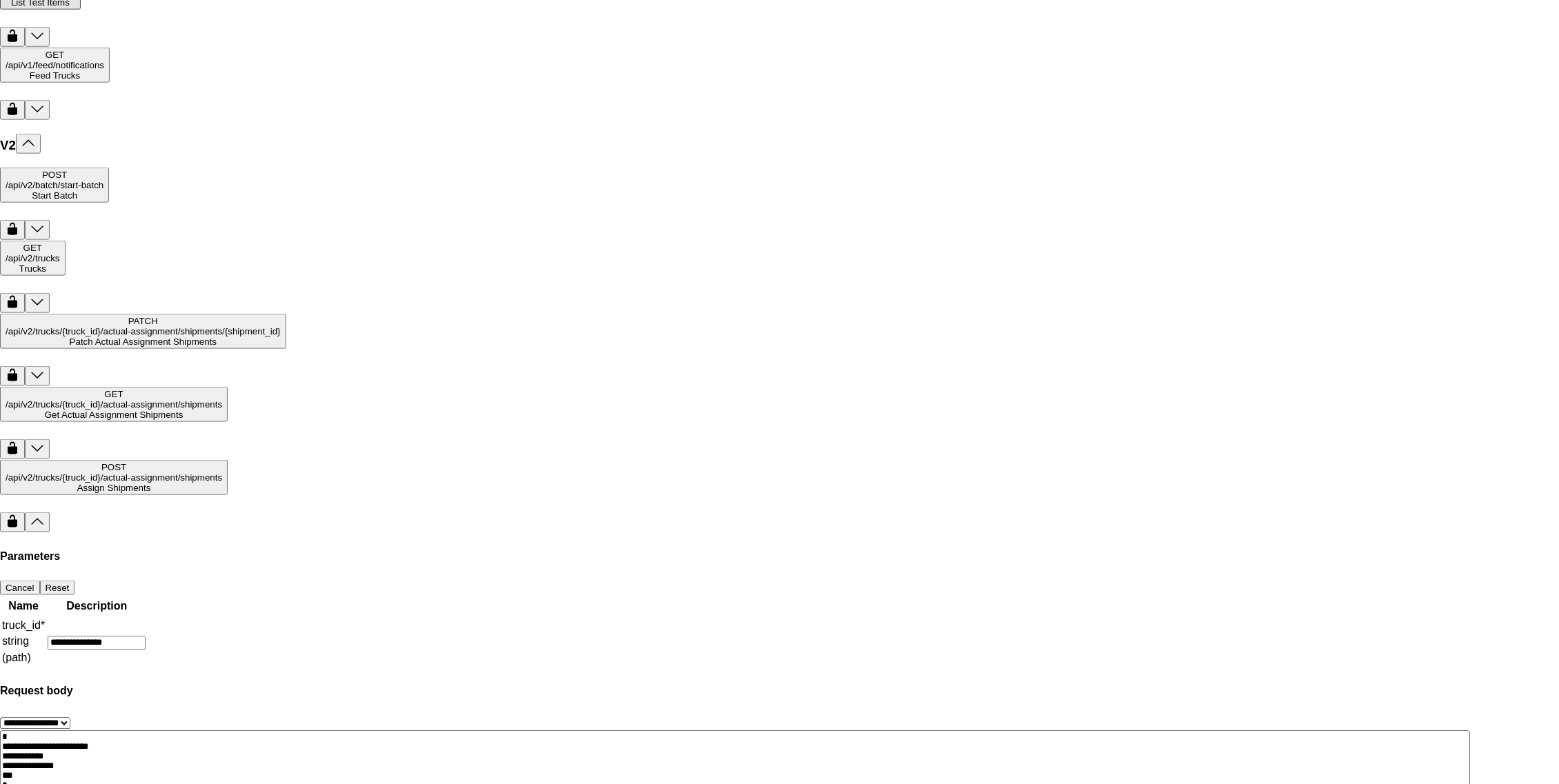 click on "Execute" at bounding box center [22, 937] 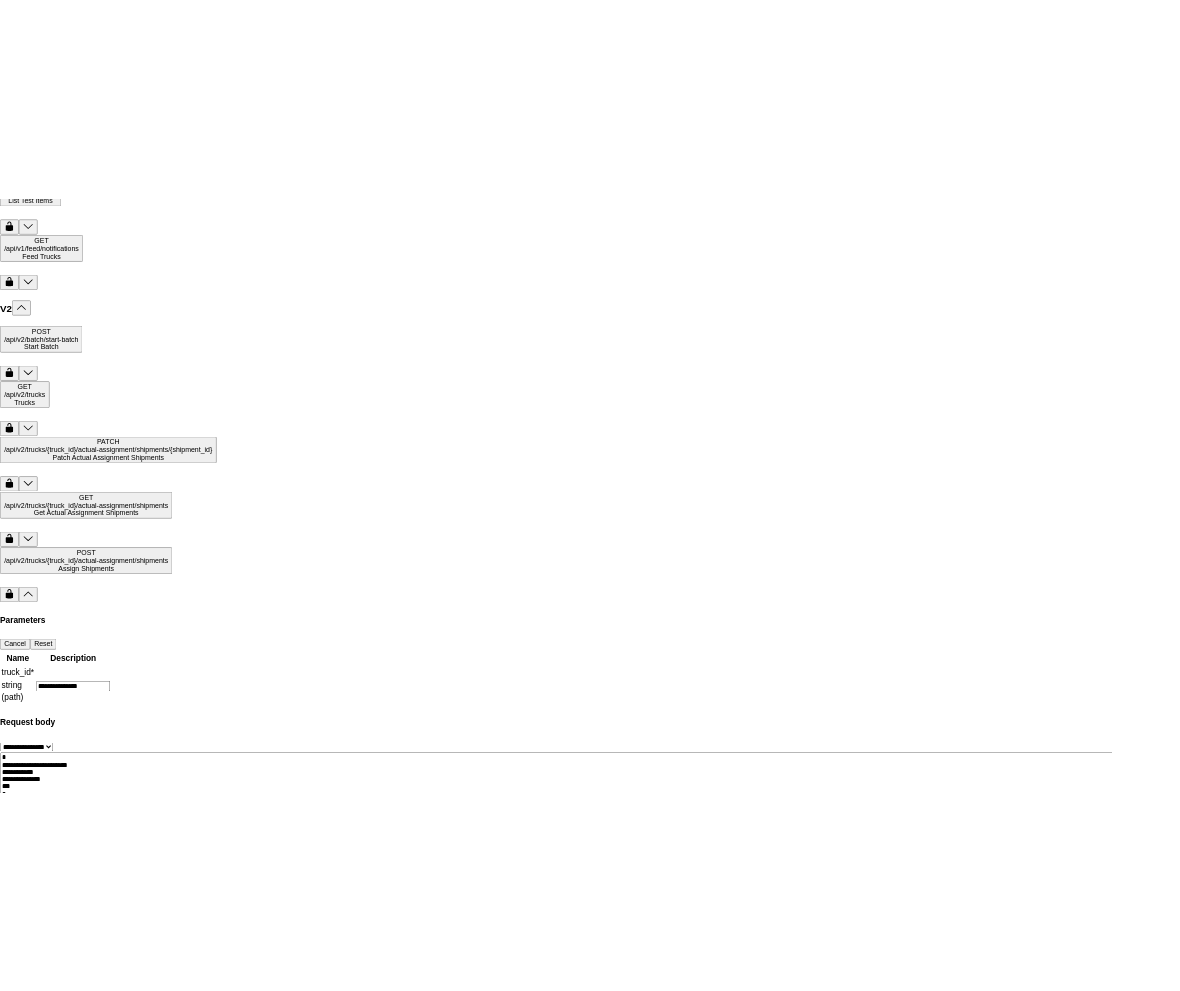 scroll, scrollTop: 1366, scrollLeft: 0, axis: vertical 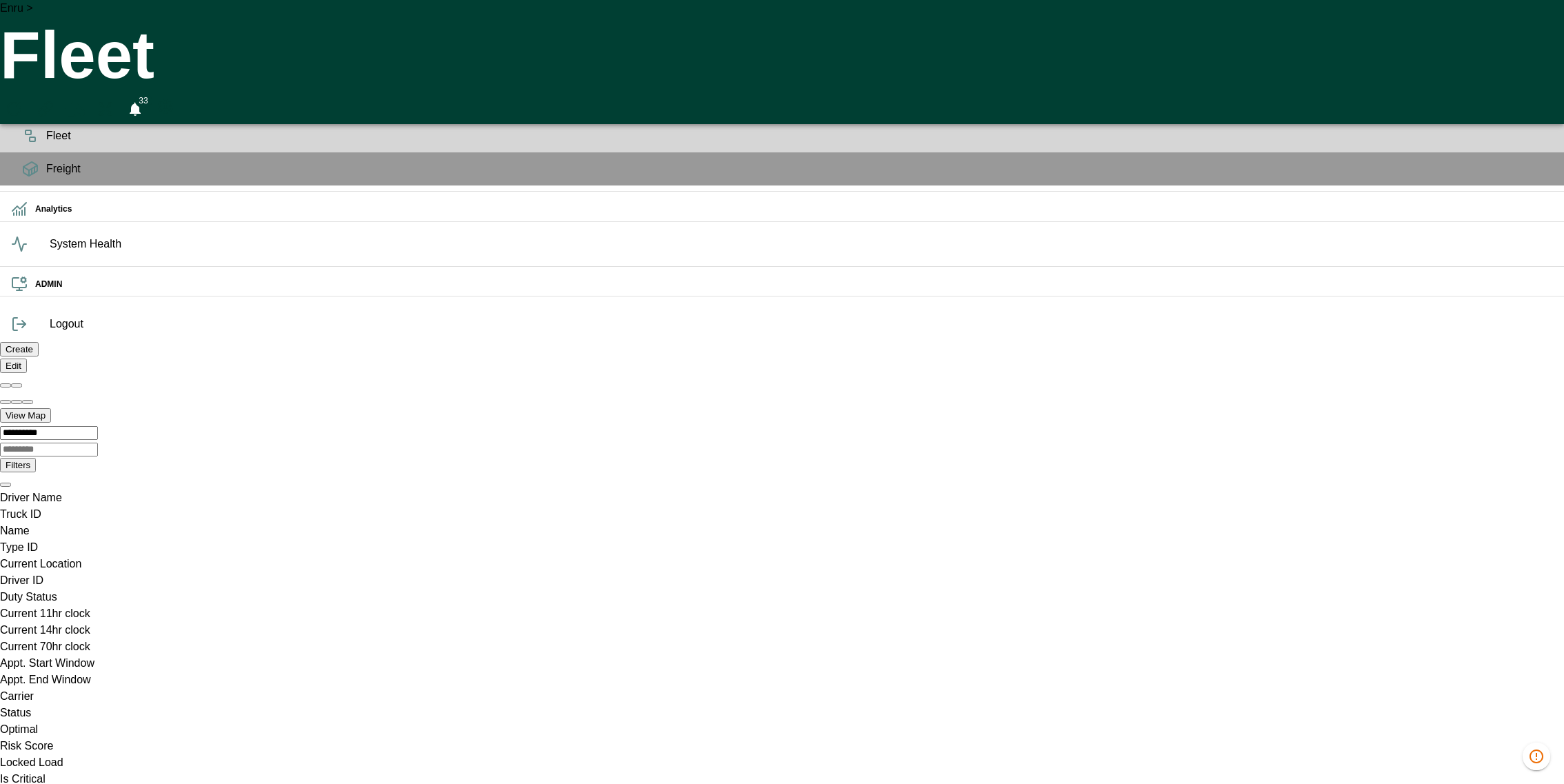 click on "Planning" at bounding box center [799, 103] 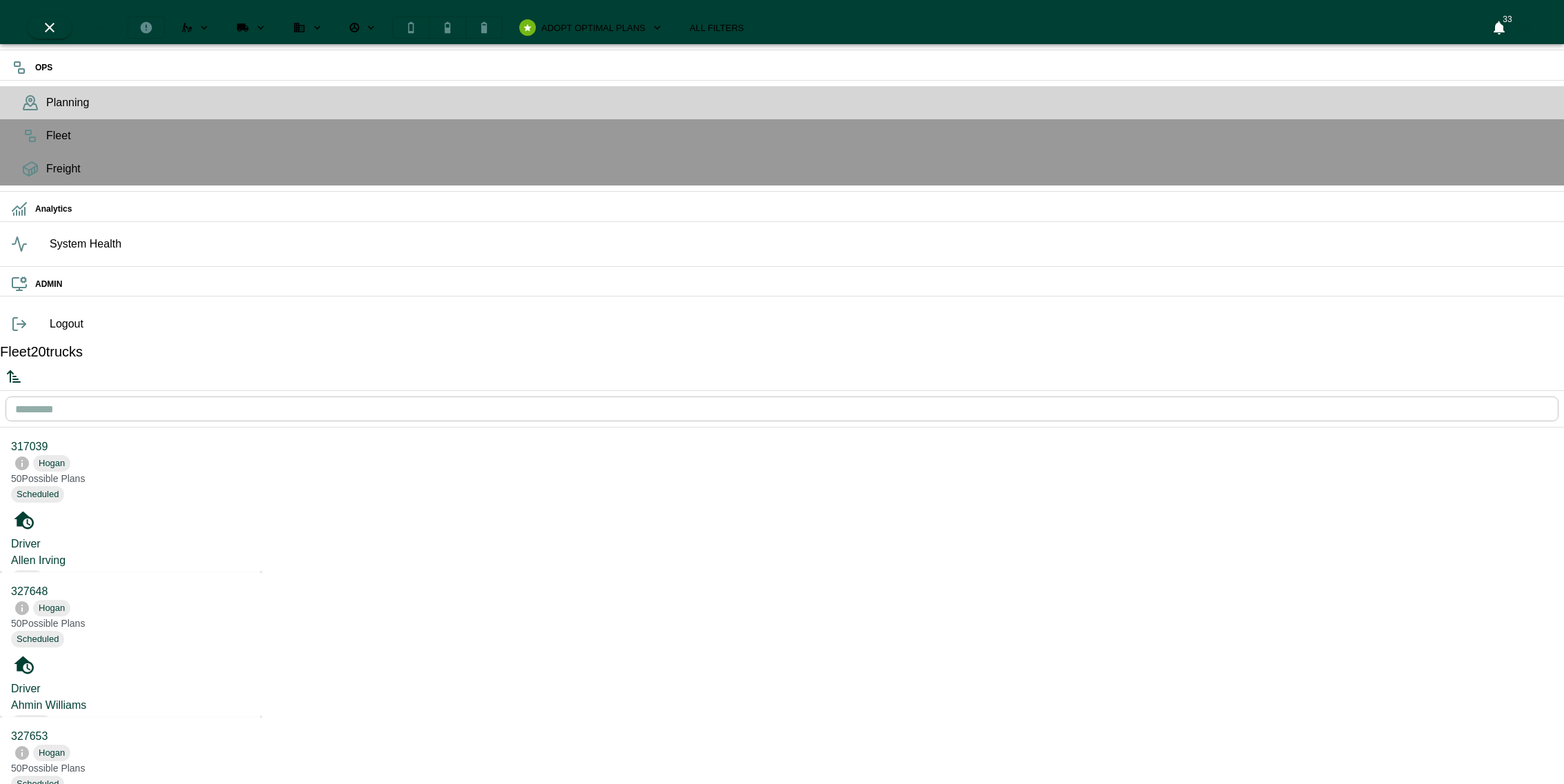 scroll, scrollTop: 778, scrollLeft: 257, axis: both 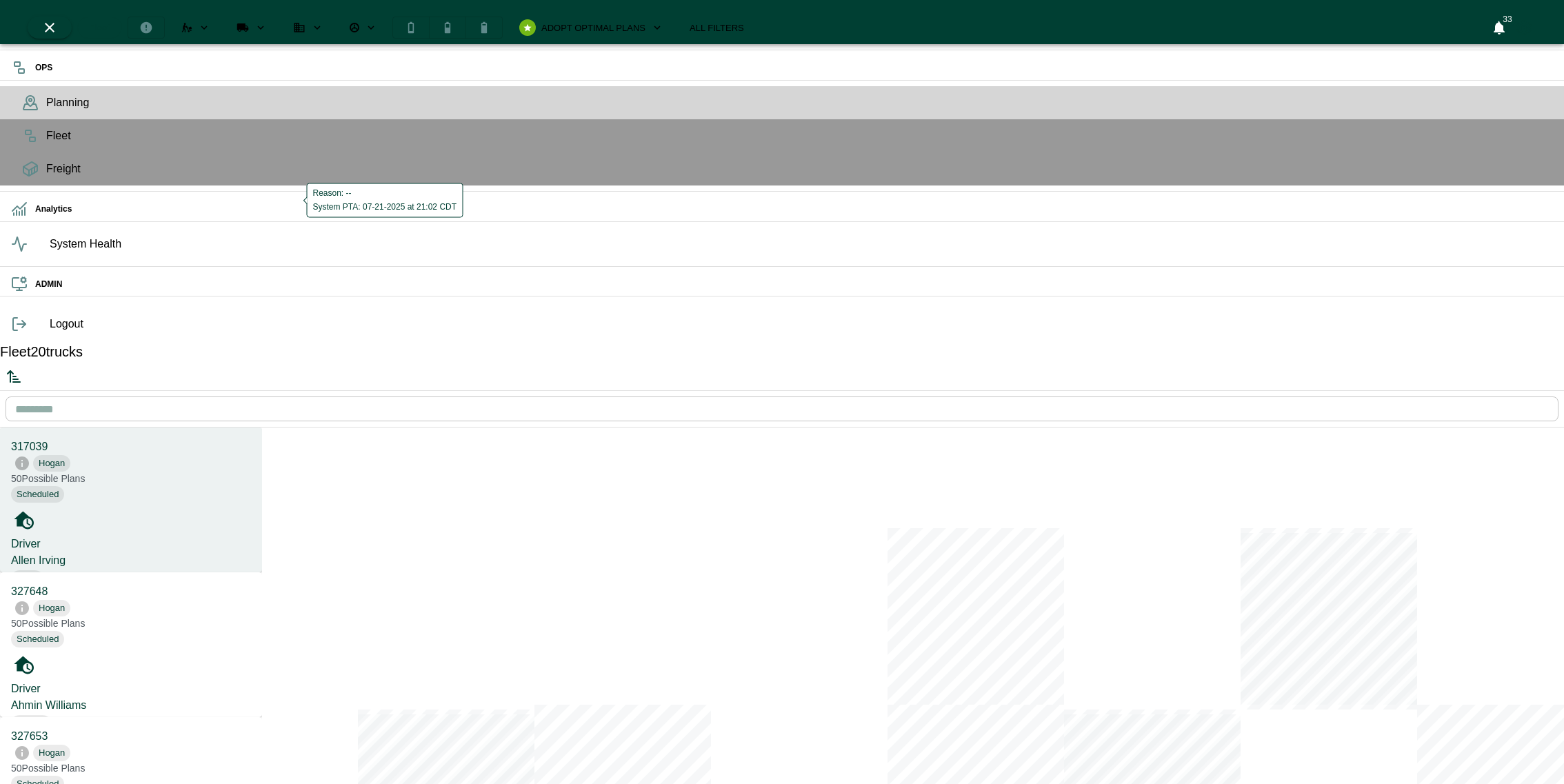 click on "[MM]-[DD]-[YYYY]  at  [TIME]" at bounding box center (57, 743) 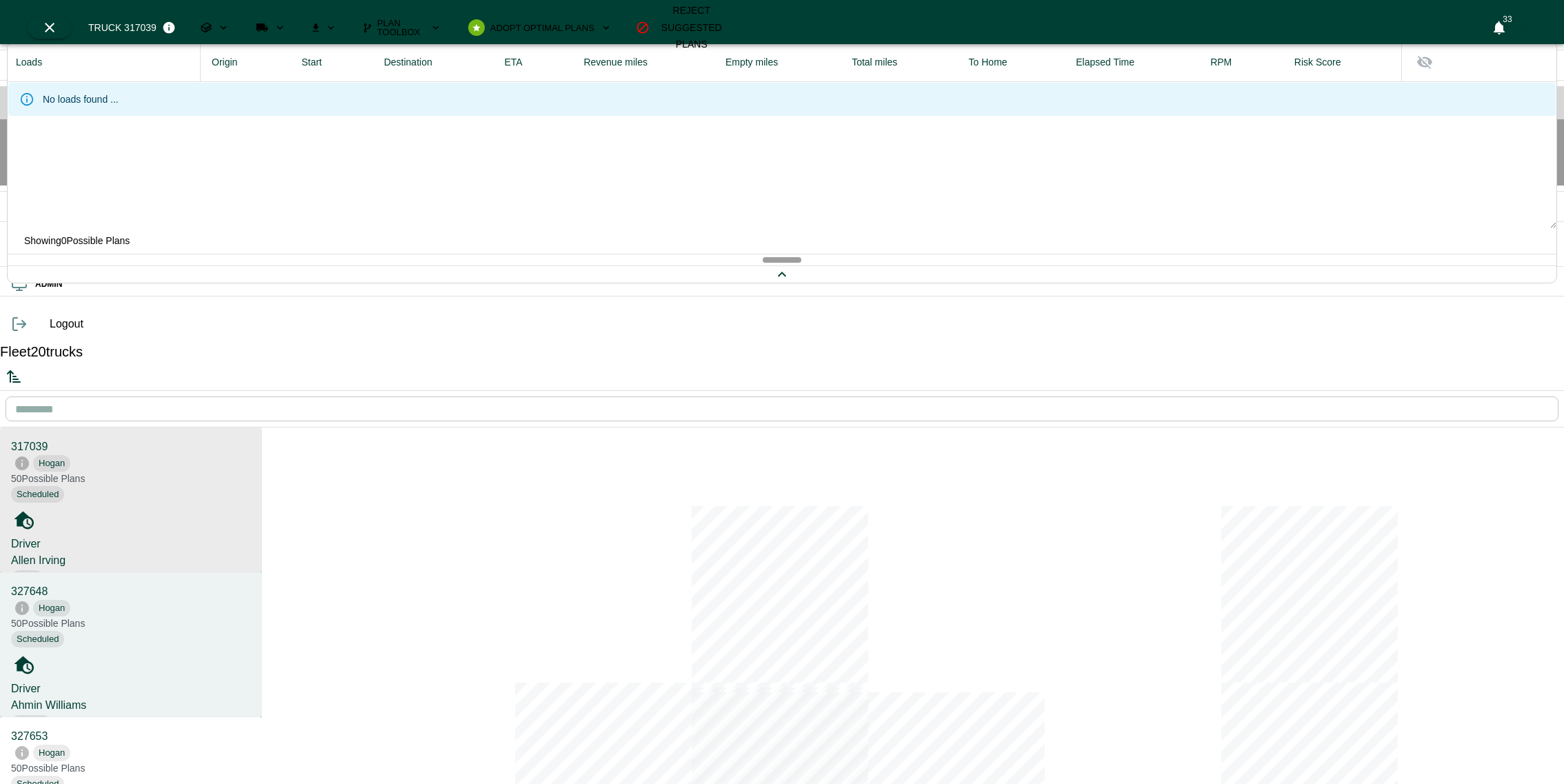 click on "$0.00" at bounding box center [131, 755] 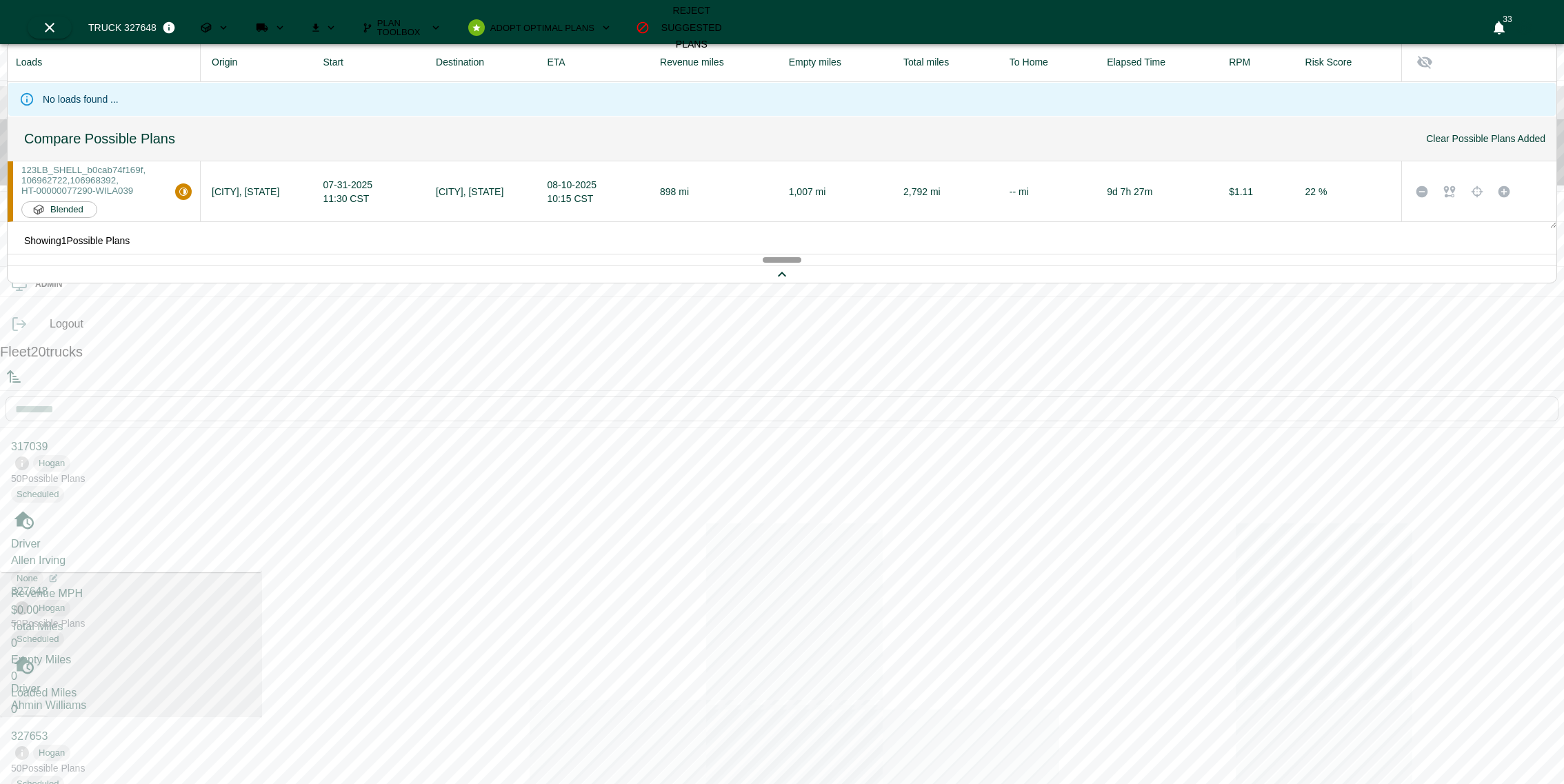 scroll, scrollTop: 158, scrollLeft: 0, axis: vertical 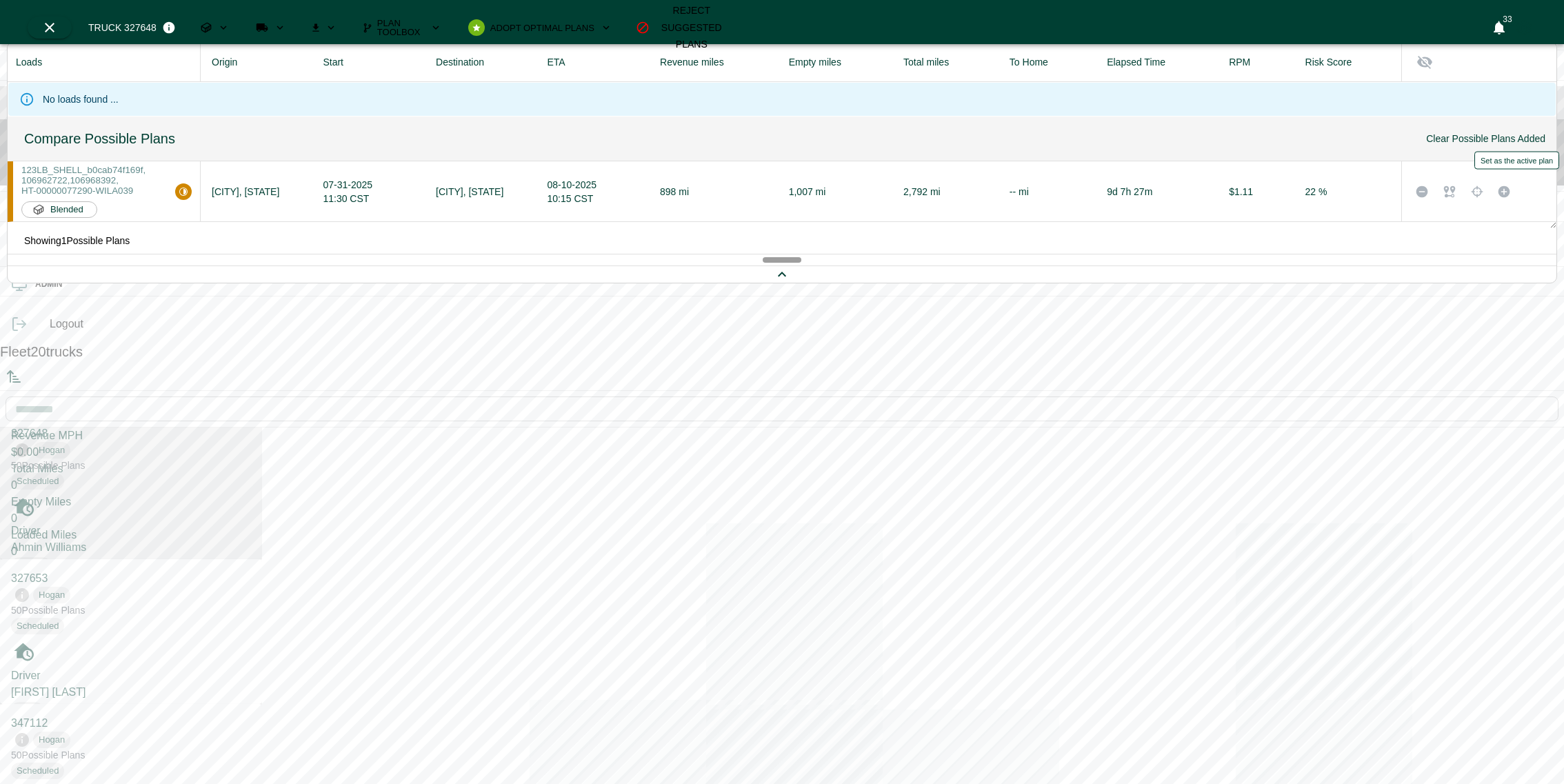 click at bounding box center [1504, 192] 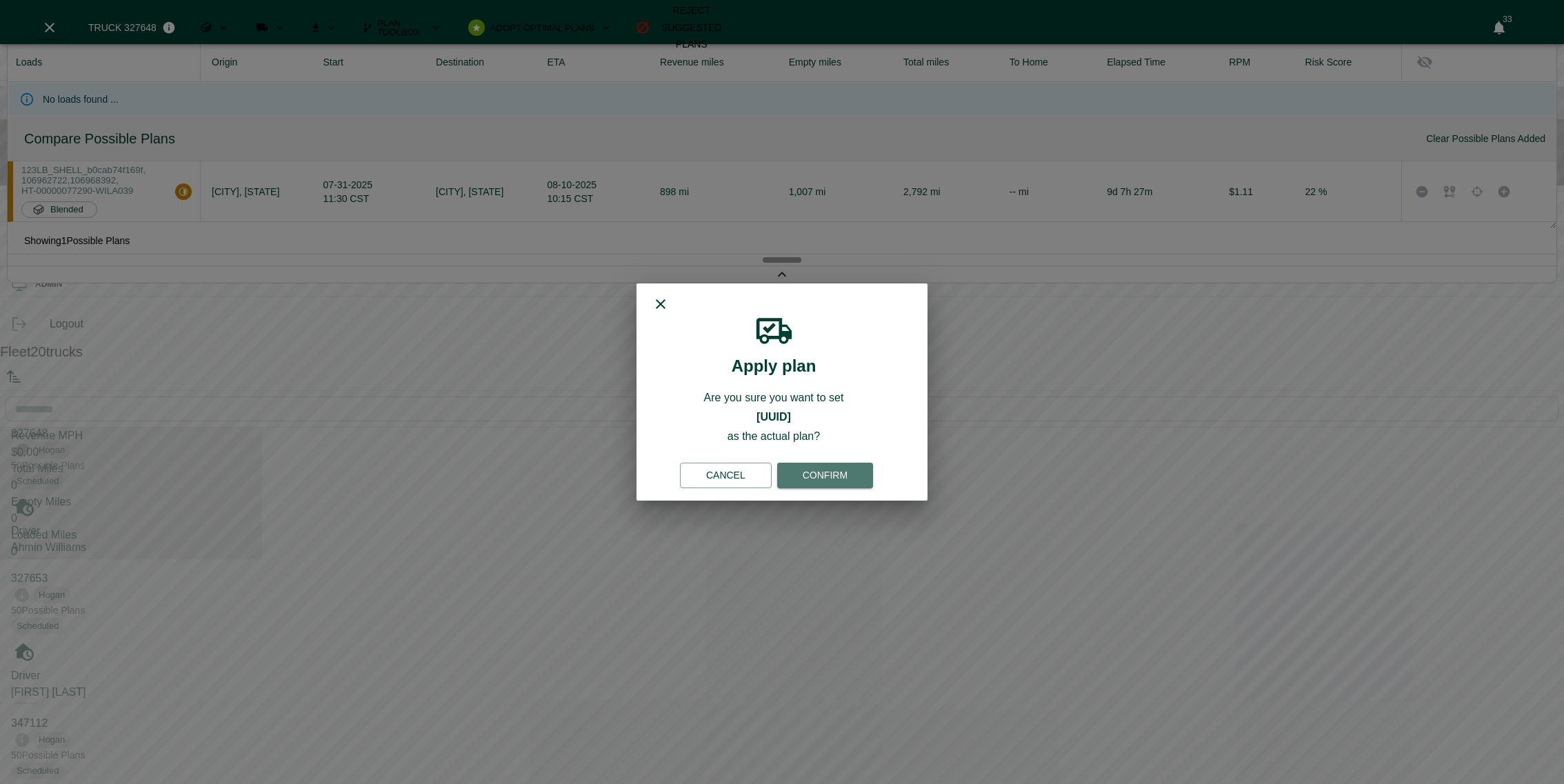 click on "Confirm" at bounding box center [825, 475] 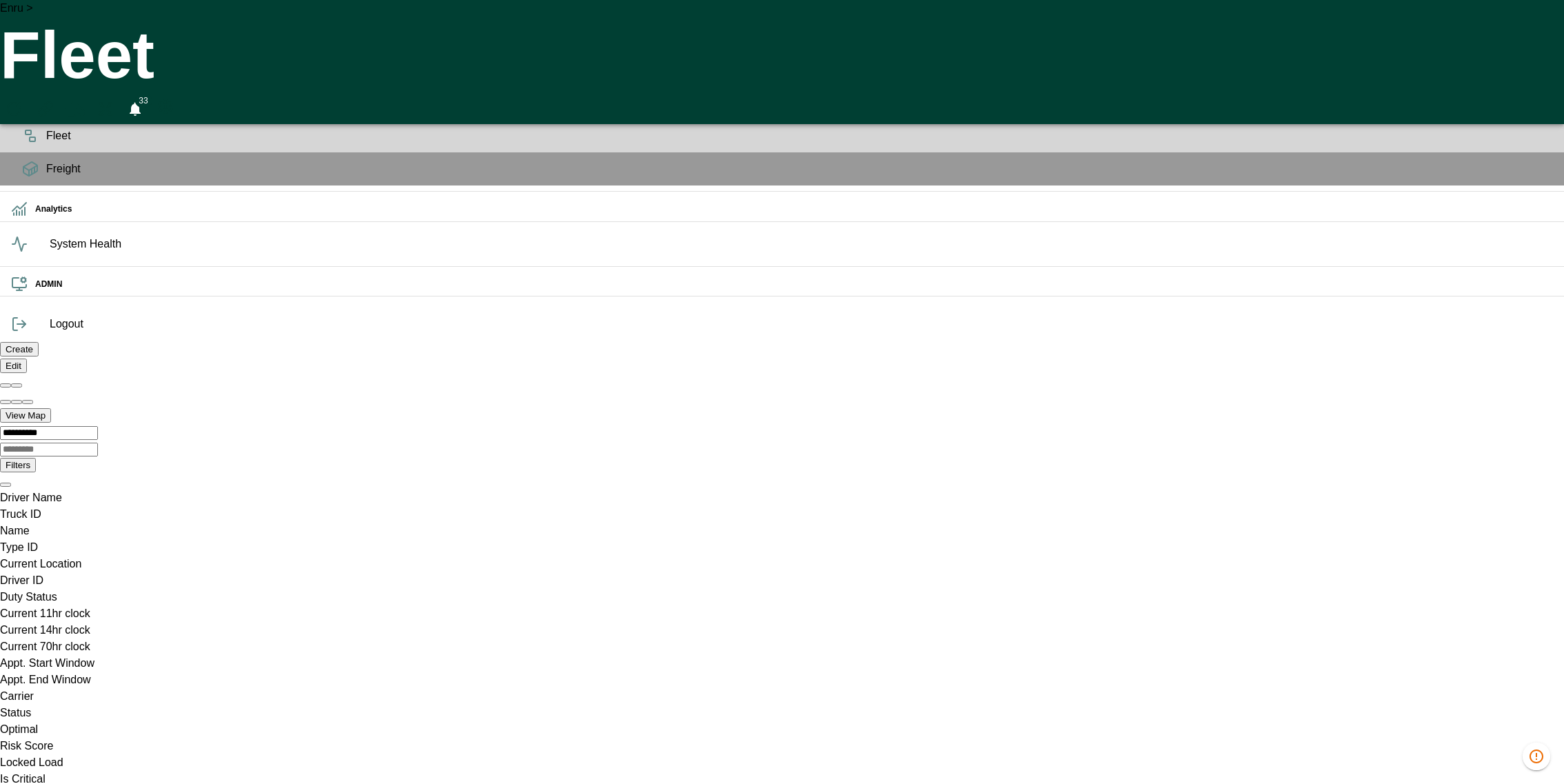 scroll, scrollTop: 0, scrollLeft: 0, axis: both 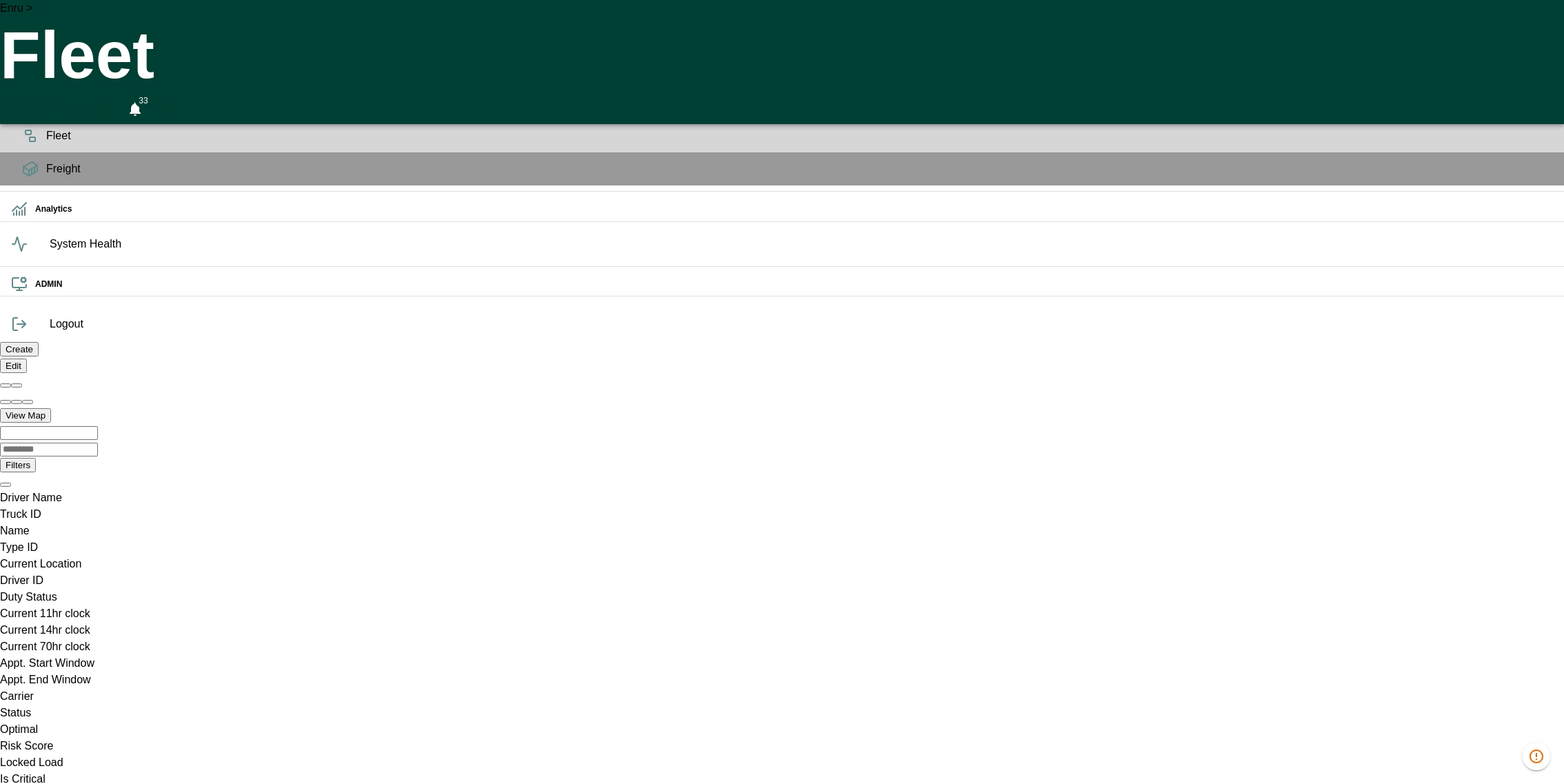 click at bounding box center [0, 2062] 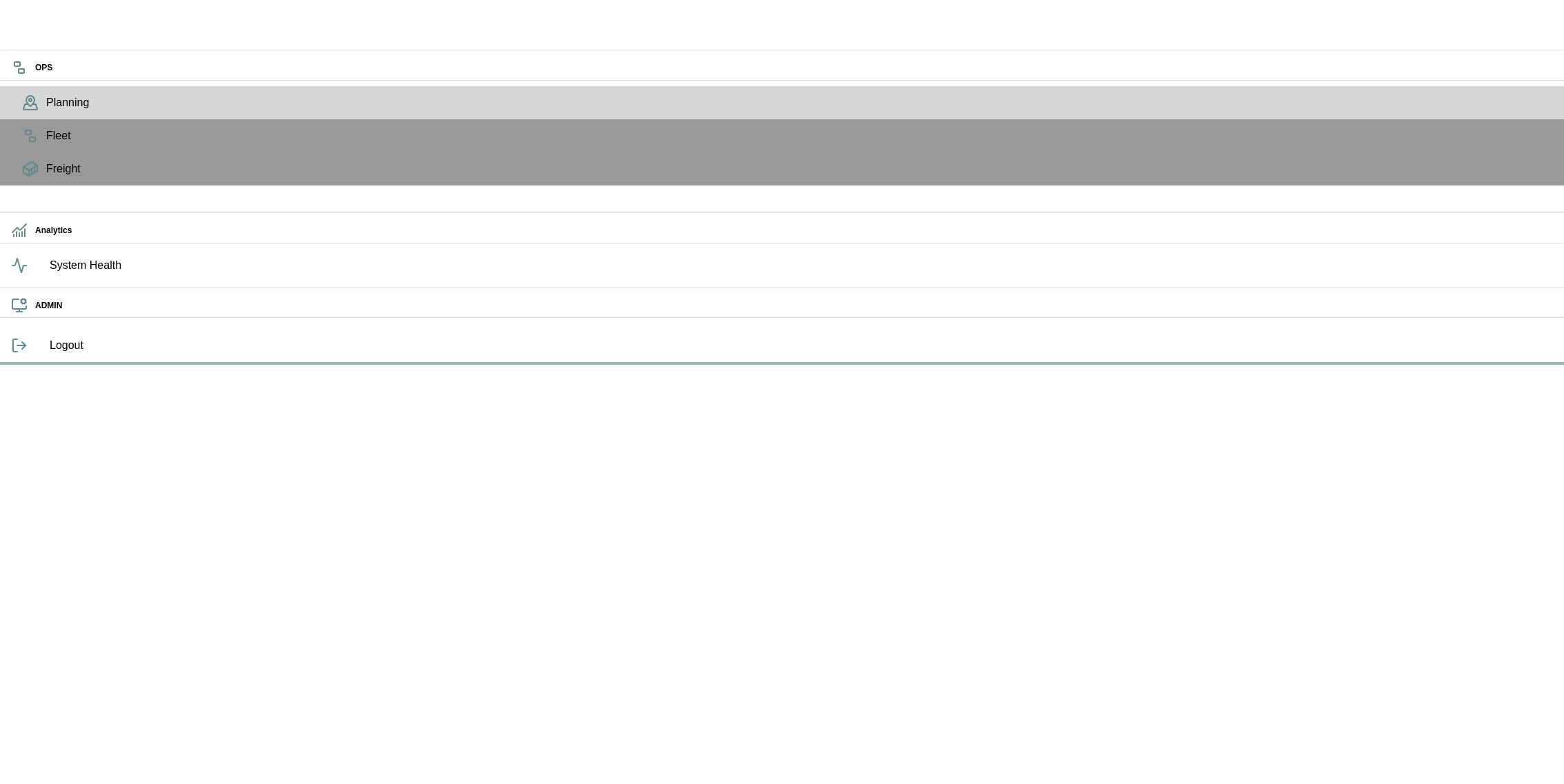 scroll, scrollTop: 0, scrollLeft: 0, axis: both 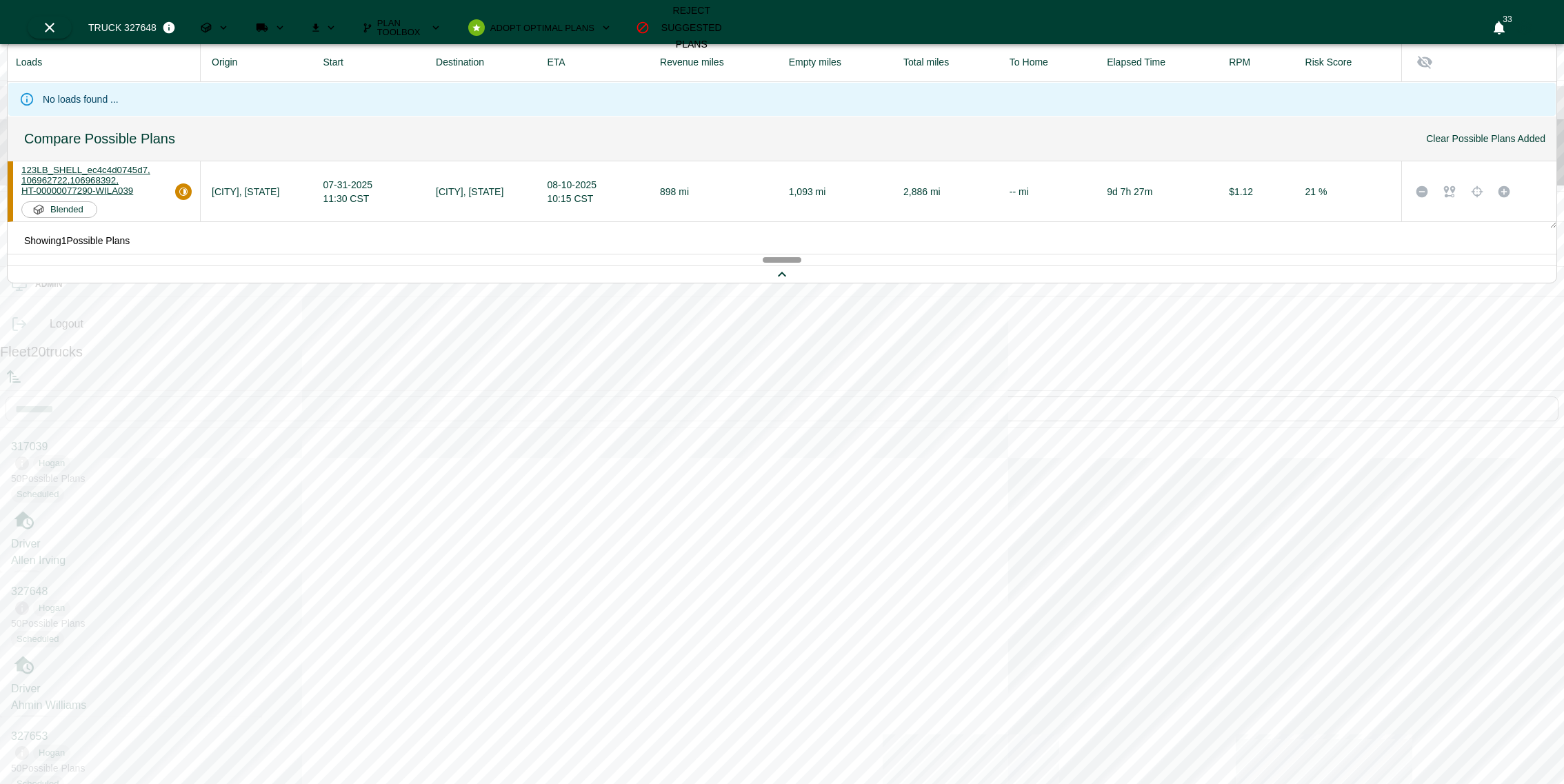 click on "HT-00000077290-WILA039" at bounding box center (77, 190) 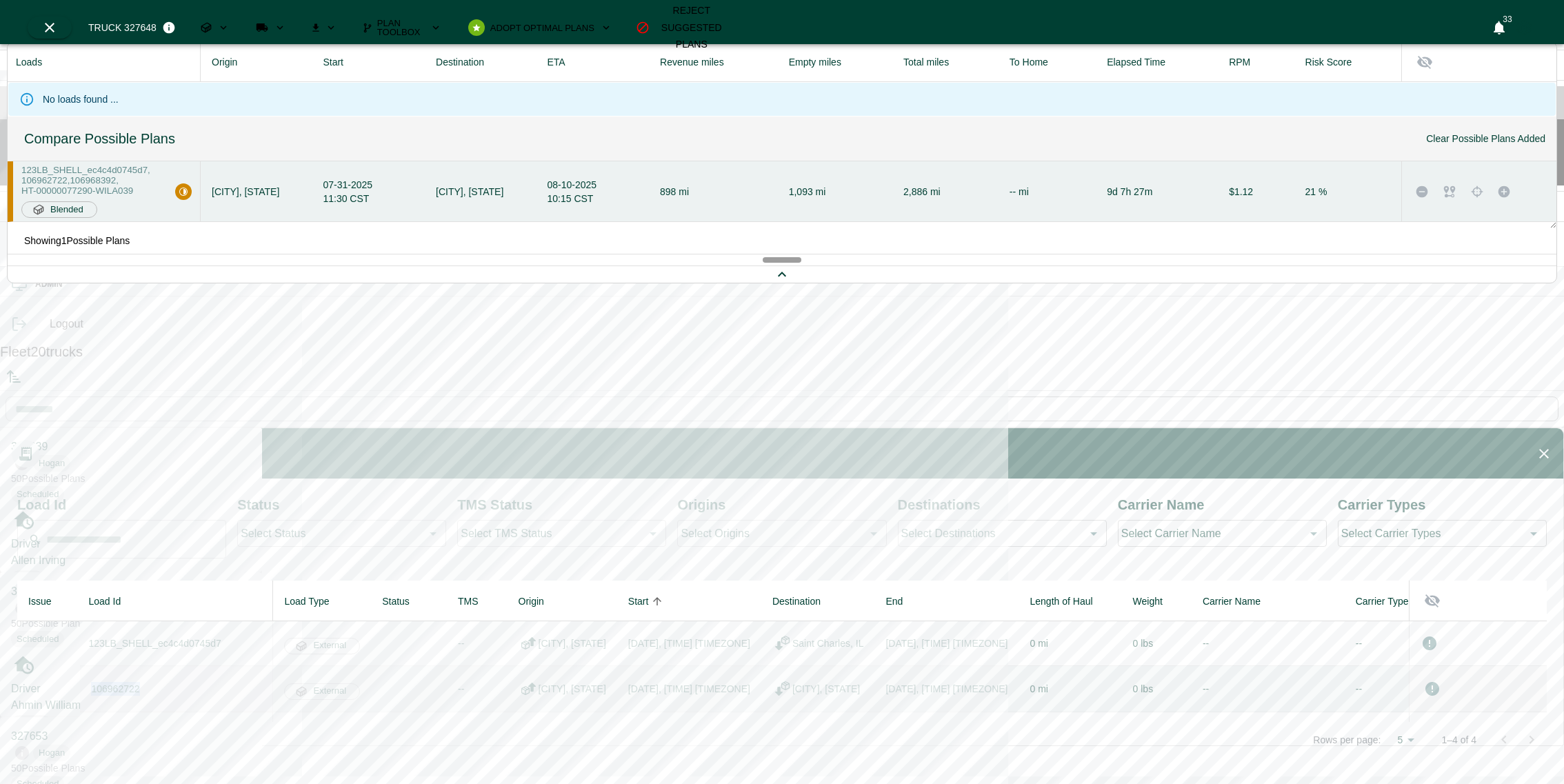 drag, startPoint x: 468, startPoint y: 716, endPoint x: 402, endPoint y: 716, distance: 66 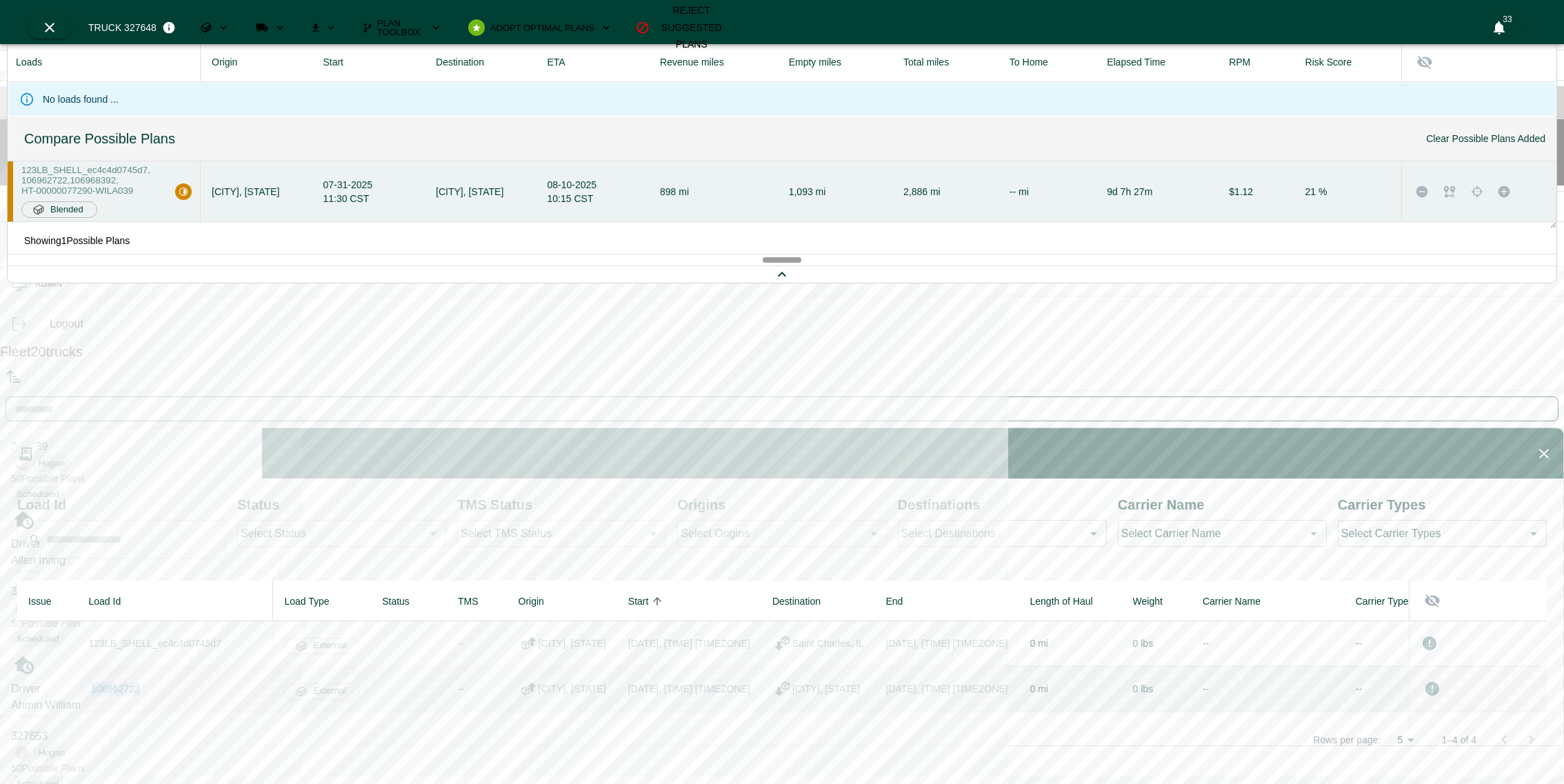 click at bounding box center (782, 409) 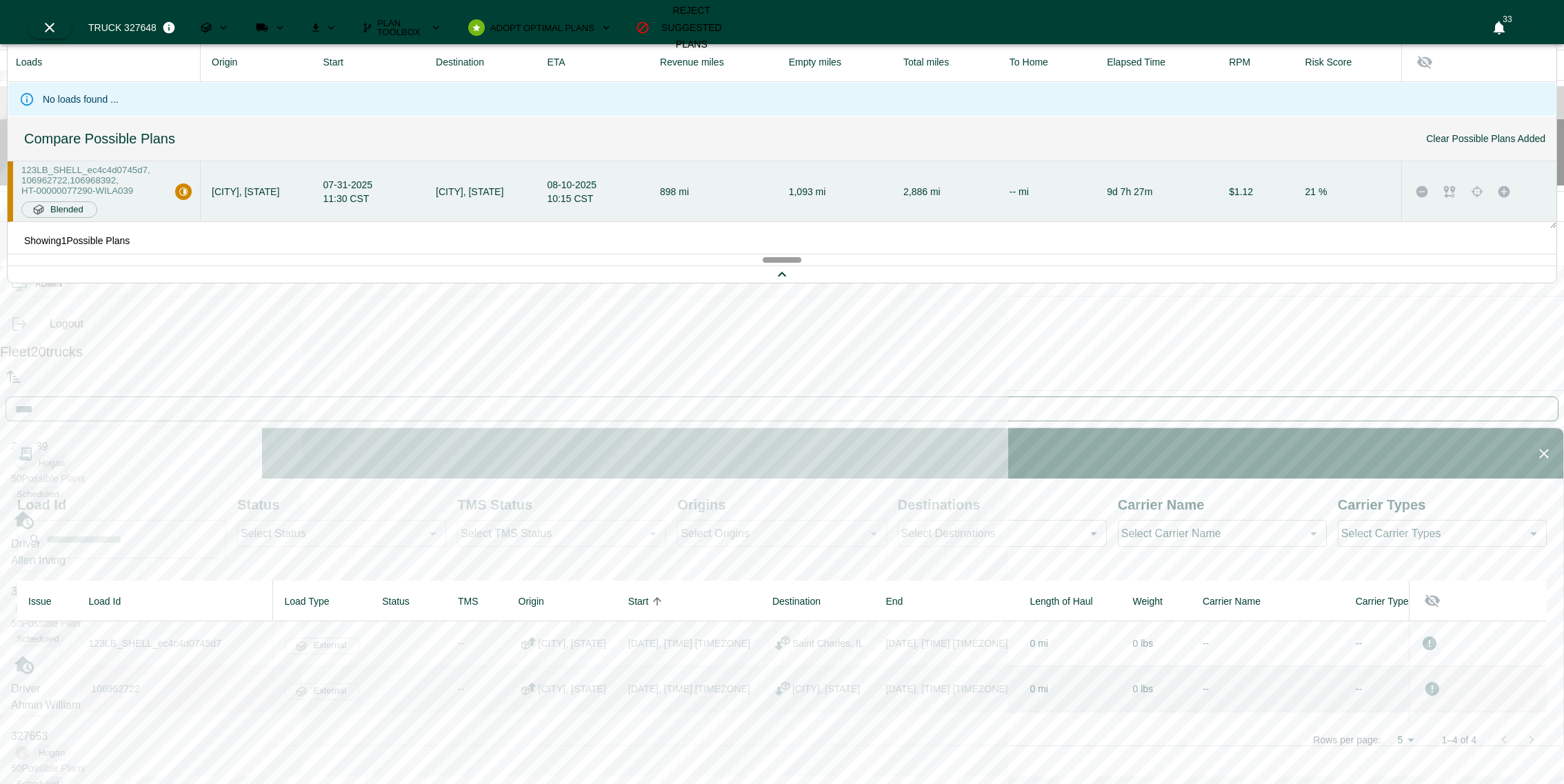 click on "****" at bounding box center (782, 409) 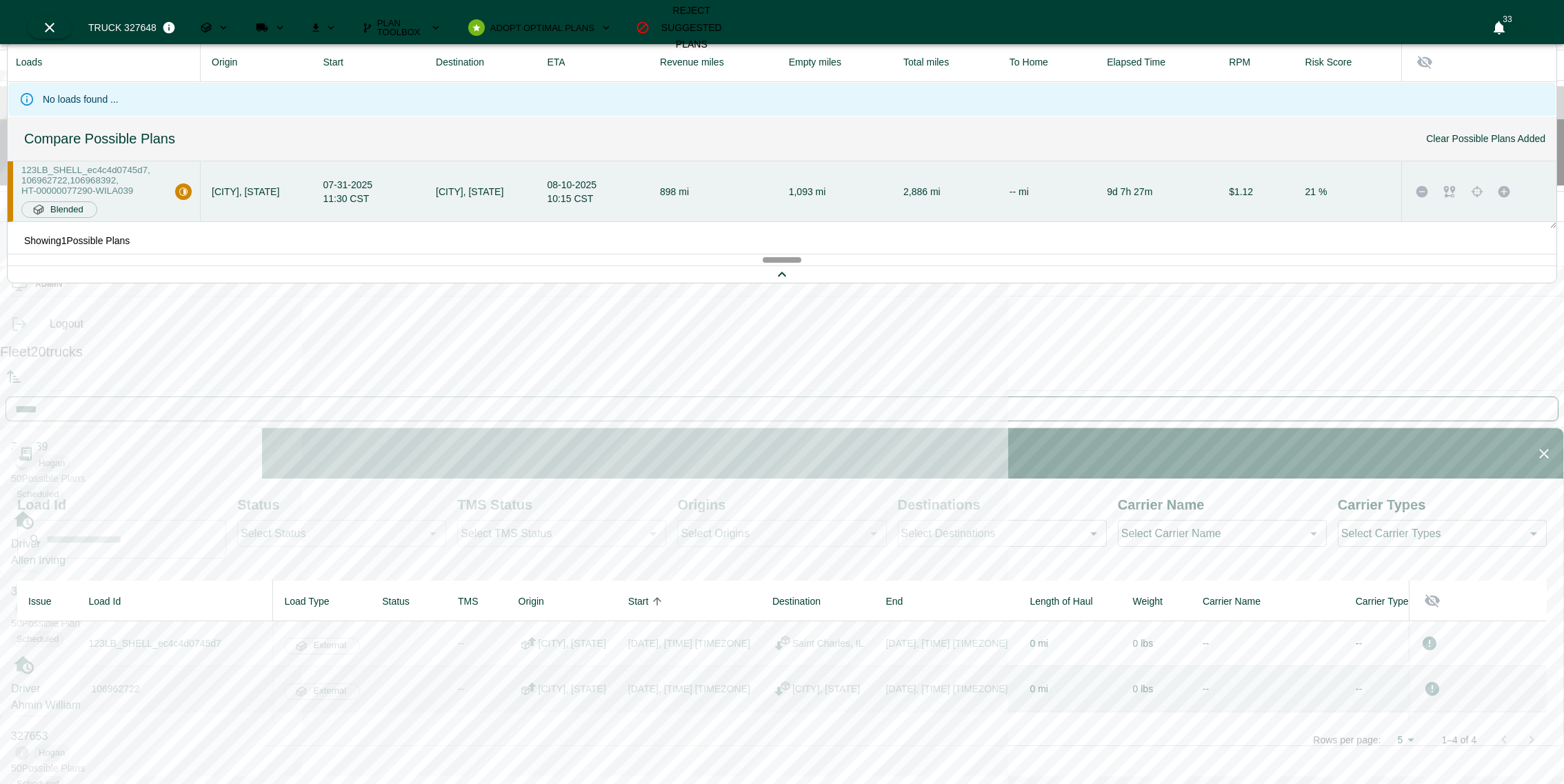 type on "******" 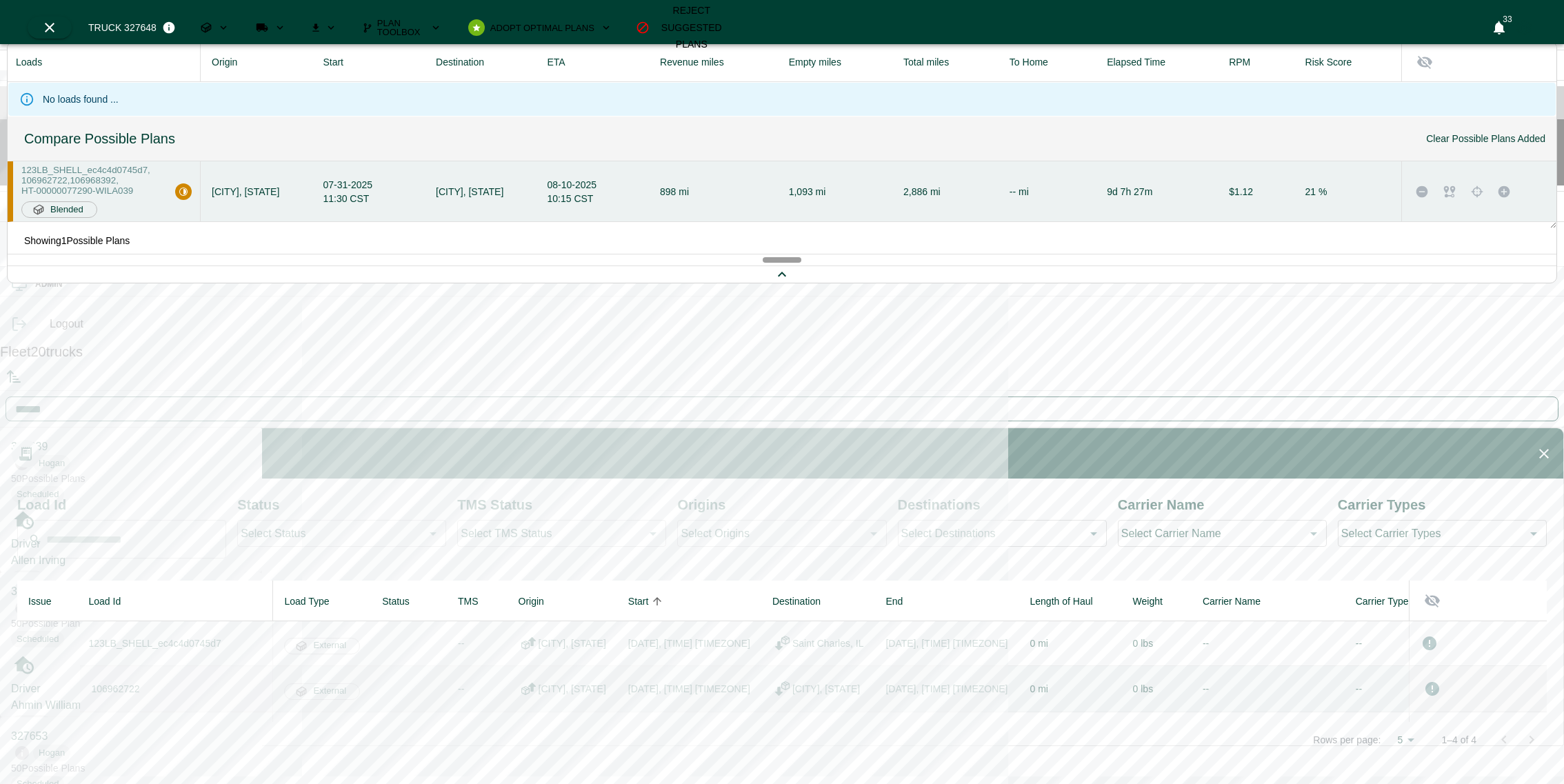 type 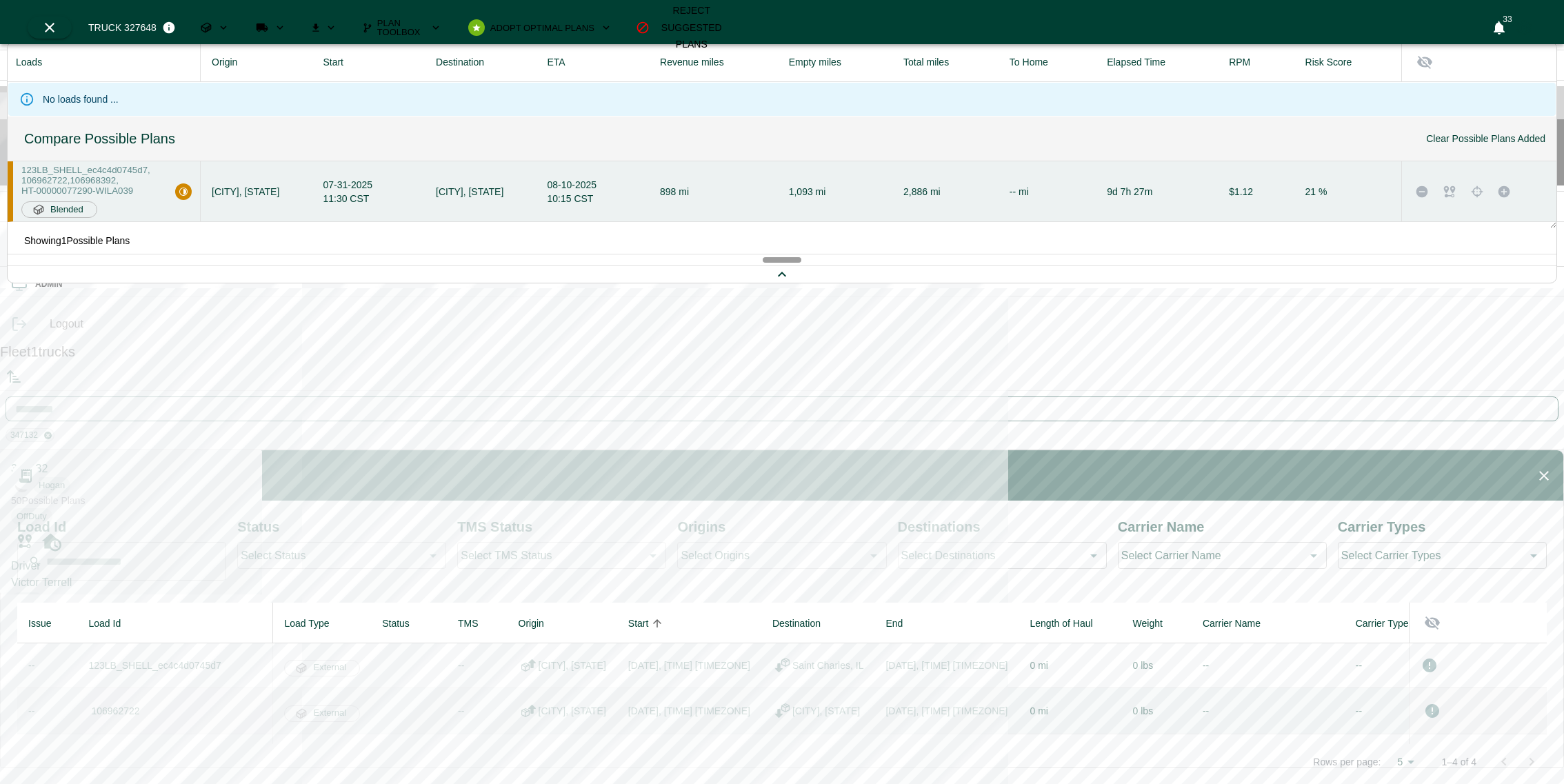 click on "Empty Miles" at bounding box center (41, 681) 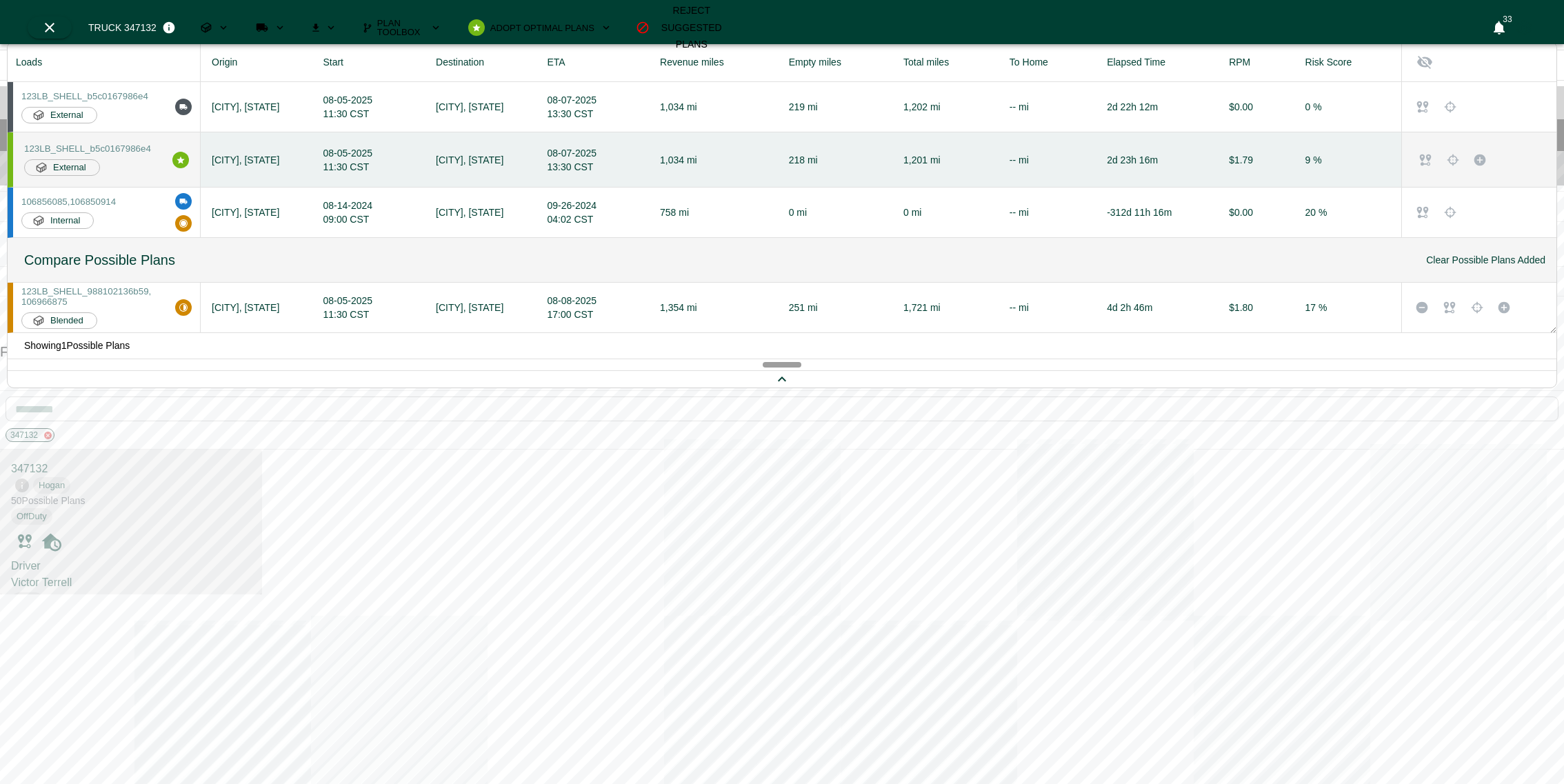 click 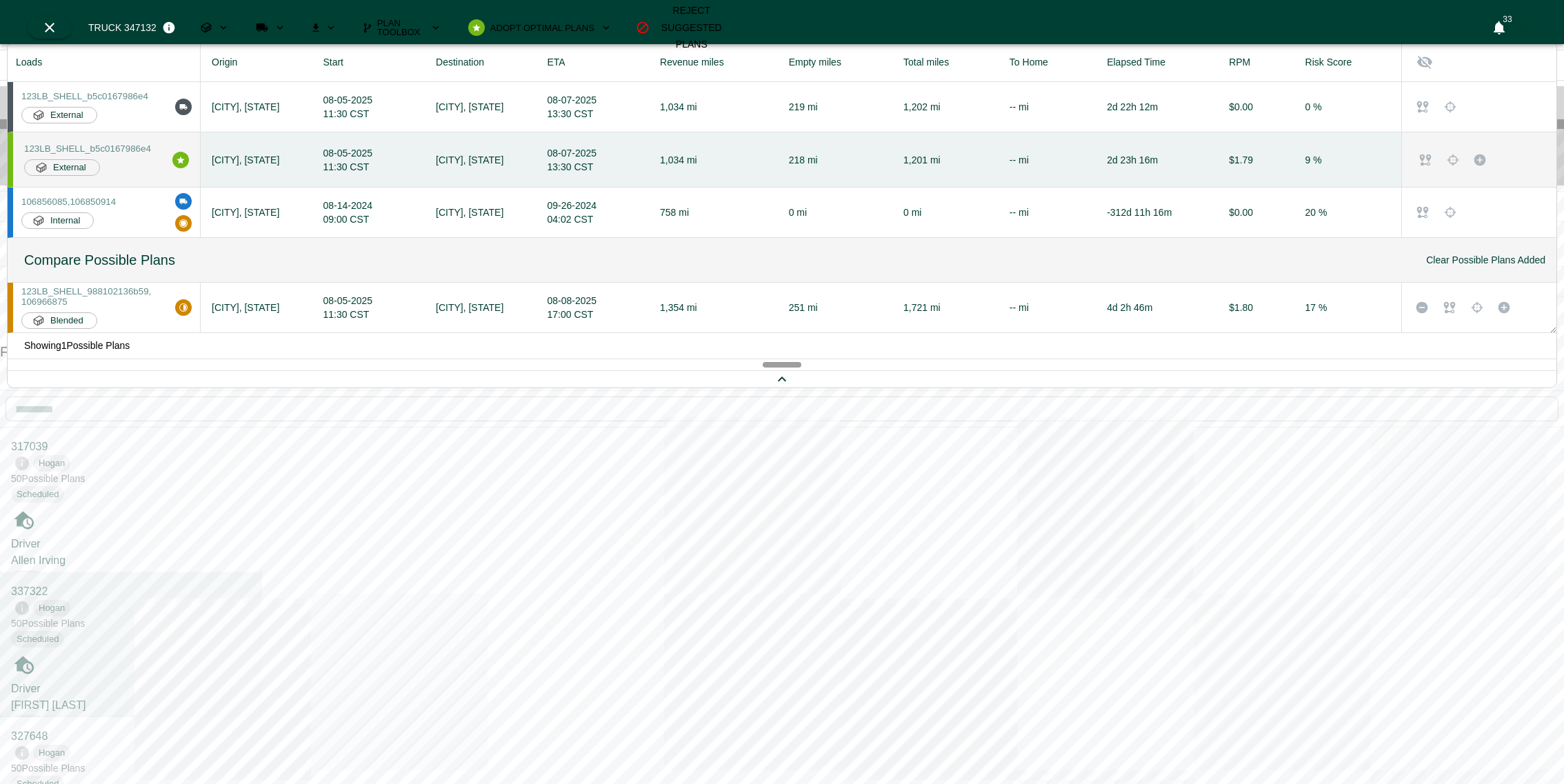 click on "Driver Carlton Whalum None Revenue MPH $0.00 Total Miles 0 Empty Miles 0 Loaded Miles 0 PTA 07-31-2025  at  19:20" at bounding box center [131, 788] 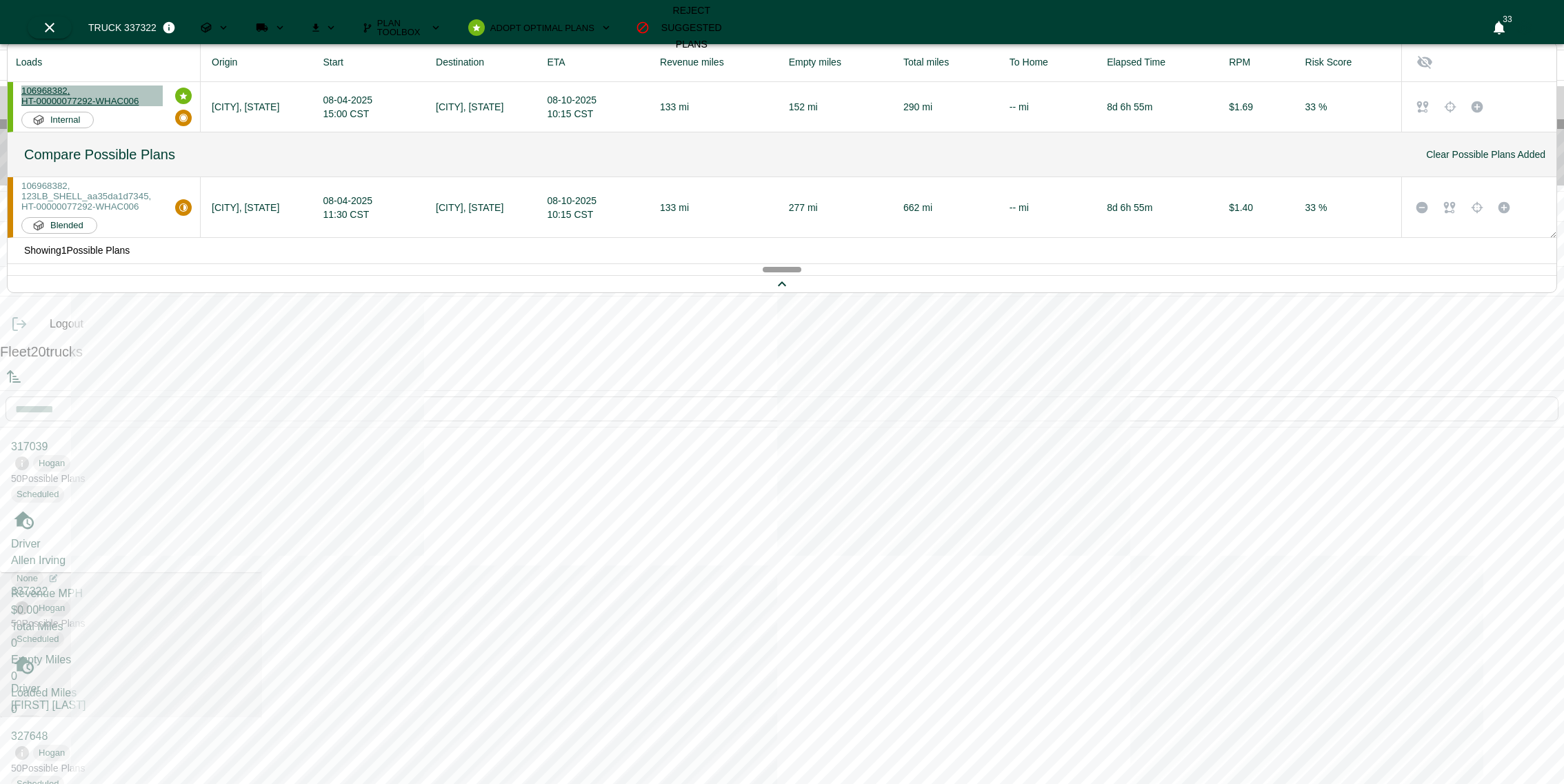click on "HT-00000077292-WHAC006" at bounding box center (80, 101) 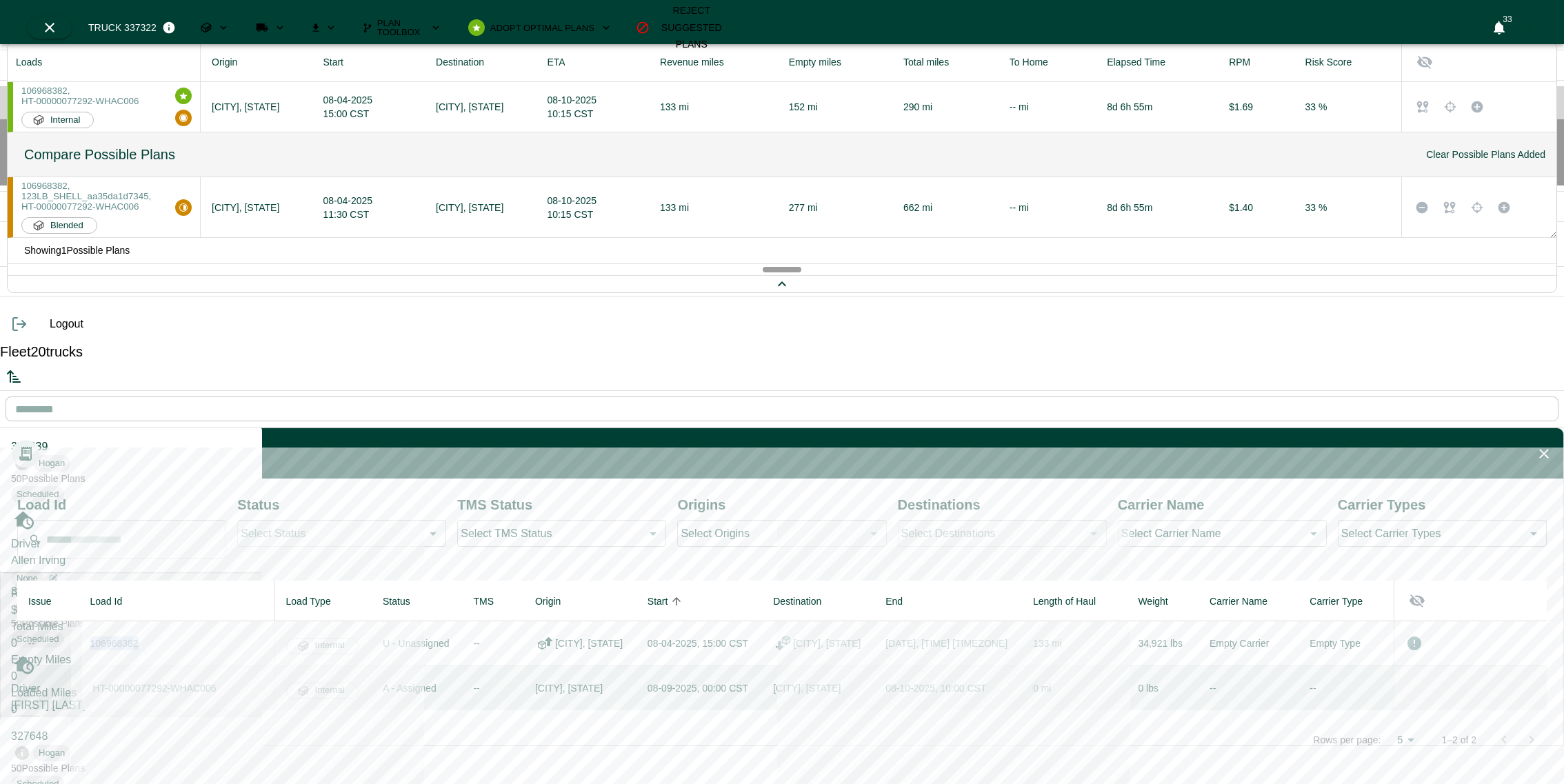 drag, startPoint x: 488, startPoint y: 674, endPoint x: 394, endPoint y: 673, distance: 94.00532 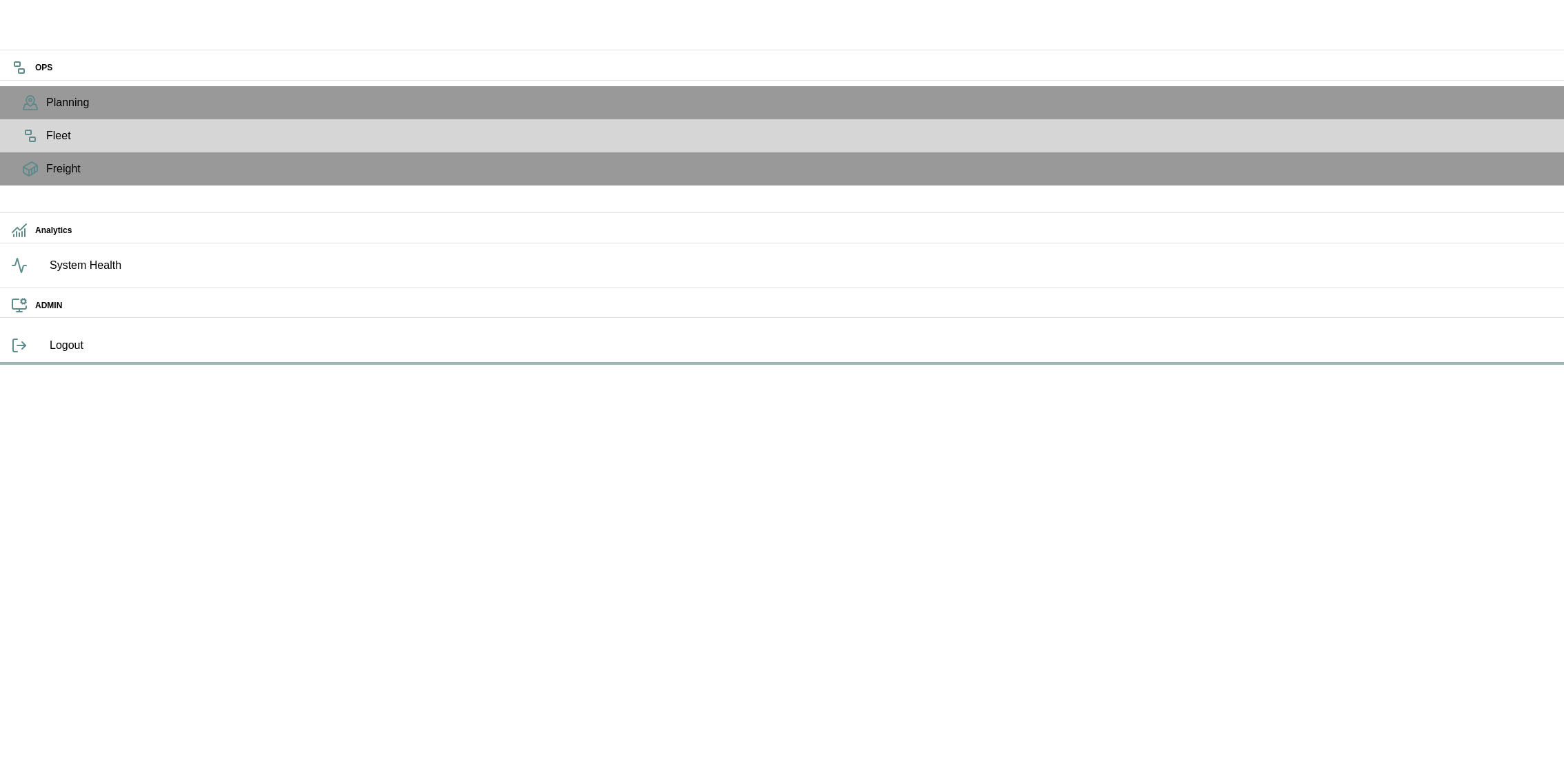 scroll, scrollTop: 0, scrollLeft: 0, axis: both 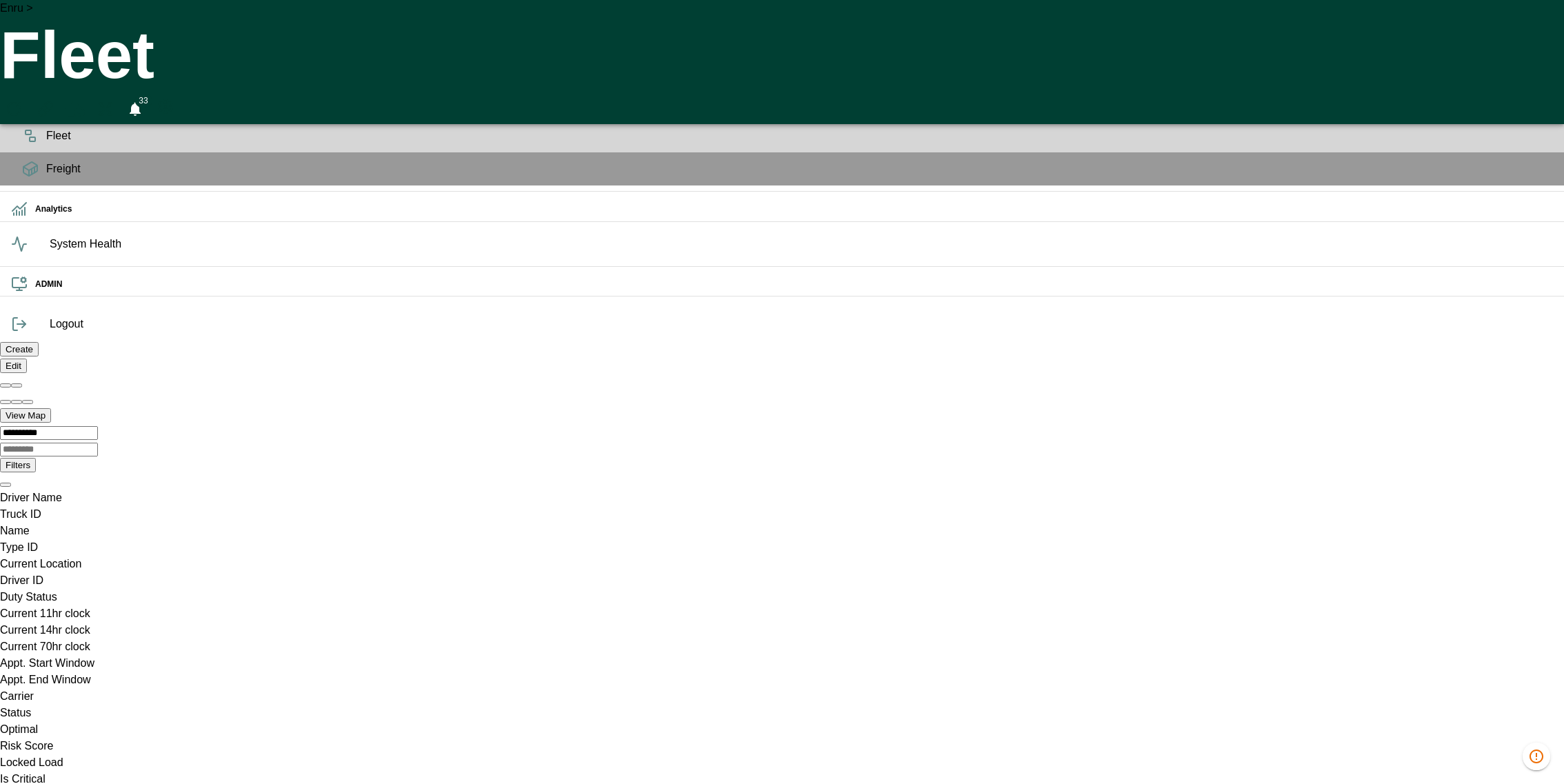 click at bounding box center [0, 2178] 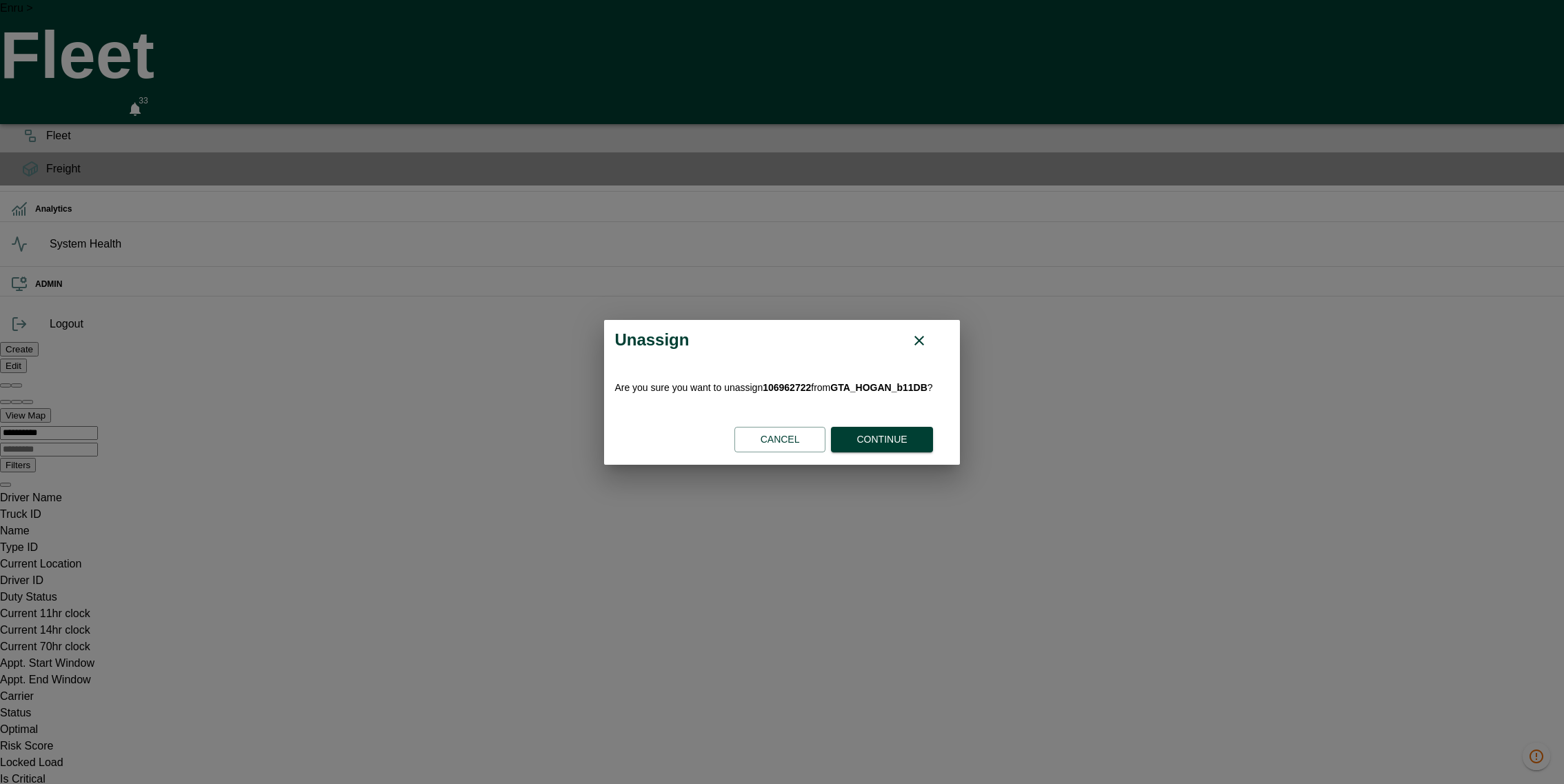click on "Continue" at bounding box center [881, 439] 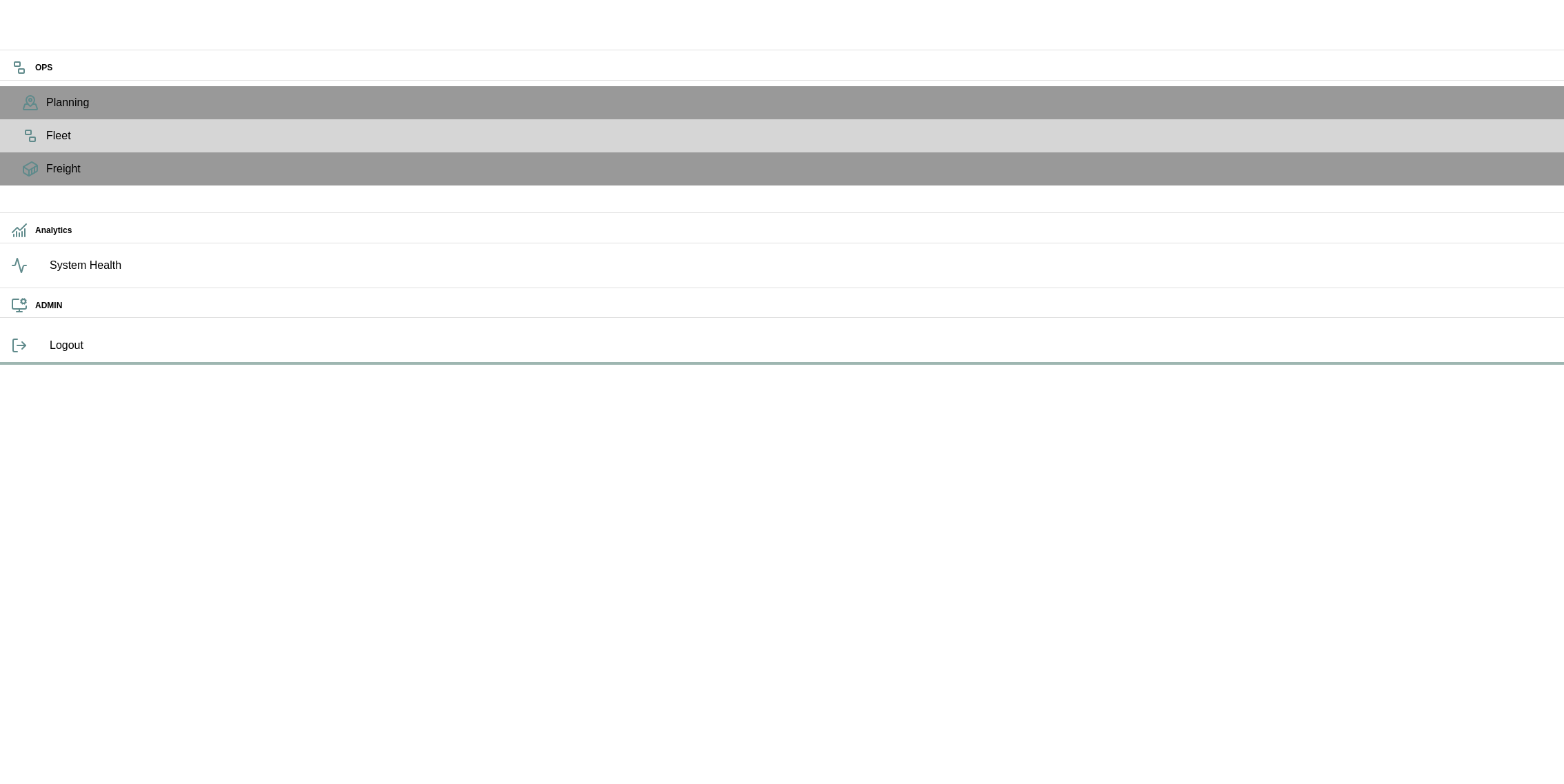 scroll, scrollTop: 0, scrollLeft: 0, axis: both 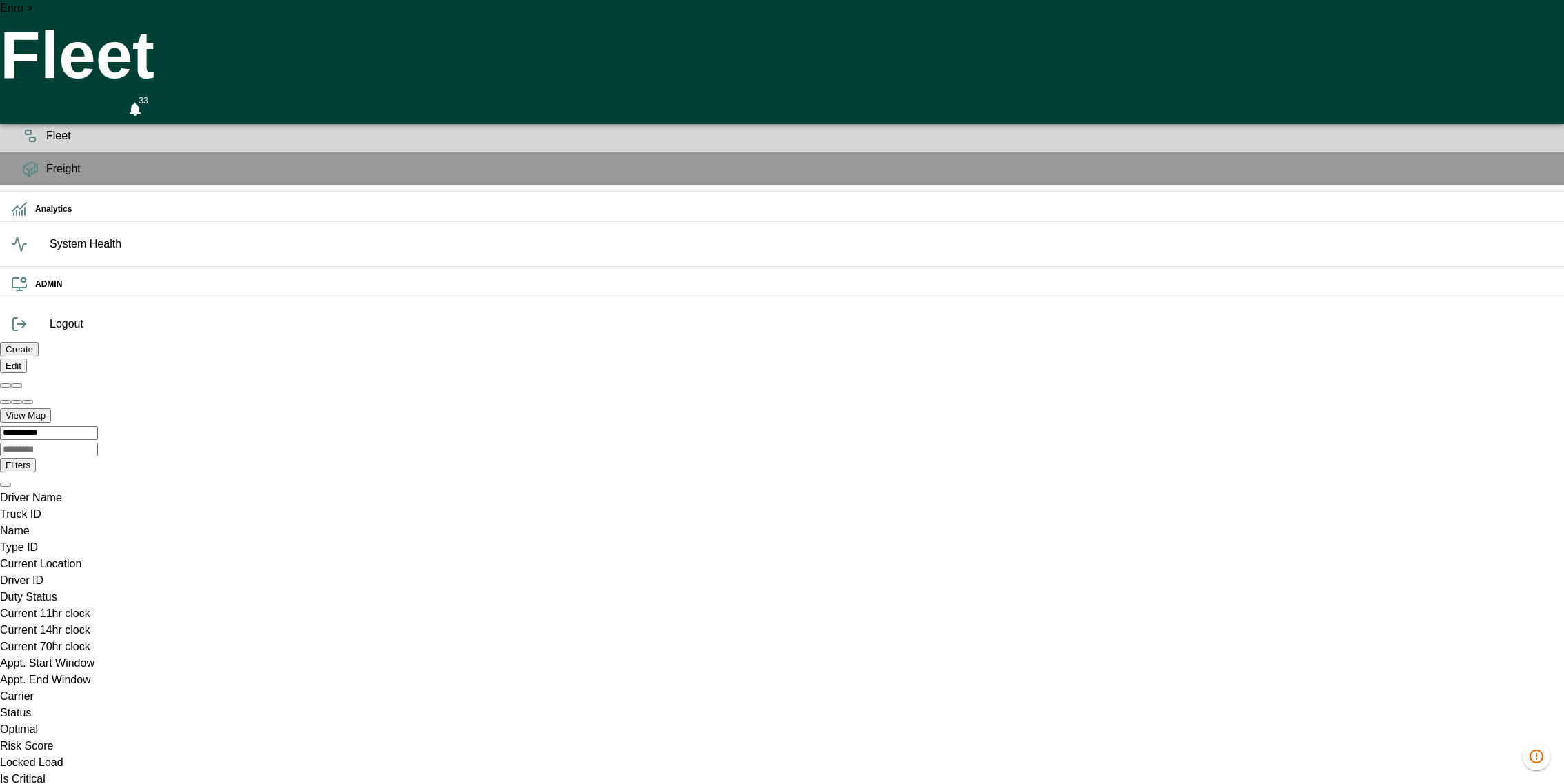 click on "Itasca, Il To Grapevine, Tx" at bounding box center [782, 2186] 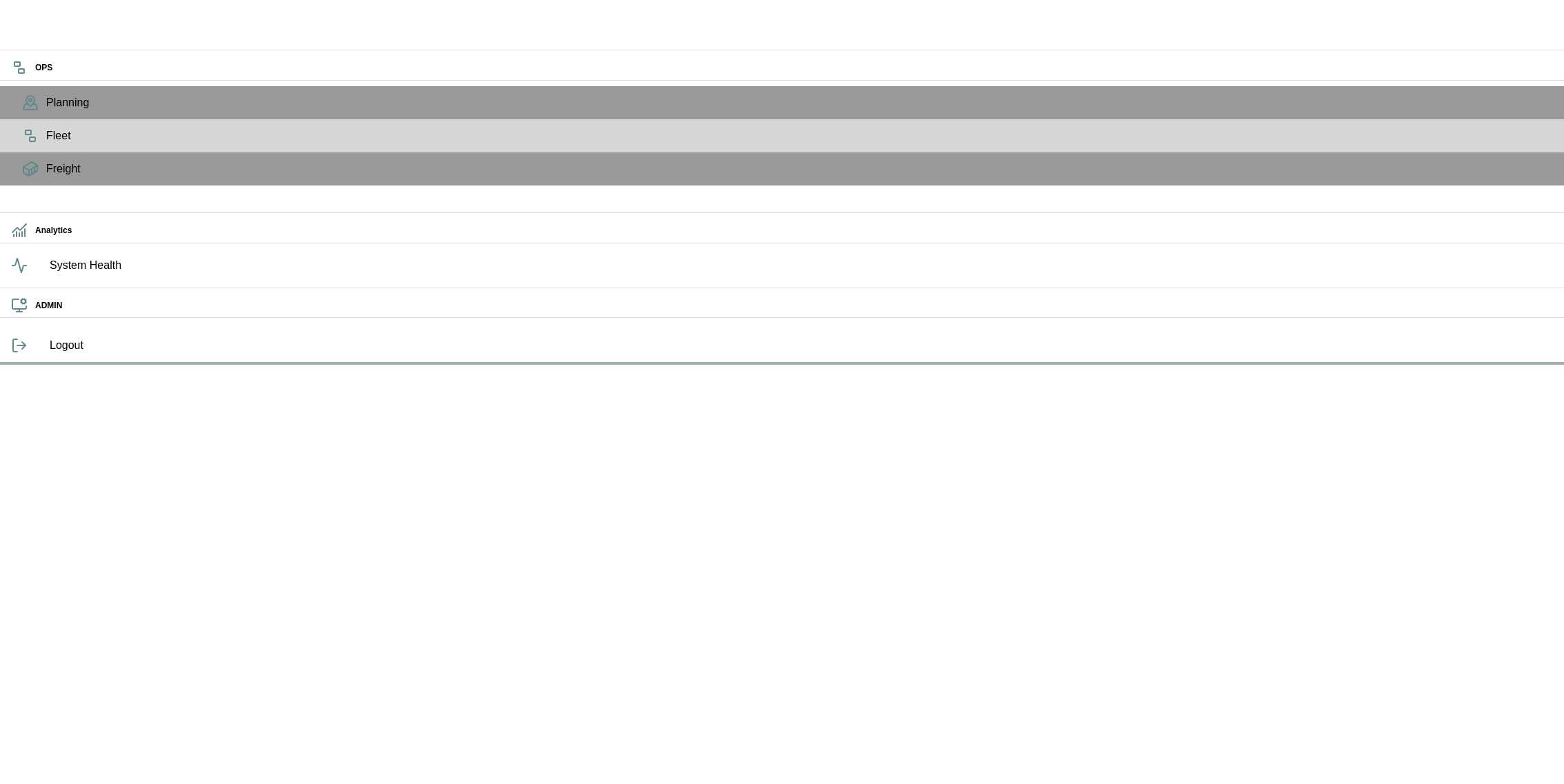 scroll, scrollTop: 0, scrollLeft: 0, axis: both 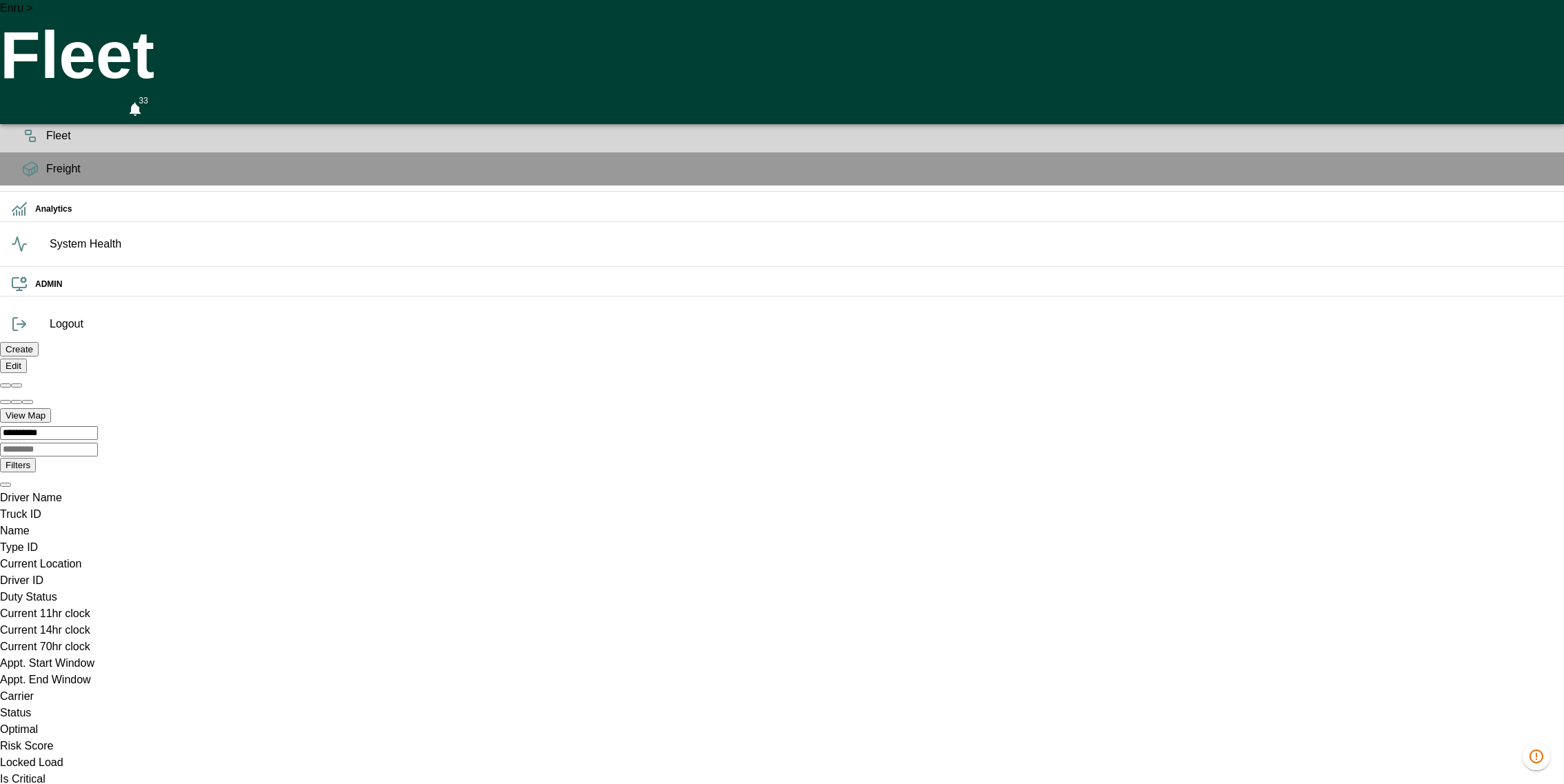 click at bounding box center (0, 2062) 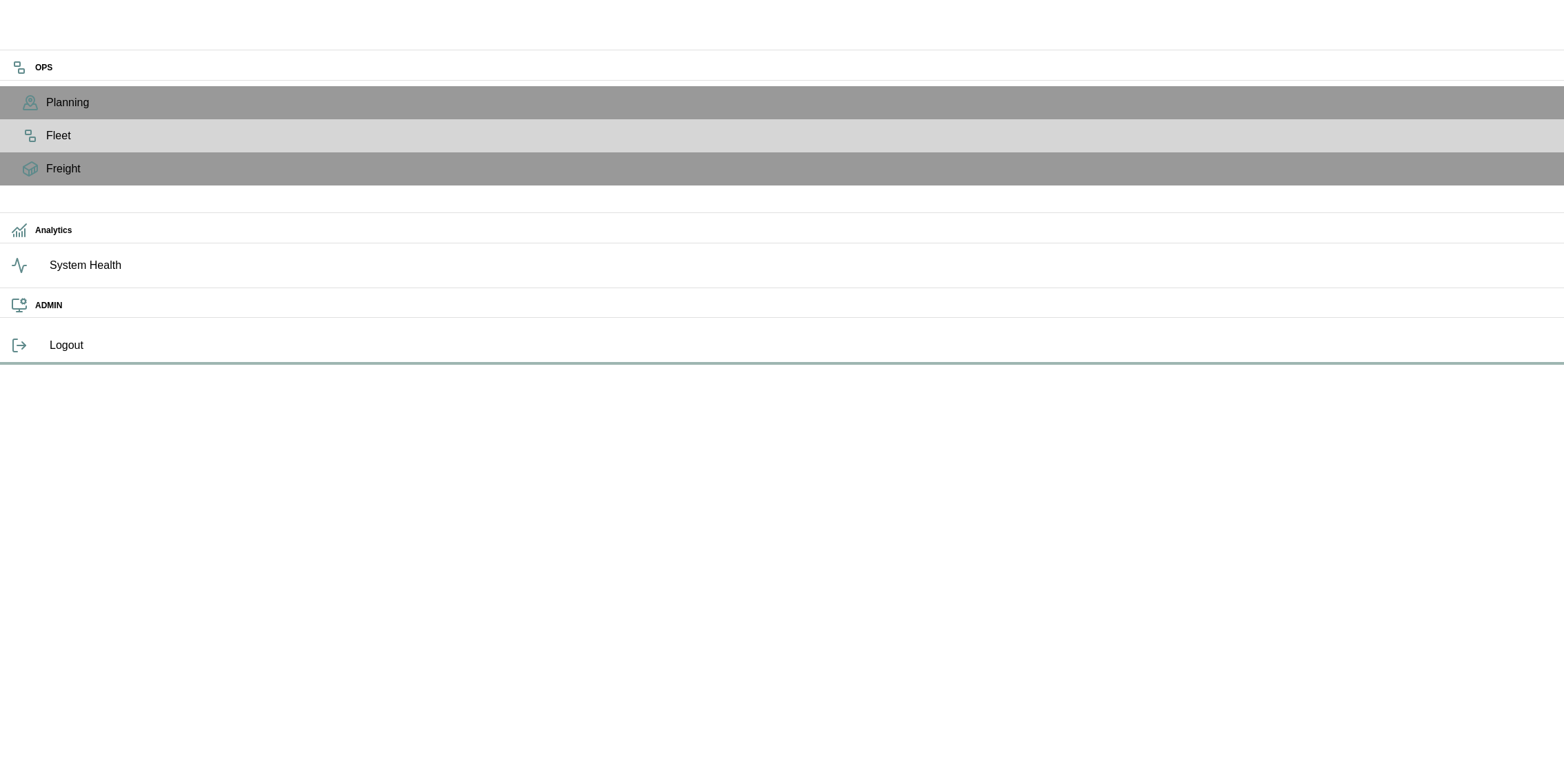 scroll, scrollTop: 0, scrollLeft: 0, axis: both 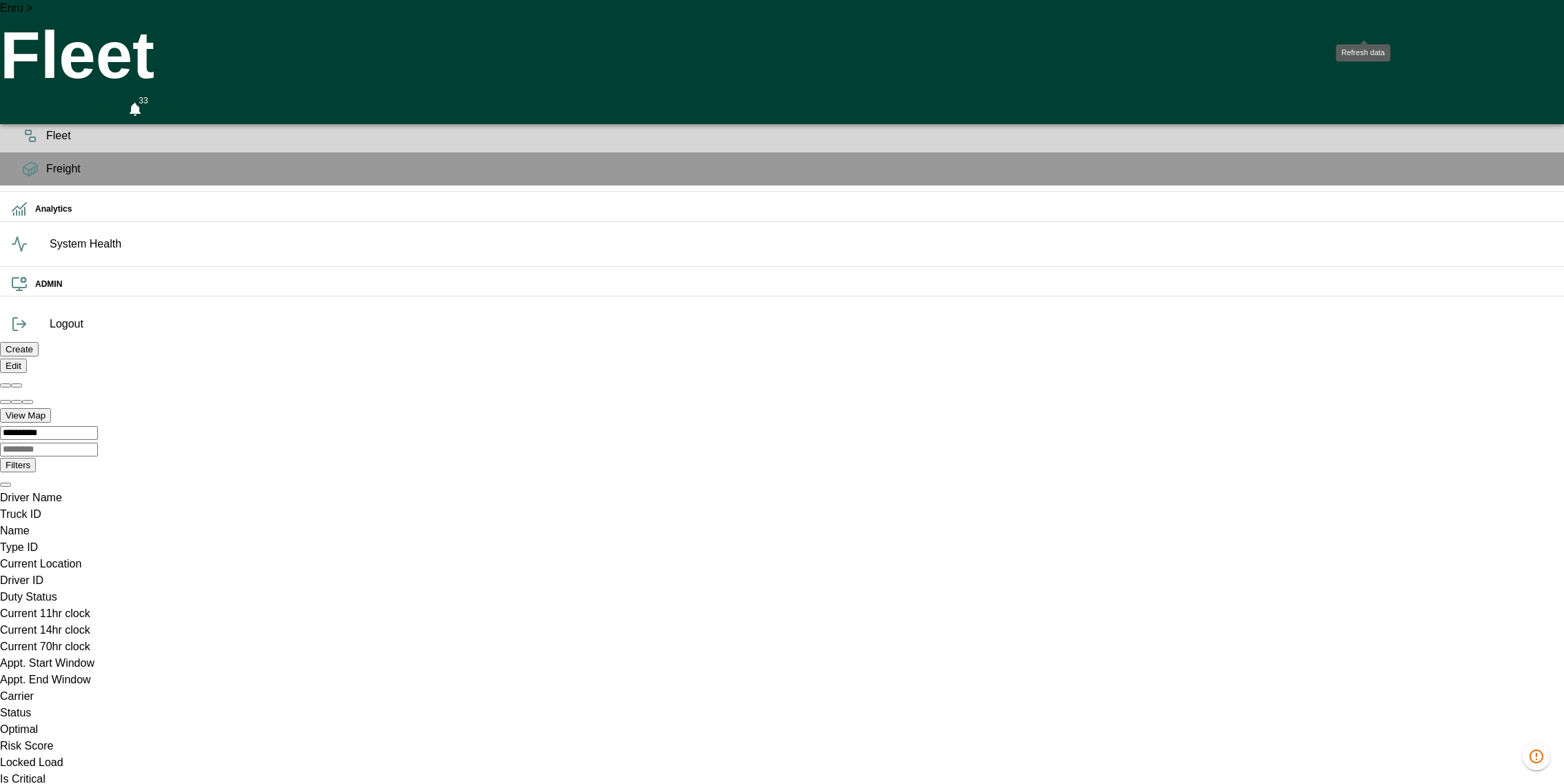 click 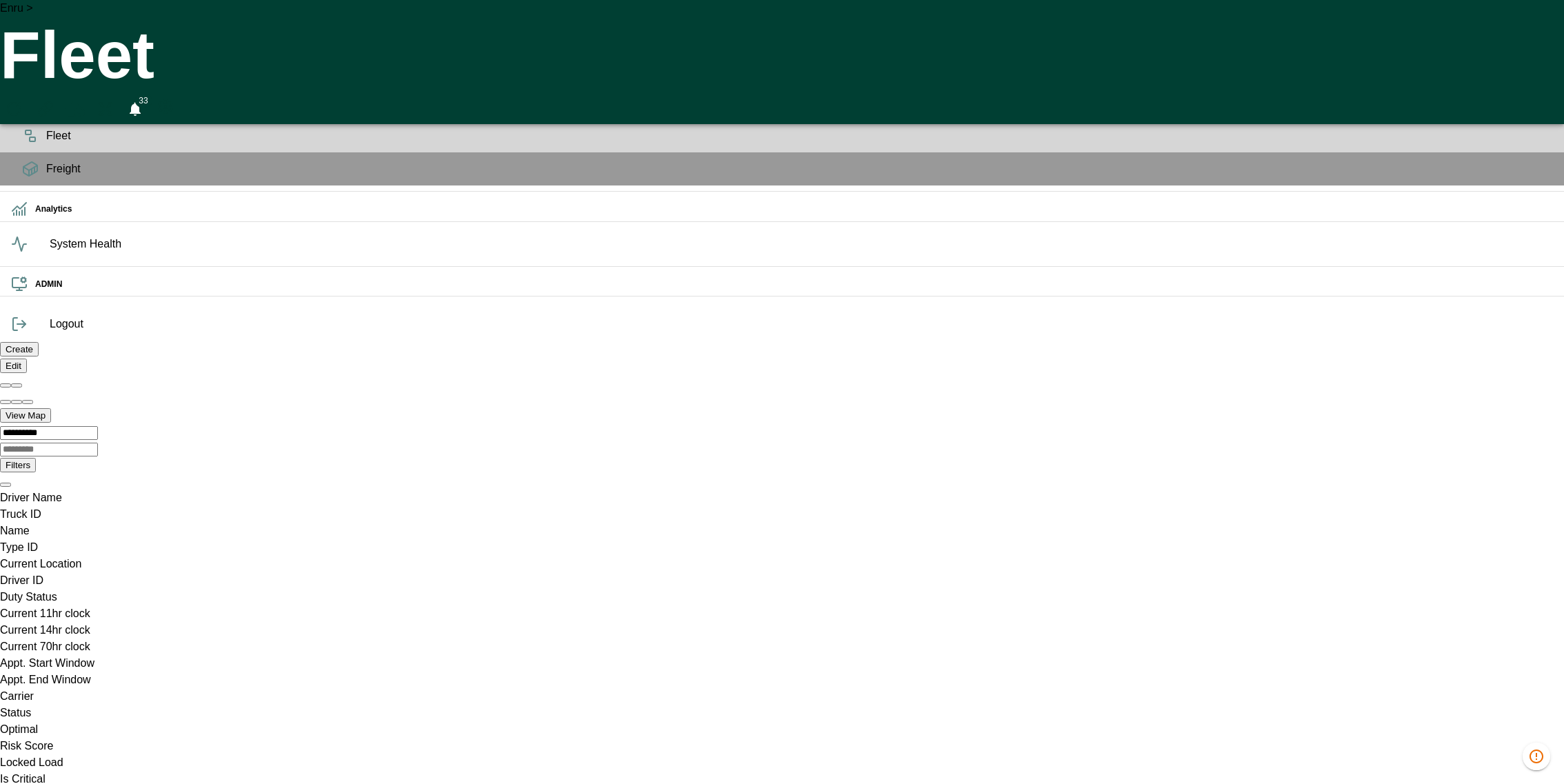 scroll, scrollTop: 0, scrollLeft: 149, axis: horizontal 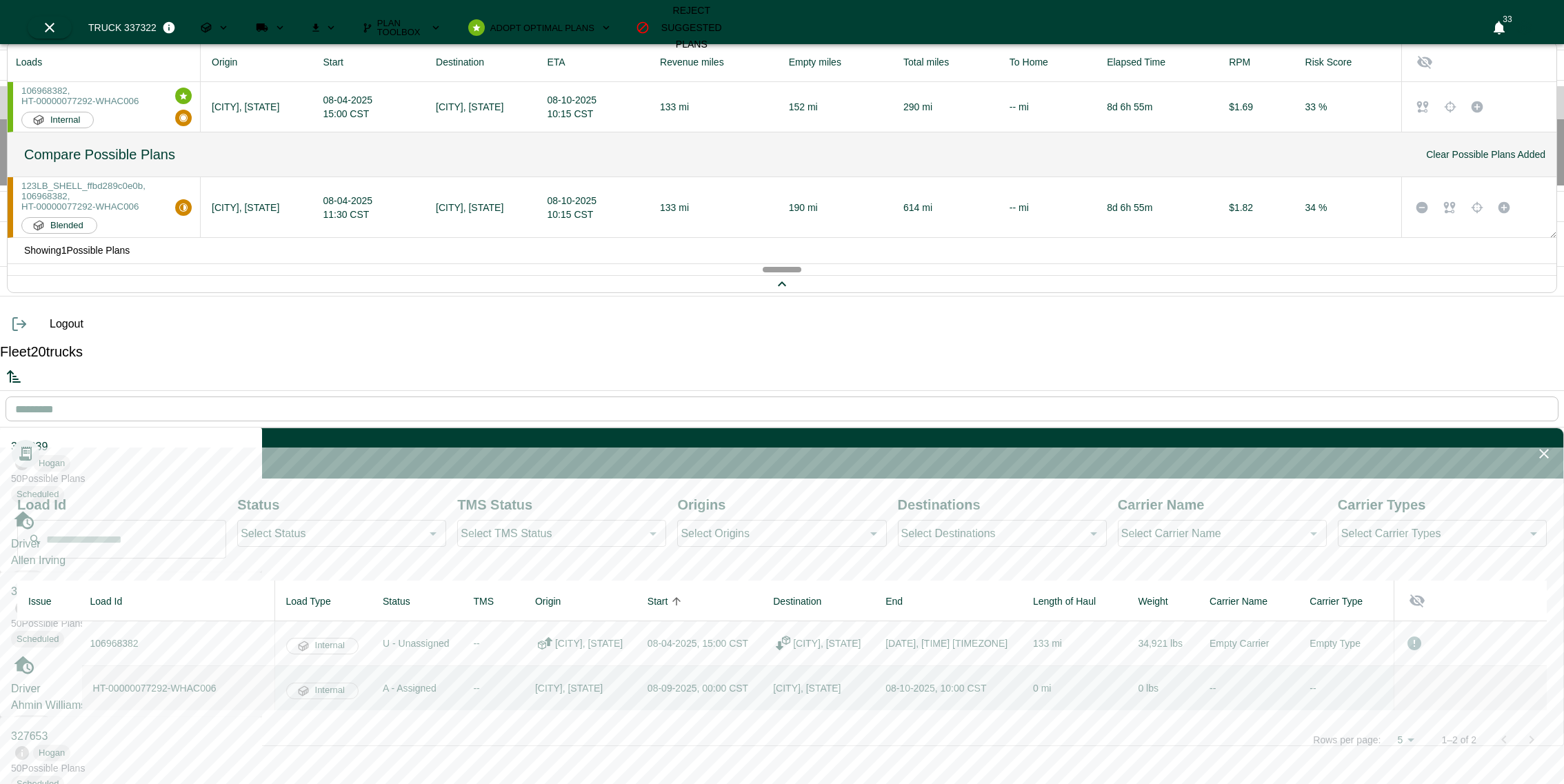click 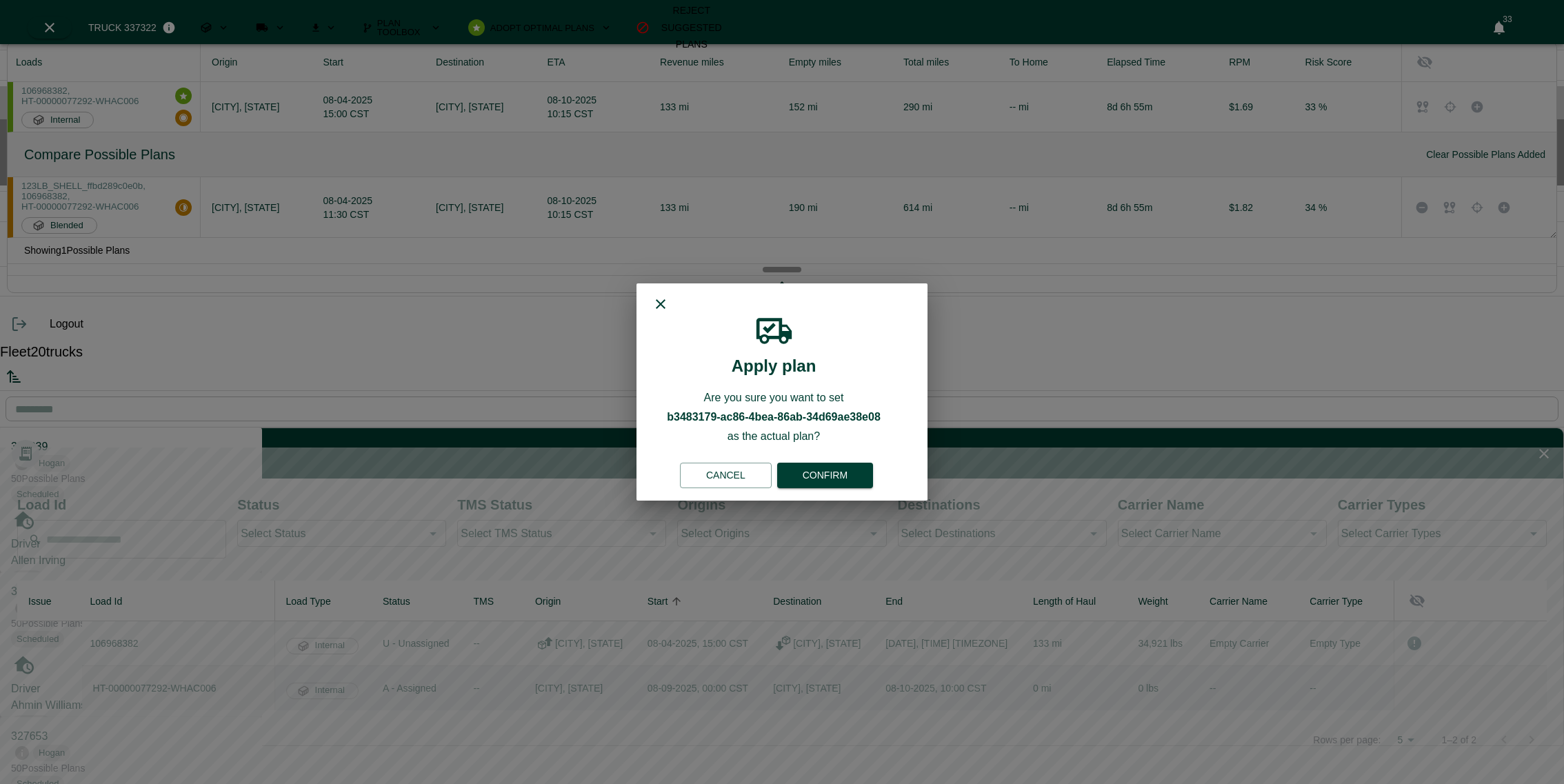 click on "Confirm" at bounding box center (825, 475) 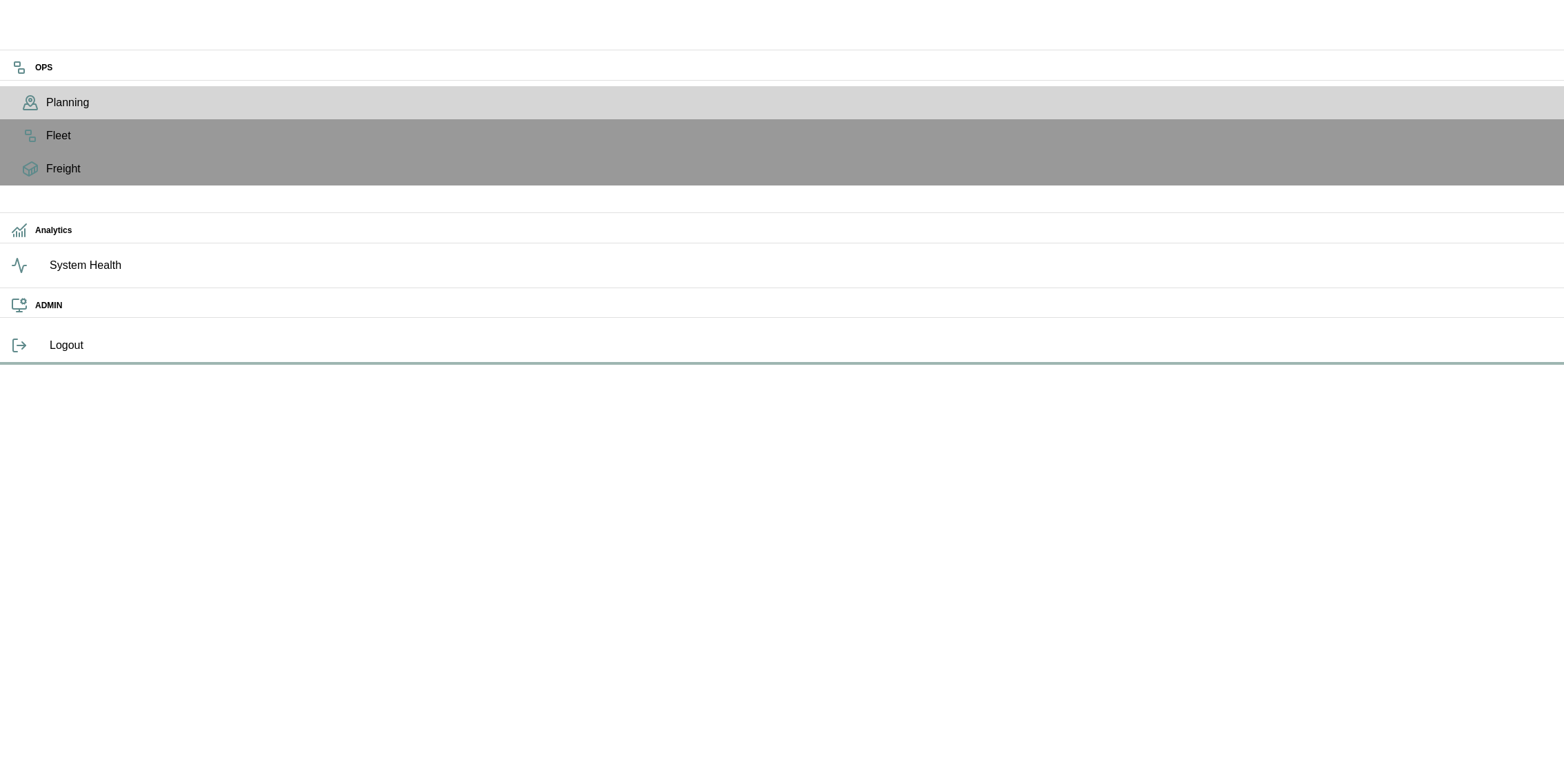 scroll, scrollTop: 0, scrollLeft: 0, axis: both 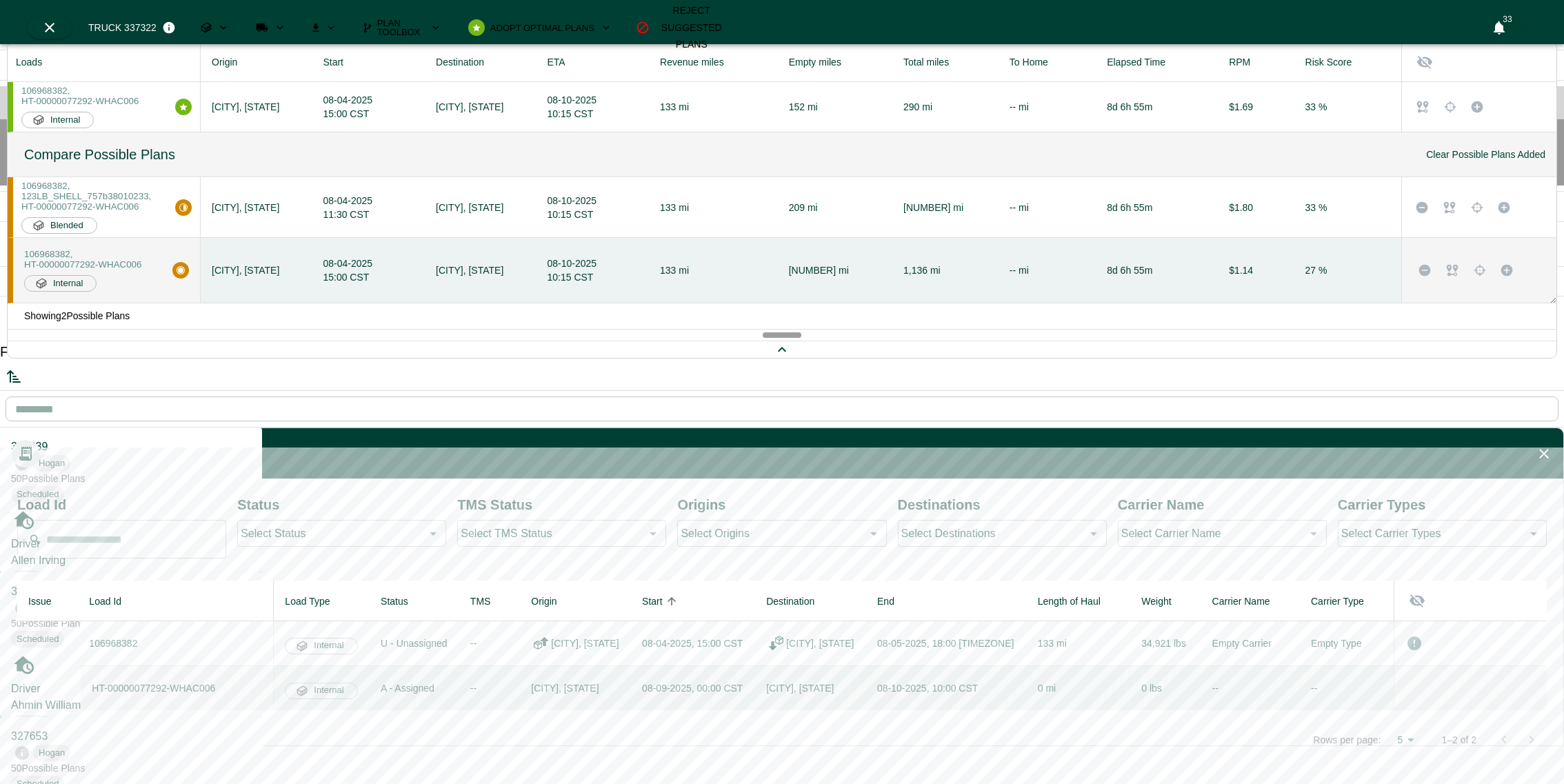 click at bounding box center (1478, 107) 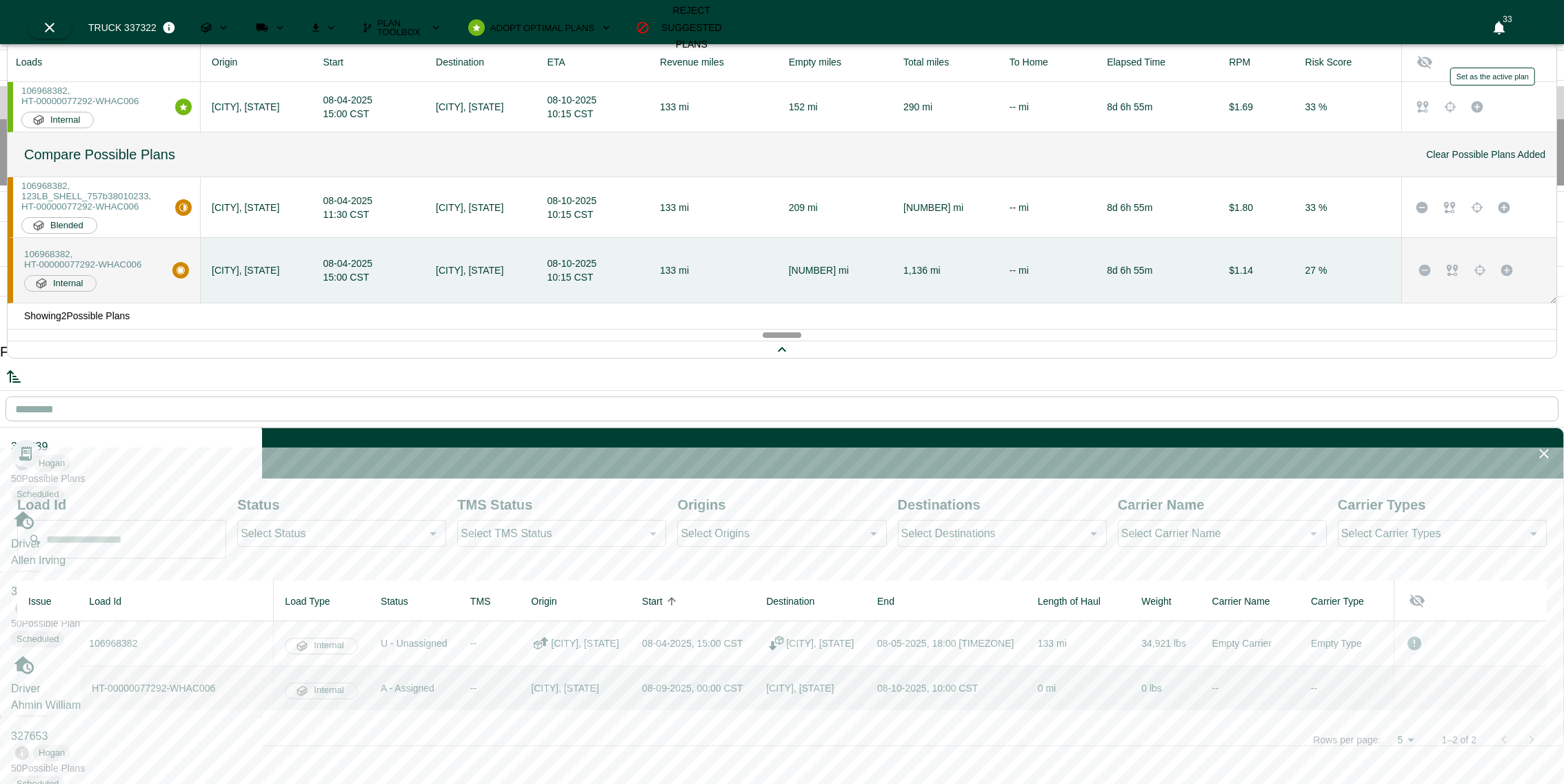 click 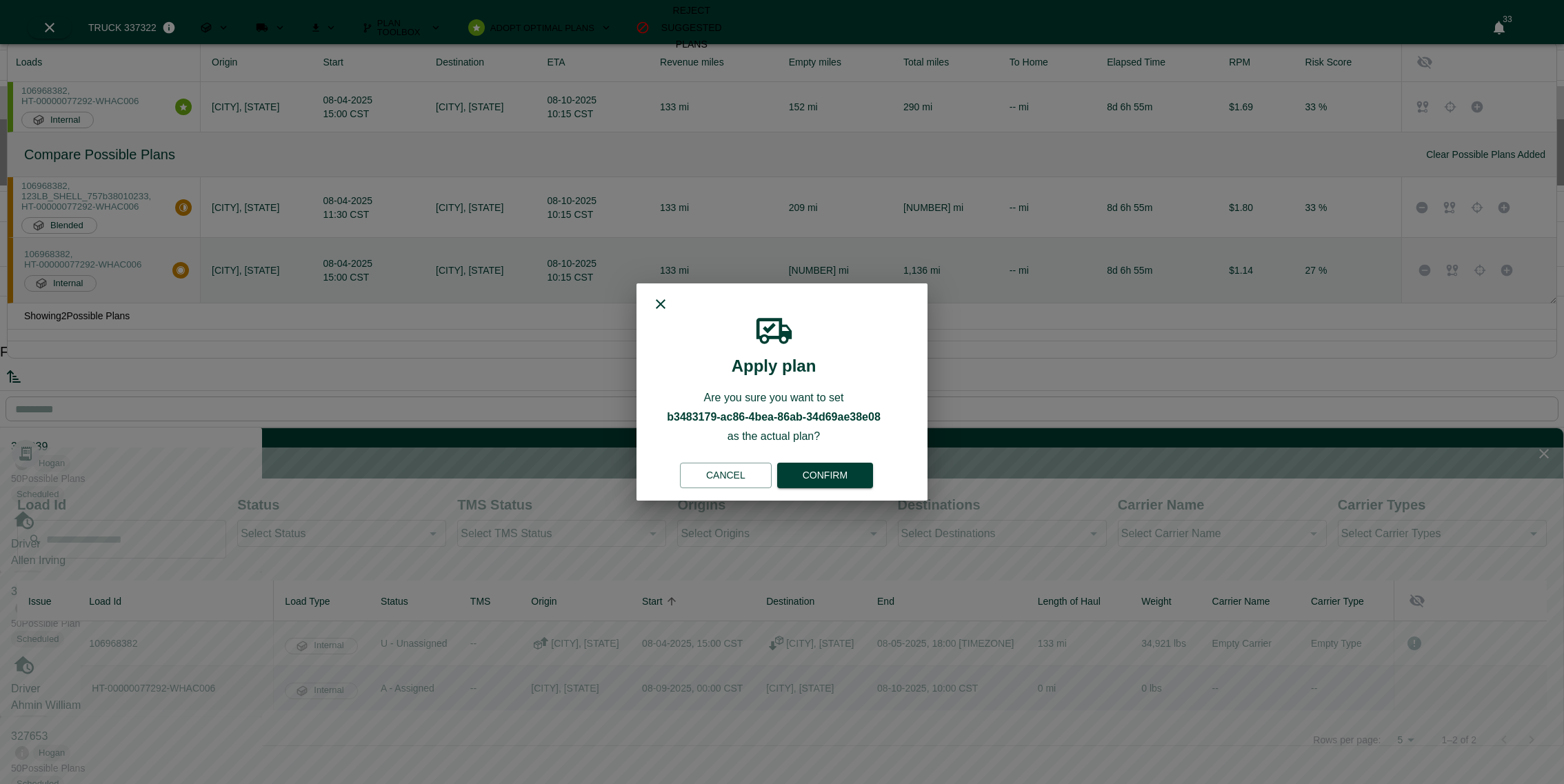 click on "Confirm" at bounding box center [825, 475] 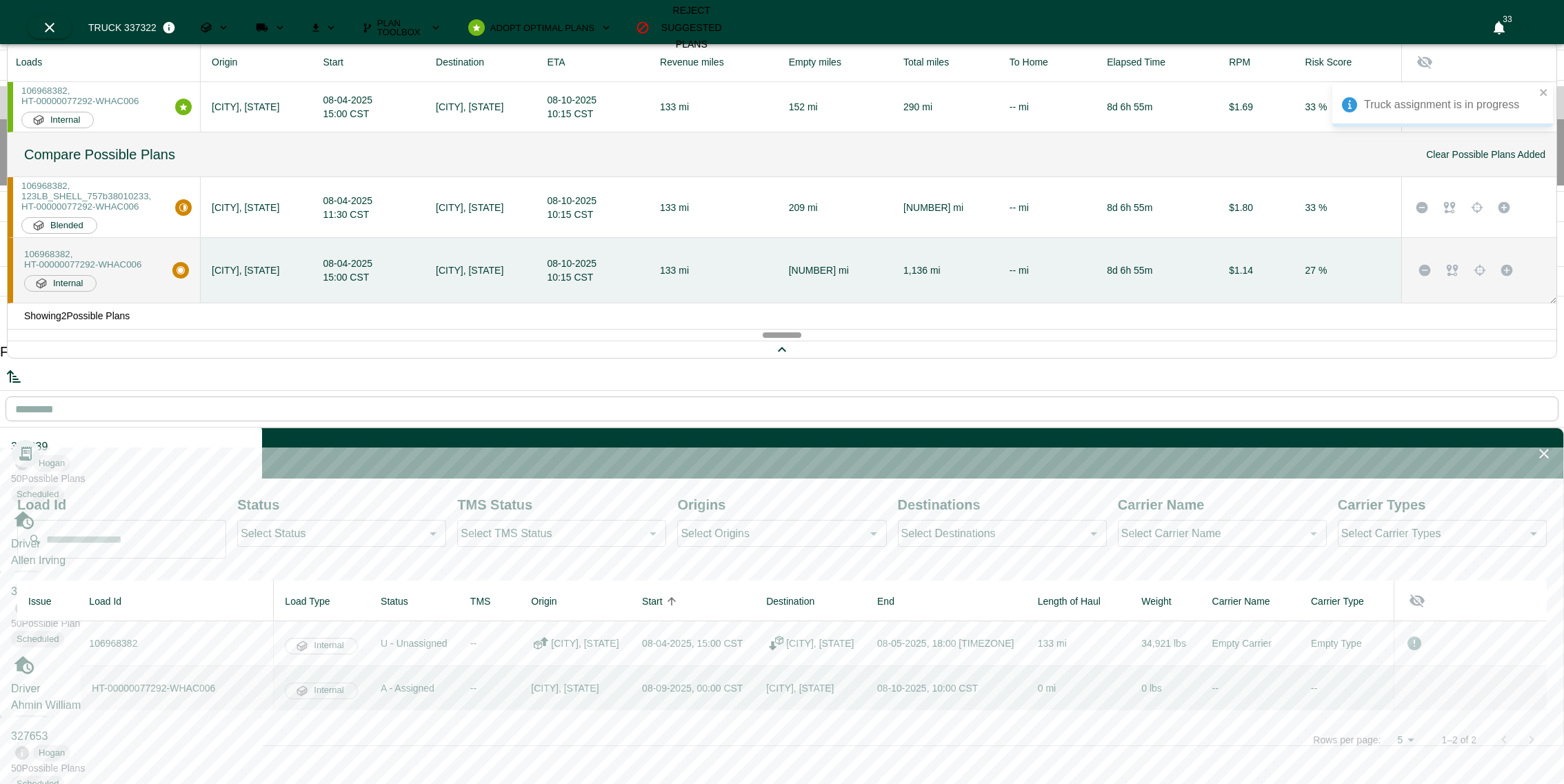click on "Load Id ​ Status Select Status ​ TMS Status Select TMS Status ​ Origins Select Origins ​ Destinations Select Destinations ​ Carrier Name Select Carrier Name ​ Carrier Types Select Carrier Types ​ Issue Load Id Load Type Status TMS Origin Start sorted ascending Destination End Length of Haul Weight Carrier Name Carrier Type -- 106968382 Internal U - Unassigned -- York, PA 08-04-2025, 15:00 CST Baltimore, MD 08-05-2025, 18:00 CST 133 mi 34,921 lbs Empty Carrier Empty Type -- HT-00000077292-WHAC006 Internal A - Assigned -- Bolingbrook, IL 08-09-2025, 00:00 CST Bolingbrook, IL 08-10-2025, 10:00 CST 0 mi 0 lbs -- -- Rows per page: 5 * 1–2 of 2" at bounding box center [782, 637] 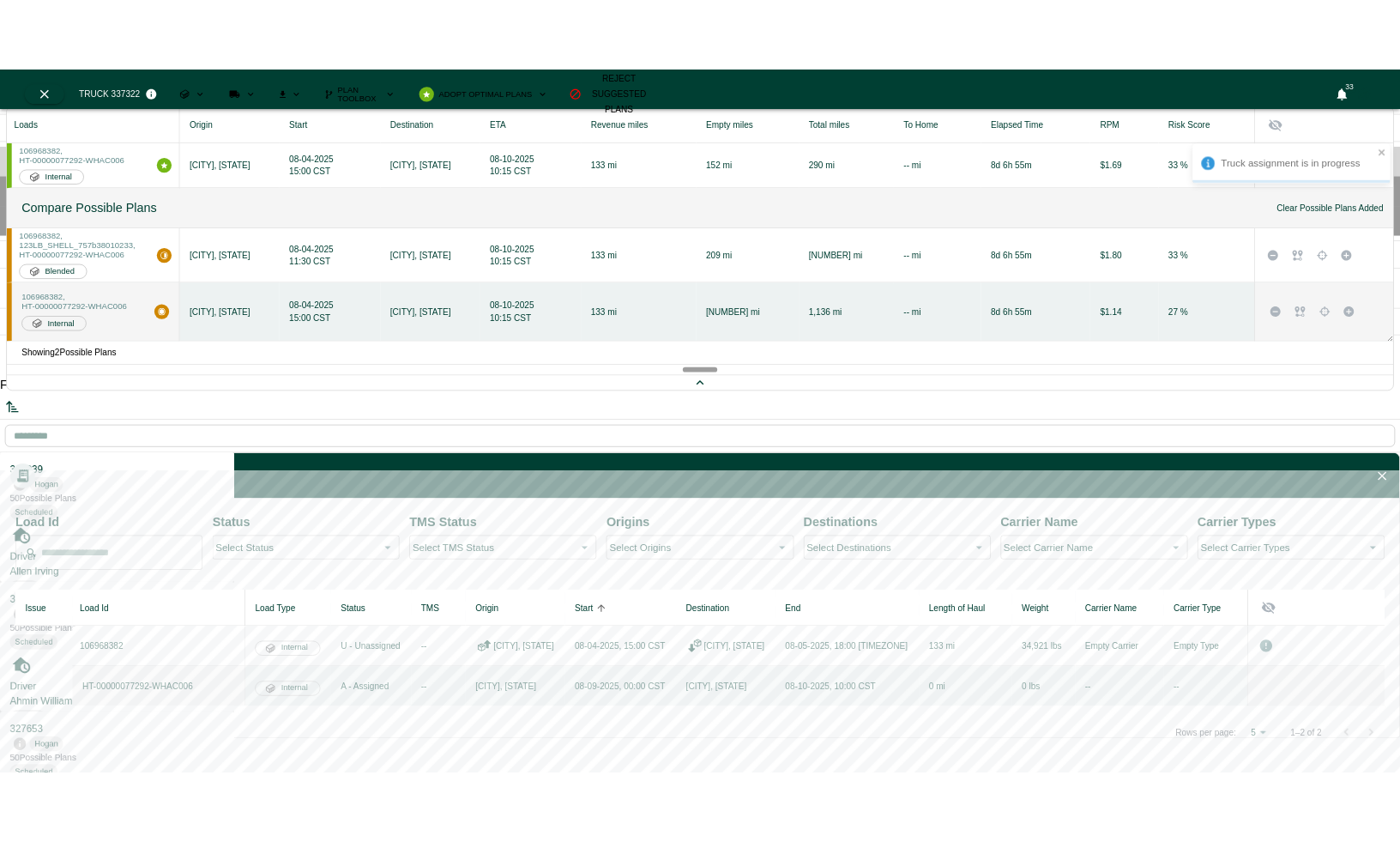 scroll, scrollTop: 837, scrollLeft: 319, axis: both 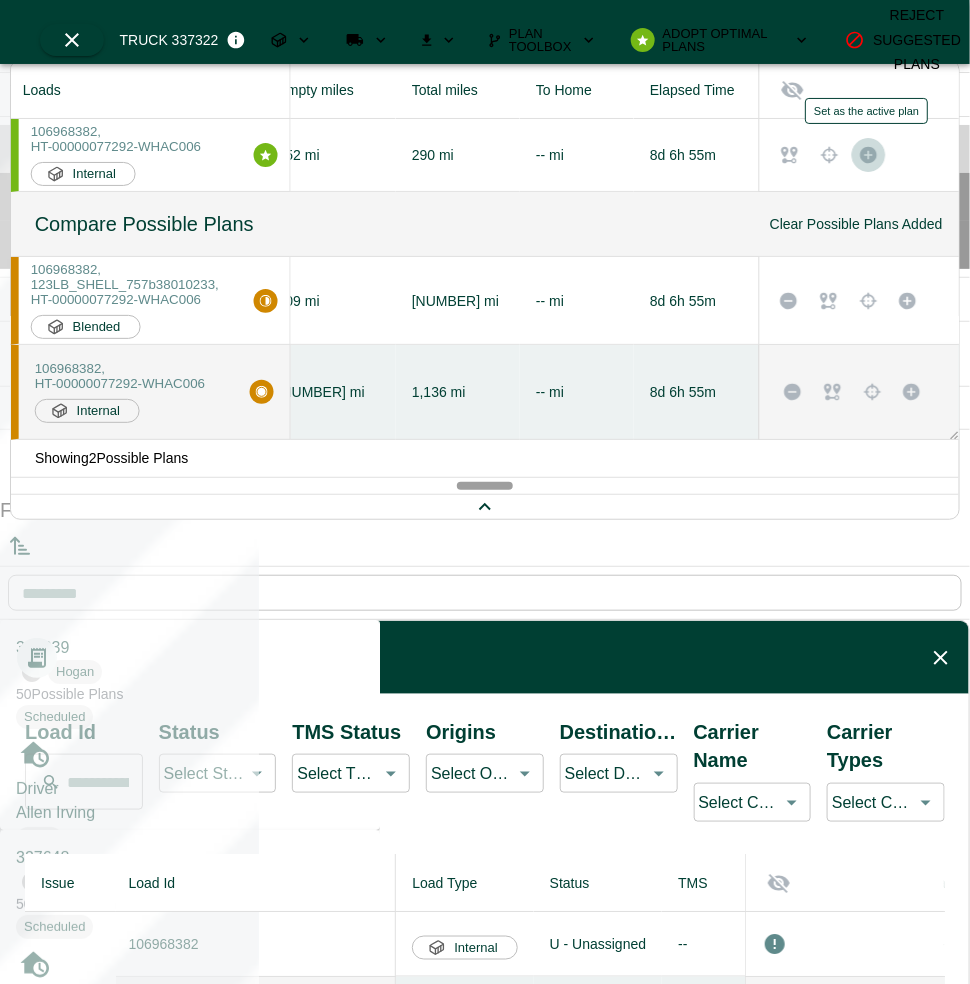 click 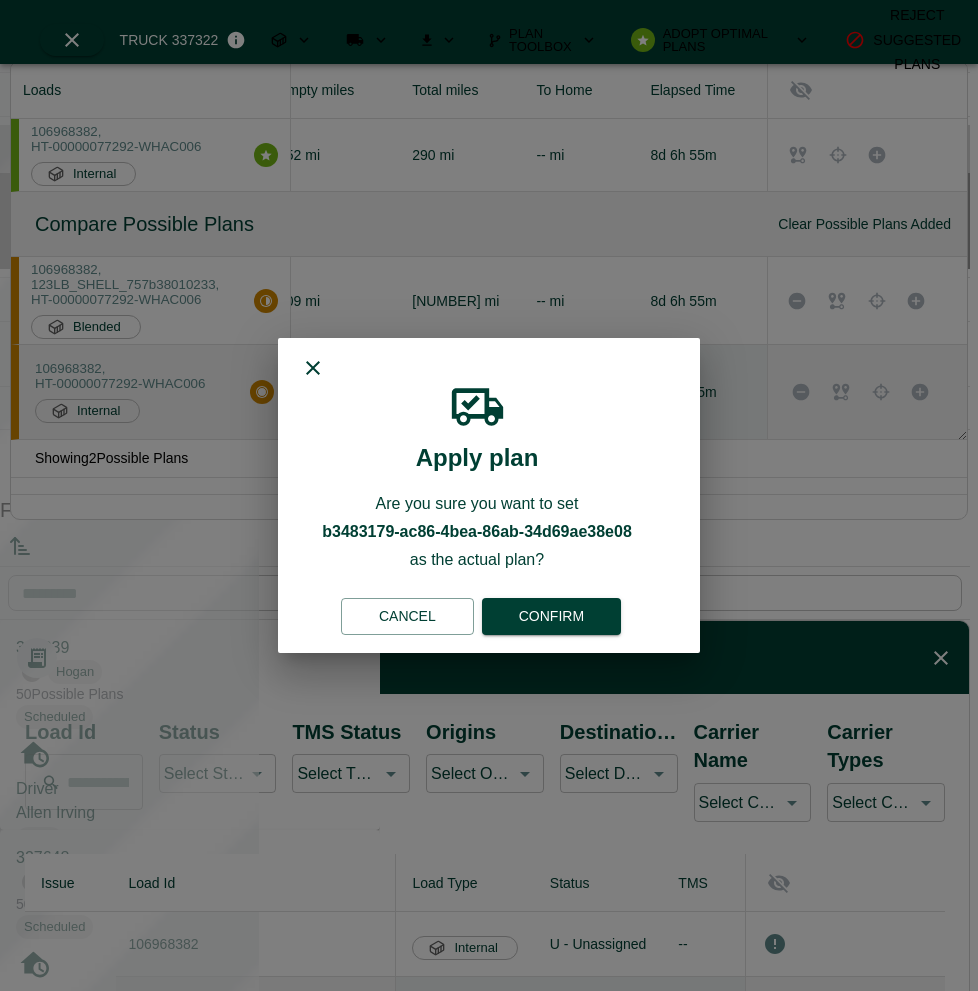 click on "Confirm" at bounding box center [551, 616] 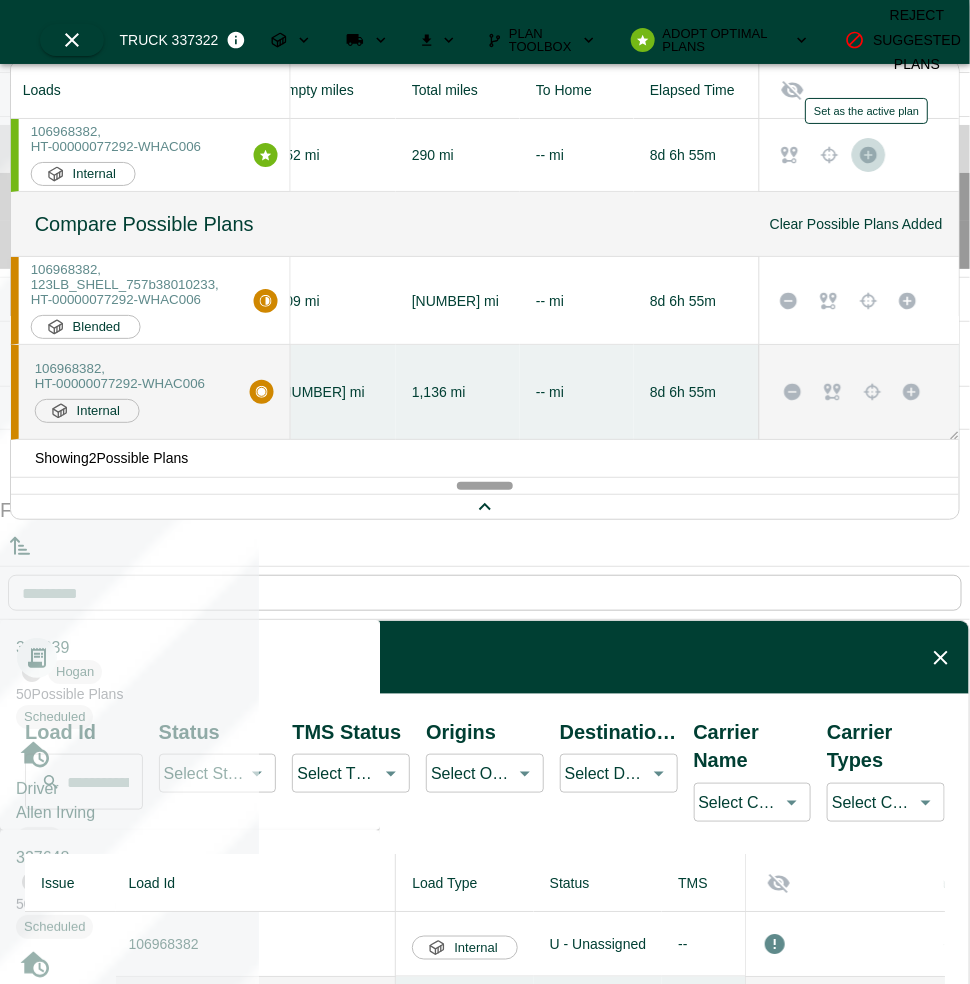 click 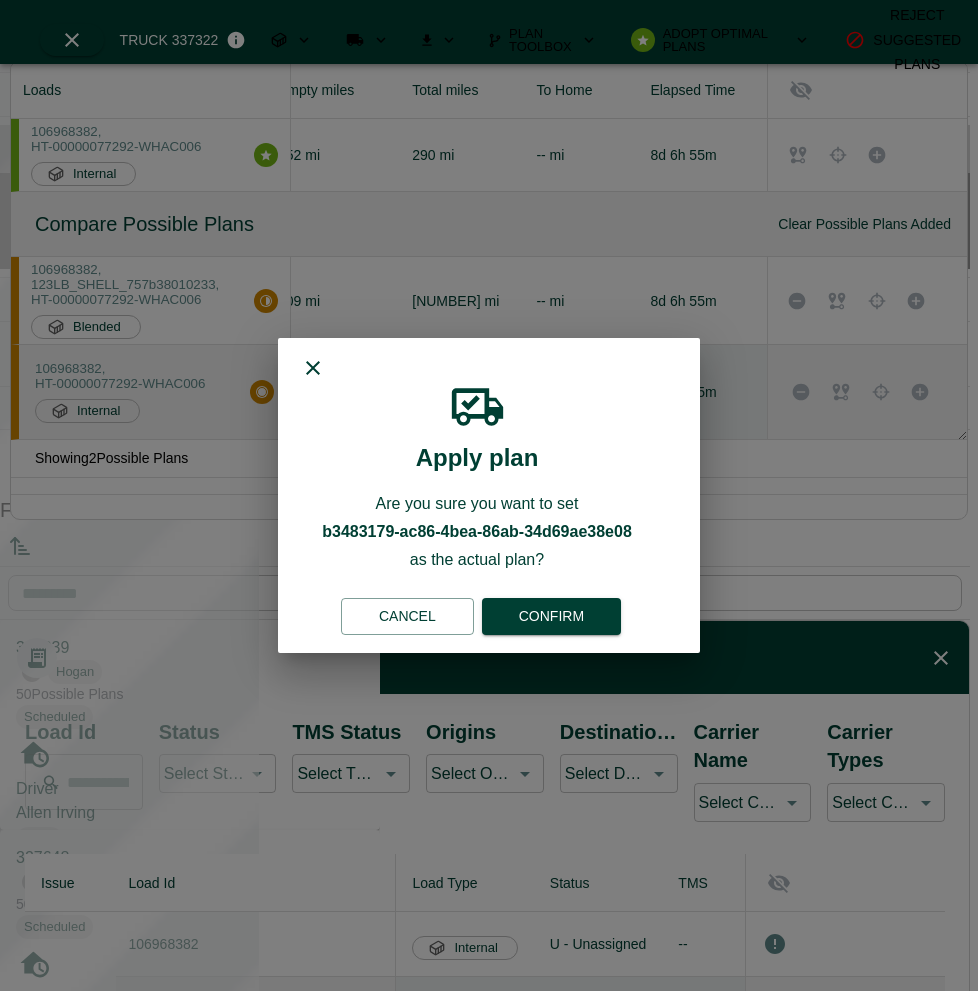 click on "Confirm" at bounding box center (551, 616) 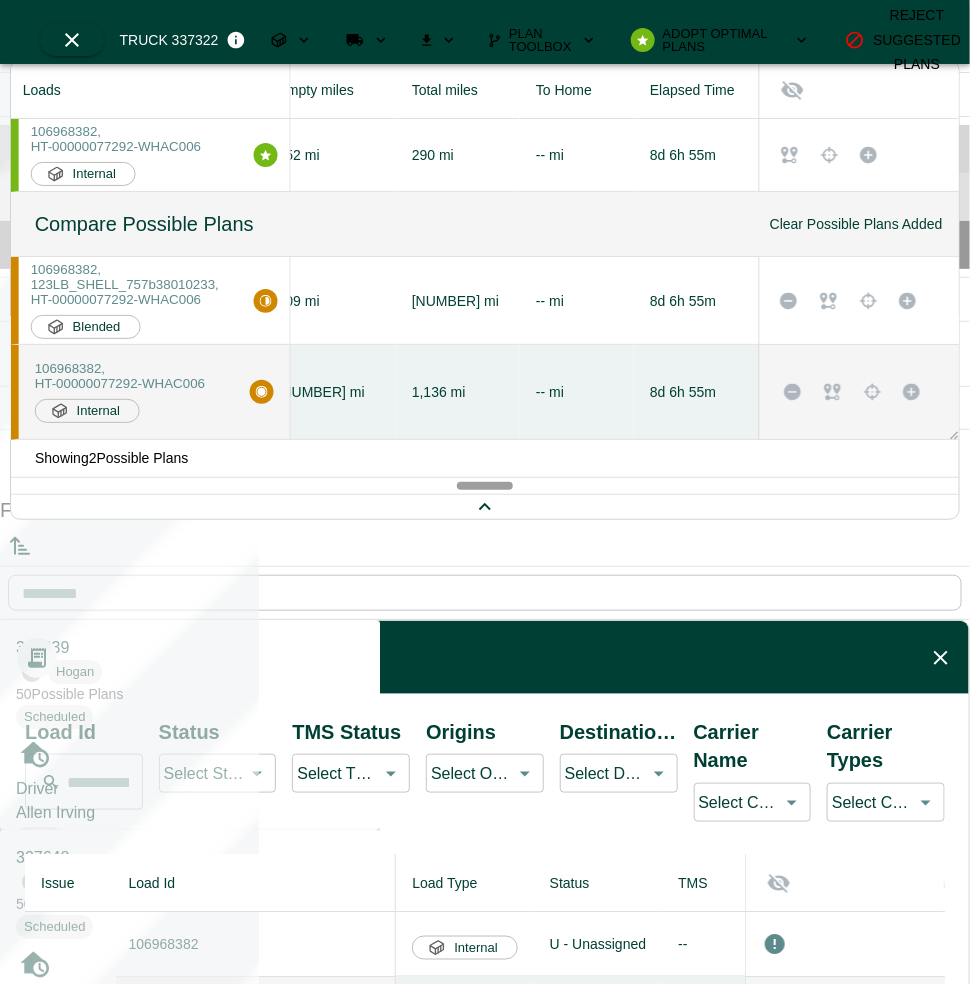 click on "Fleet" at bounding box center [485, 197] 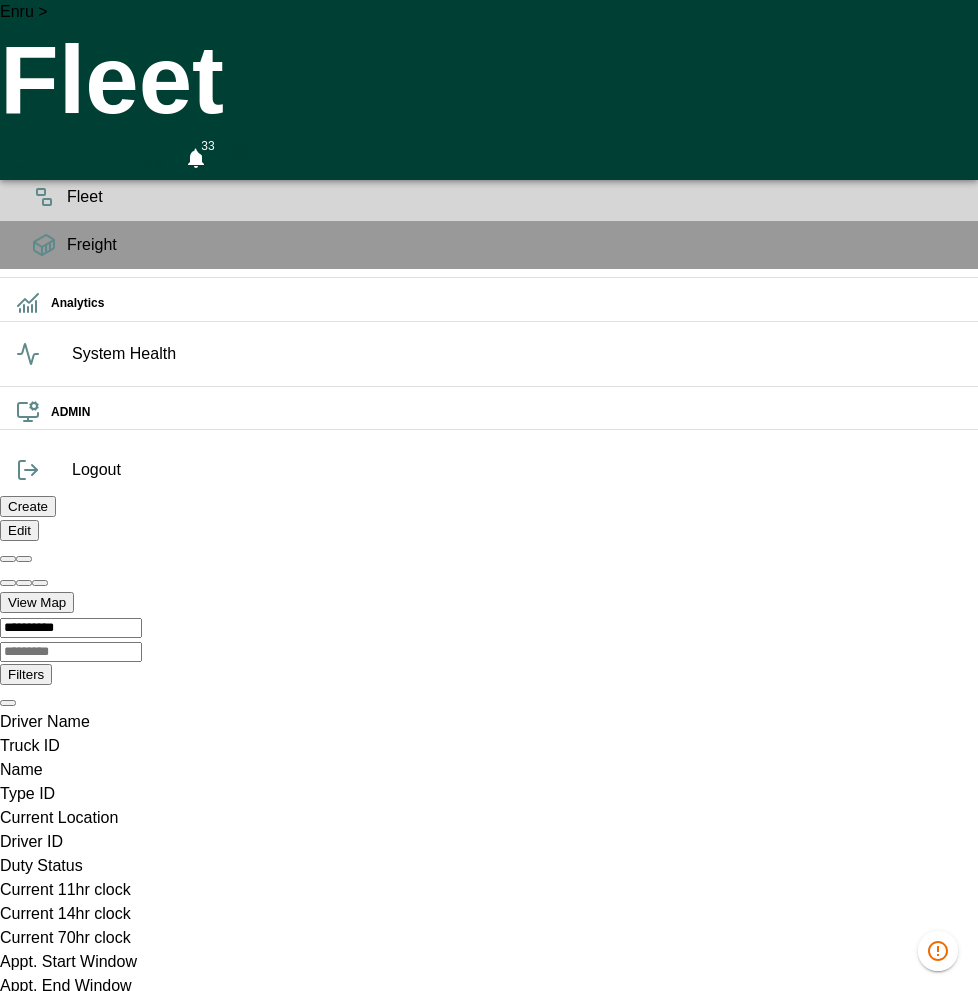 scroll, scrollTop: 0, scrollLeft: 161, axis: horizontal 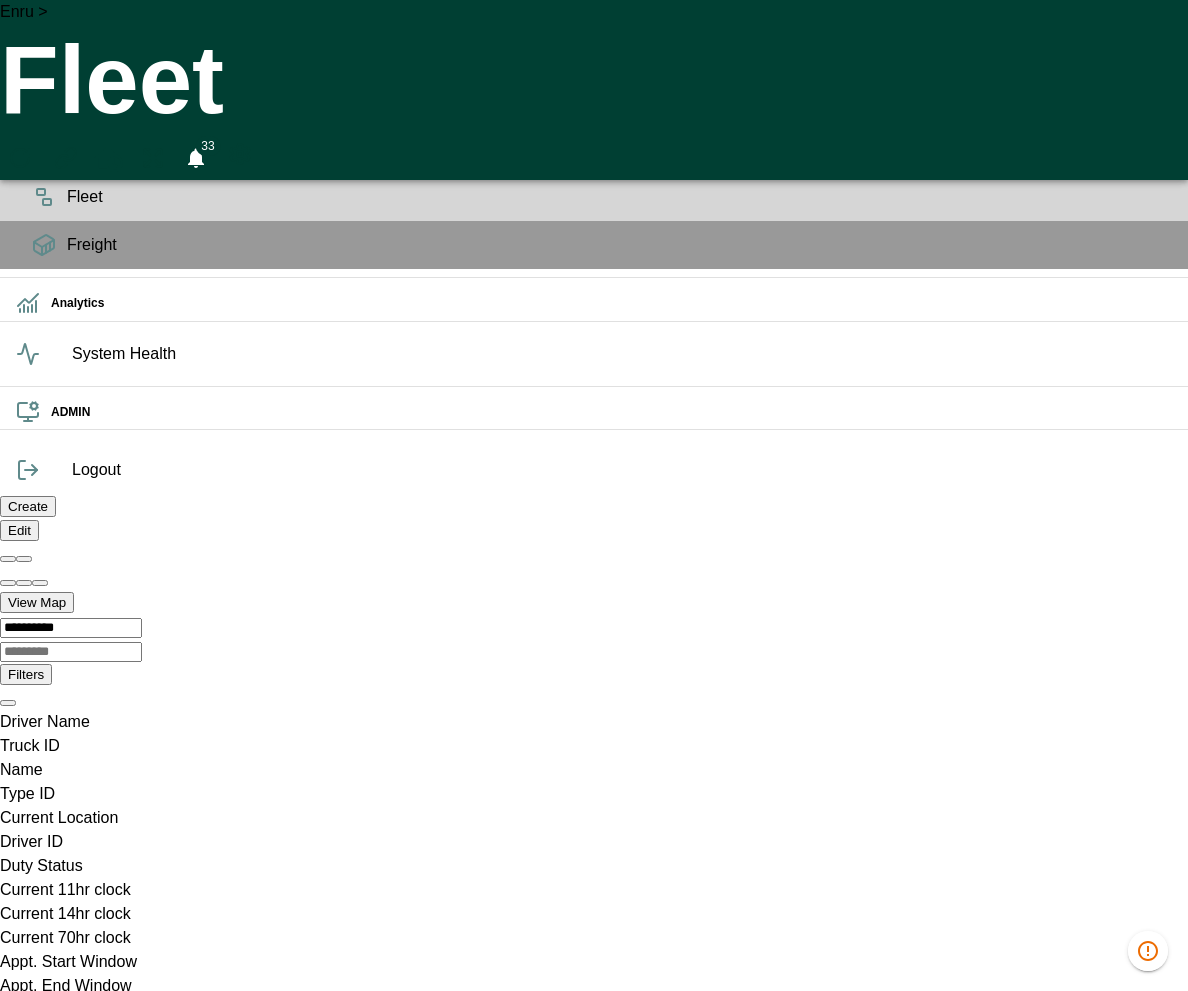 click 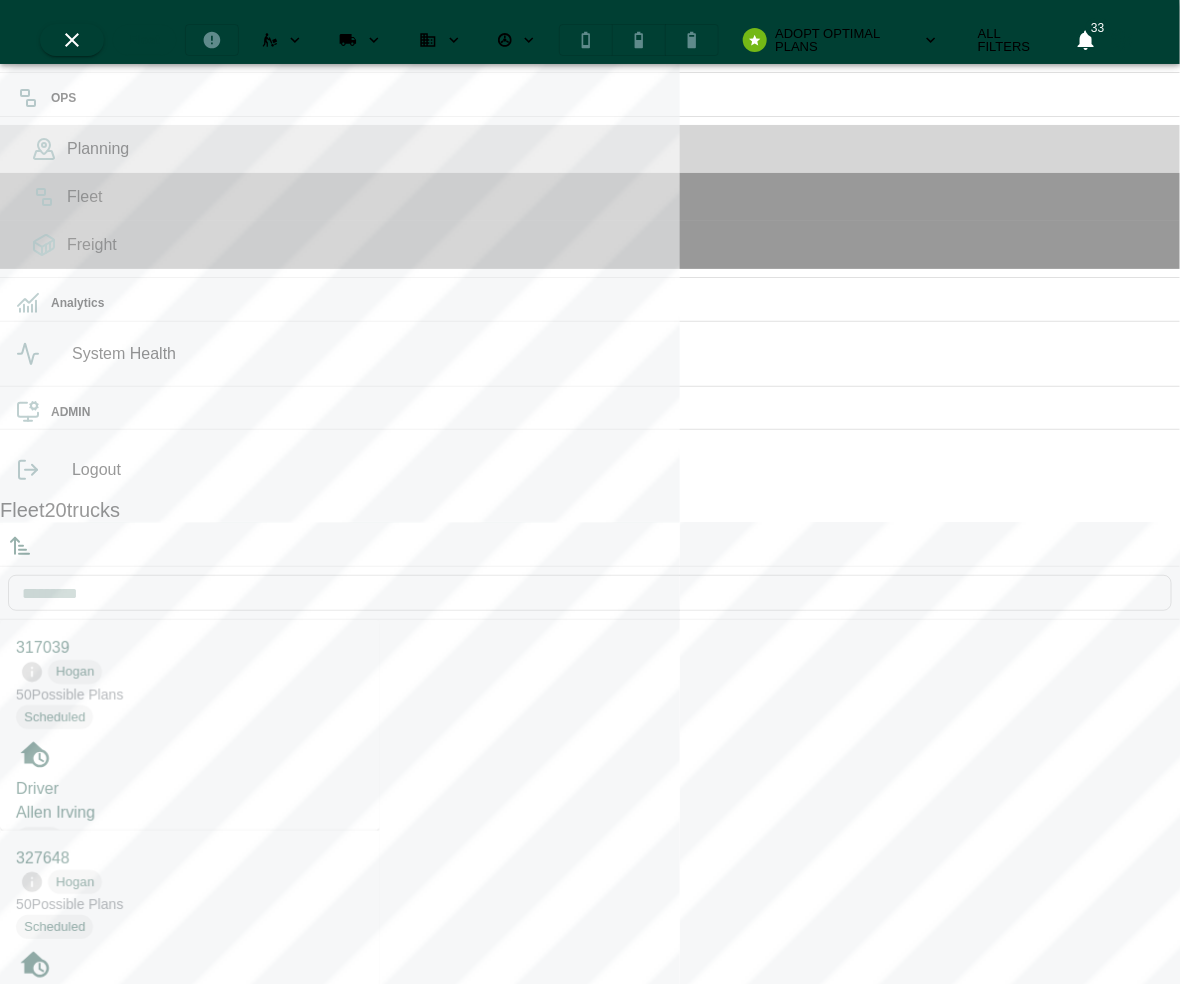 scroll, scrollTop: 9, scrollLeft: 8, axis: both 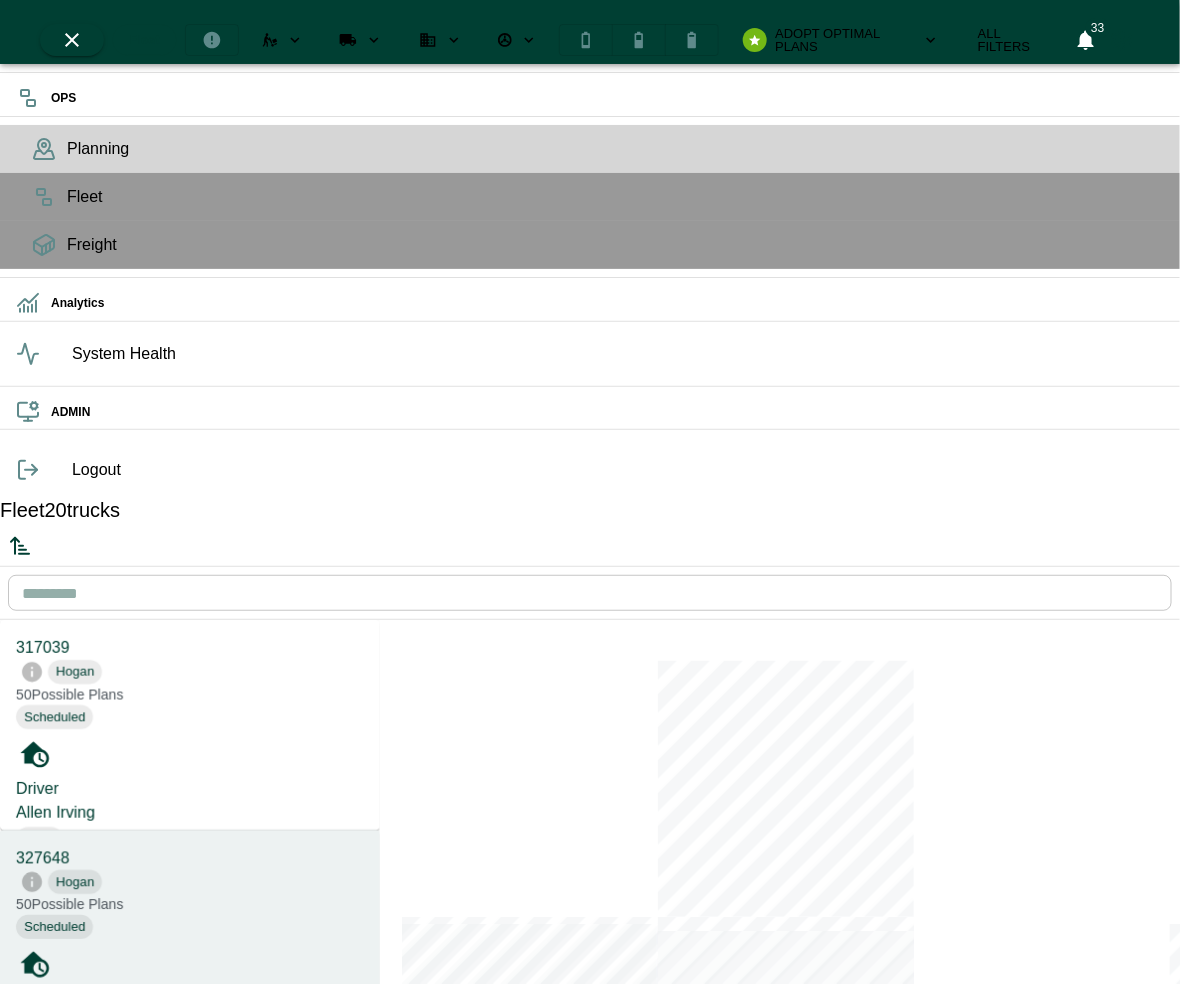 click on "0" at bounding box center [190, 1191] 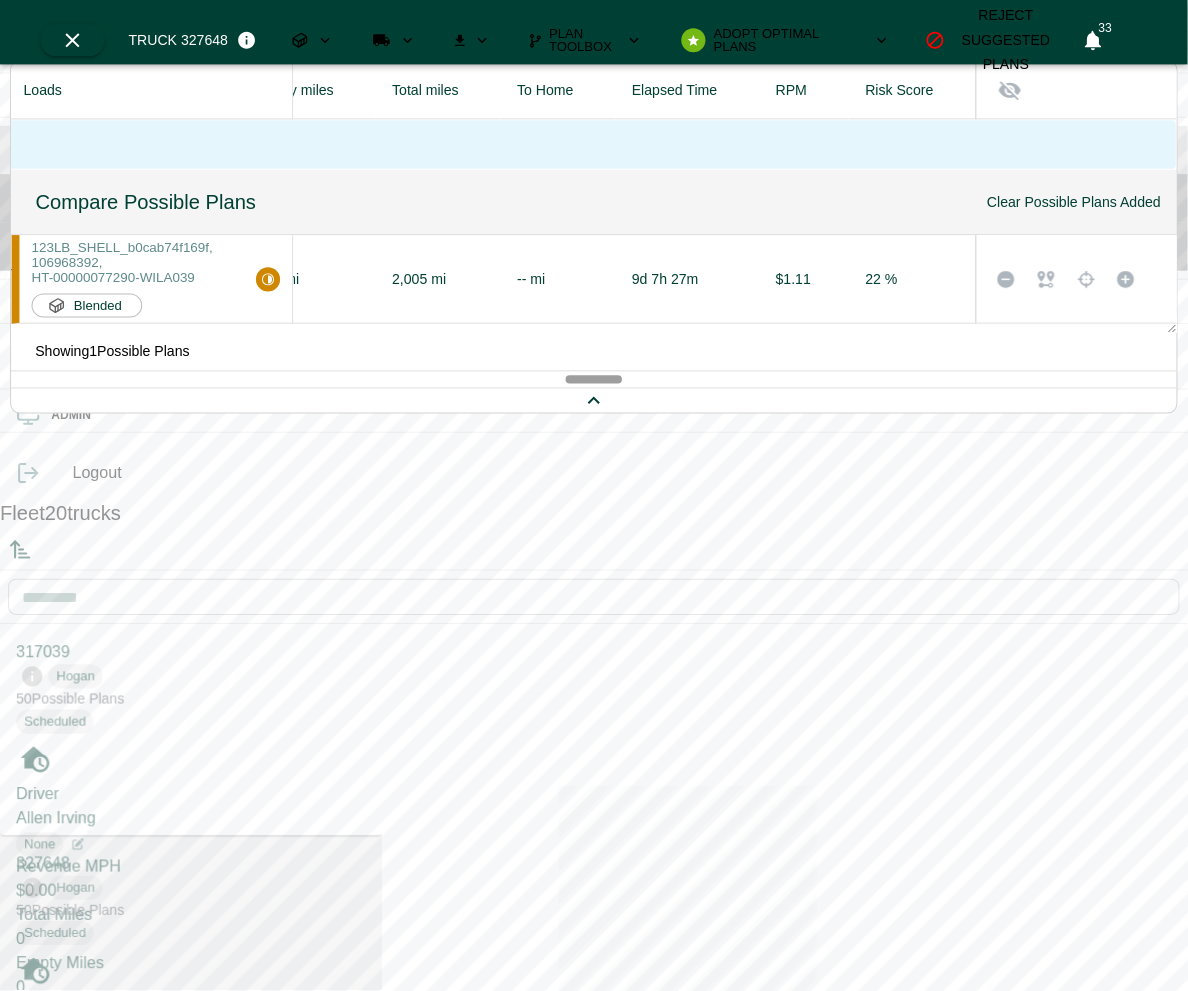 scroll, scrollTop: 0, scrollLeft: 1156, axis: horizontal 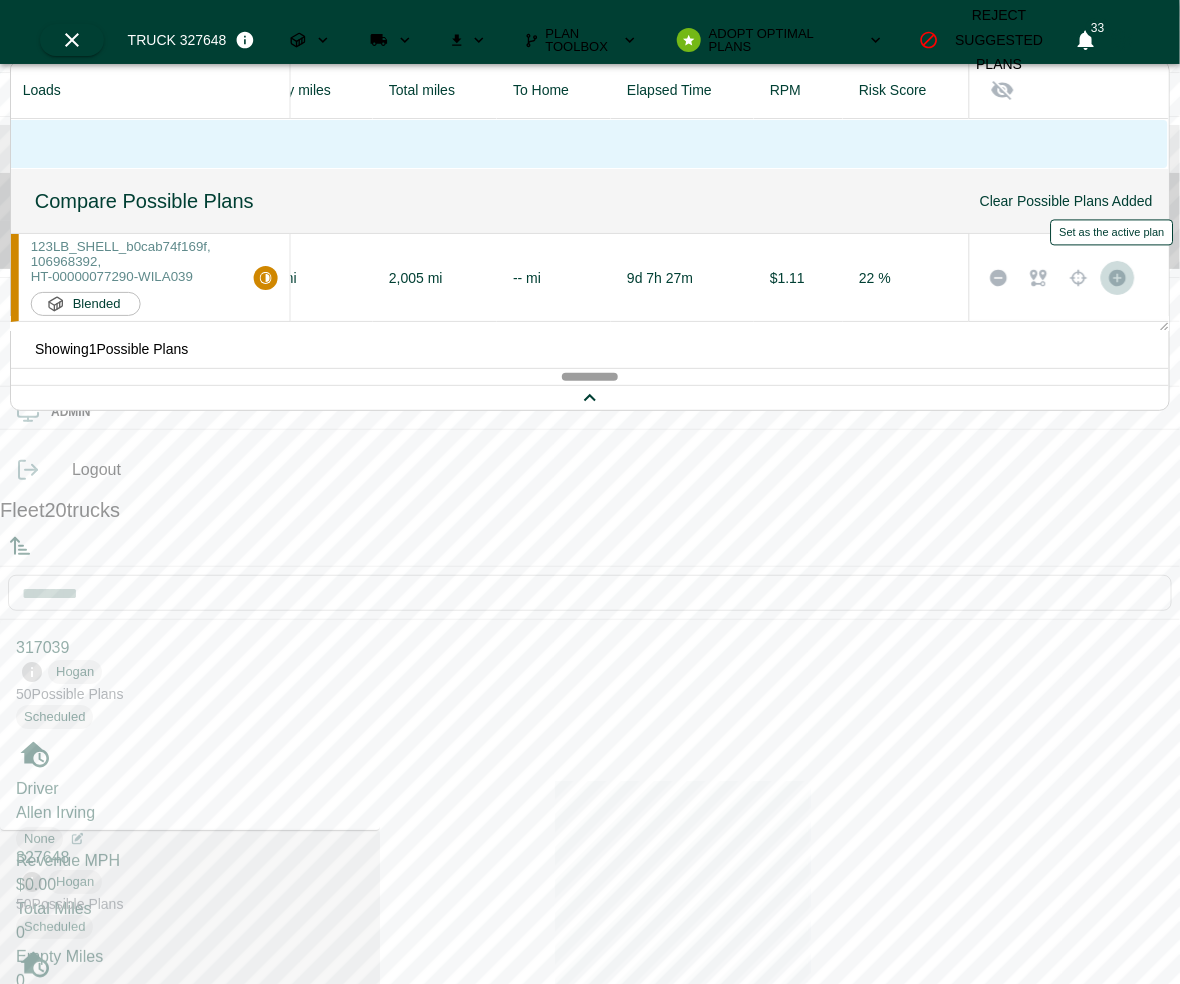 click 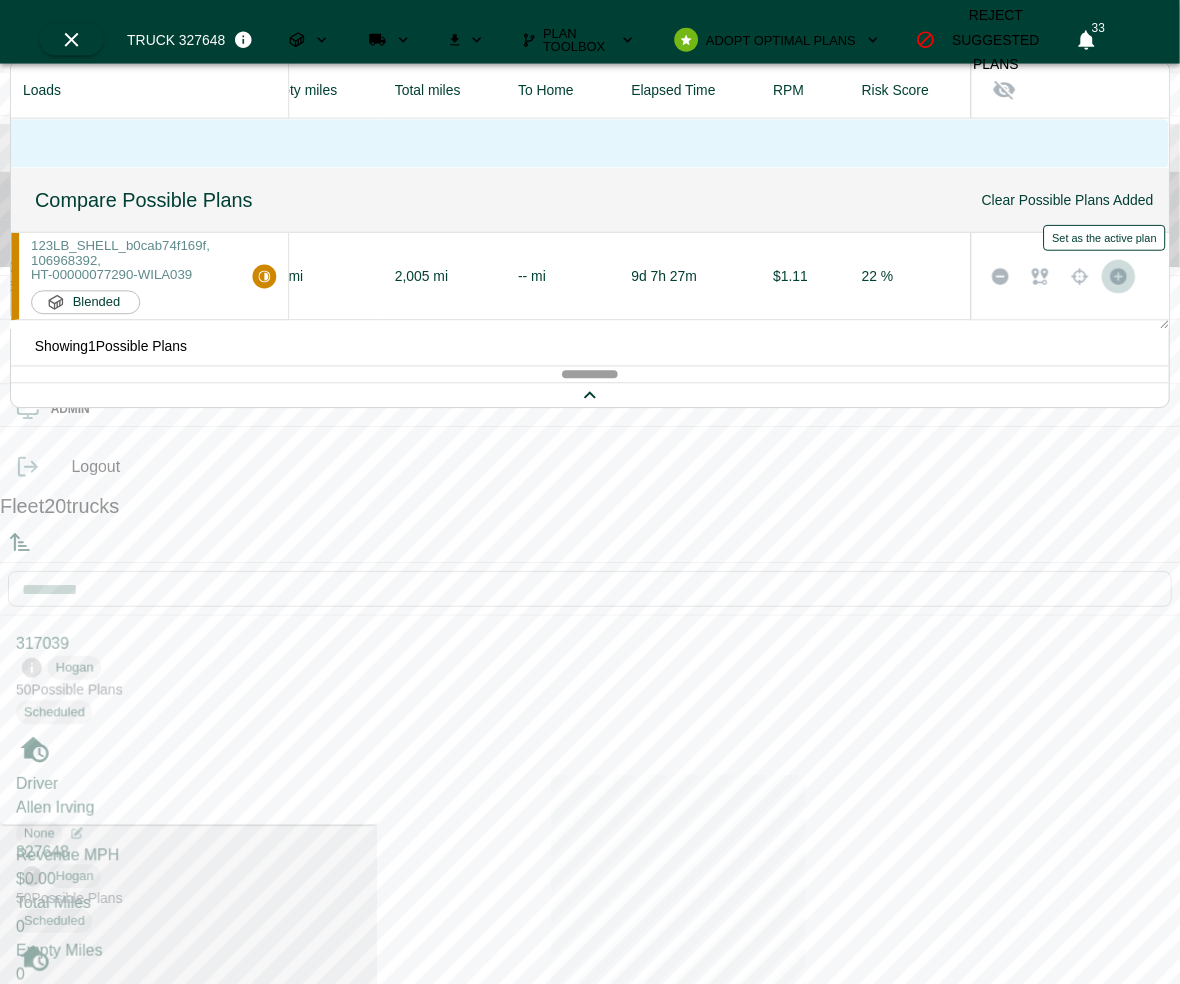 scroll, scrollTop: 0, scrollLeft: 1149, axis: horizontal 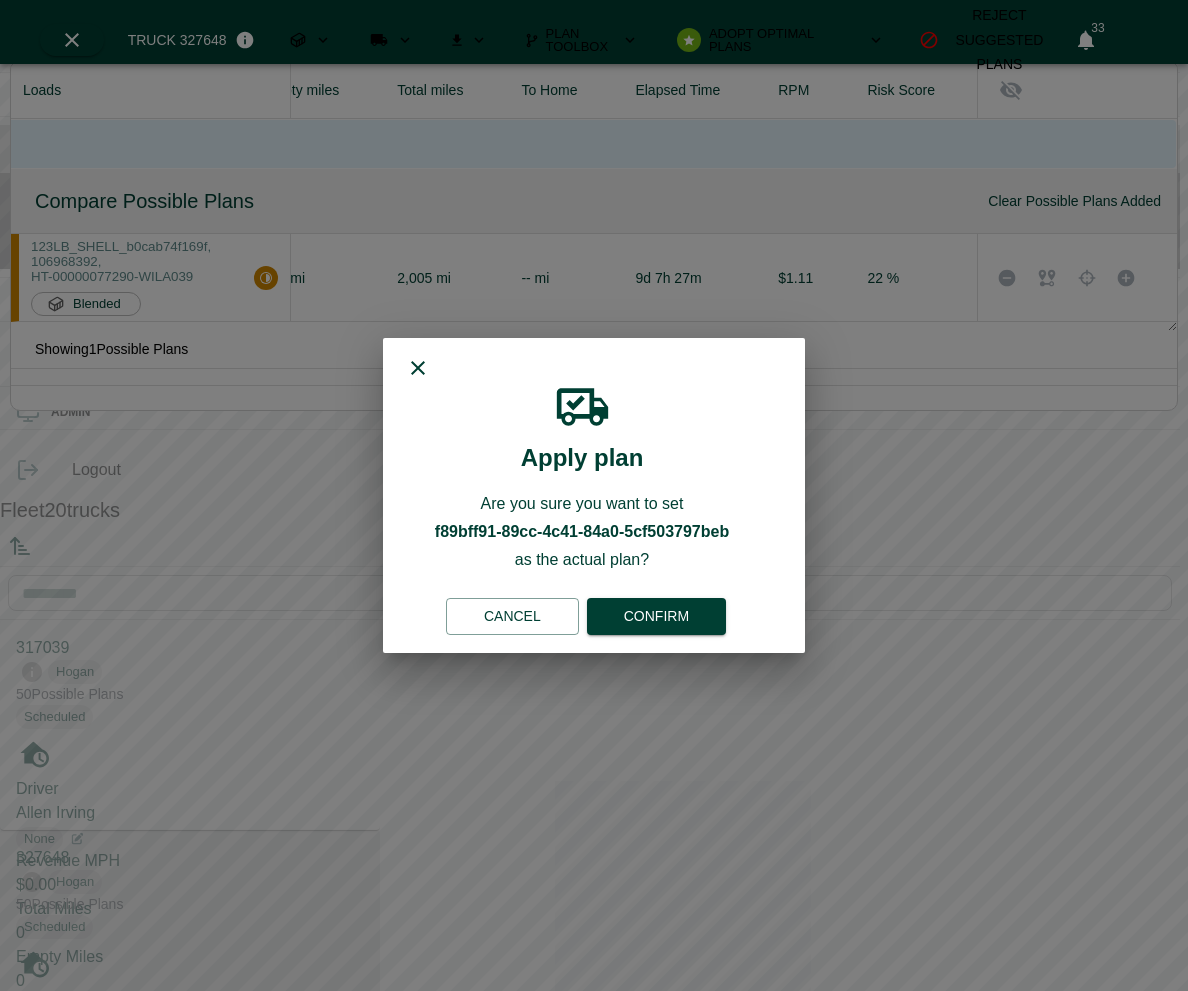 click on "Confirm" at bounding box center (656, 616) 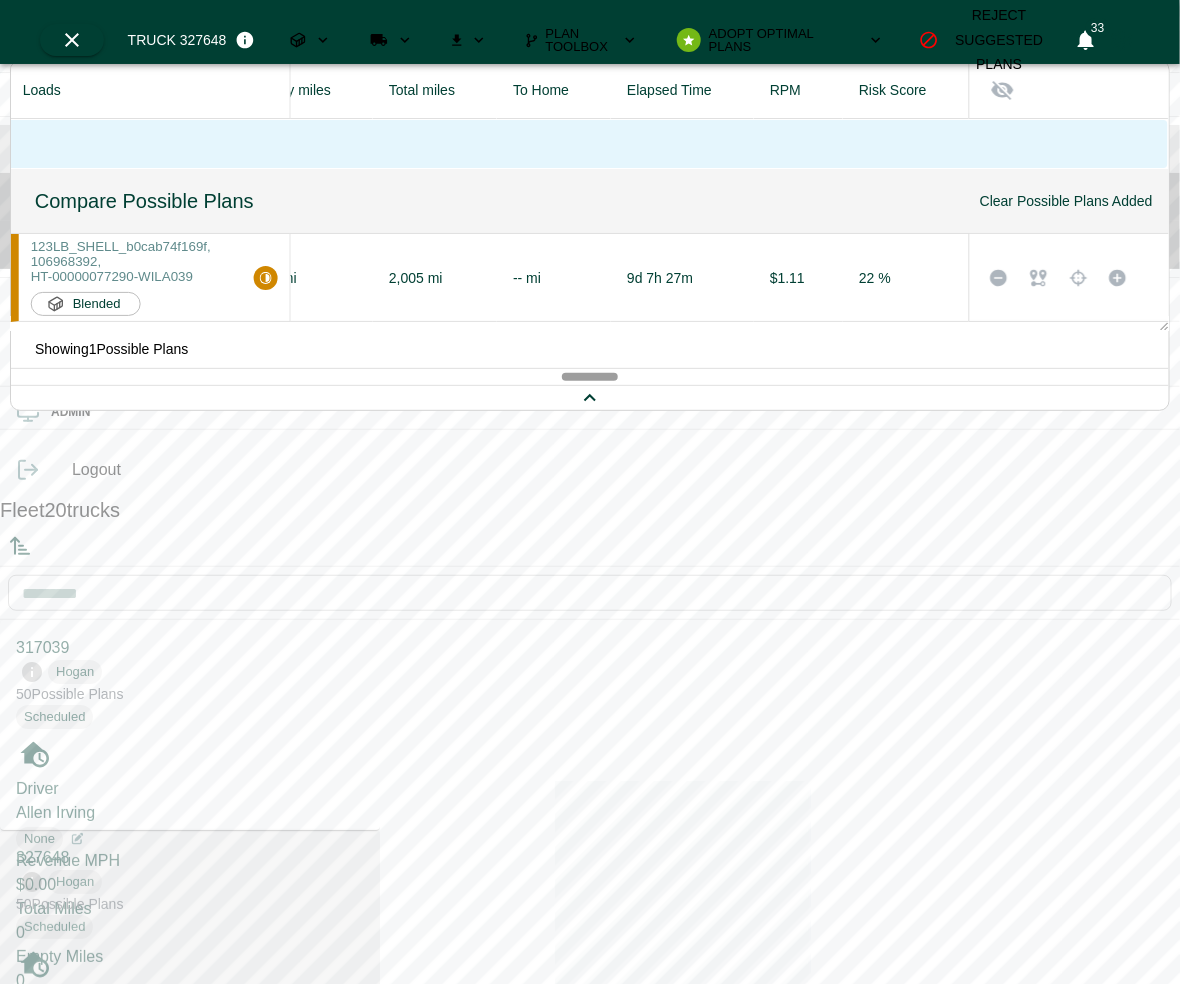 click at bounding box center [590, 593] 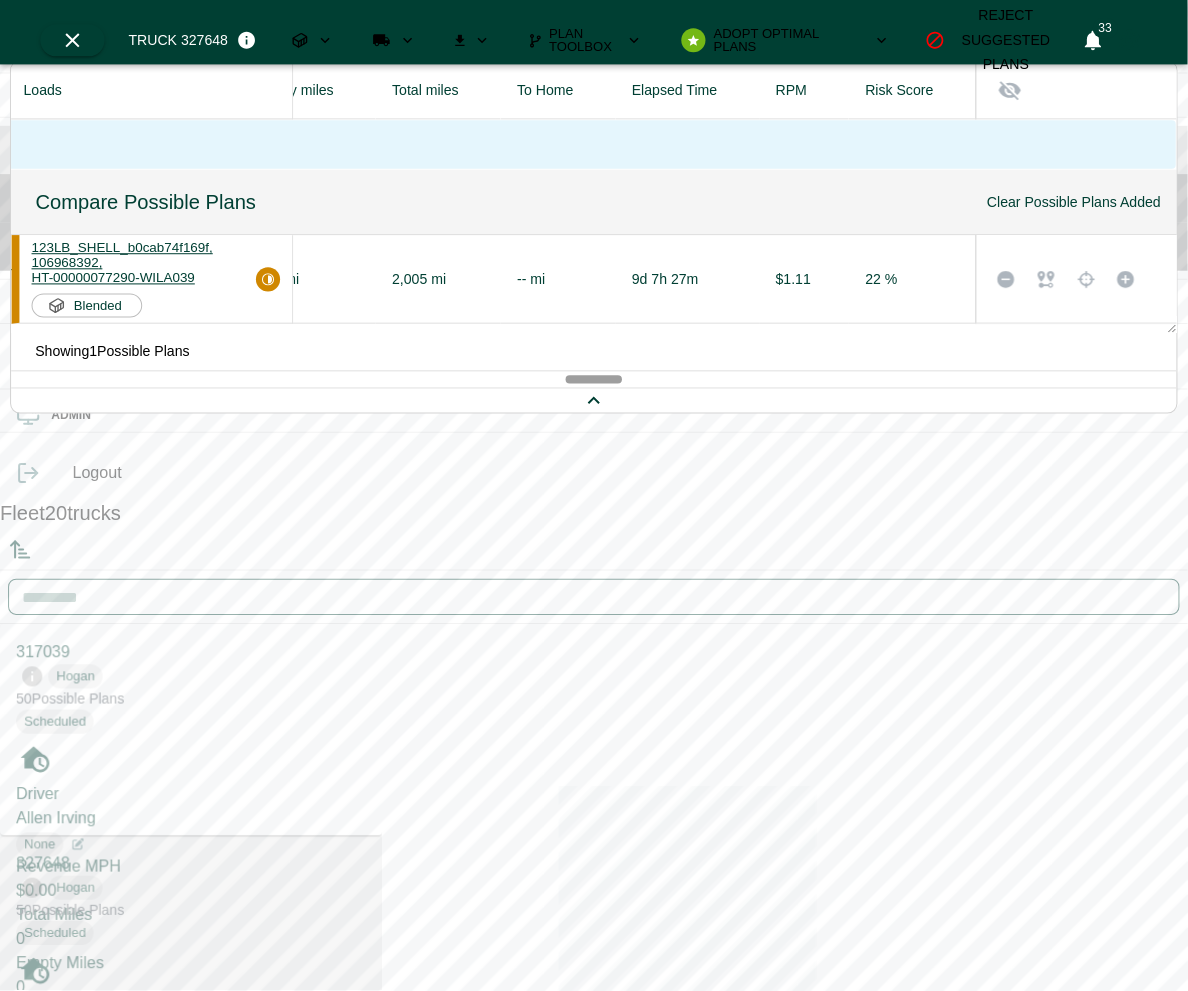 scroll, scrollTop: 0, scrollLeft: 1156, axis: horizontal 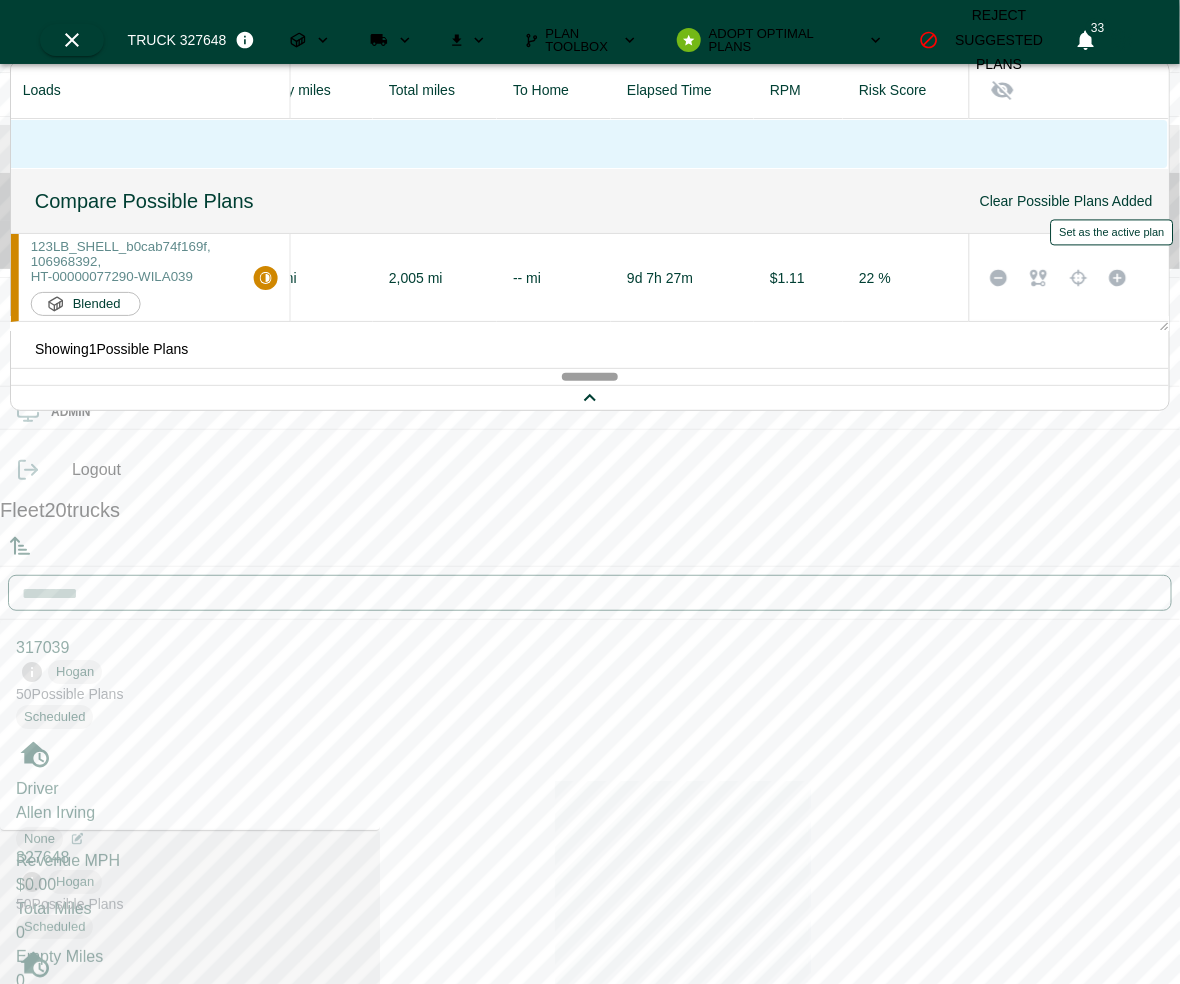 click 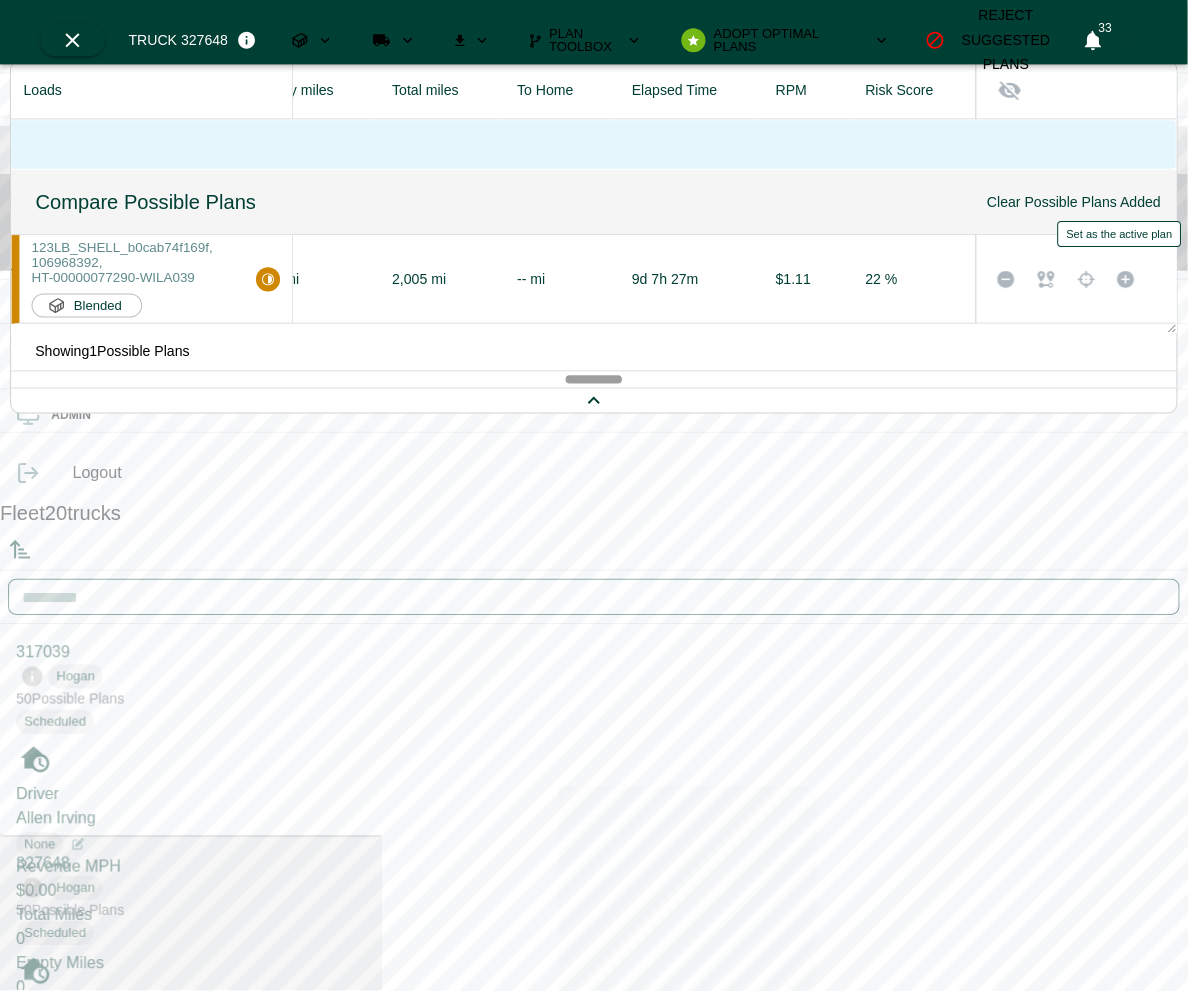 scroll, scrollTop: 0, scrollLeft: 1149, axis: horizontal 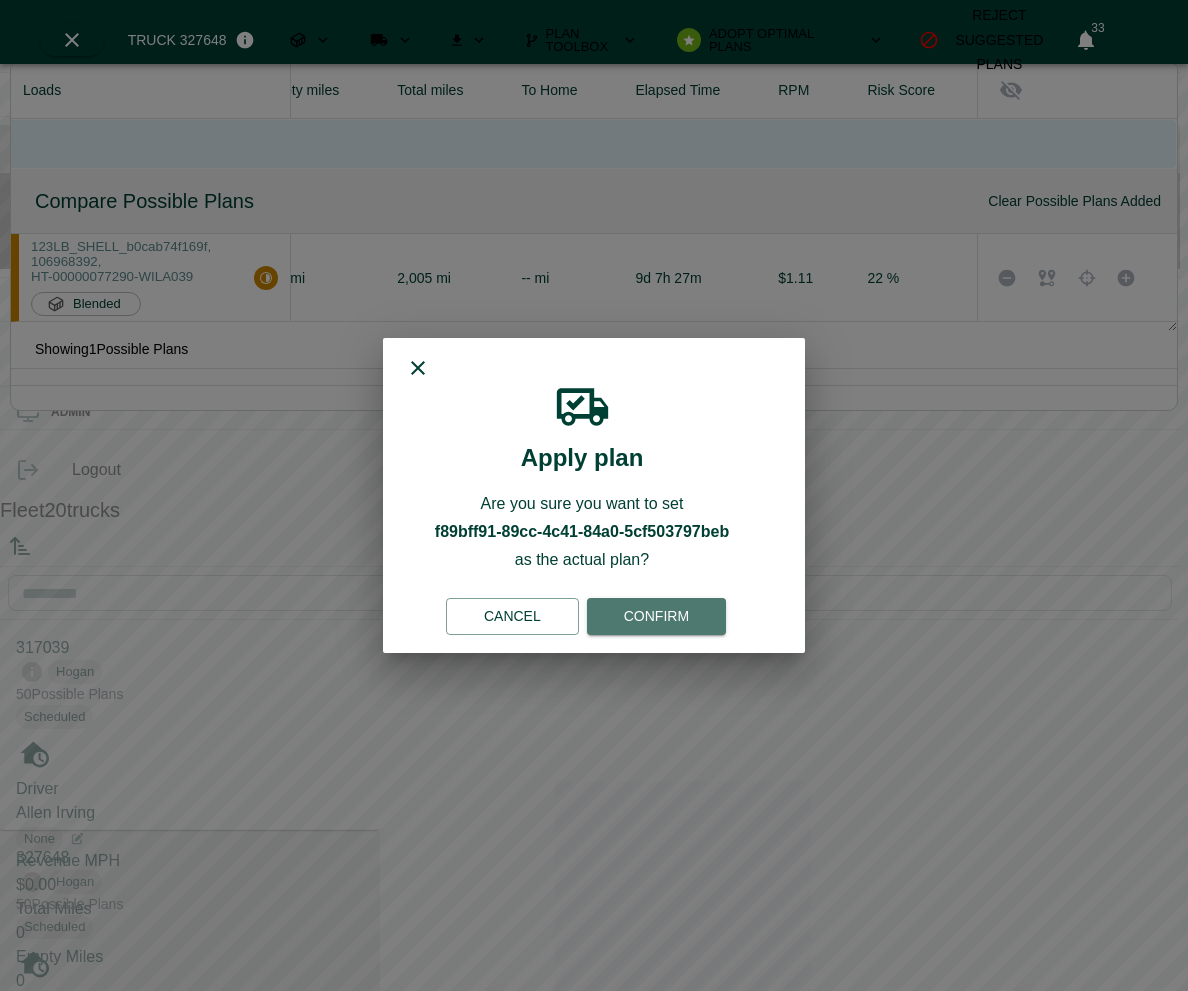 click on "Confirm" at bounding box center [656, 616] 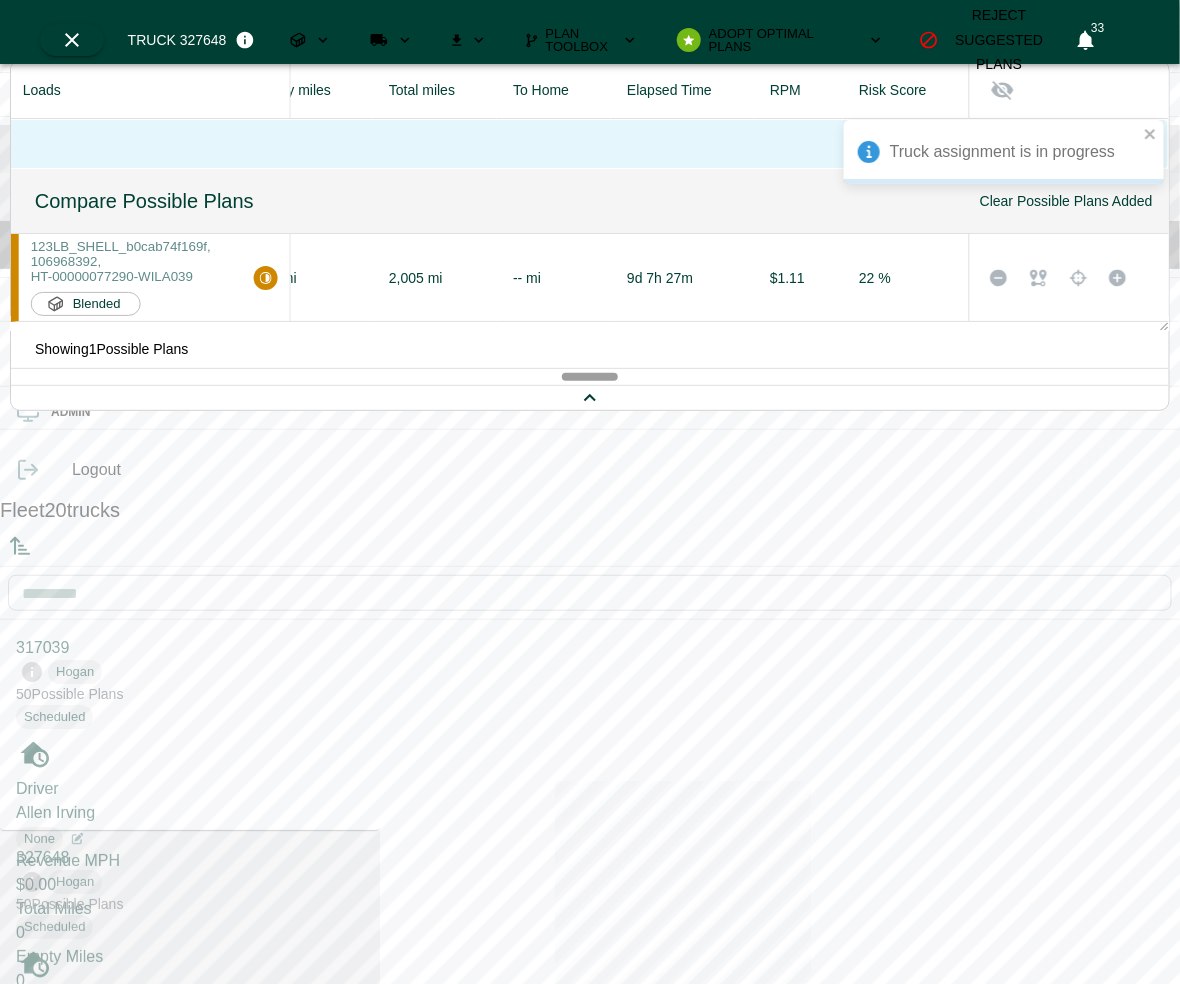click on "Fleet" at bounding box center [615, 197] 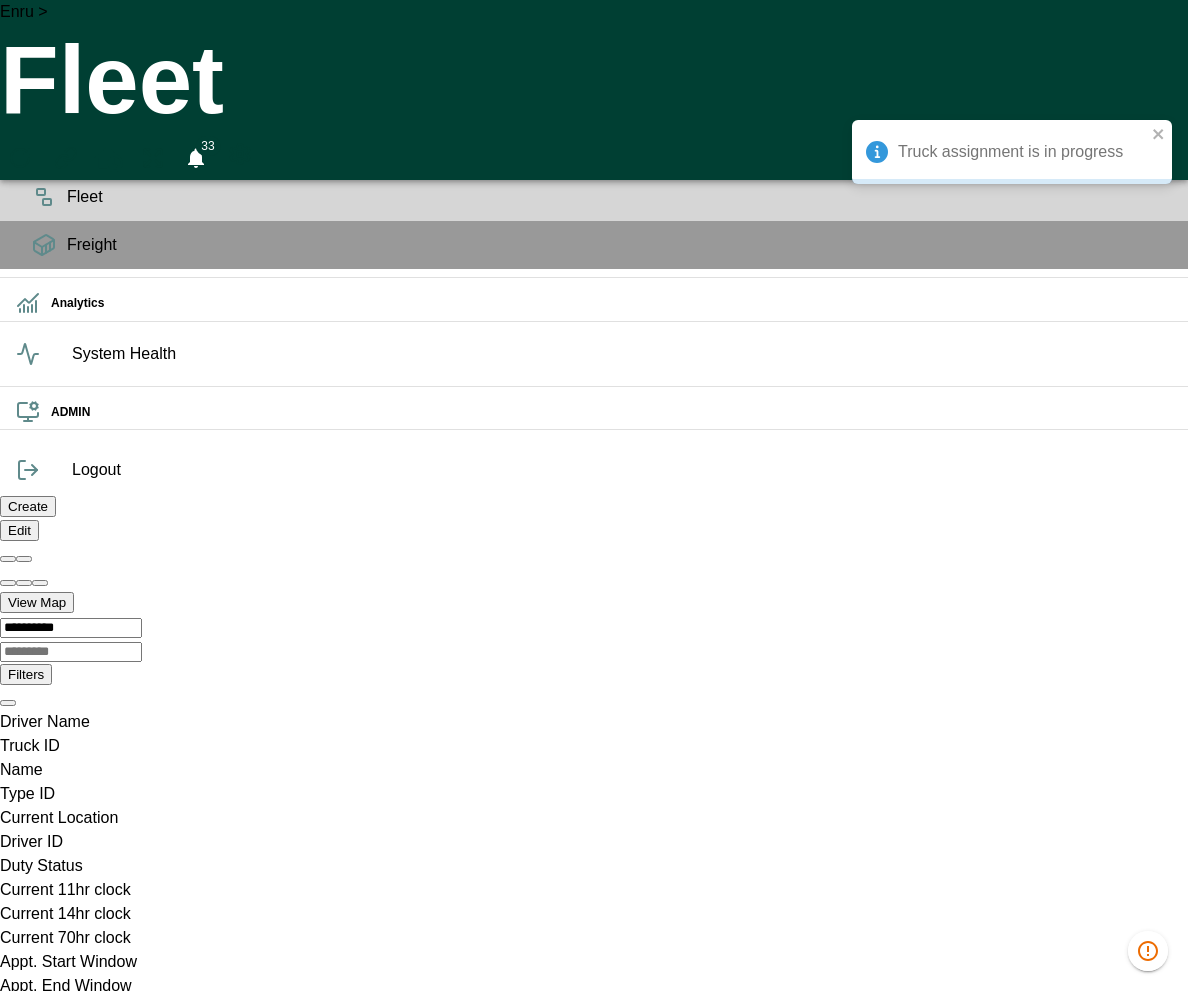 scroll, scrollTop: 0, scrollLeft: 101, axis: horizontal 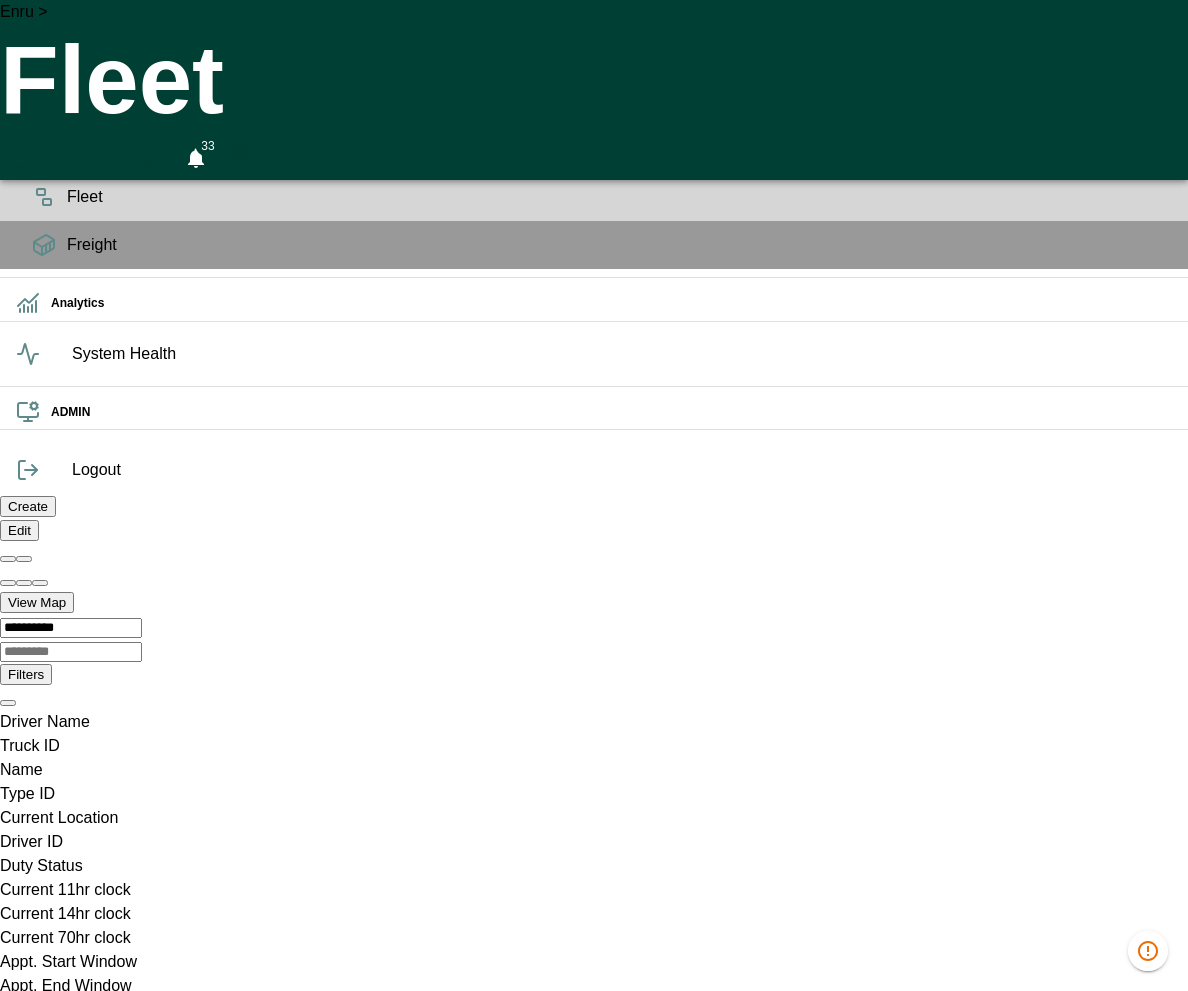 click 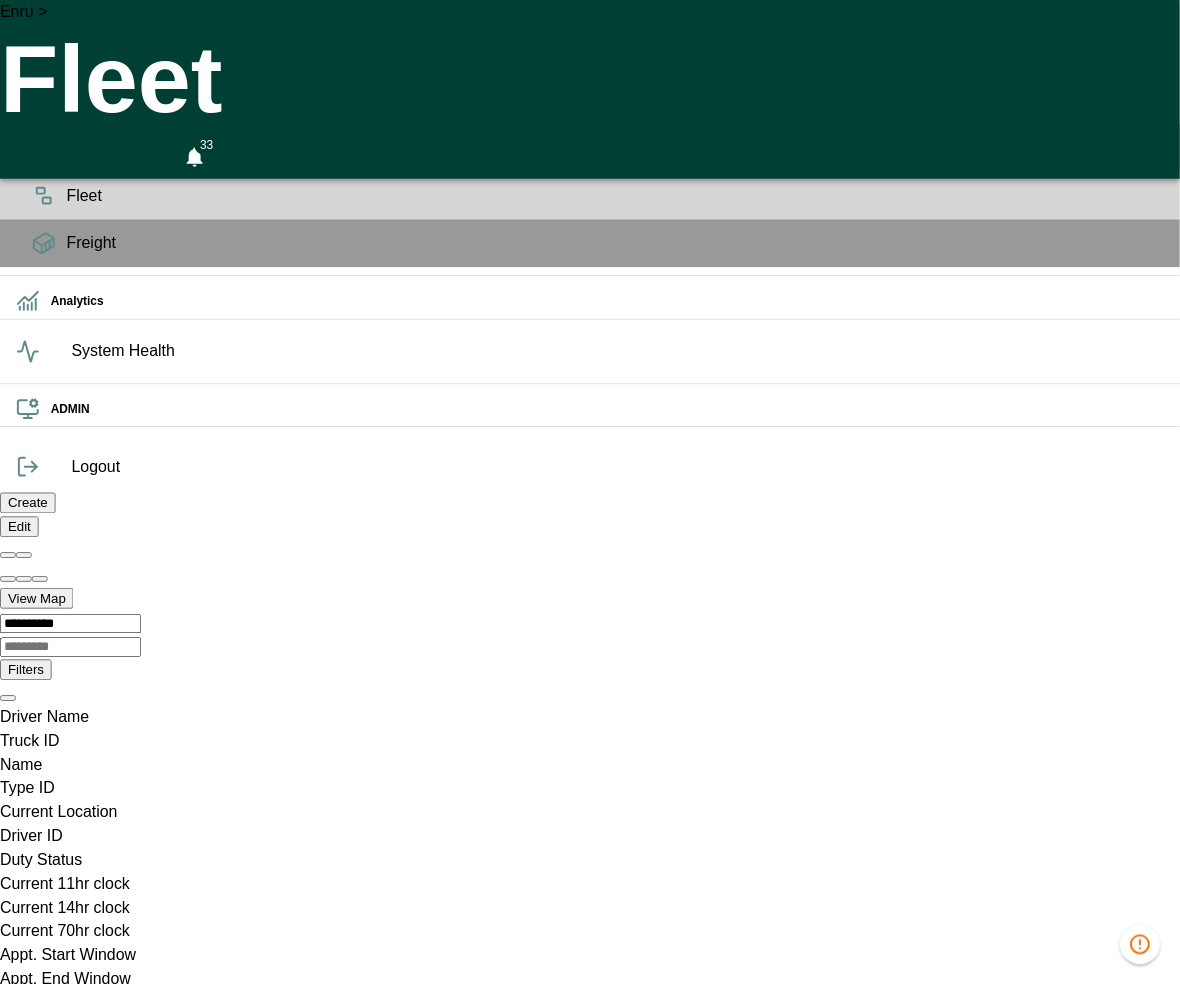 scroll, scrollTop: 0, scrollLeft: 101, axis: horizontal 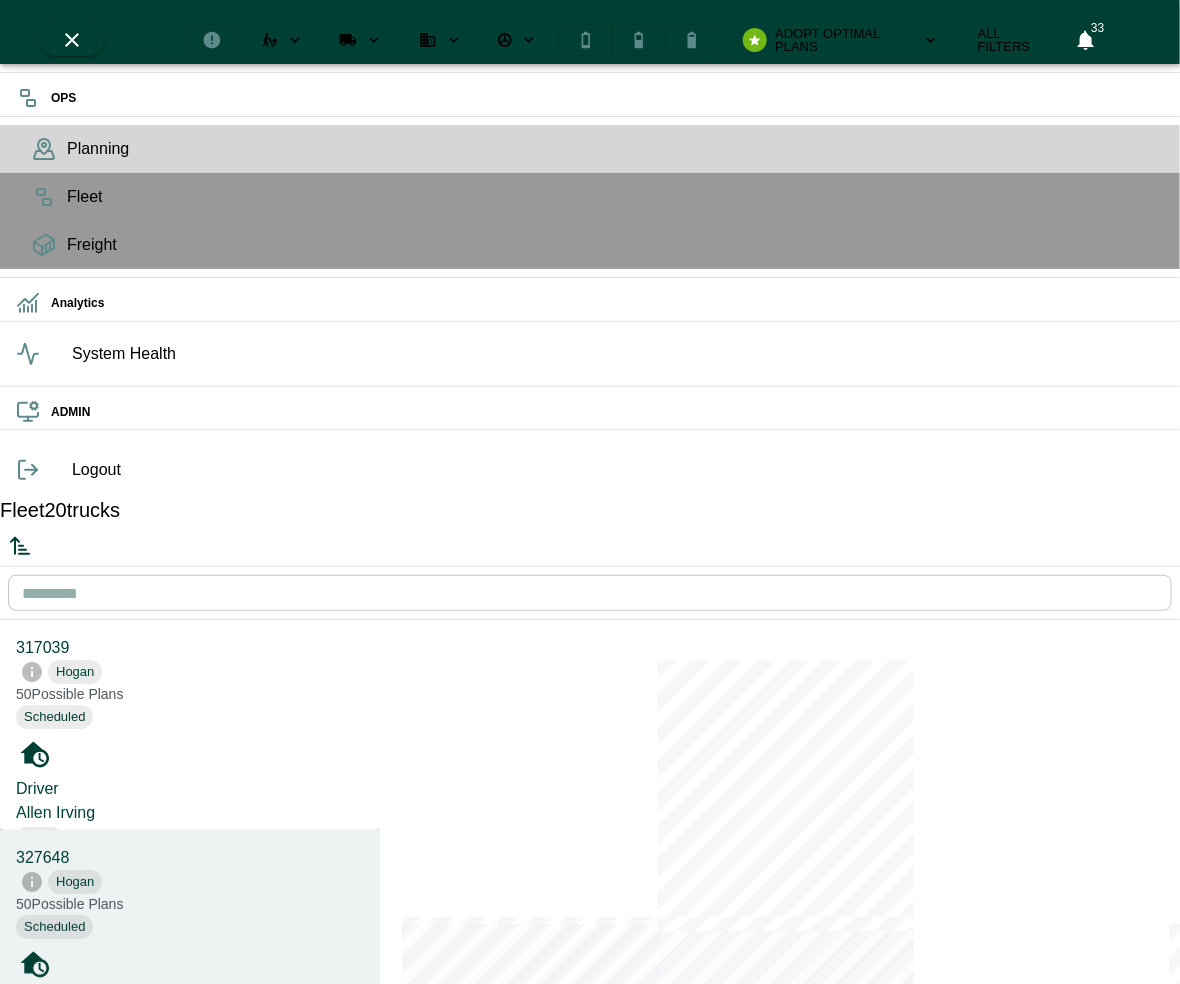 click on "Driver Ahmin Williams Weekly" at bounding box center [190, 1023] 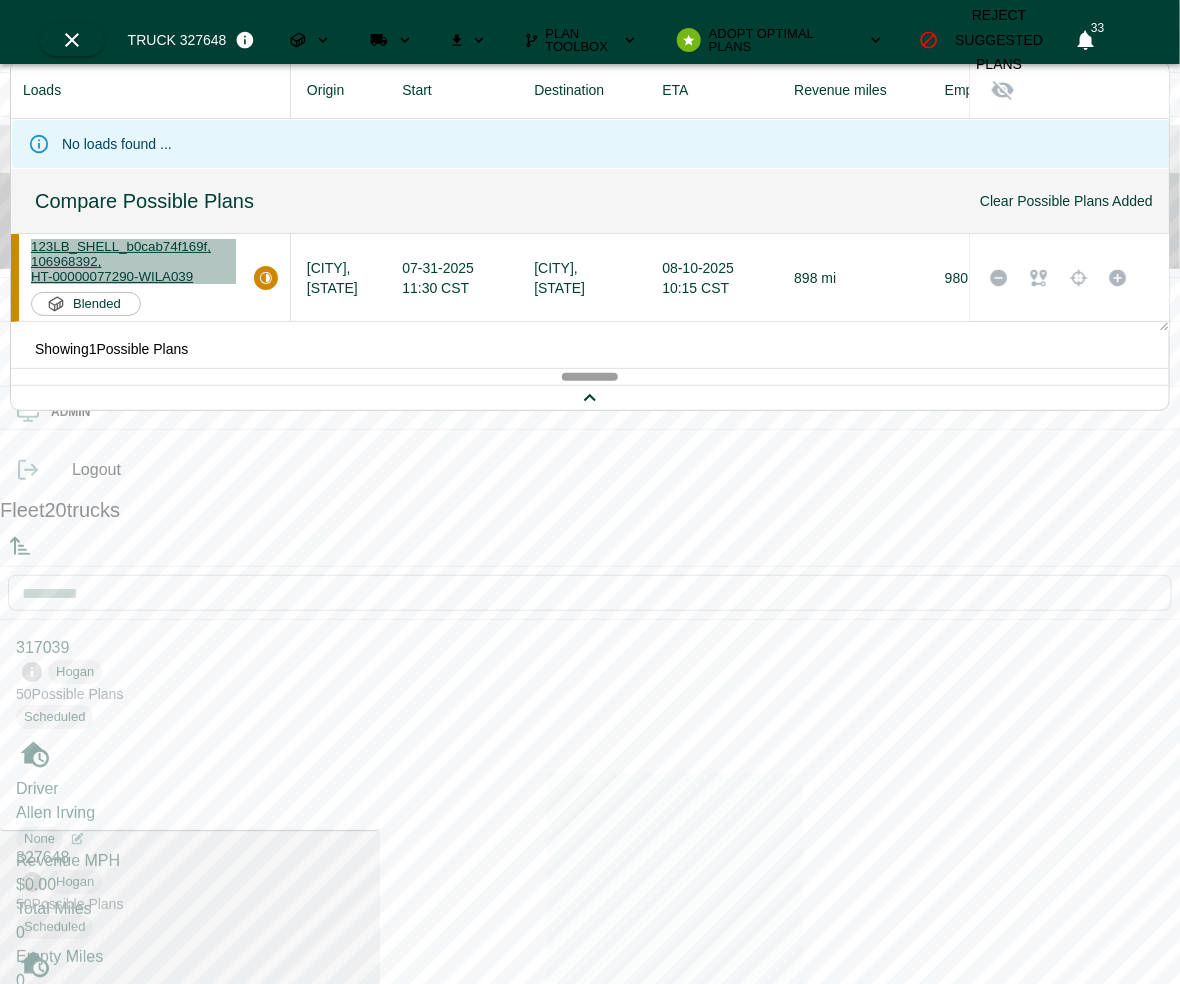 click on "123LB_SHELL_b0cab74f169f ," at bounding box center (121, 246) 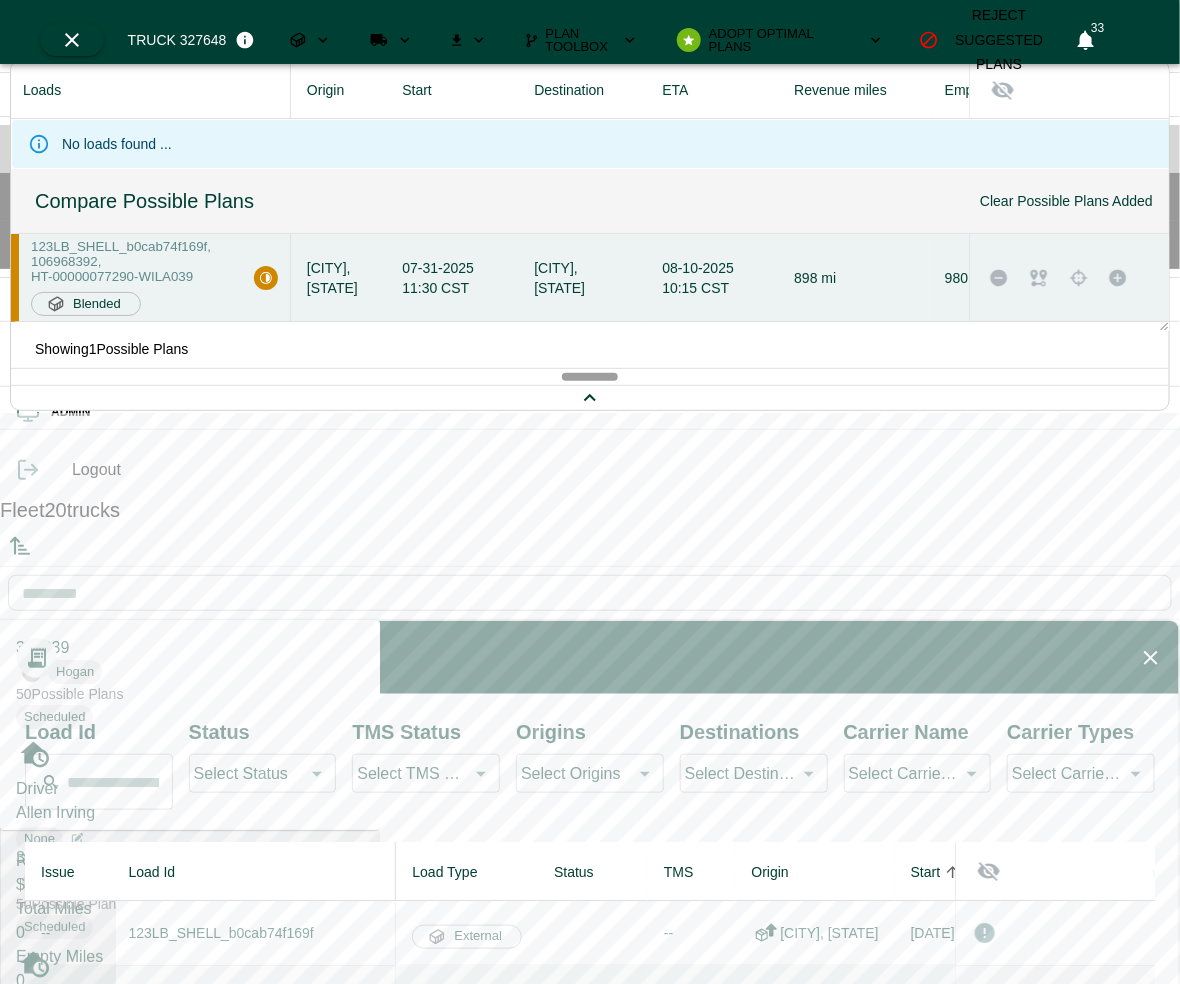 click 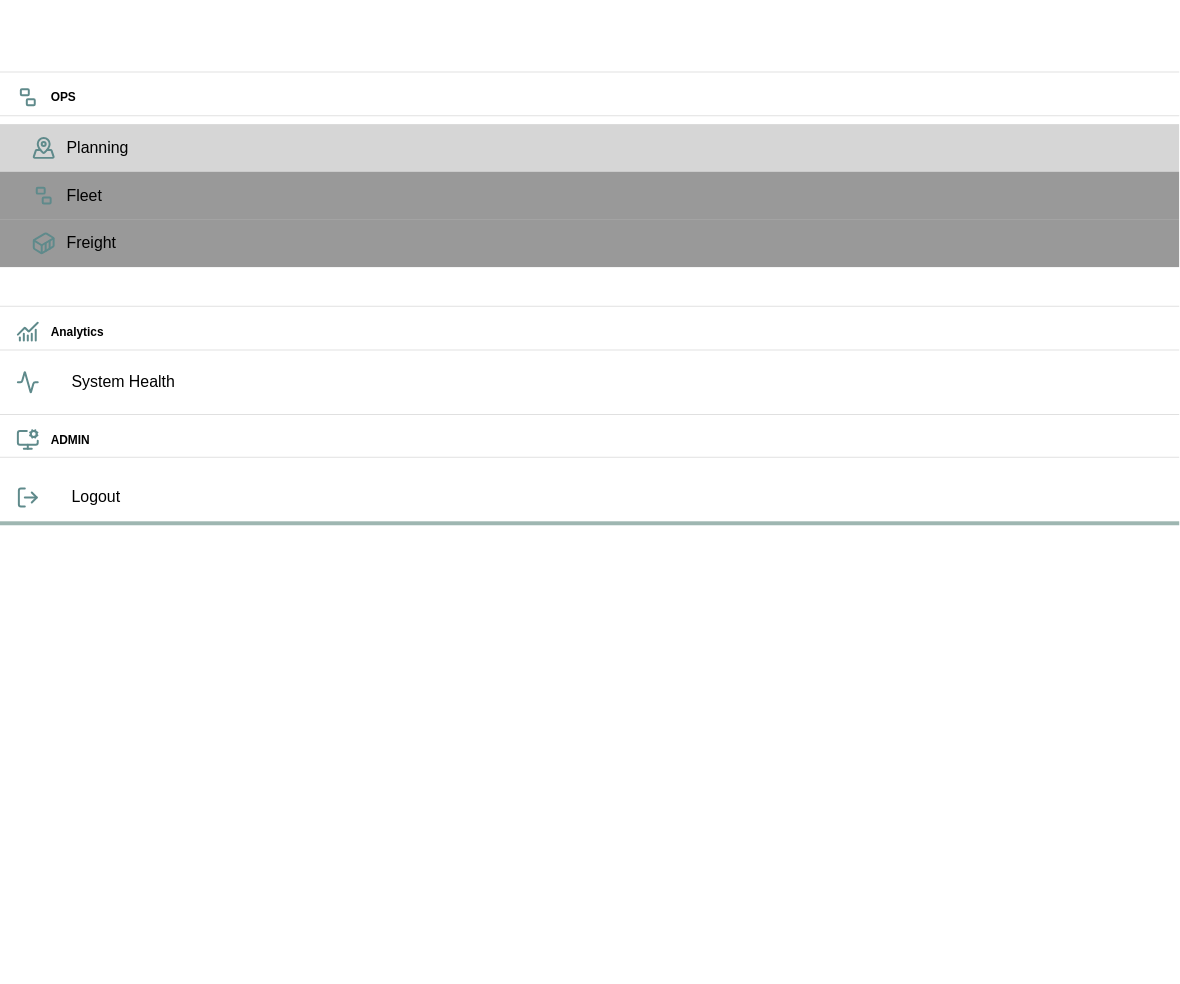 scroll, scrollTop: 0, scrollLeft: 0, axis: both 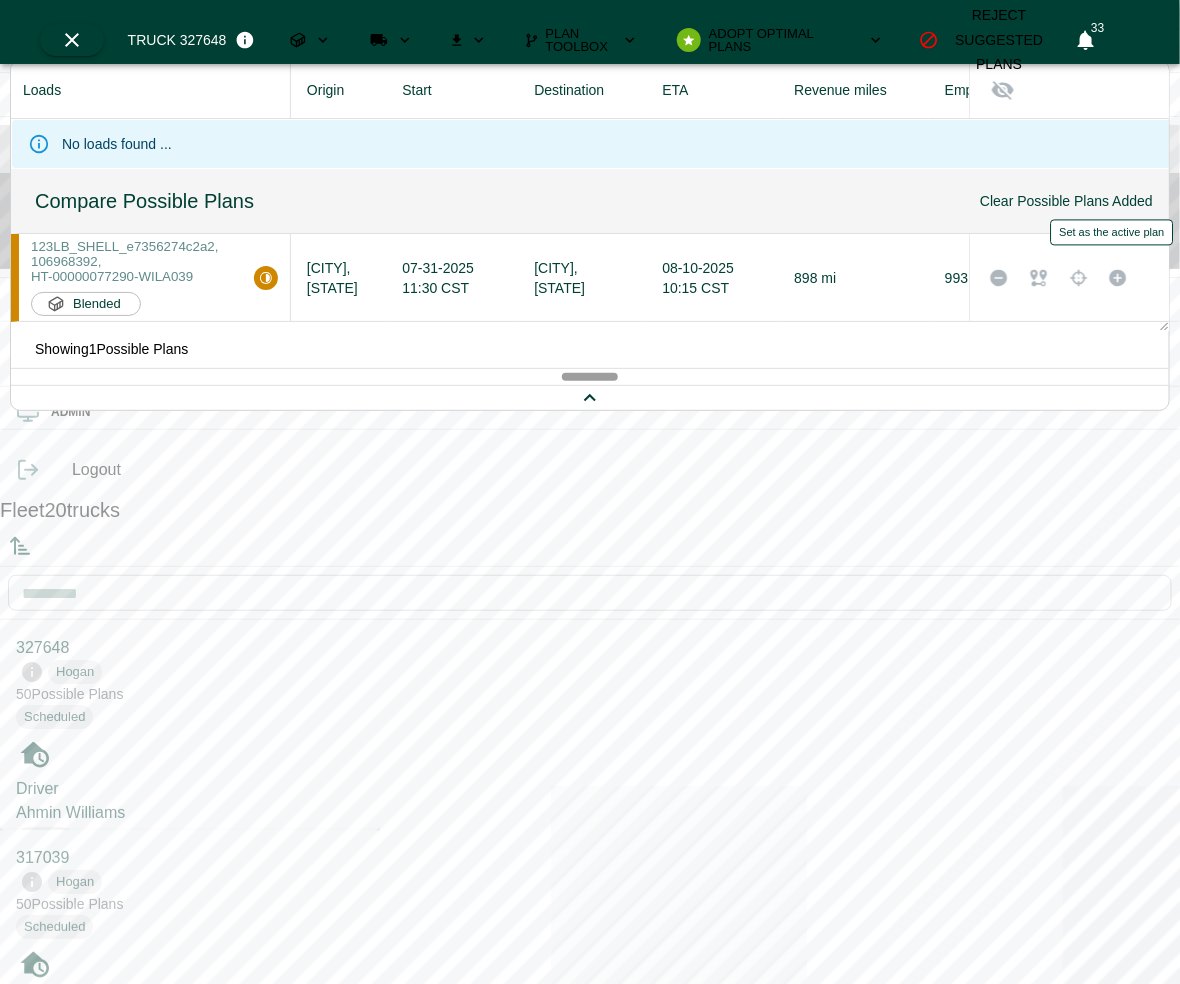 click 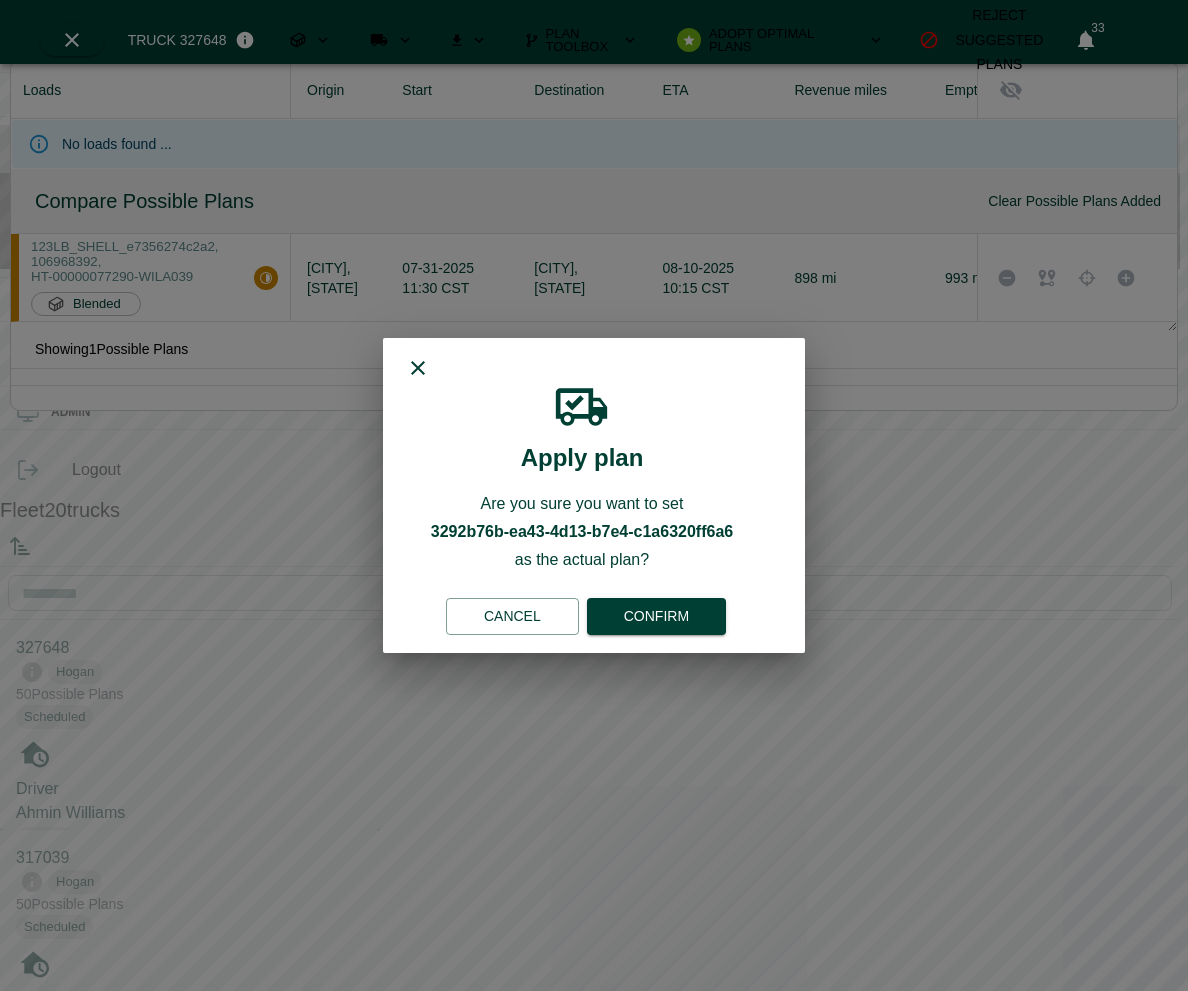 click on "Confirm" at bounding box center (656, 616) 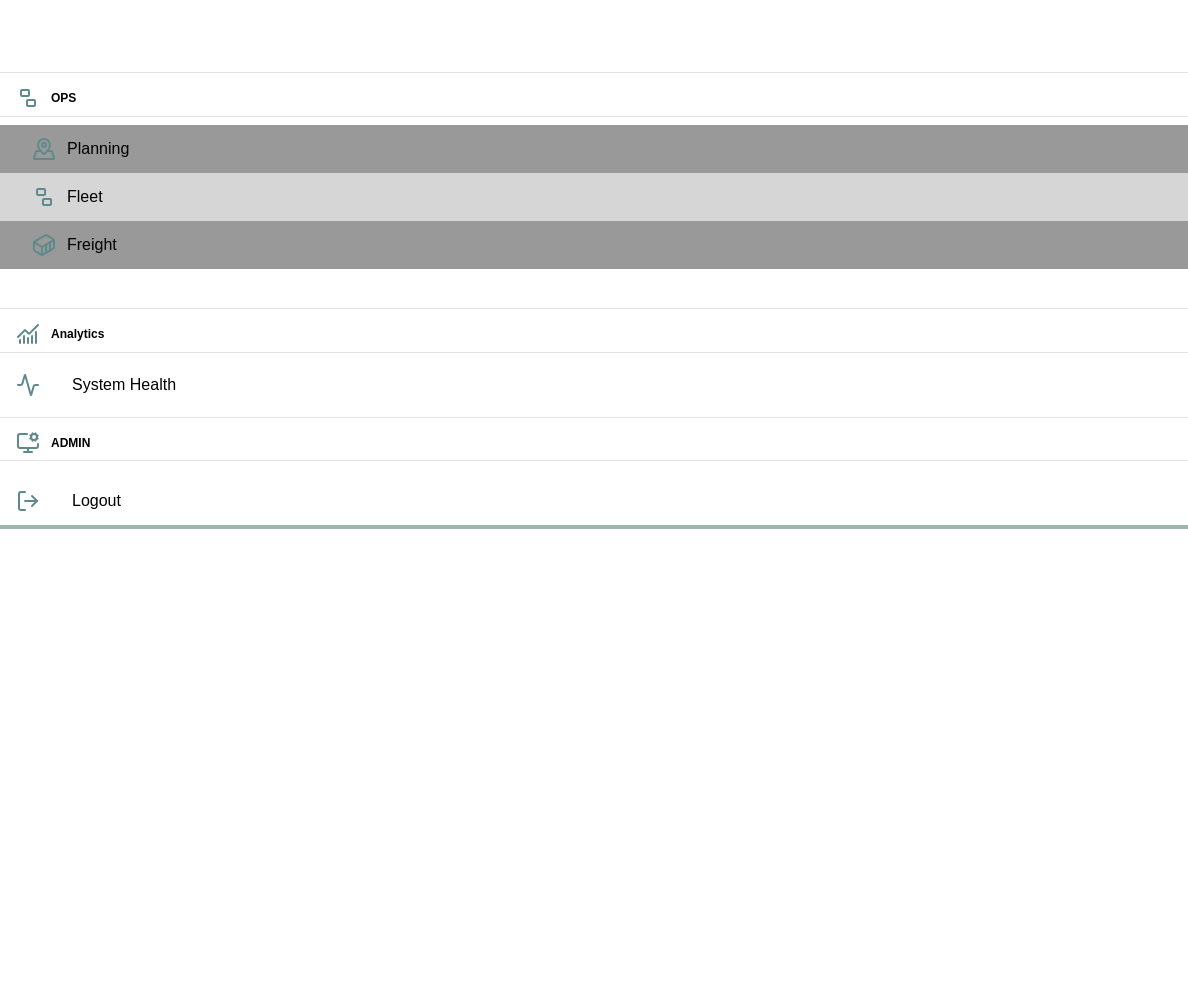 scroll, scrollTop: 0, scrollLeft: 0, axis: both 